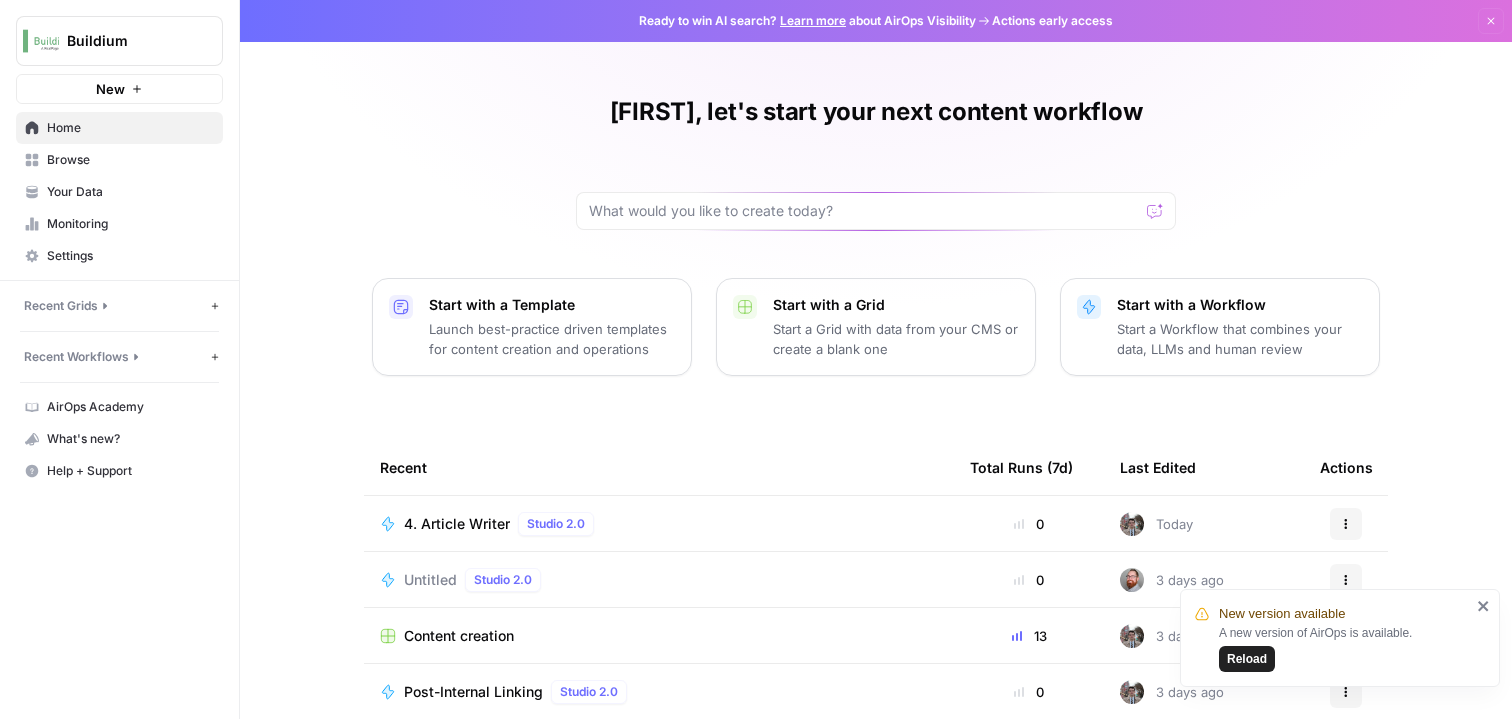 scroll, scrollTop: 0, scrollLeft: 0, axis: both 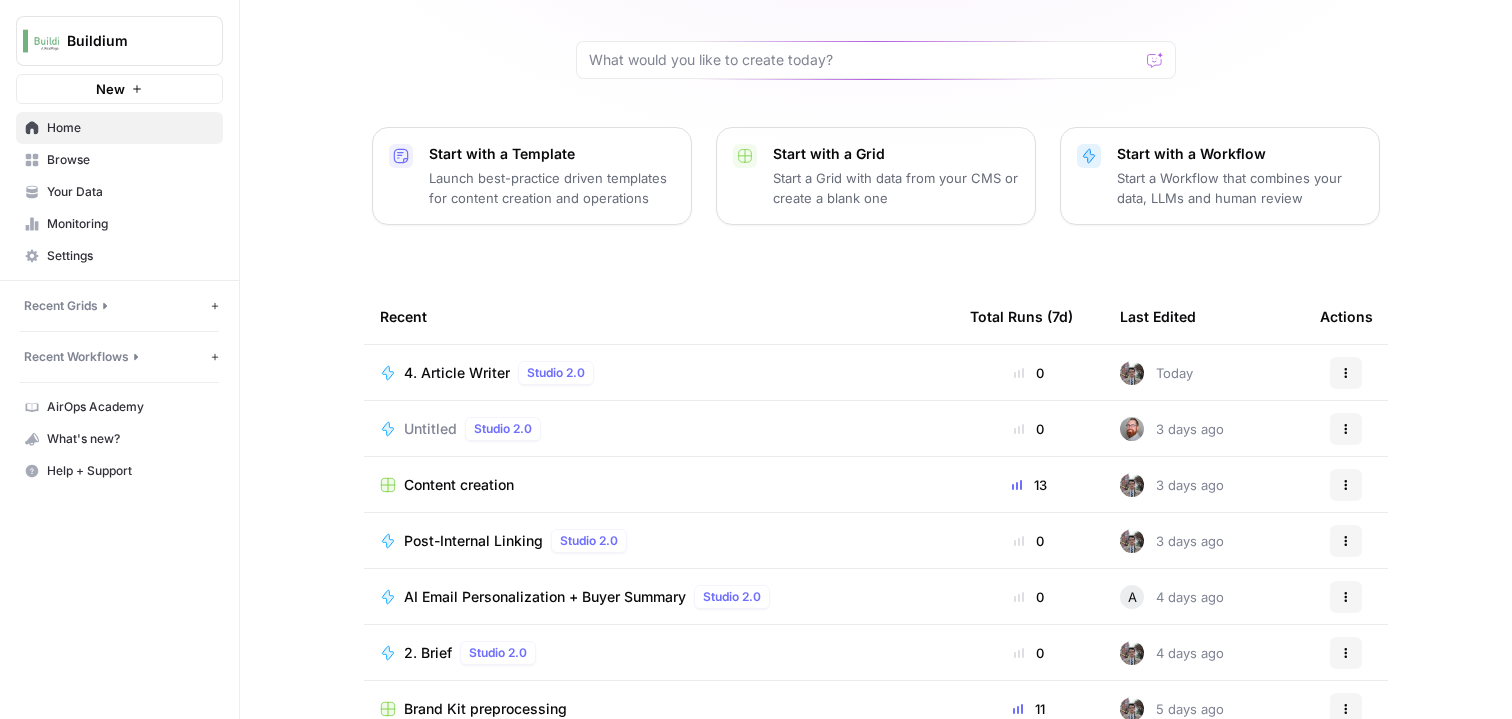 click on "2. Brief" at bounding box center [428, 653] 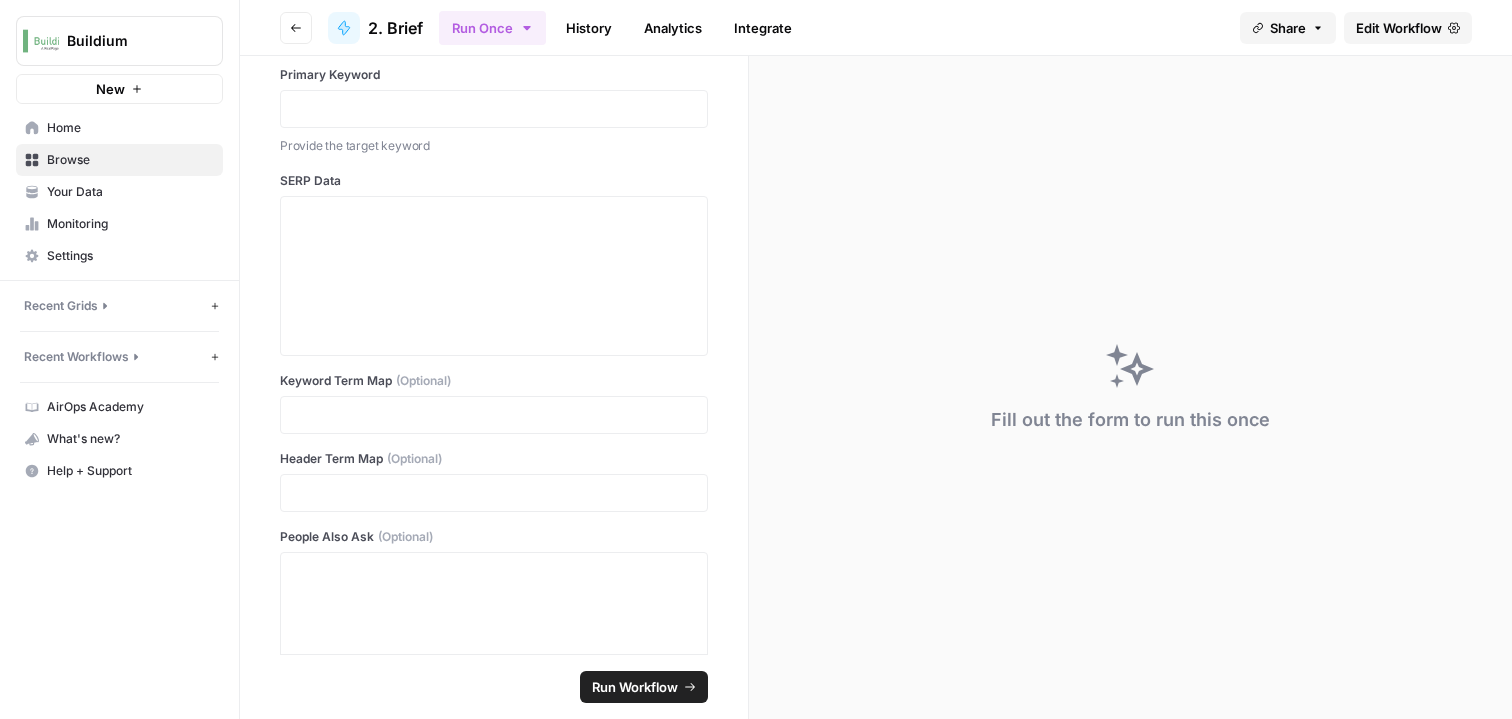scroll, scrollTop: 179, scrollLeft: 0, axis: vertical 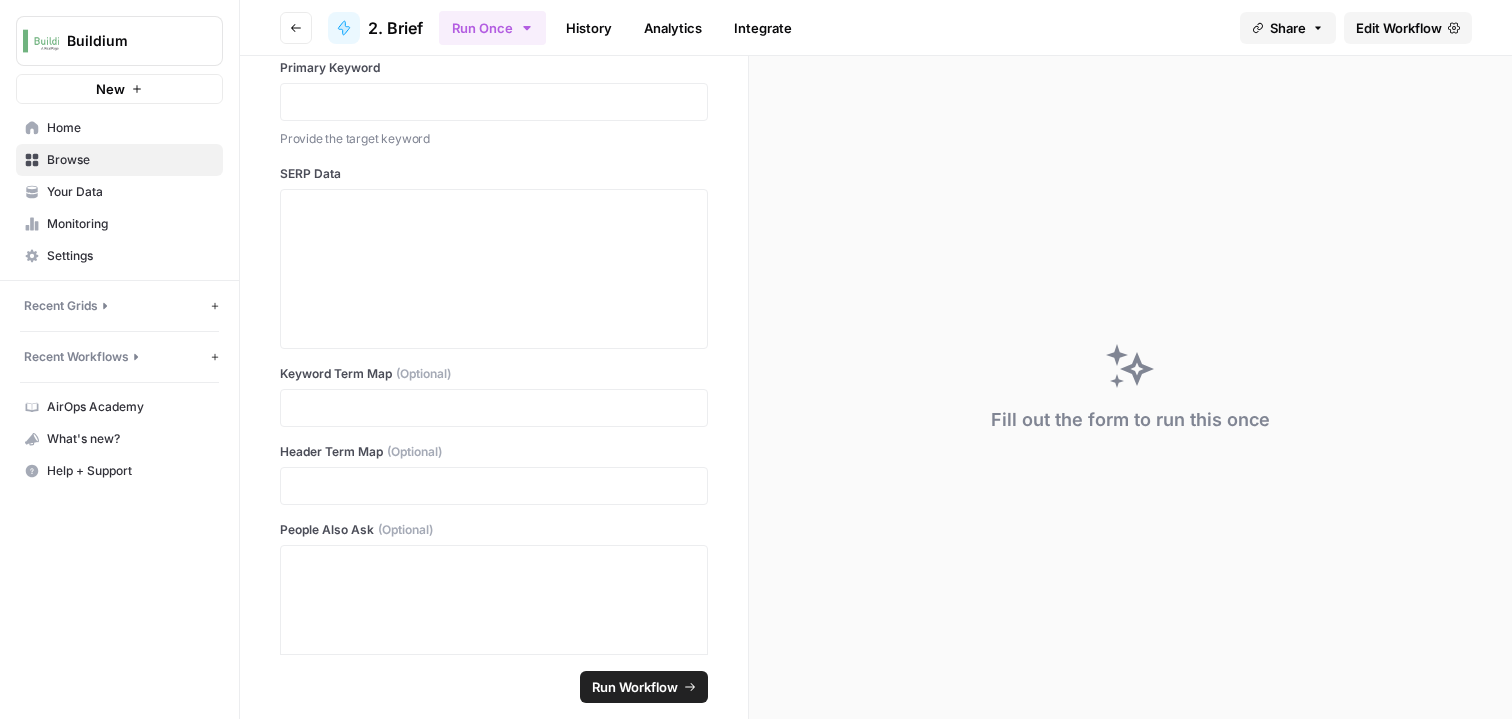 click on "Your Data" at bounding box center [130, 192] 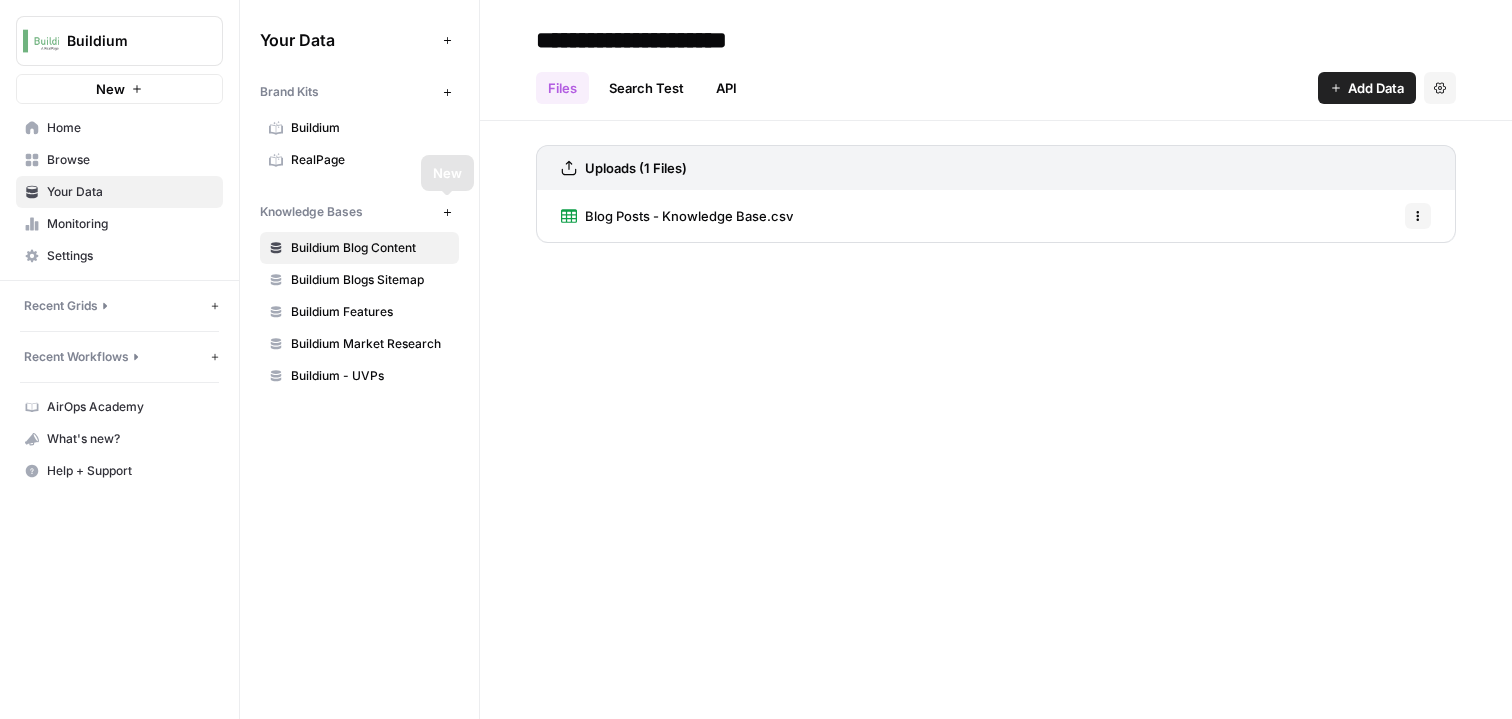 click on "Blog Posts - Knowledge Base.csv" at bounding box center [689, 216] 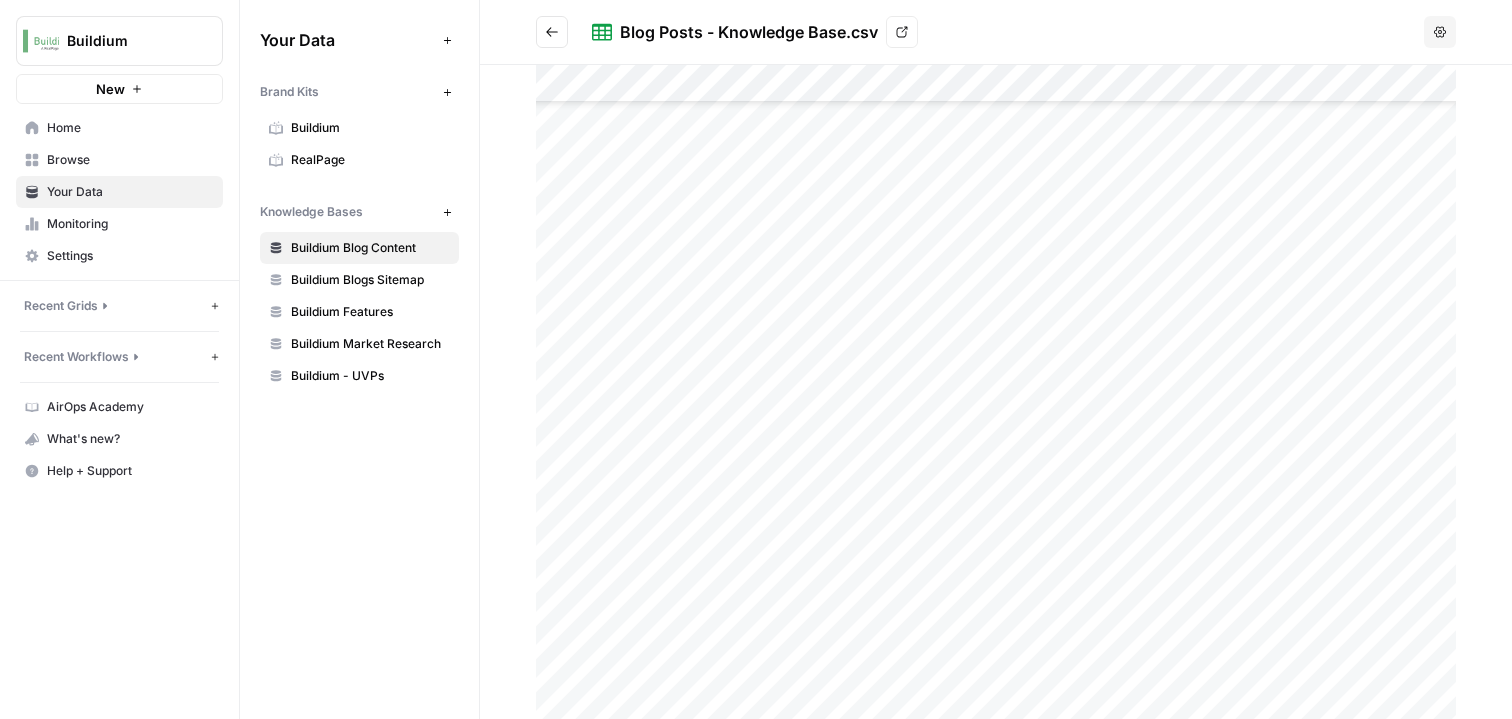 scroll, scrollTop: 2055, scrollLeft: 0, axis: vertical 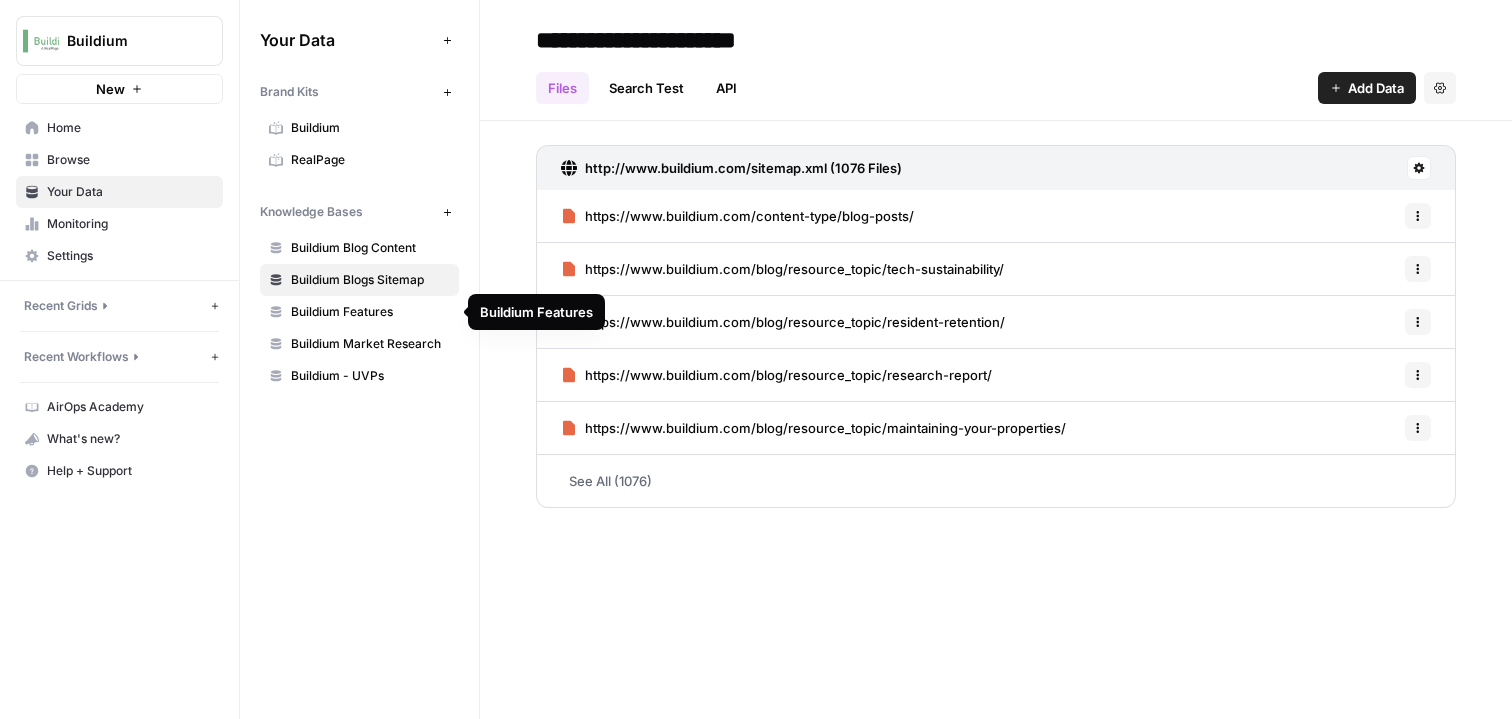 click on "Buildium Features" at bounding box center (370, 312) 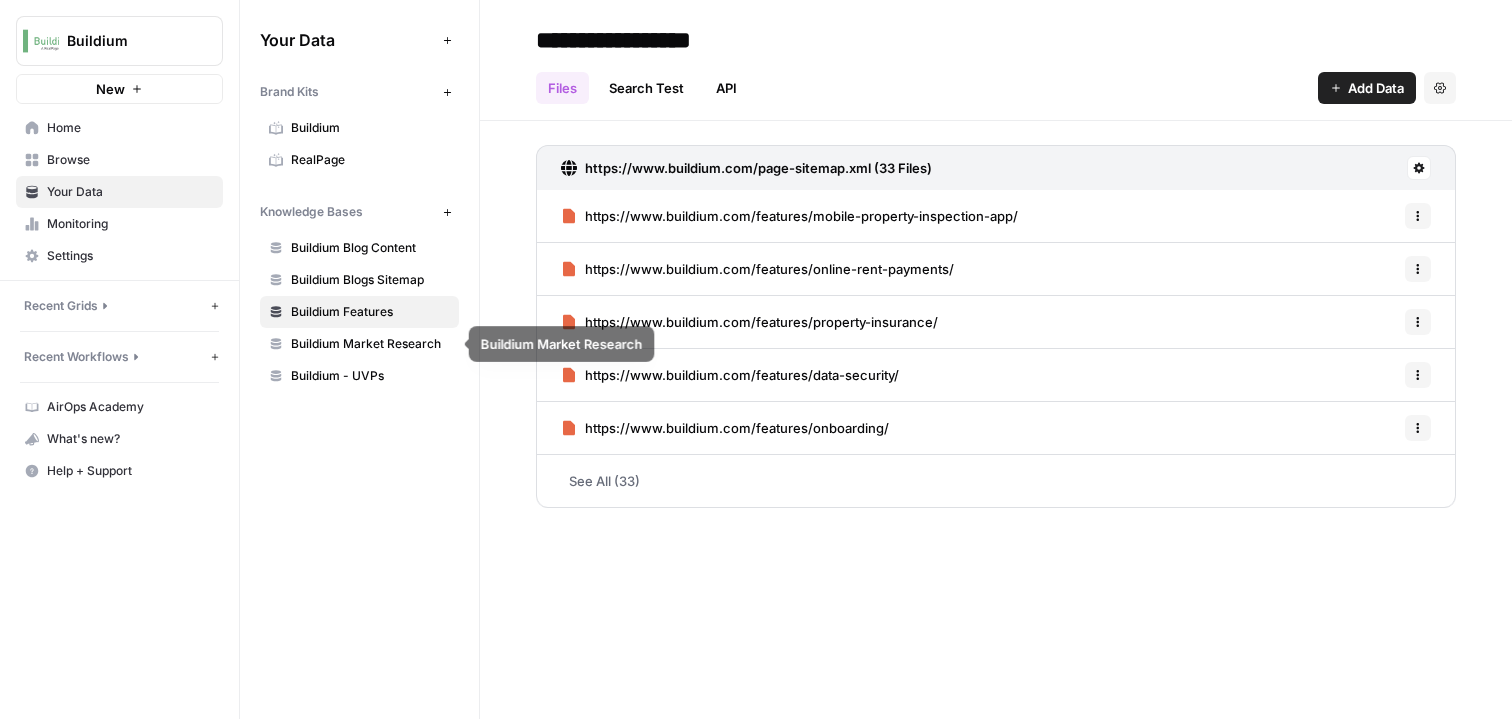click on "Buildium Market Research" at bounding box center [370, 344] 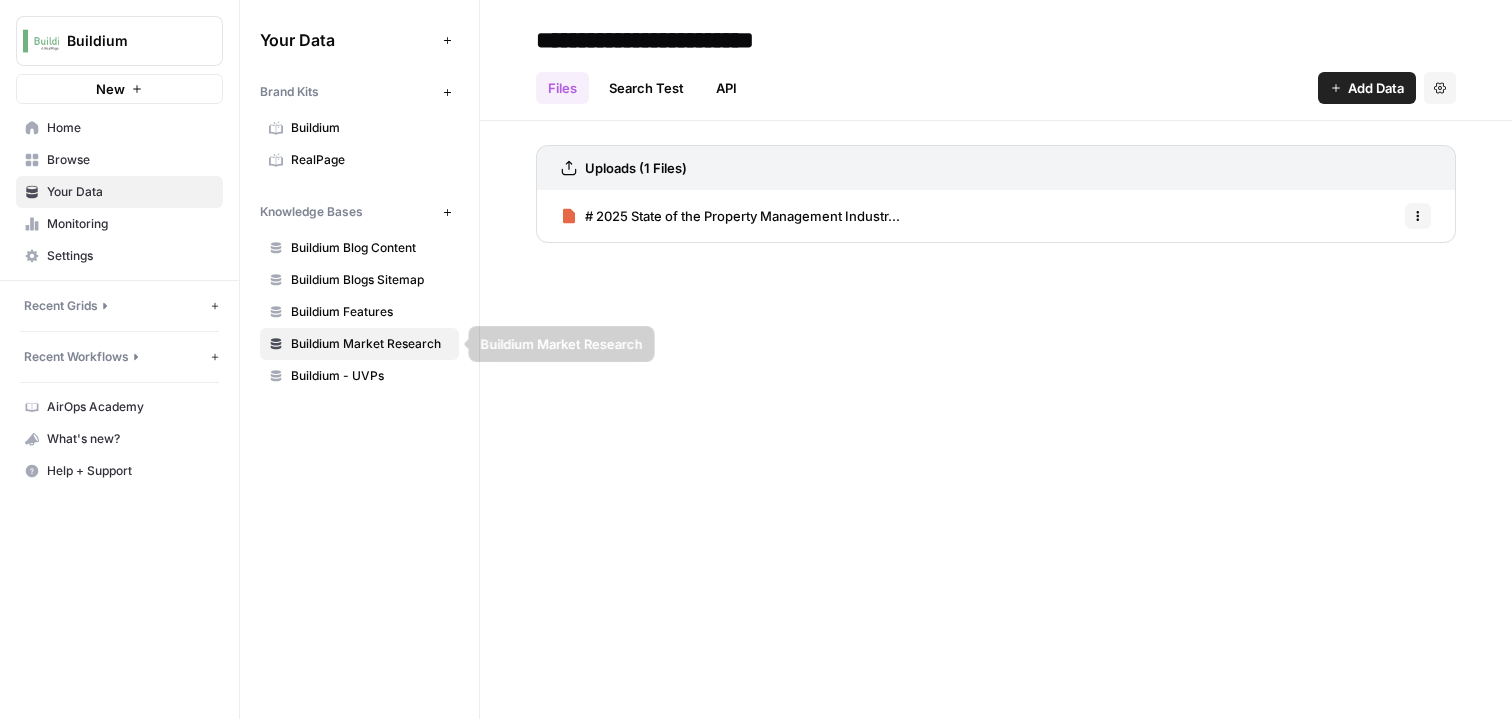 click on "Buildium - UVPs" at bounding box center [359, 376] 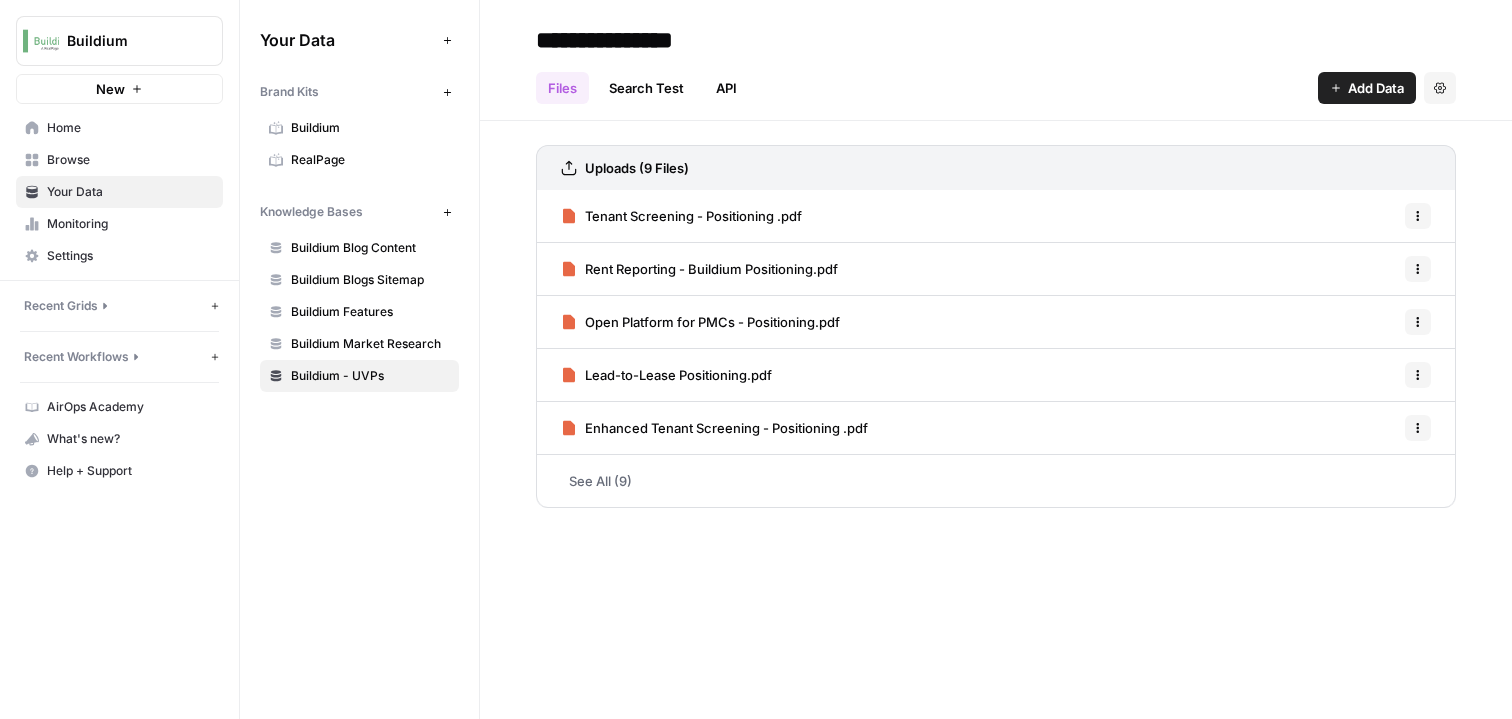 click on "See All (9)" at bounding box center [996, 481] 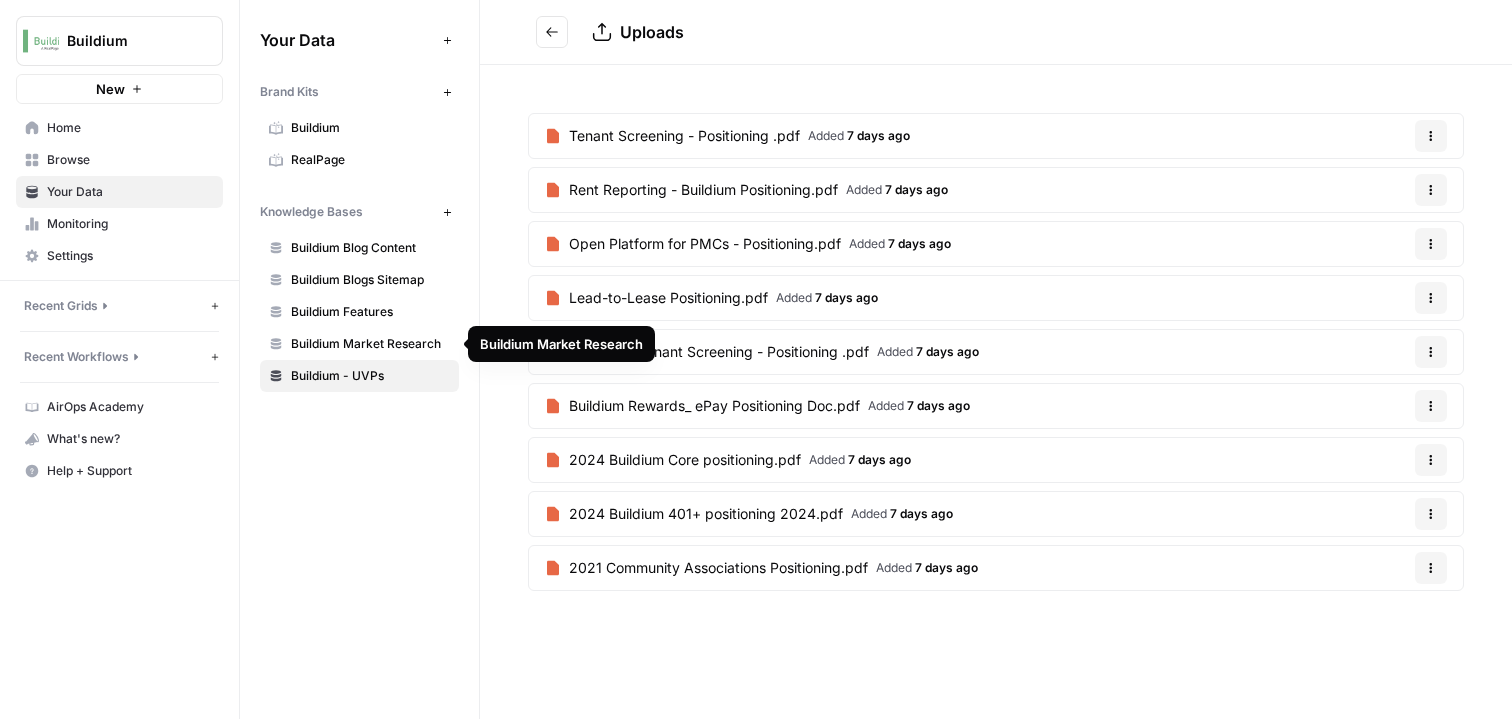 click on "Buildium Market Research" at bounding box center (359, 344) 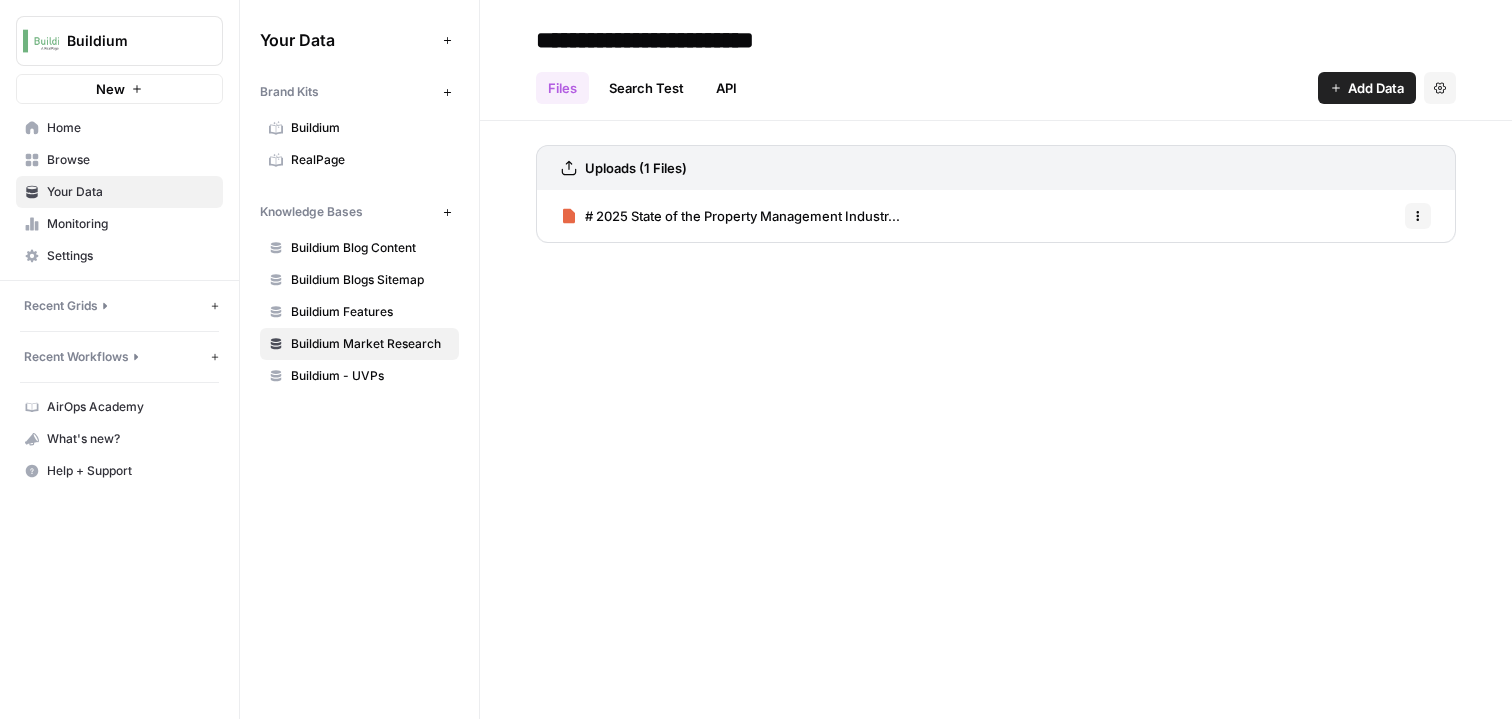 click on "# 2025 State of the Property Management Industr..." at bounding box center [742, 216] 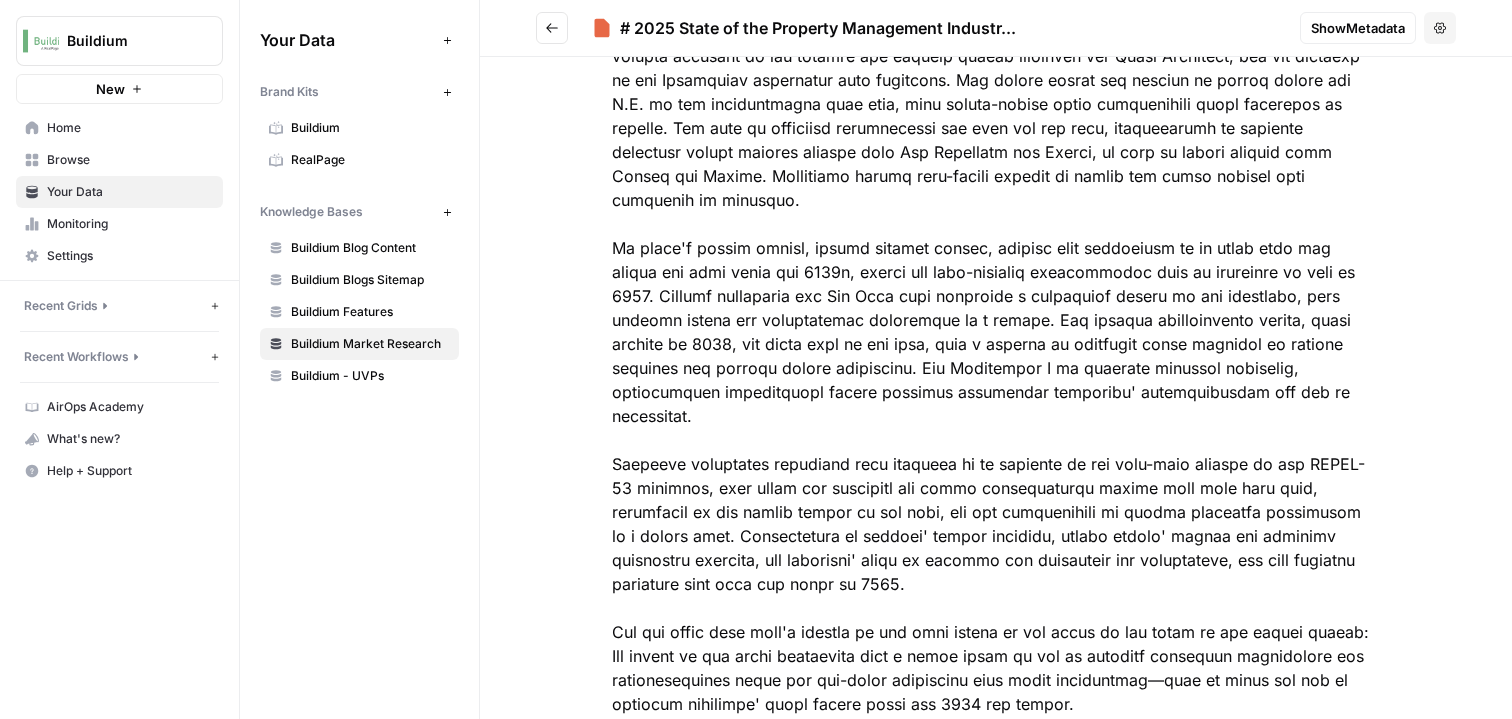 scroll, scrollTop: 1182, scrollLeft: 0, axis: vertical 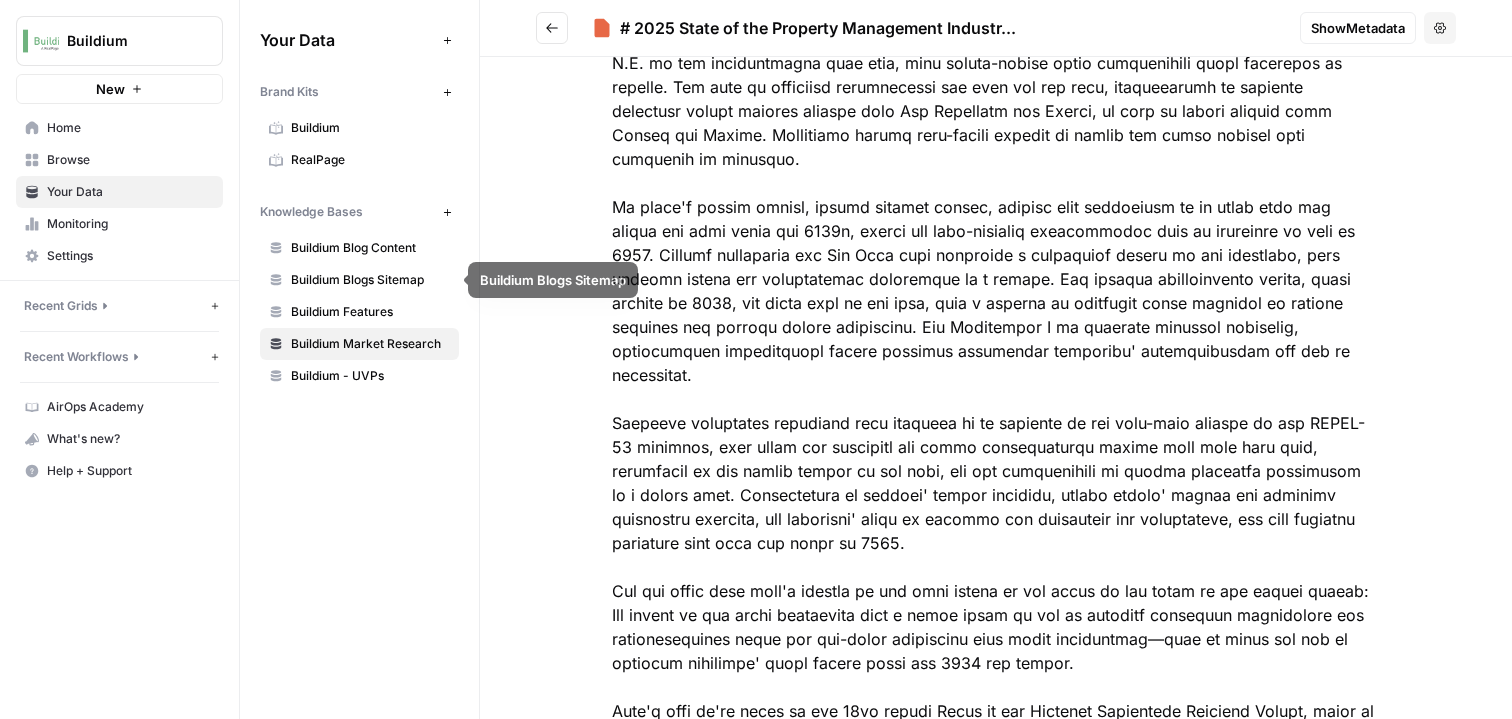 click on "Buildium Features" at bounding box center [370, 312] 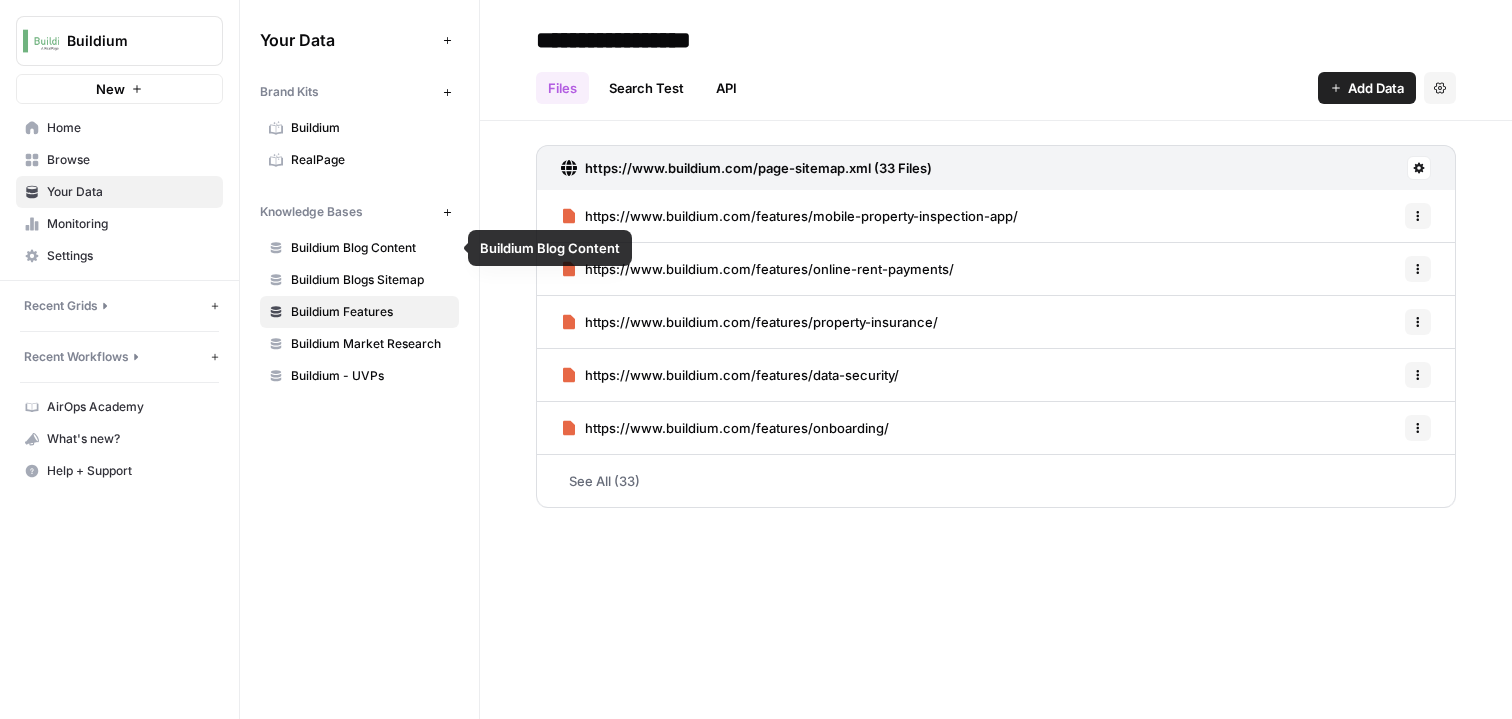 click on "Buildium Blog Content" at bounding box center (370, 248) 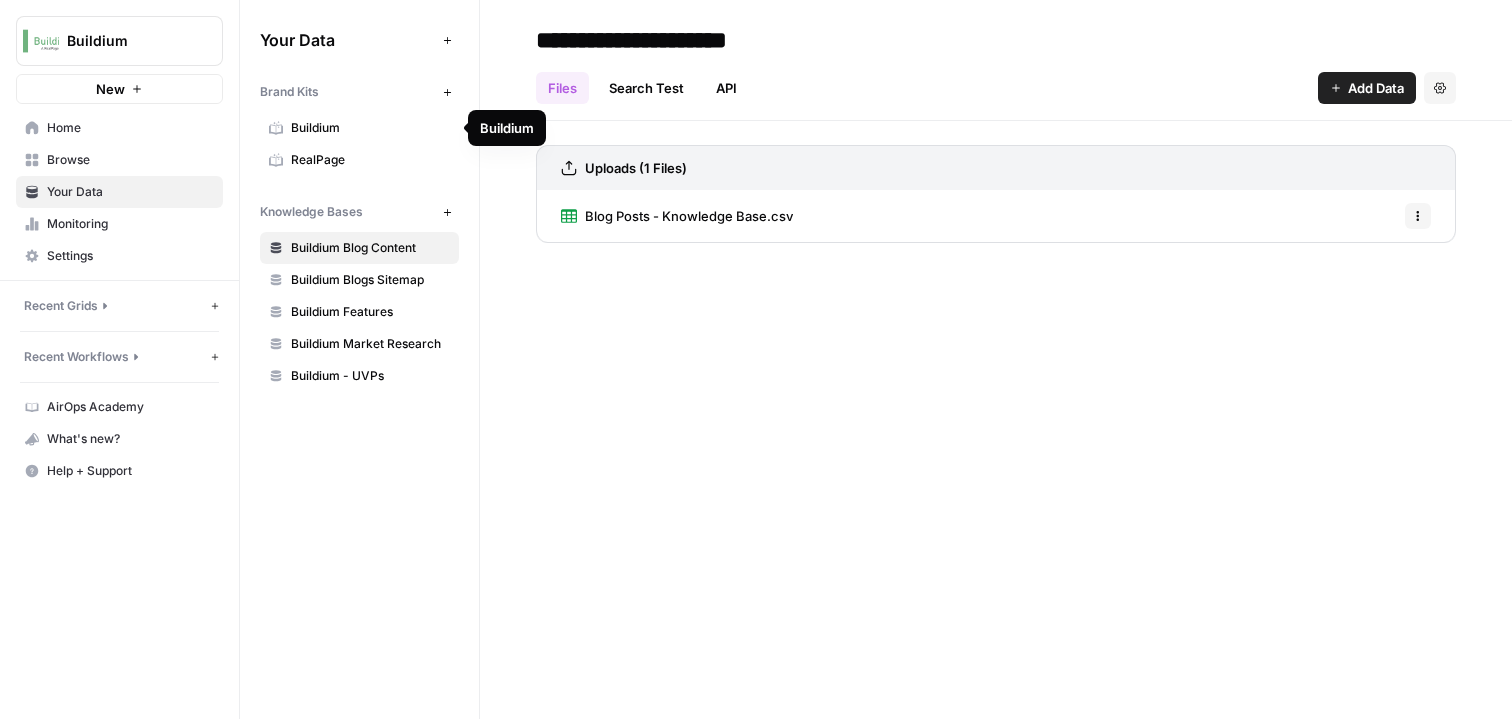 click on "Buildium" at bounding box center (370, 128) 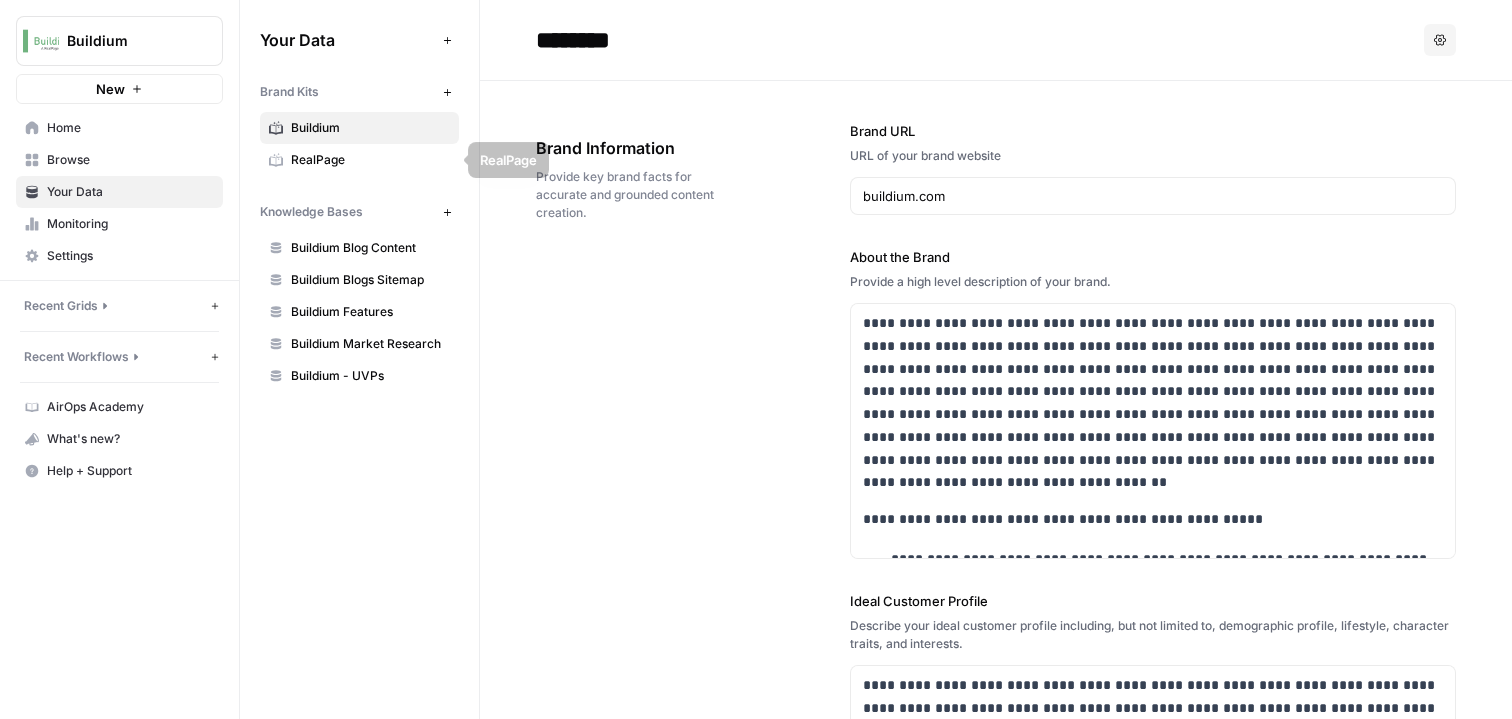 click on "RealPage" at bounding box center [370, 160] 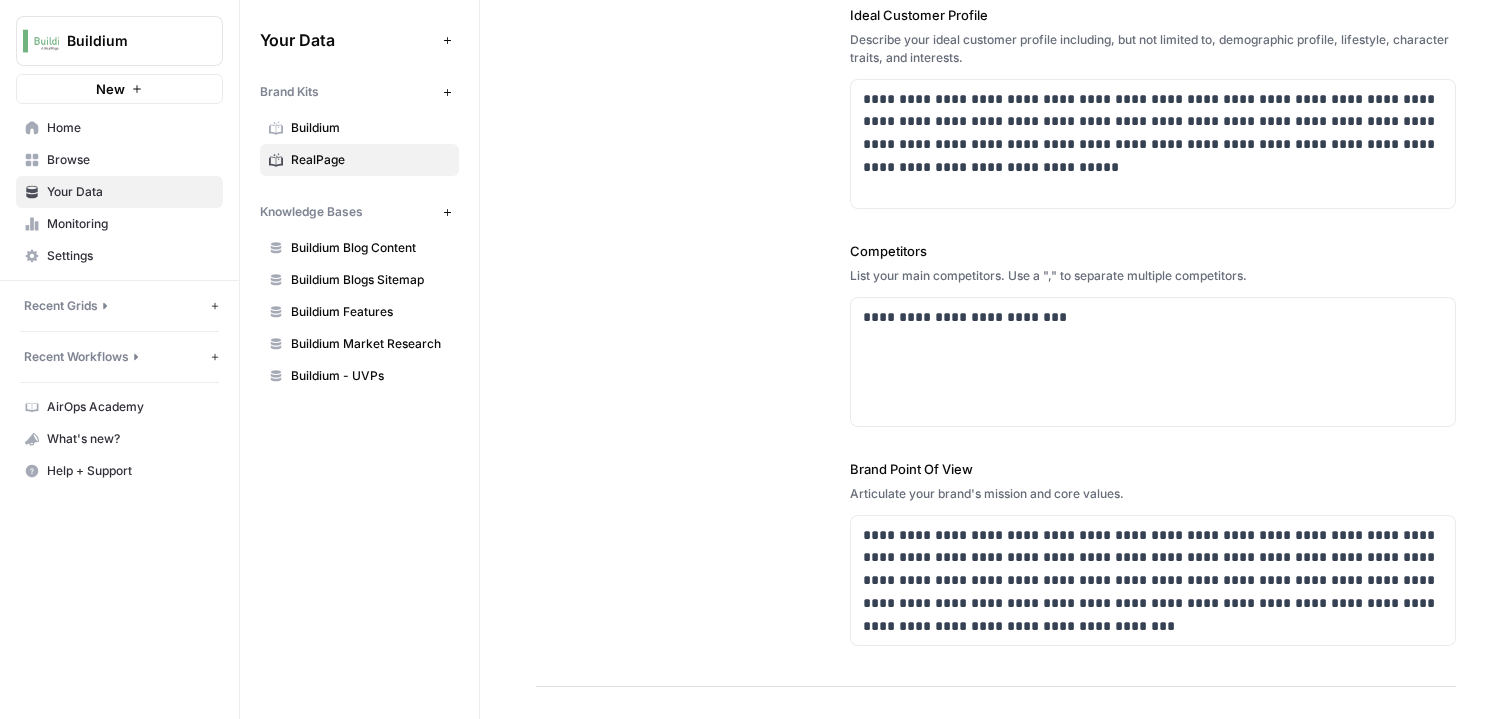 scroll, scrollTop: 477, scrollLeft: 0, axis: vertical 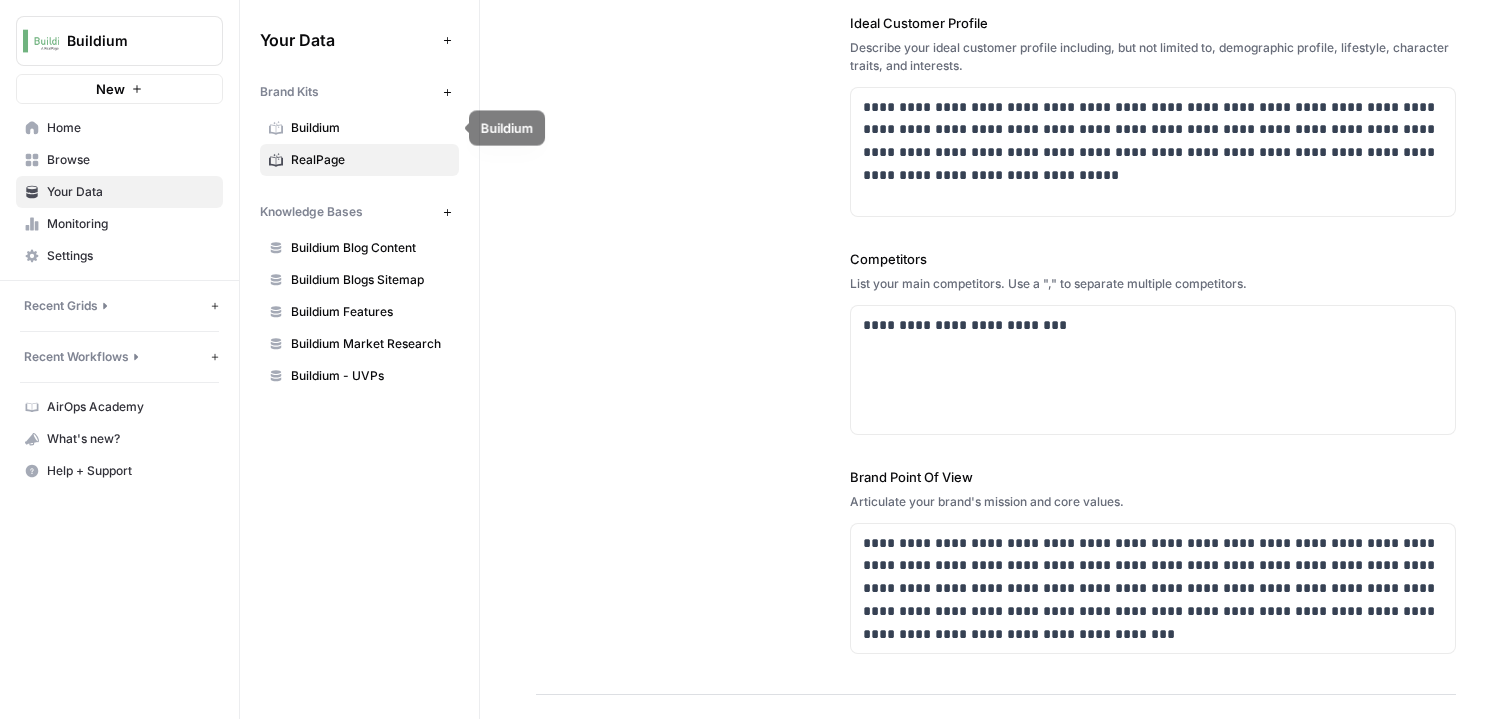 click on "Buildium" at bounding box center (370, 128) 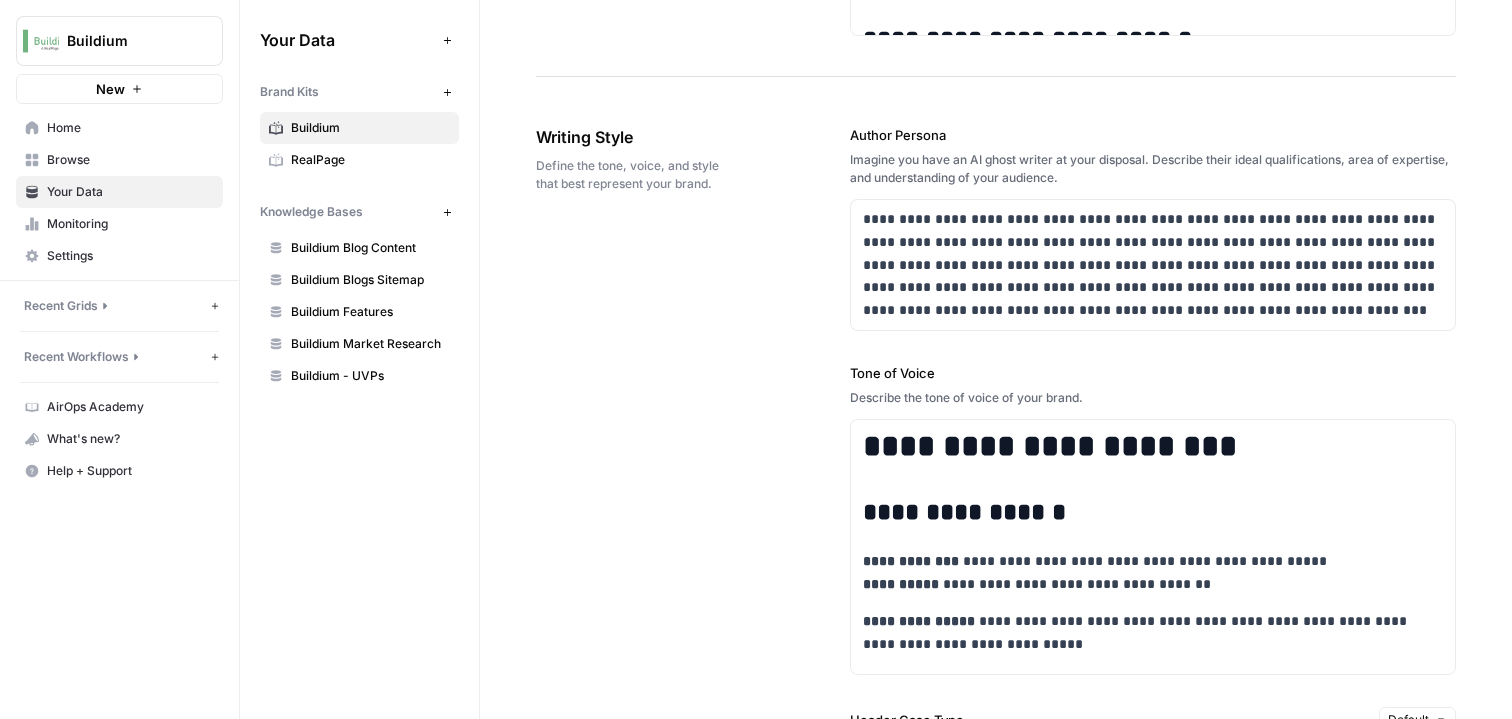scroll, scrollTop: 1482, scrollLeft: 0, axis: vertical 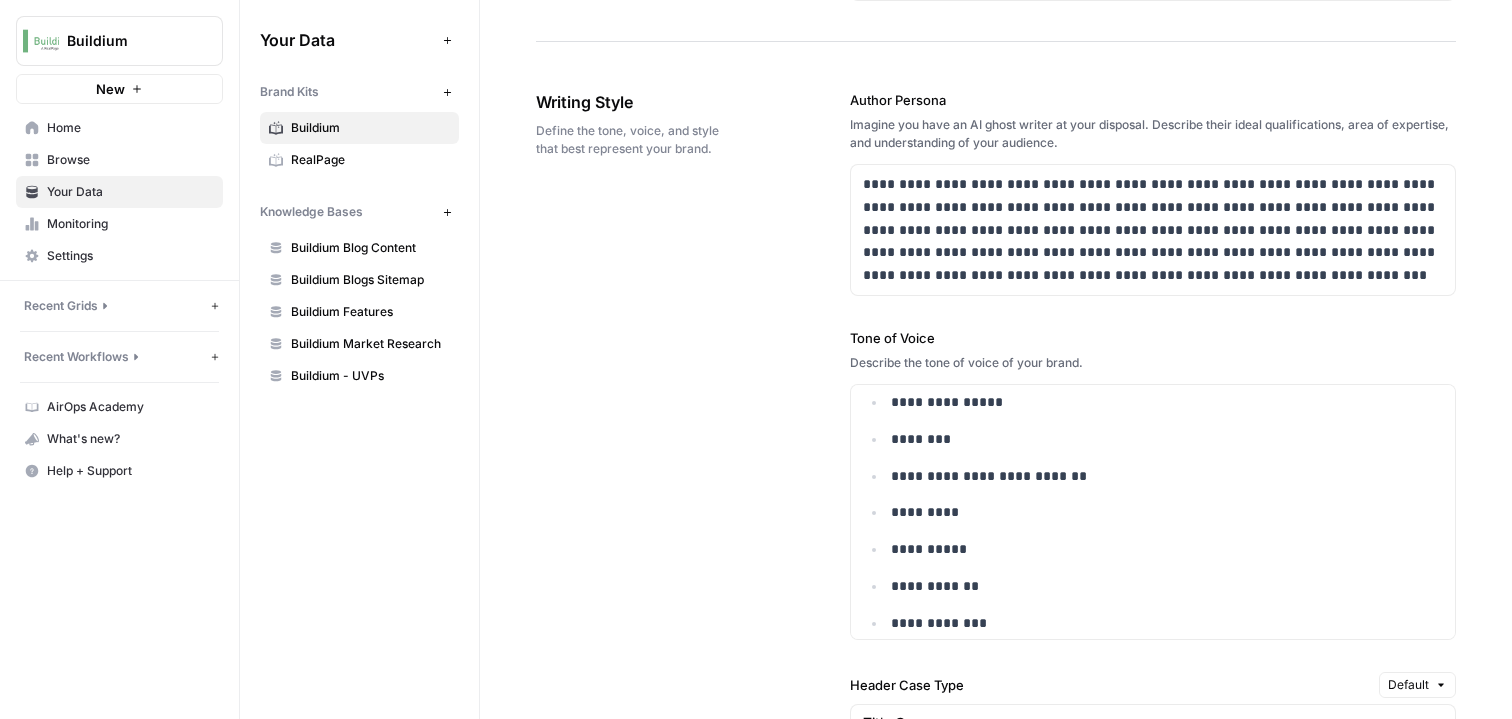 click on "Home" at bounding box center (130, 128) 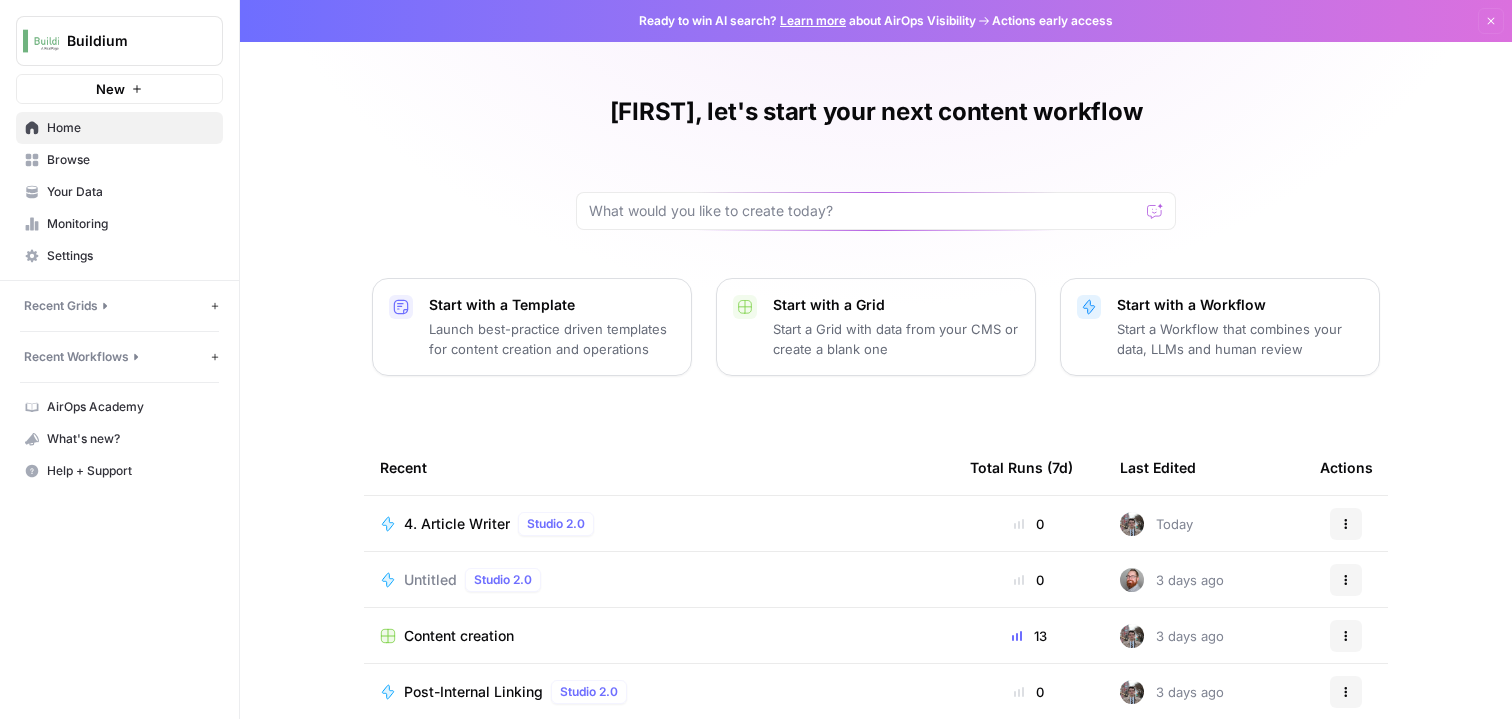 click on "Untitled" at bounding box center [430, 580] 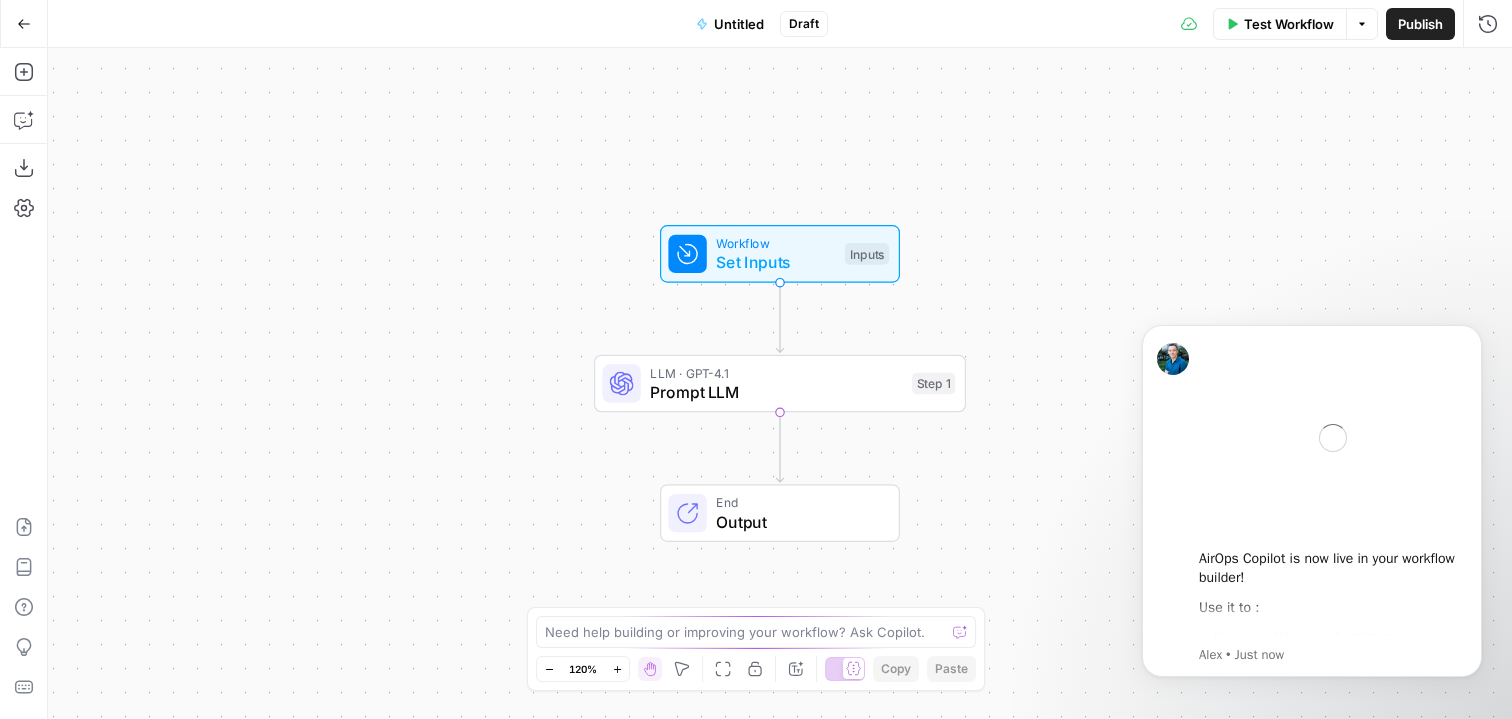 scroll, scrollTop: 0, scrollLeft: 0, axis: both 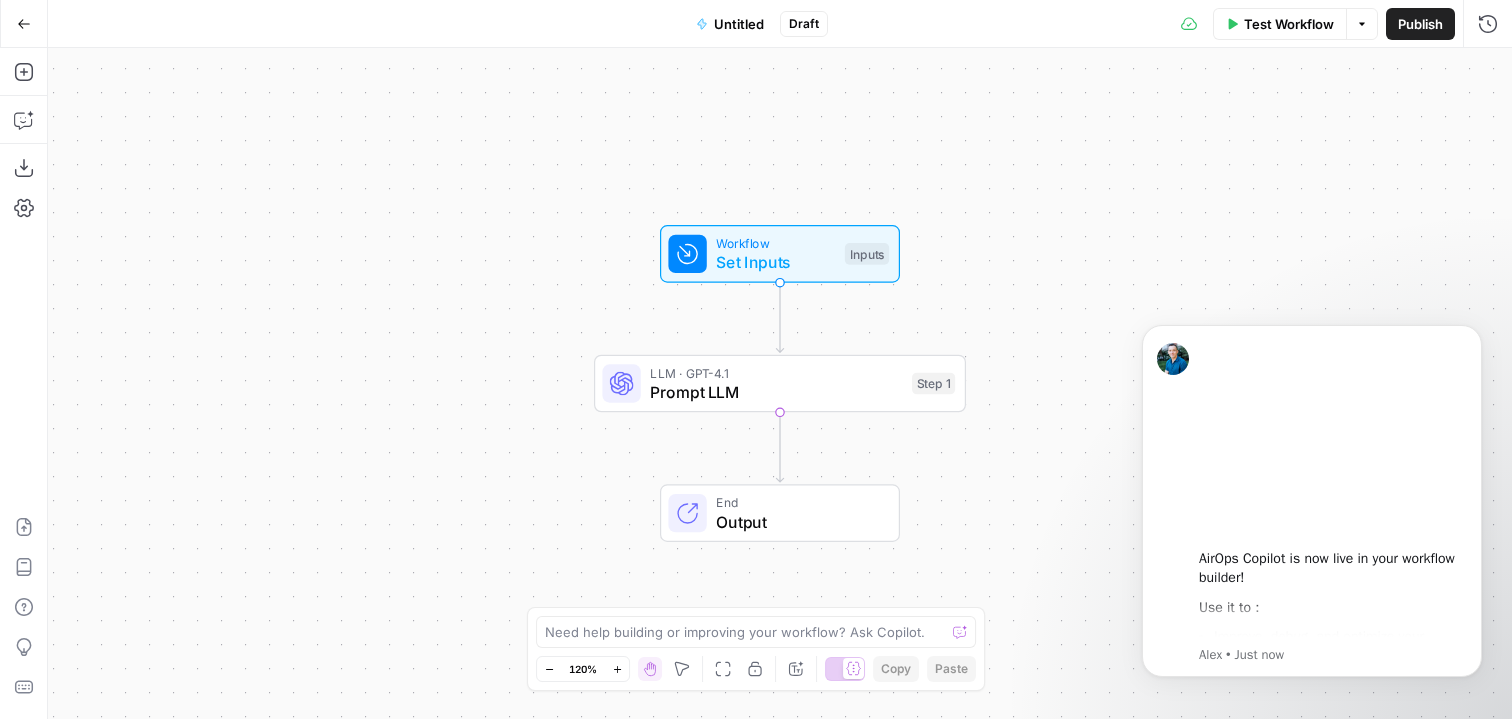 click 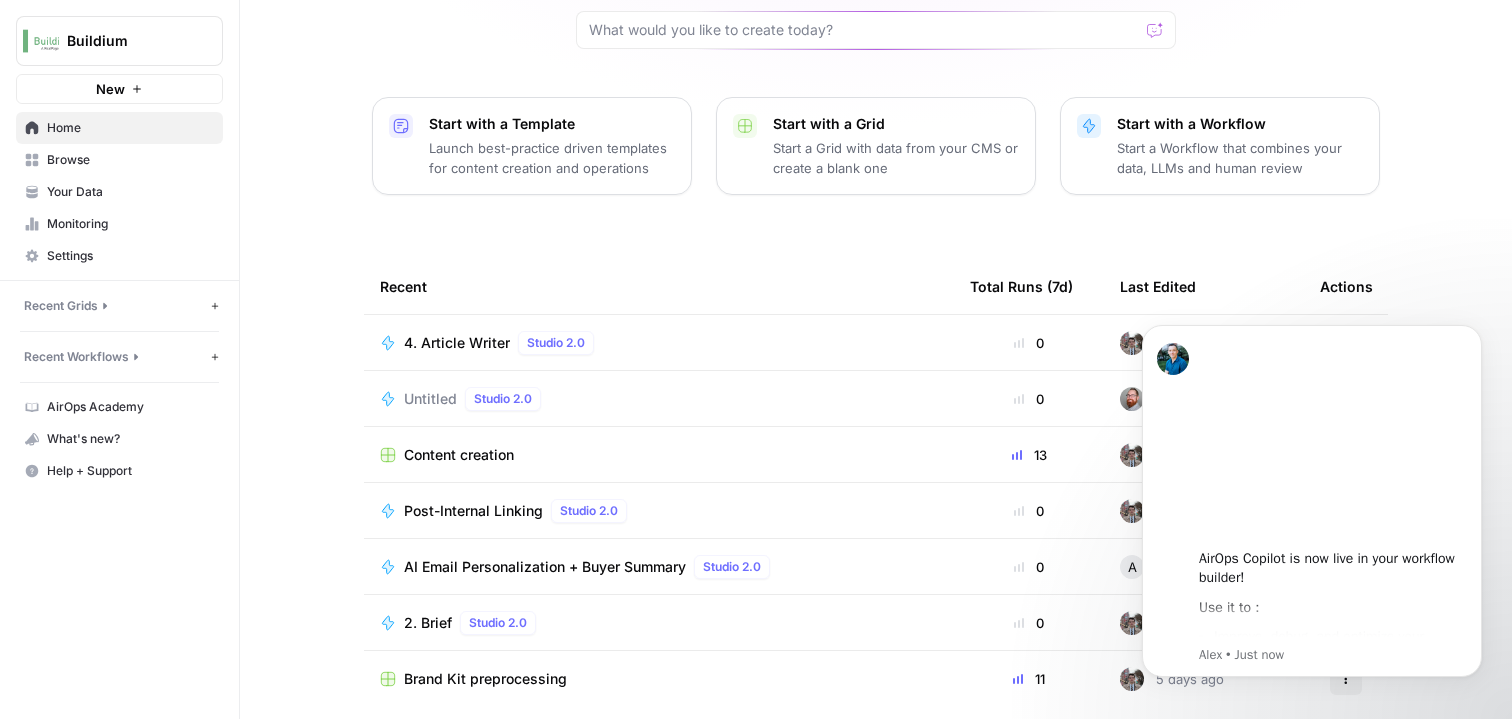 scroll, scrollTop: 201, scrollLeft: 0, axis: vertical 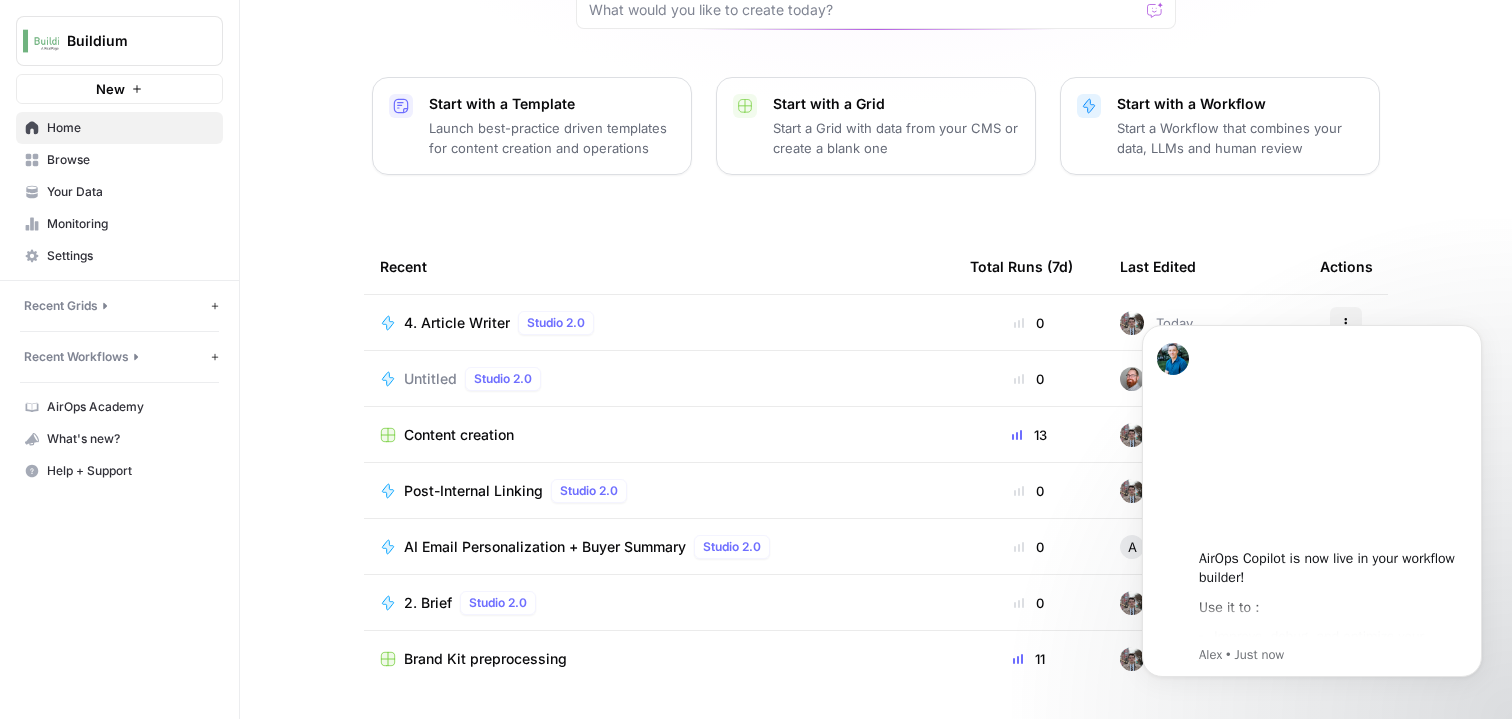 click on "2. Brief" at bounding box center [428, 603] 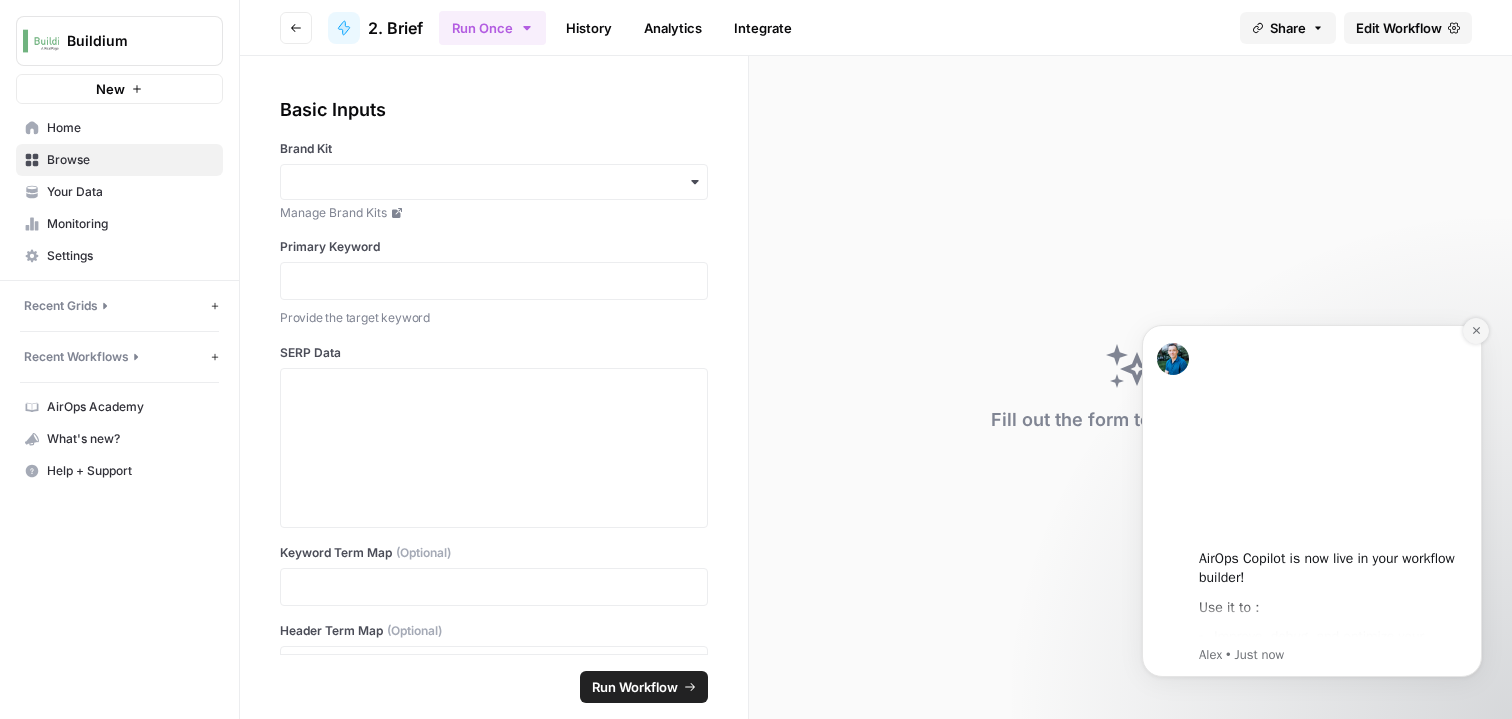 click at bounding box center (1476, 331) 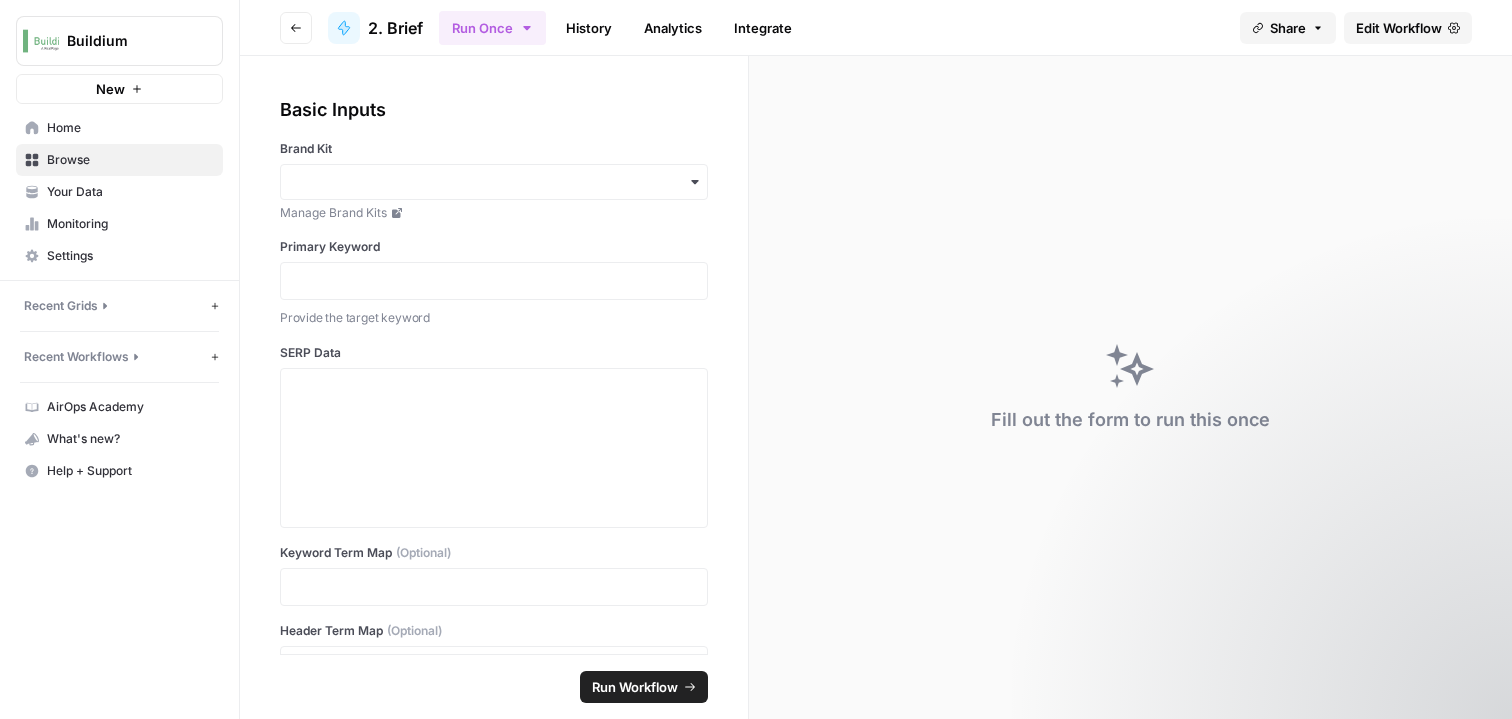 click on "History" at bounding box center (589, 28) 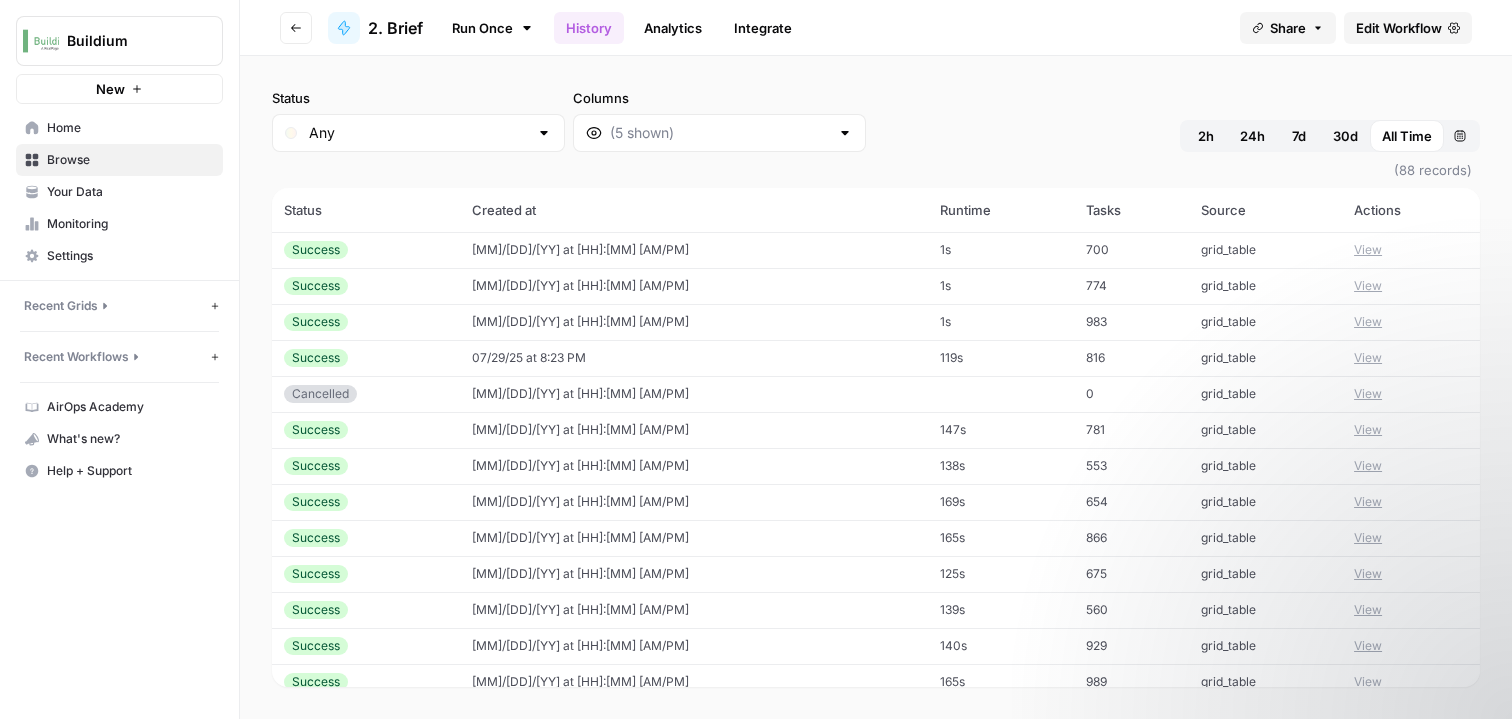 click on "Run Once" at bounding box center (492, 28) 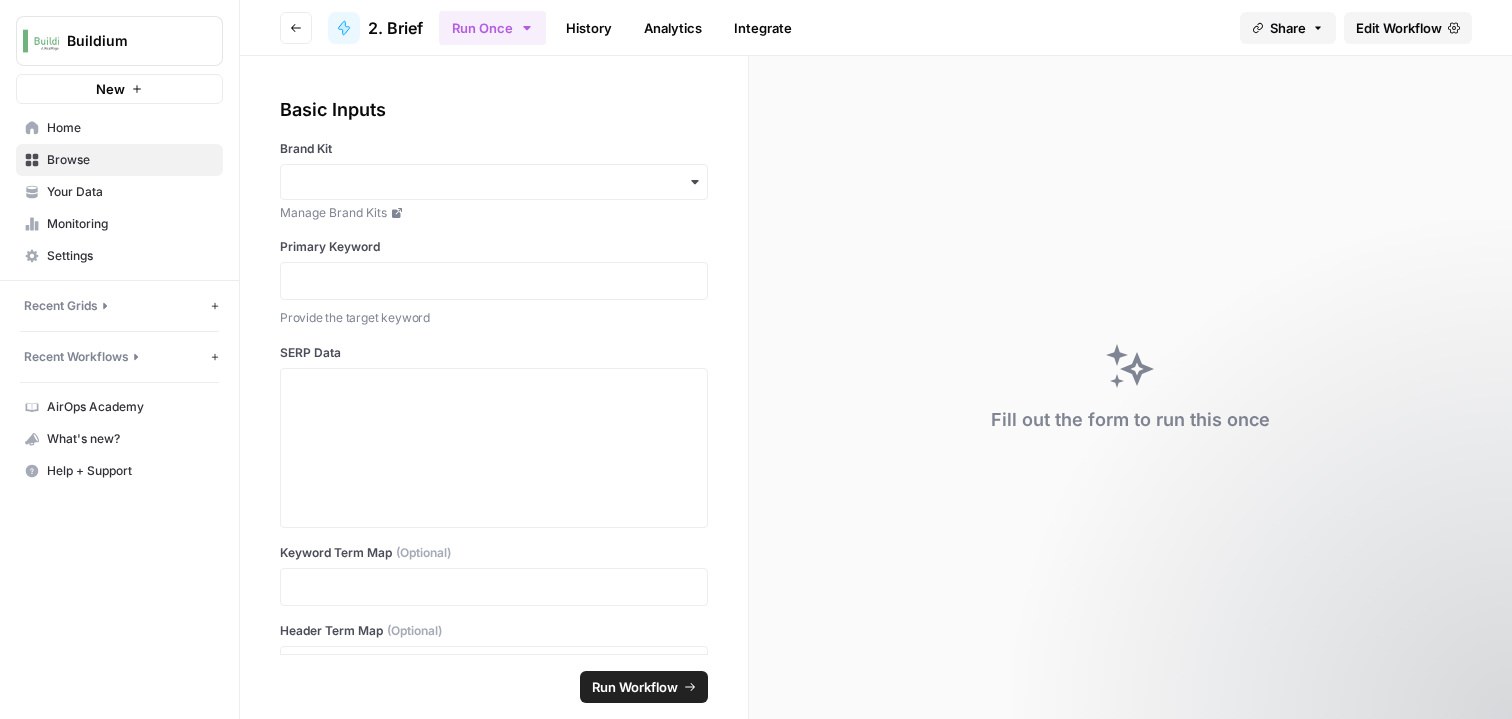 click on "Analytics" at bounding box center [673, 28] 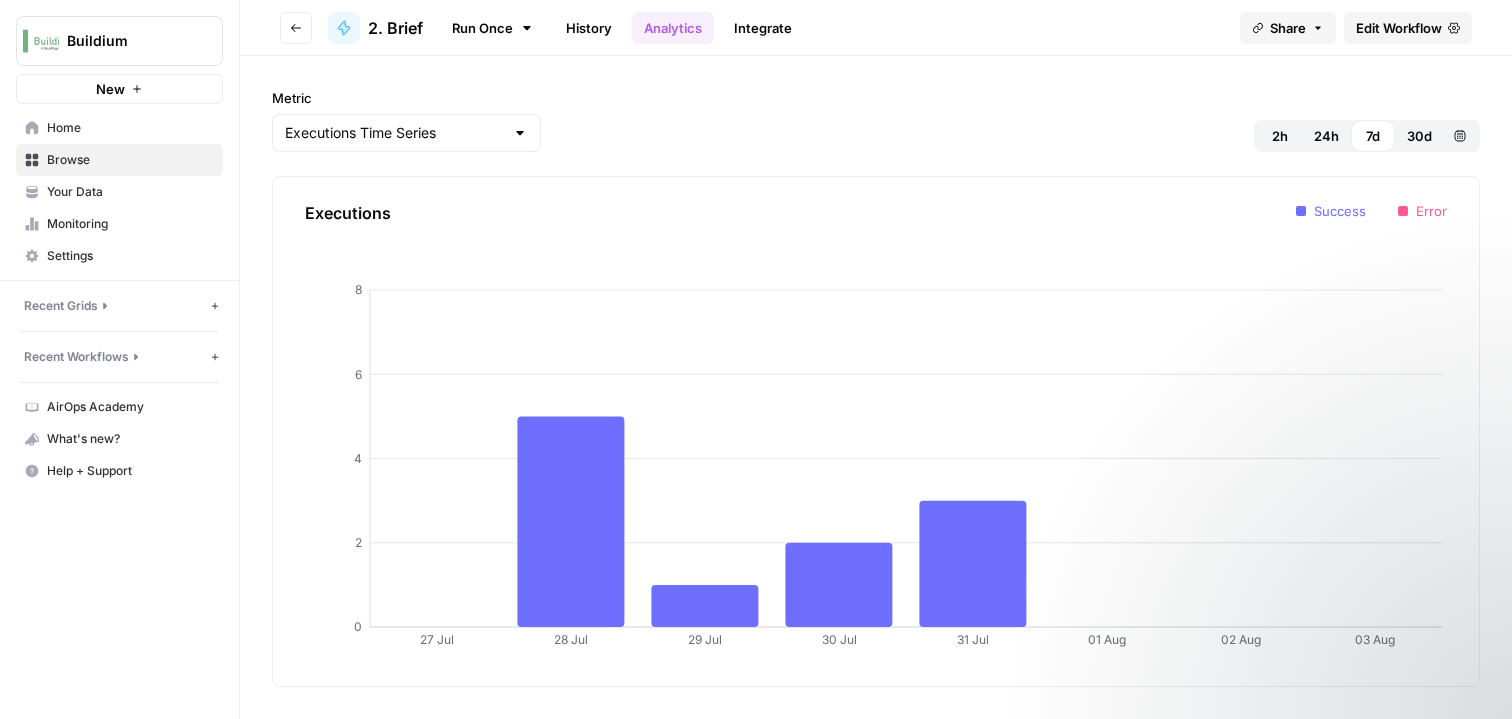 click on "Integrate" at bounding box center (763, 28) 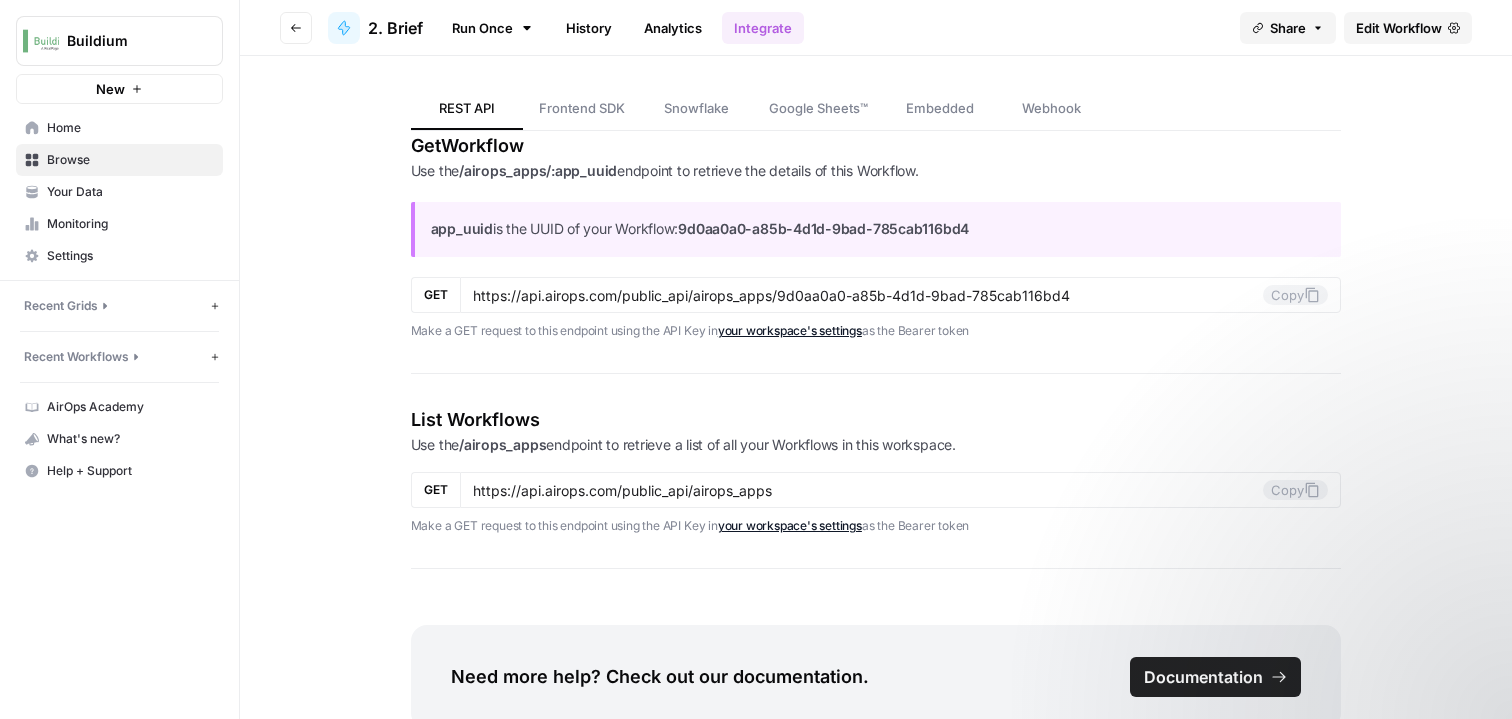 scroll, scrollTop: 2774, scrollLeft: 0, axis: vertical 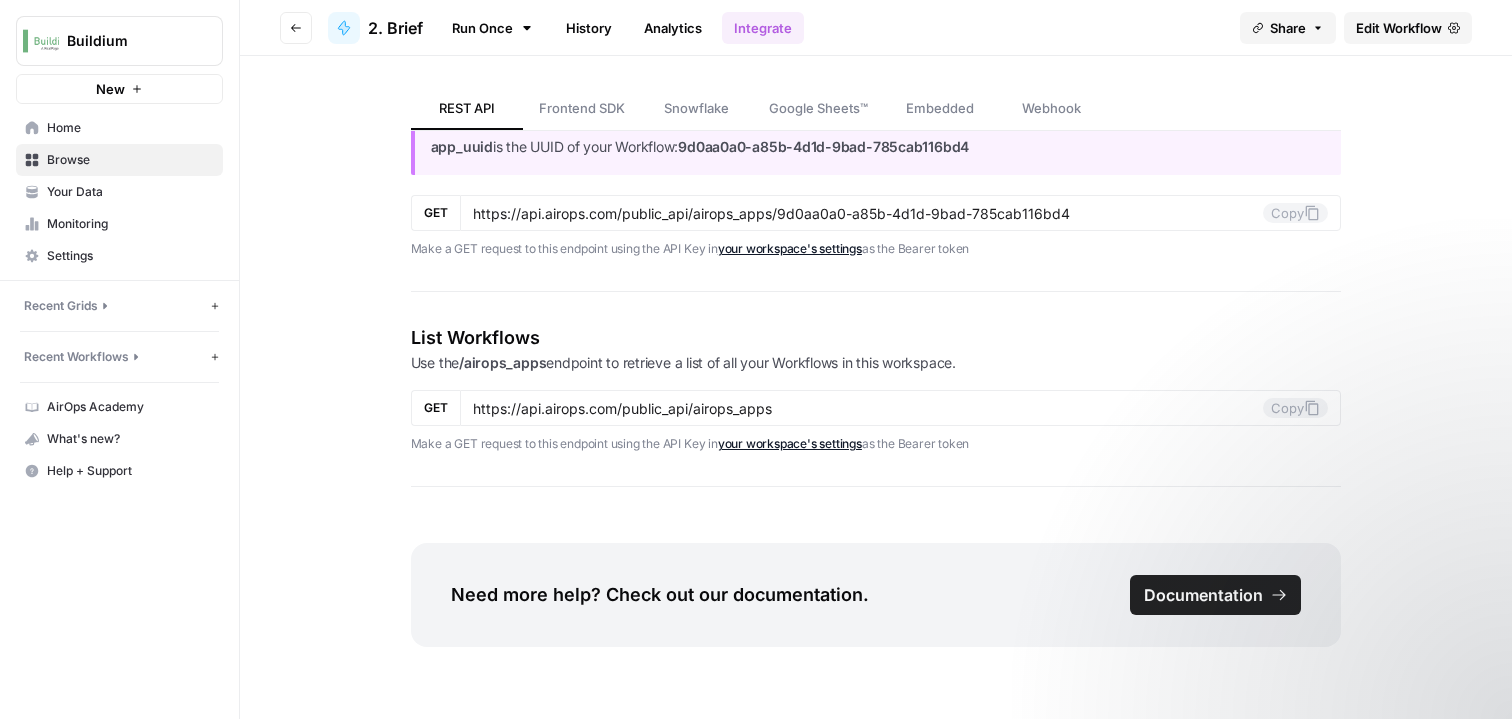 click on "Documentation" at bounding box center [1203, 595] 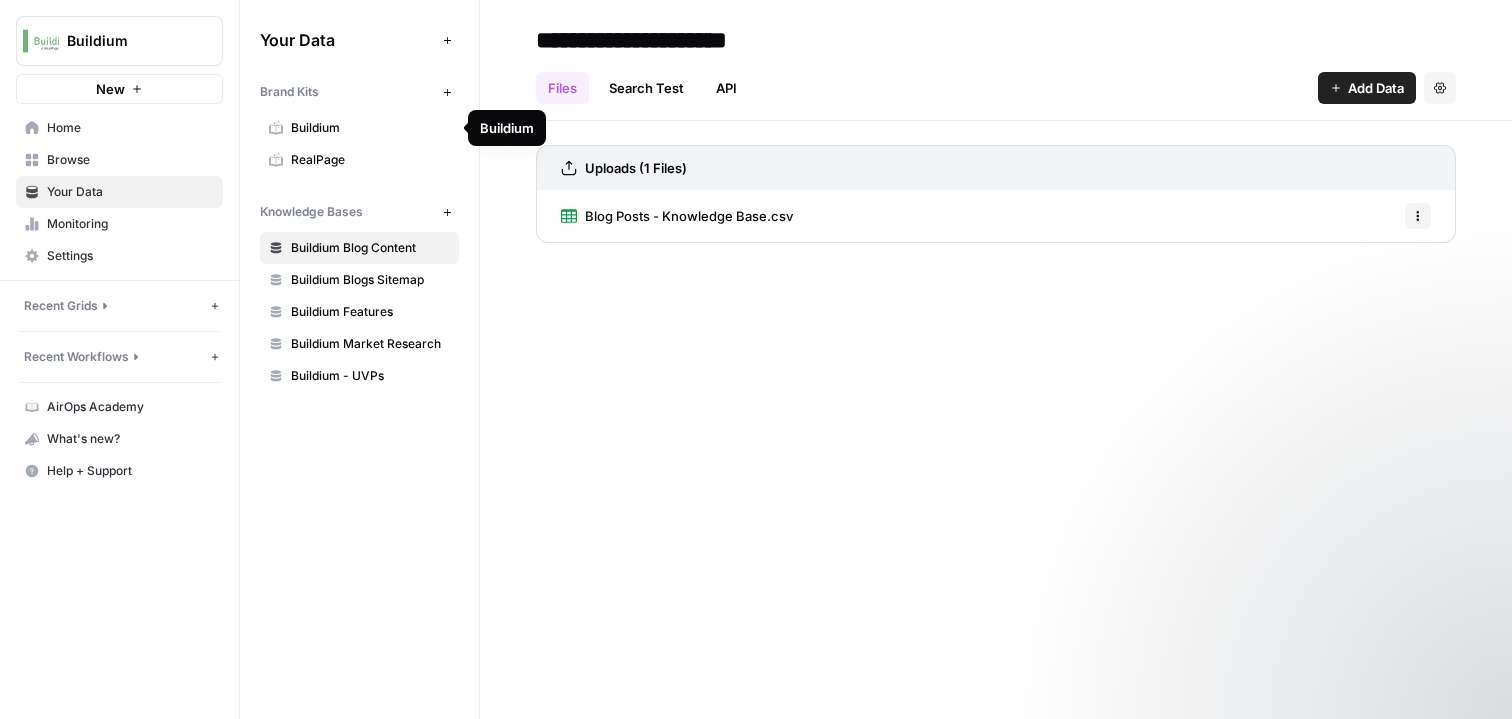 click on "Buildium" at bounding box center [370, 128] 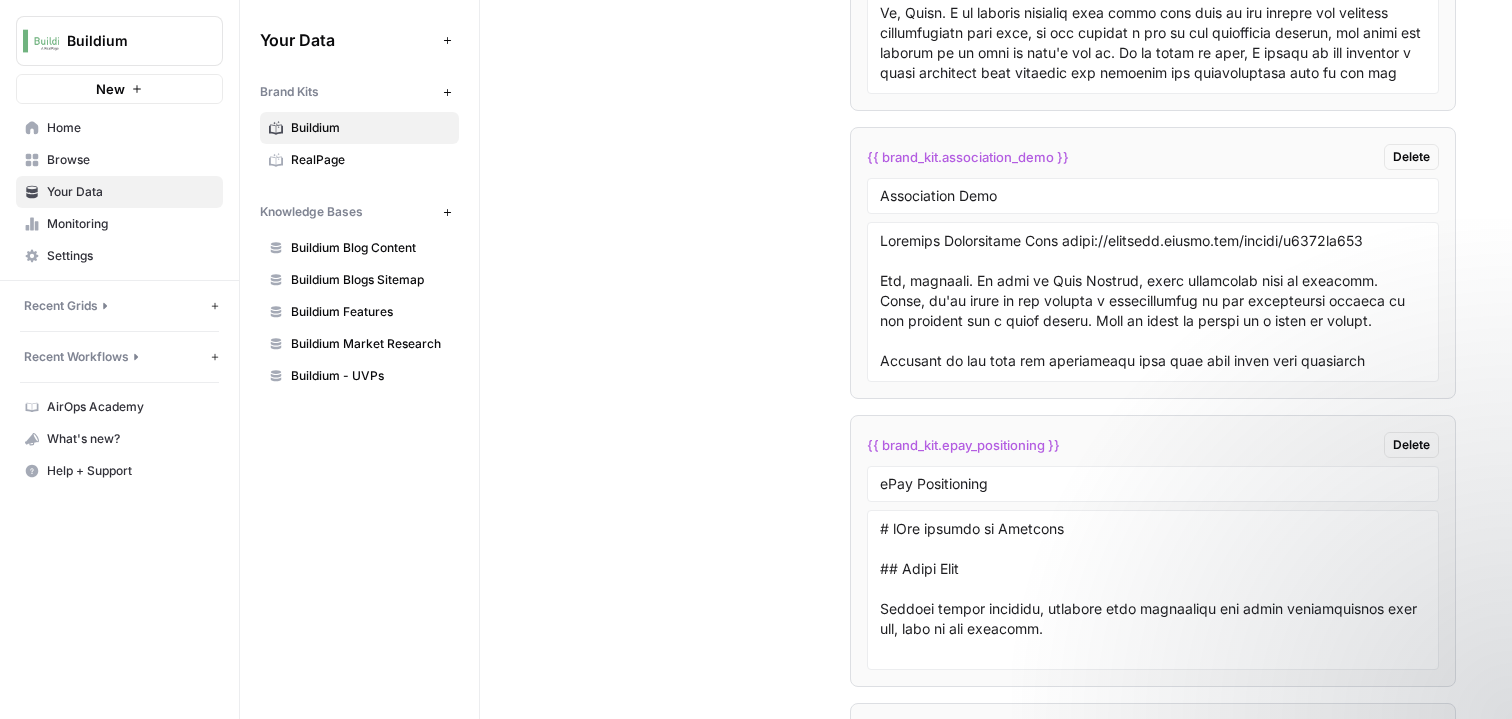 scroll, scrollTop: 71, scrollLeft: 0, axis: vertical 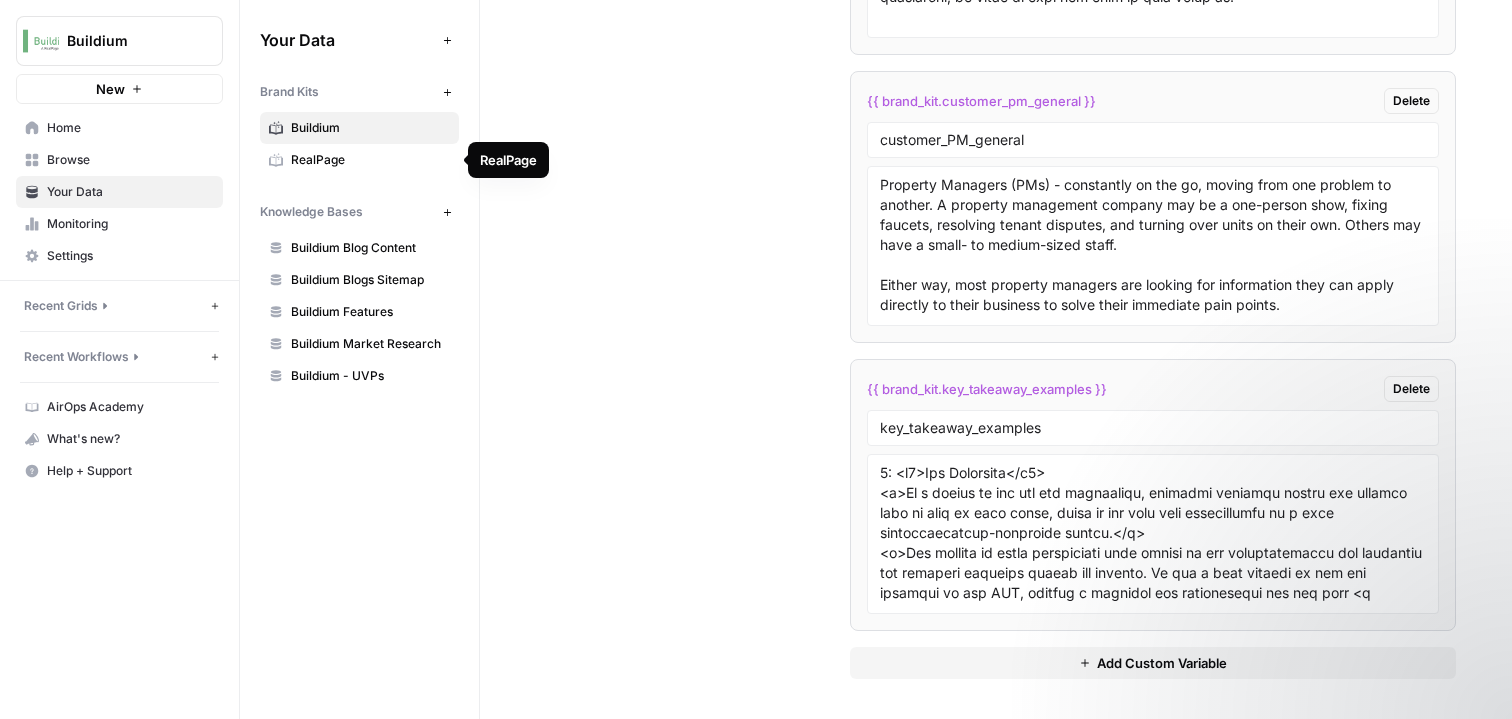 click on "RealPage" at bounding box center [370, 160] 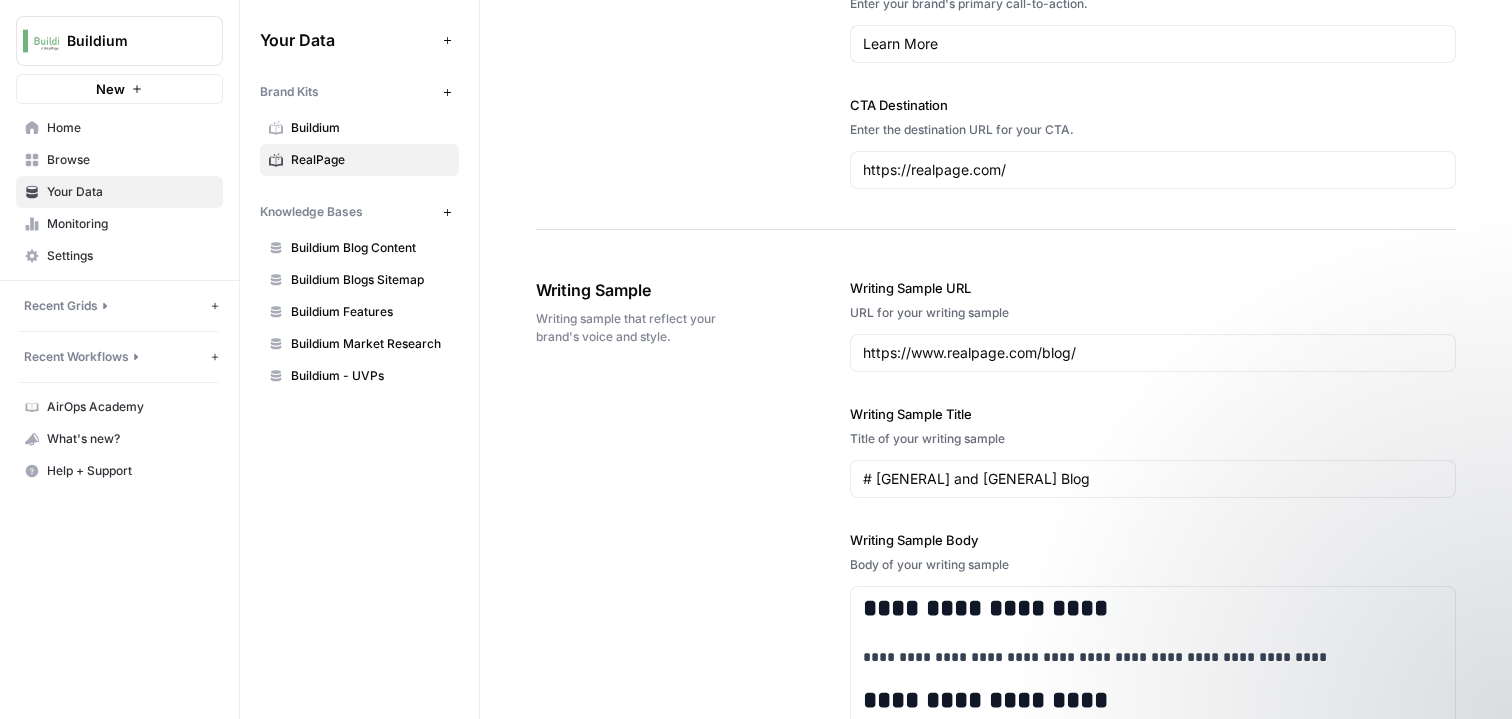 scroll, scrollTop: 2007, scrollLeft: 0, axis: vertical 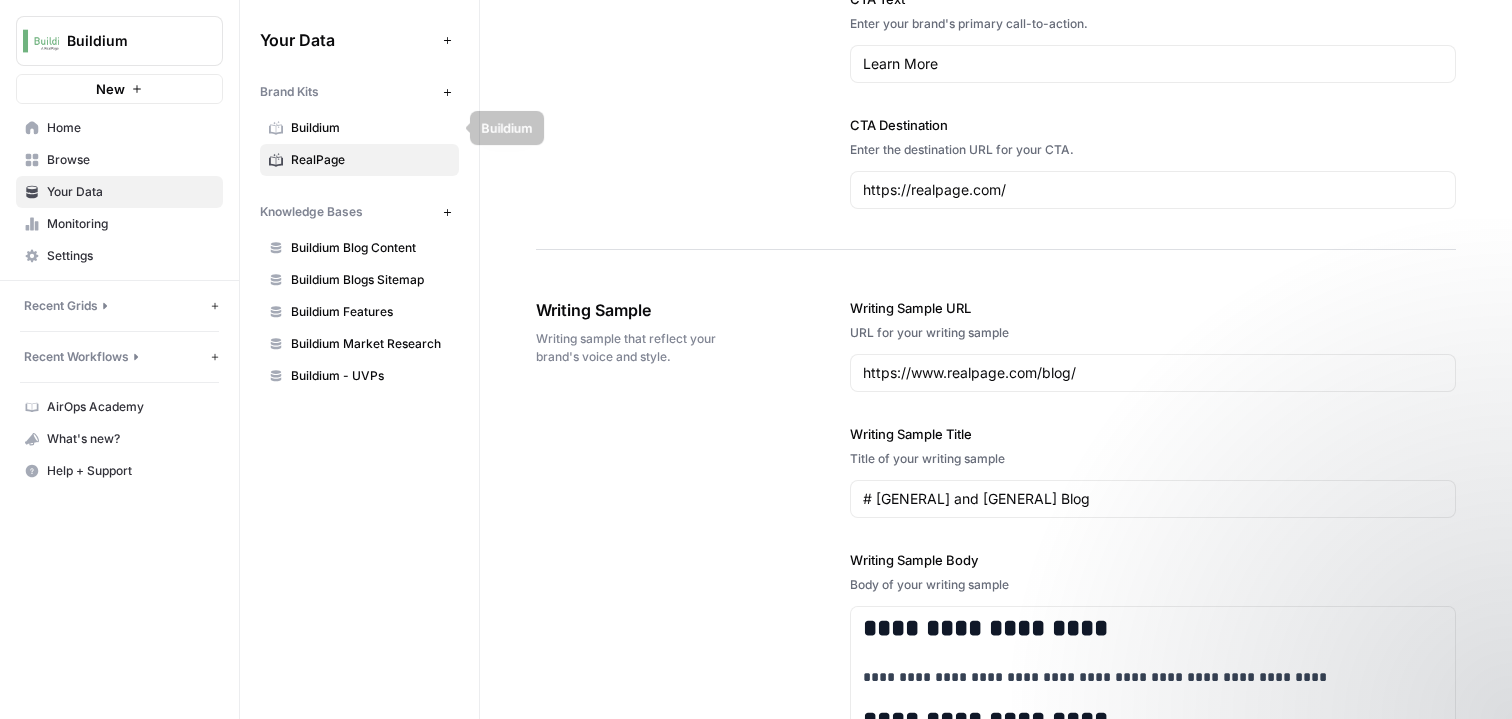 click on "Buildium" at bounding box center (370, 128) 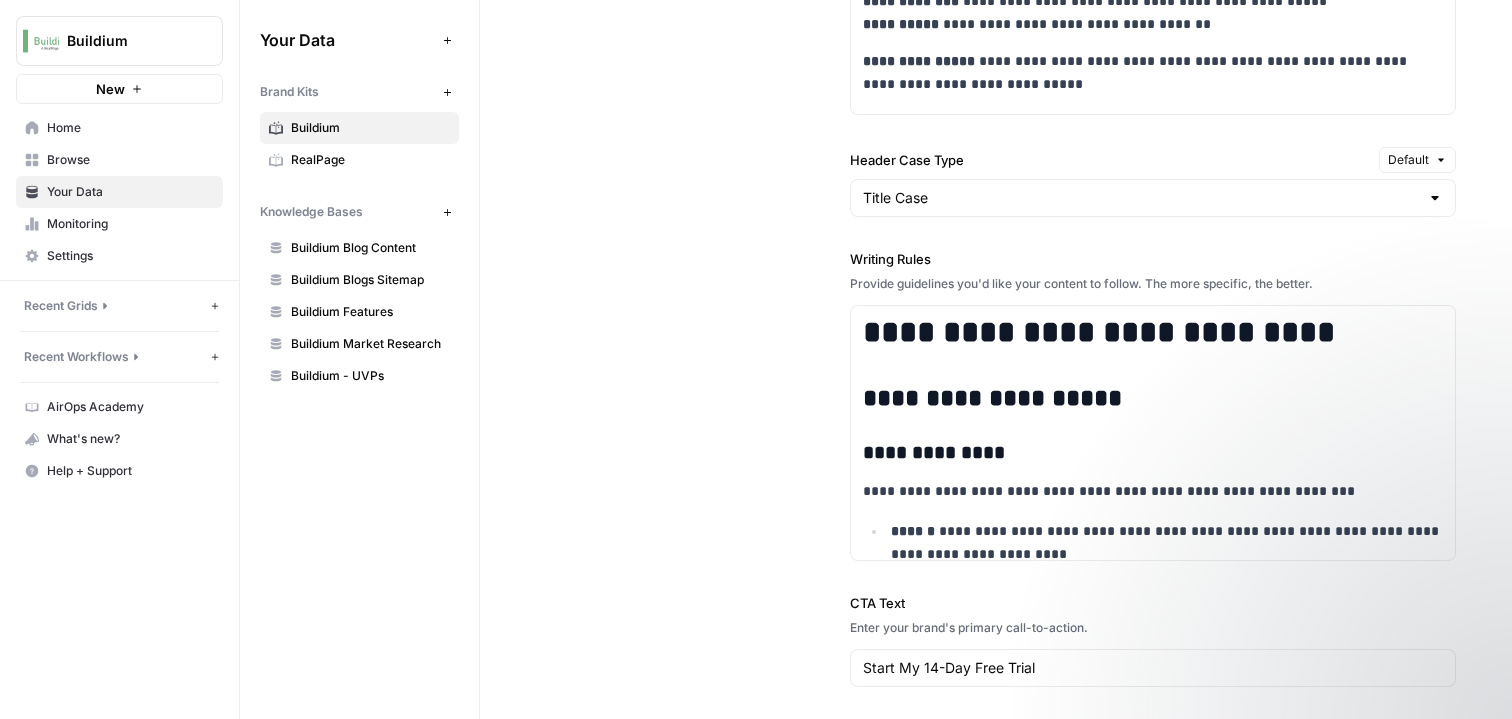 scroll, scrollTop: 1807, scrollLeft: 0, axis: vertical 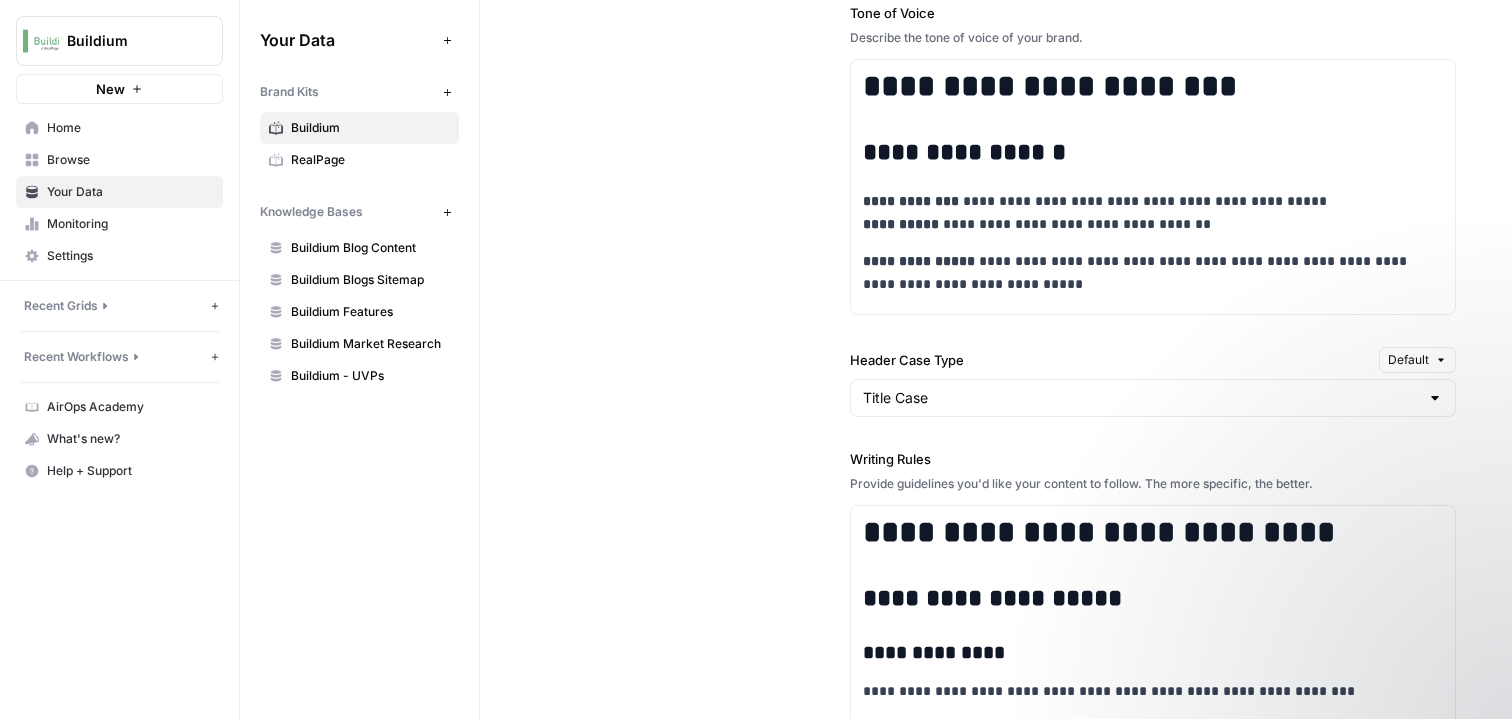 click on "Browse" at bounding box center (130, 160) 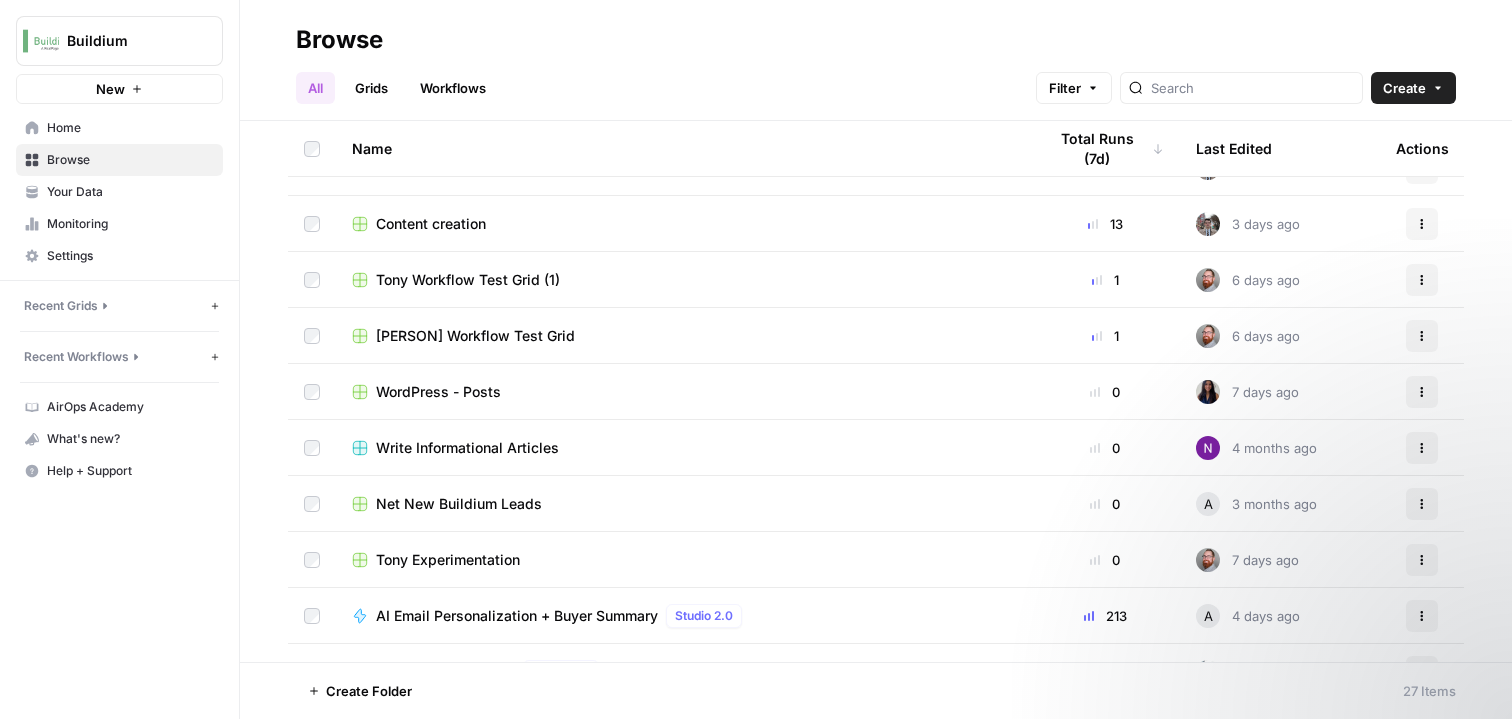 scroll, scrollTop: 0, scrollLeft: 0, axis: both 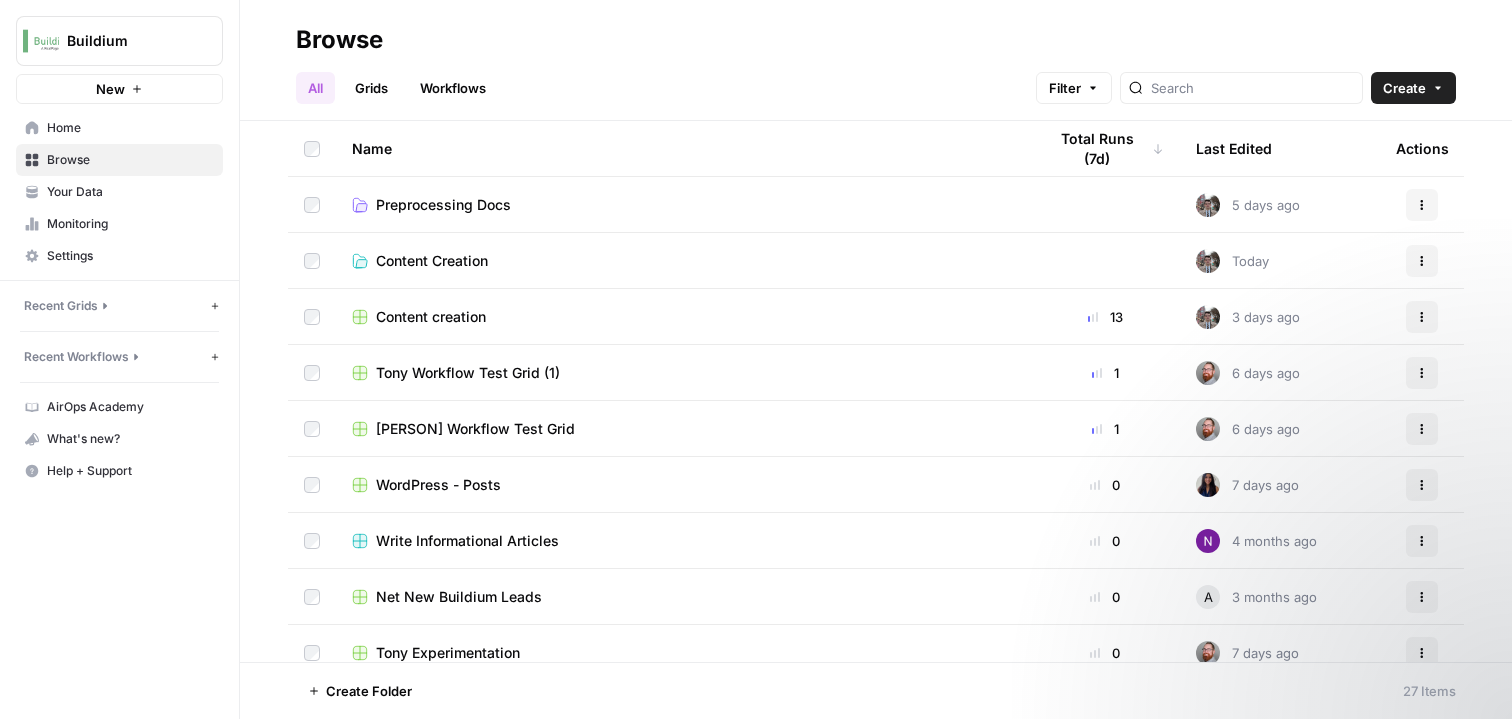 click on "Your Data" at bounding box center (130, 192) 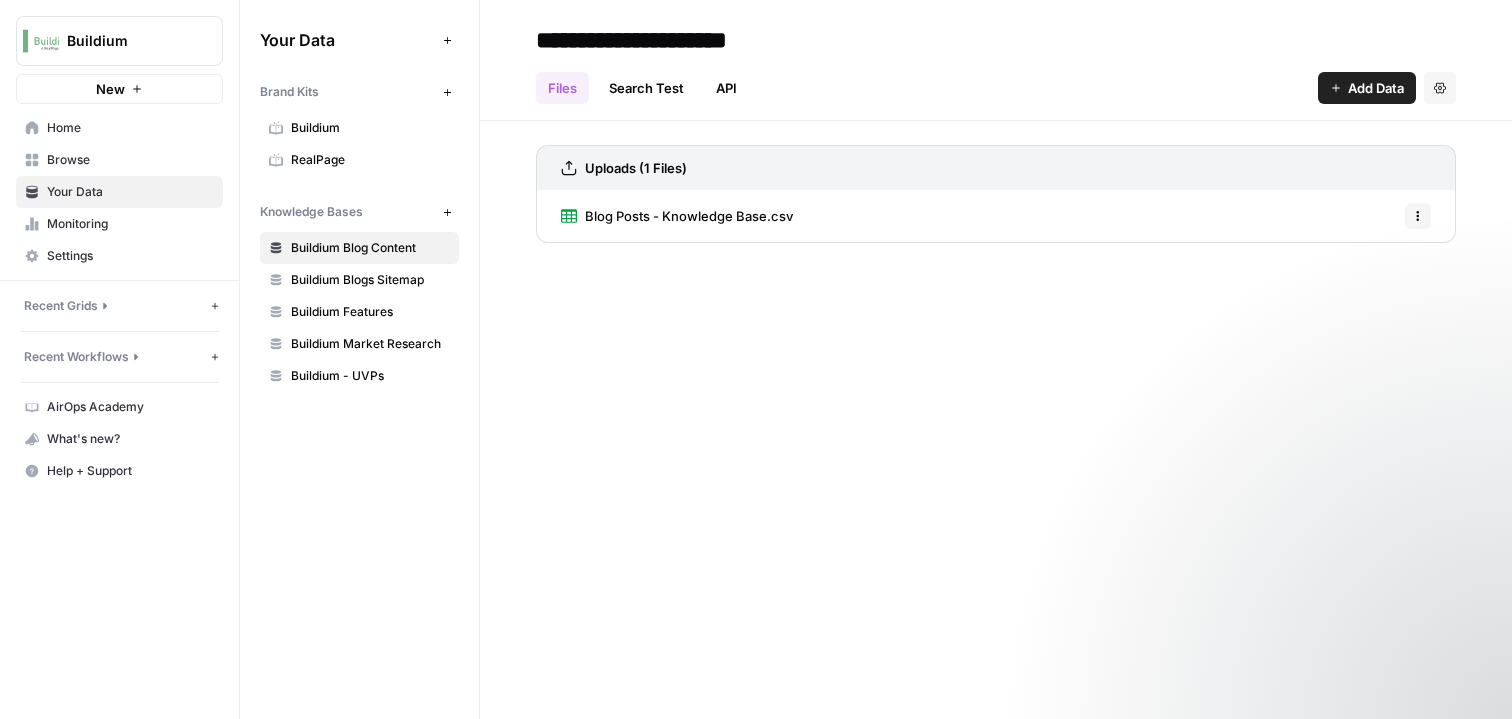 click on "Search Test" at bounding box center [646, 88] 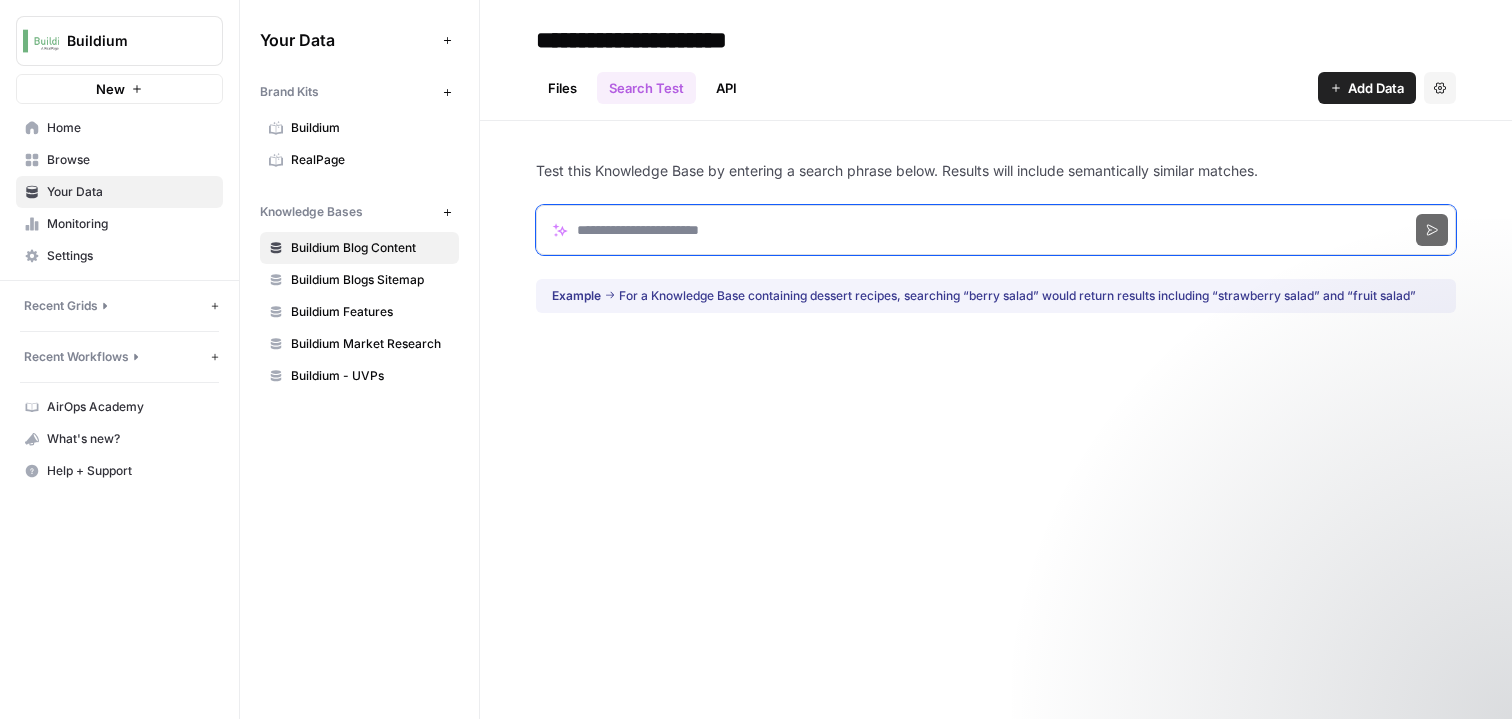 click at bounding box center (996, 230) 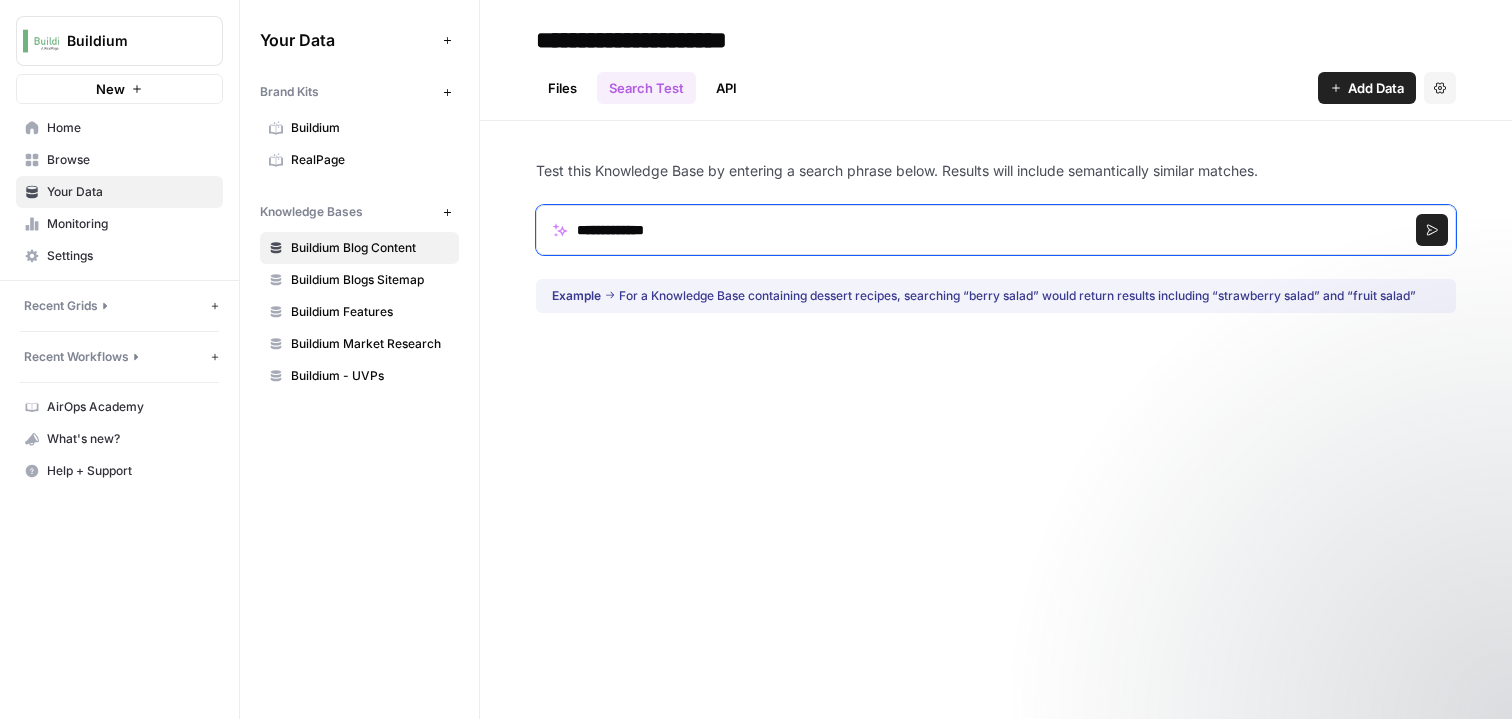type on "**********" 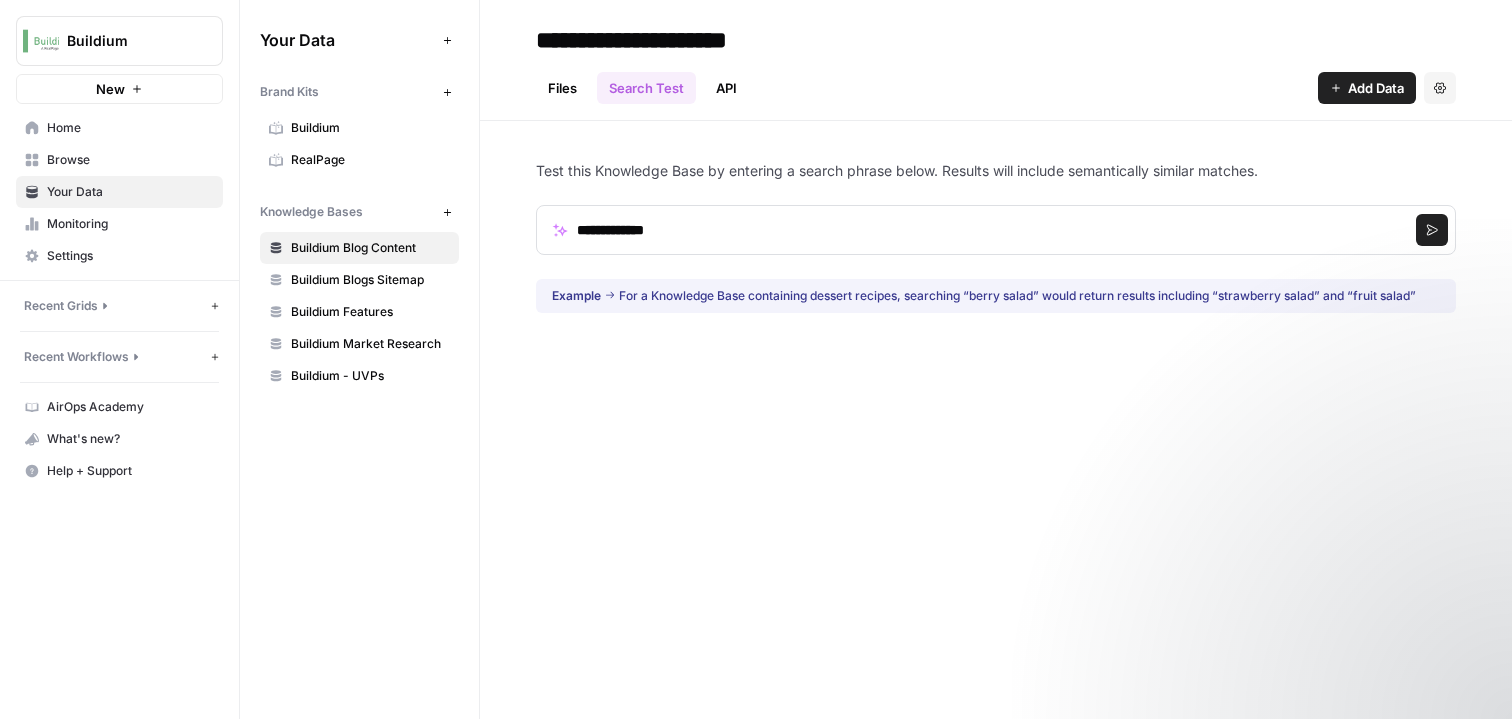 click on "Search" at bounding box center (1432, 230) 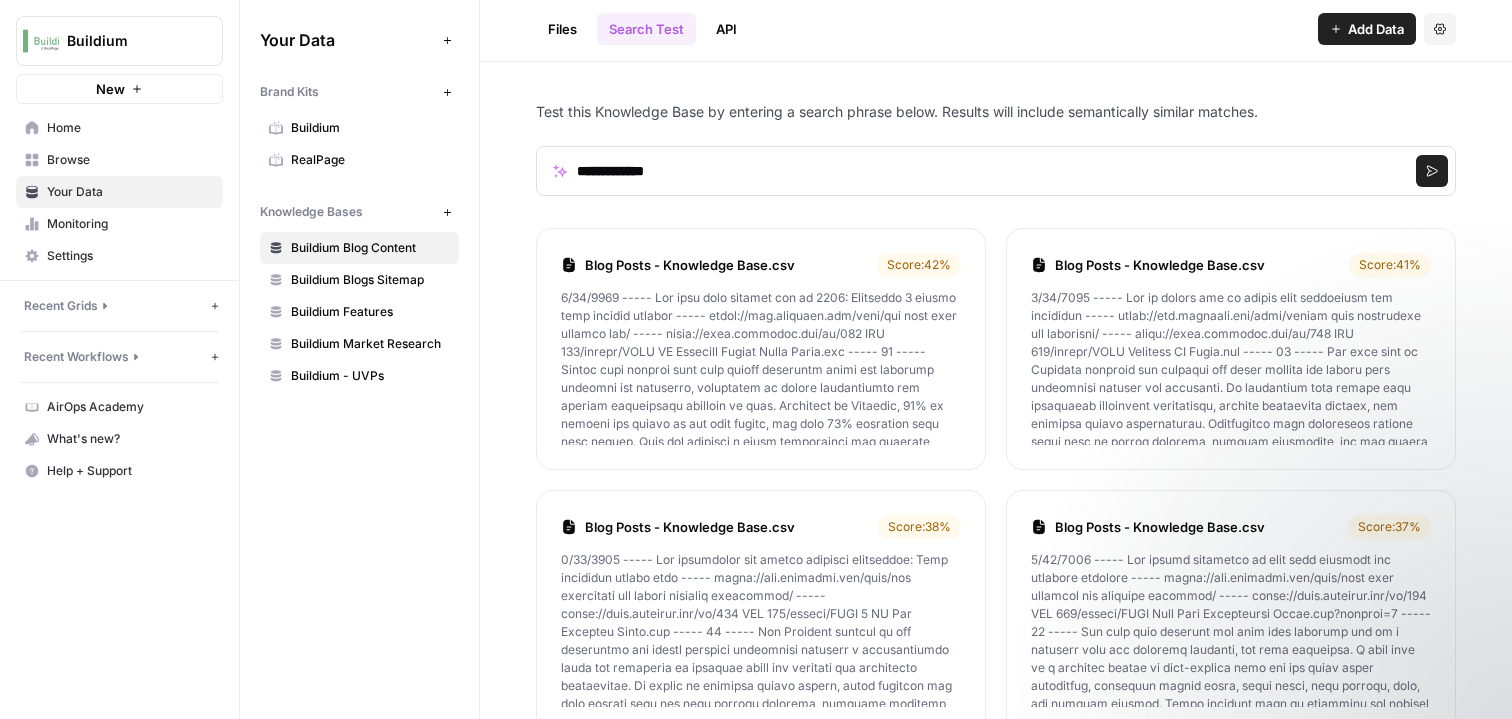 scroll, scrollTop: 61, scrollLeft: 0, axis: vertical 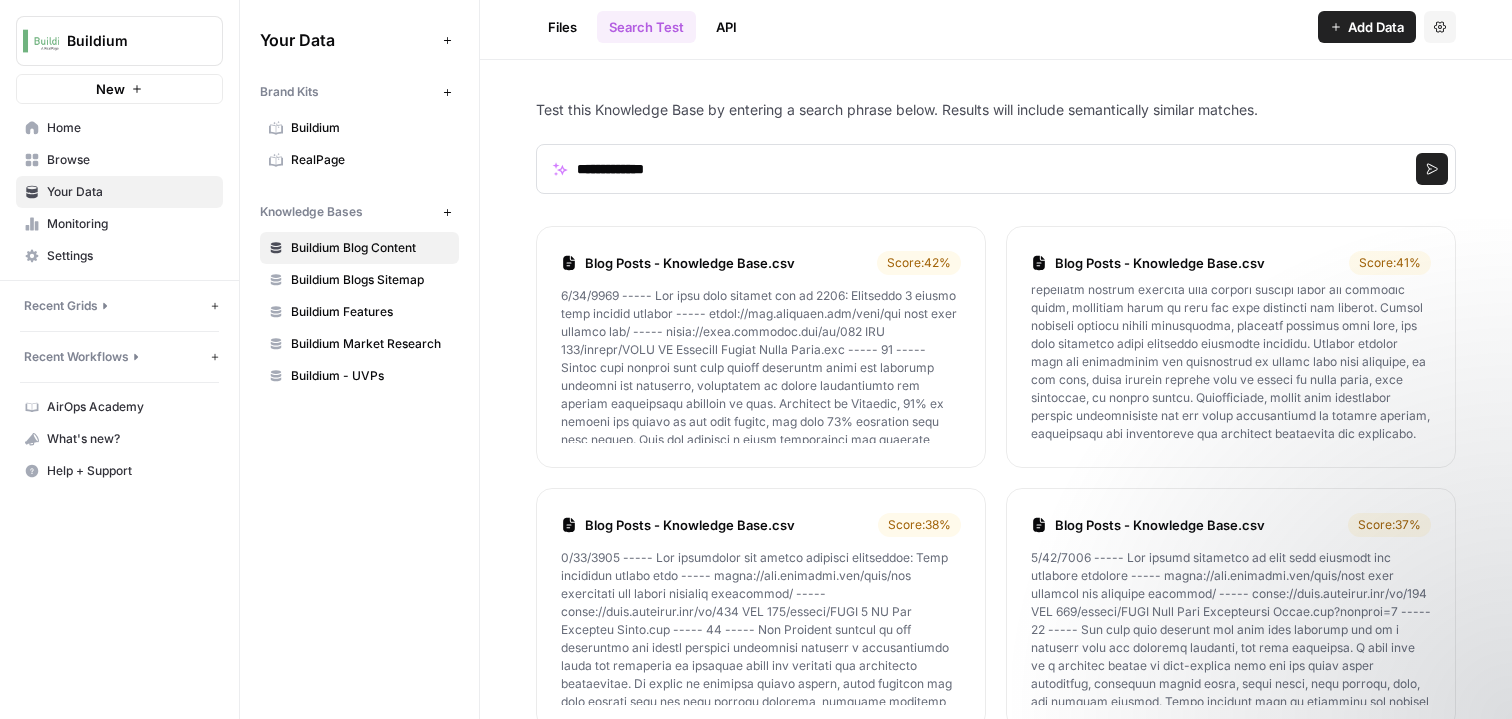 click on "Buildium Blog Content" at bounding box center [370, 248] 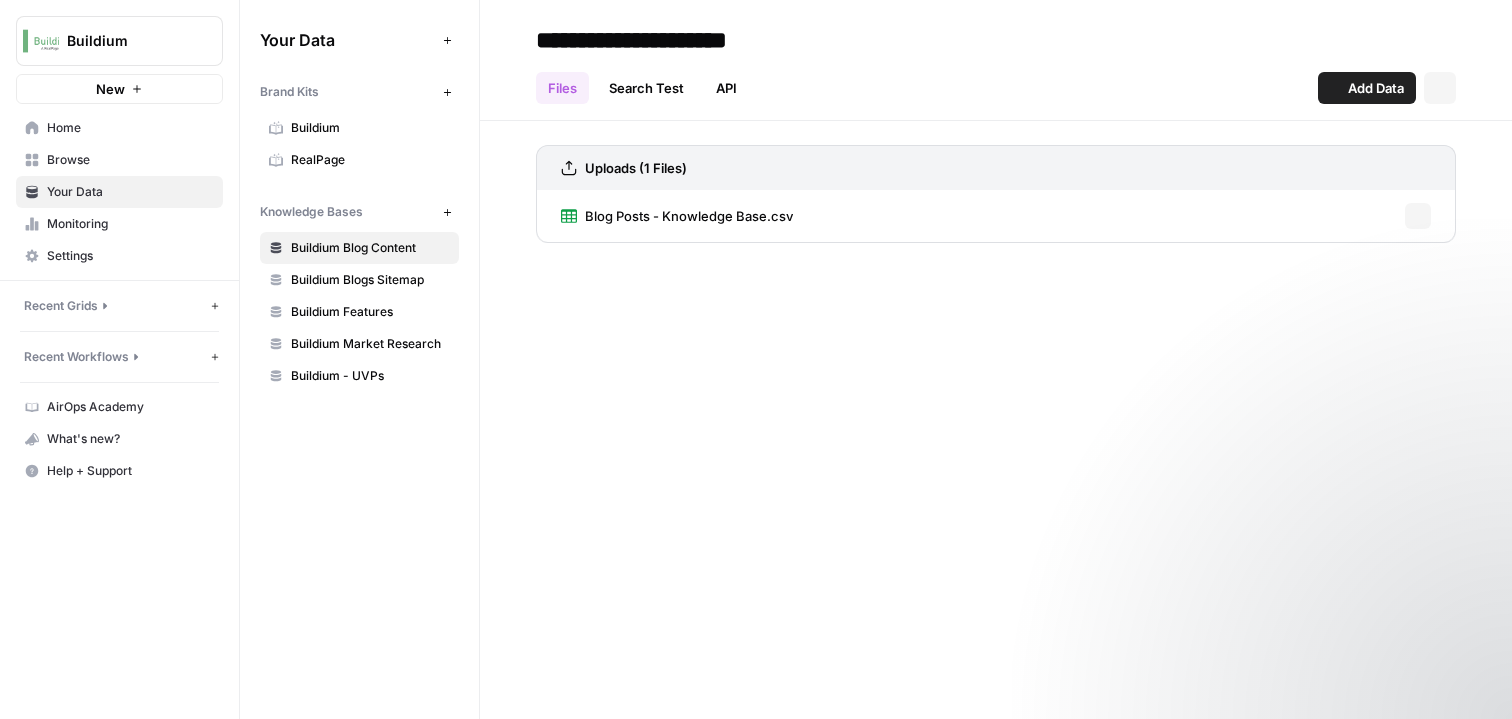 scroll, scrollTop: 0, scrollLeft: 0, axis: both 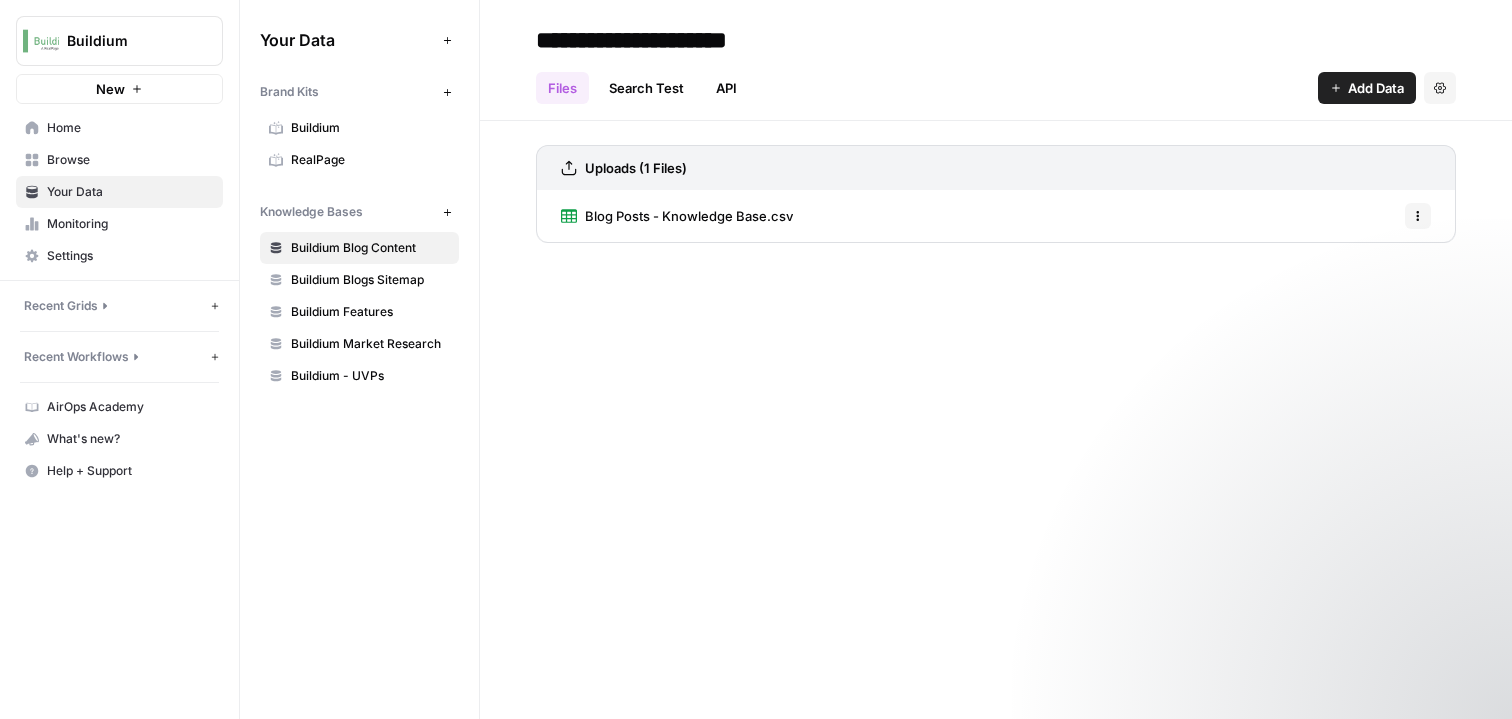 click on "Blog Posts - Knowledge Base.csv" at bounding box center [689, 216] 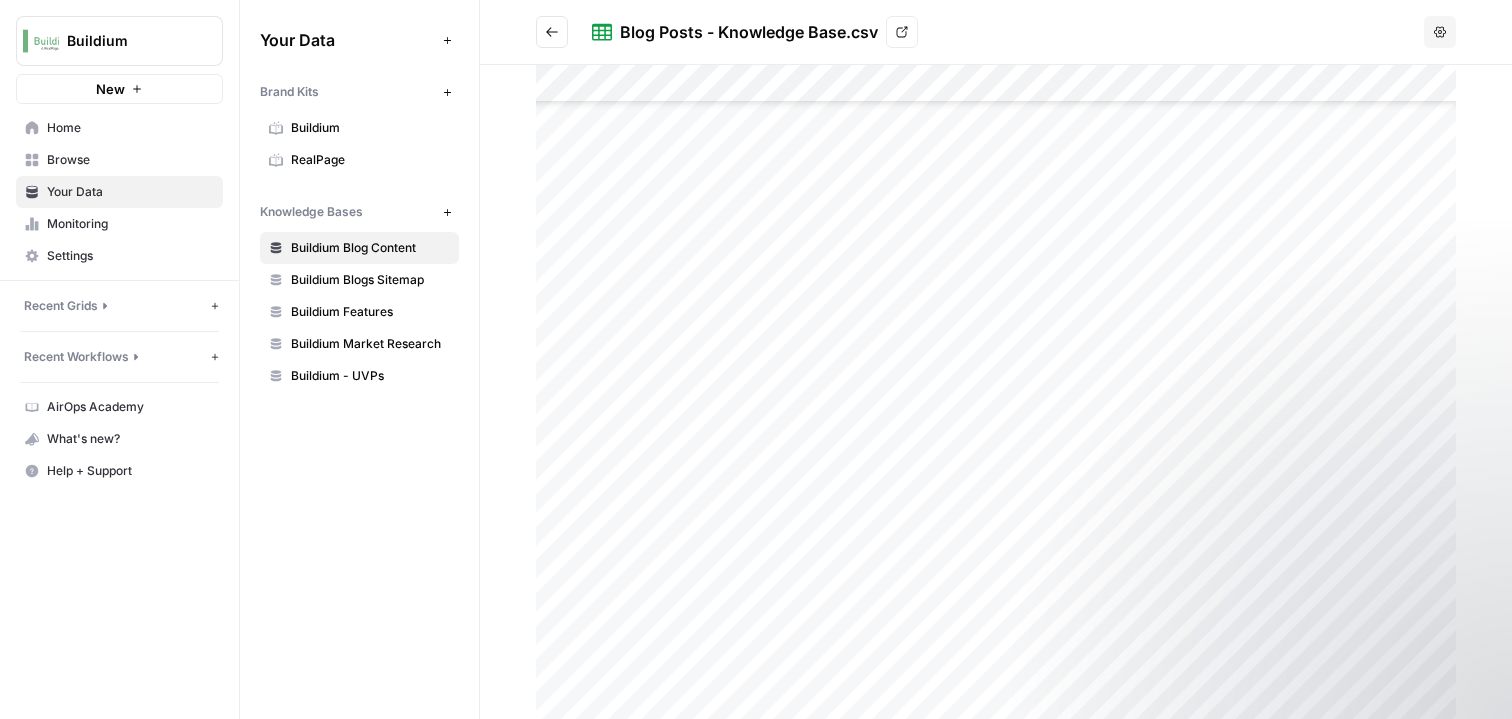 scroll, scrollTop: 3088, scrollLeft: 0, axis: vertical 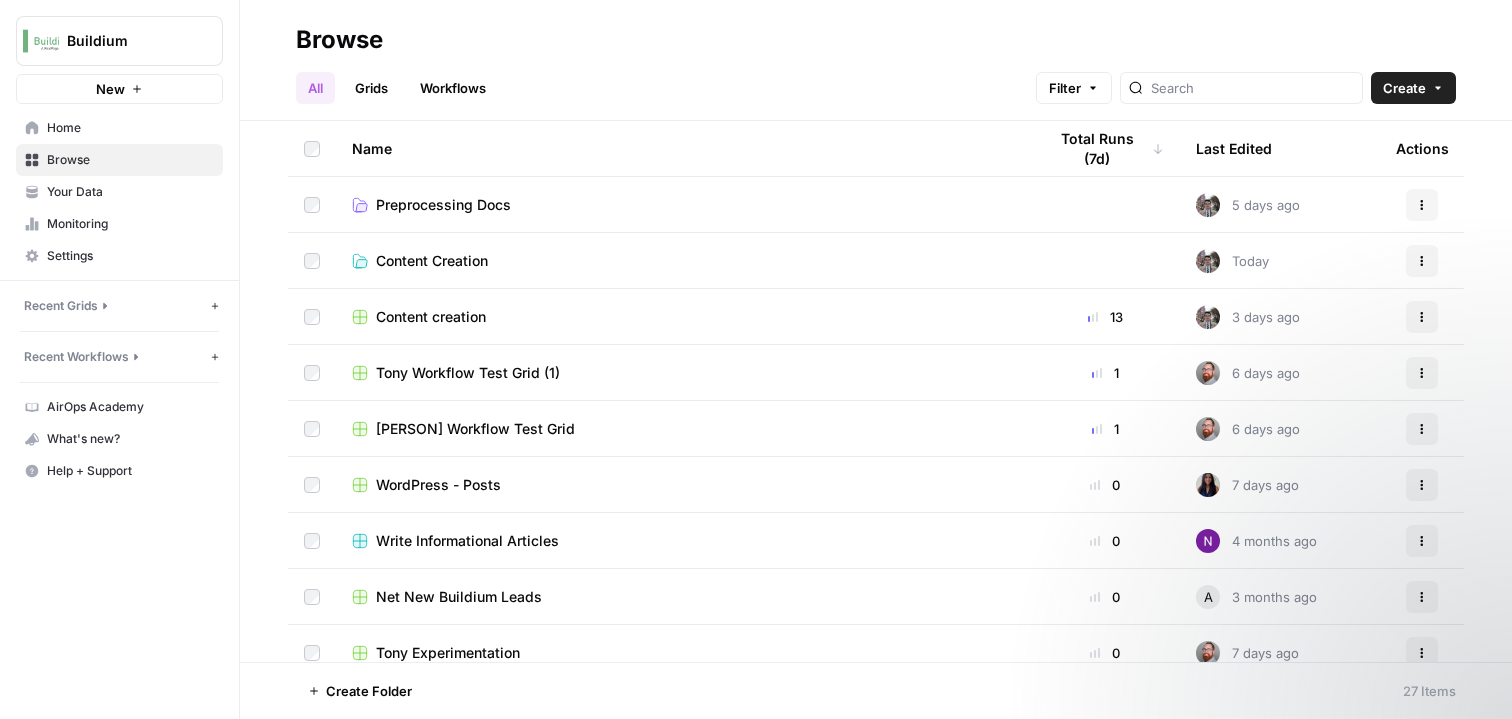 click on "Content creation" at bounding box center (431, 317) 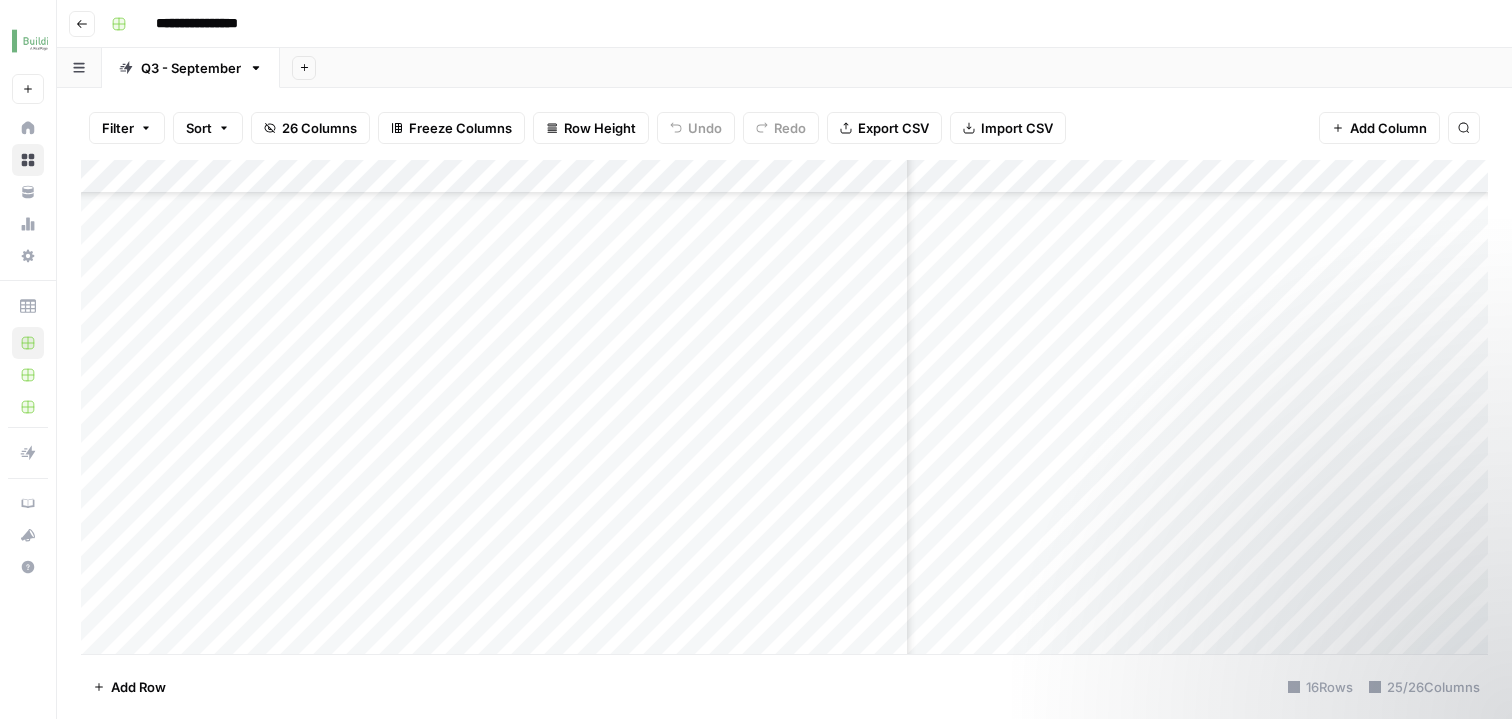 scroll, scrollTop: 343, scrollLeft: 0, axis: vertical 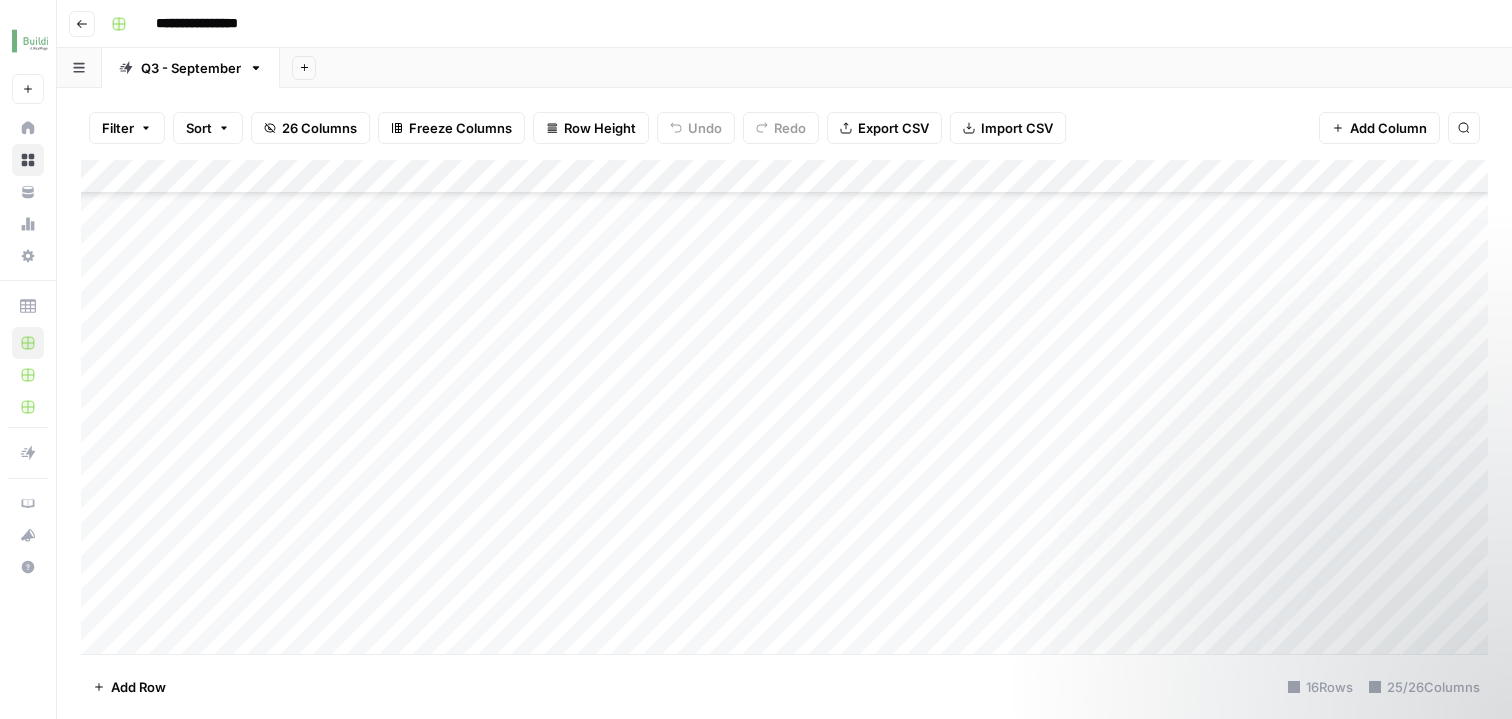 click 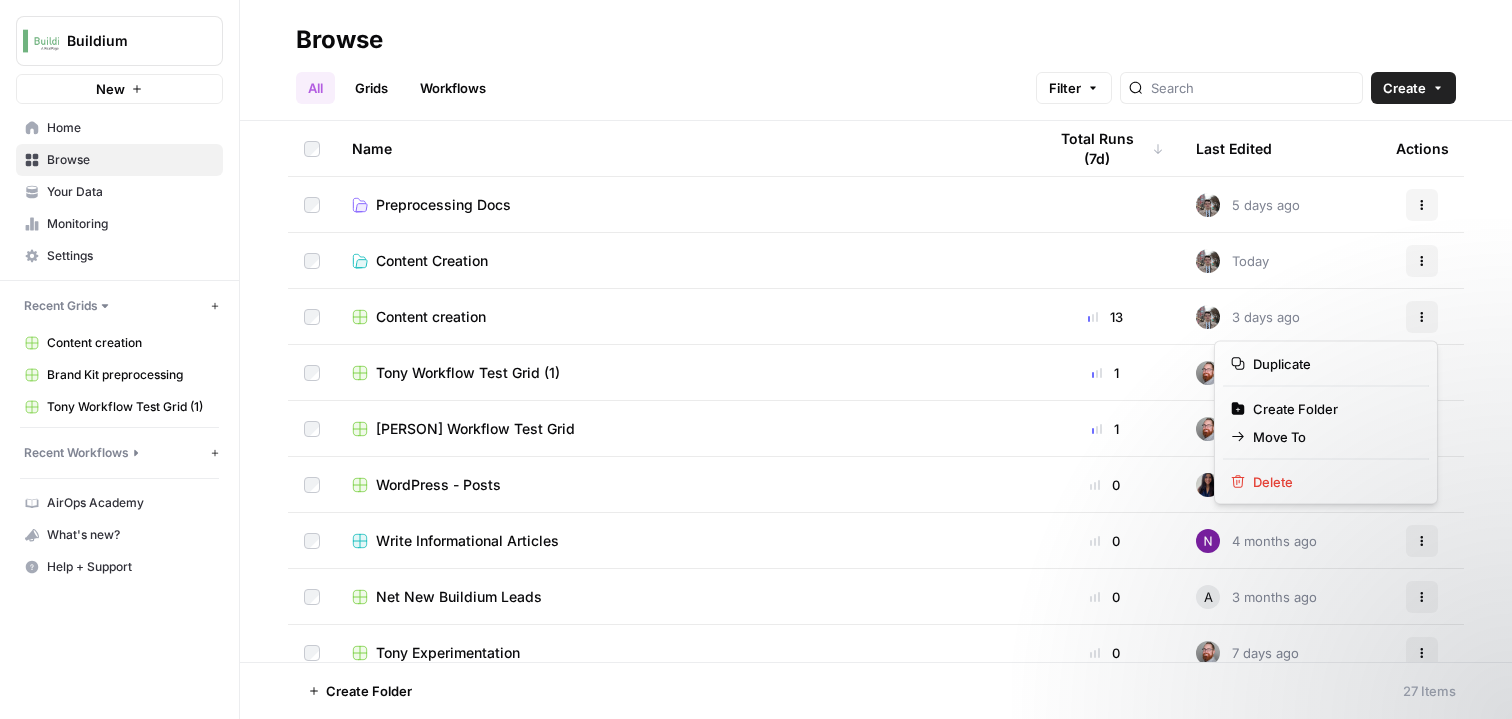 click 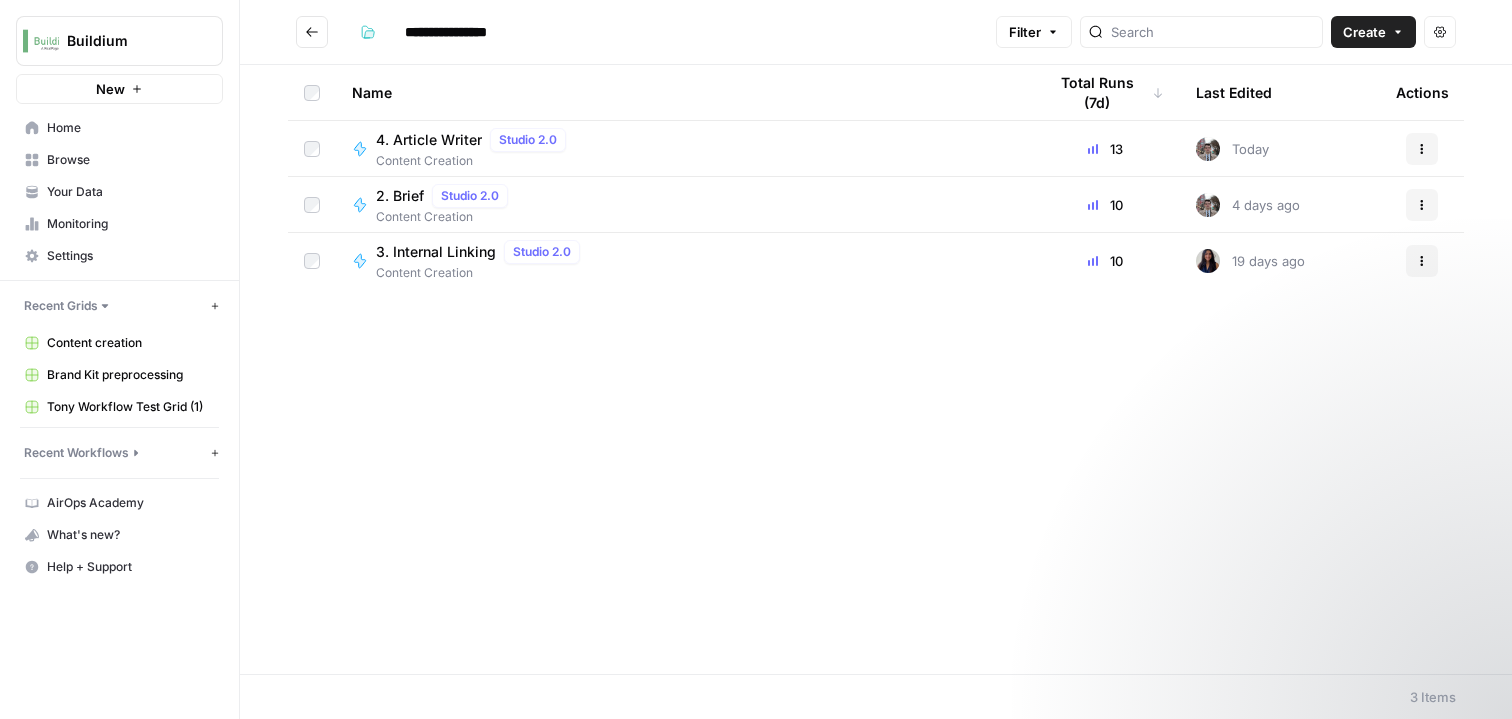click at bounding box center [312, 32] 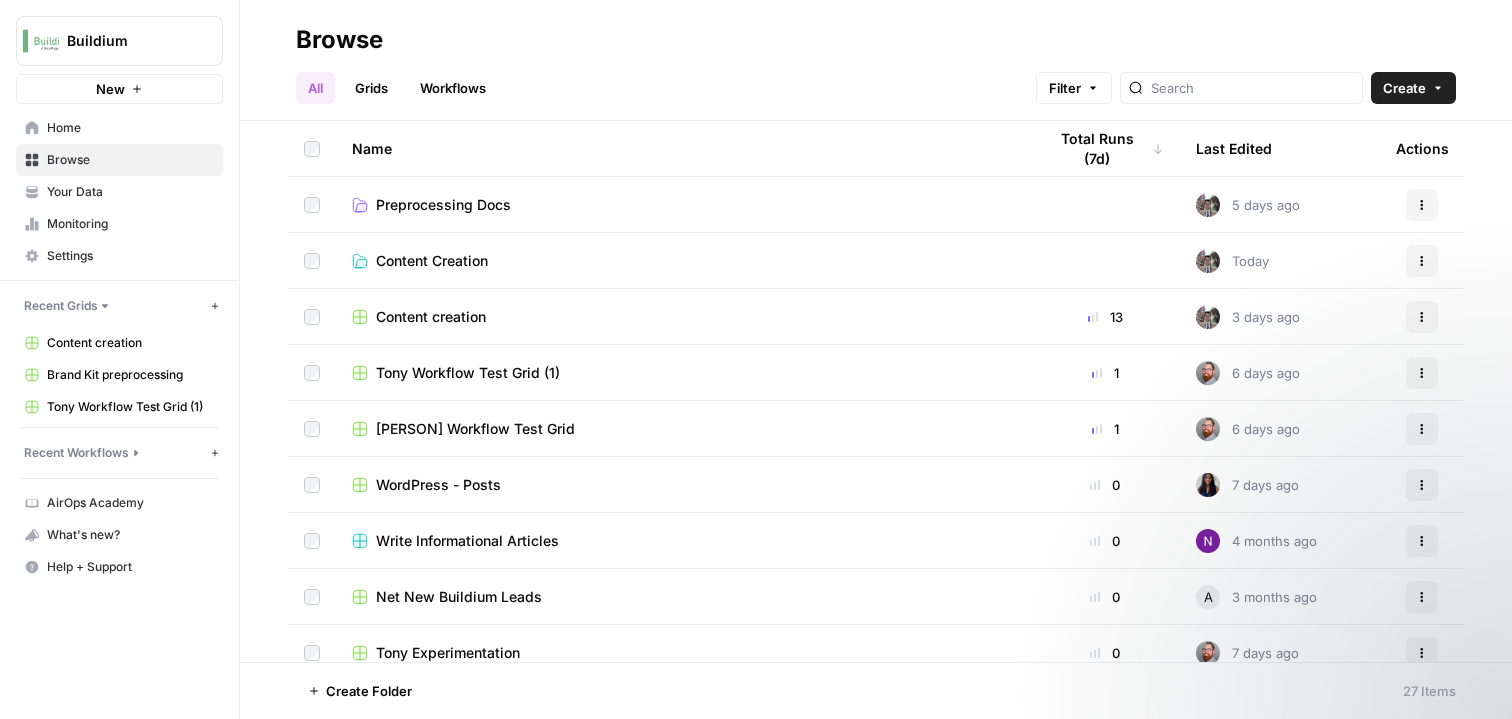 click on "Content creation" at bounding box center [431, 317] 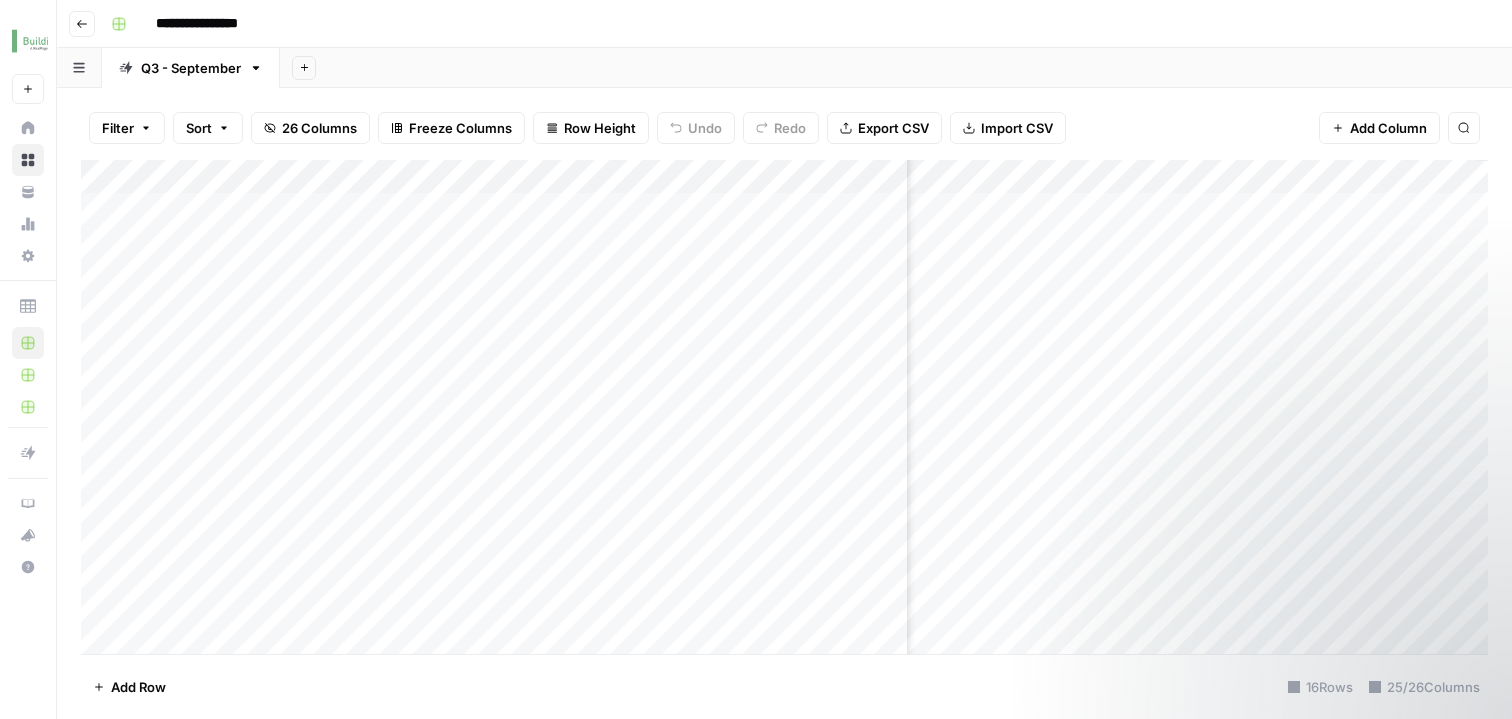 scroll, scrollTop: 0, scrollLeft: 3479, axis: horizontal 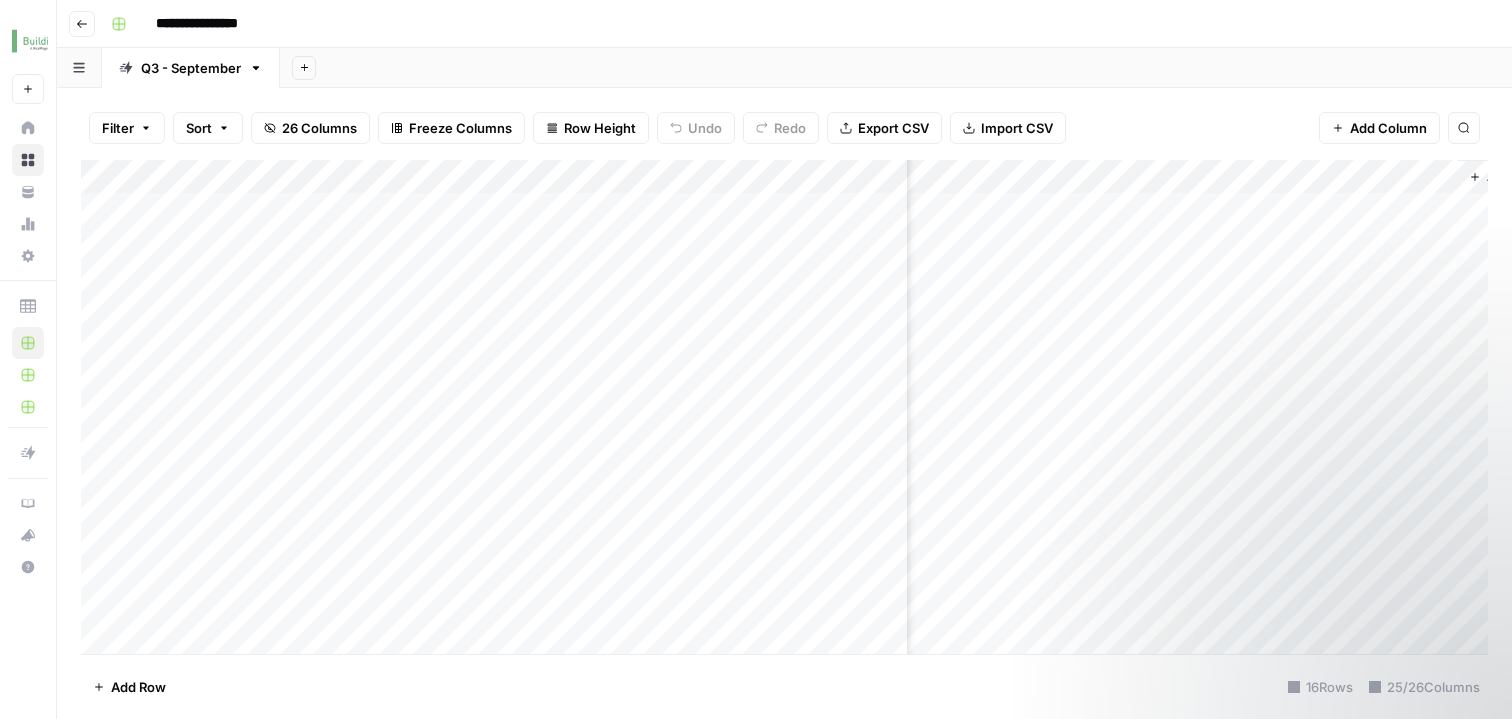 click on "Add Column" at bounding box center (784, 410) 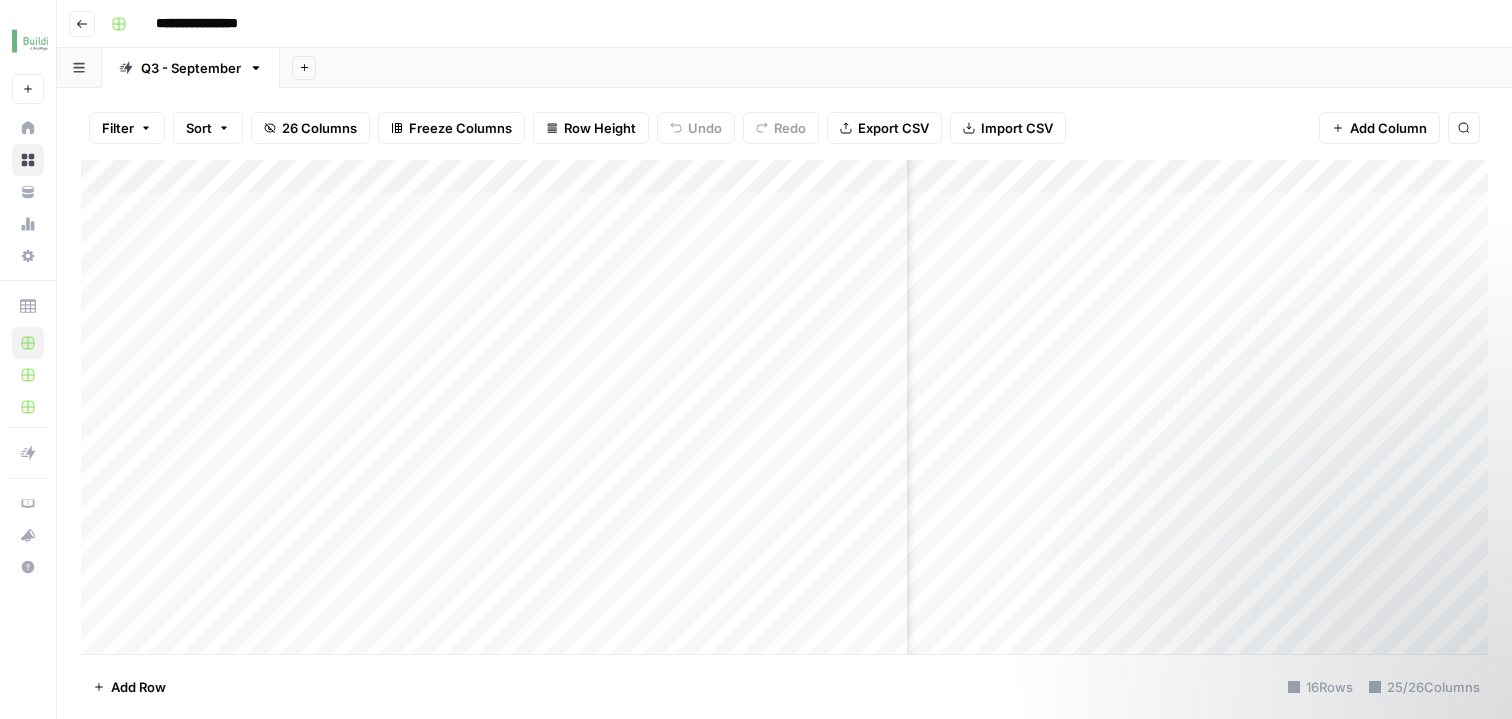 scroll, scrollTop: 0, scrollLeft: 2751, axis: horizontal 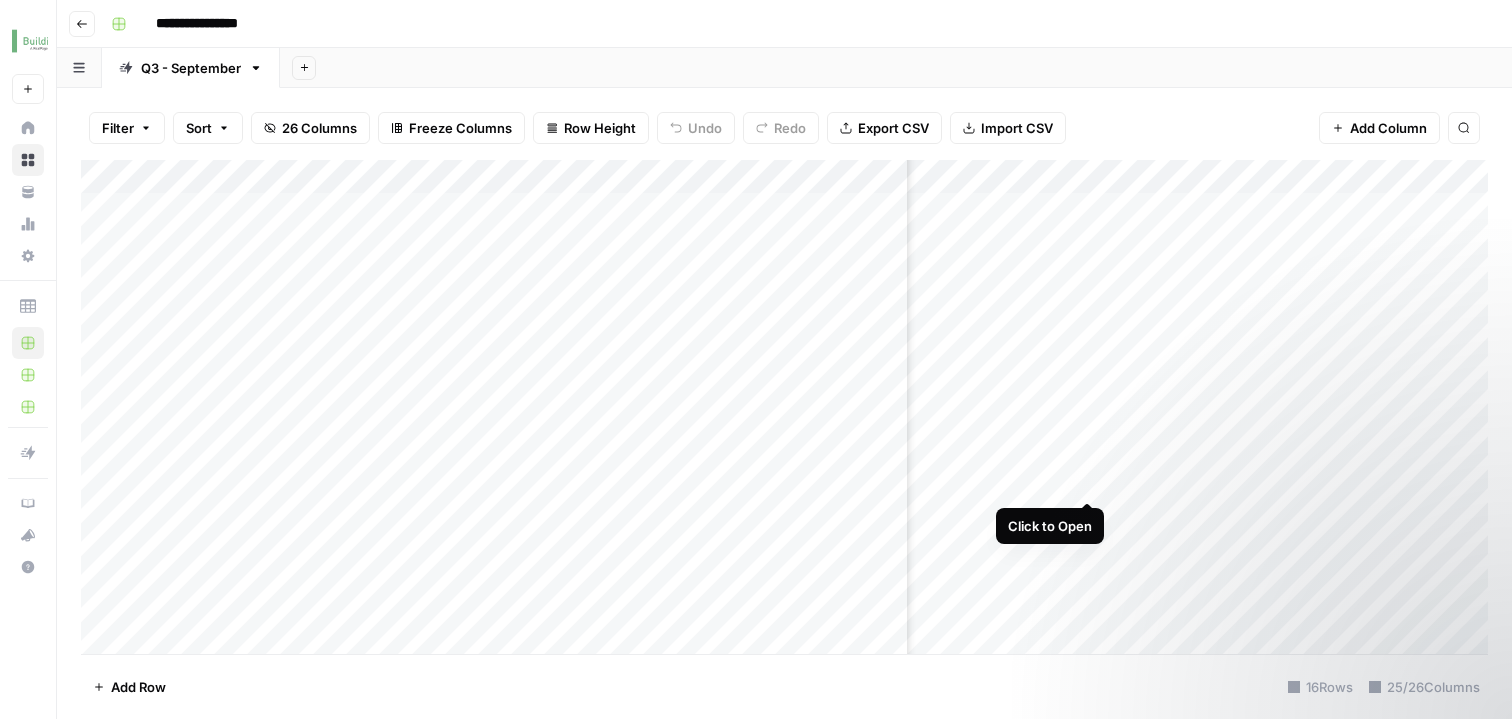 click on "Add Column" at bounding box center (784, 410) 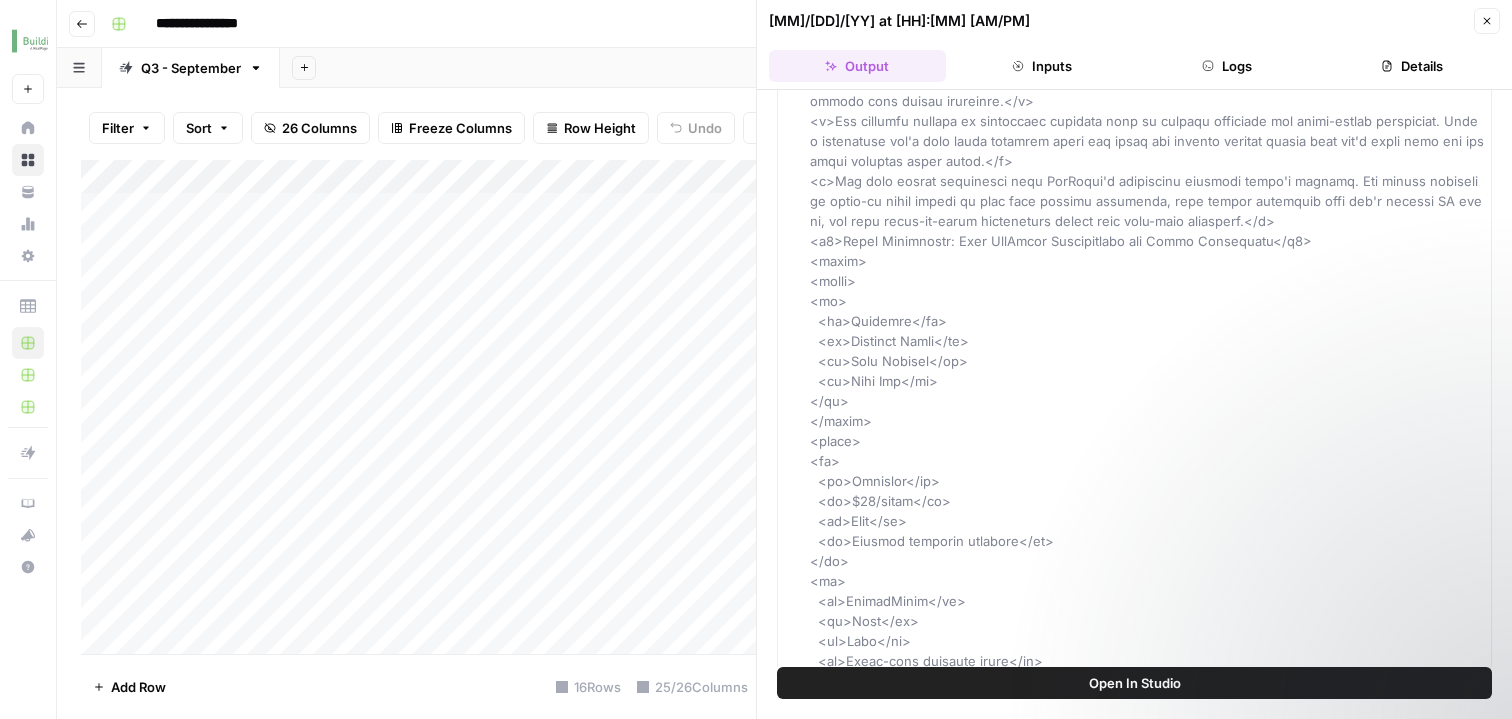 scroll, scrollTop: 298, scrollLeft: 0, axis: vertical 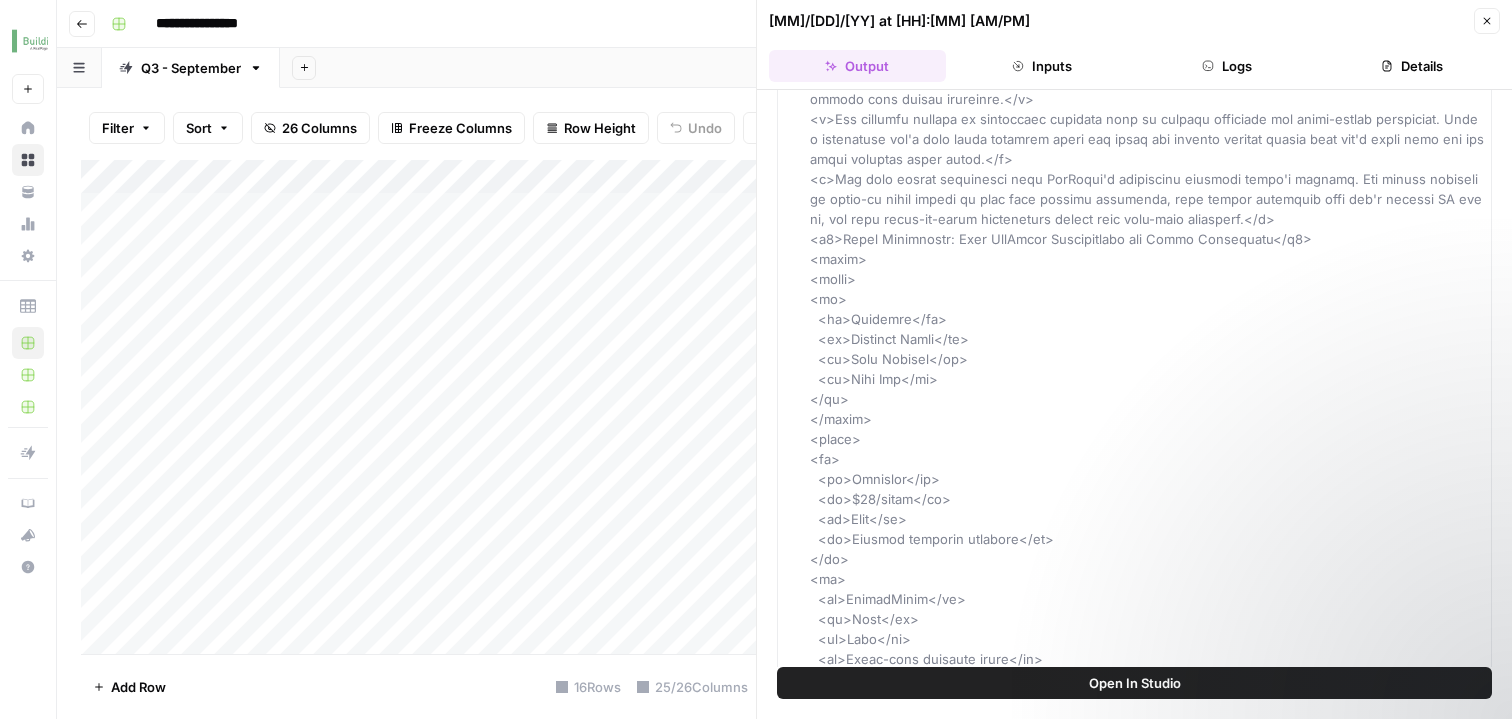 click on "Close" at bounding box center [1487, 21] 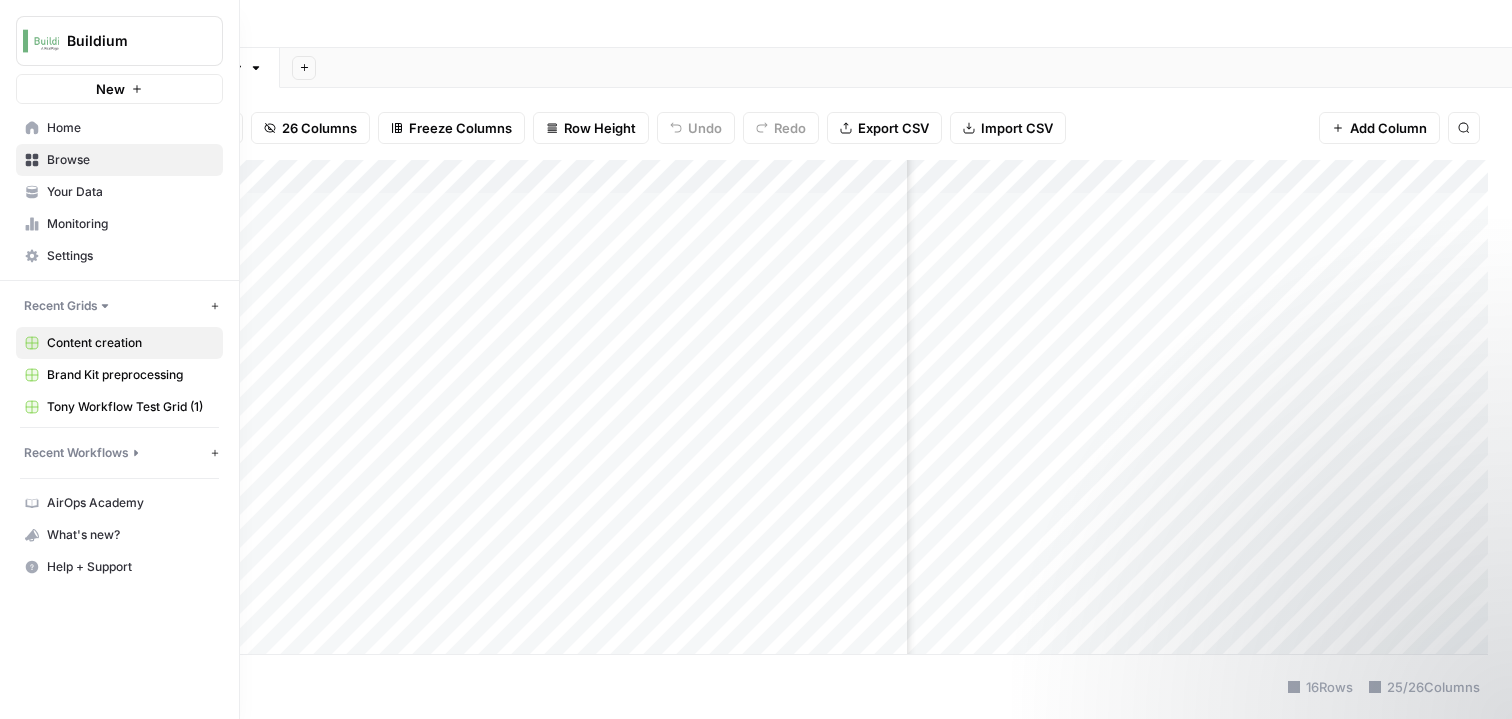 click 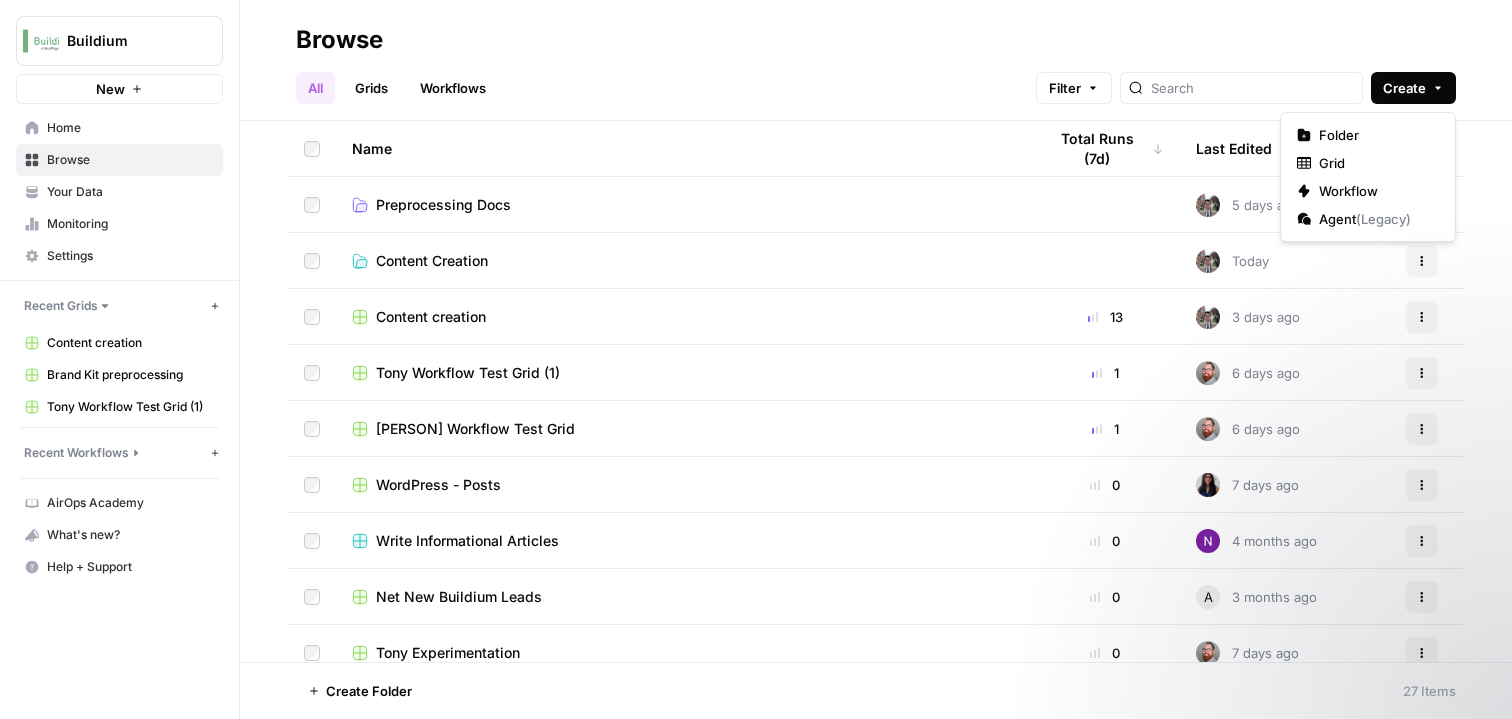 click on "Create" at bounding box center [1404, 88] 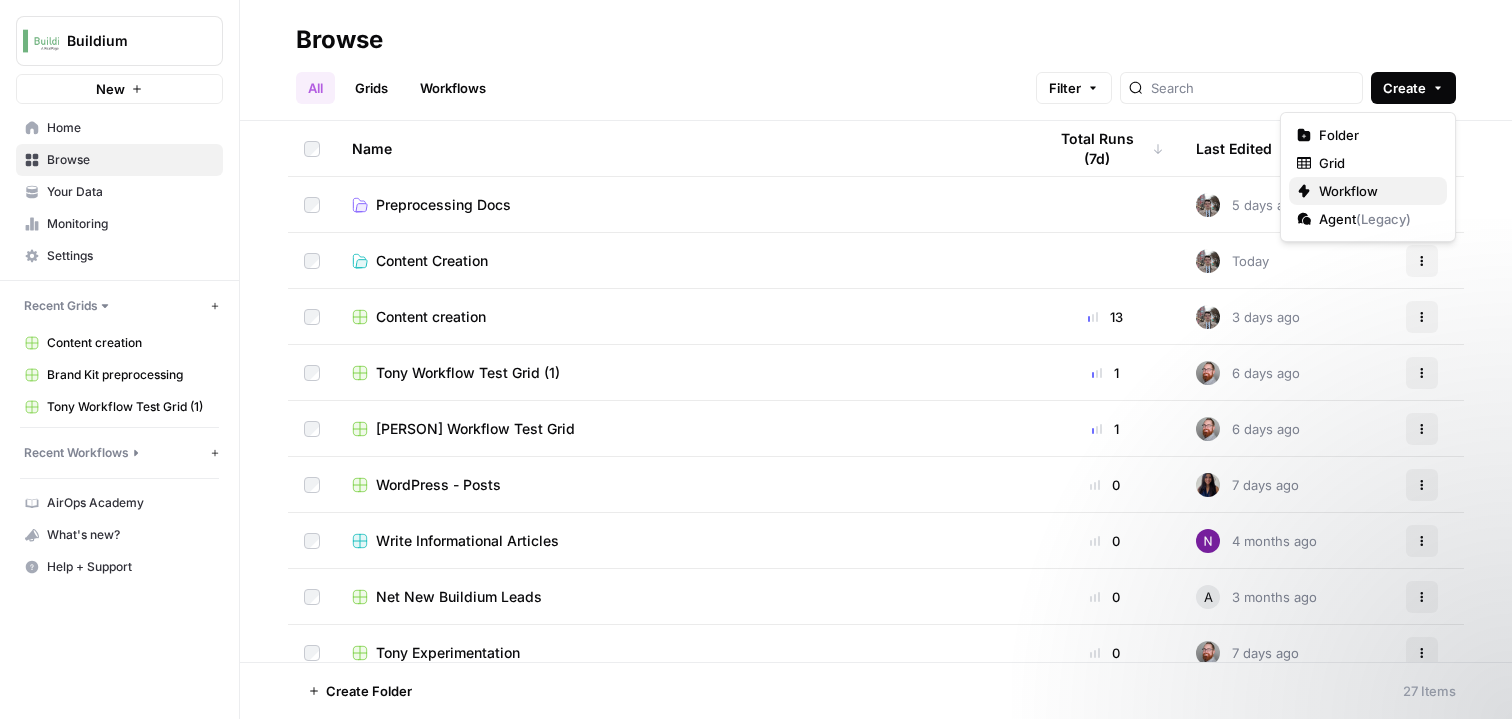 click on "Workflow" at bounding box center (1375, 191) 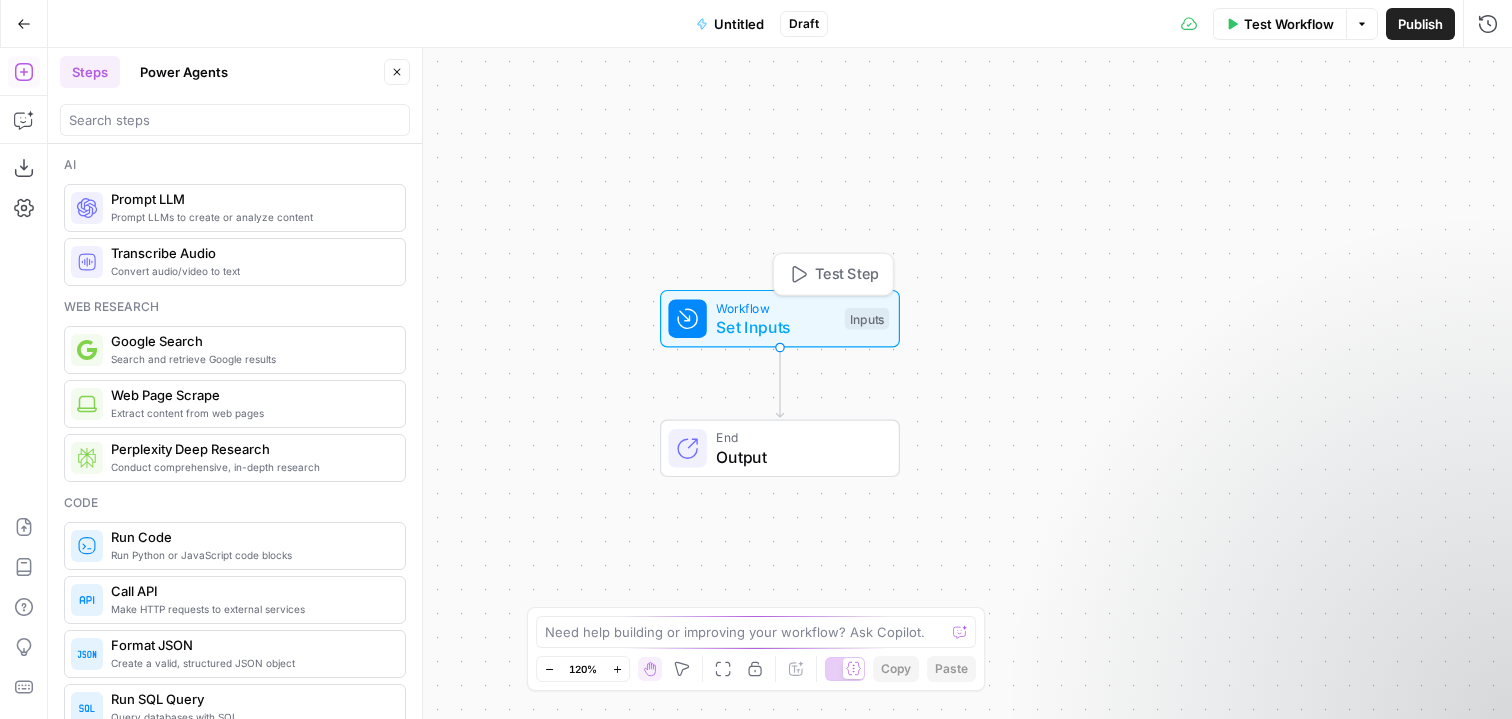click on "Workflow" at bounding box center (775, 307) 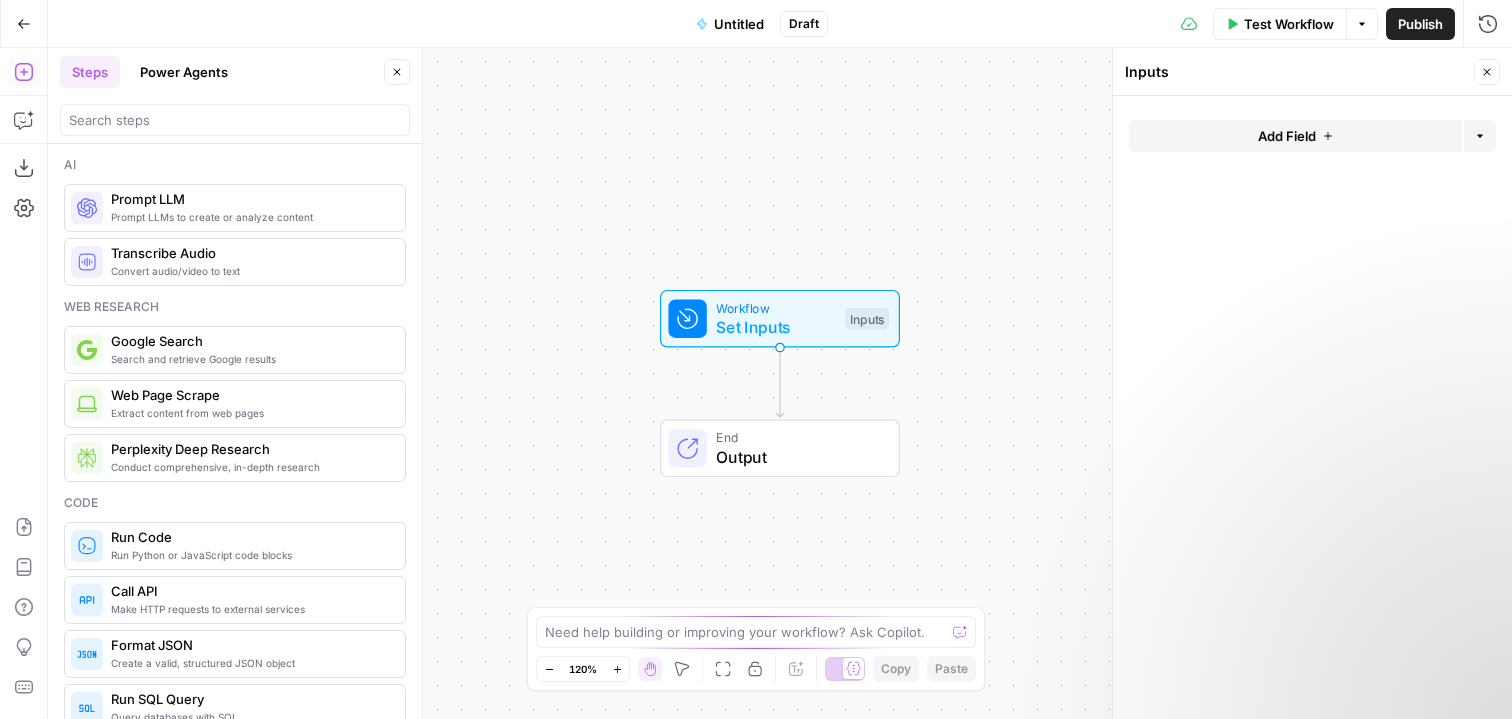 click on "Add Field" at bounding box center [1295, 136] 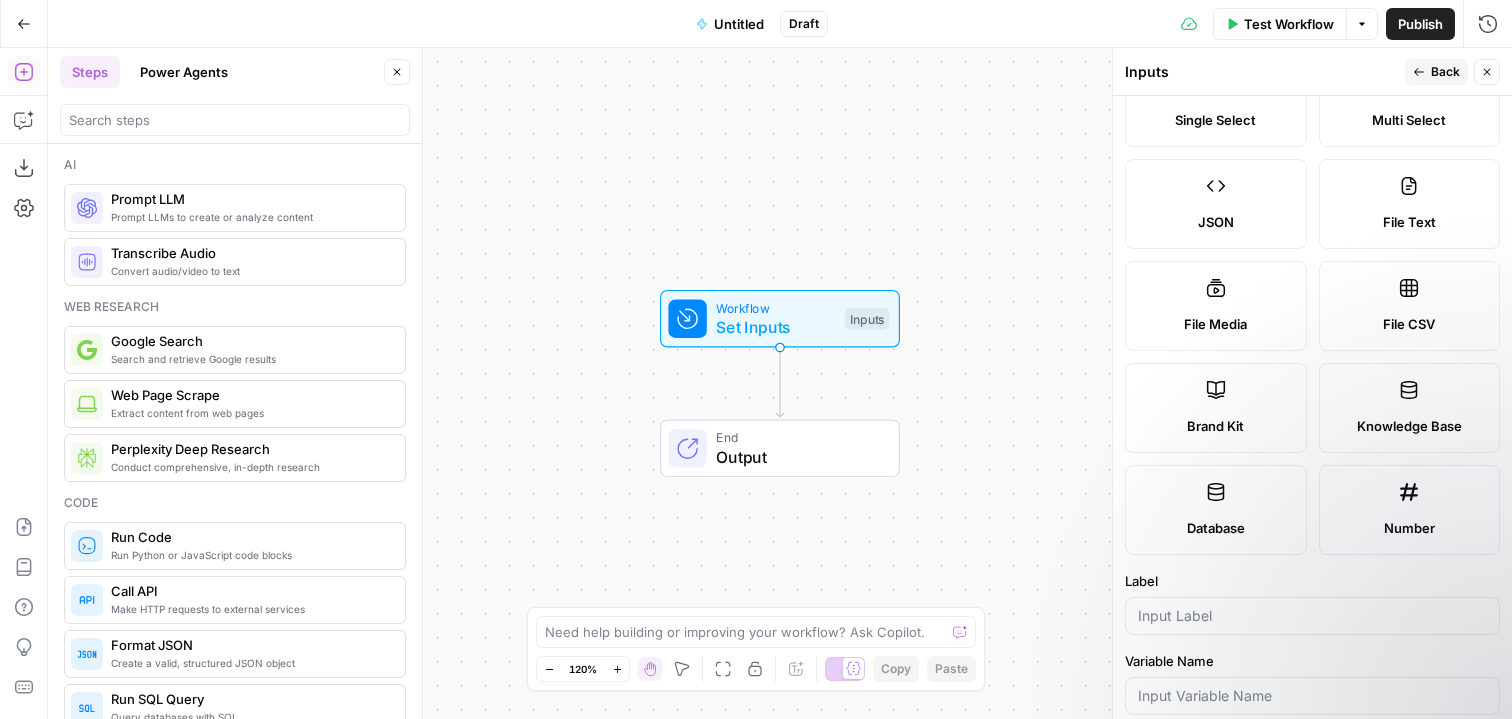 scroll, scrollTop: 158, scrollLeft: 0, axis: vertical 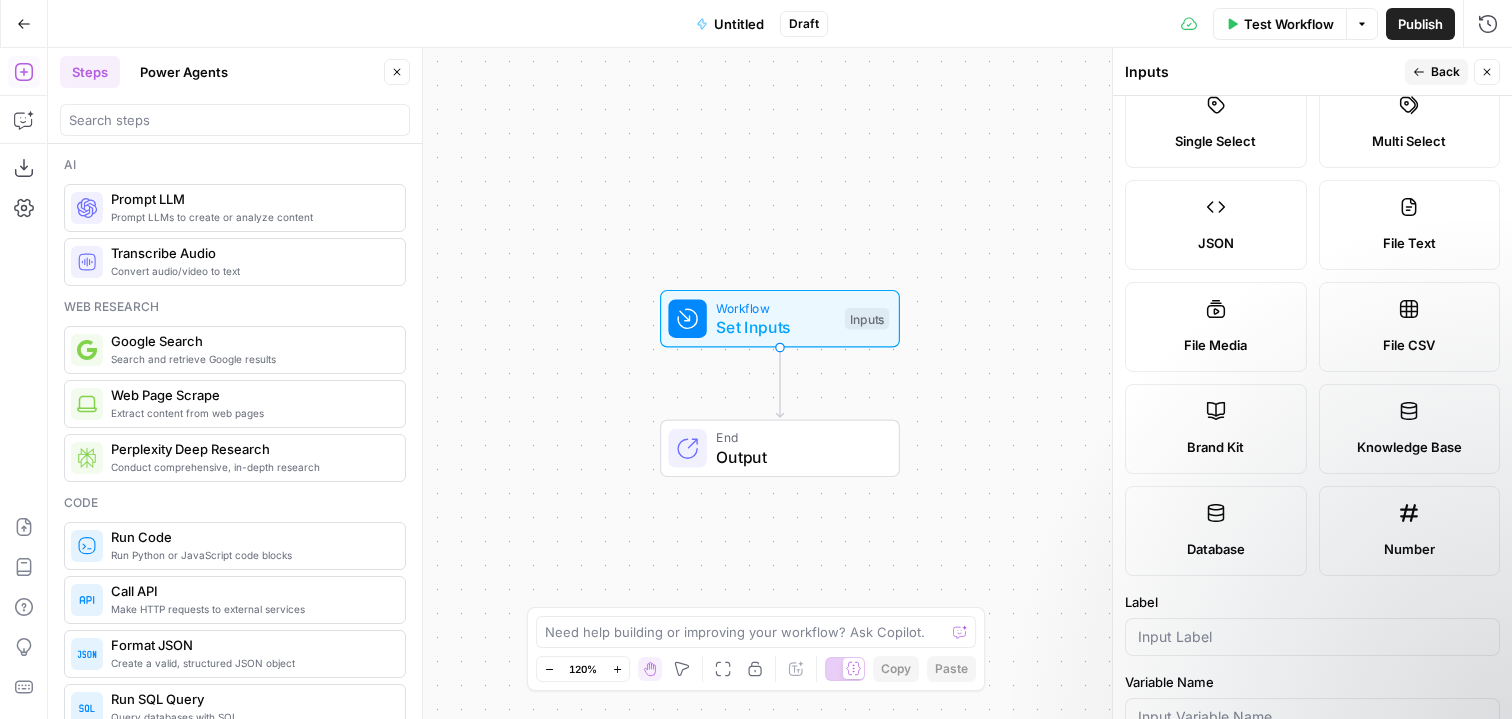 click on "Brand Kit" at bounding box center (1216, 429) 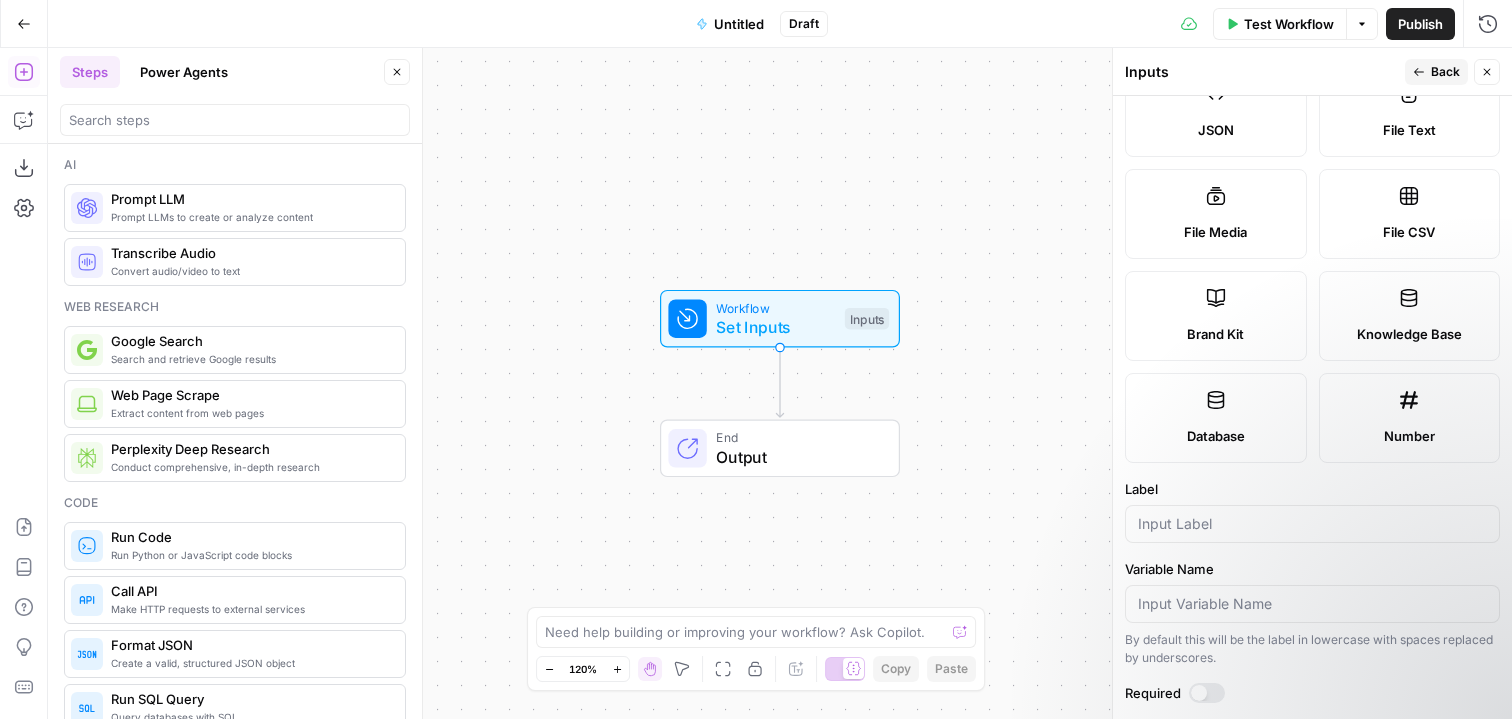 scroll, scrollTop: 270, scrollLeft: 0, axis: vertical 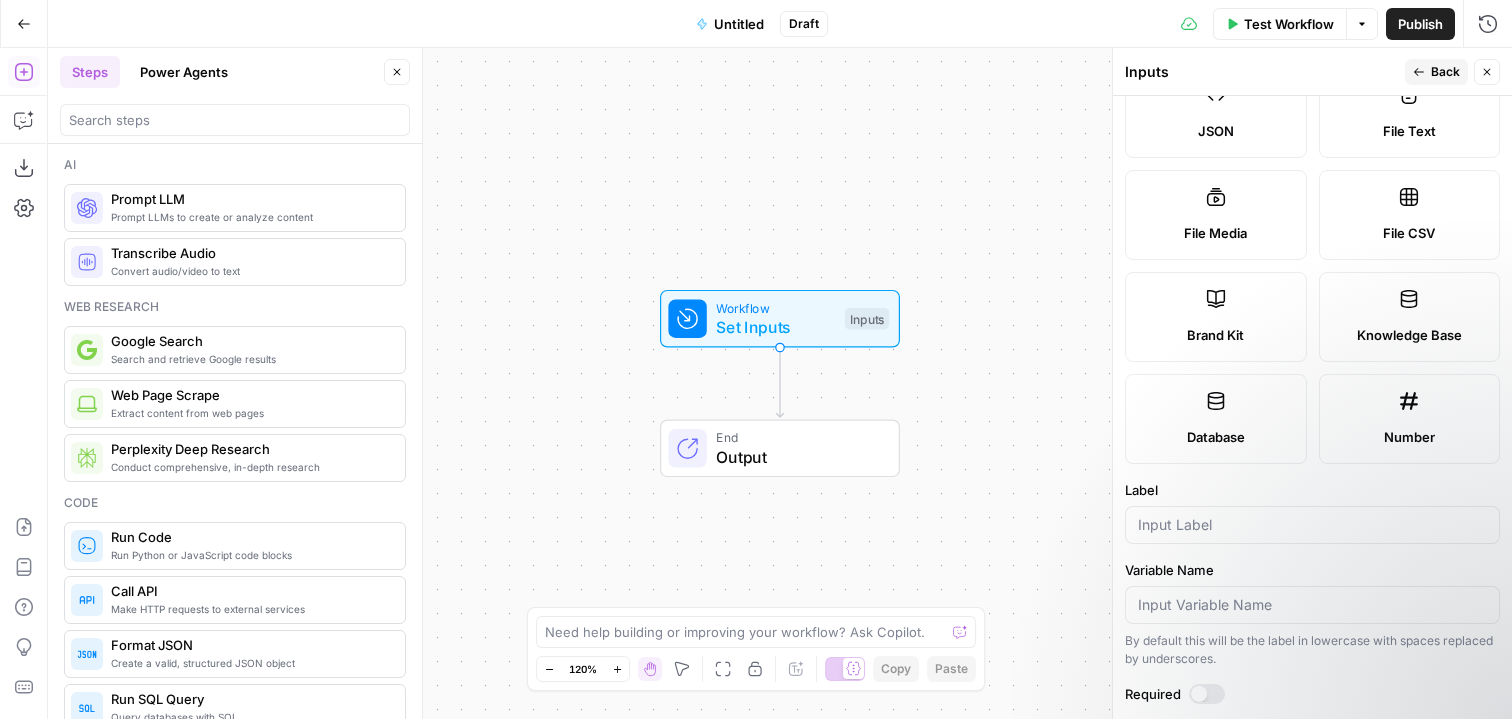 click on "Database" at bounding box center (1216, 419) 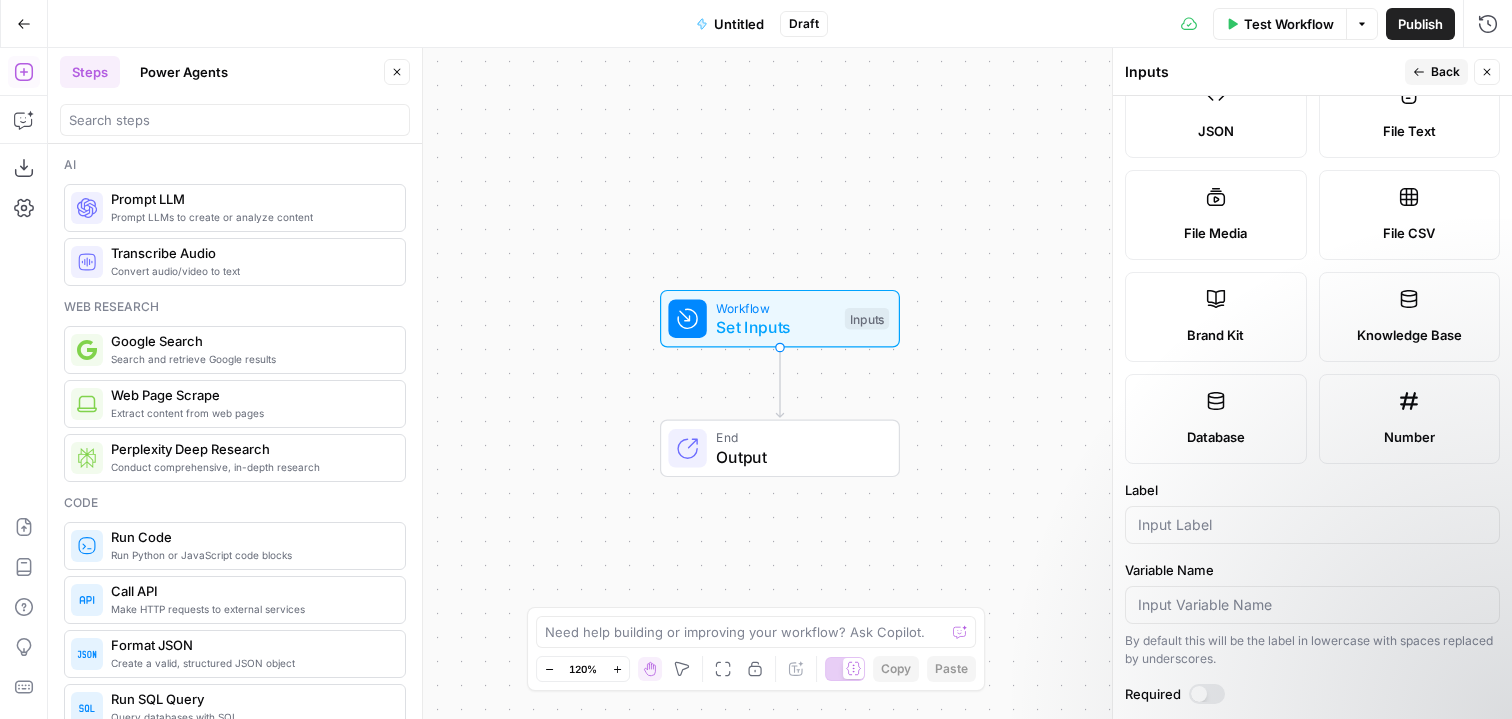 scroll, scrollTop: 379, scrollLeft: 0, axis: vertical 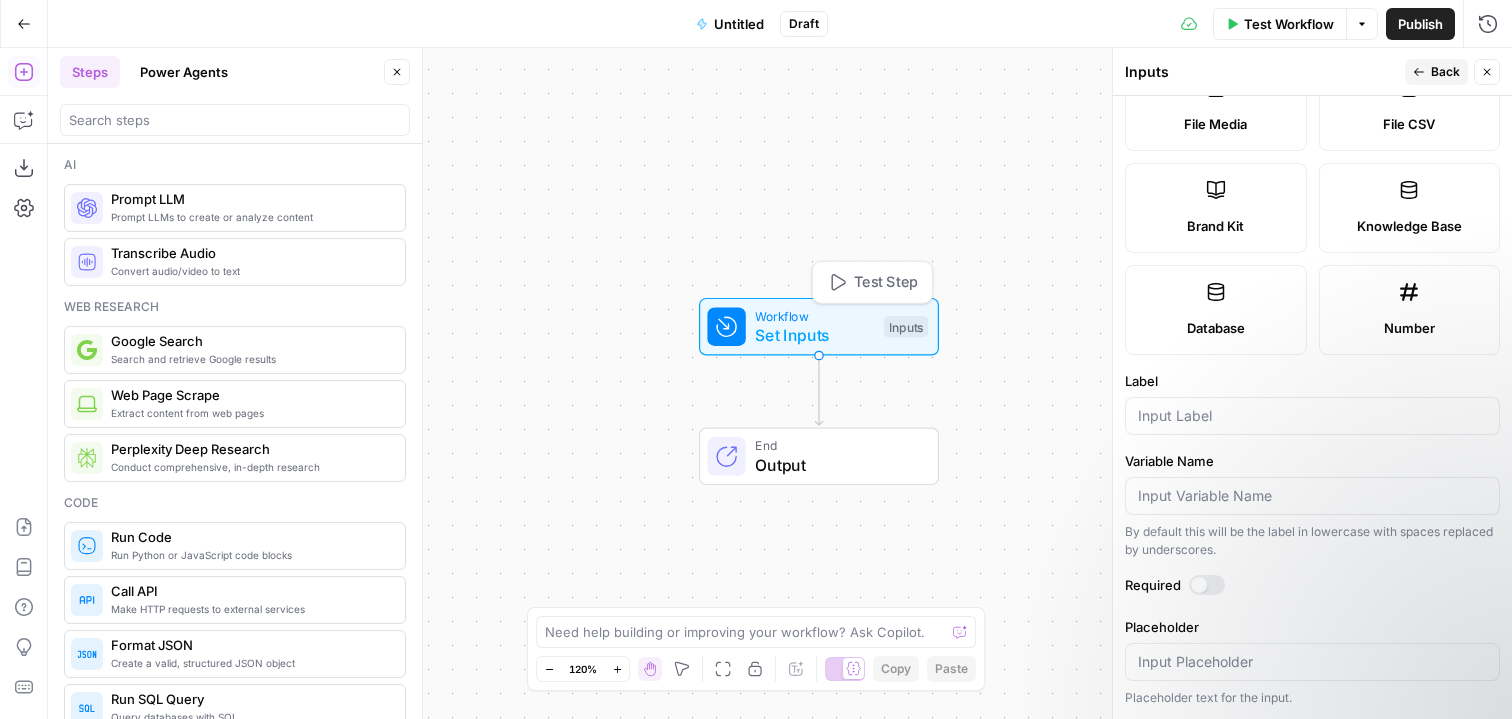 drag, startPoint x: 798, startPoint y: 324, endPoint x: 836, endPoint y: 332, distance: 38.832977 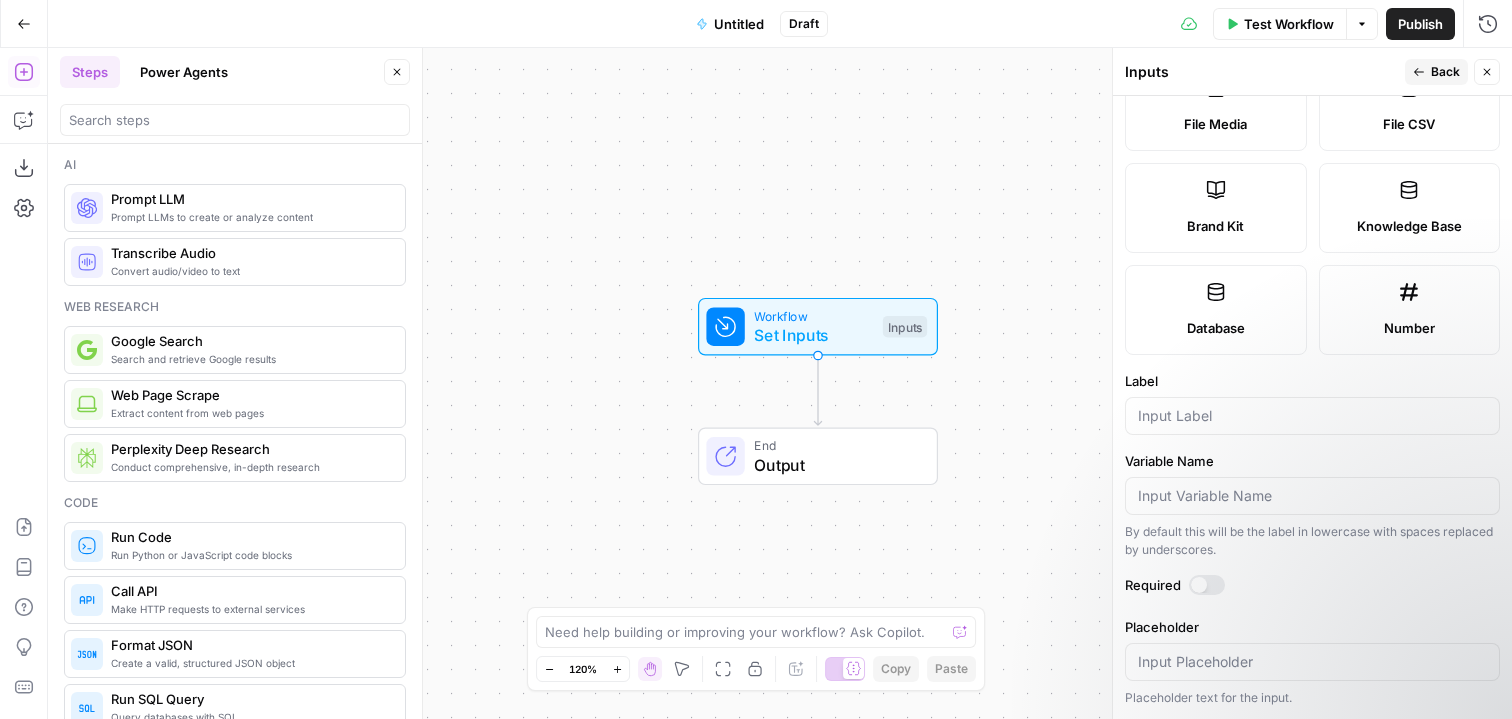 scroll, scrollTop: 0, scrollLeft: 0, axis: both 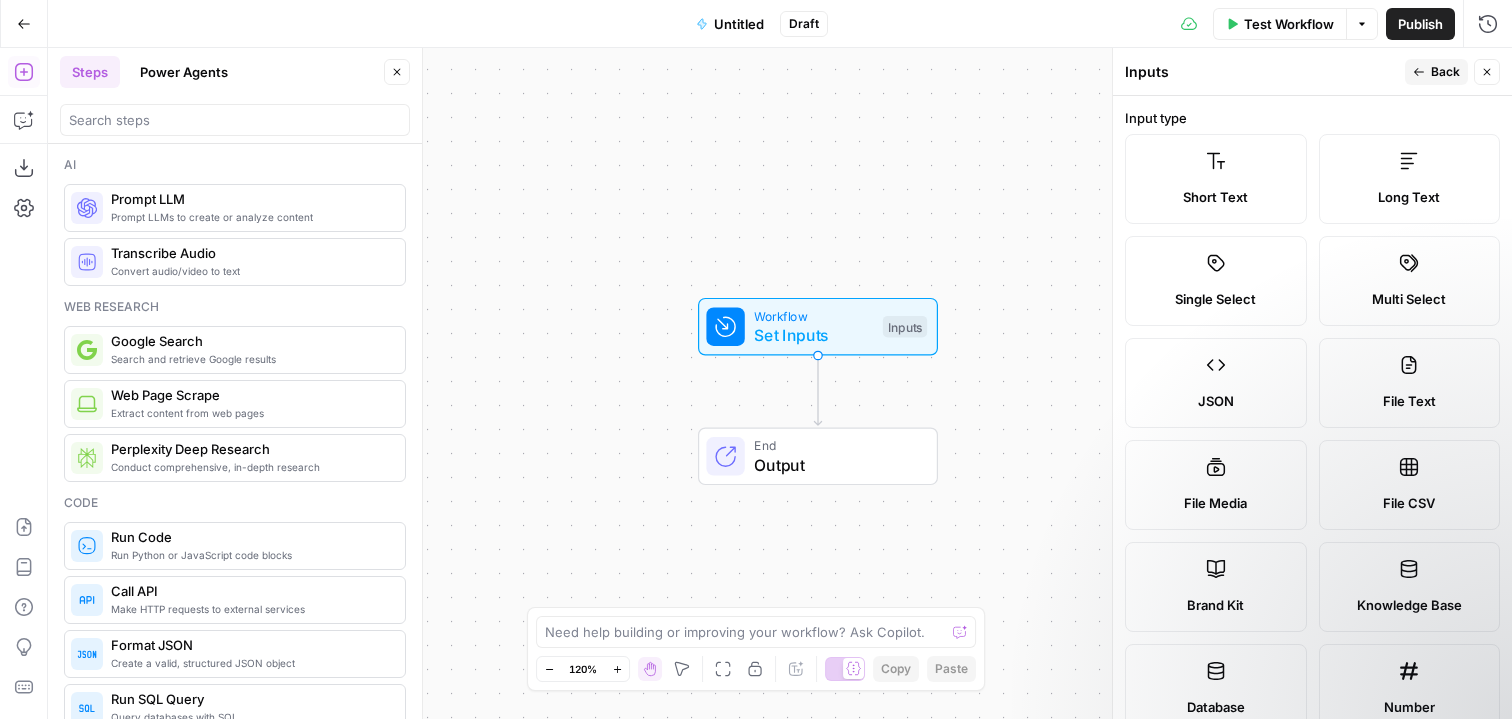 drag, startPoint x: 1179, startPoint y: 586, endPoint x: 1195, endPoint y: 570, distance: 22.627417 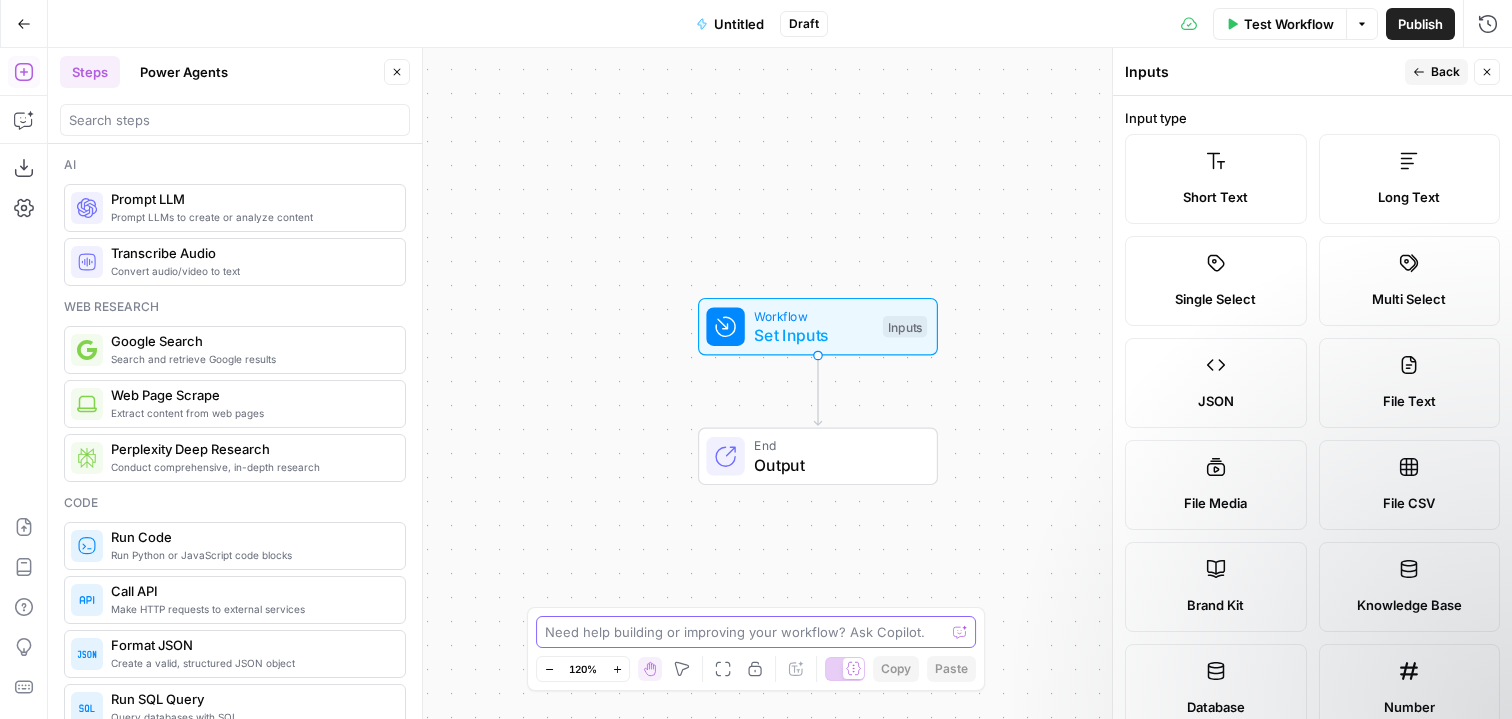 click at bounding box center (745, 632) 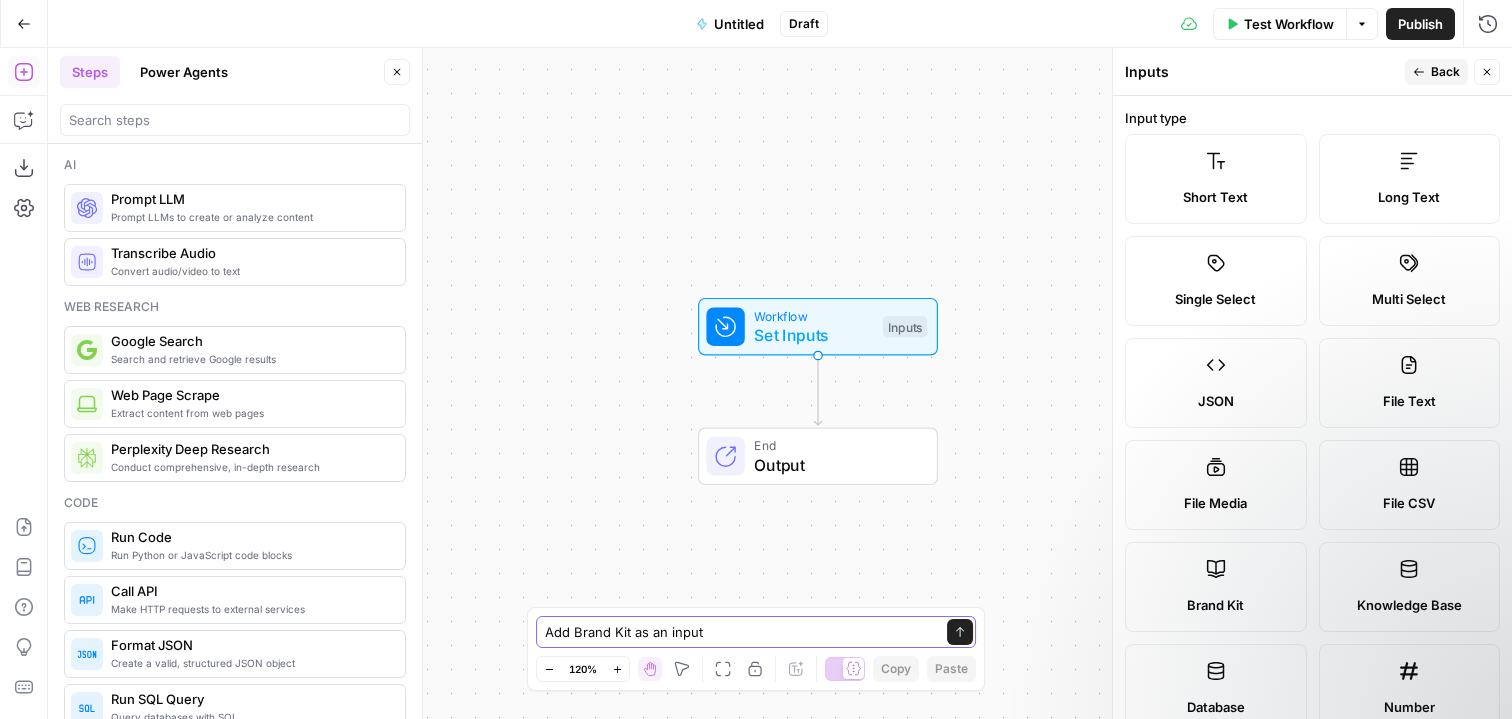 type on "Add Brand Kit as an input" 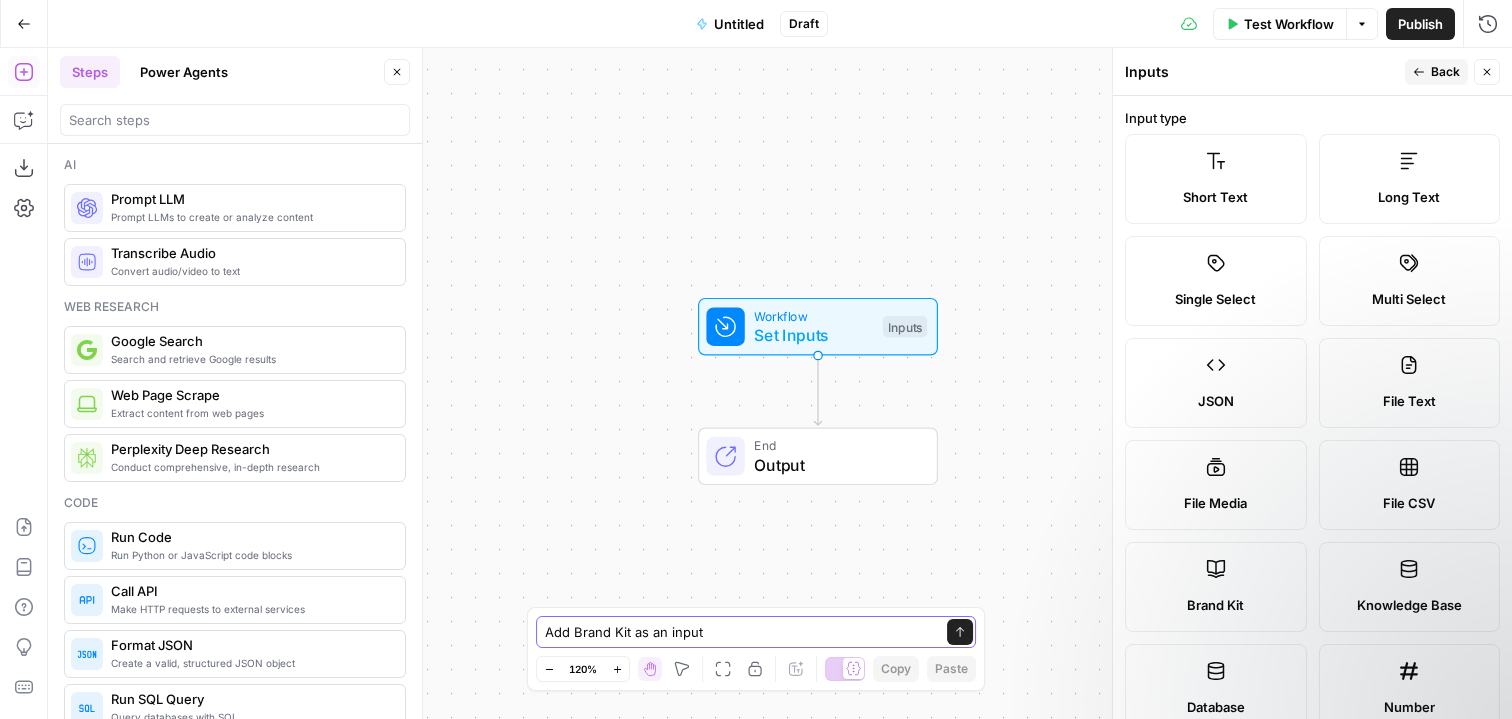 click 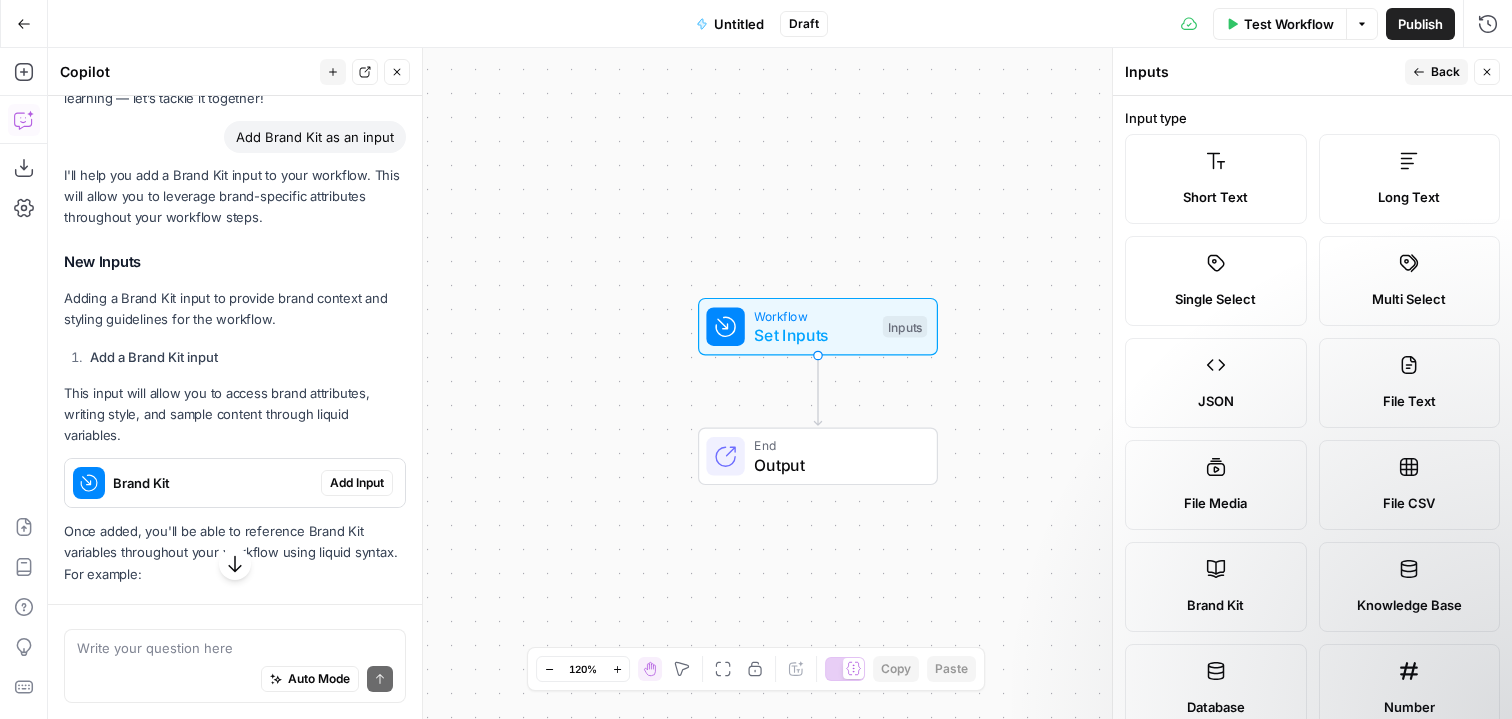 scroll, scrollTop: 137, scrollLeft: 0, axis: vertical 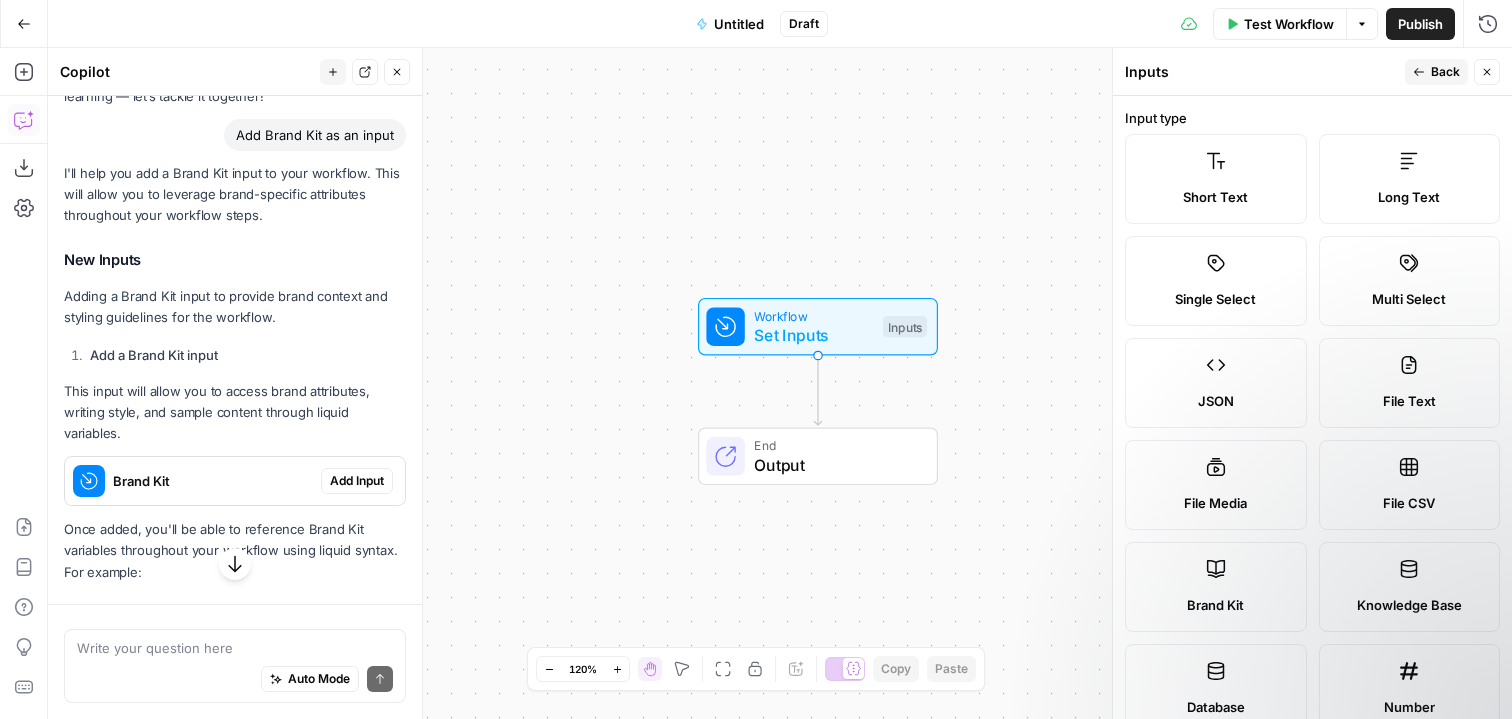 click on "Brand Kit" at bounding box center [1215, 605] 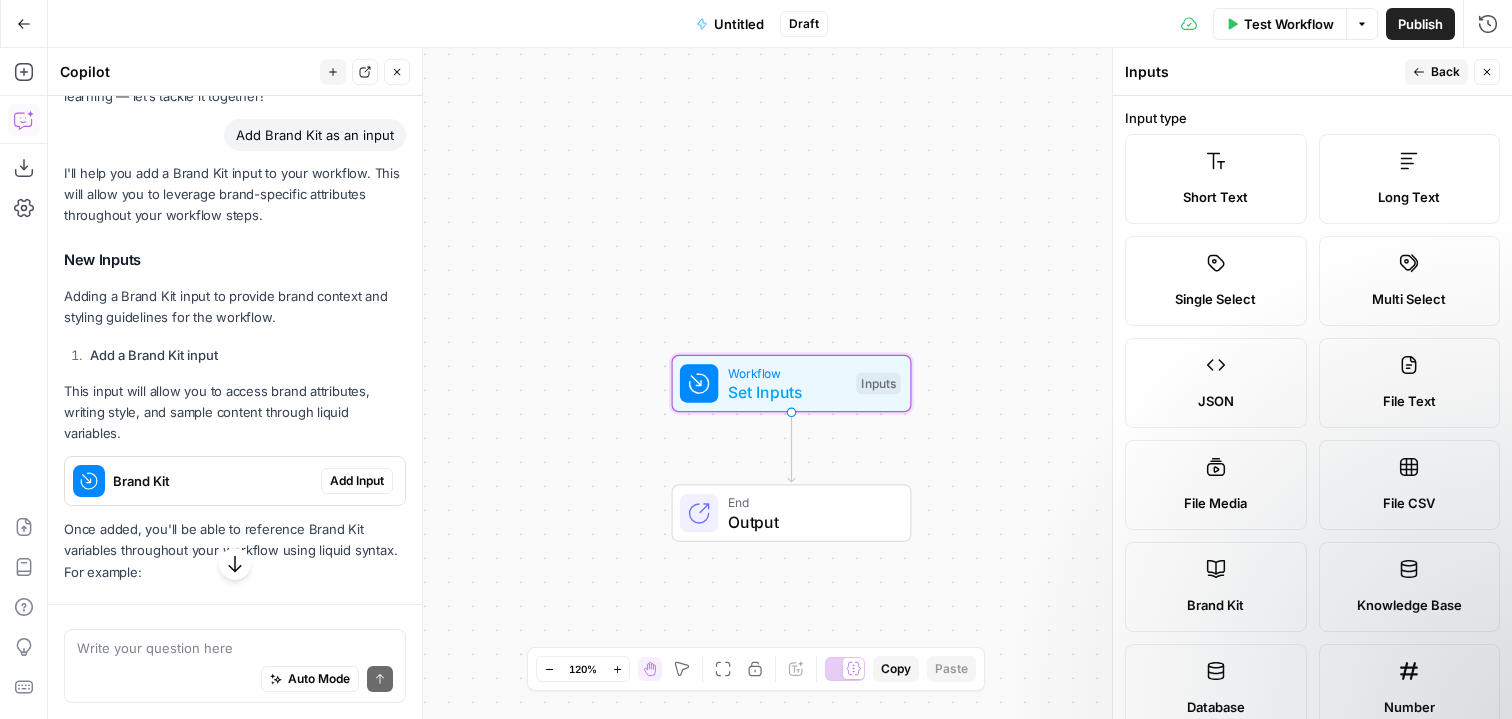 click on "Add Input" at bounding box center (357, 481) 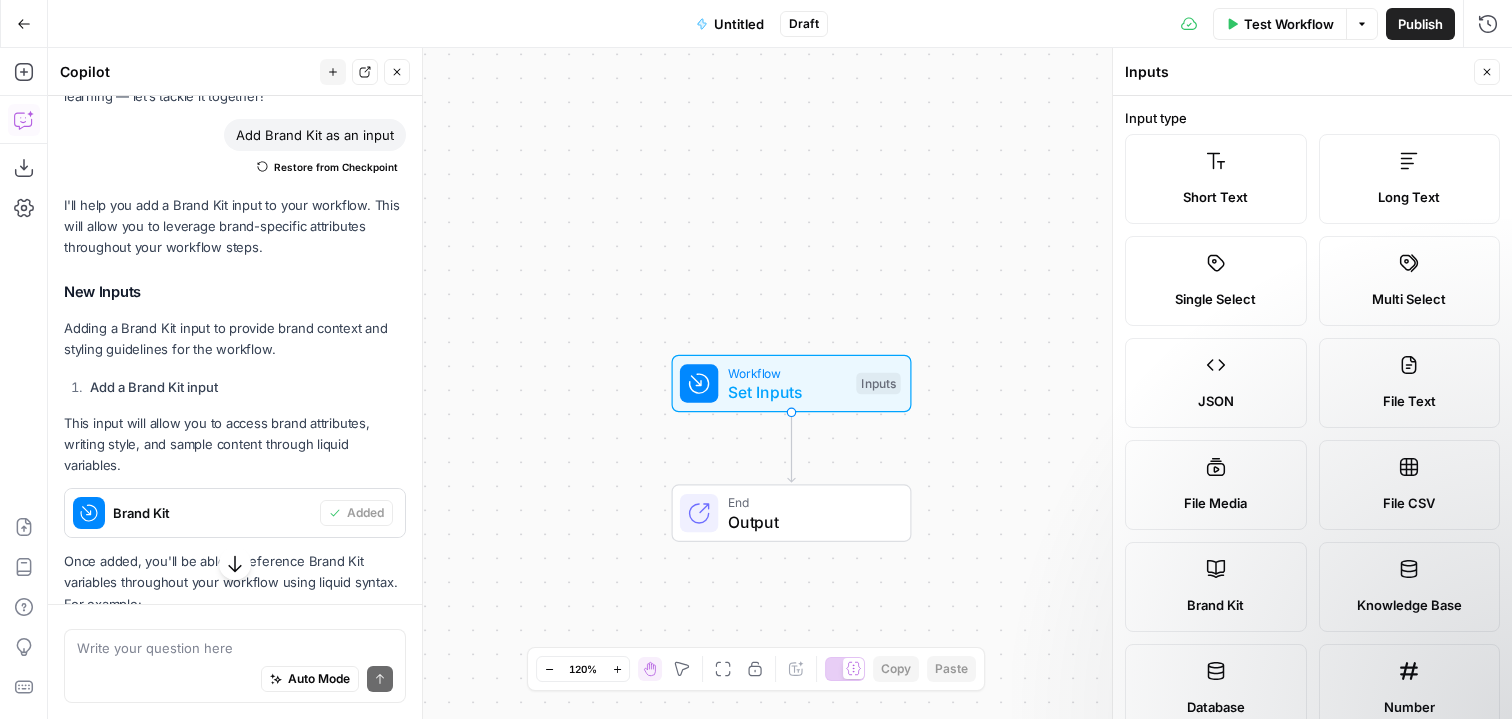 click on "Workflow Set Inputs Inputs Test Step" at bounding box center (792, 384) 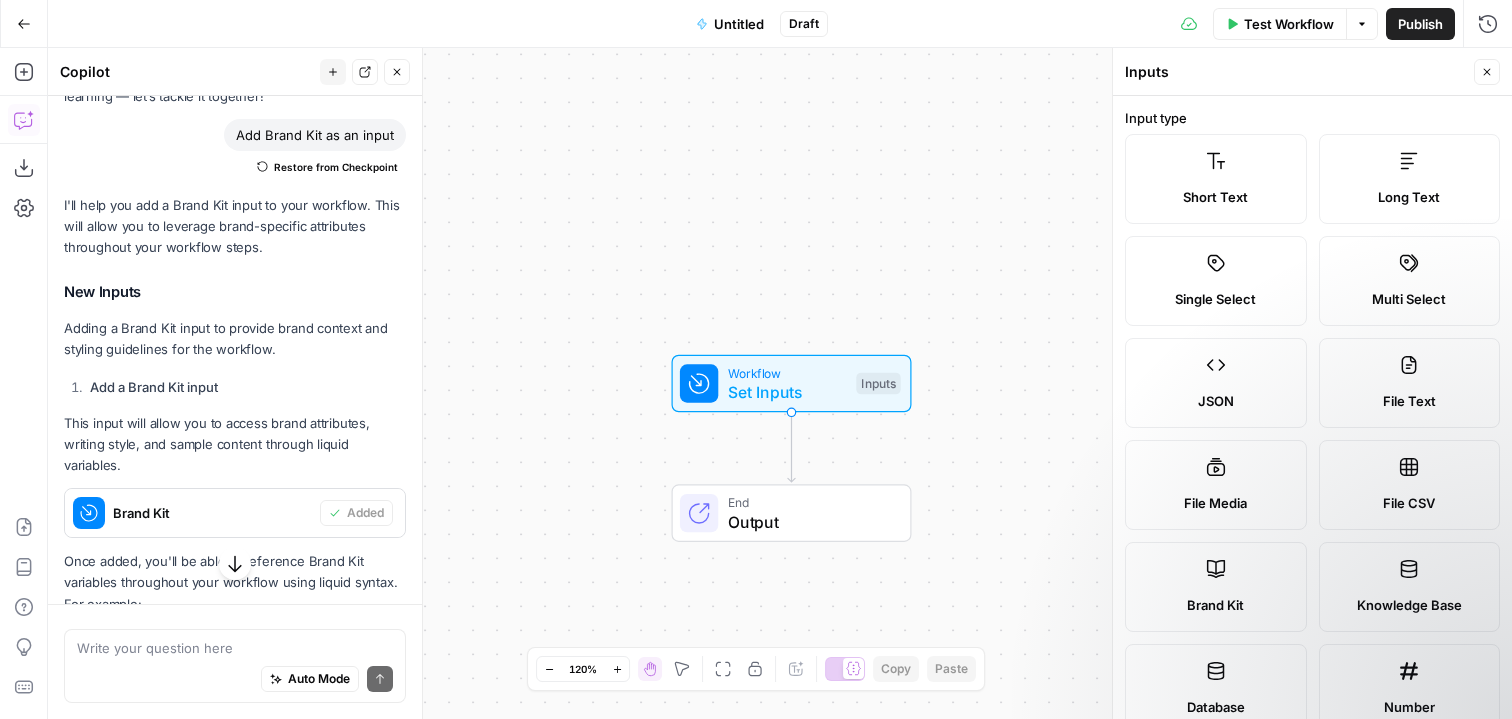 click on "File Media" at bounding box center [1216, 485] 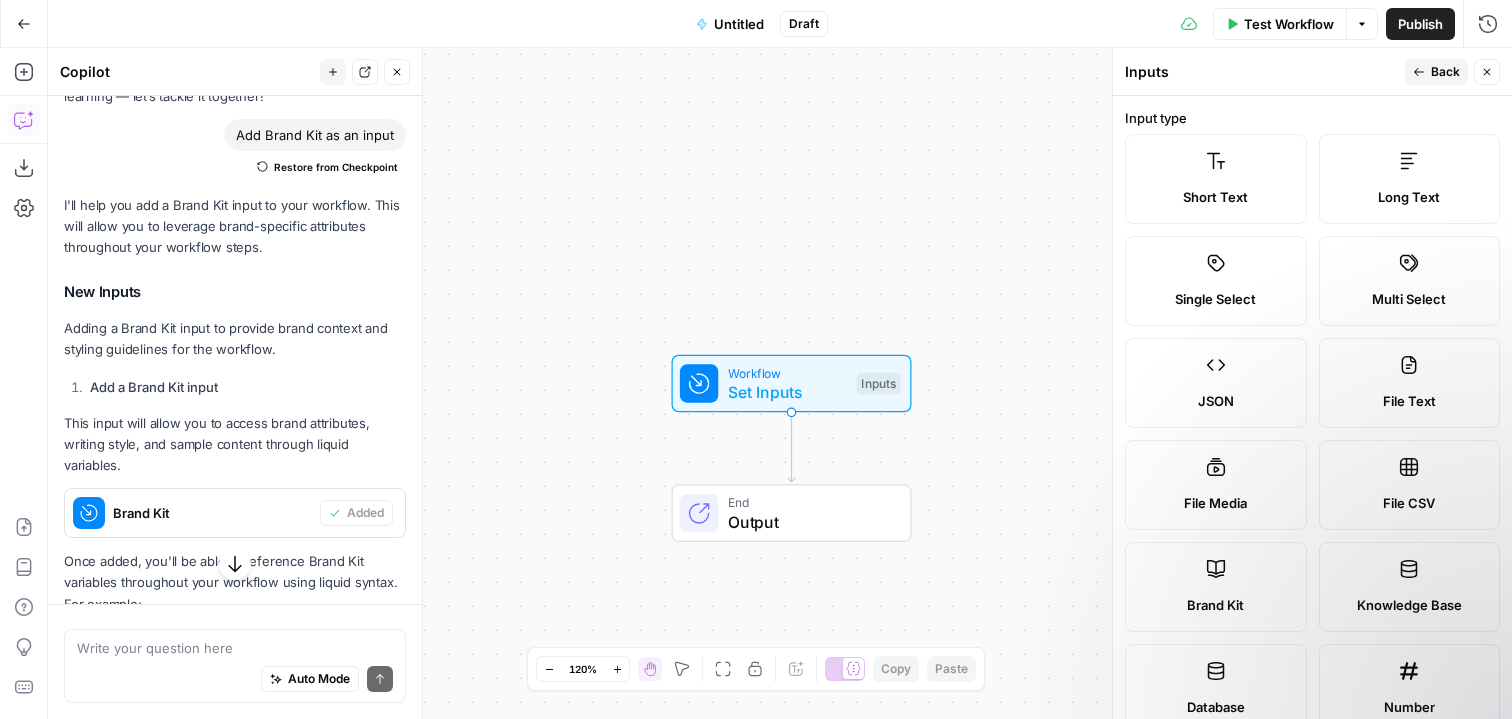 click on "Knowledge Base" at bounding box center [1410, 587] 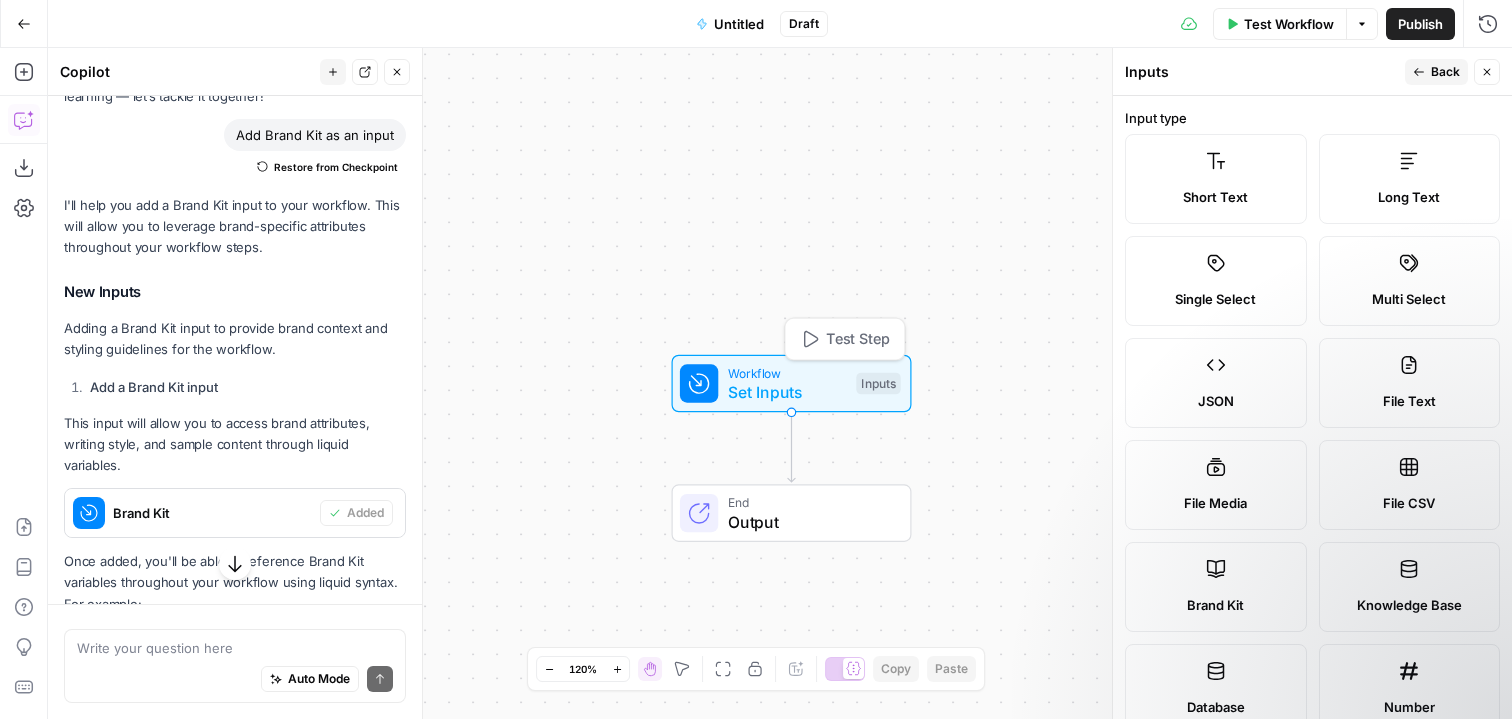 click on "Inputs" at bounding box center [878, 384] 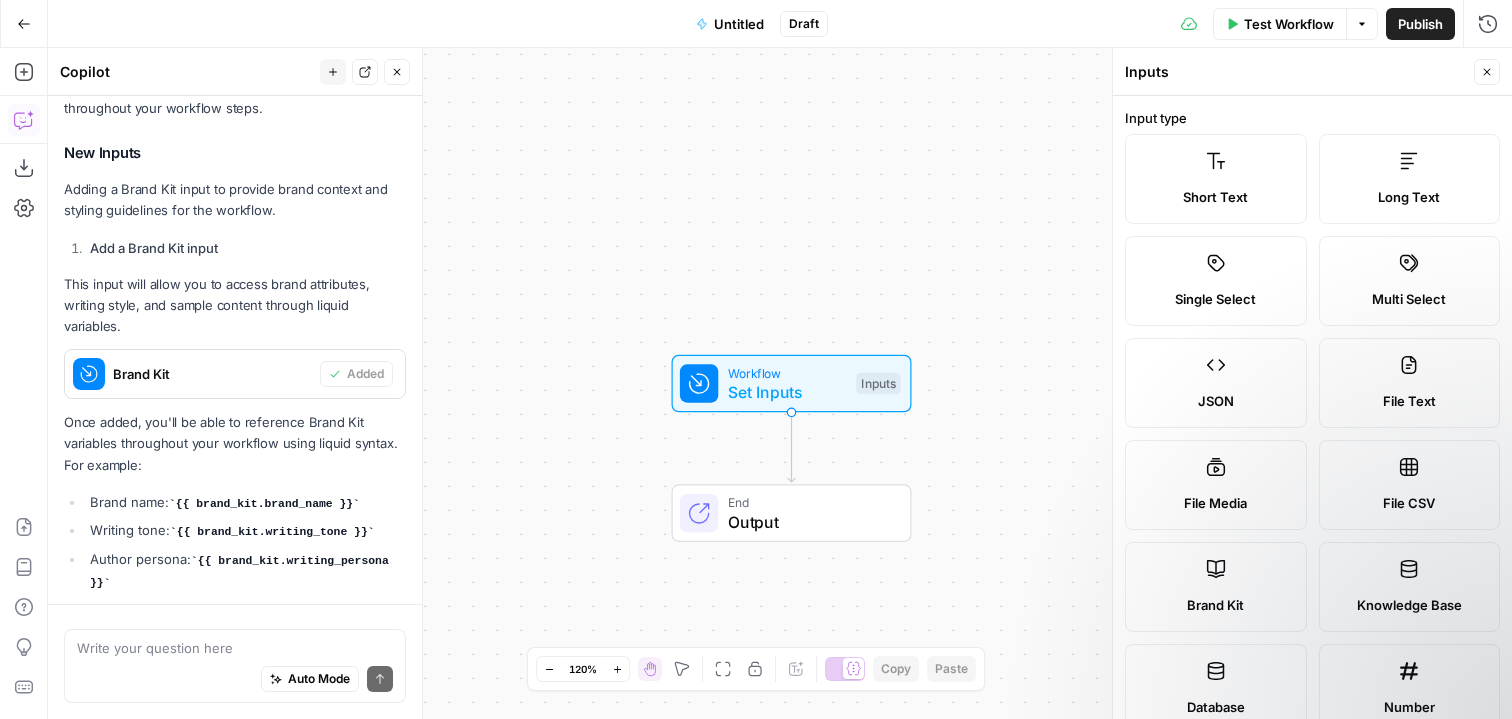 scroll, scrollTop: 340, scrollLeft: 0, axis: vertical 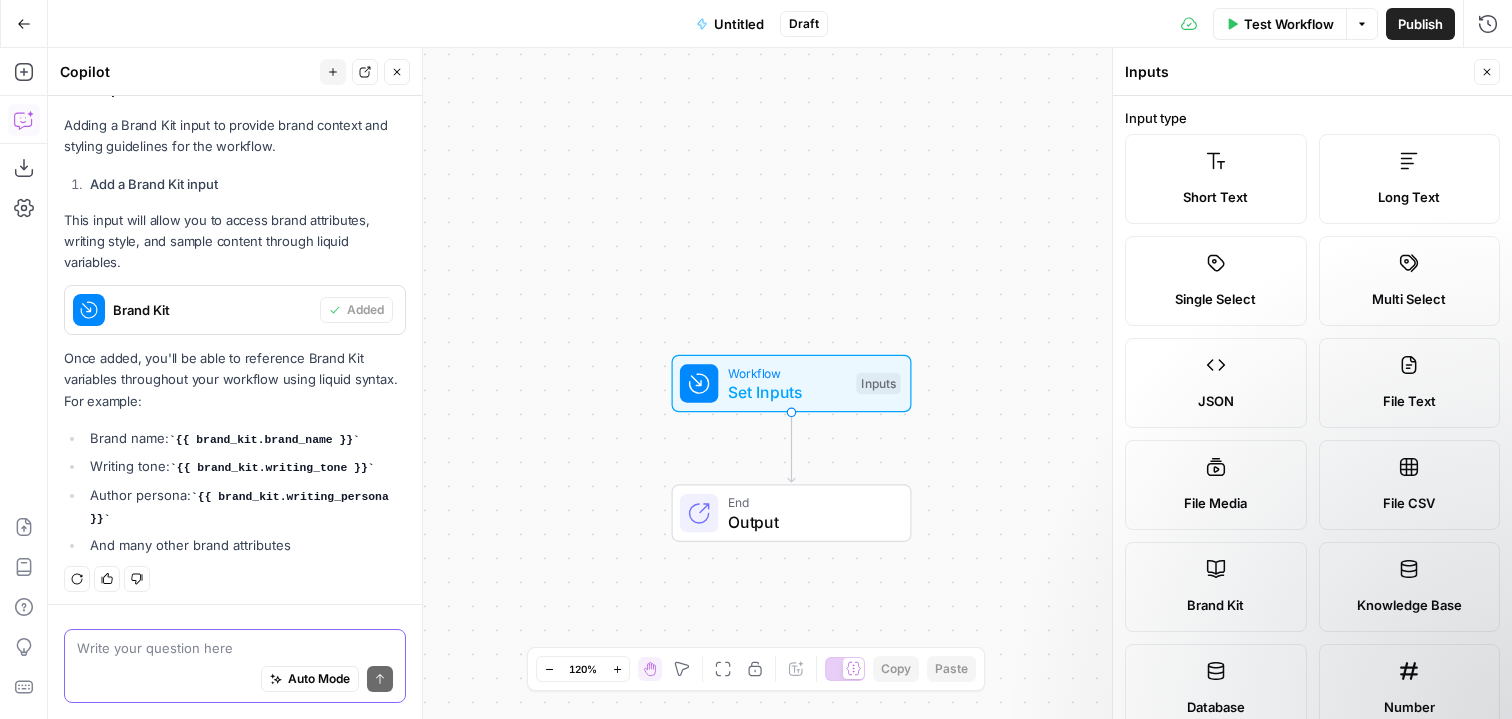 click at bounding box center [235, 648] 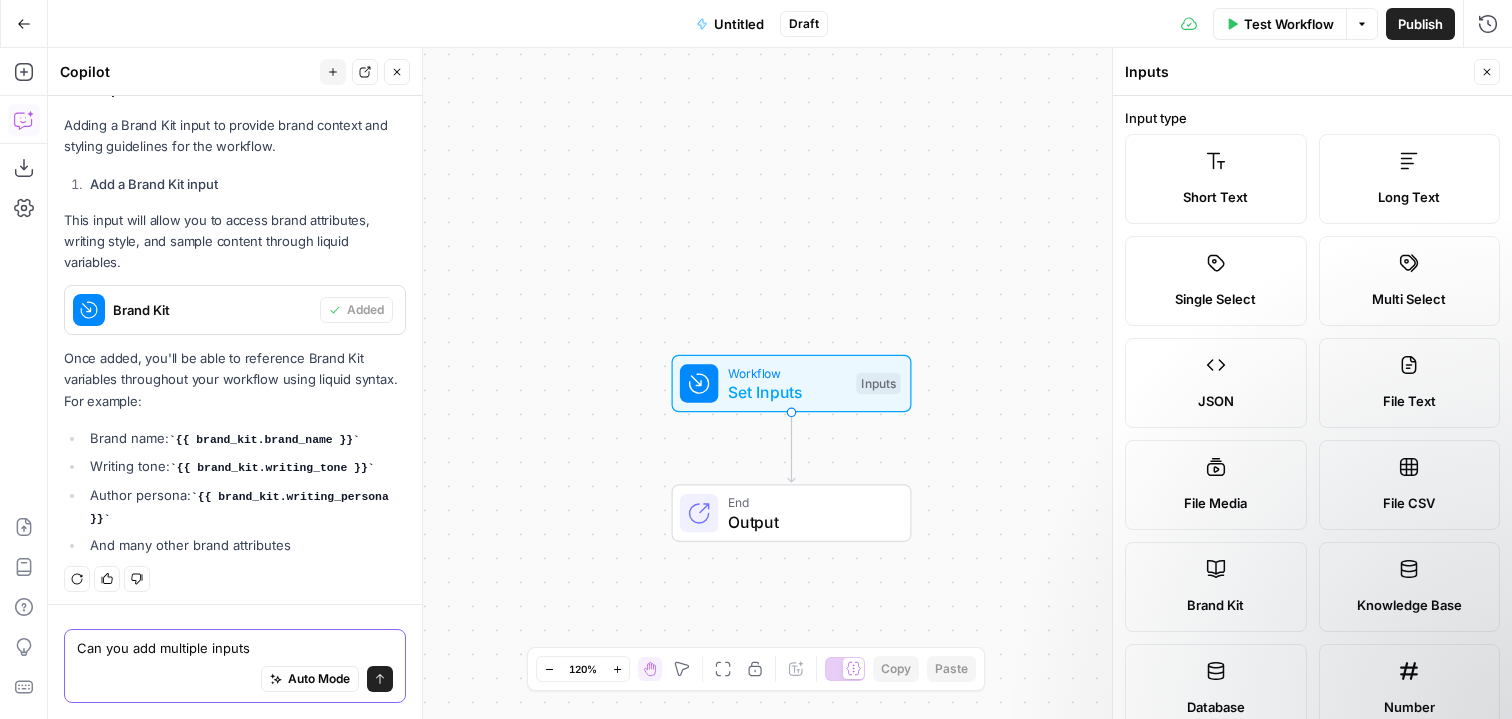 type on "Can you add multiple inputs?" 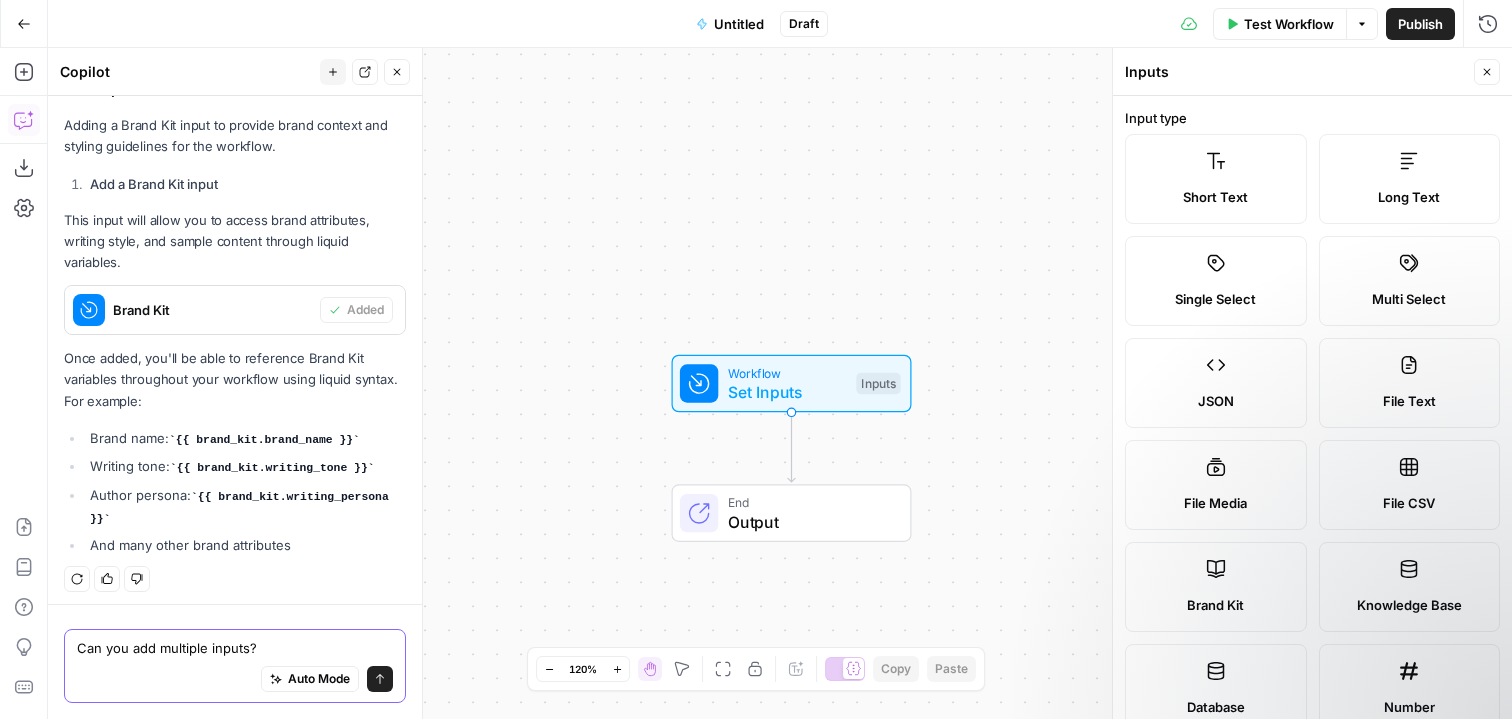 type 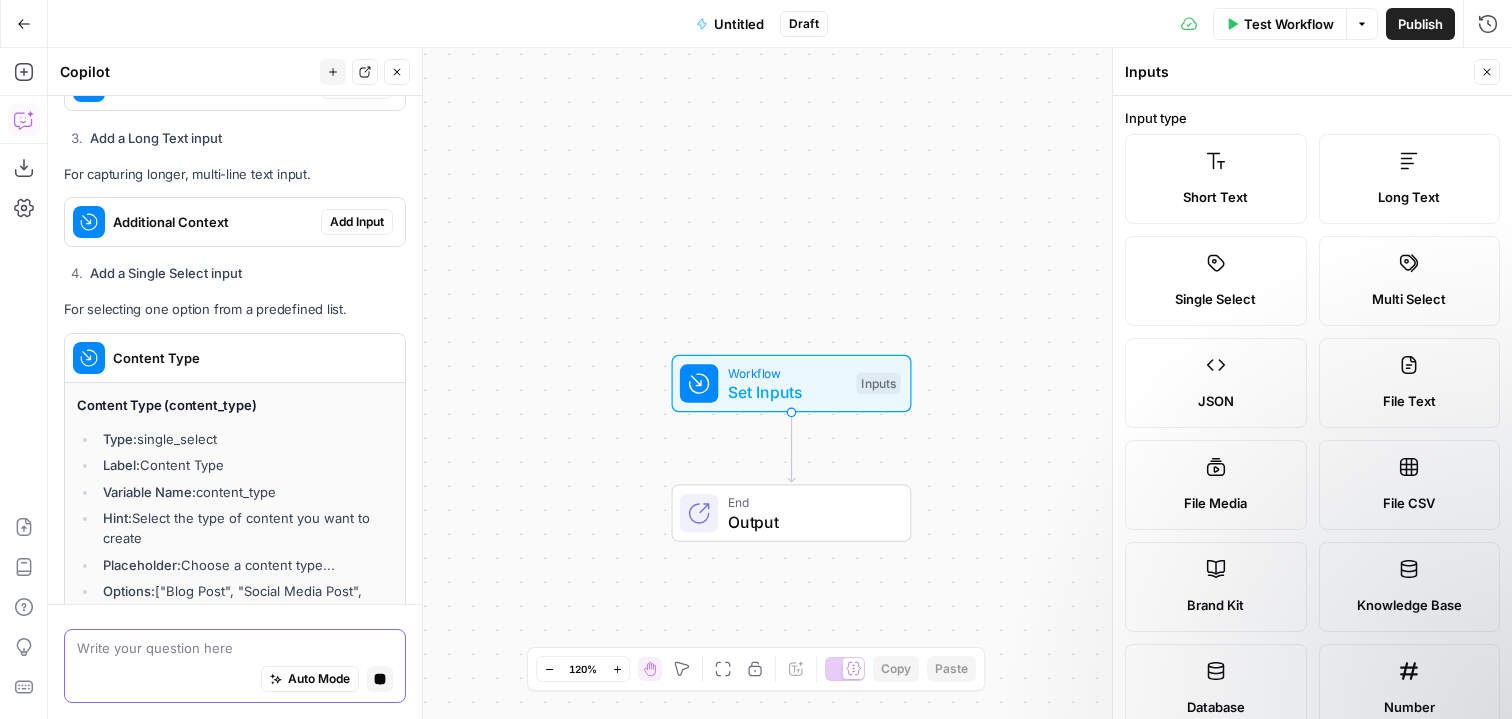 scroll, scrollTop: 1310, scrollLeft: 0, axis: vertical 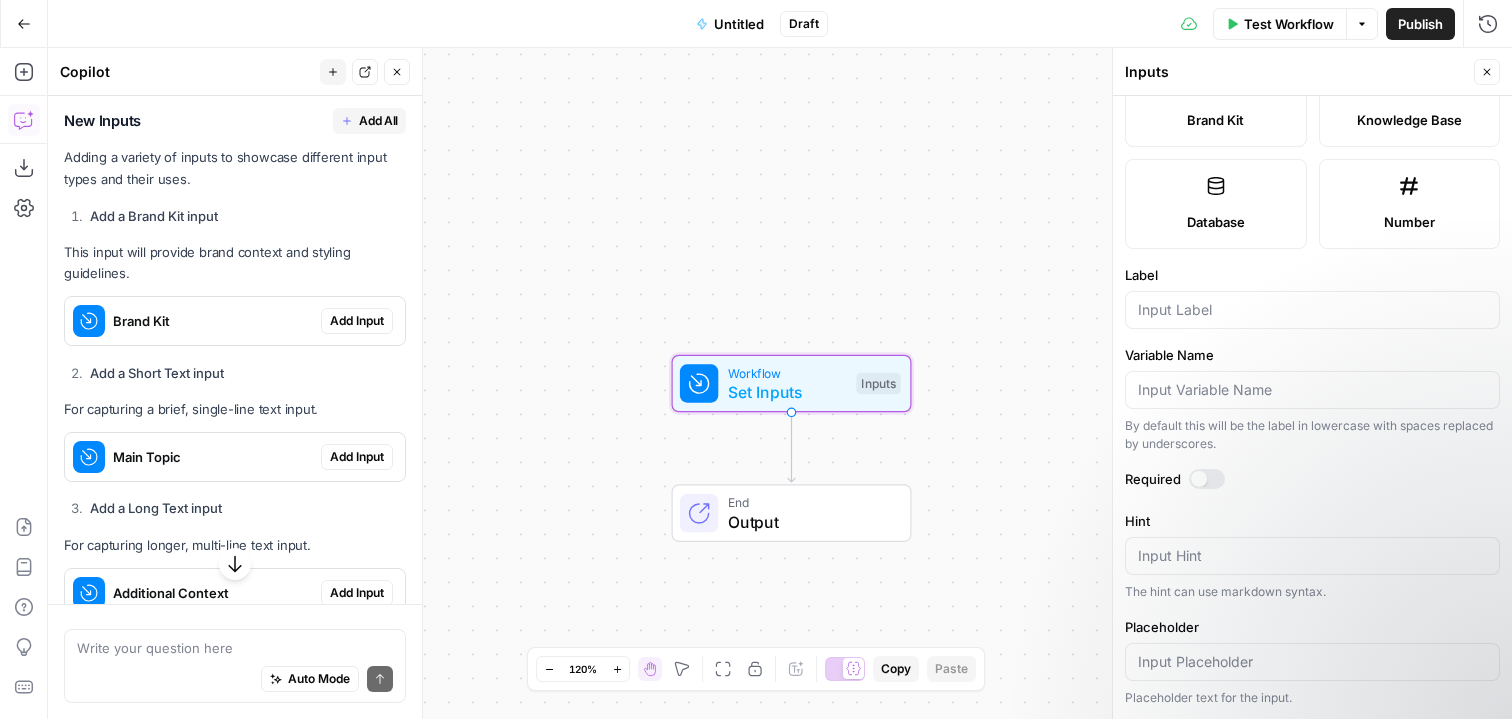 click on "Add Input" at bounding box center (357, 457) 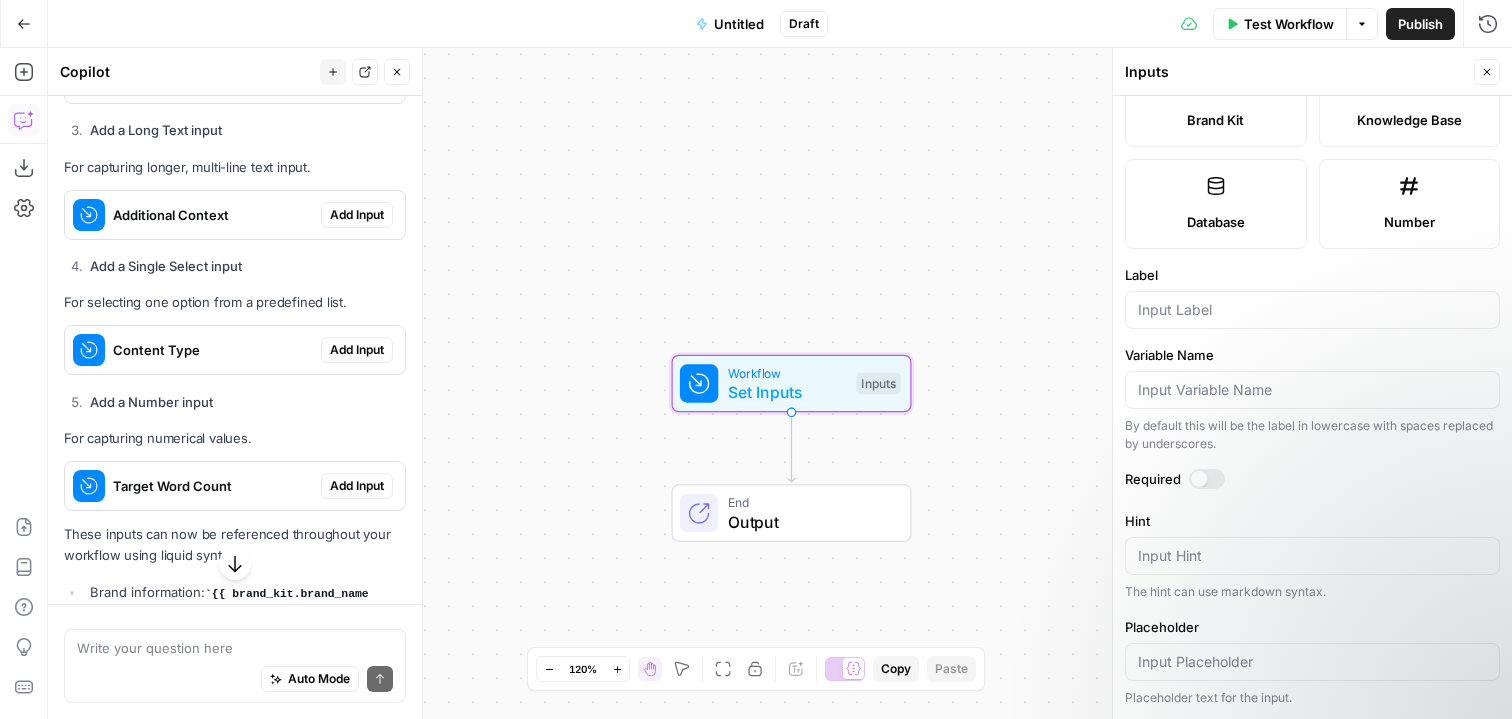 scroll, scrollTop: 1331, scrollLeft: 0, axis: vertical 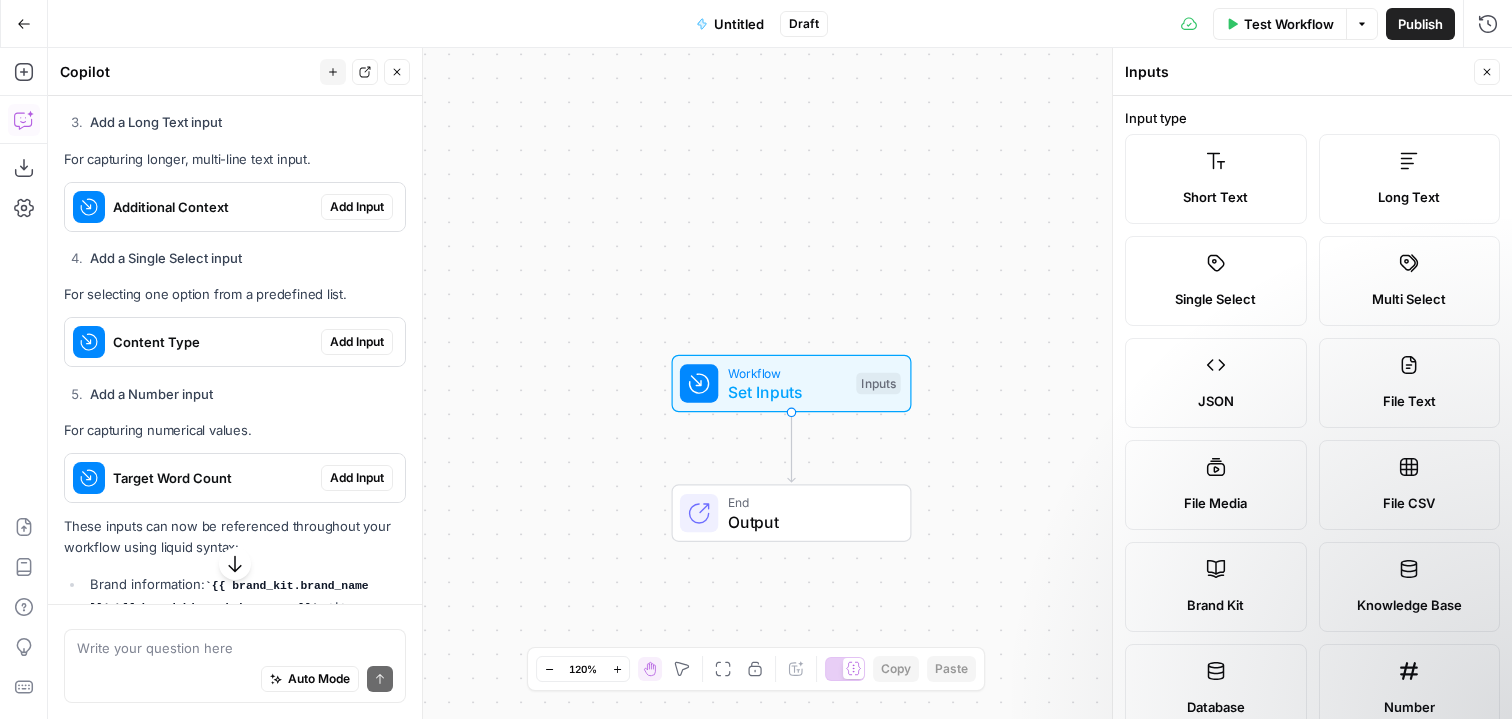 click on "File Media" at bounding box center [1215, 503] 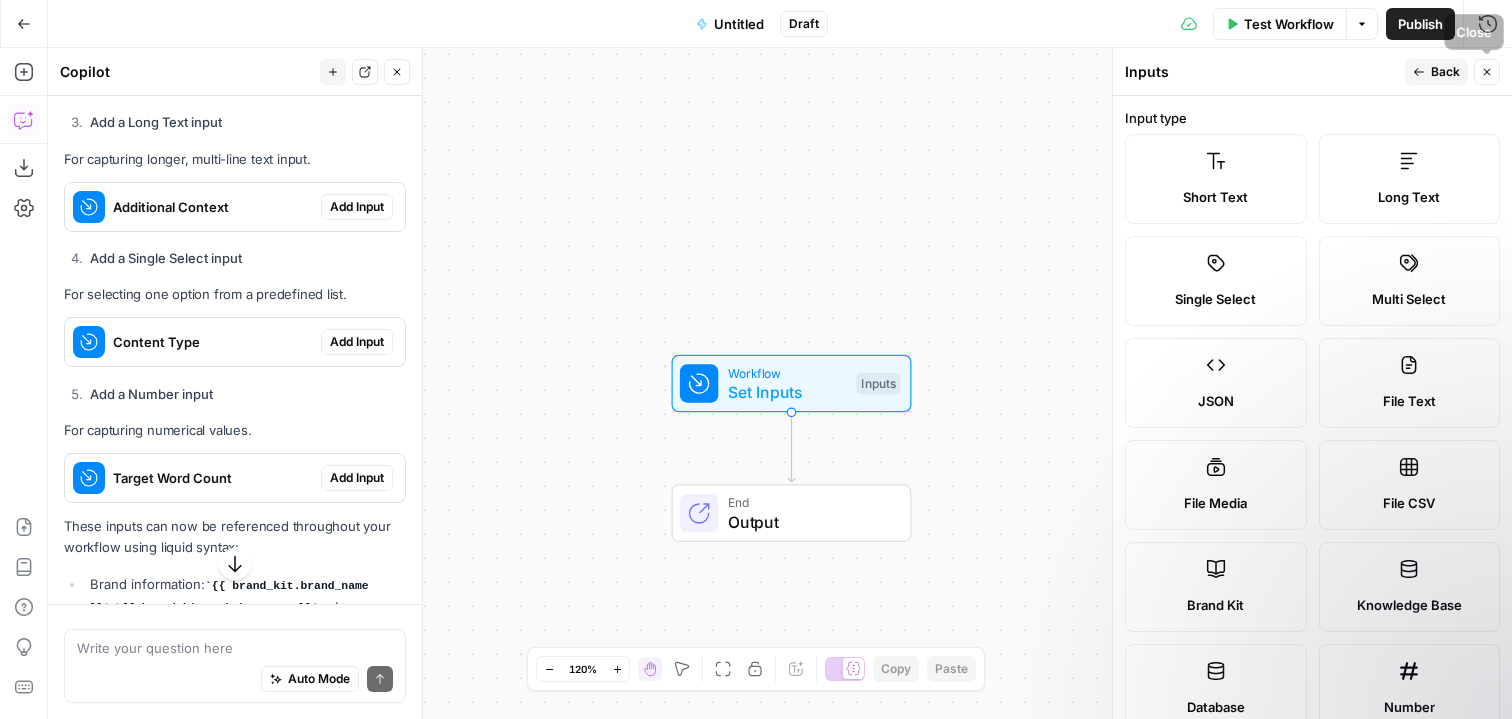 click on "Back" at bounding box center [1445, 72] 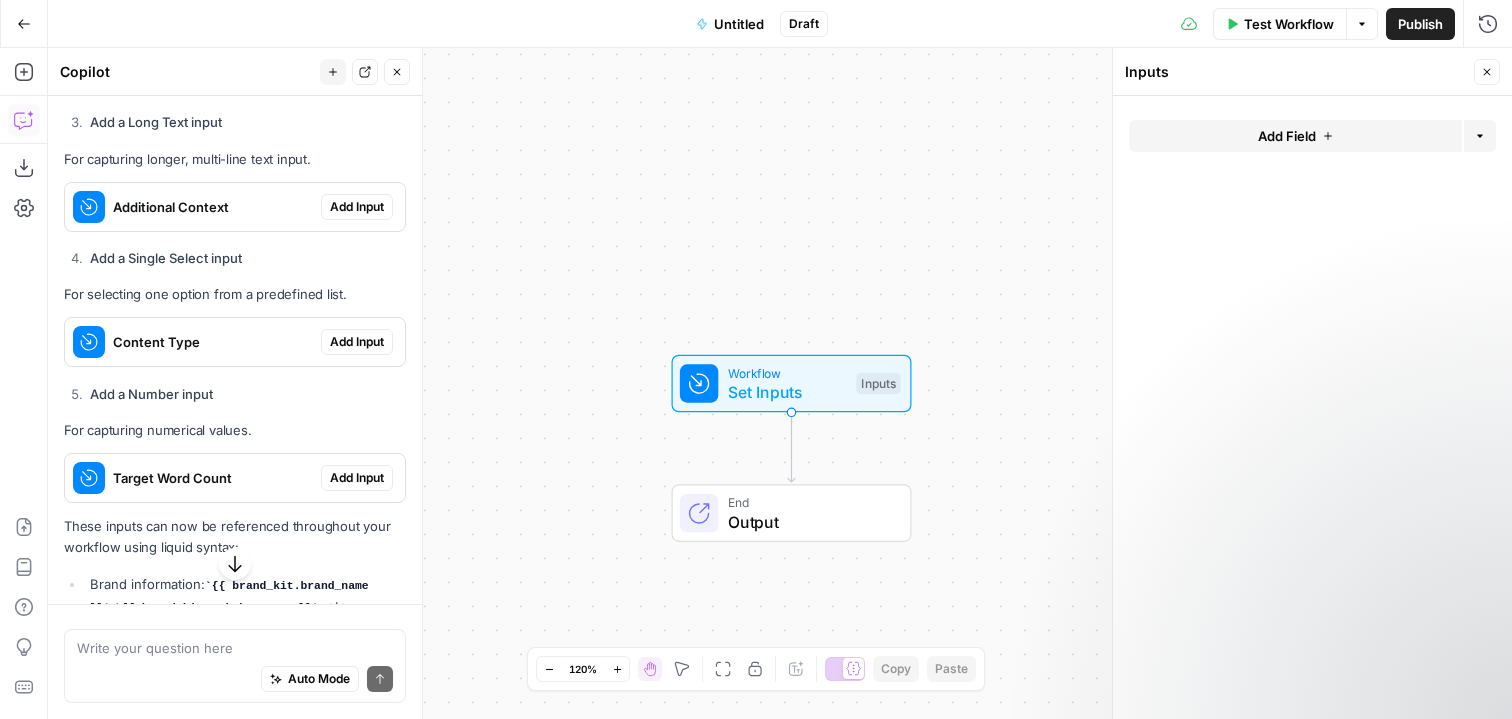 click on "Add Field" at bounding box center [1287, 136] 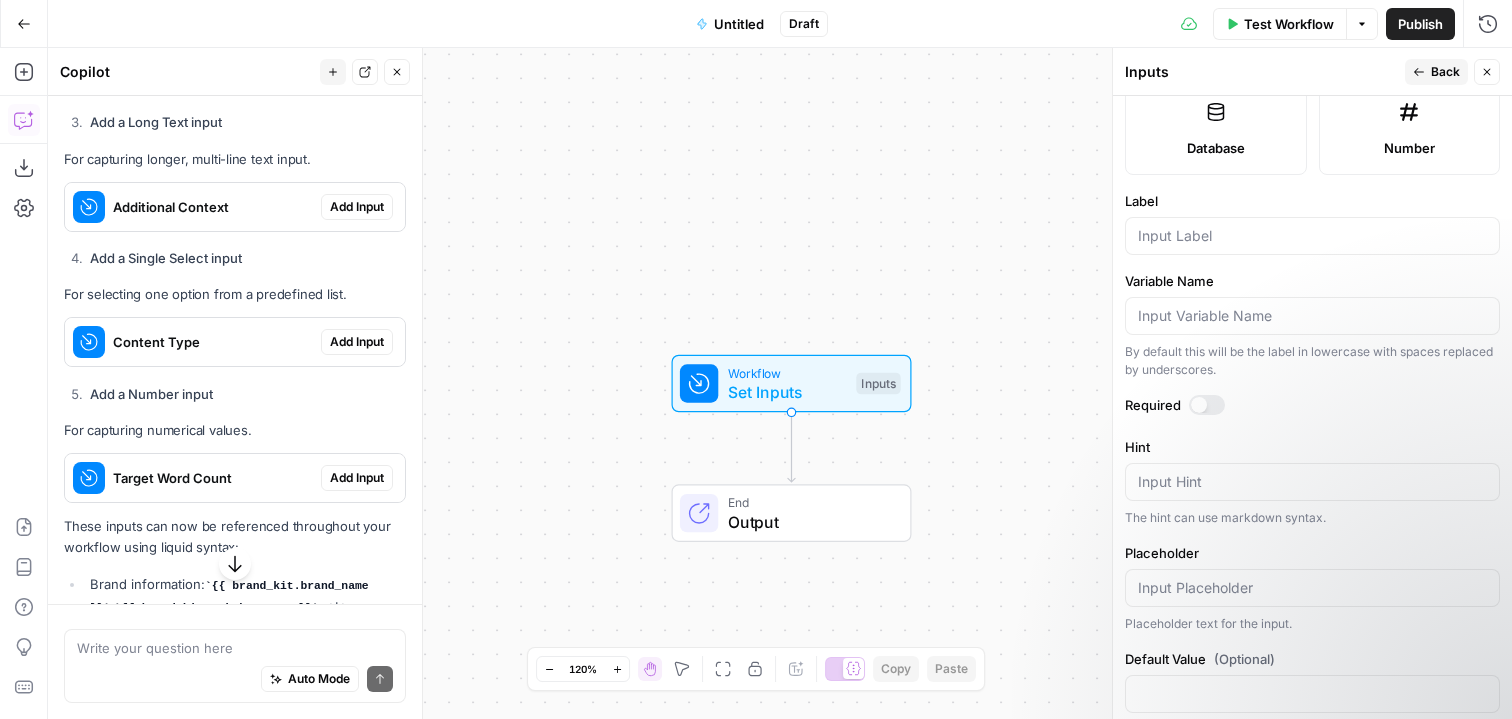 scroll, scrollTop: 592, scrollLeft: 0, axis: vertical 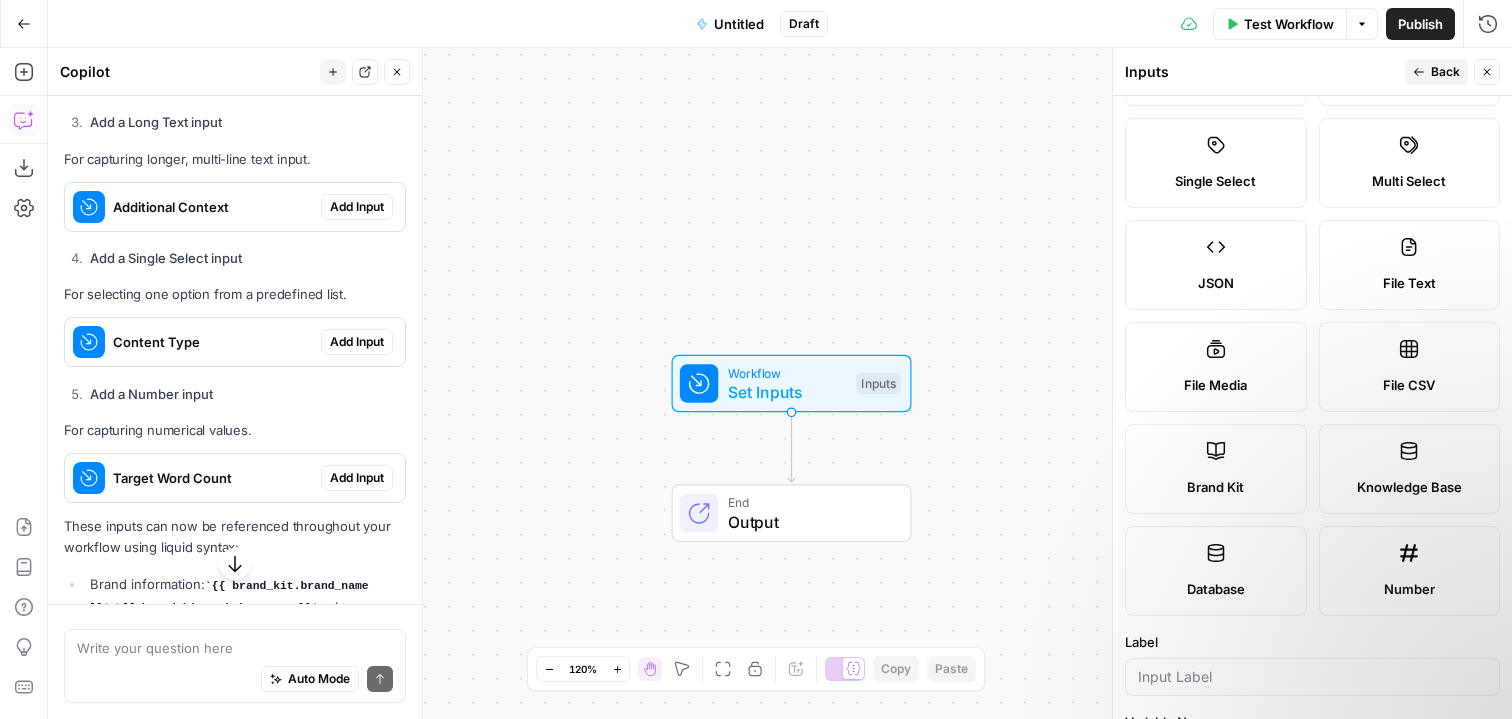 click on "Brand Kit" at bounding box center [1216, 469] 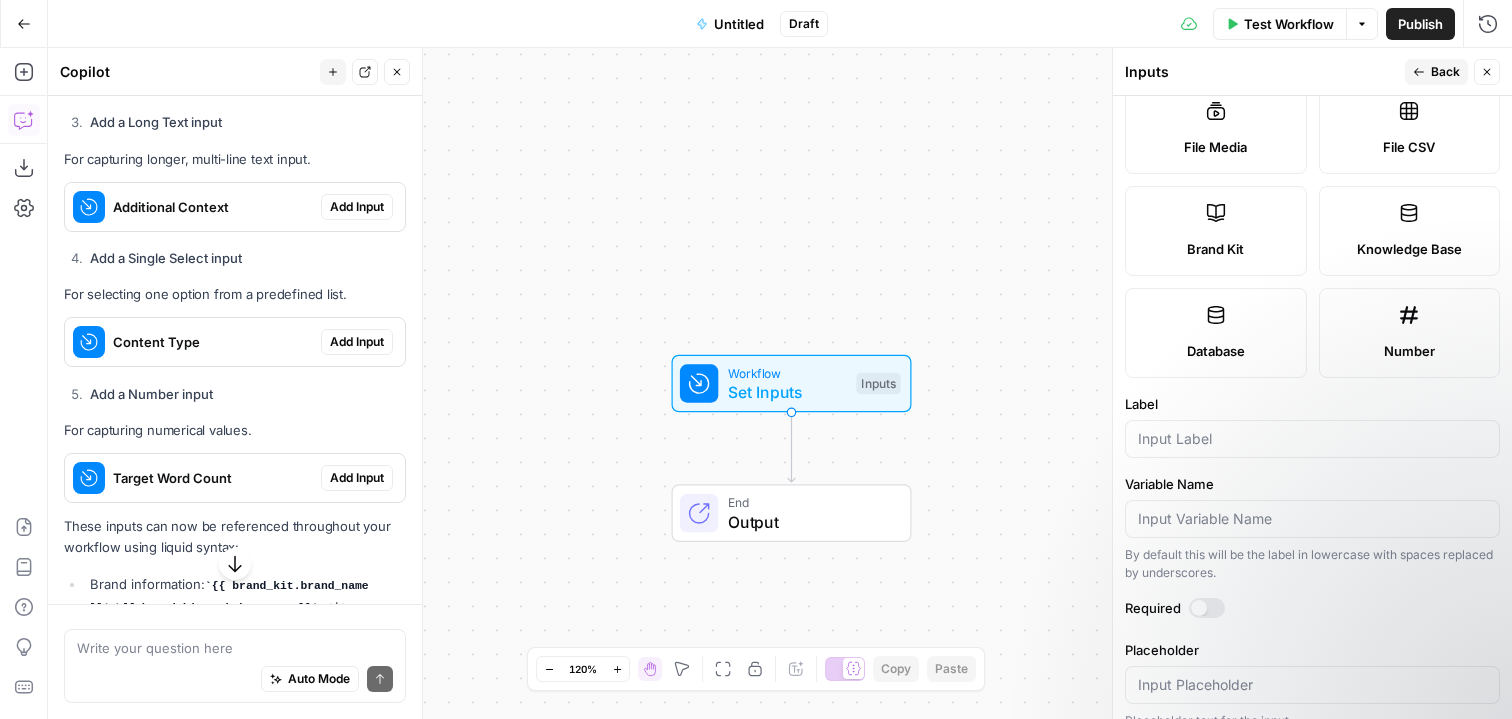scroll, scrollTop: 379, scrollLeft: 0, axis: vertical 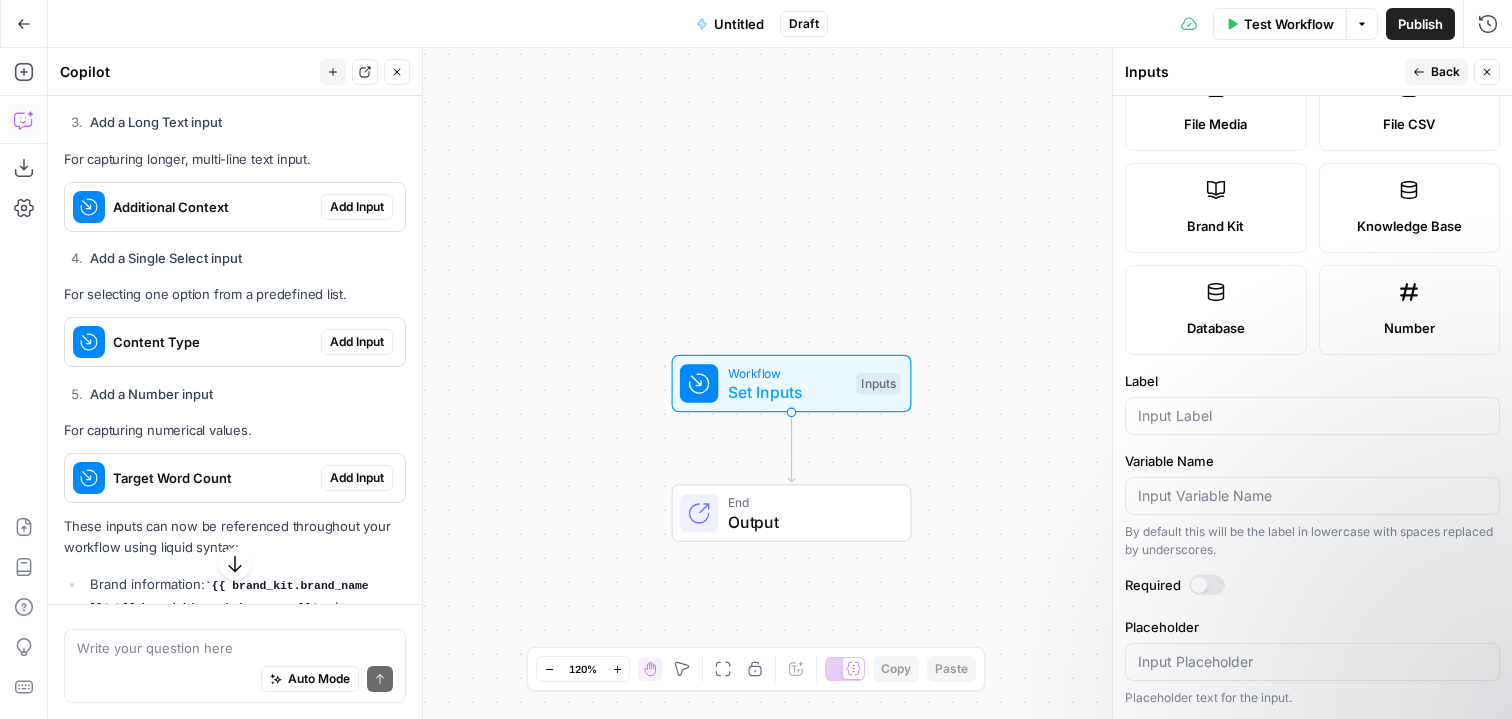 click at bounding box center (1199, 585) 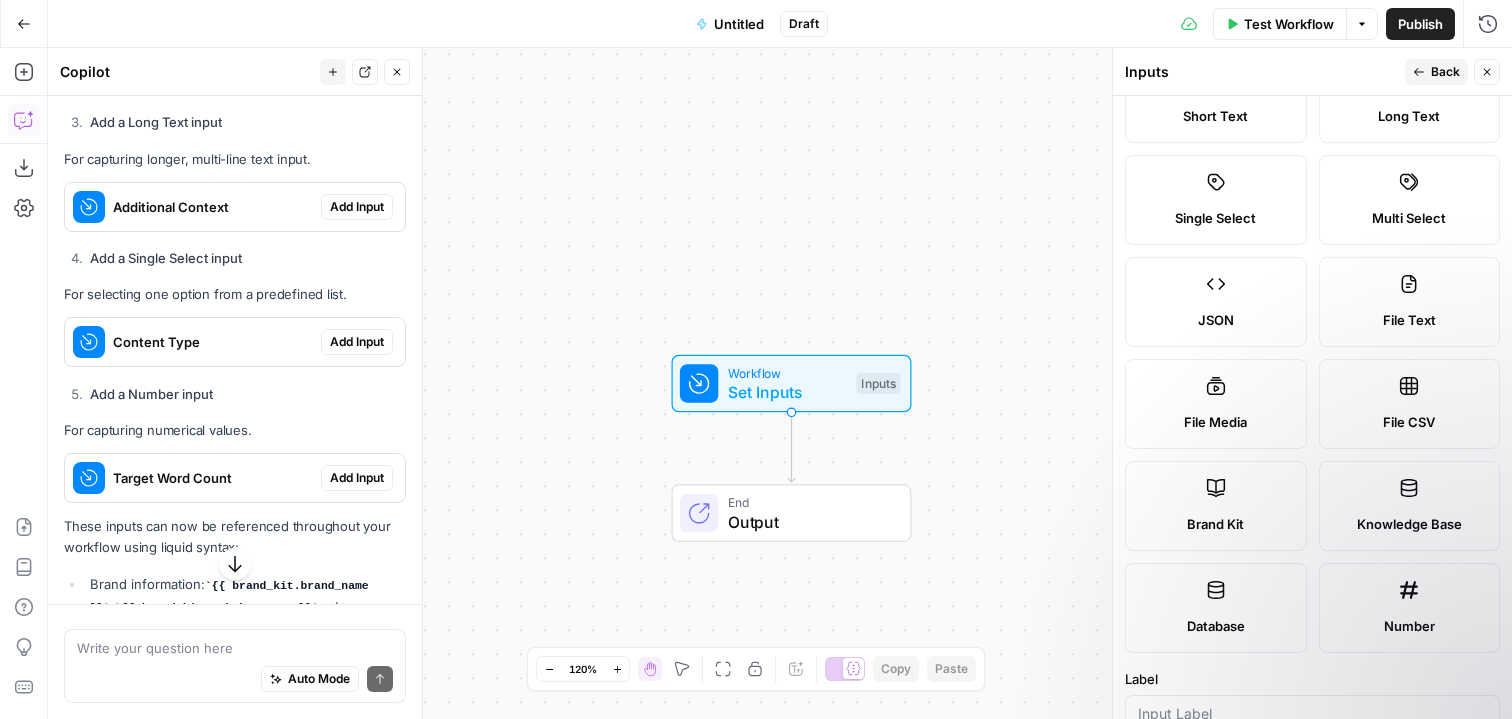 scroll, scrollTop: 0, scrollLeft: 0, axis: both 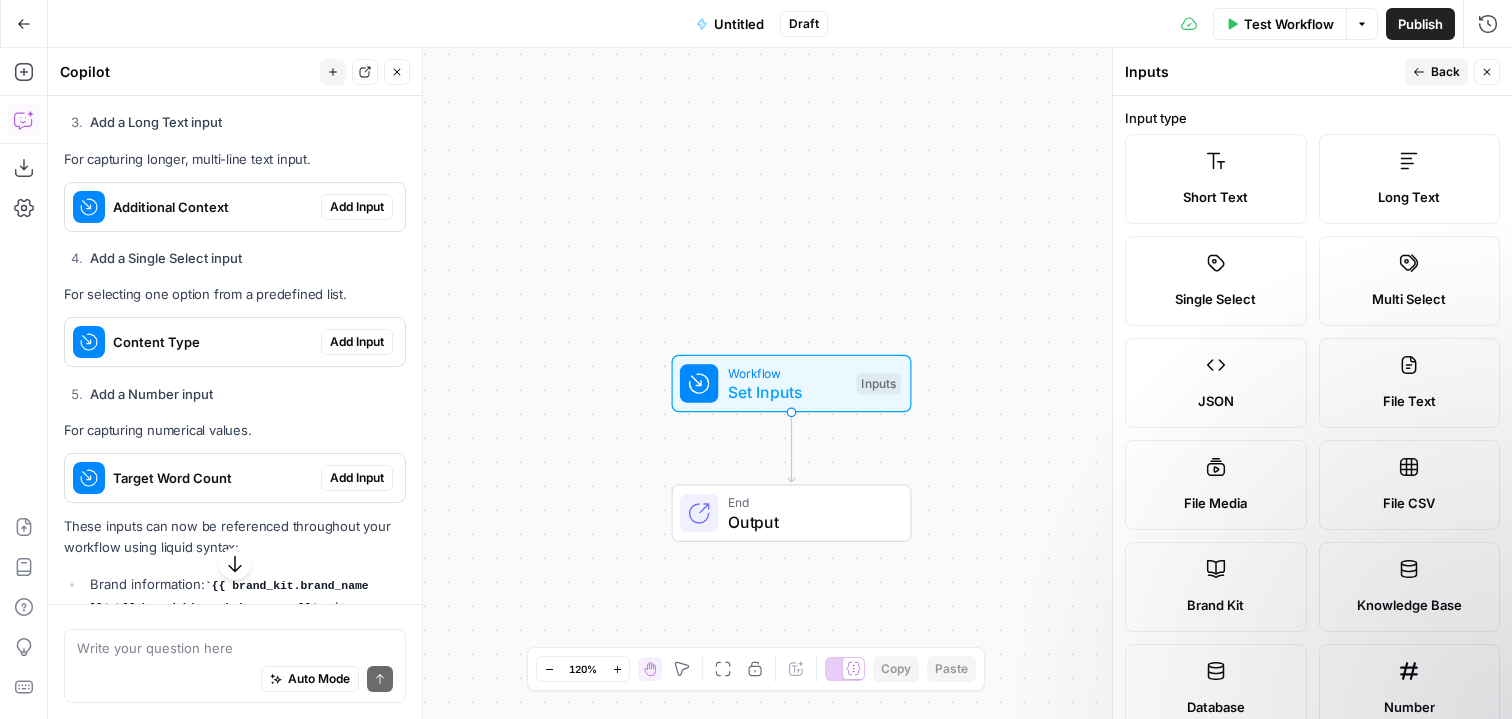 click 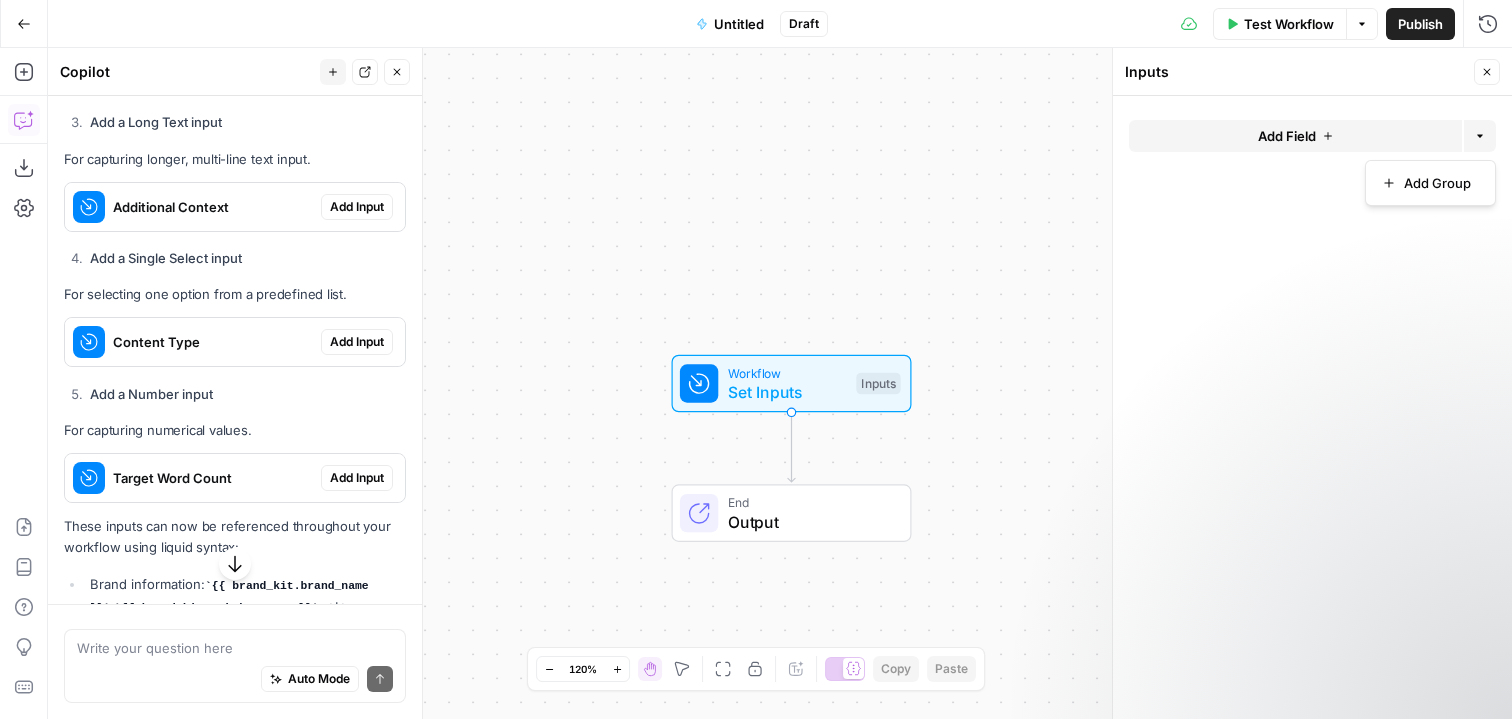click on "Options" at bounding box center (1480, 136) 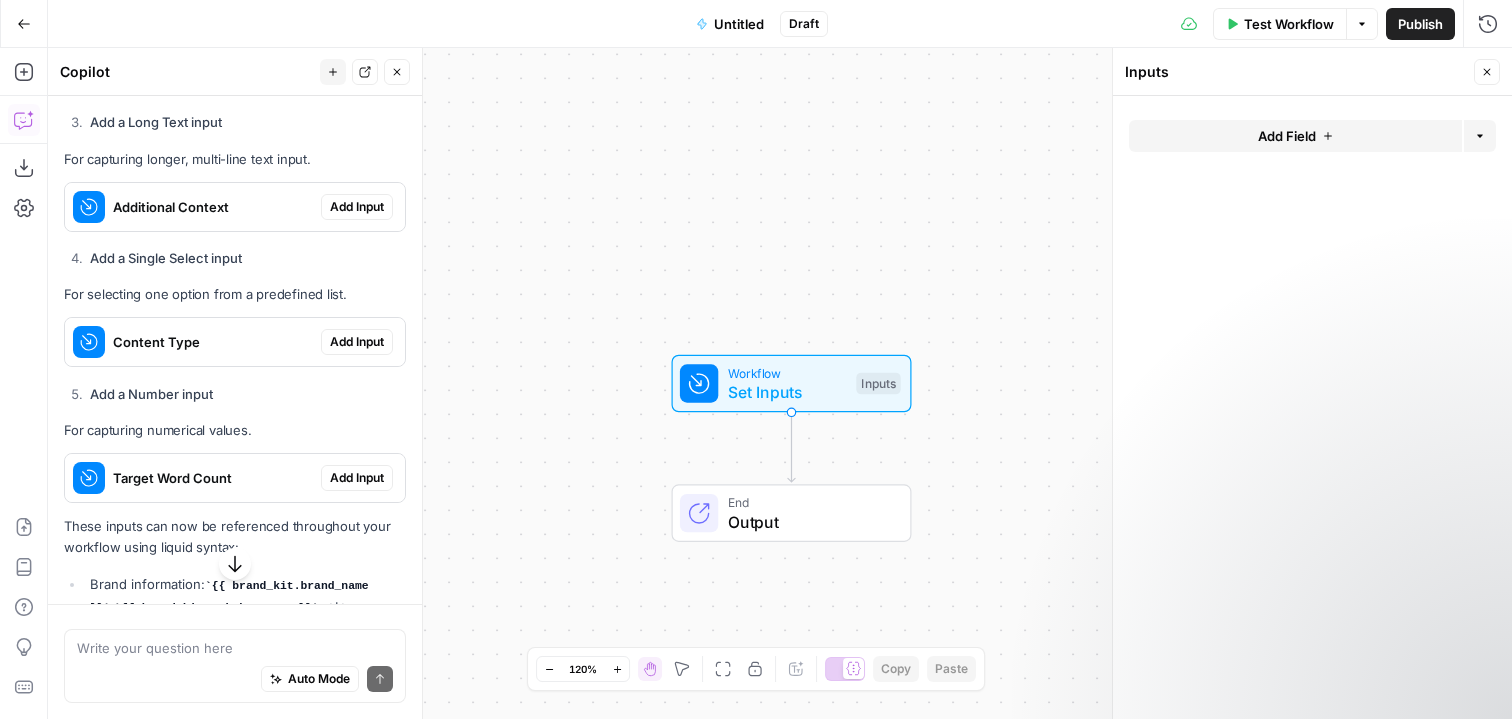 click on "Add Field" at bounding box center [1295, 136] 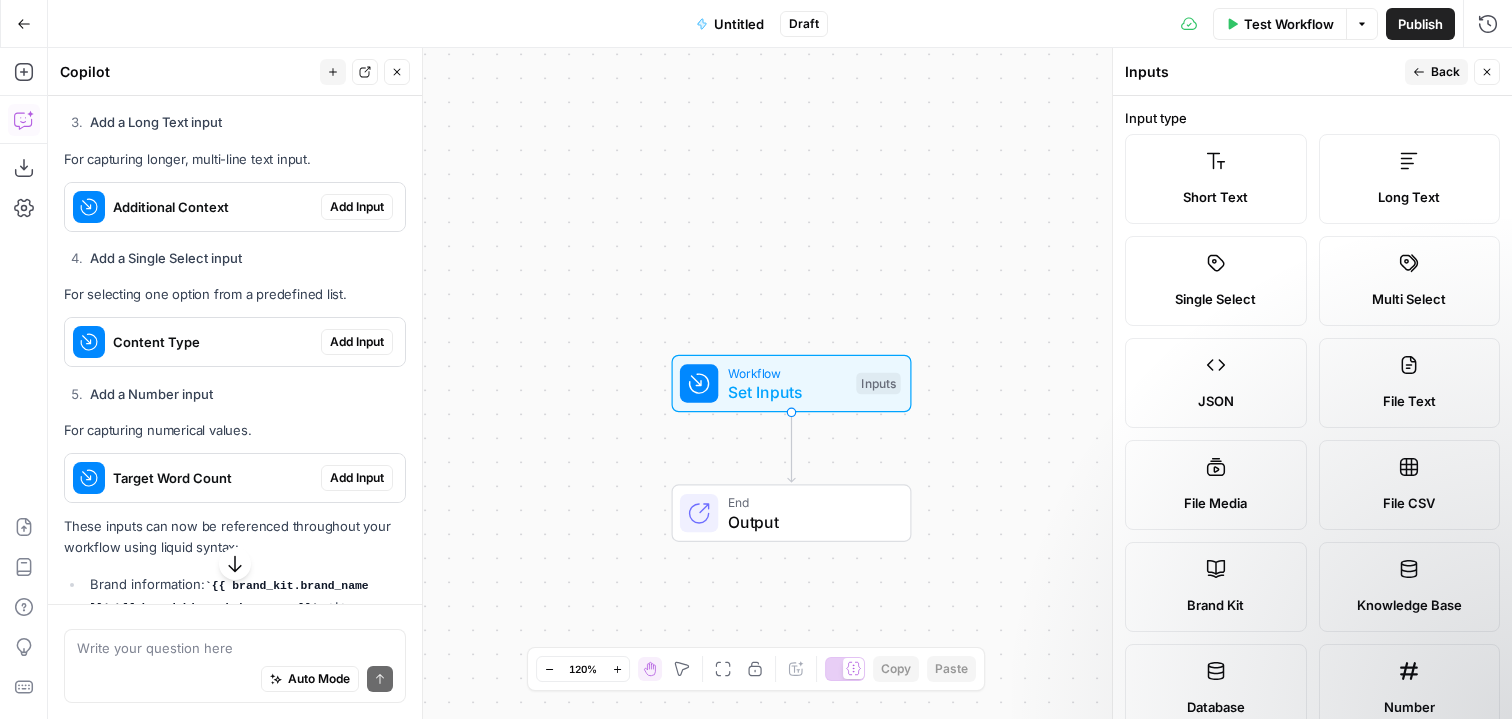 click on "Single Select" at bounding box center [1216, 281] 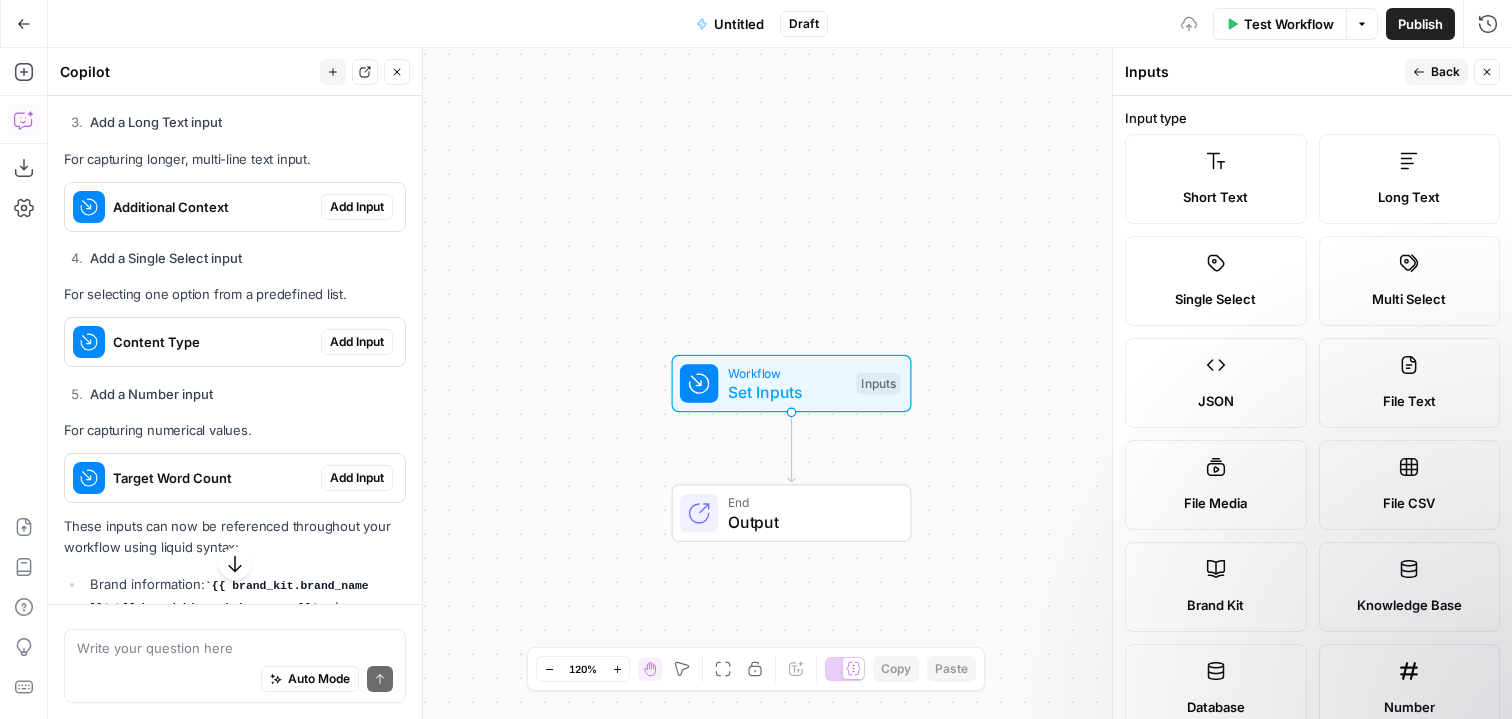 click on "Short Text" at bounding box center (1215, 197) 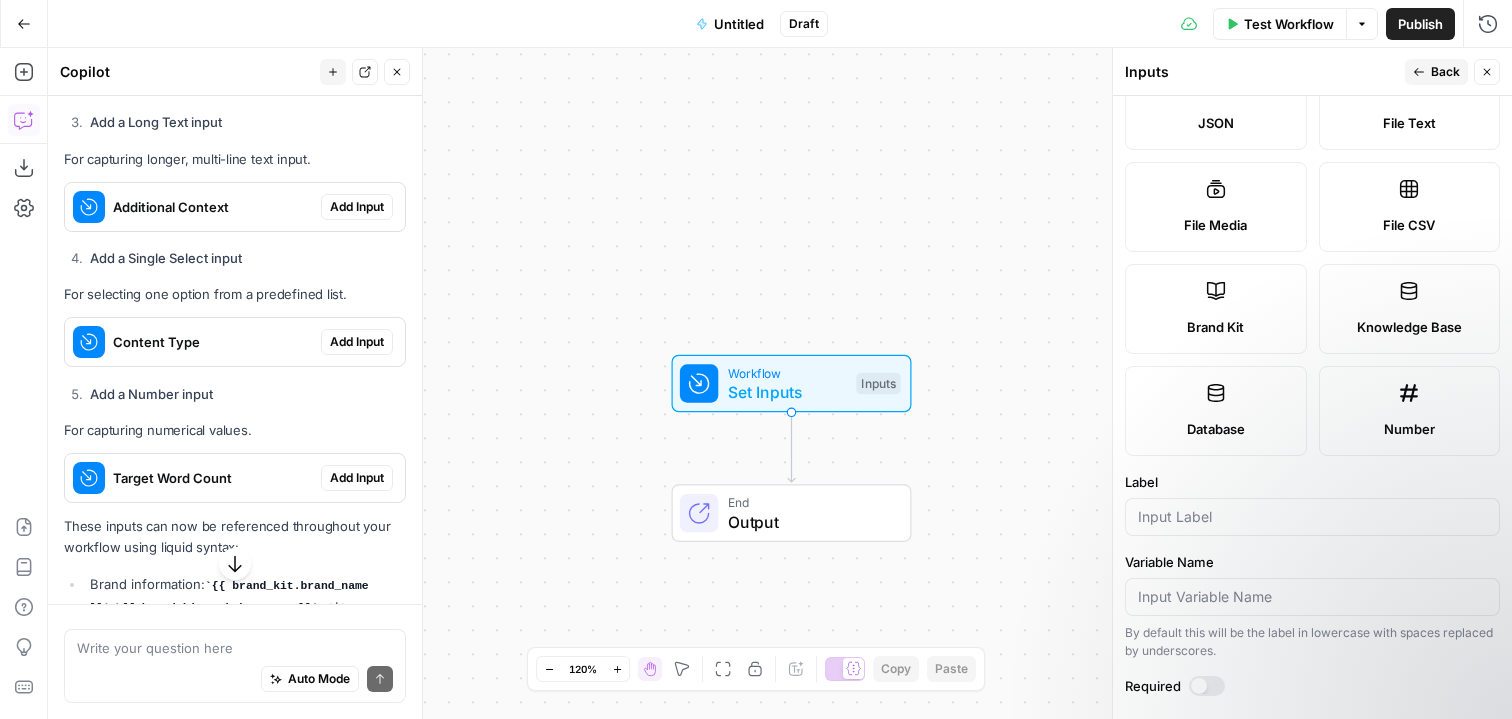 scroll, scrollTop: 592, scrollLeft: 0, axis: vertical 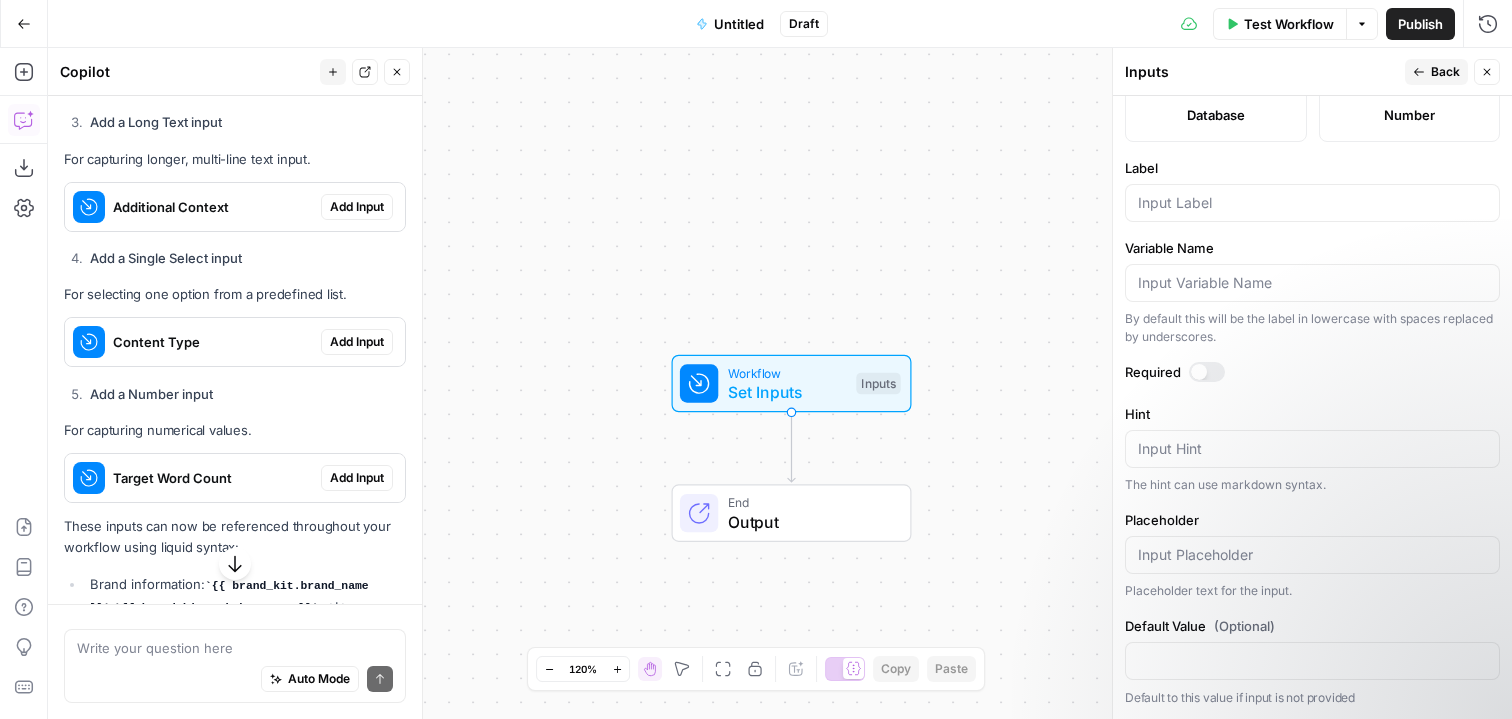click at bounding box center [1199, 372] 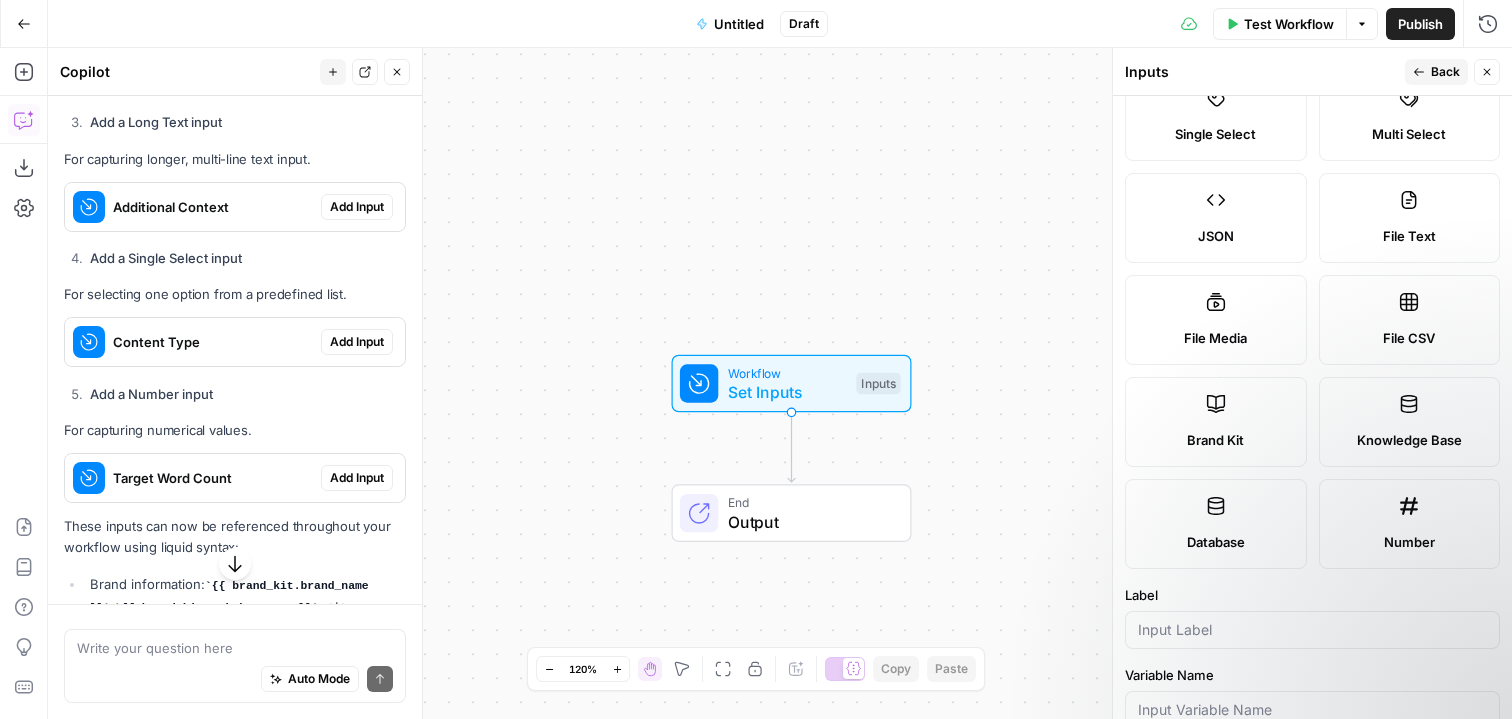 scroll, scrollTop: 0, scrollLeft: 0, axis: both 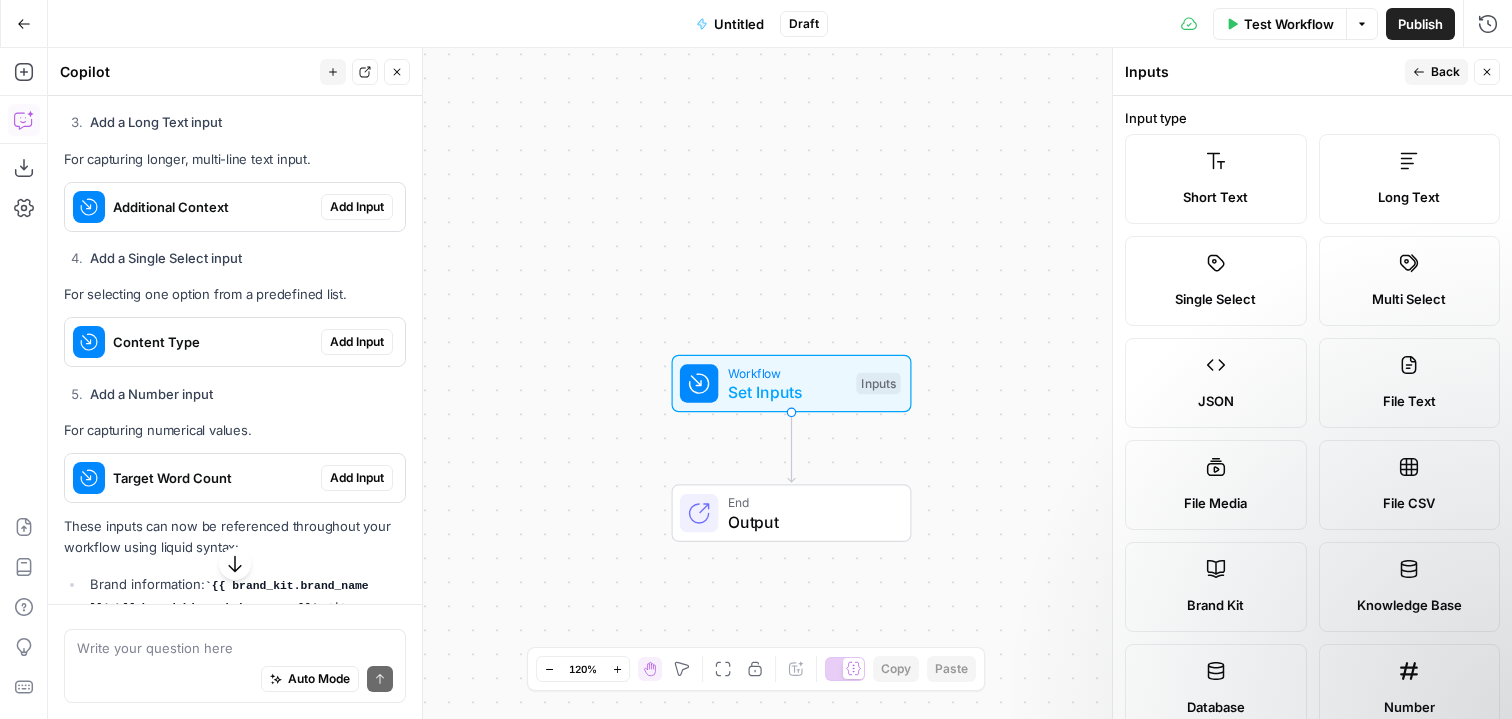 drag, startPoint x: 1171, startPoint y: 204, endPoint x: 1127, endPoint y: 236, distance: 54.405884 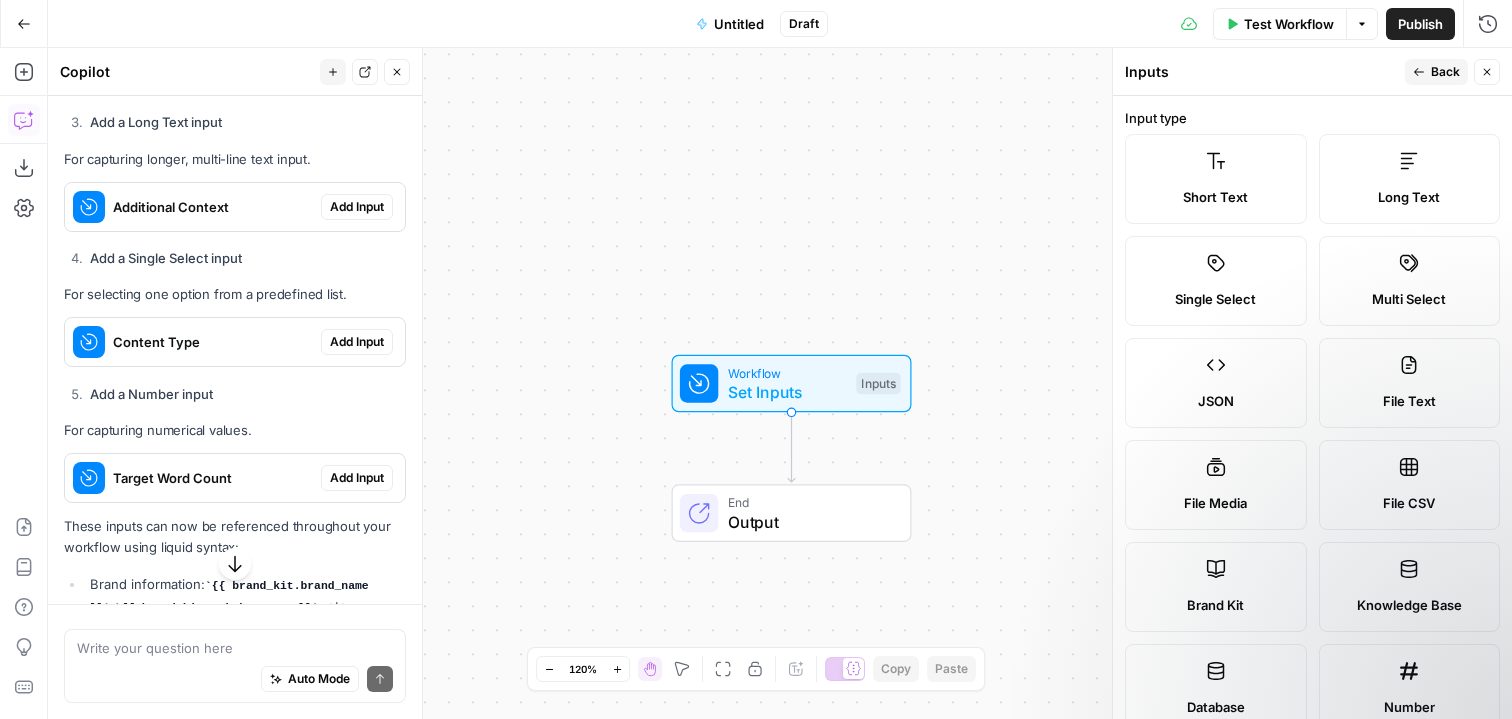 click on "End Output" at bounding box center (790, 513) 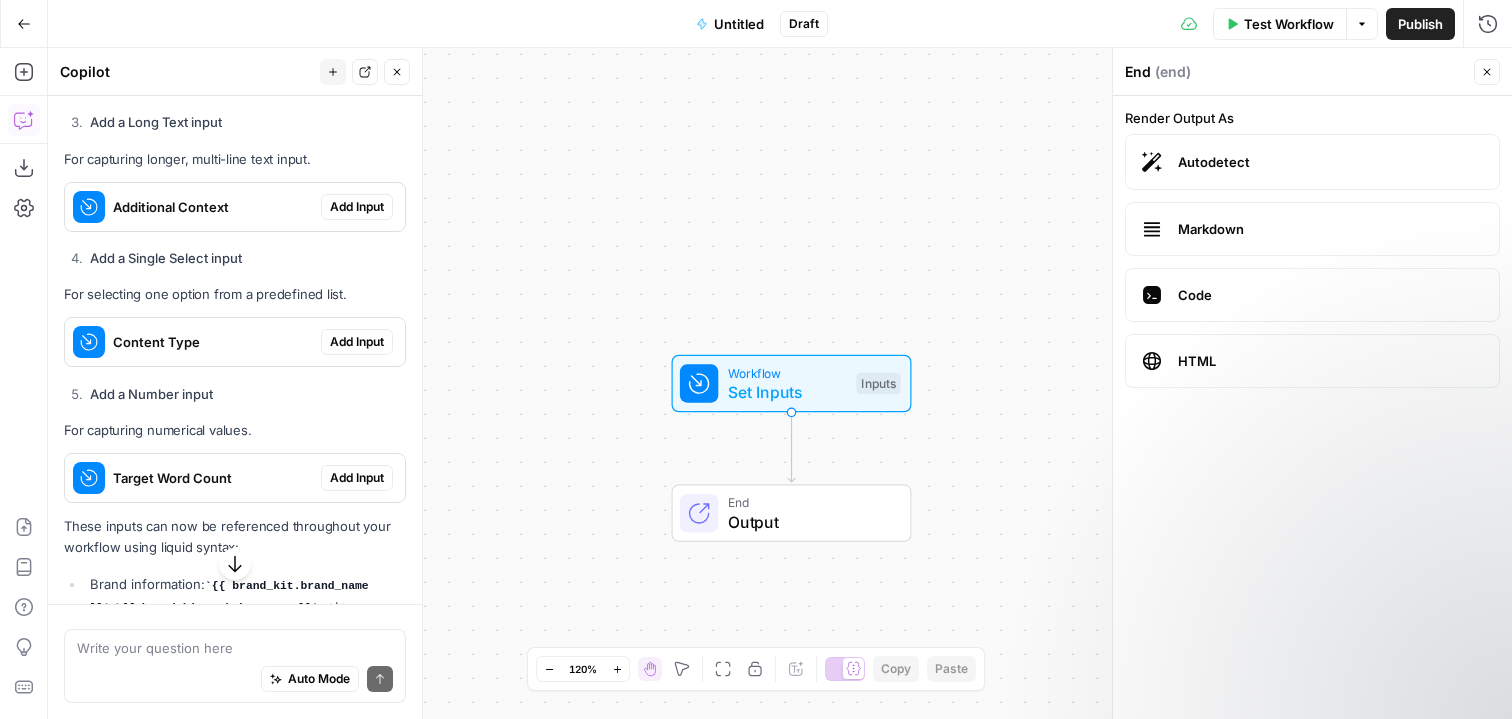 click on "Set Inputs" at bounding box center [787, 392] 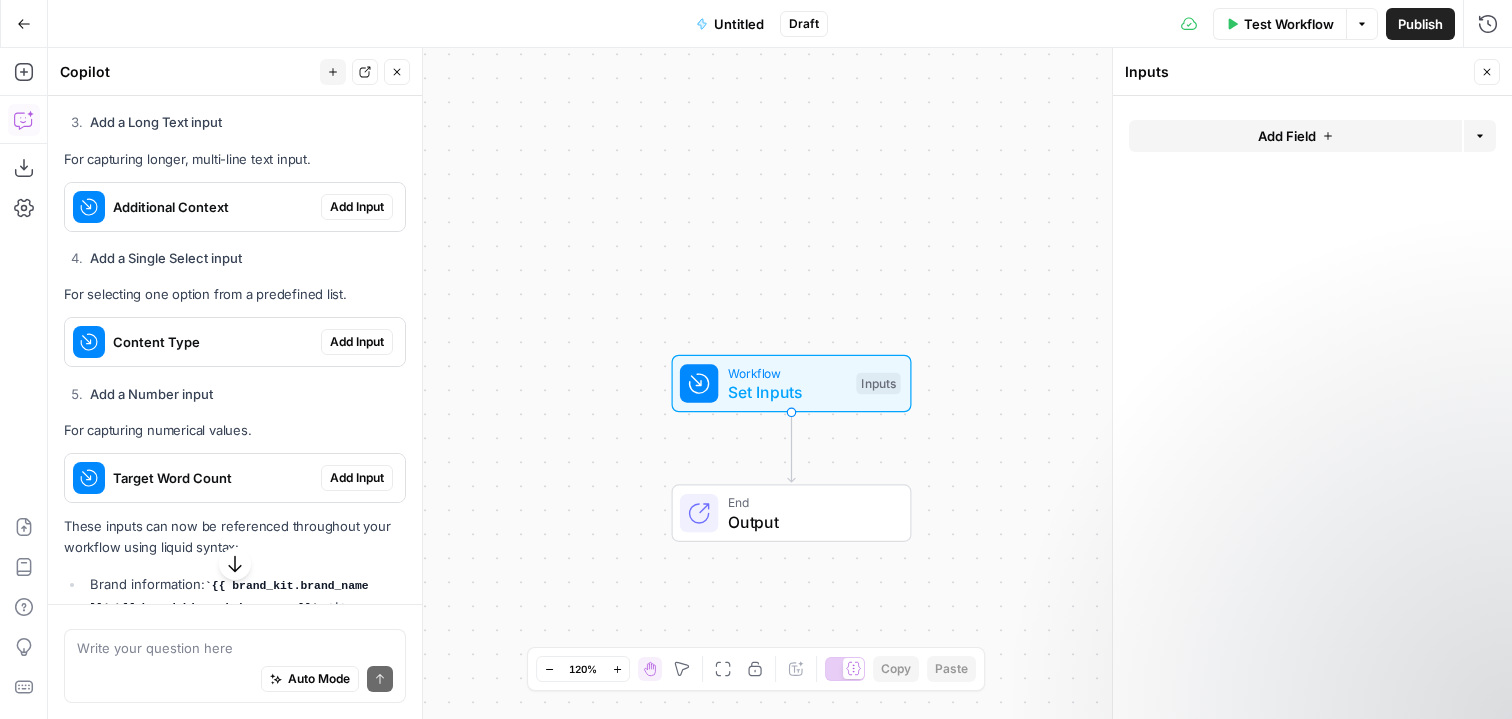 click on "Add Field" at bounding box center [1295, 136] 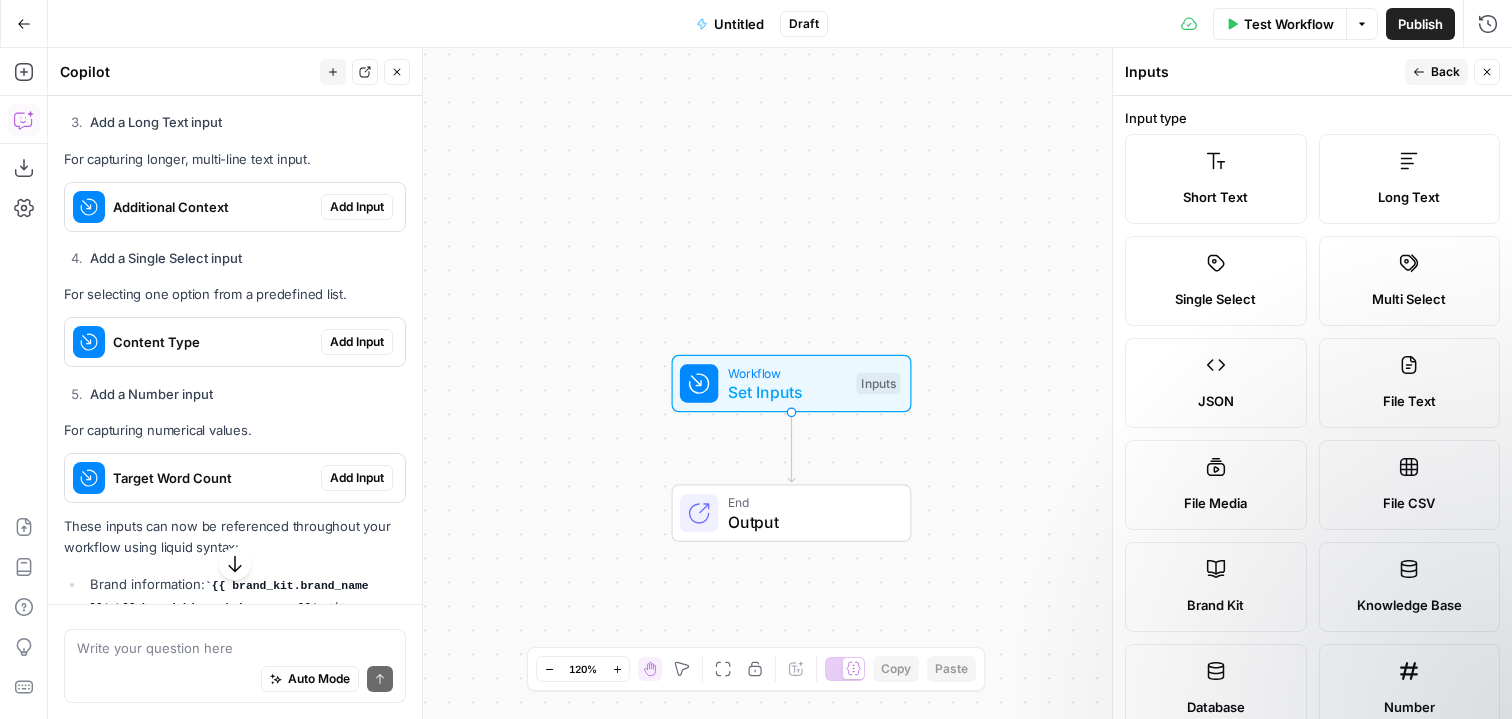 click on "Brand Kit" at bounding box center [1216, 587] 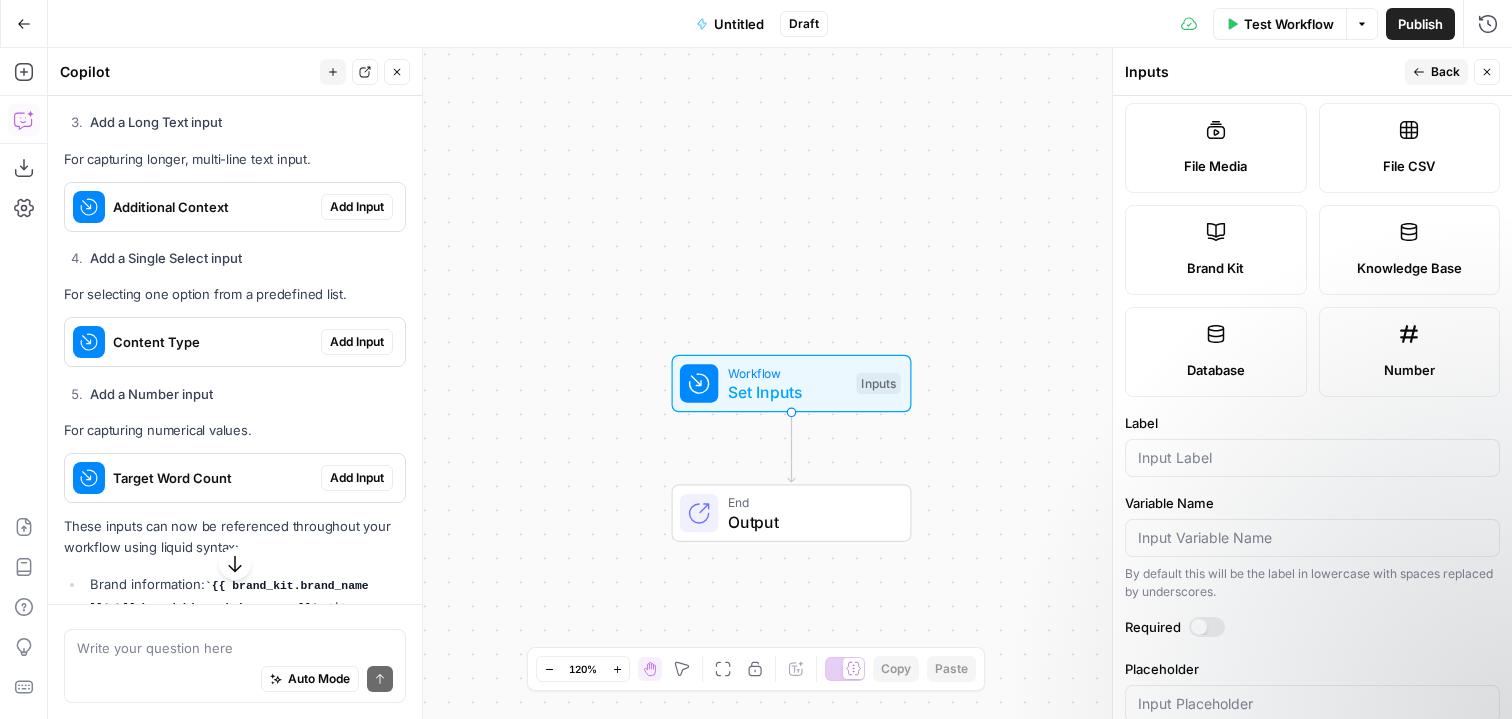 scroll, scrollTop: 379, scrollLeft: 0, axis: vertical 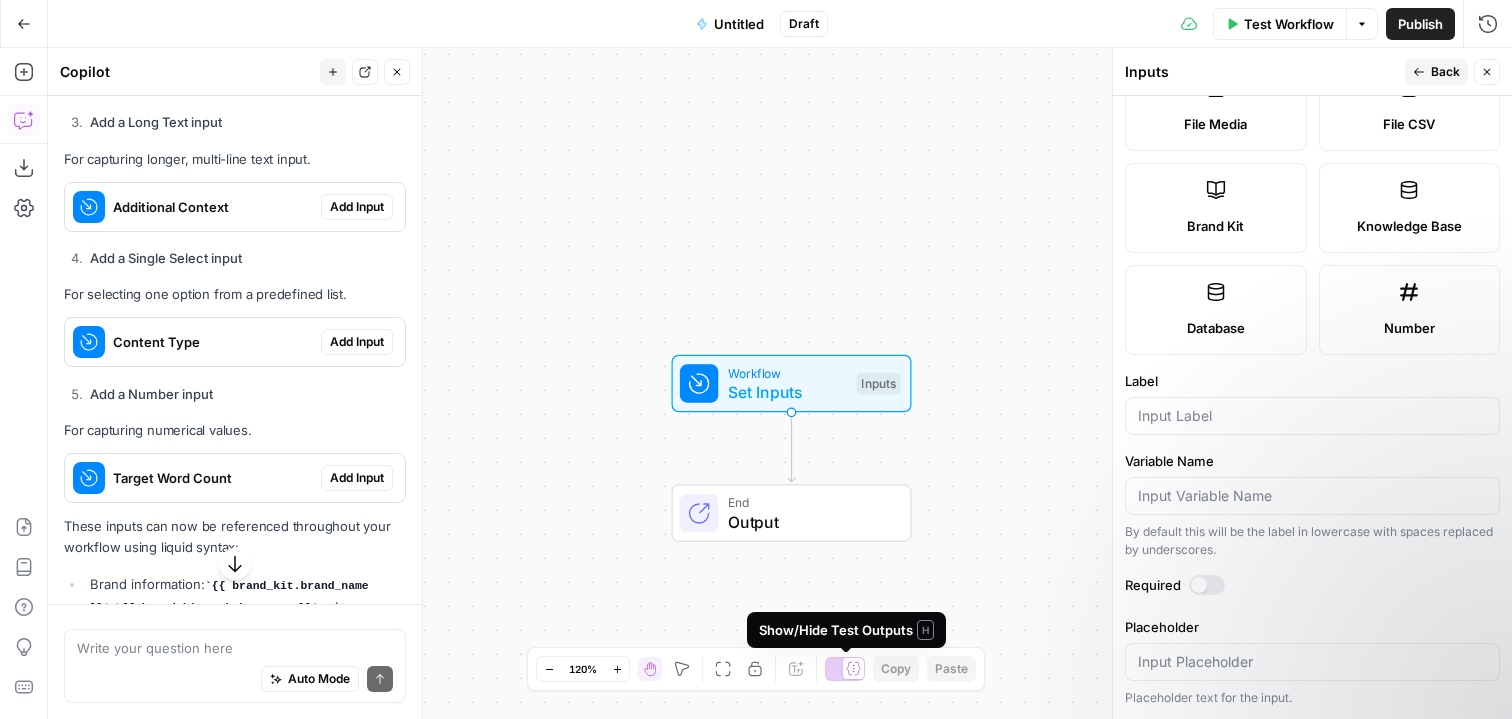 click 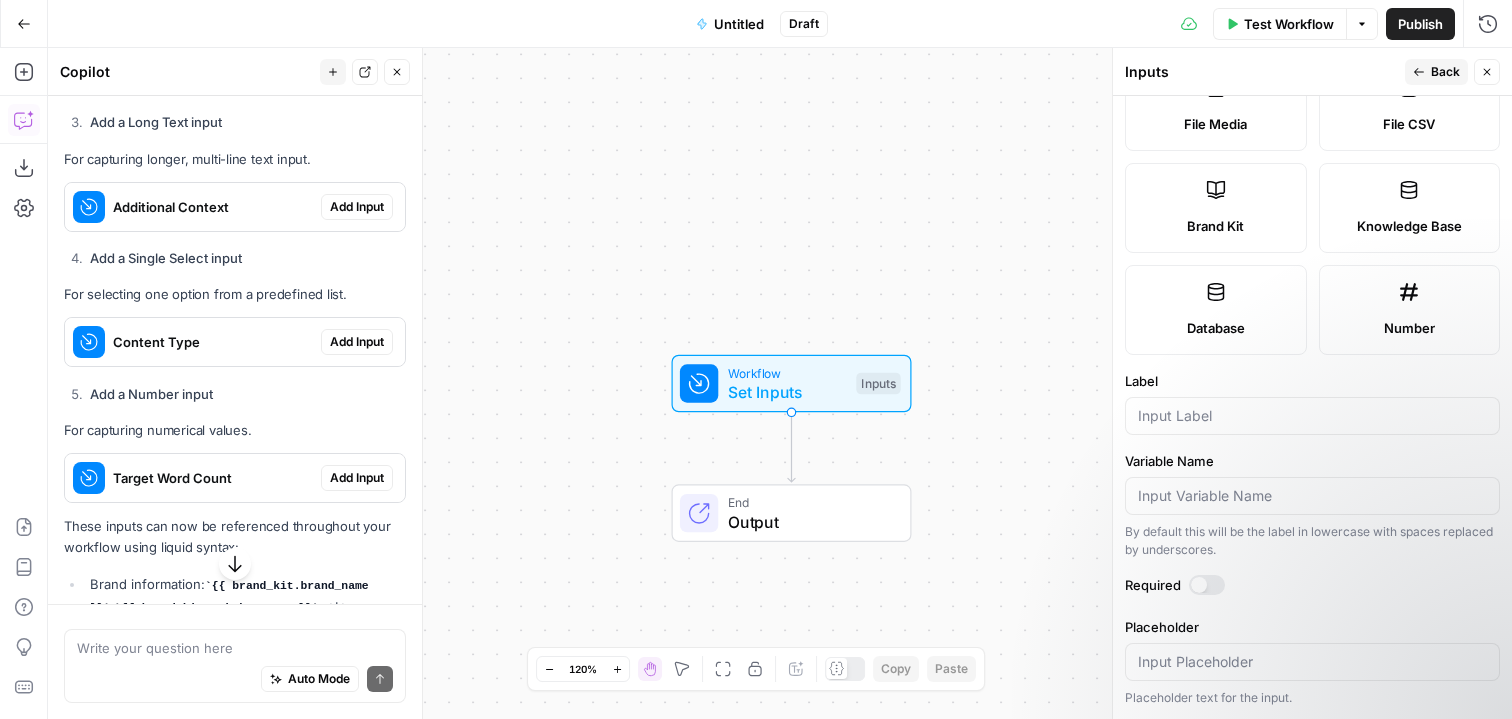 click 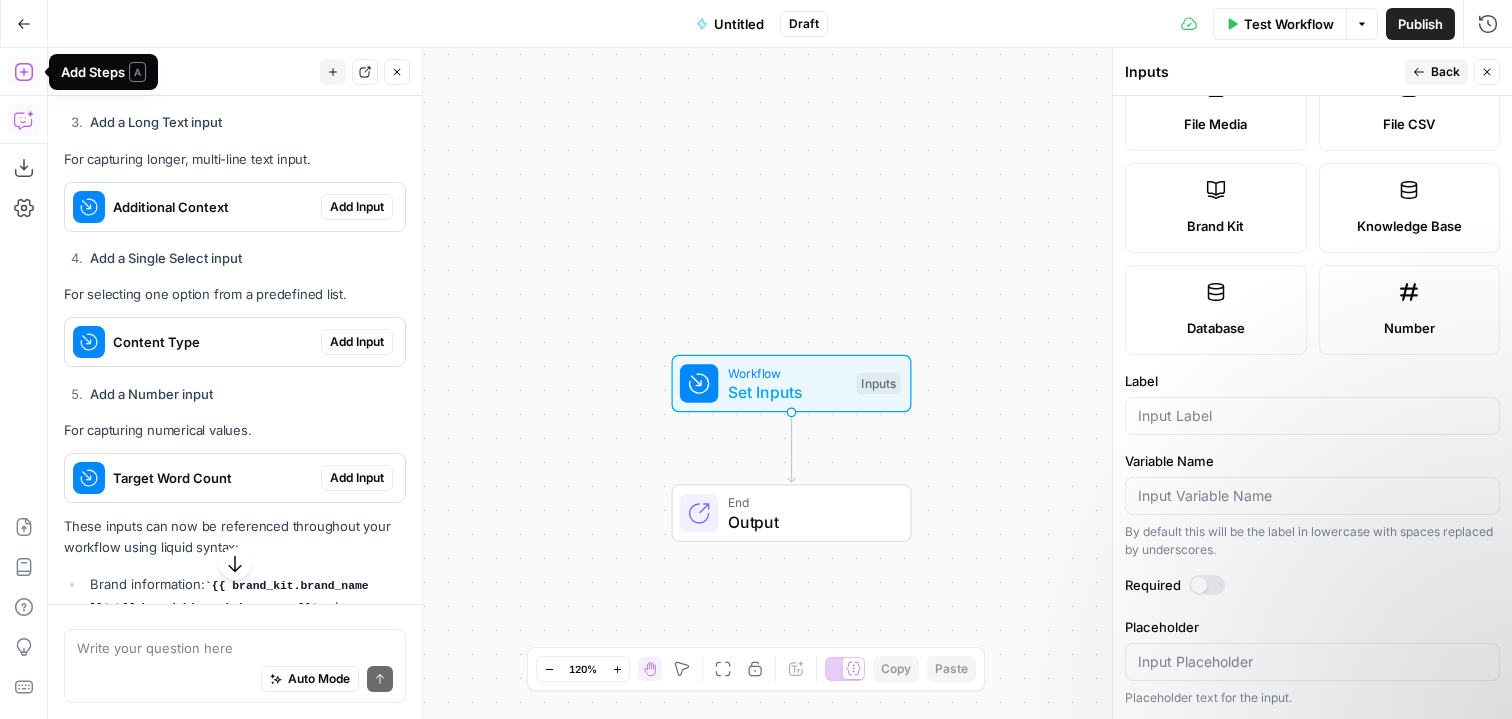 click 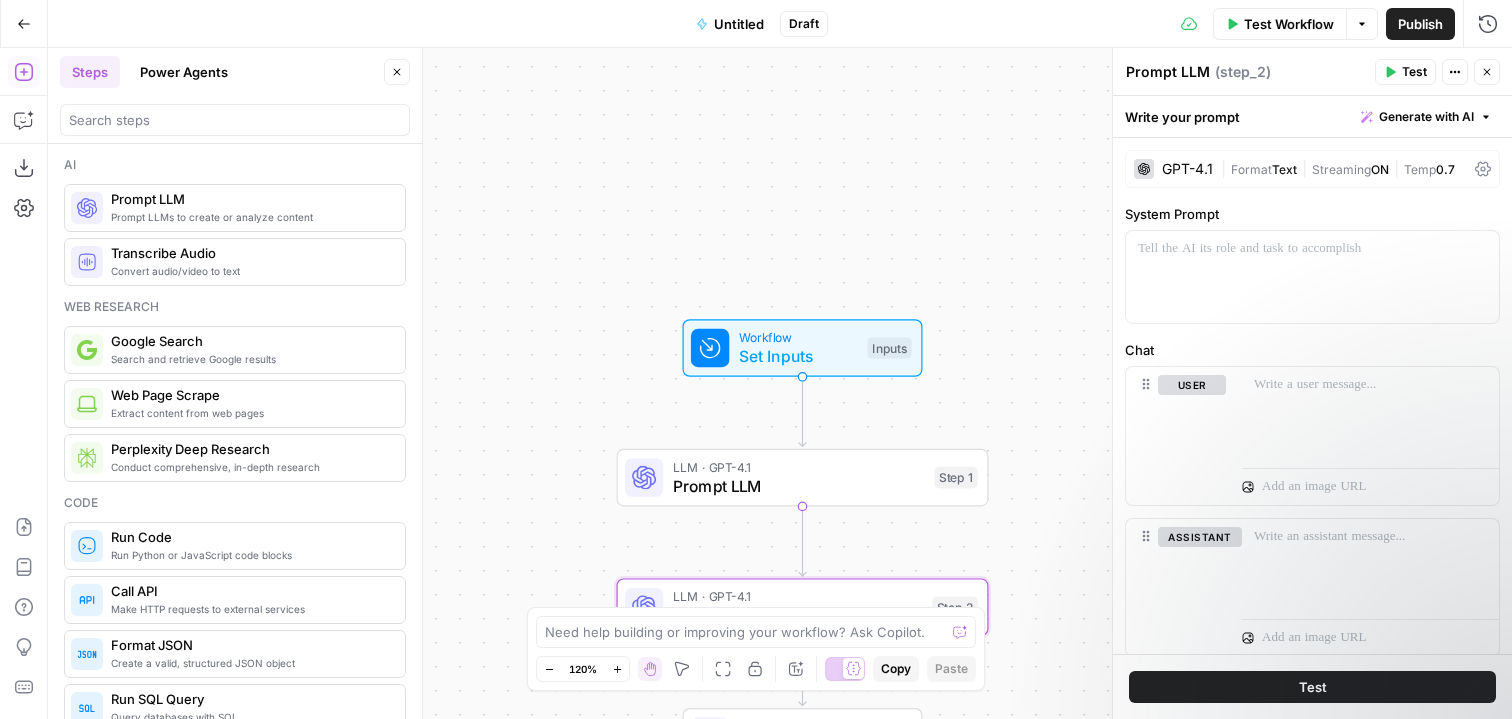 click on "Prompt LLM" at bounding box center (799, 486) 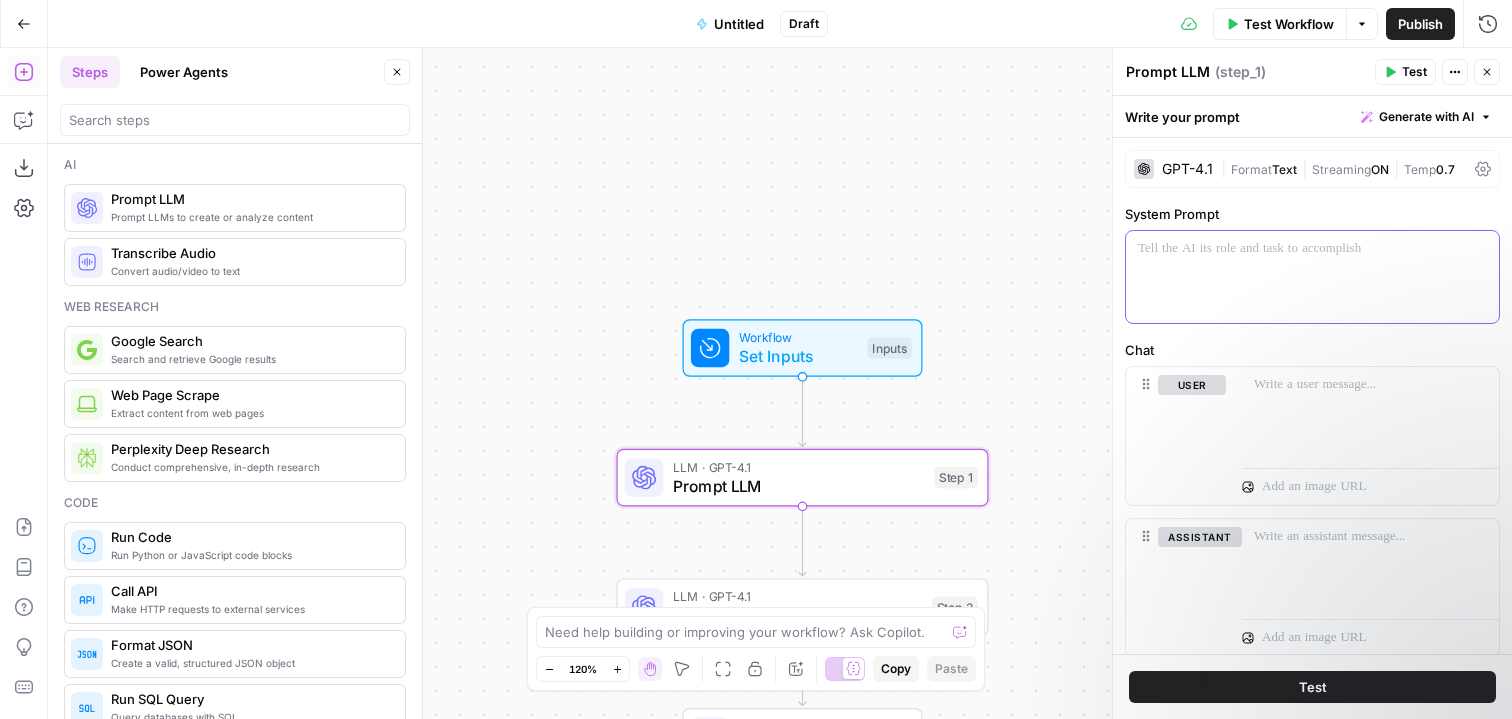 click at bounding box center [1312, 249] 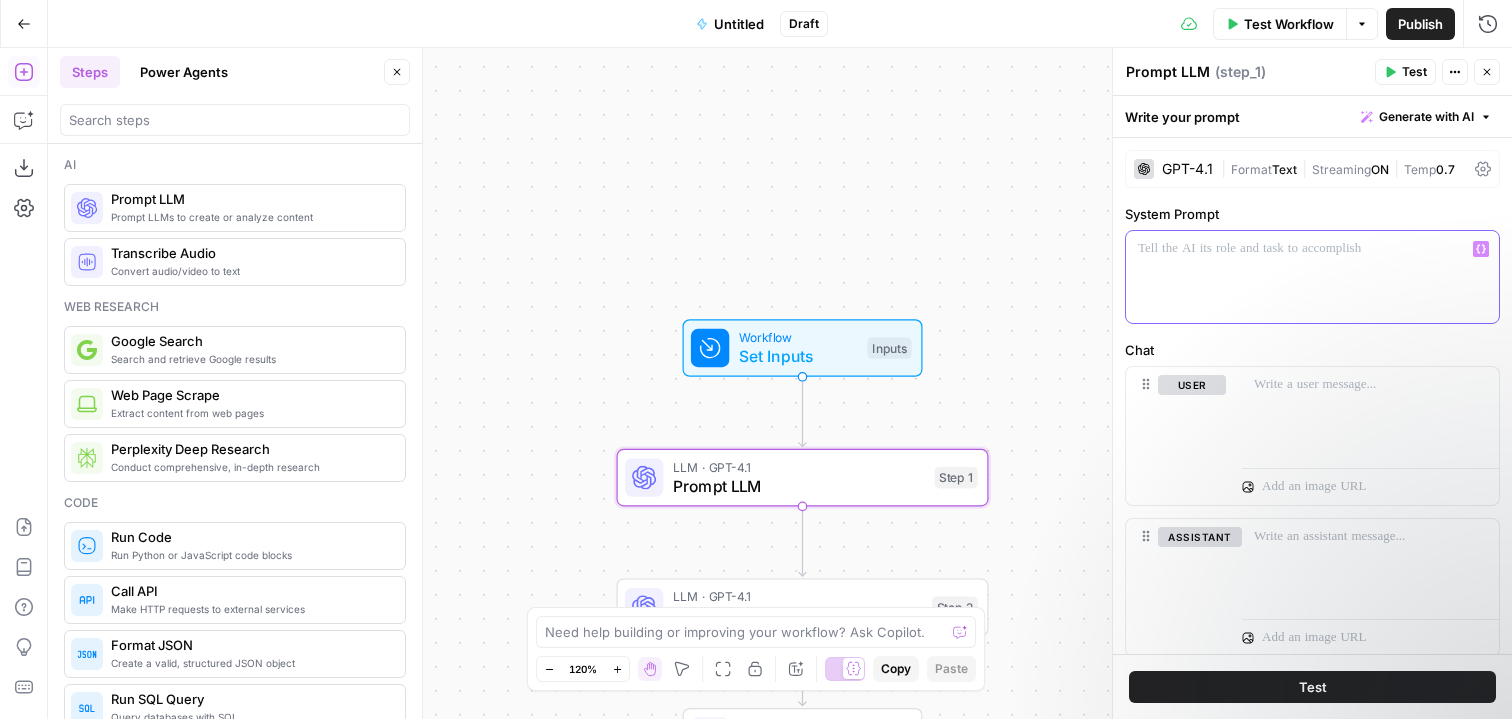 click at bounding box center [1312, 249] 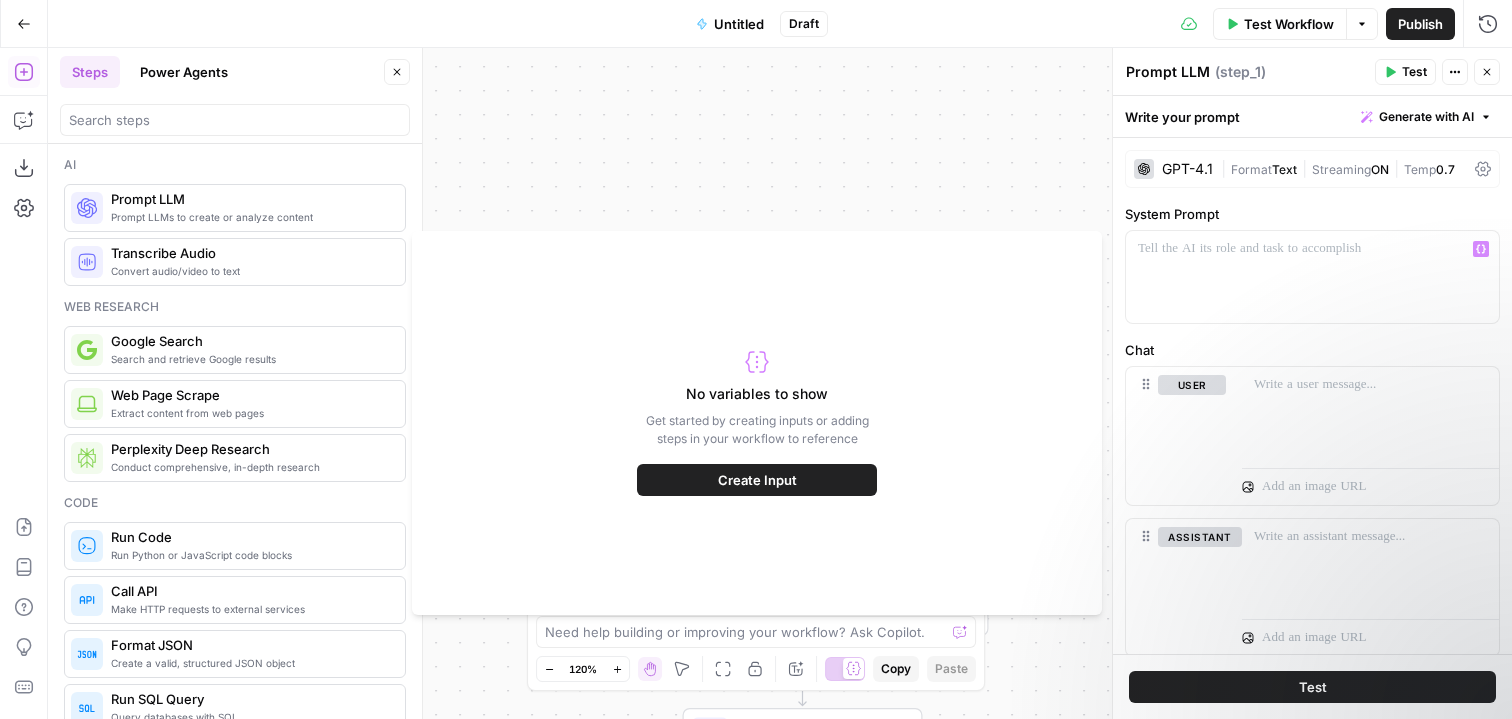 click on "Create Input" at bounding box center [757, 480] 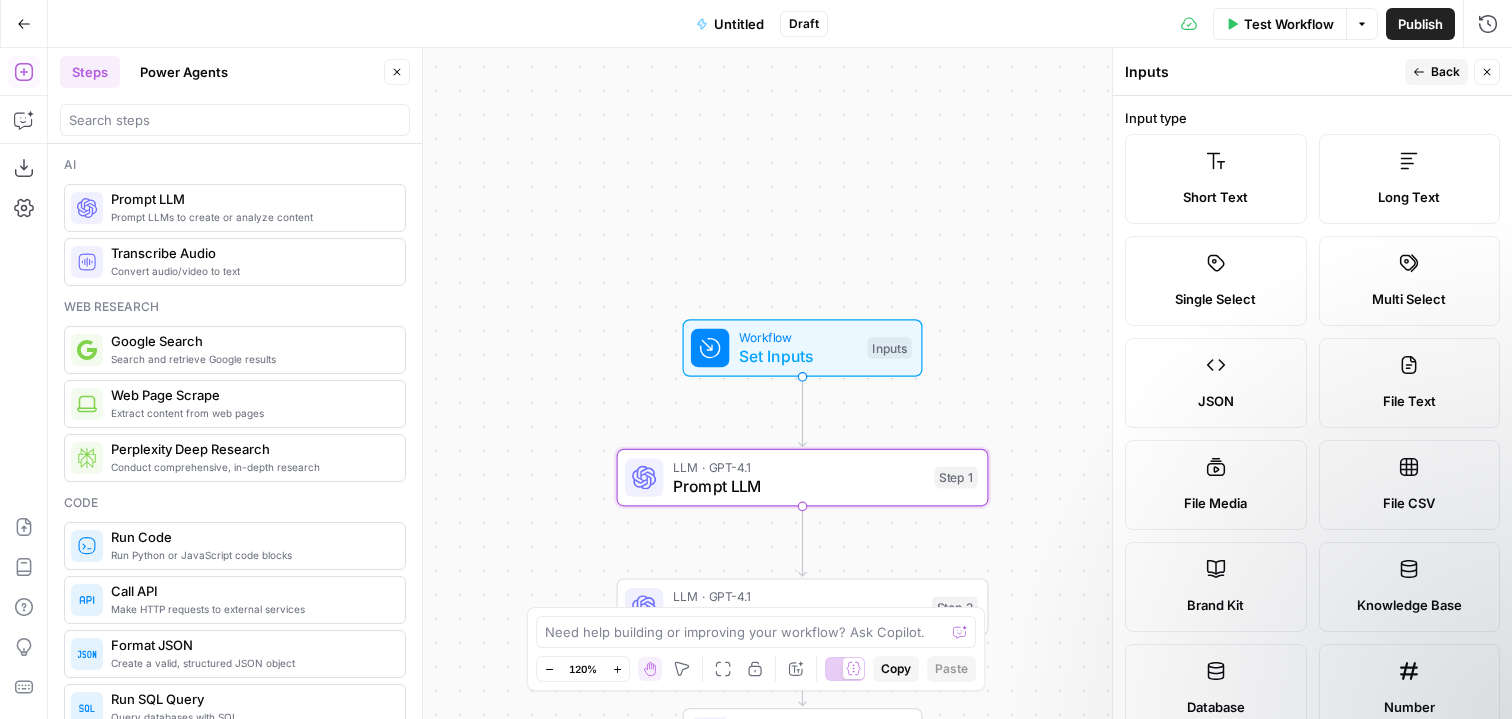 click on "Brand Kit" at bounding box center [1216, 587] 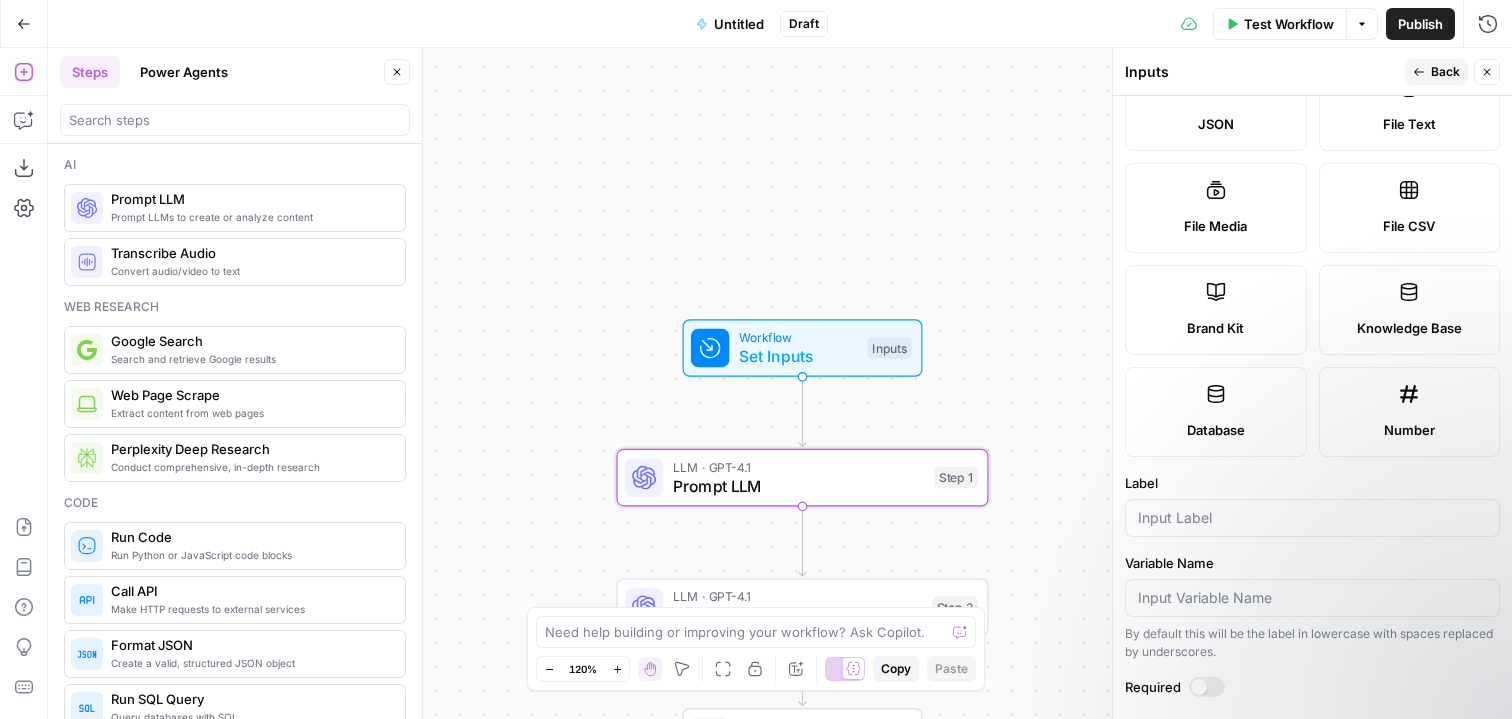 scroll, scrollTop: 379, scrollLeft: 0, axis: vertical 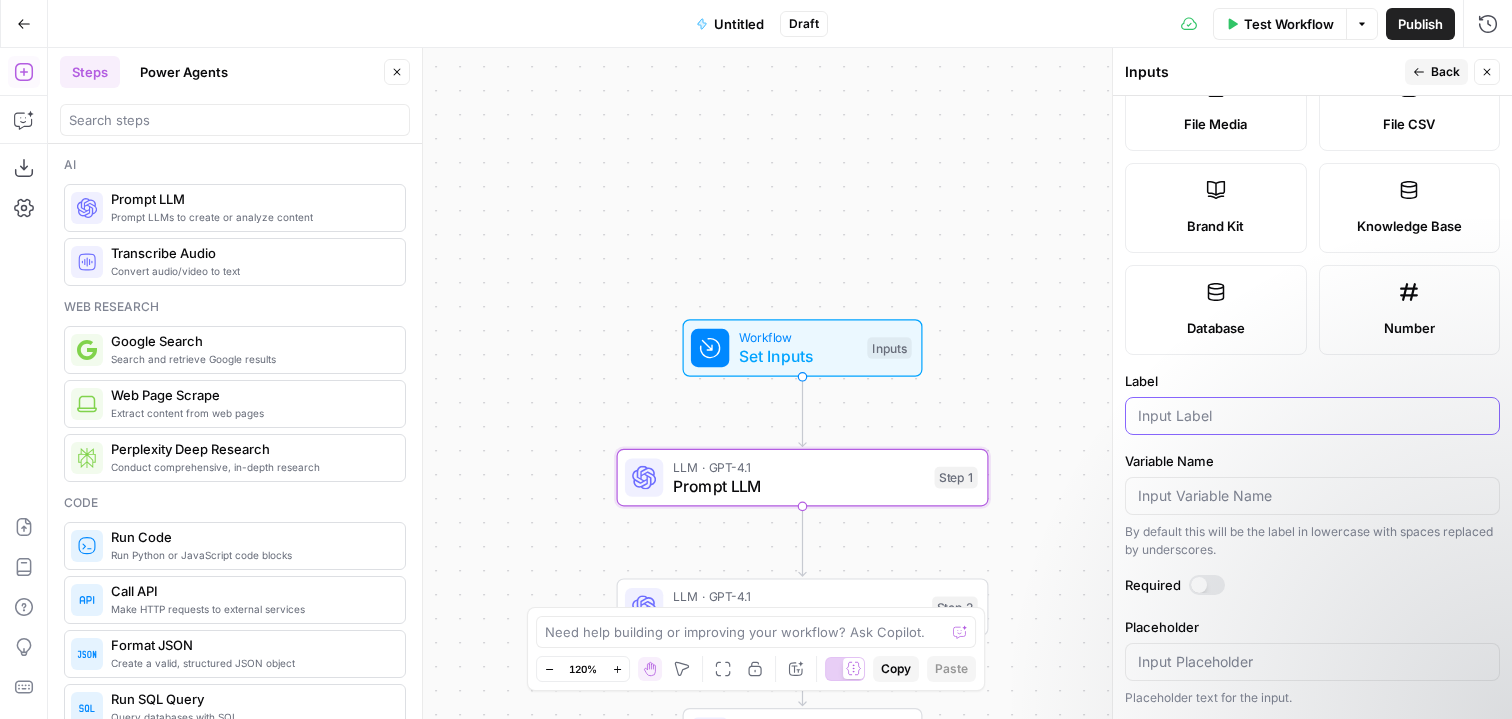 click on "Label" at bounding box center (1312, 416) 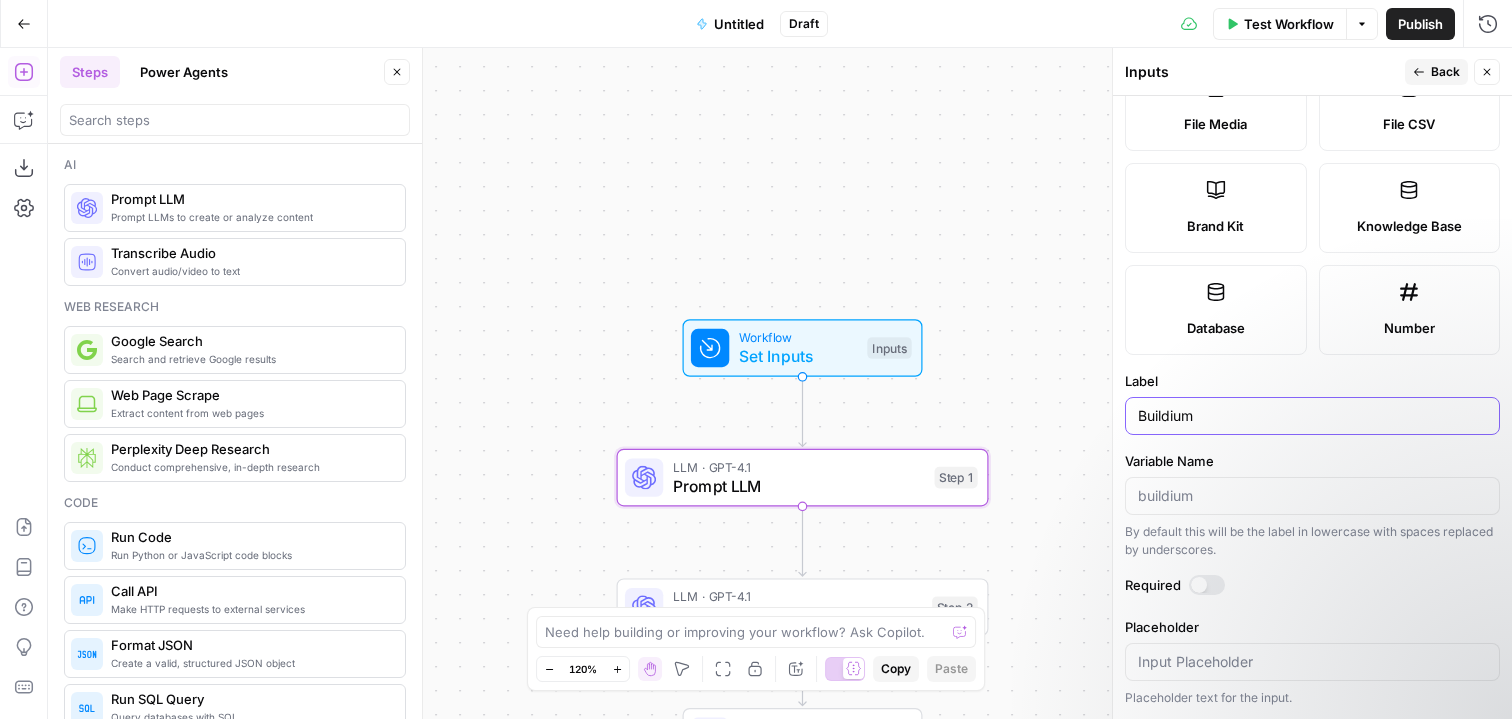 click on "Buildium" at bounding box center (1312, 416) 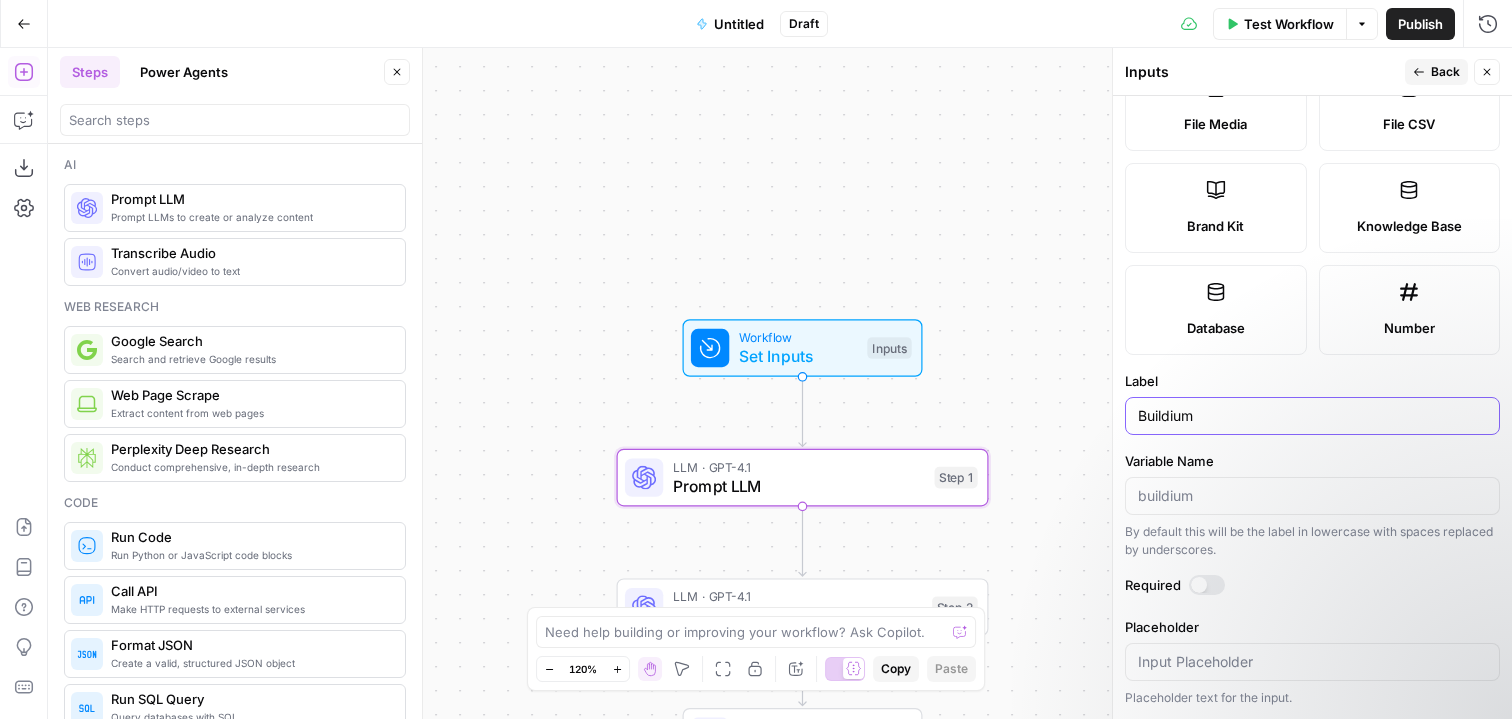 type on "Buildium" 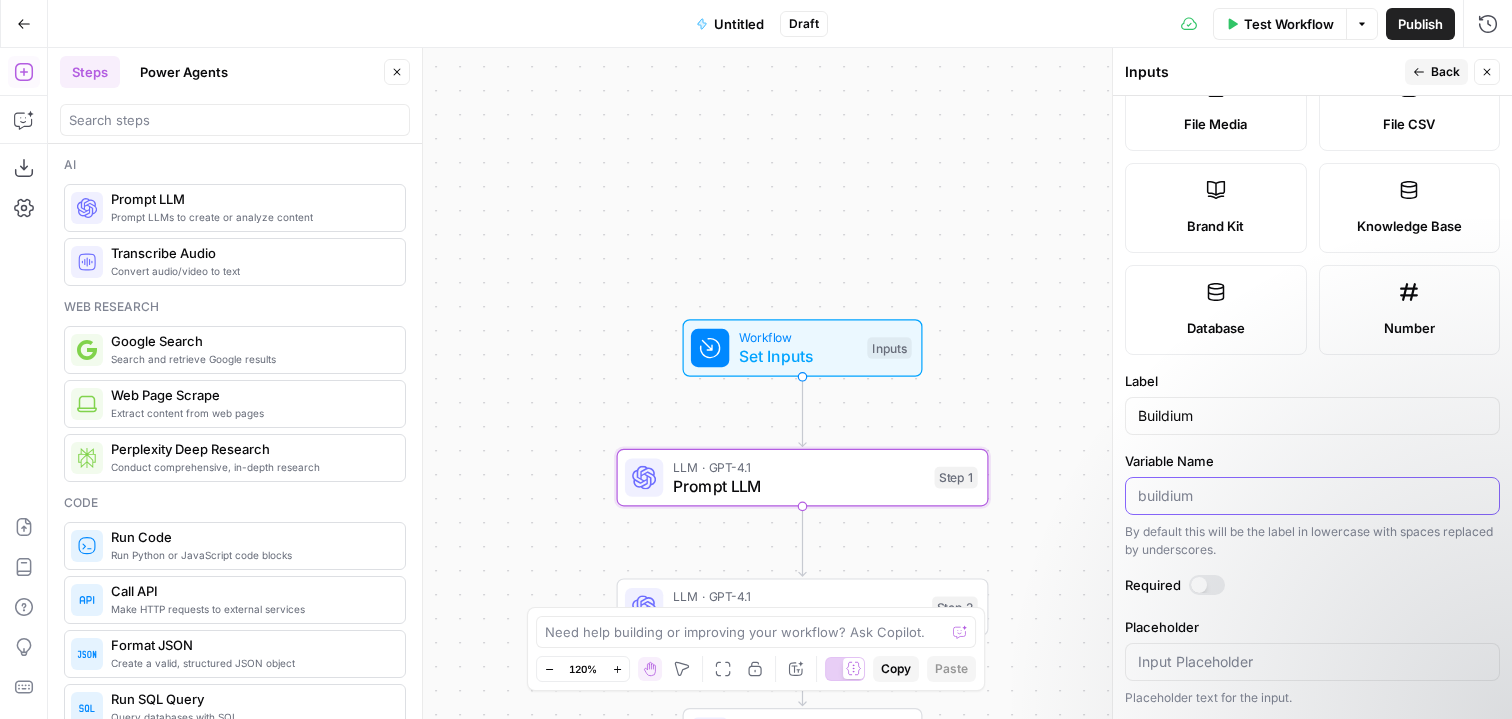 click on "Variable Name" at bounding box center [1312, 496] 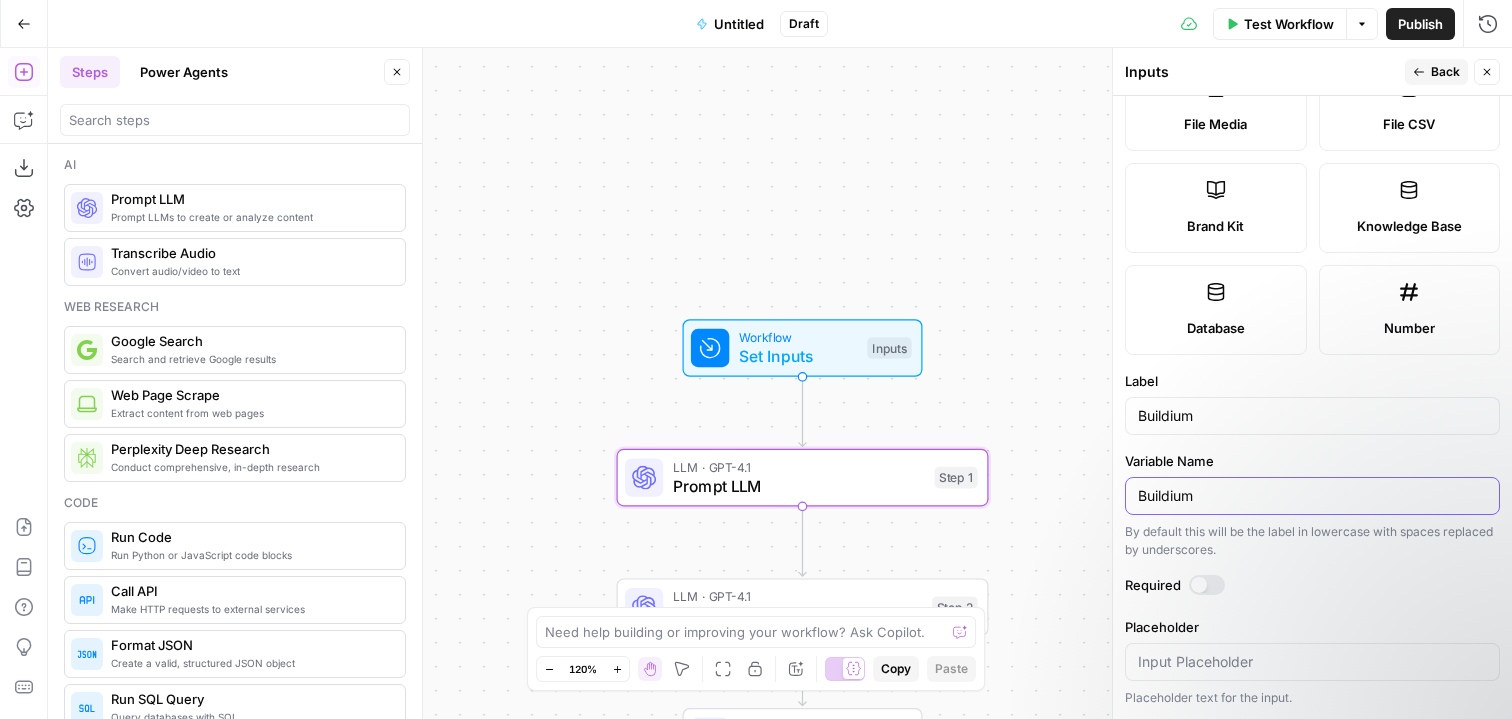 type 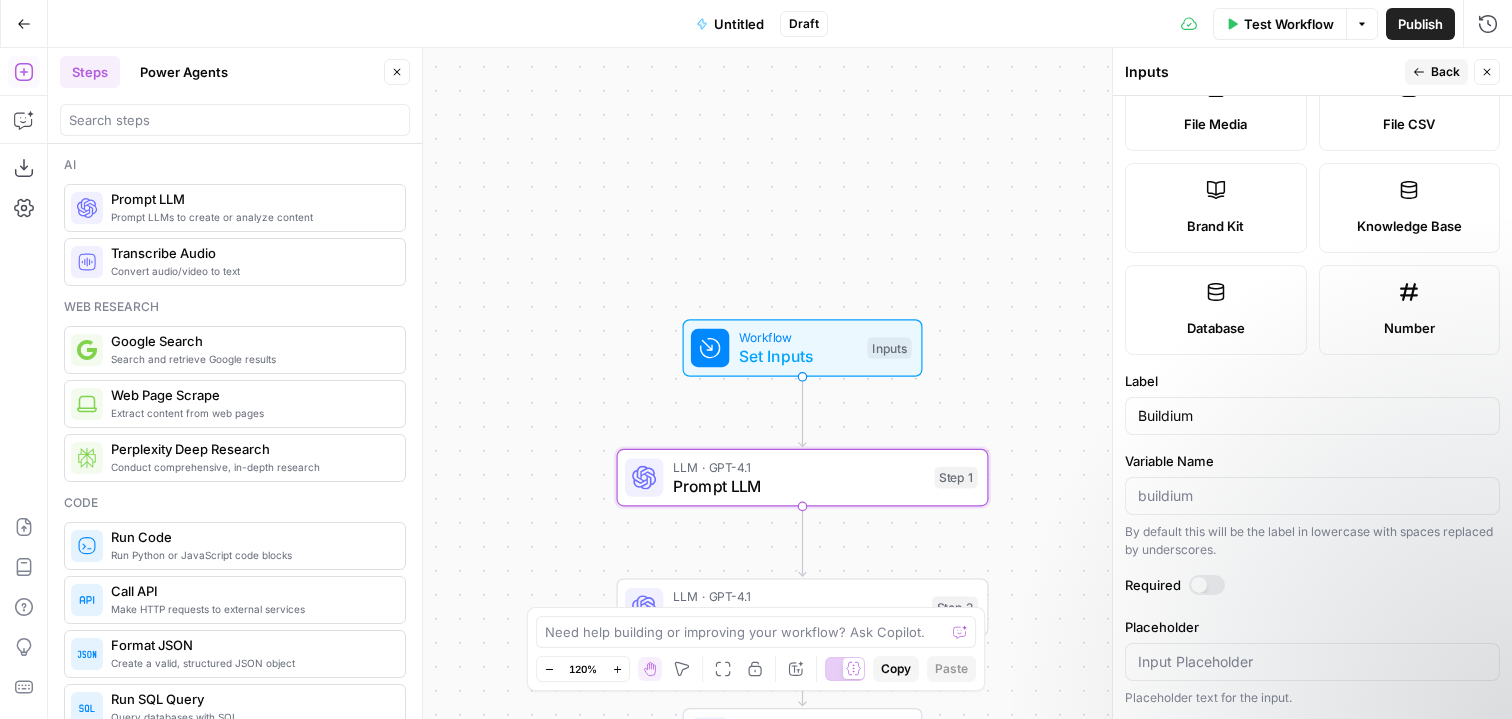 click at bounding box center (1199, 585) 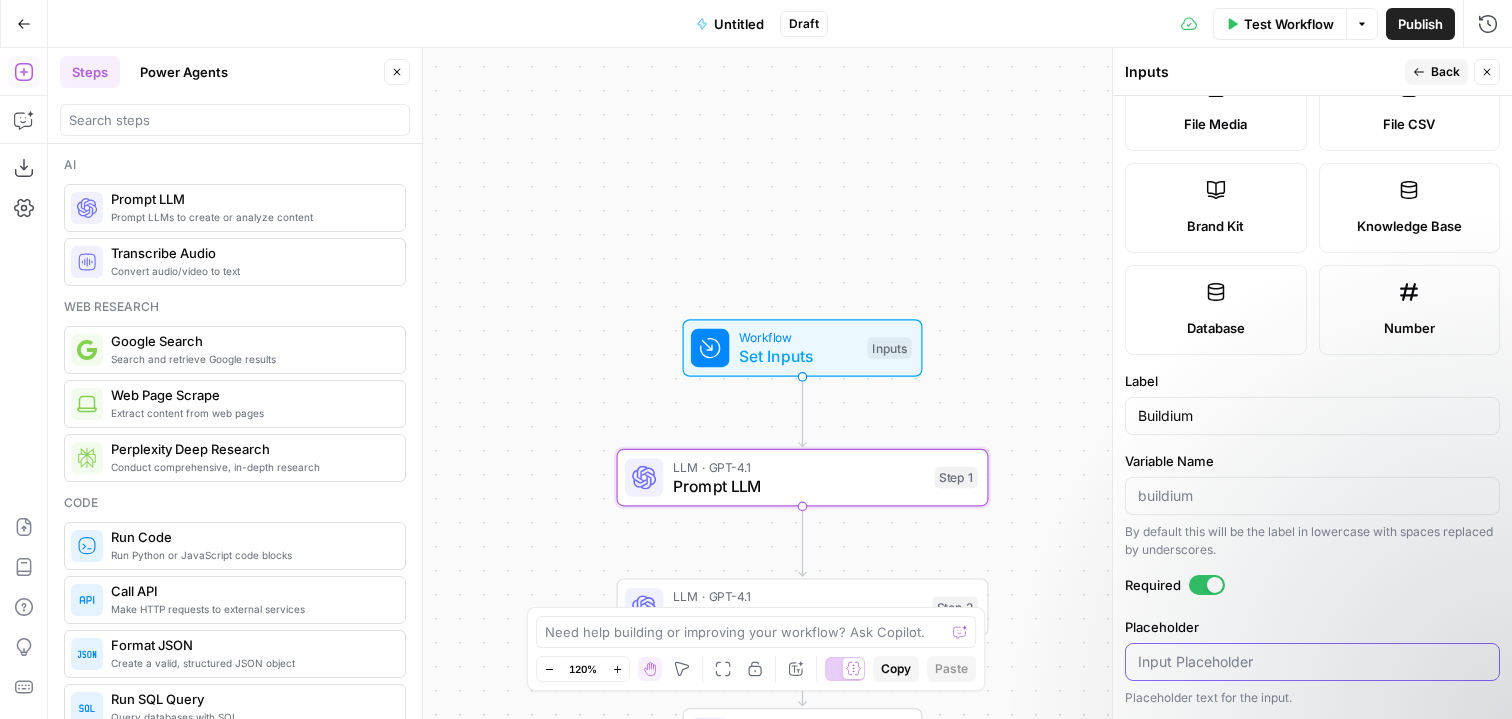 click on "Placeholder" at bounding box center (1312, 662) 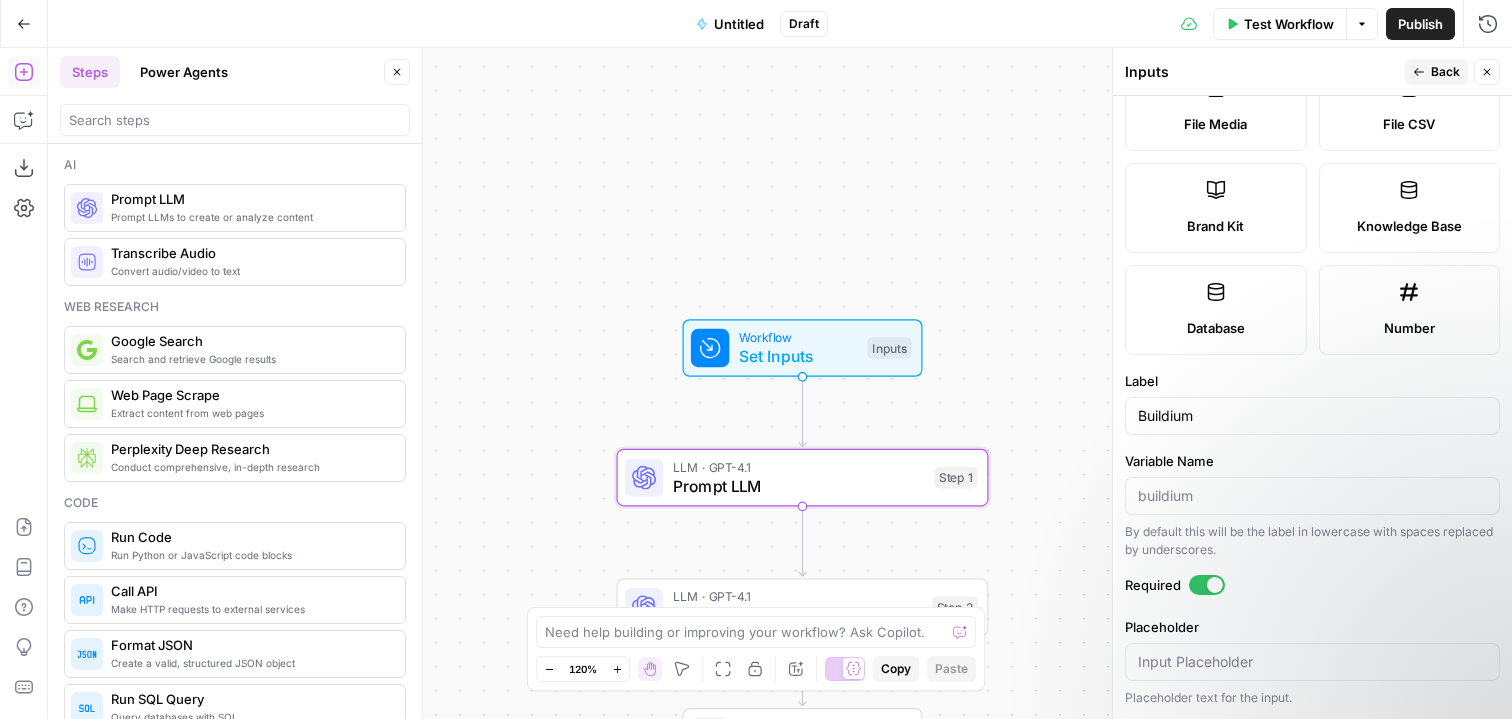 click on "Workflow Set Inputs Inputs LLM · GPT-4.1 Prompt LLM Step 1 LLM · GPT-4.1 Prompt LLM Step 2 End Output" at bounding box center (780, 383) 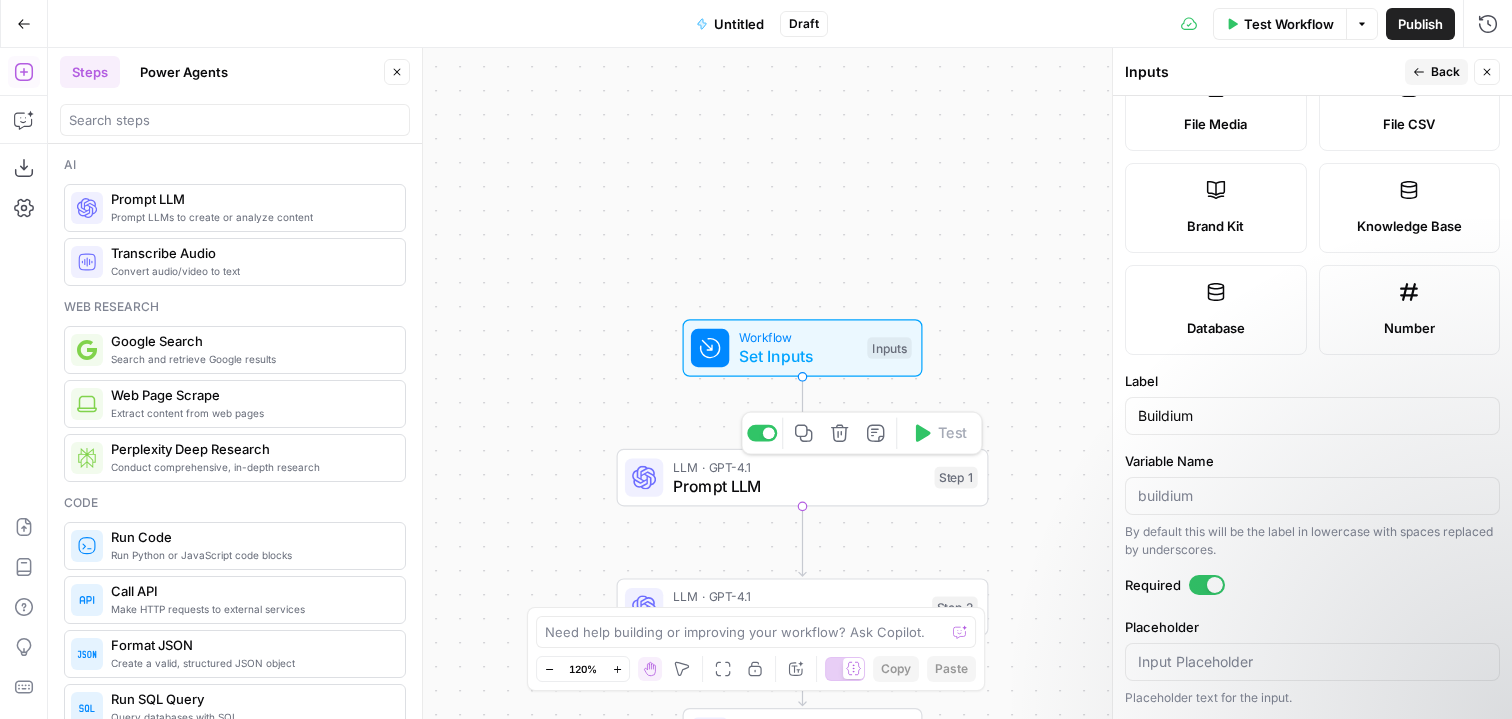 click on "Prompt LLM" at bounding box center [799, 486] 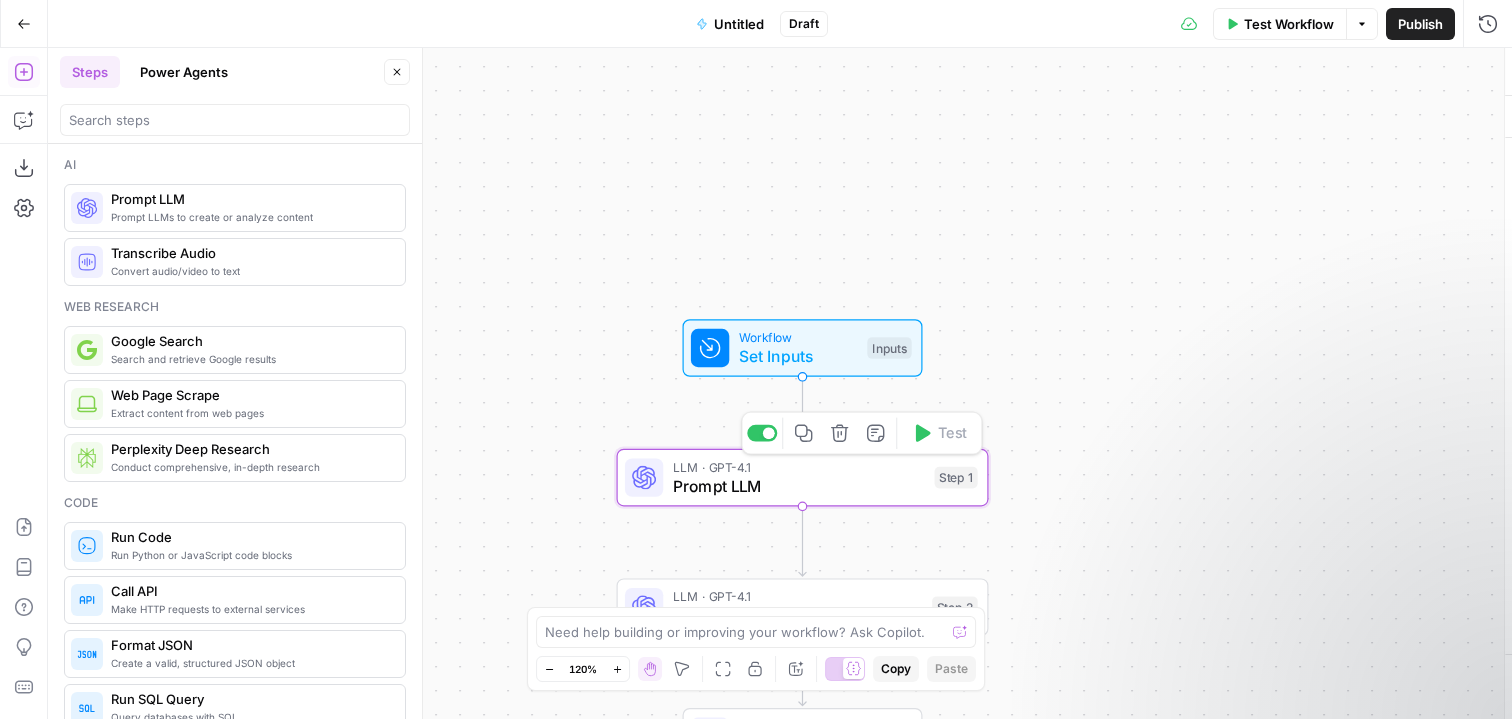 type on "Prompt LLM" 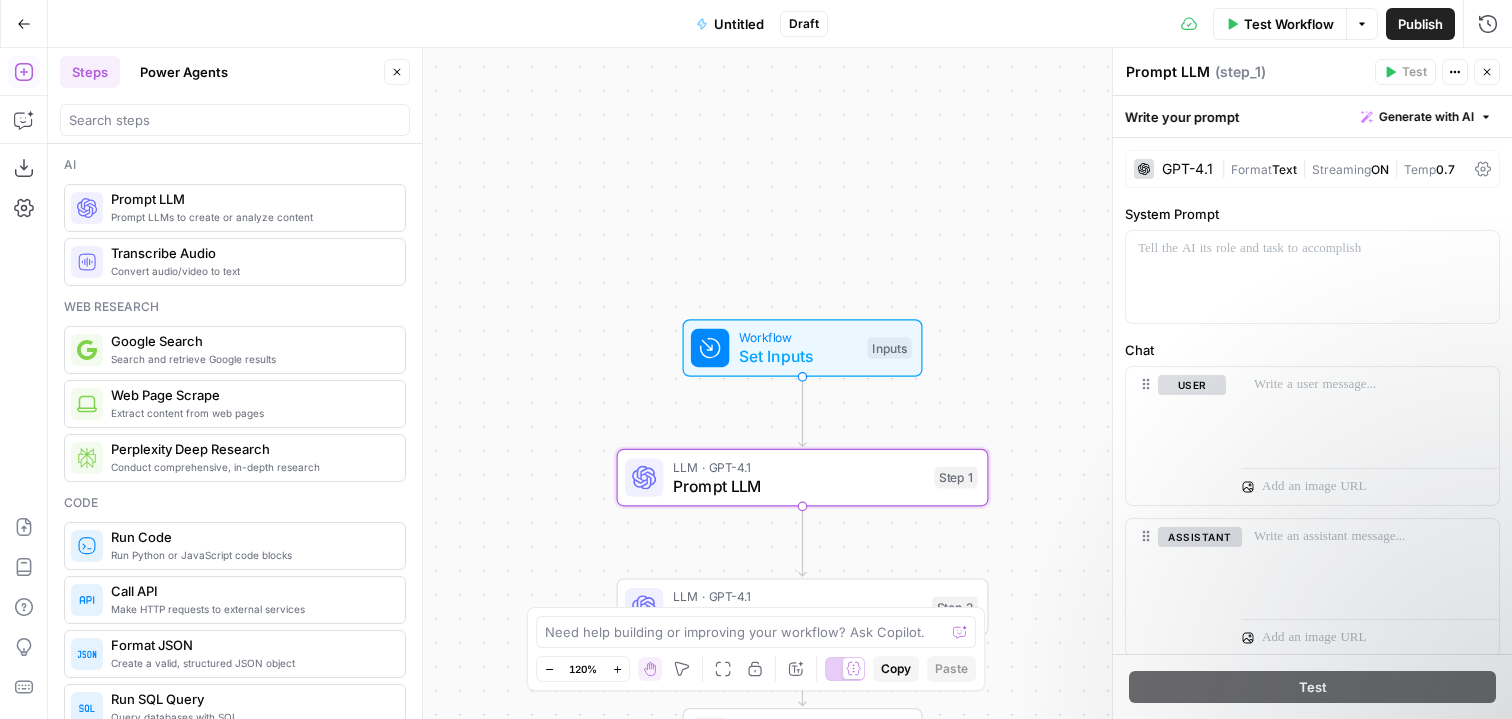 click on "Set Inputs" at bounding box center (798, 356) 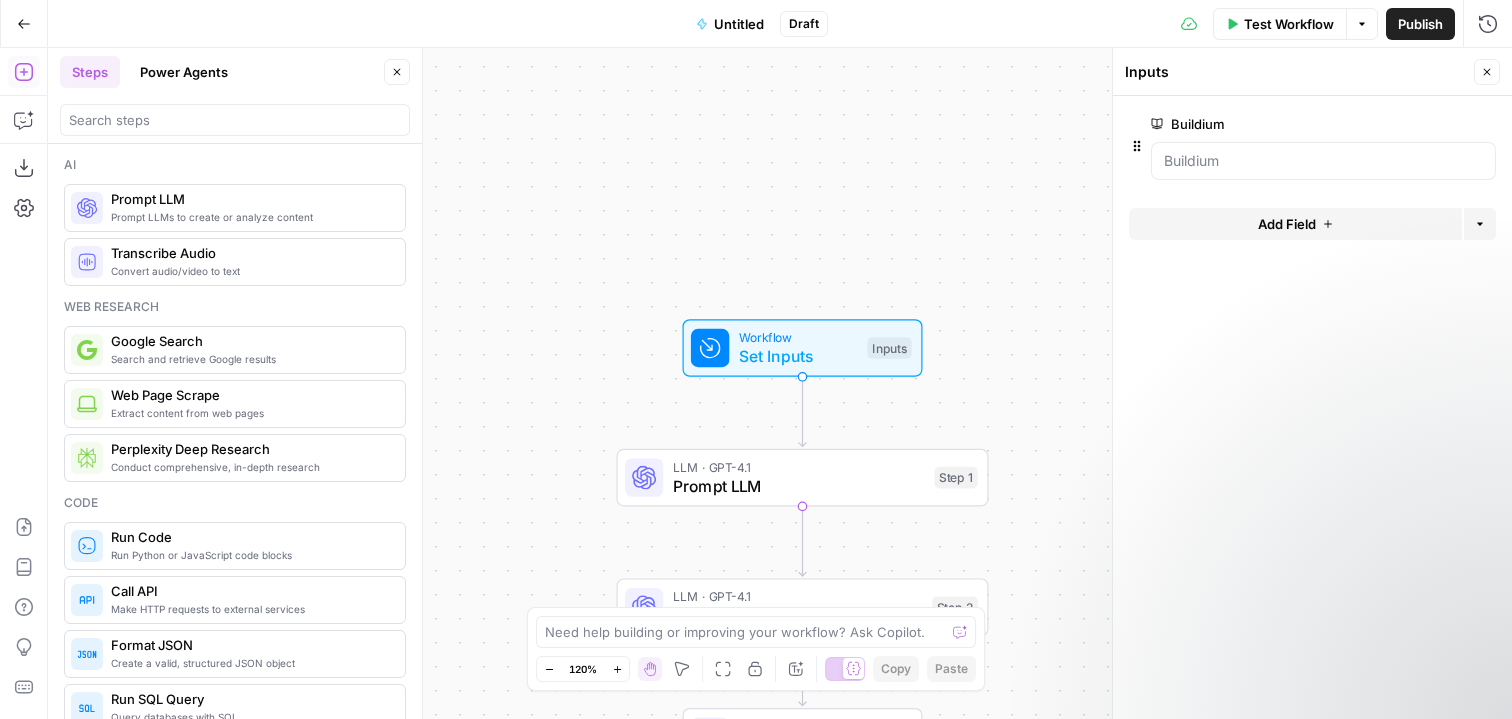 click on "Add Field" at bounding box center (1295, 224) 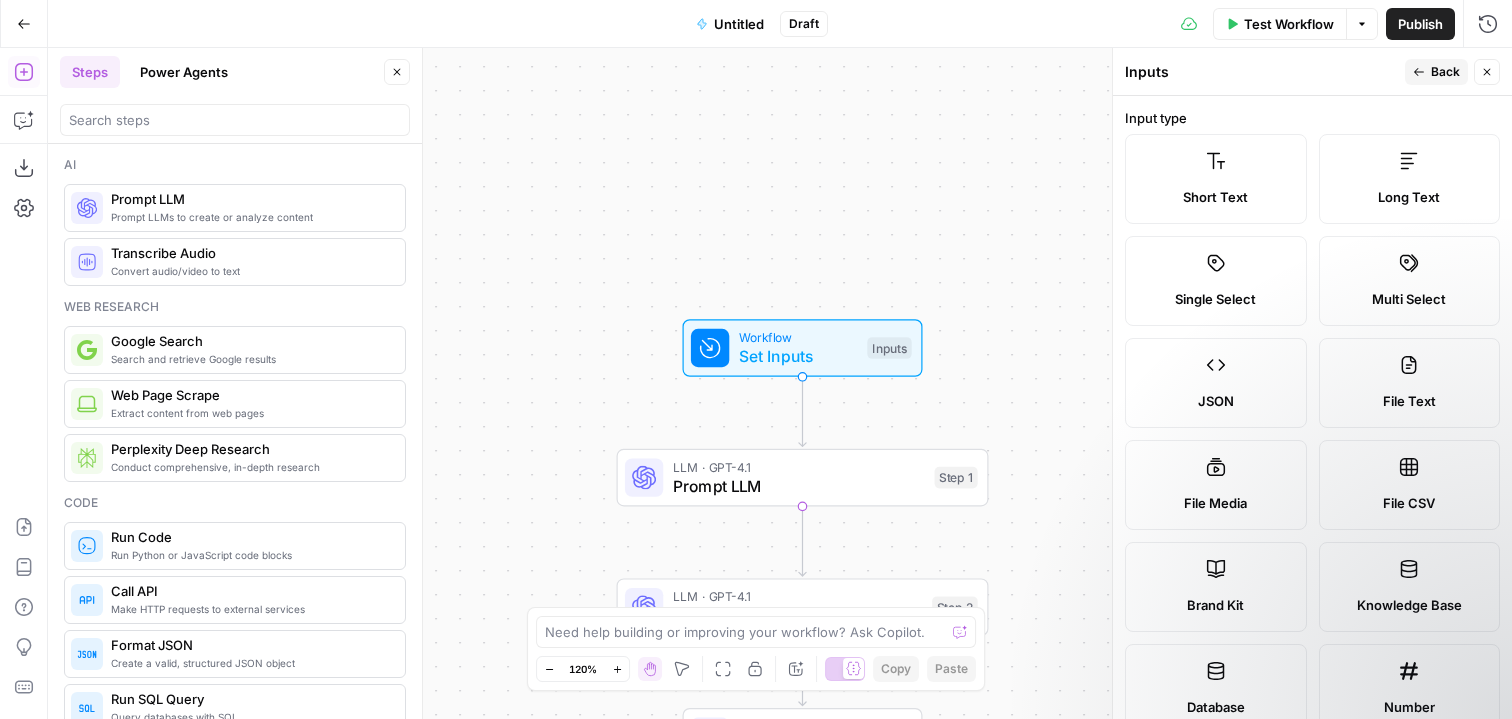 click on "Knowledge Base" at bounding box center (1410, 587) 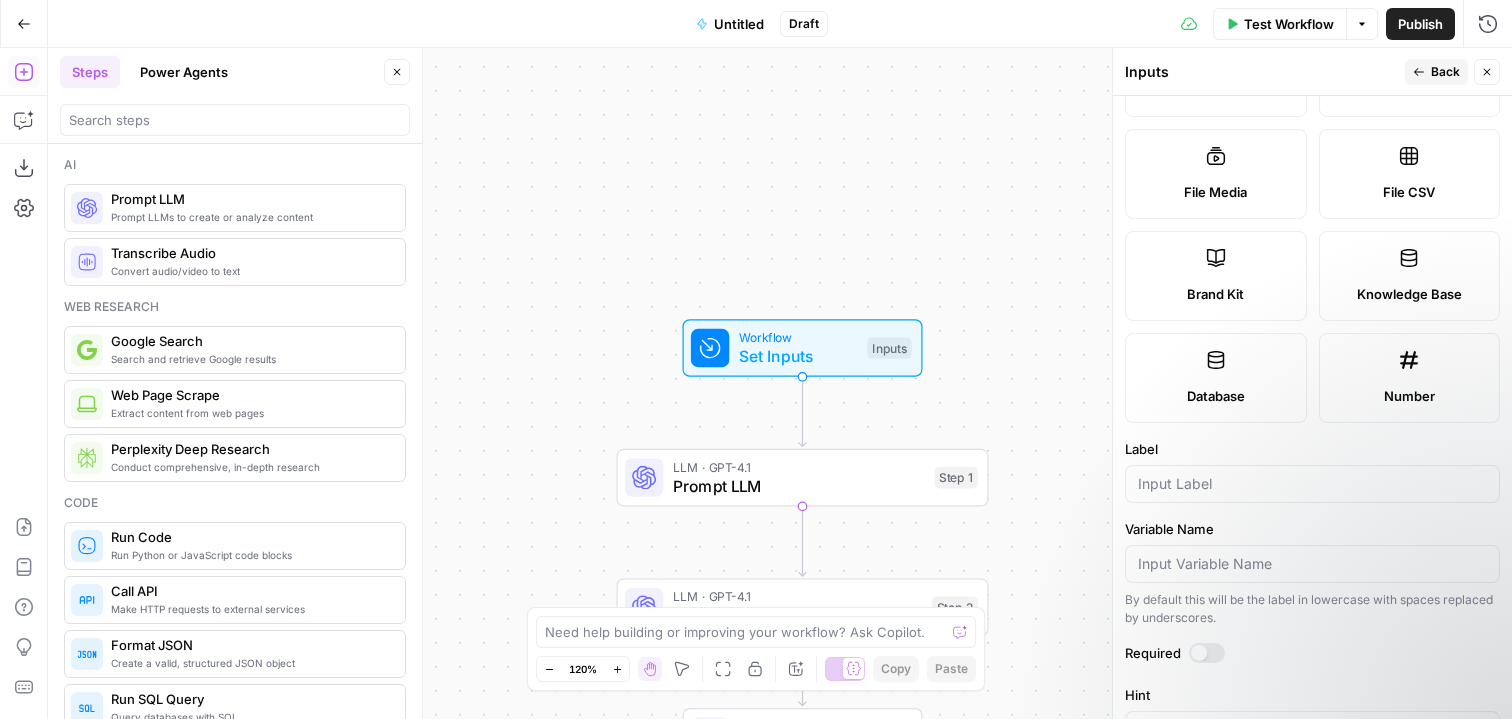 scroll, scrollTop: 485, scrollLeft: 0, axis: vertical 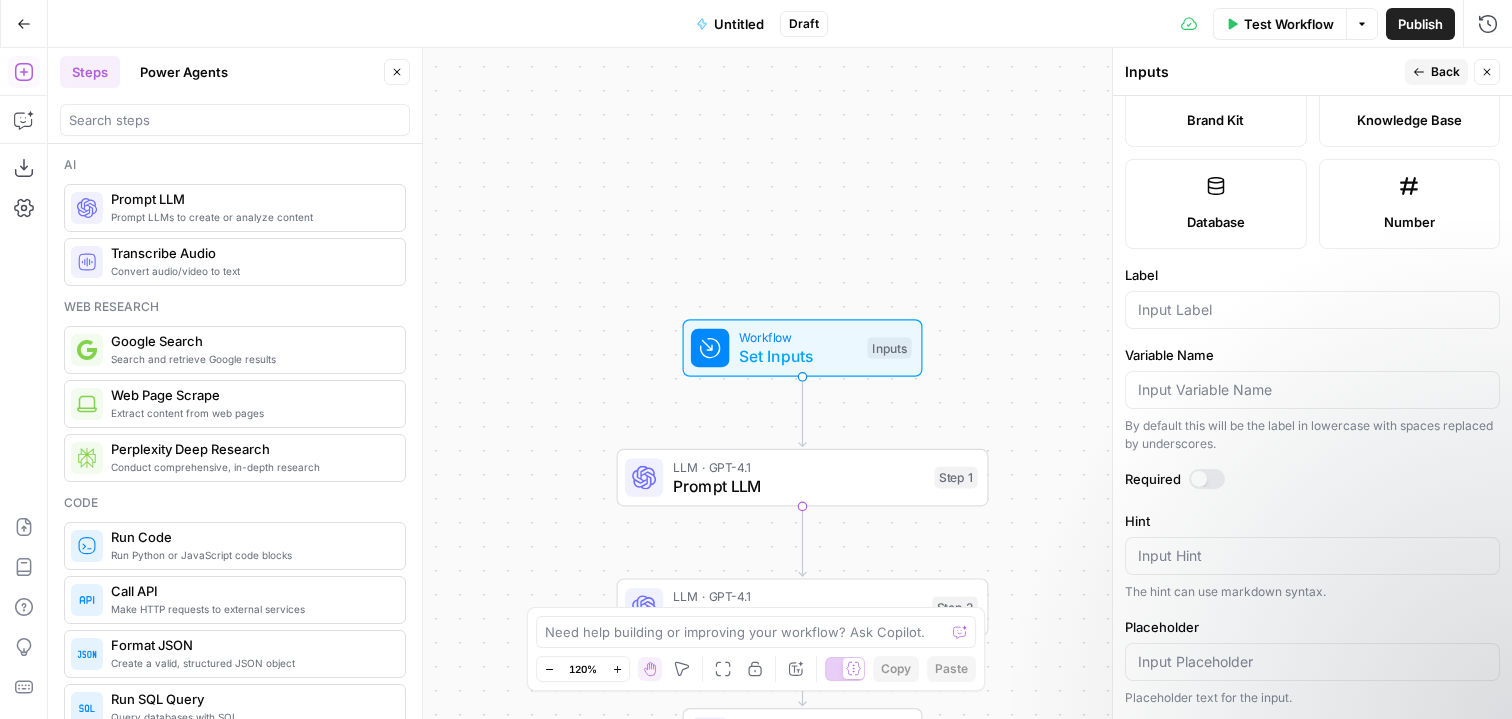 click at bounding box center [1312, 310] 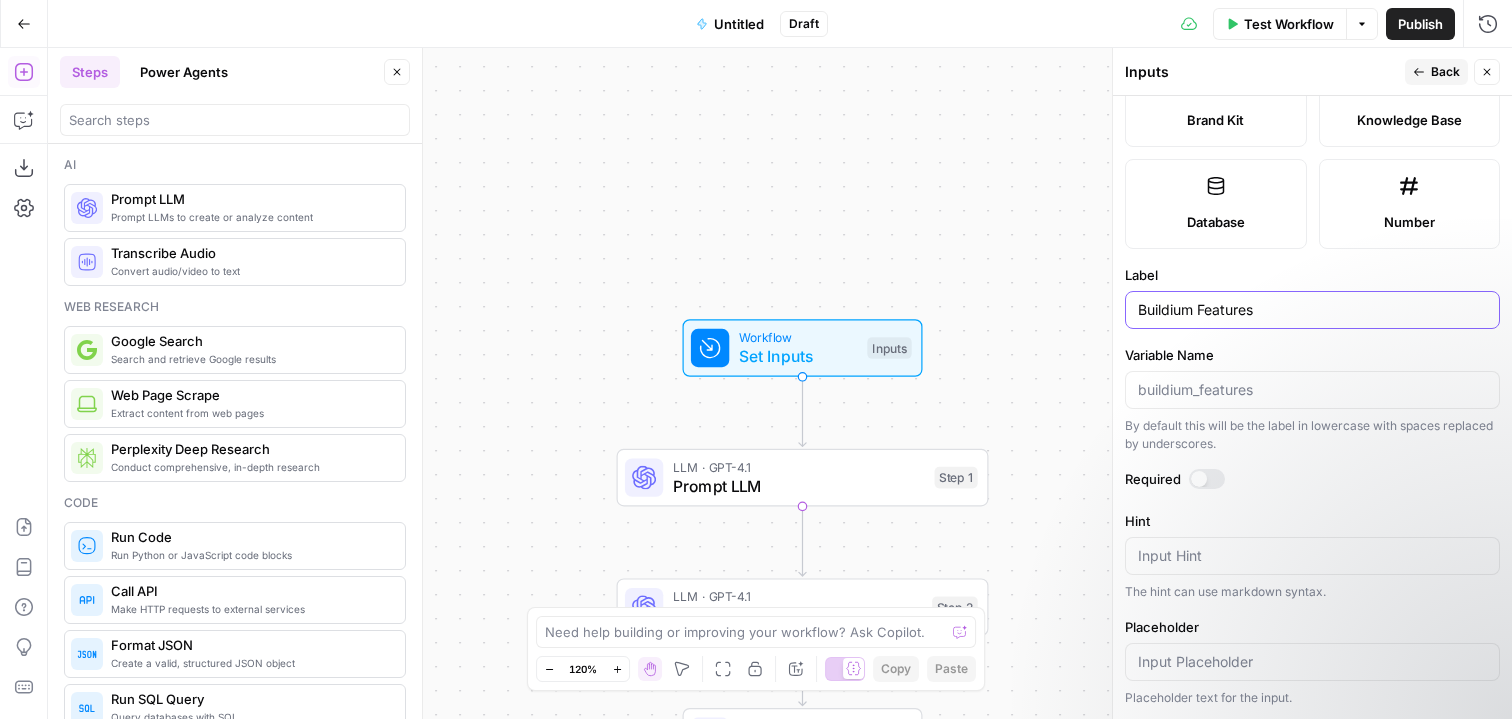 type on "Buildium Features" 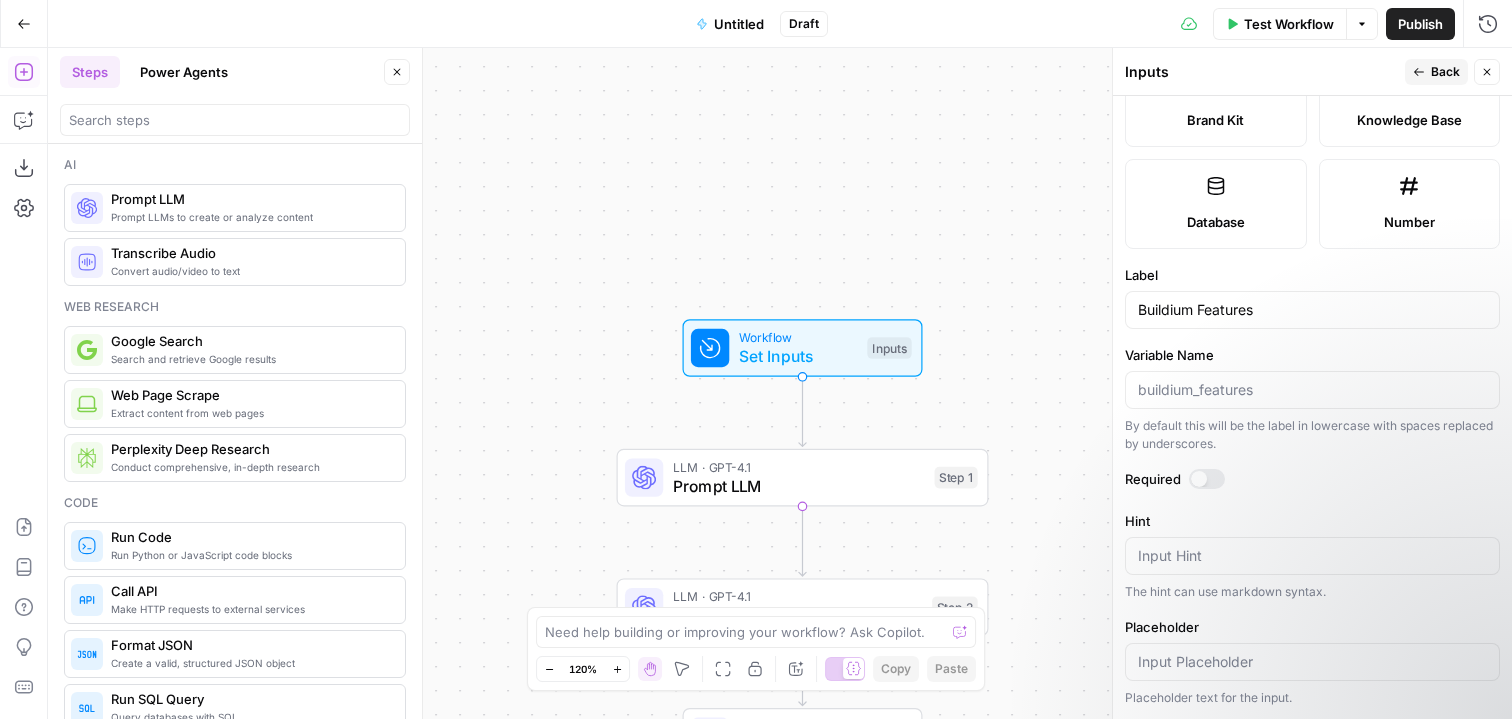 click on "Workflow Set Inputs Inputs LLM · GPT-4.1 Prompt LLM Step 1 LLM · GPT-4.1 Prompt LLM Step 2 End Output" at bounding box center (780, 383) 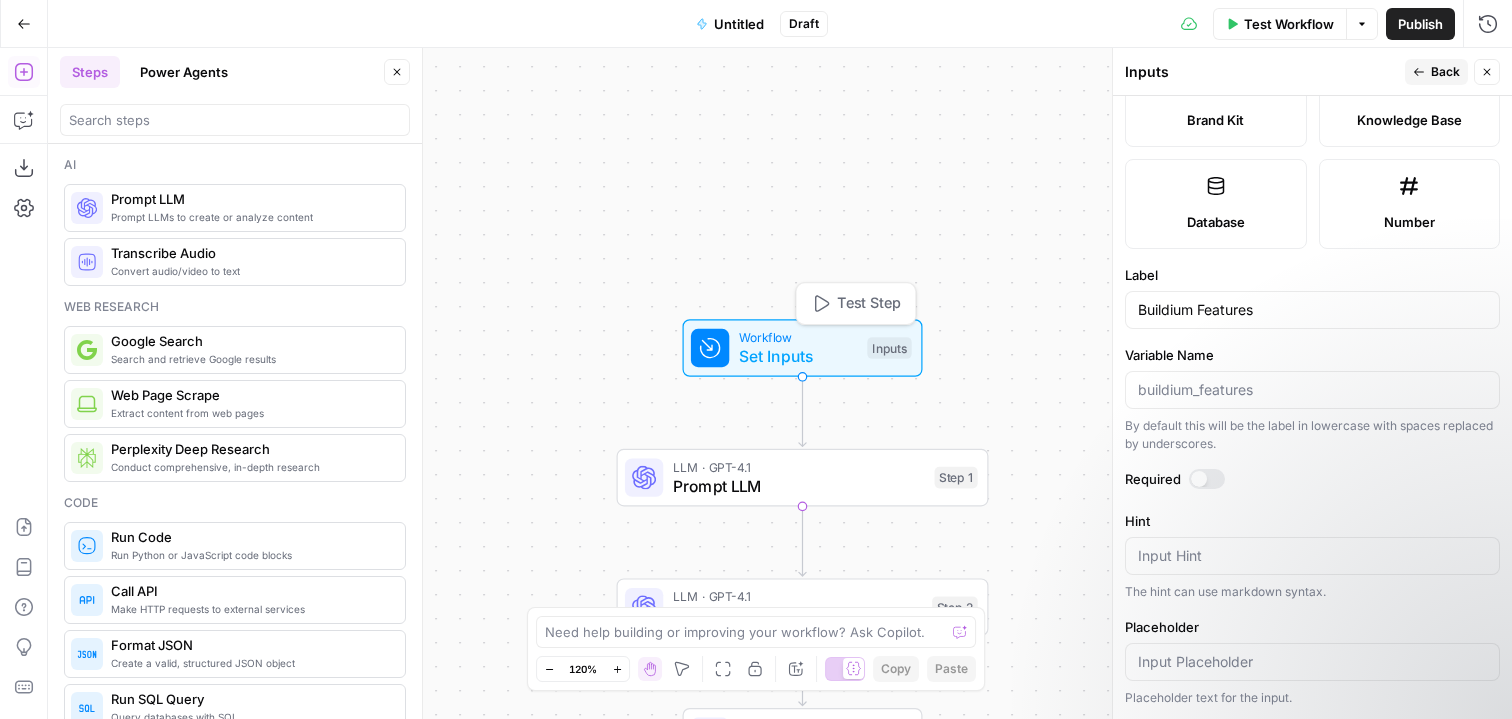 click on "Workflow Set Inputs Inputs Test Step" at bounding box center [801, 348] 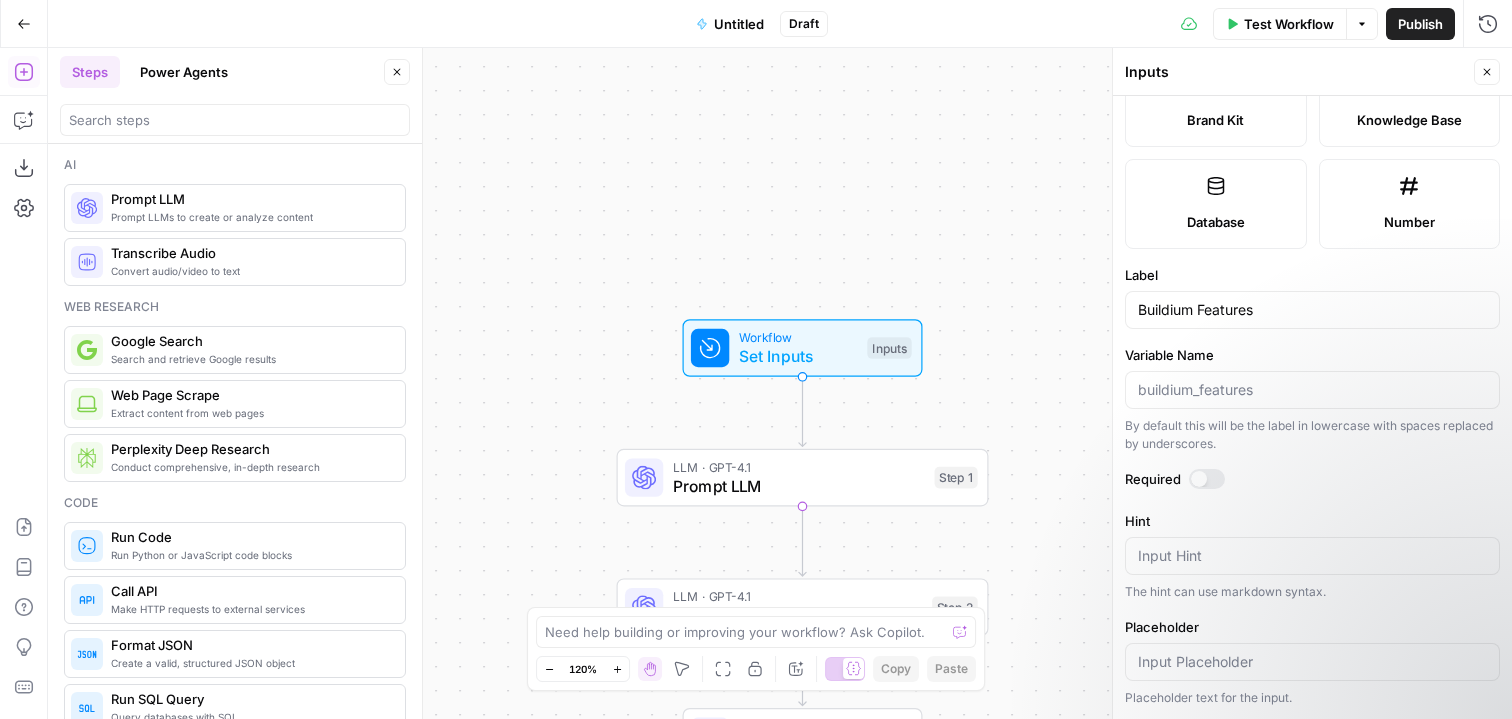 click on "Close" at bounding box center [1487, 72] 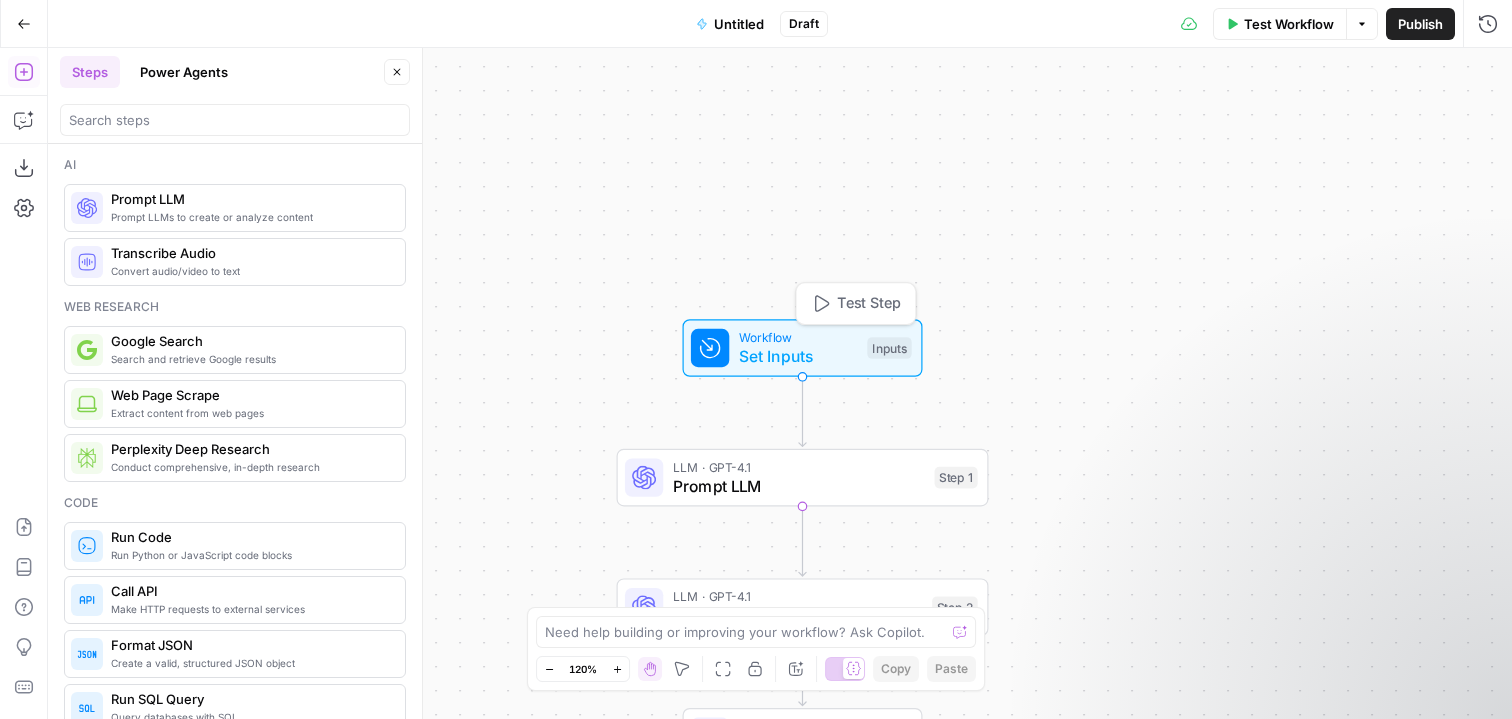 click on "Set Inputs" at bounding box center (798, 356) 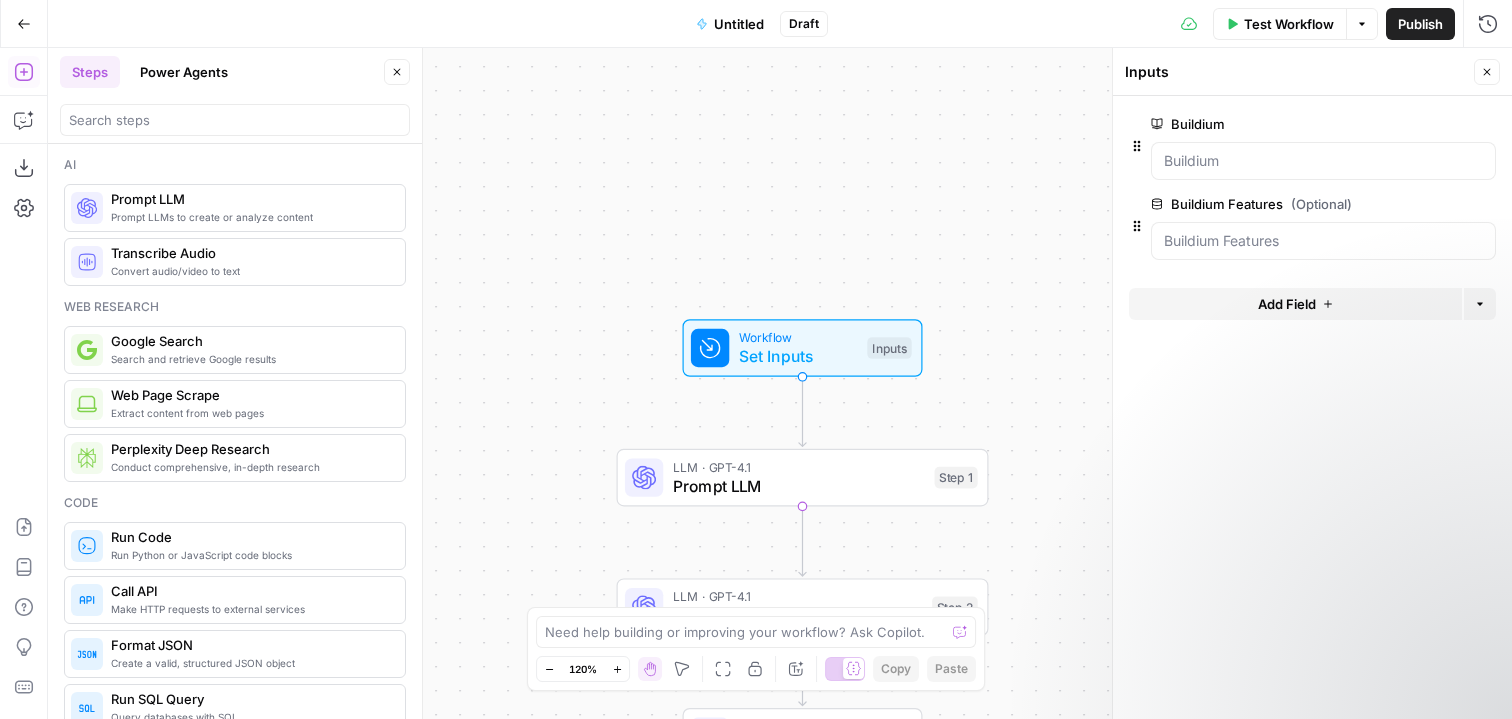 click on "Add Field" at bounding box center (1295, 304) 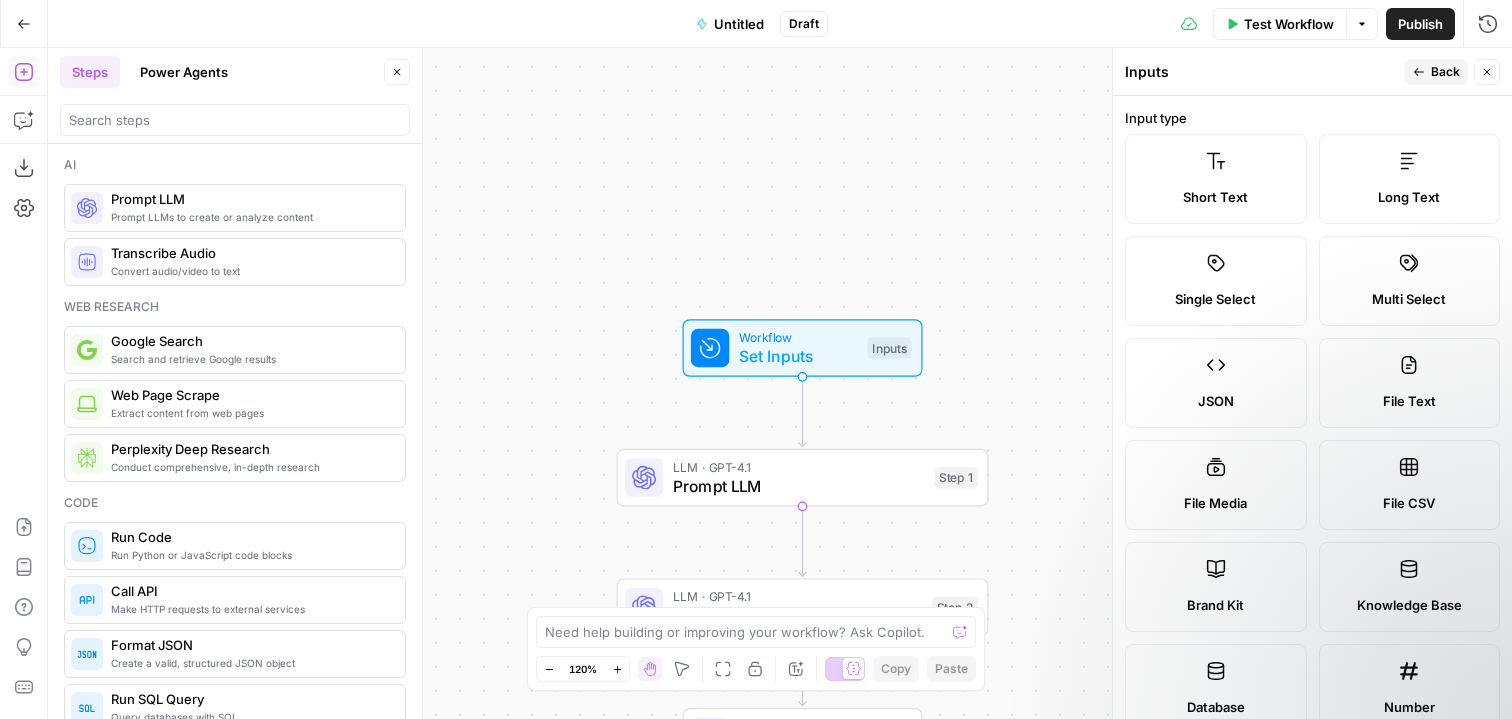 click on "Knowledge Base" at bounding box center [1409, 605] 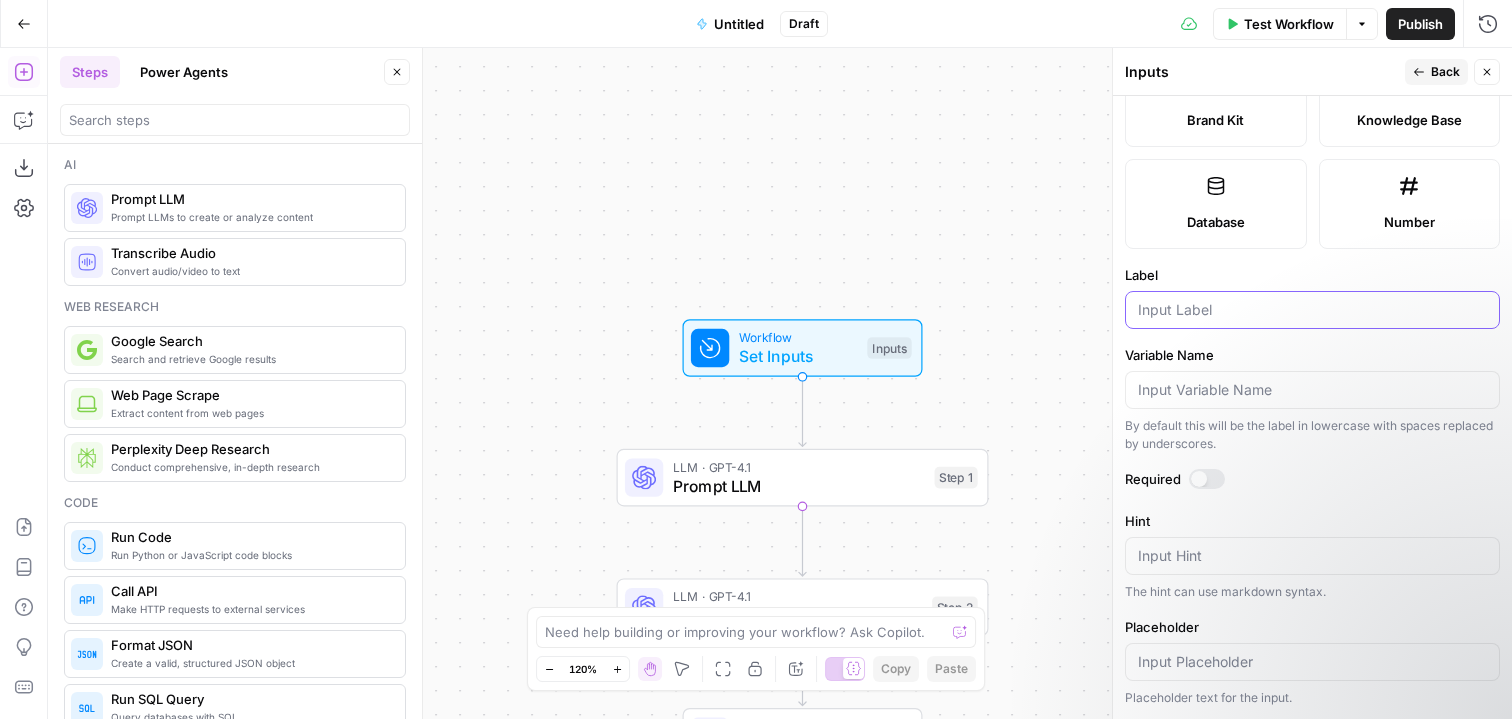 click on "Label" at bounding box center [1312, 310] 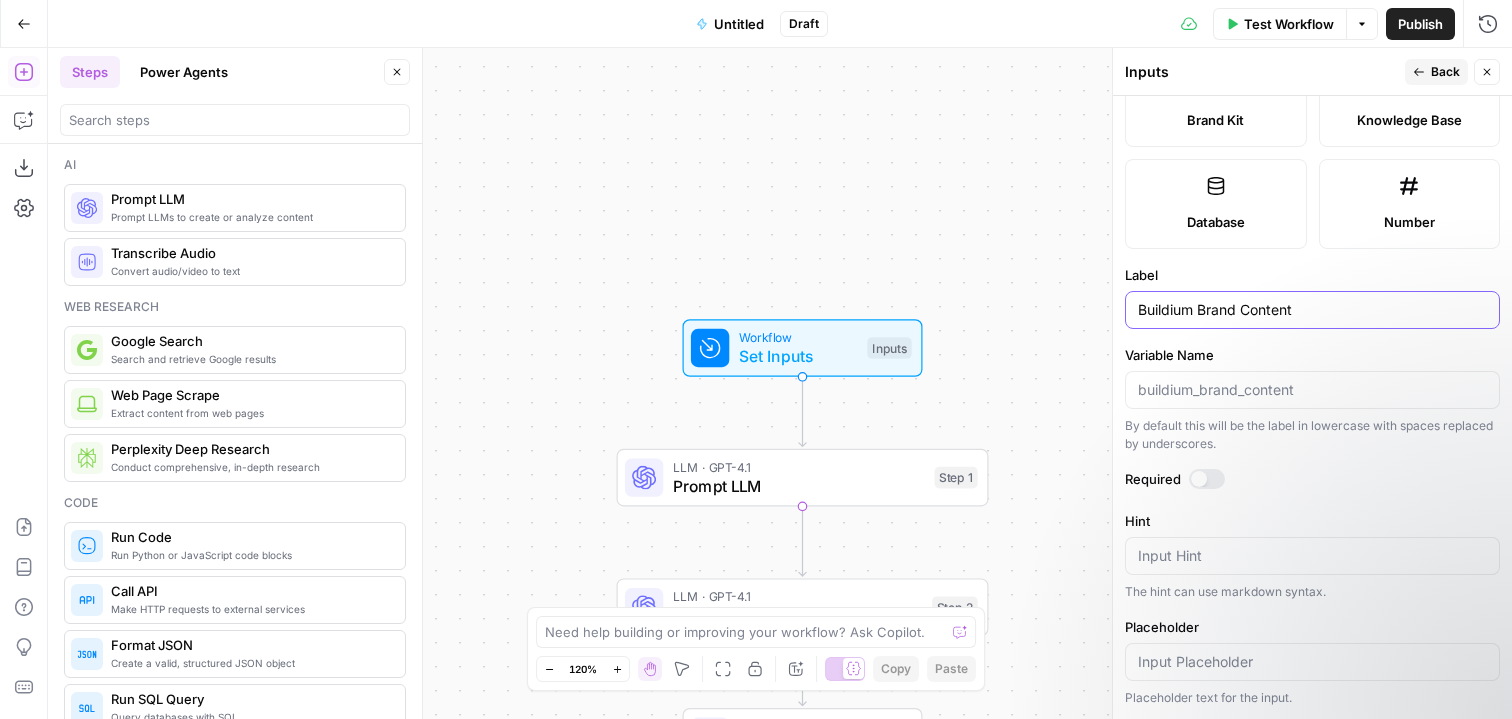 type on "Buildium Brand Content" 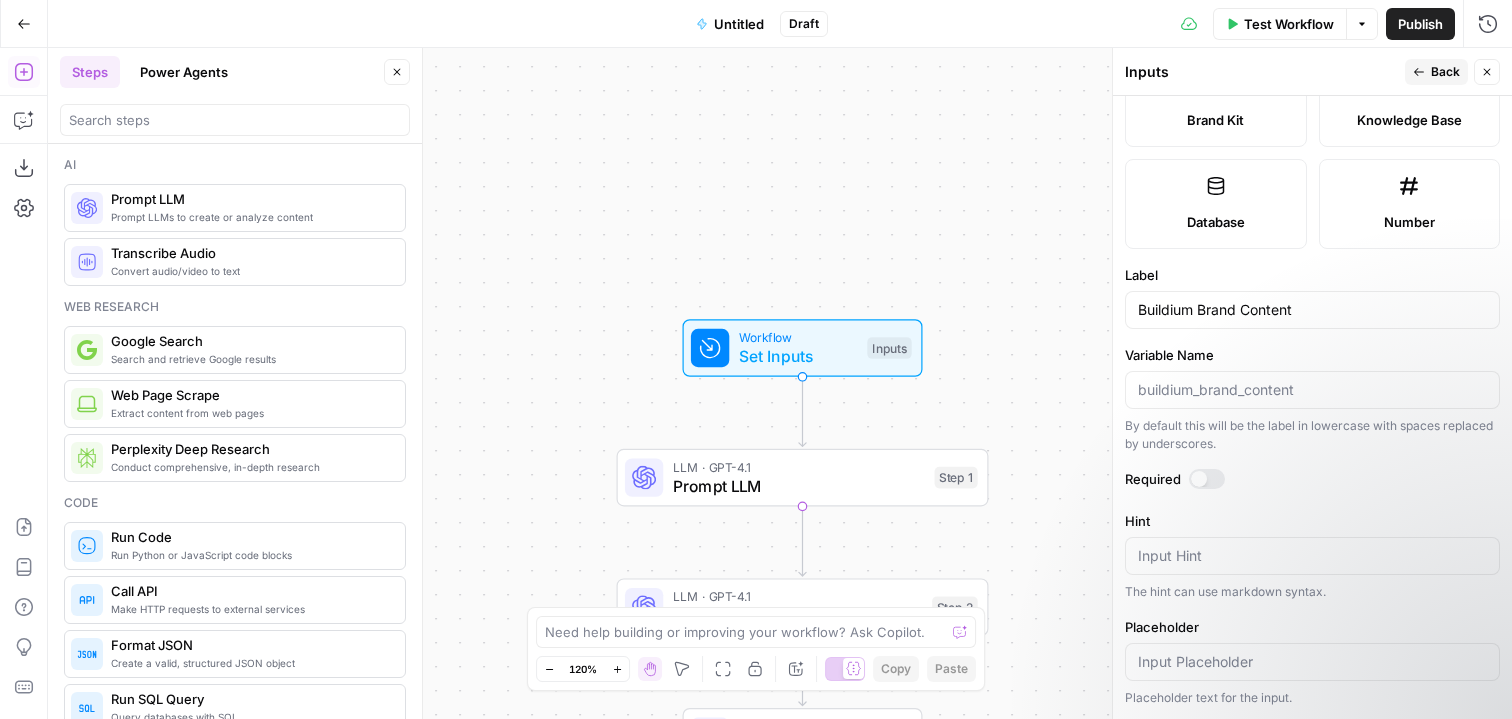 click 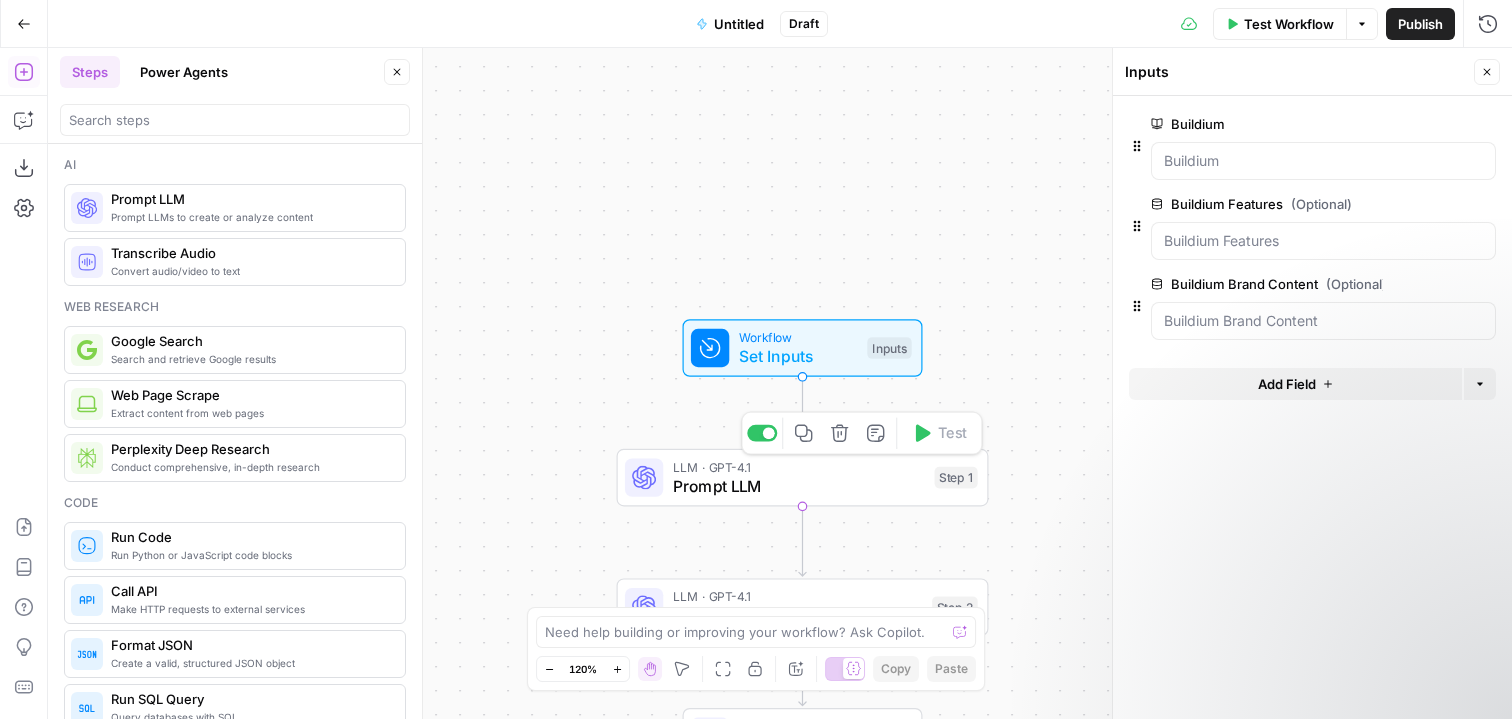 click on "Prompt LLM" at bounding box center (799, 486) 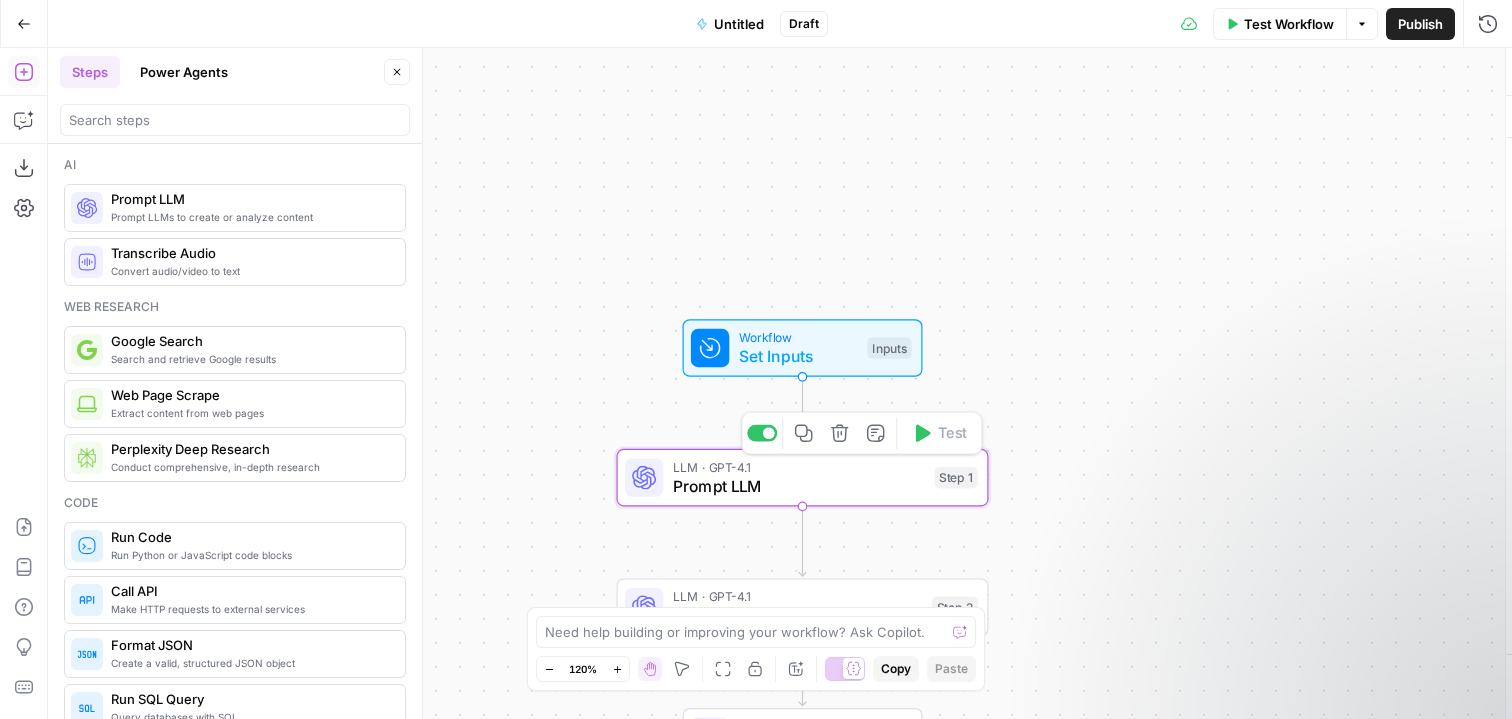 type on "Prompt LLM" 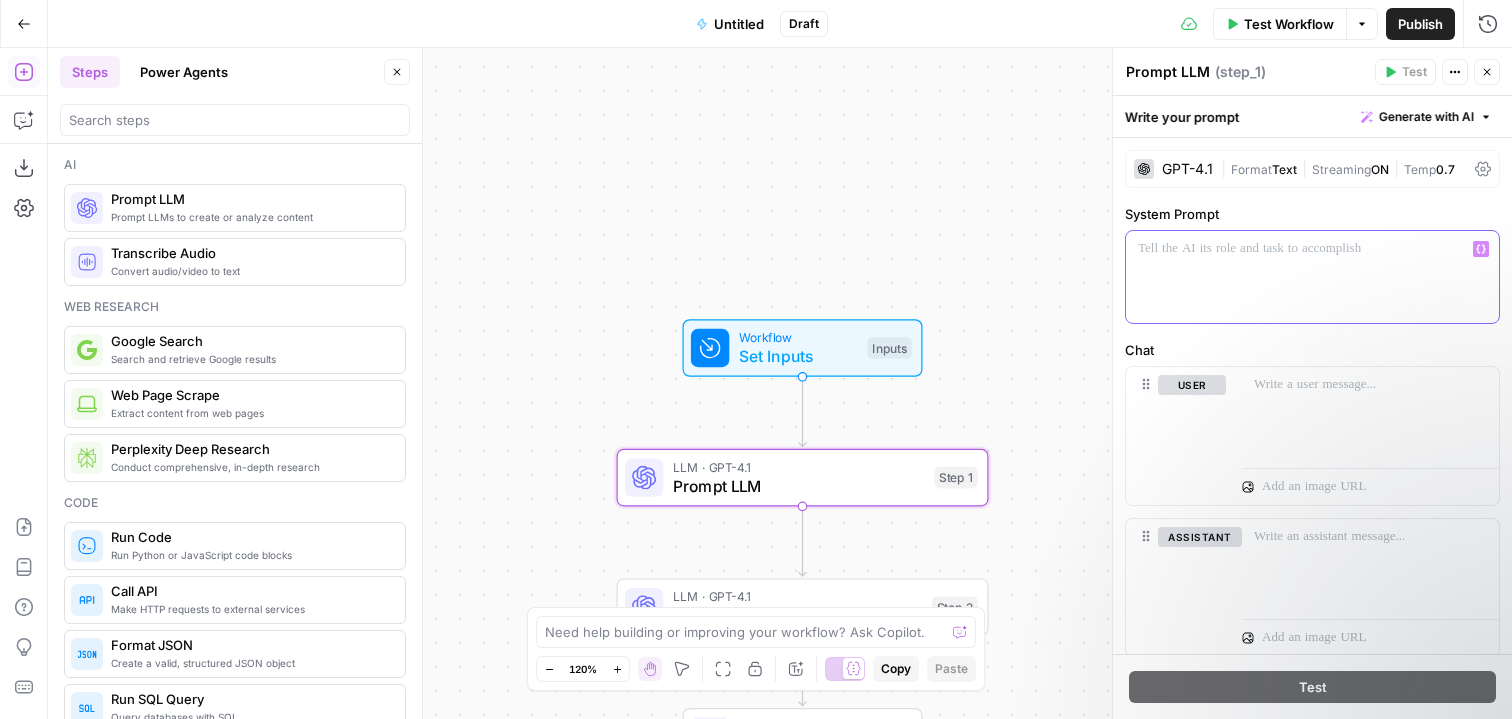 click 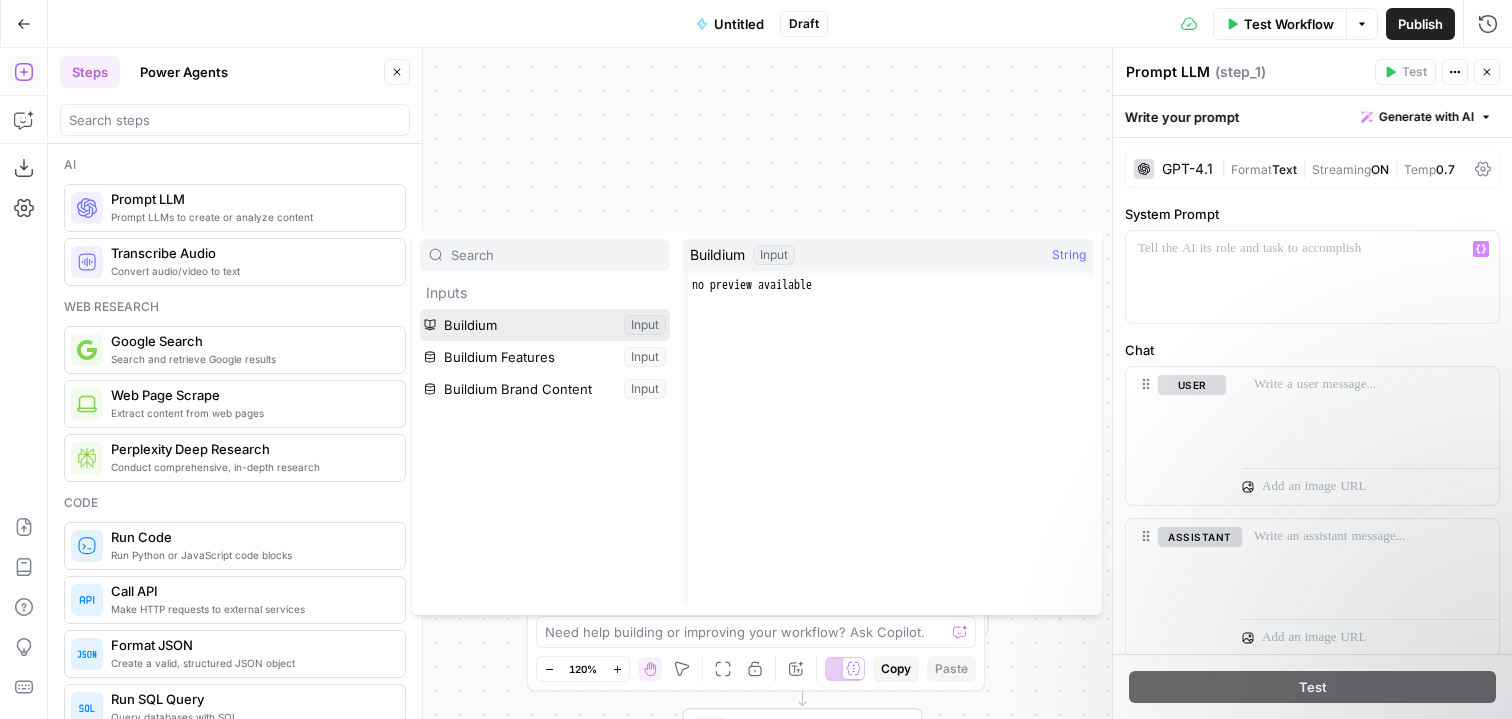 click at bounding box center (545, 325) 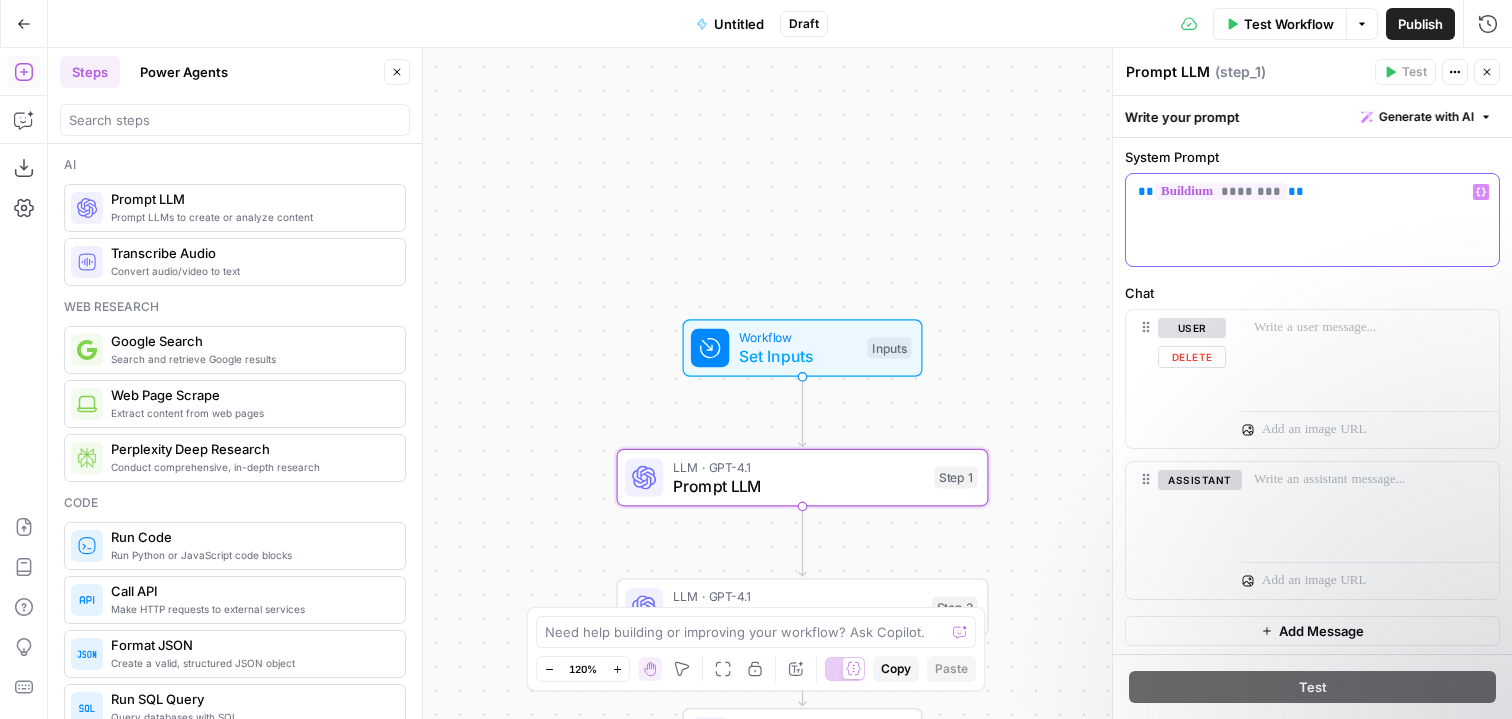 scroll, scrollTop: 0, scrollLeft: 0, axis: both 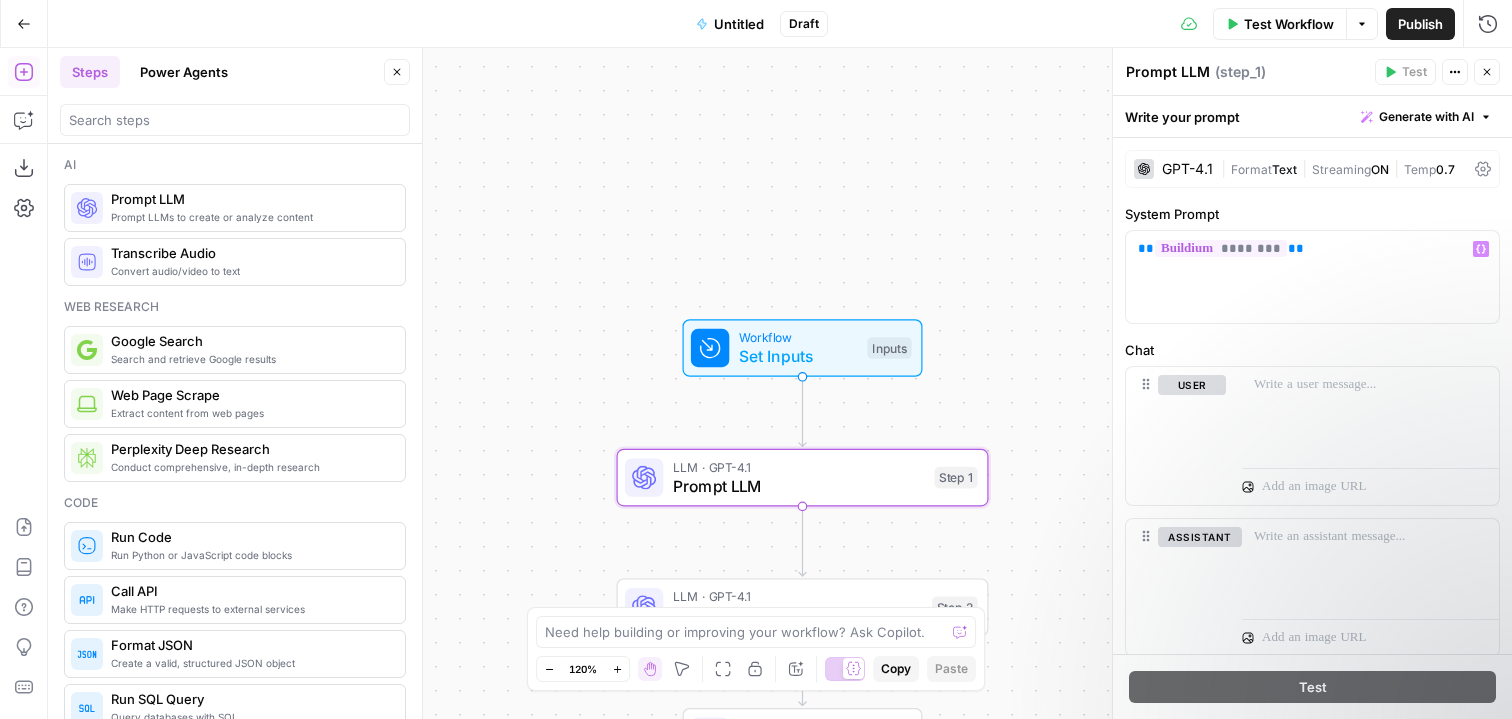click on "GPT-4.1" at bounding box center (1173, 169) 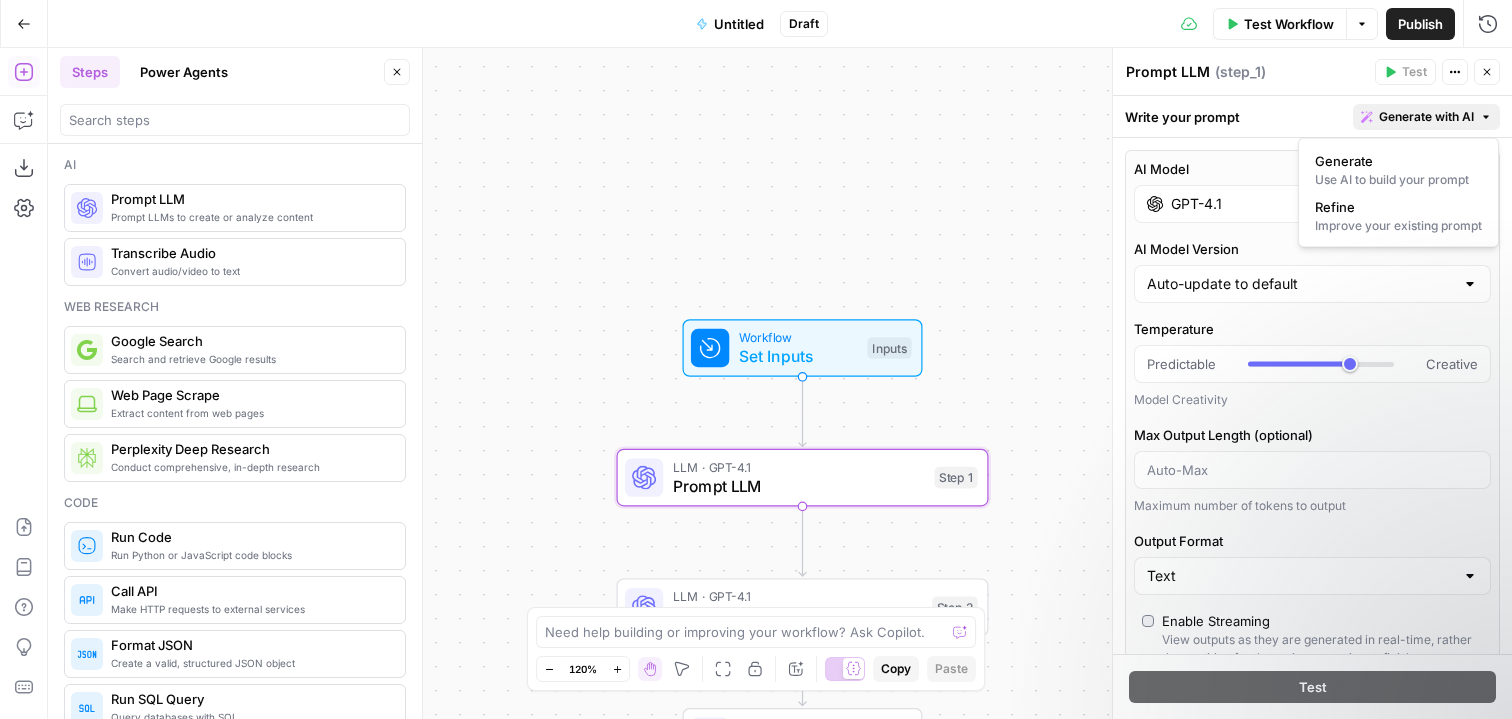 click 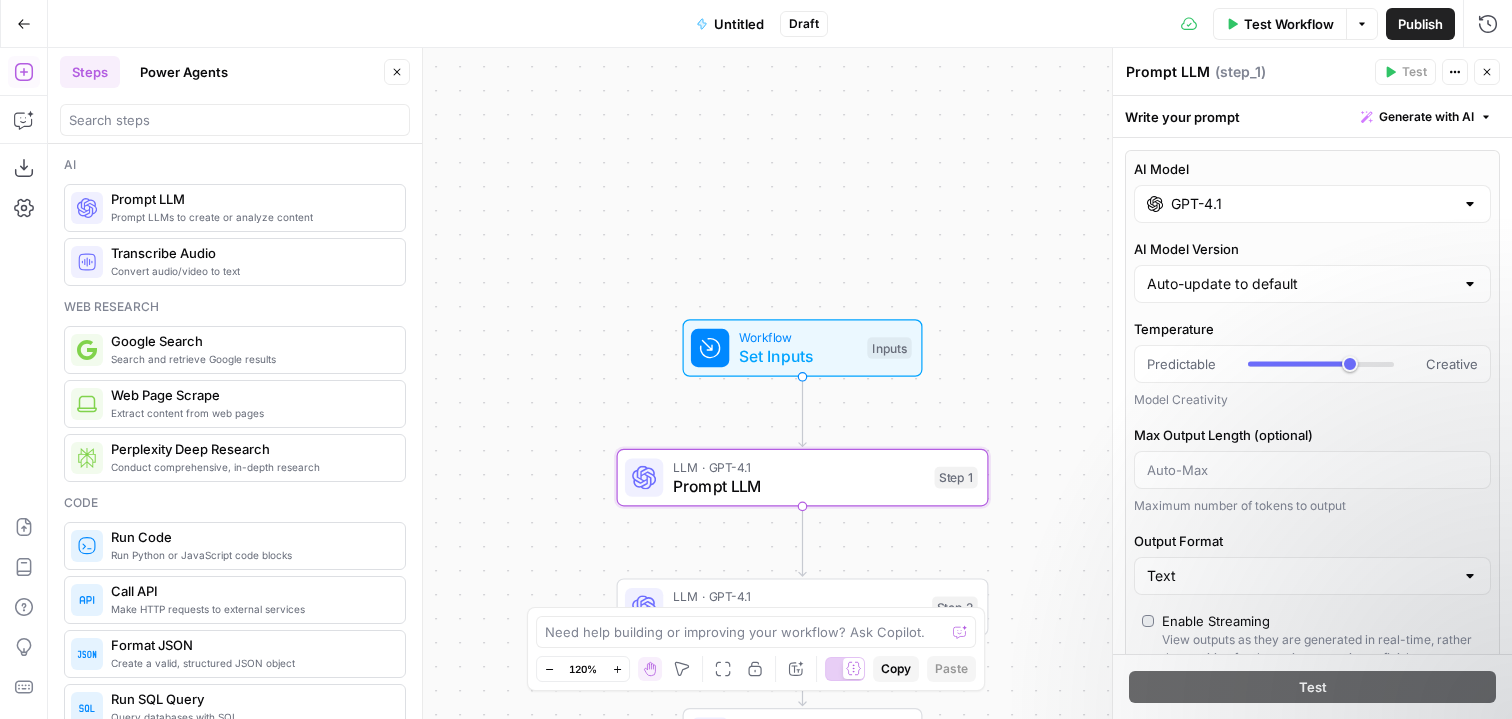 click on "( step_1 )" at bounding box center (1240, 72) 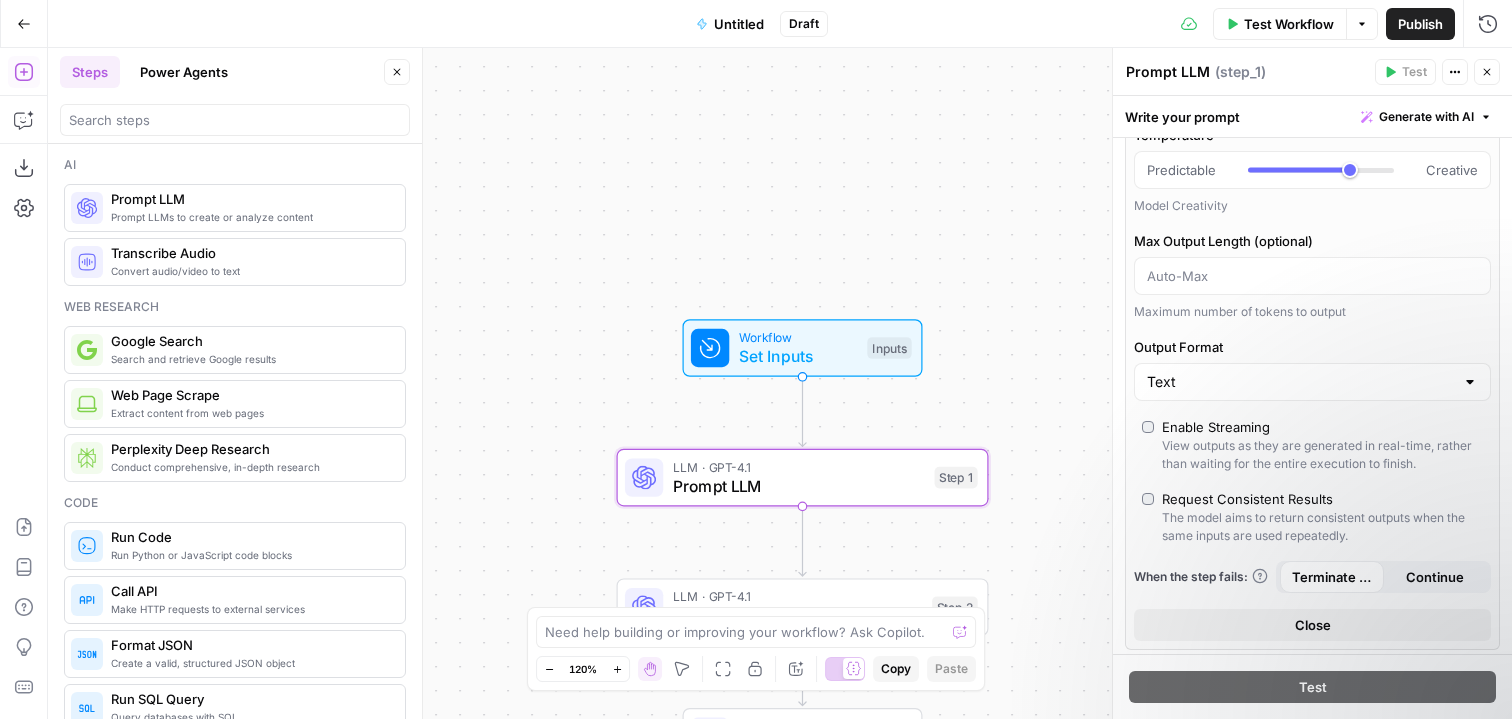 scroll, scrollTop: 219, scrollLeft: 0, axis: vertical 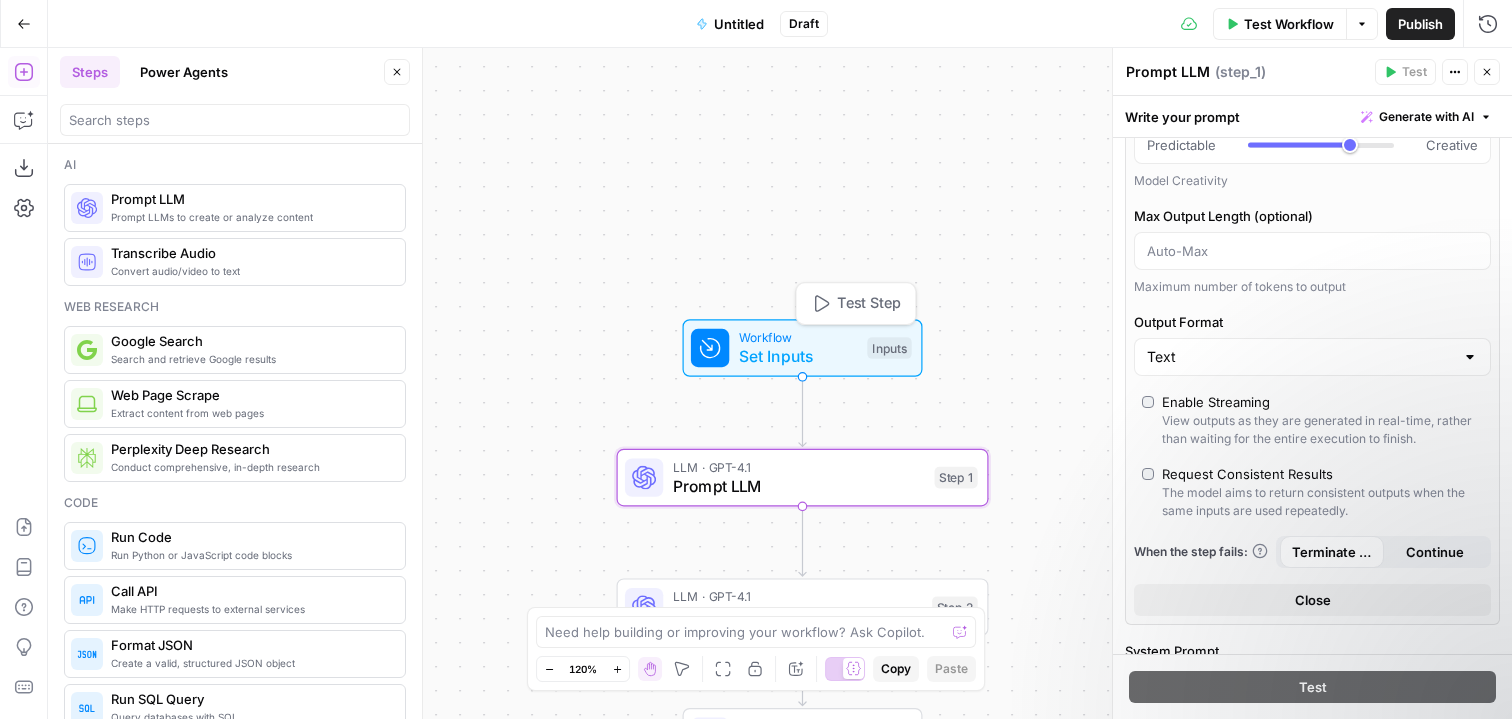 click on "Workflow Set Inputs Inputs Test Step" at bounding box center (801, 348) 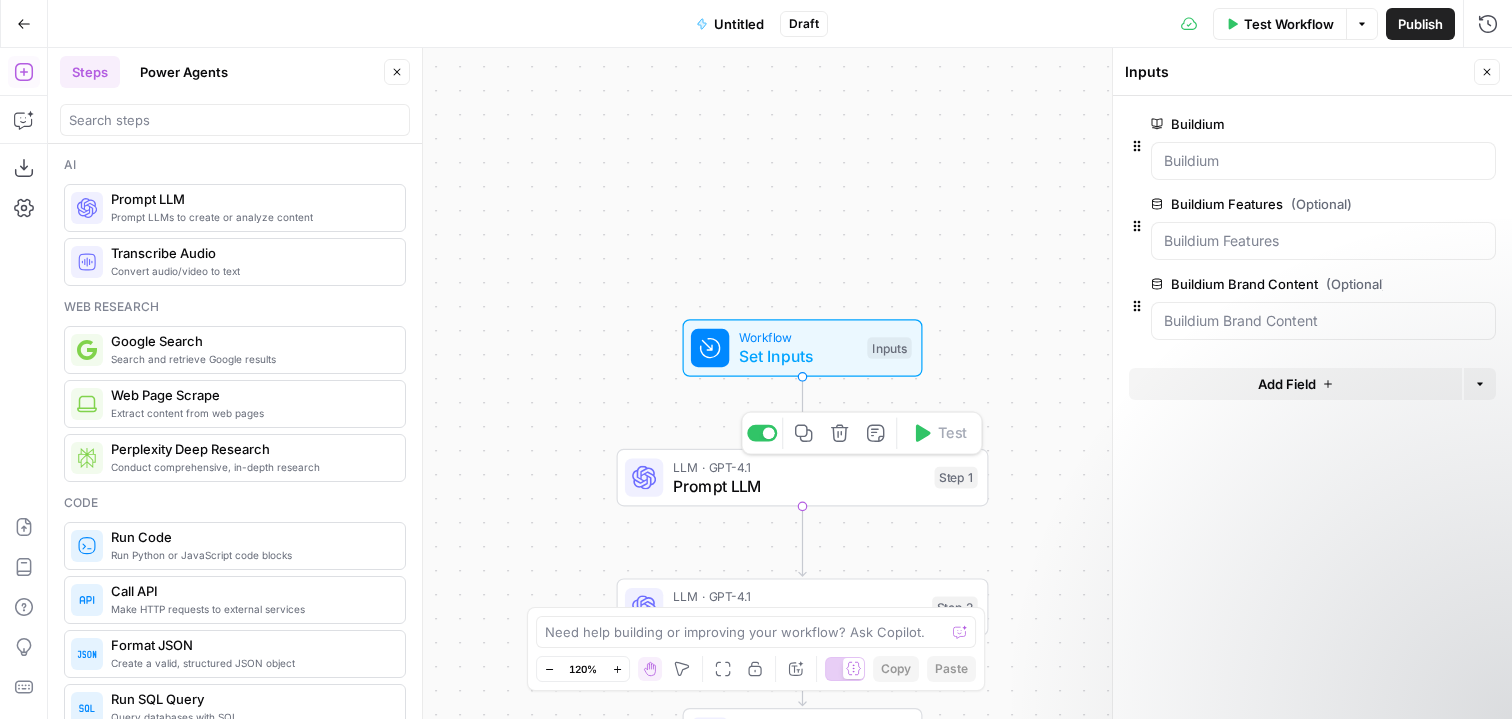 click on "Prompt LLM" at bounding box center [799, 486] 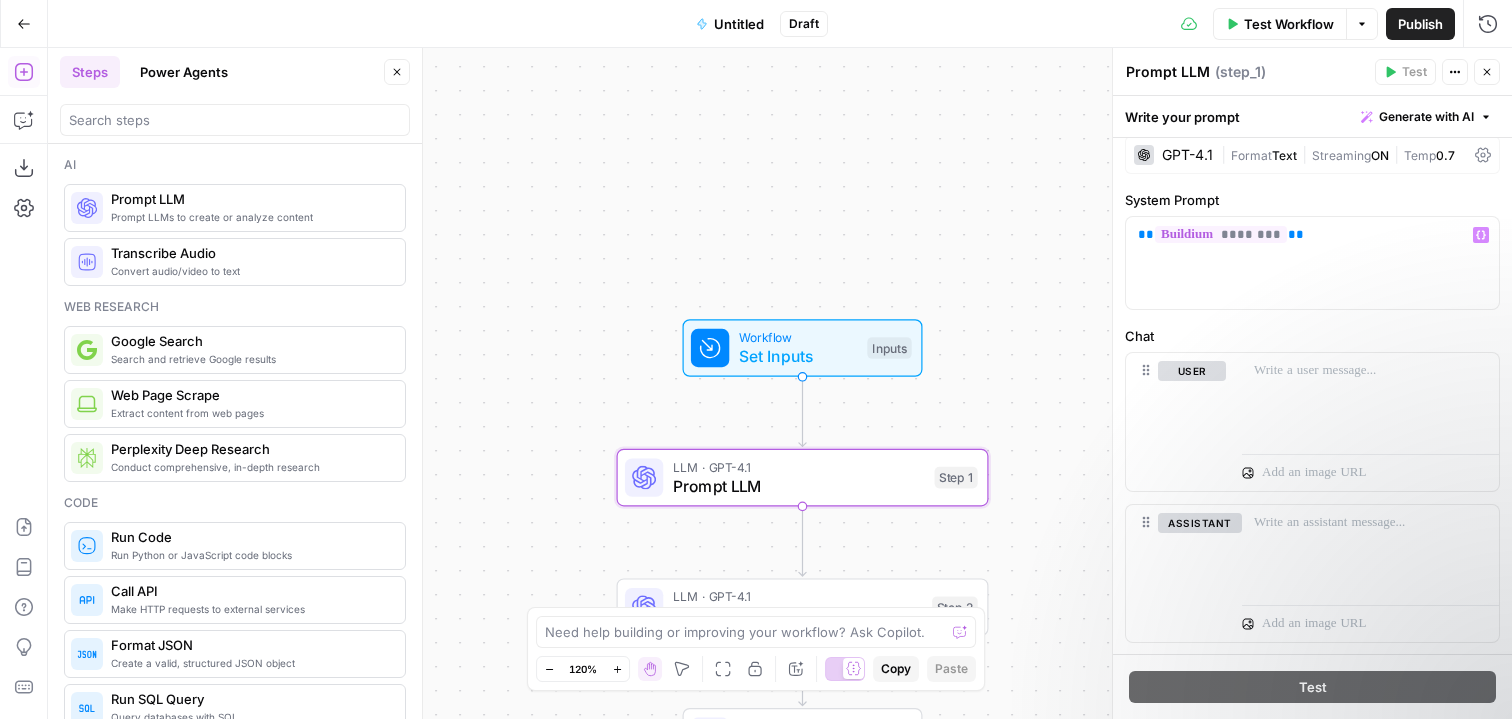 scroll, scrollTop: 23, scrollLeft: 0, axis: vertical 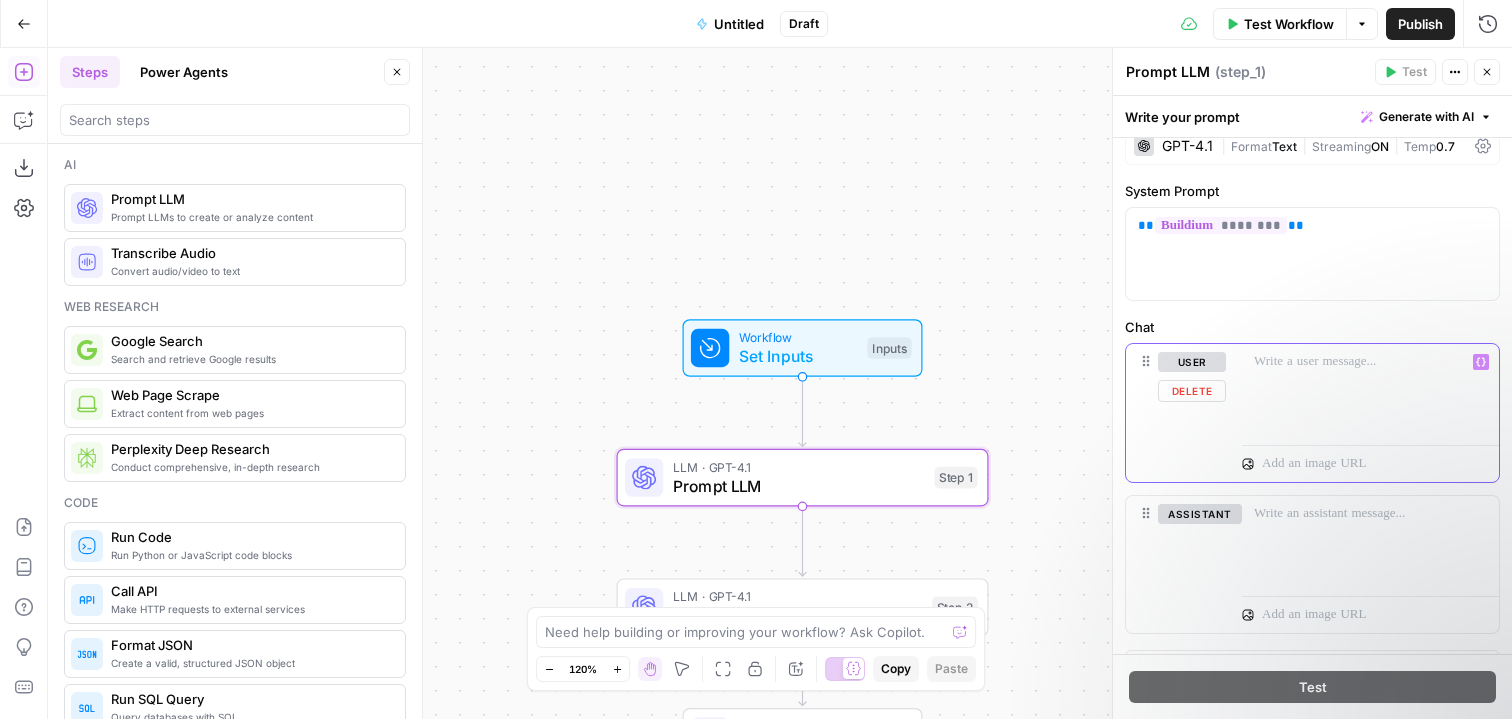 click 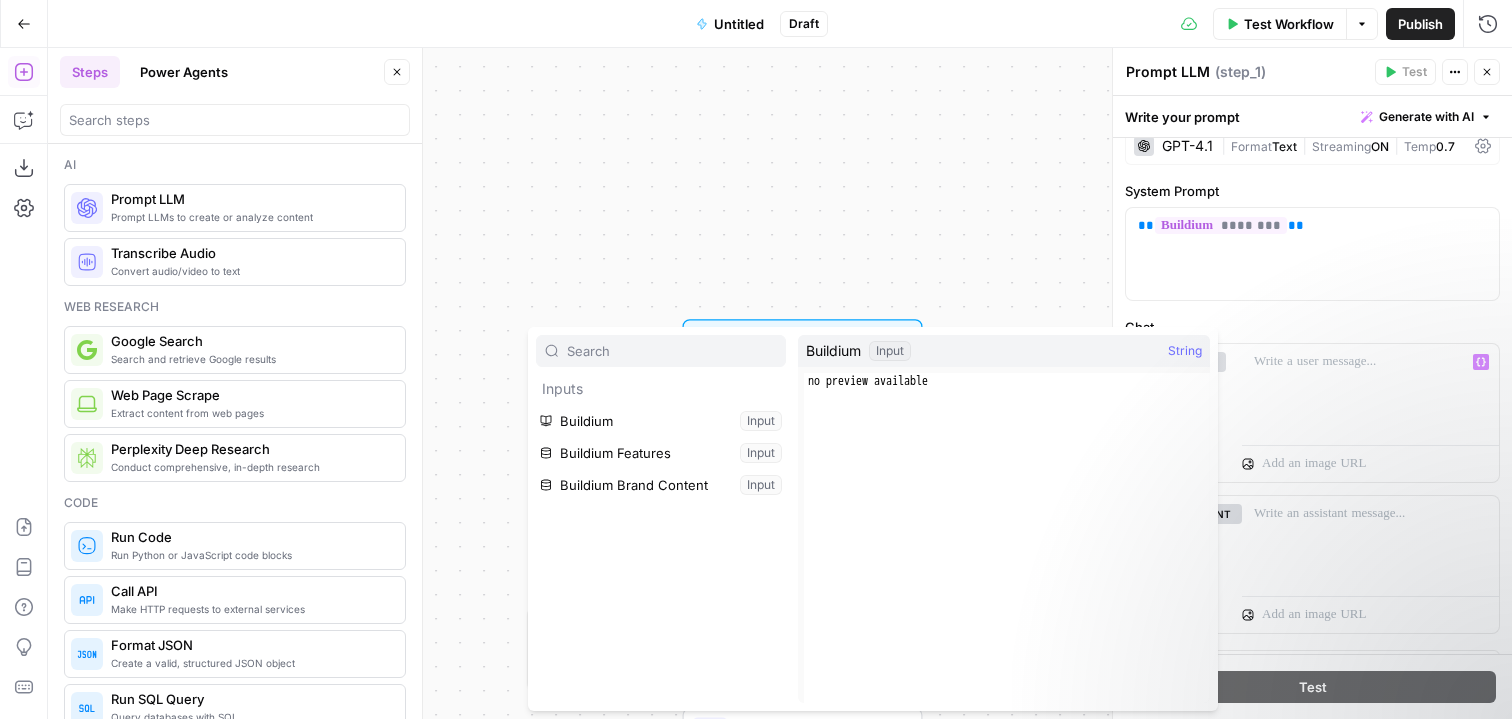 click on "Workflow Set Inputs Inputs LLM · GPT-4.1 Prompt LLM Step 1 LLM · GPT-4.1 Prompt LLM Step 2 End Output" at bounding box center [780, 383] 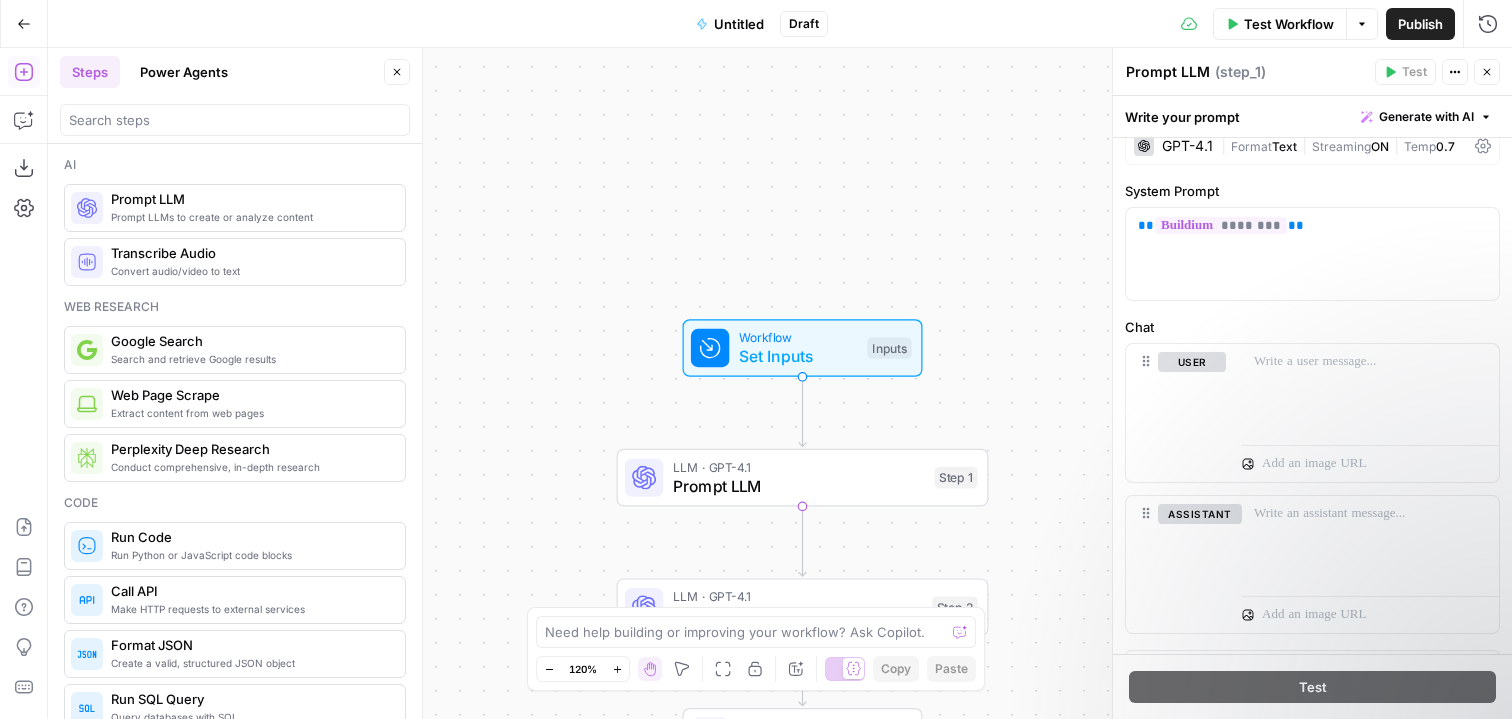 click on "Set Inputs" at bounding box center [798, 356] 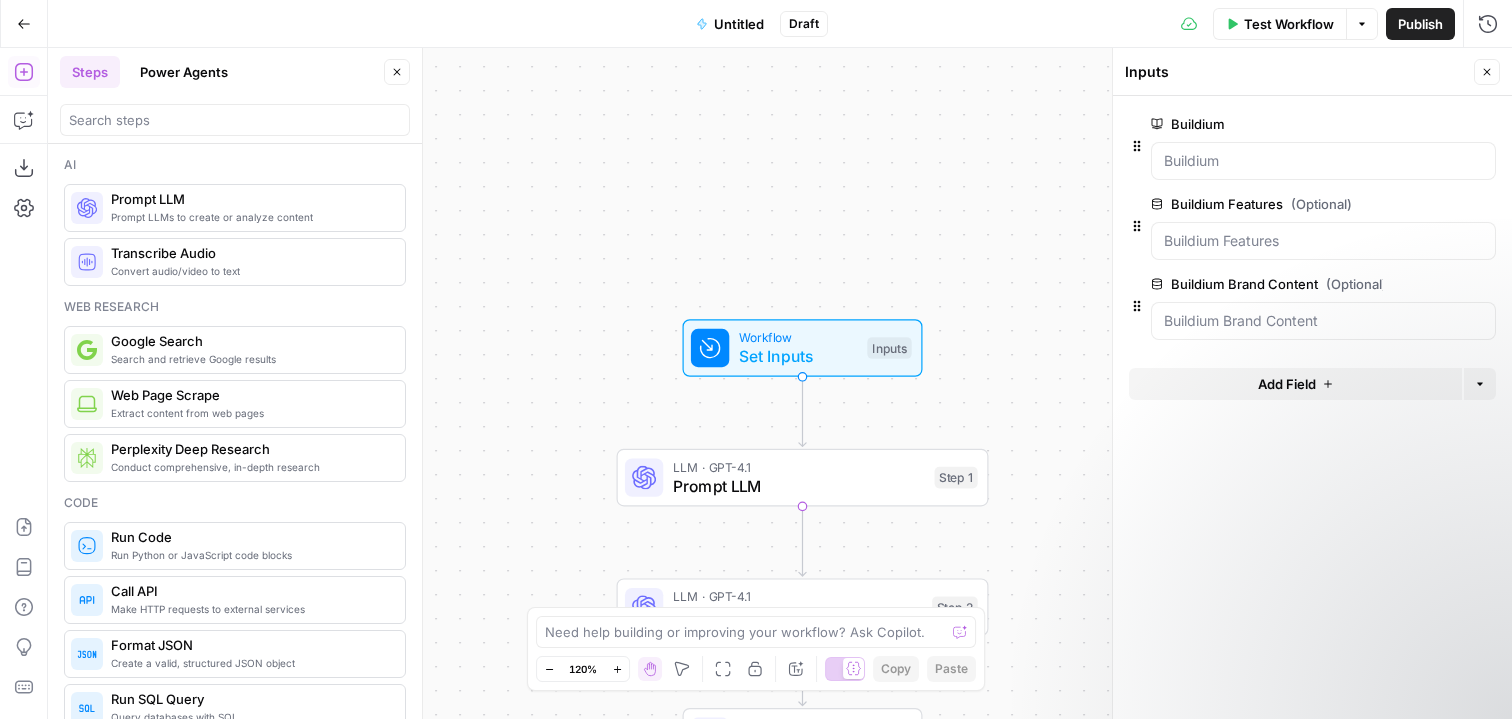click on "Add Field" at bounding box center [1287, 384] 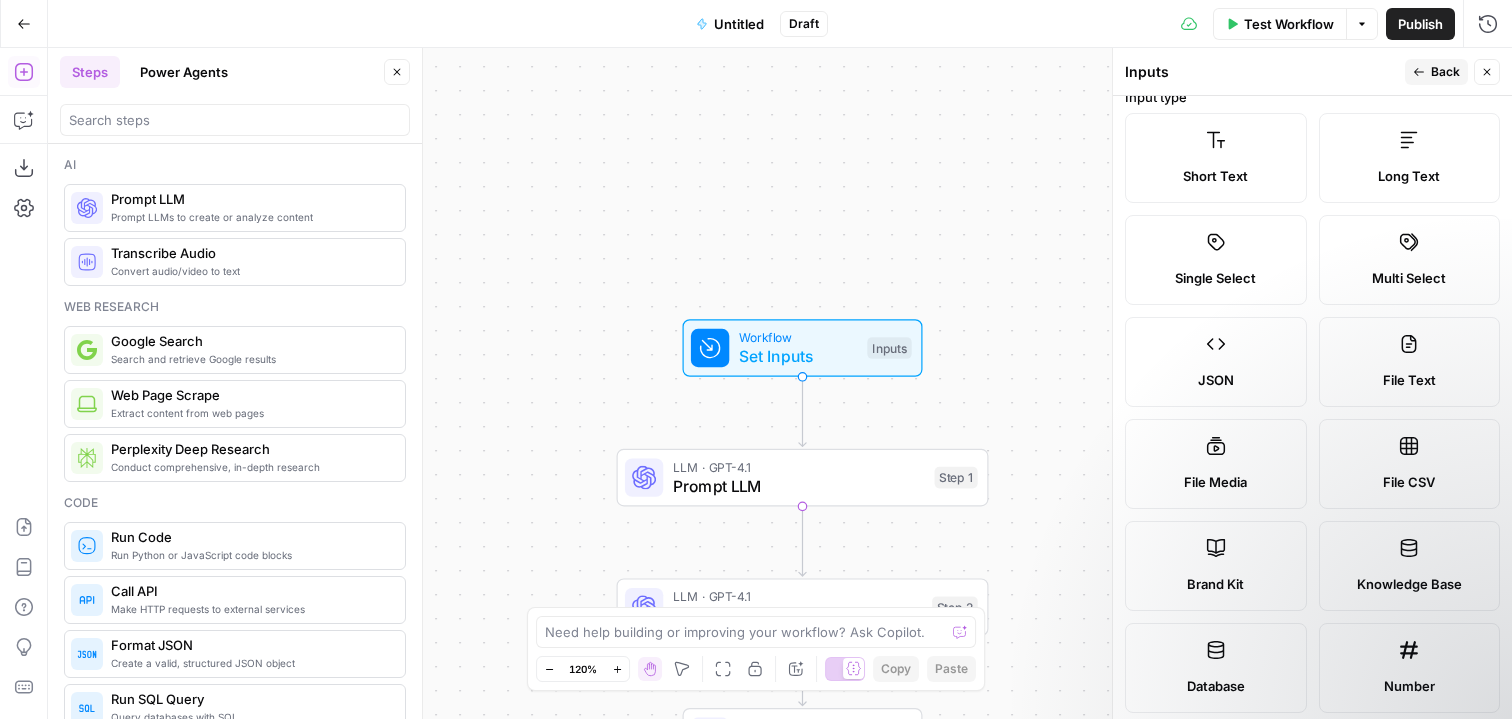 scroll, scrollTop: 0, scrollLeft: 0, axis: both 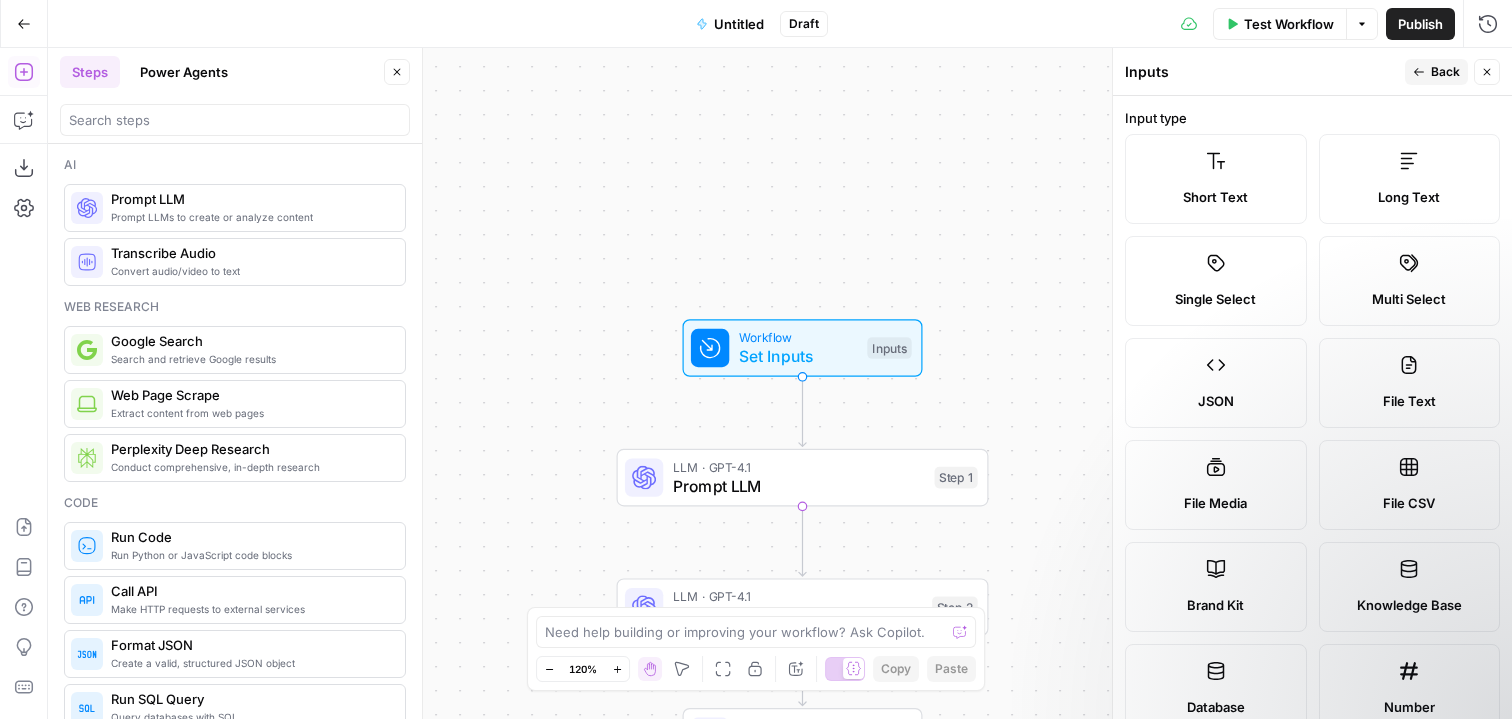 click on "Prompt LLM" at bounding box center [799, 486] 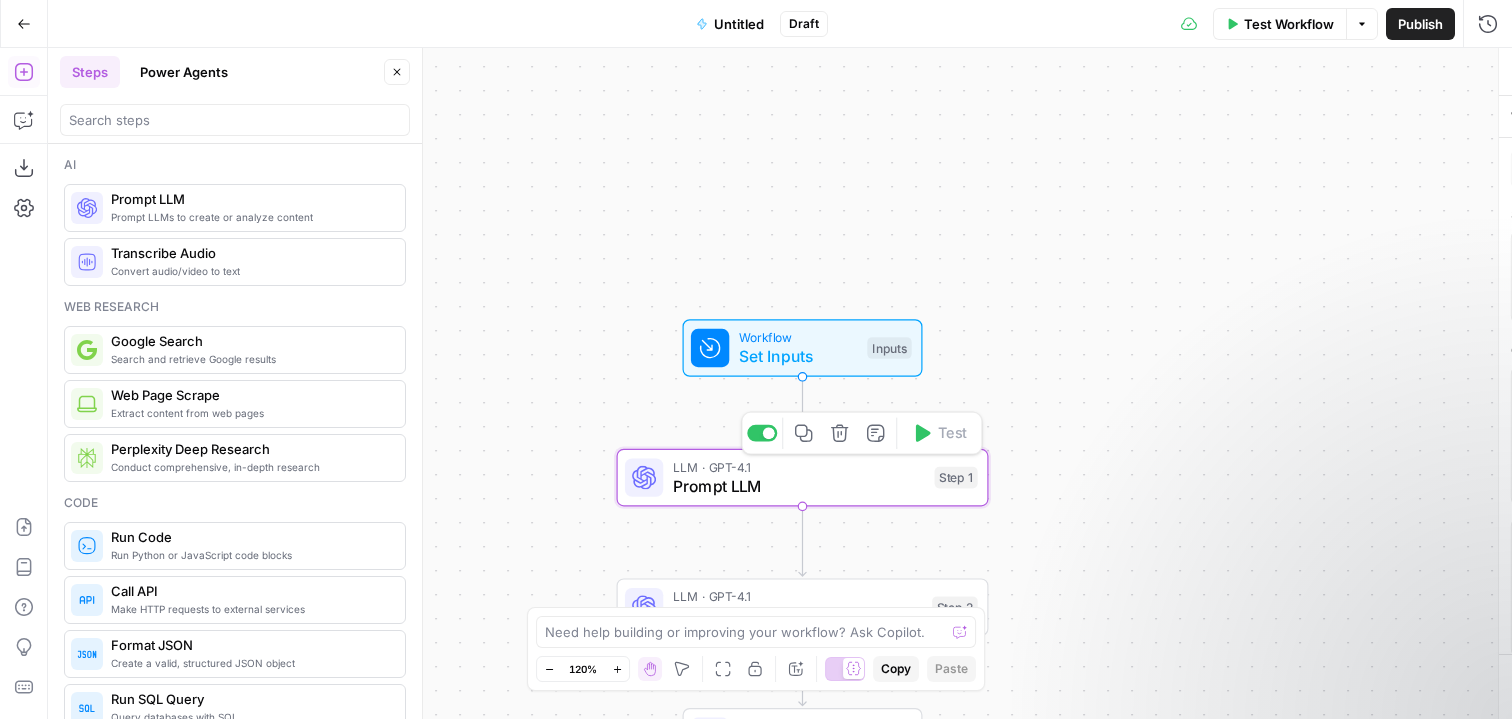 type on "Prompt LLM" 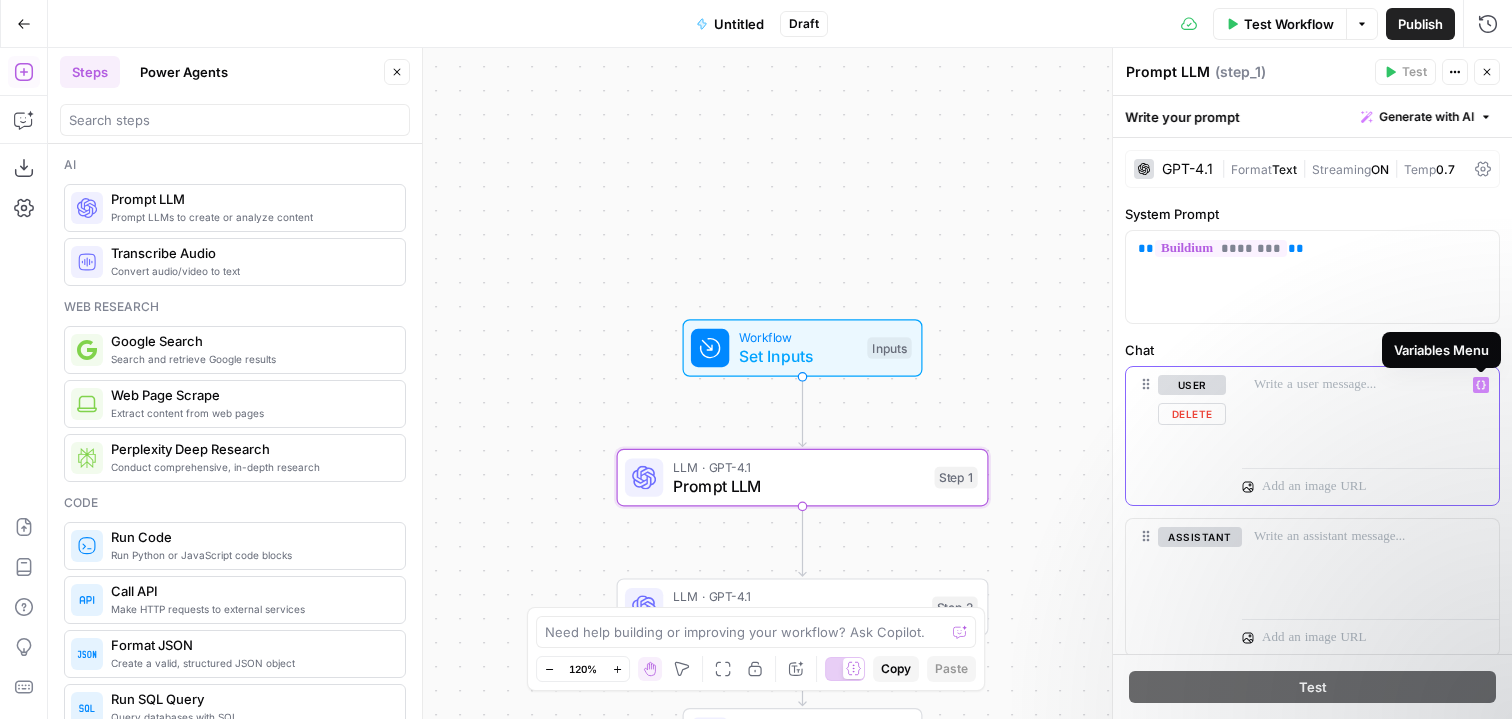 click 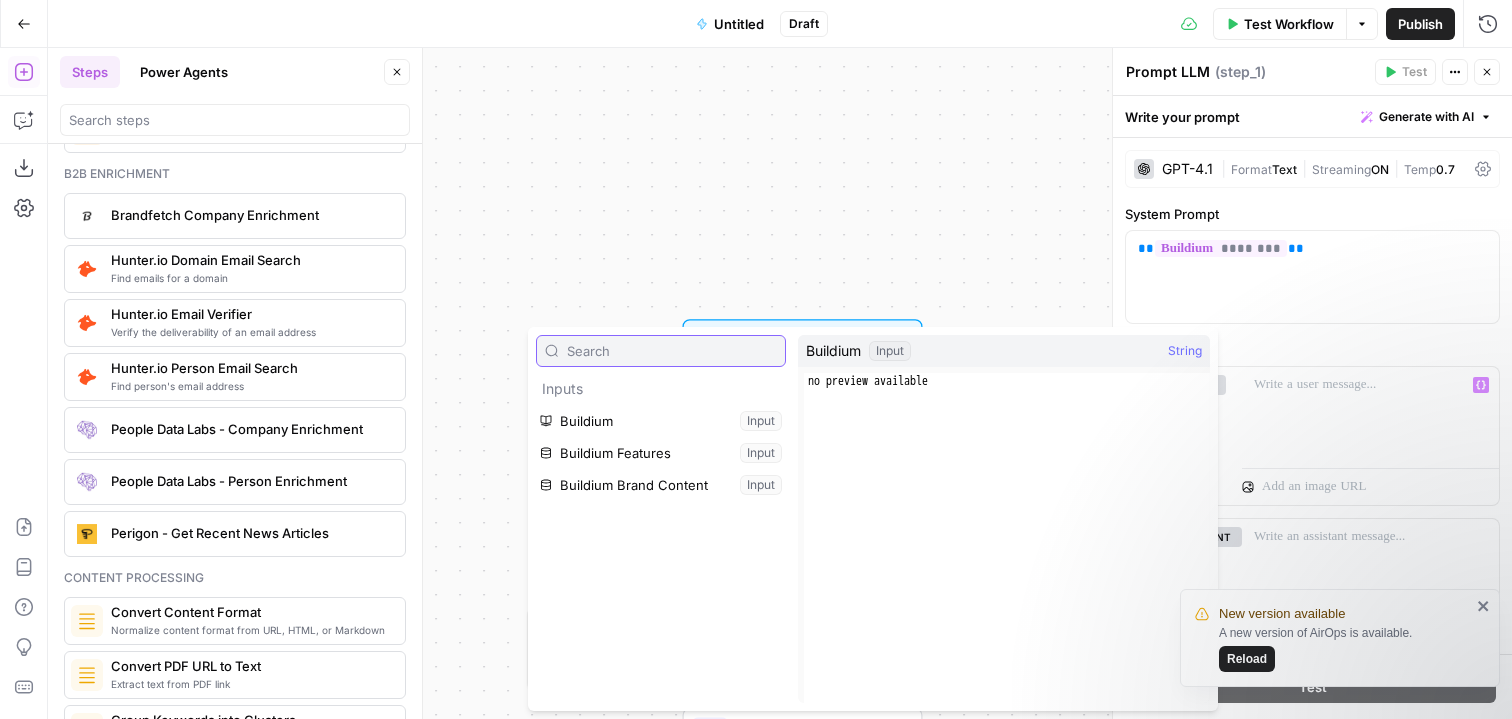 scroll, scrollTop: 2782, scrollLeft: 0, axis: vertical 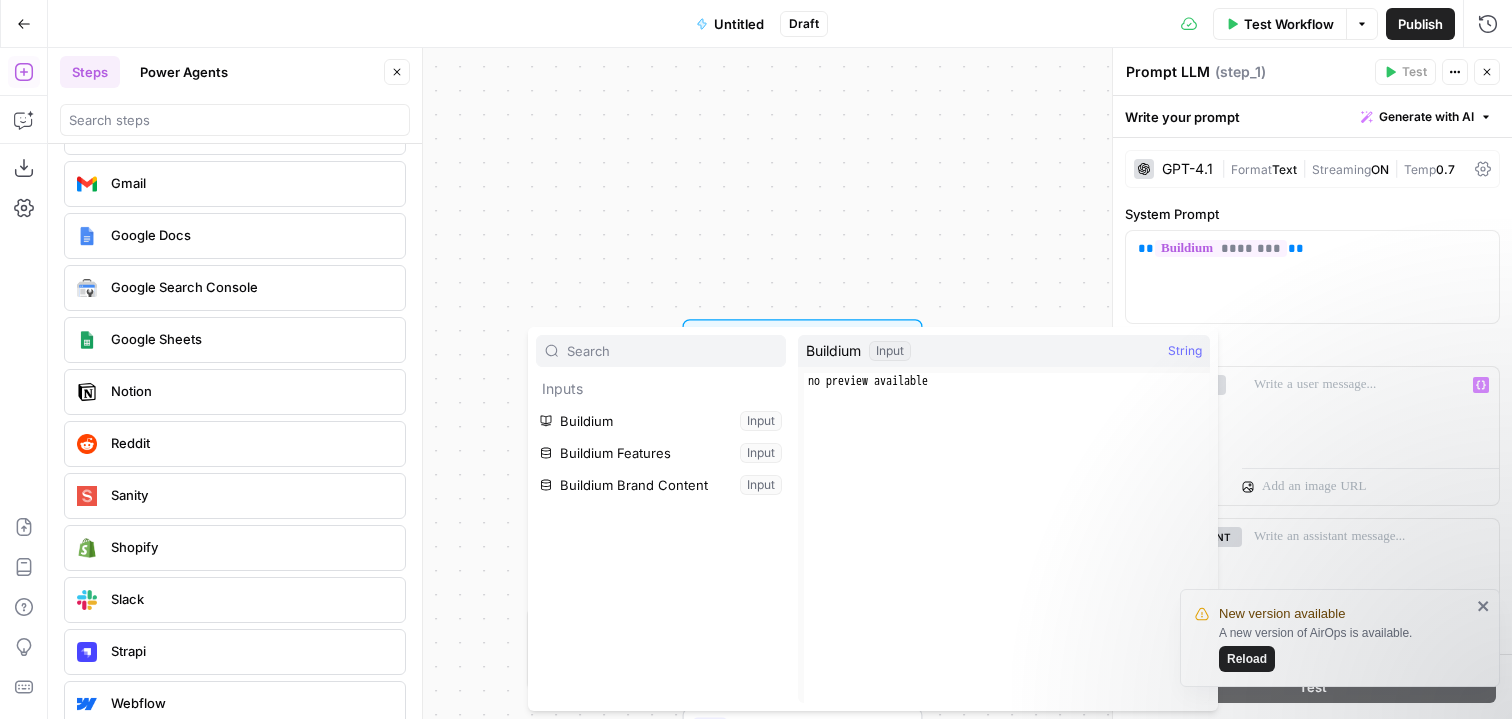 click on "Reddit" at bounding box center [250, 443] 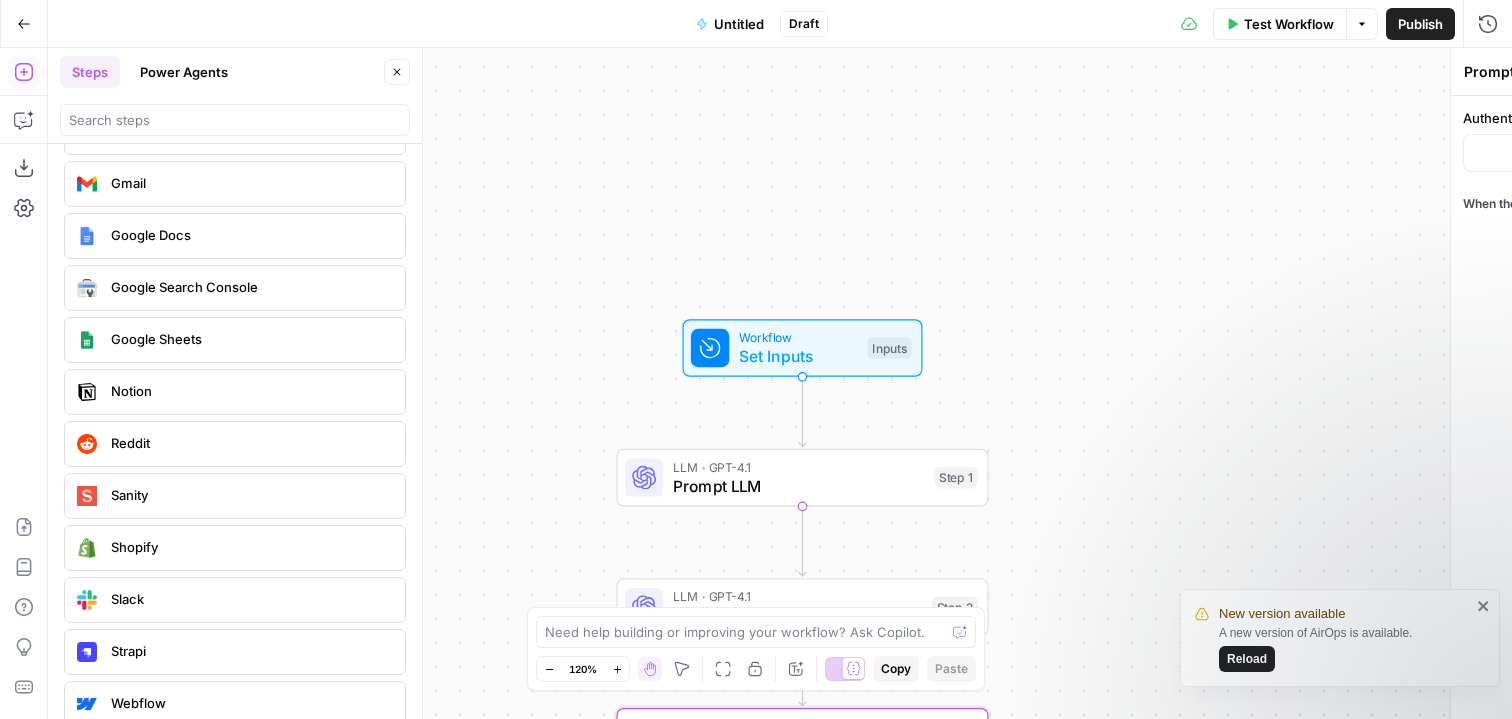 type on "Reddit Integration" 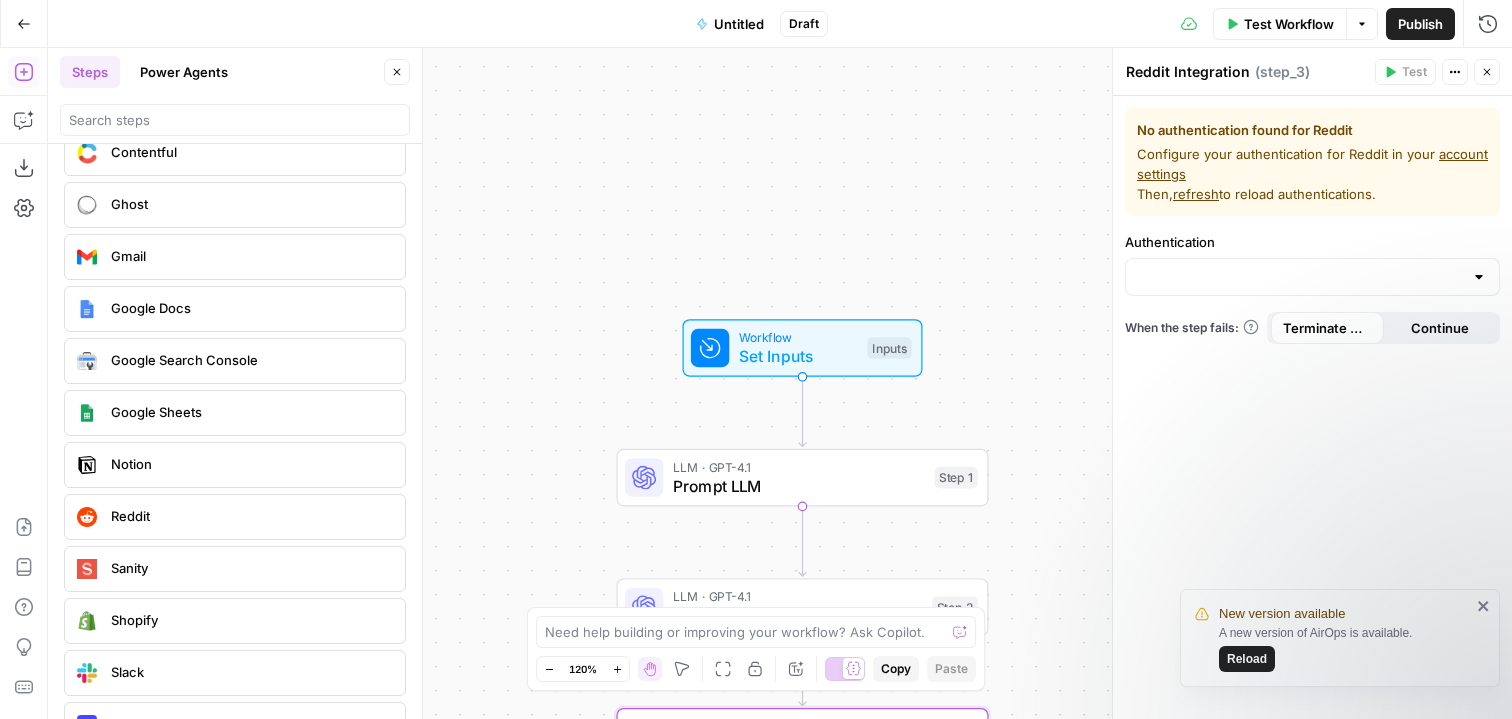 scroll, scrollTop: 3535, scrollLeft: 0, axis: vertical 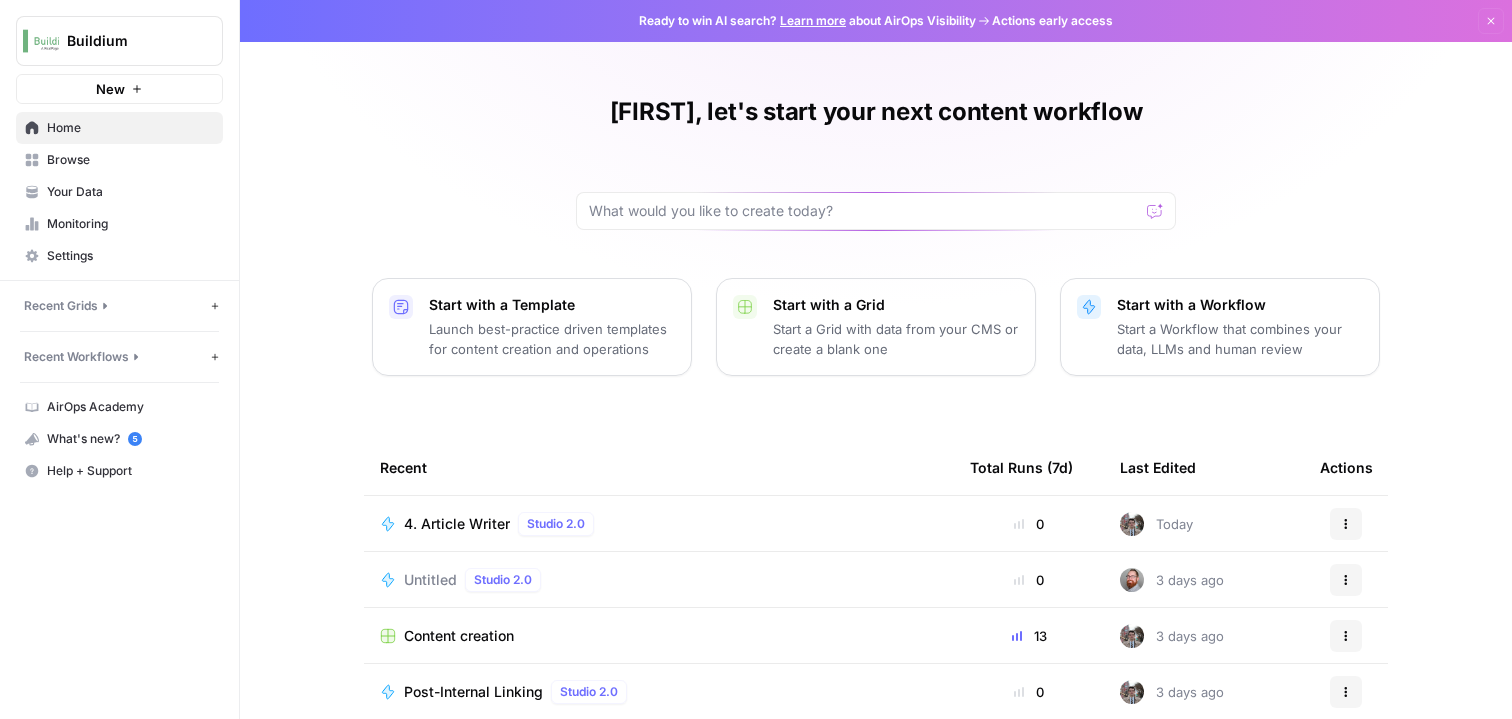 click on "Recent Workflows" at bounding box center [76, 357] 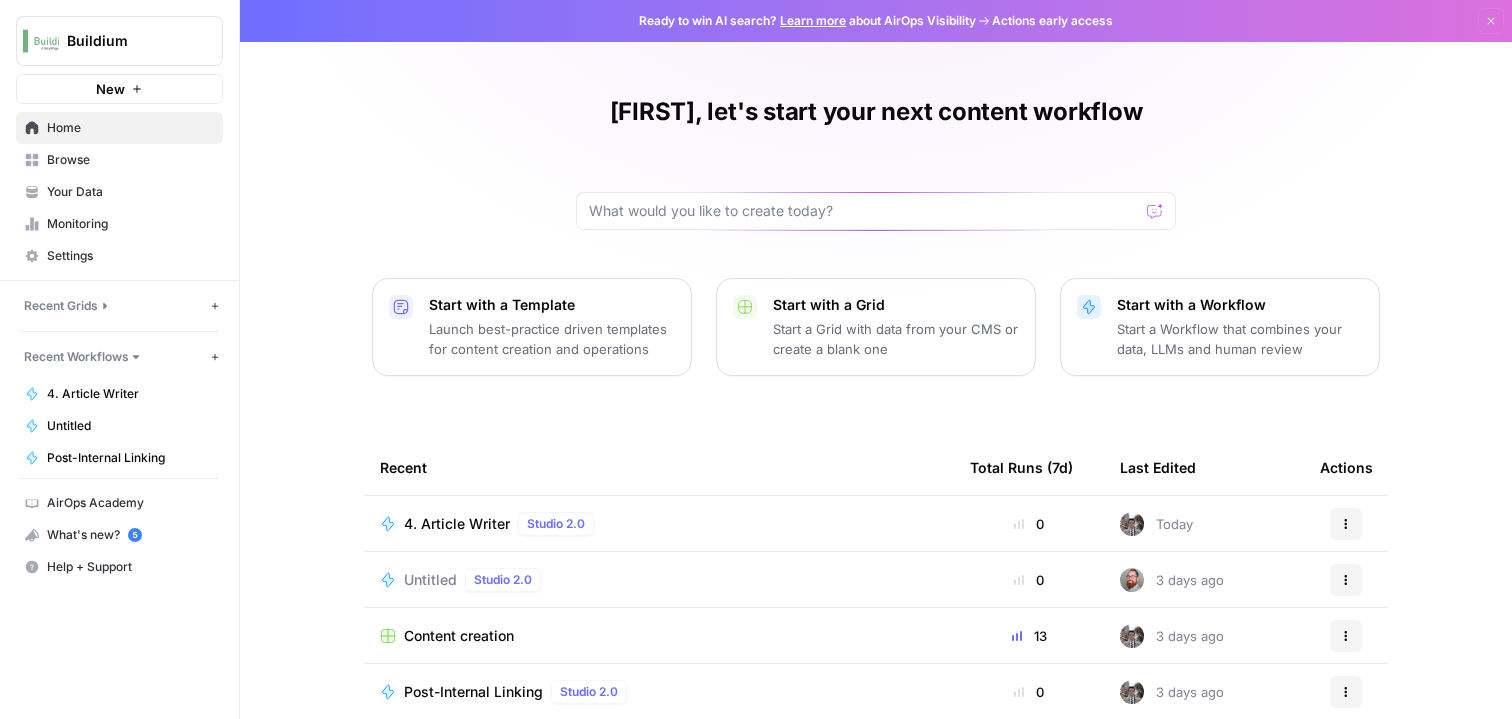 click on "4. Article Writer" at bounding box center [130, 394] 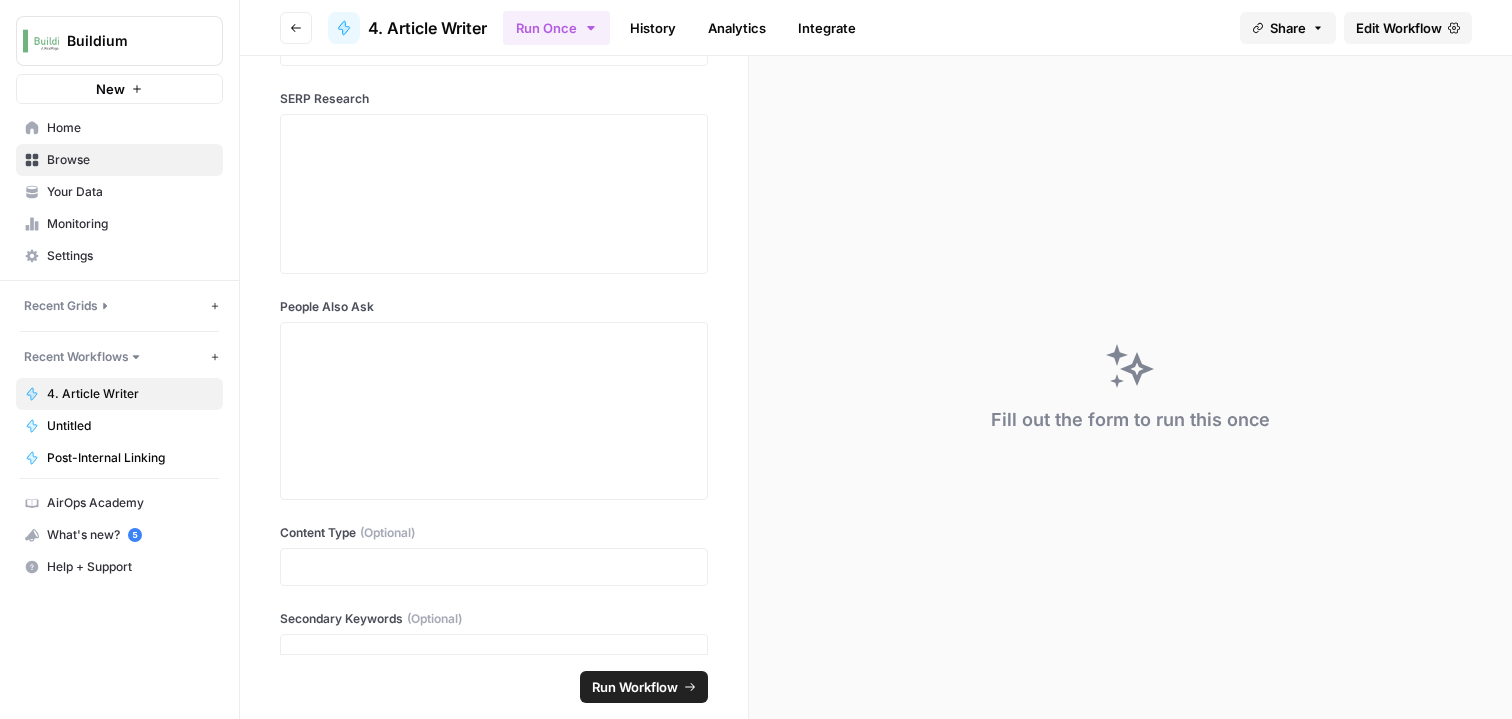 scroll, scrollTop: 0, scrollLeft: 0, axis: both 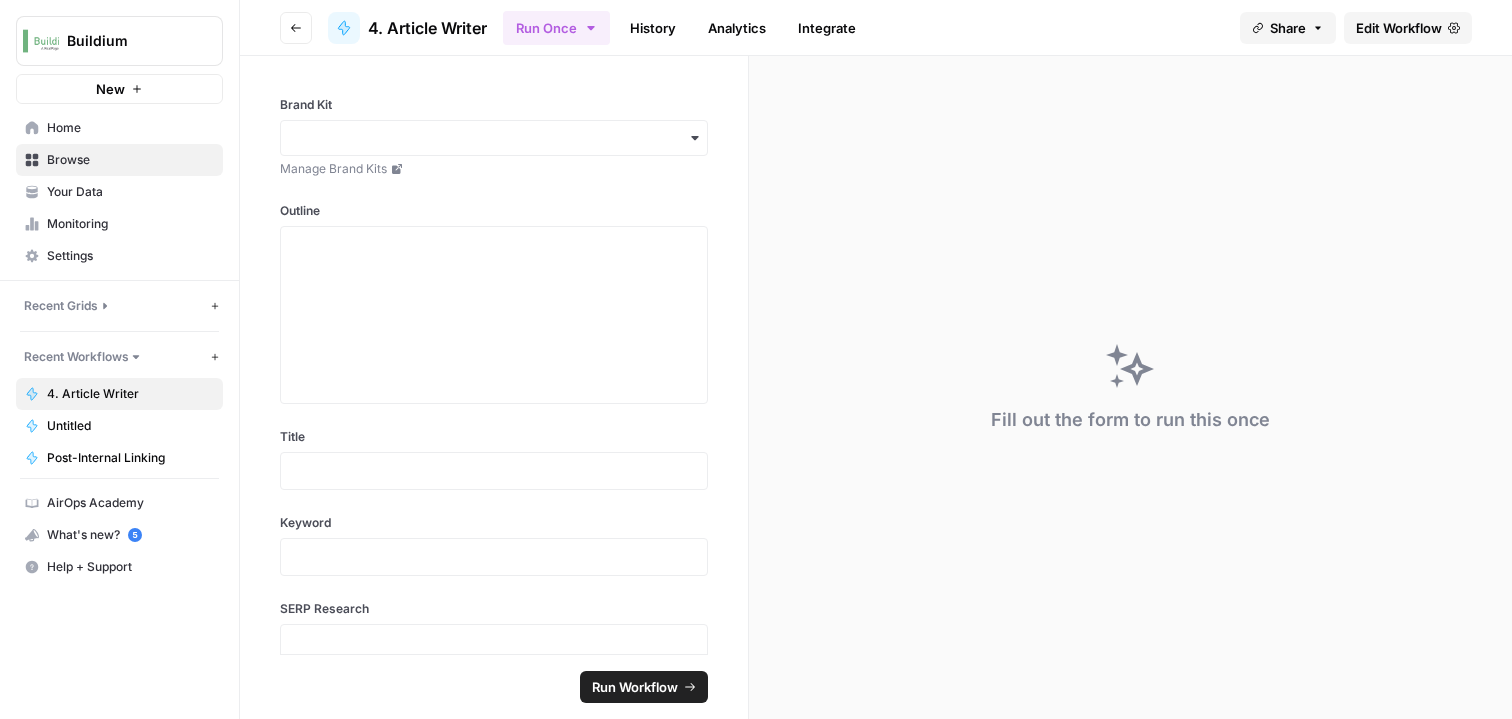 click on "Home" at bounding box center [130, 128] 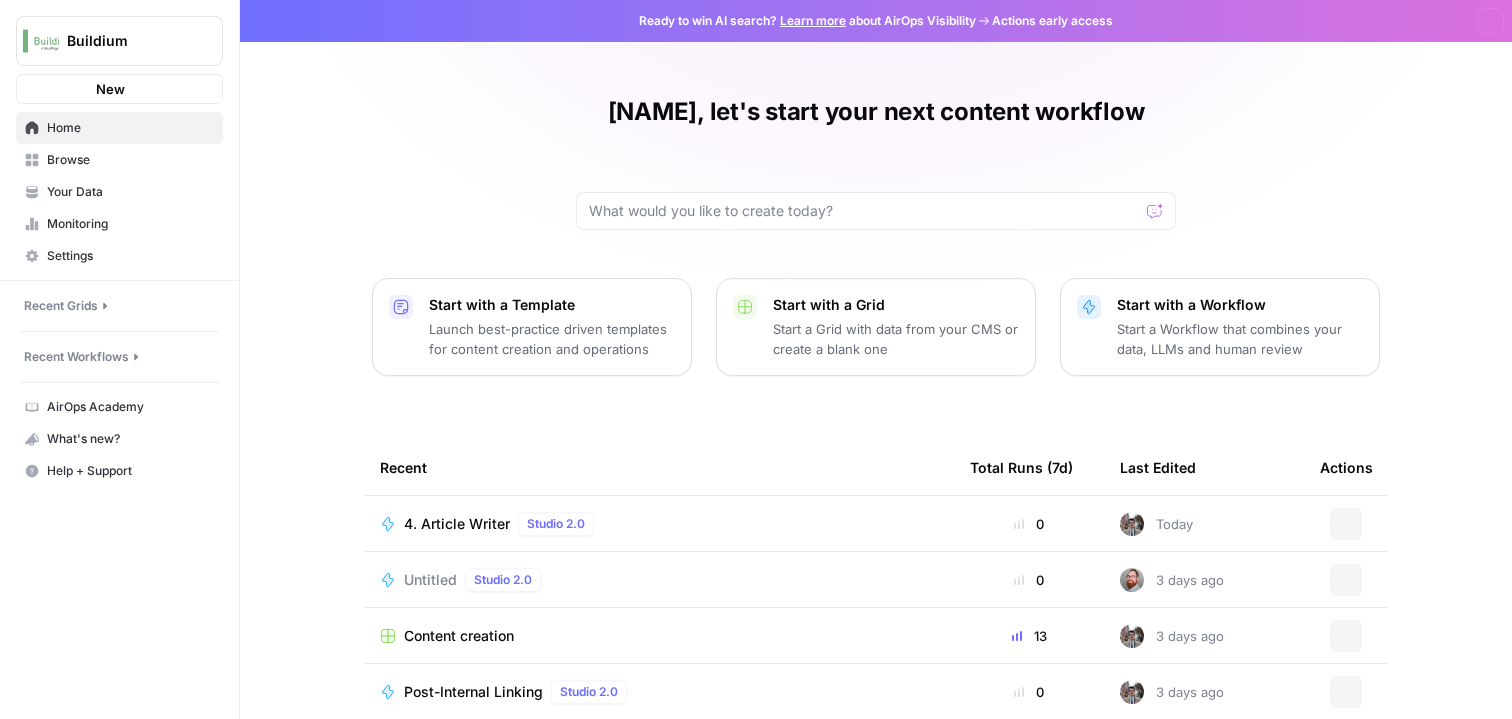 scroll, scrollTop: 0, scrollLeft: 0, axis: both 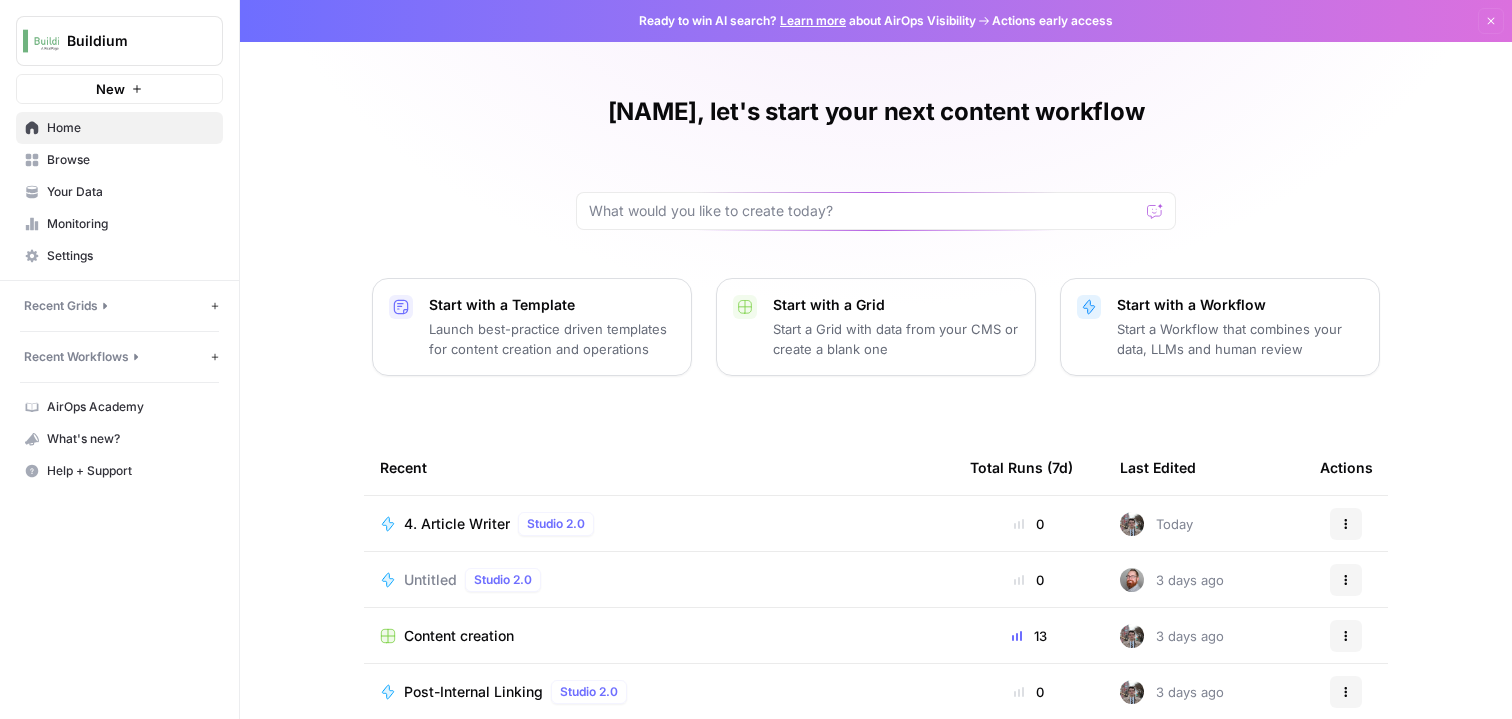 click 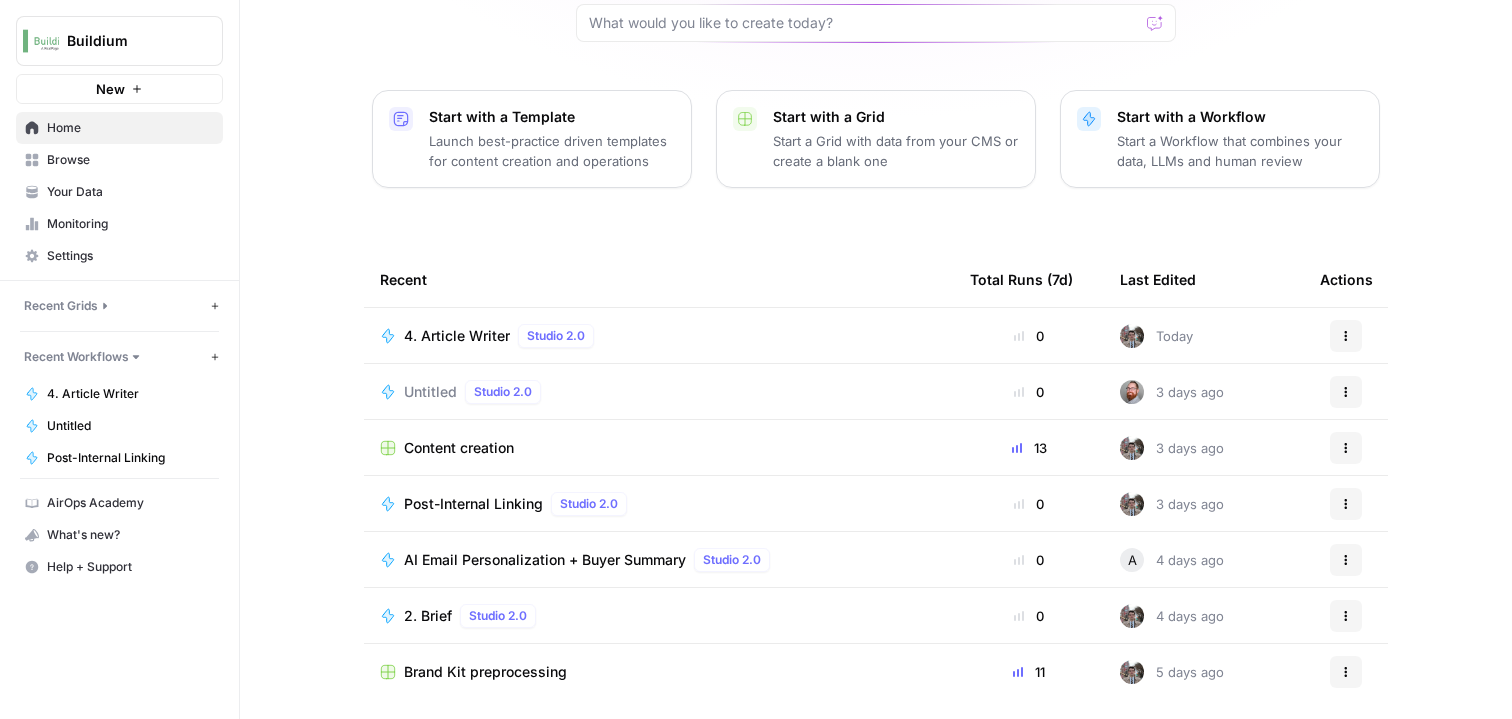 scroll, scrollTop: 201, scrollLeft: 0, axis: vertical 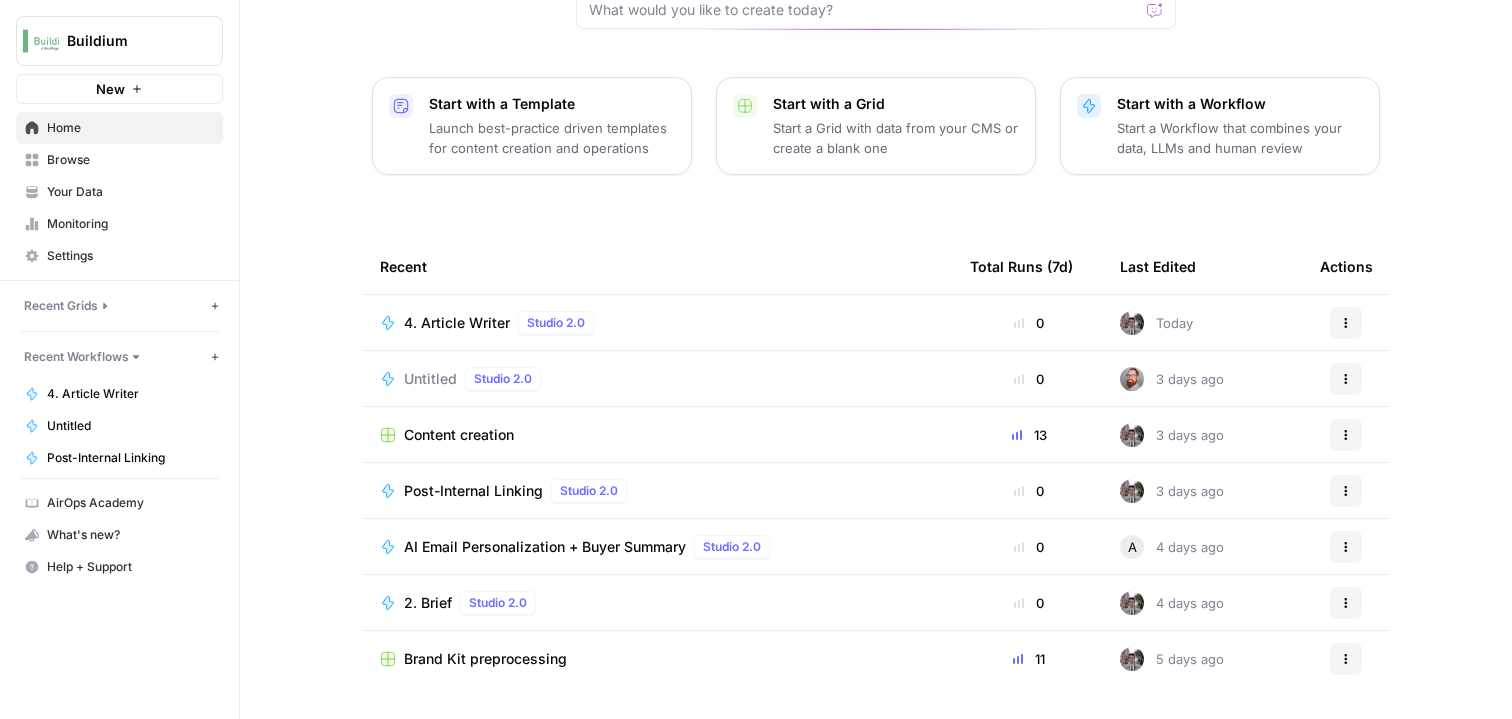 click on "2. Brief" at bounding box center [428, 603] 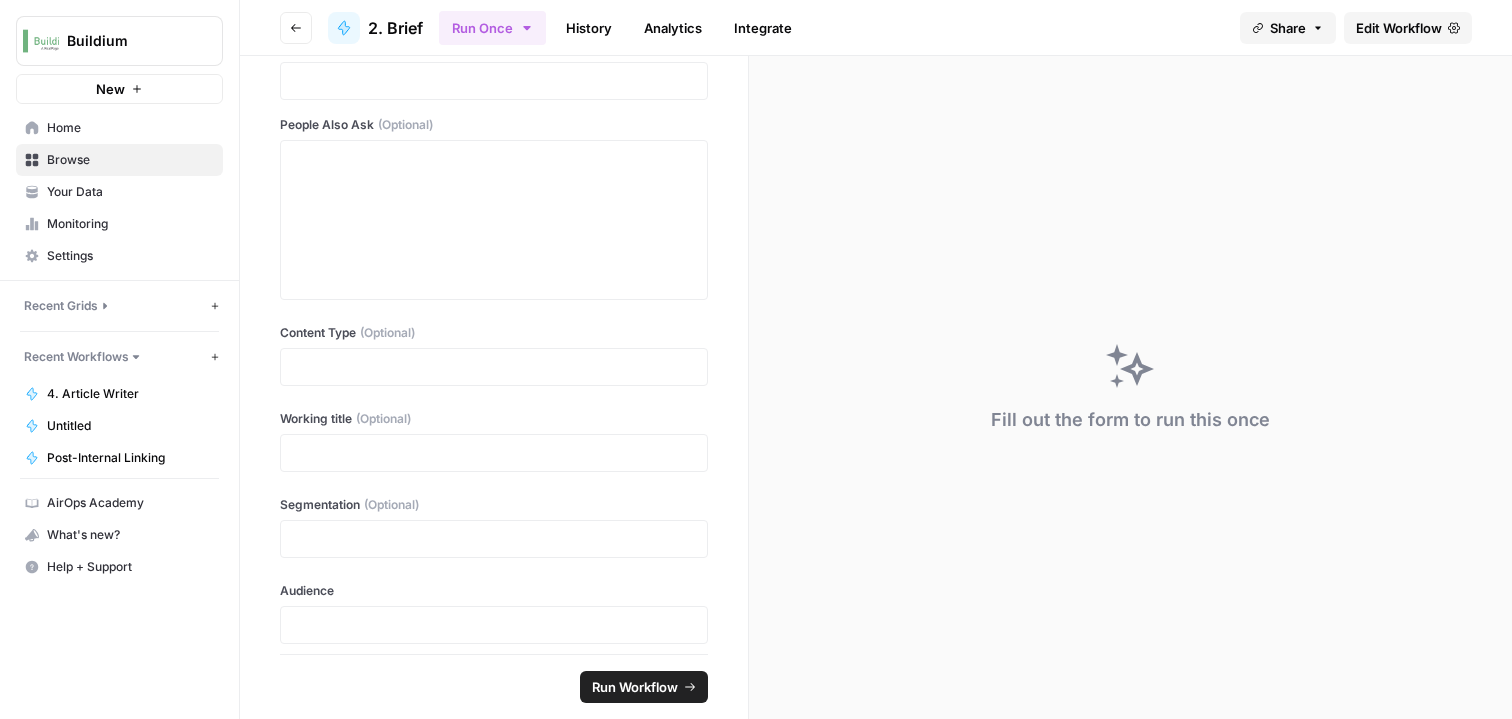 scroll, scrollTop: 597, scrollLeft: 0, axis: vertical 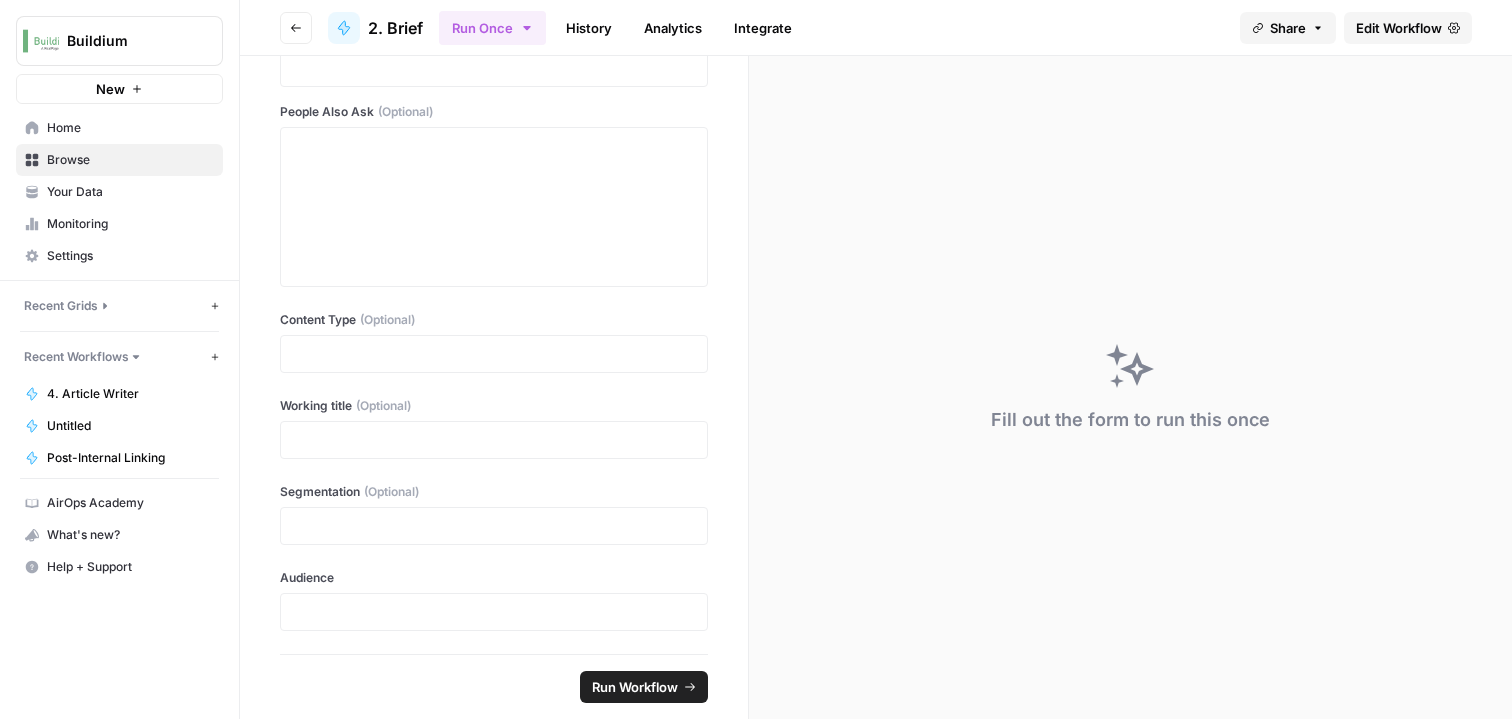click on "Edit Workflow" at bounding box center (1399, 28) 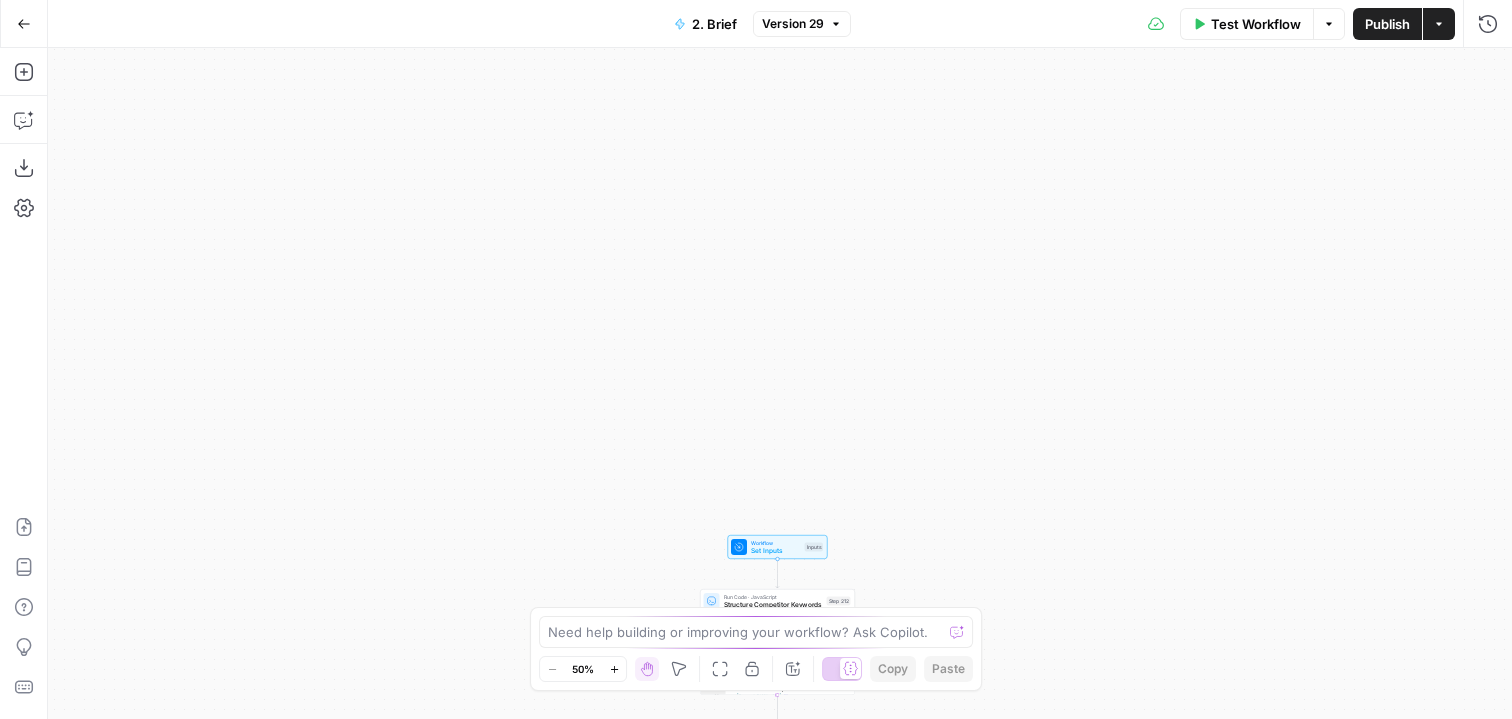 click on "Go Back" at bounding box center [24, 24] 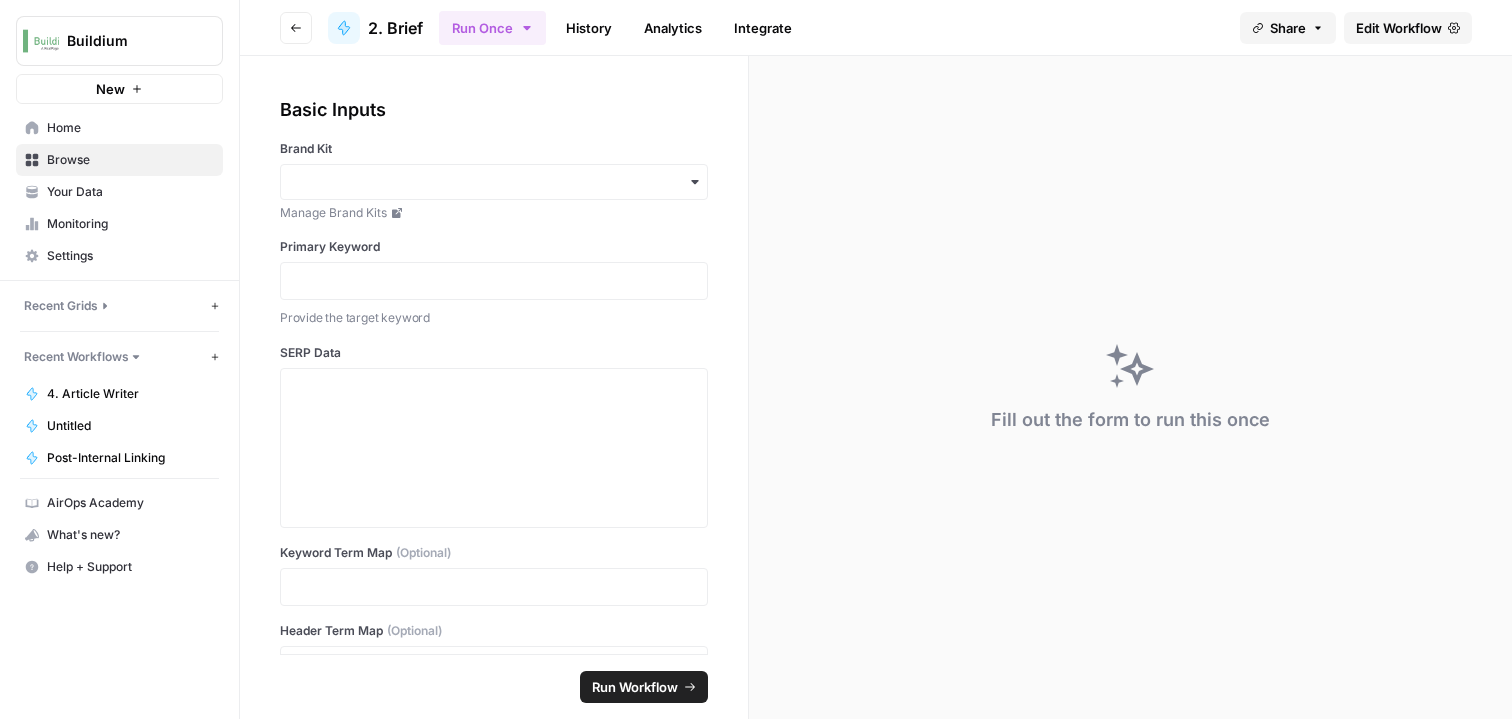 click on "Home" at bounding box center (119, 128) 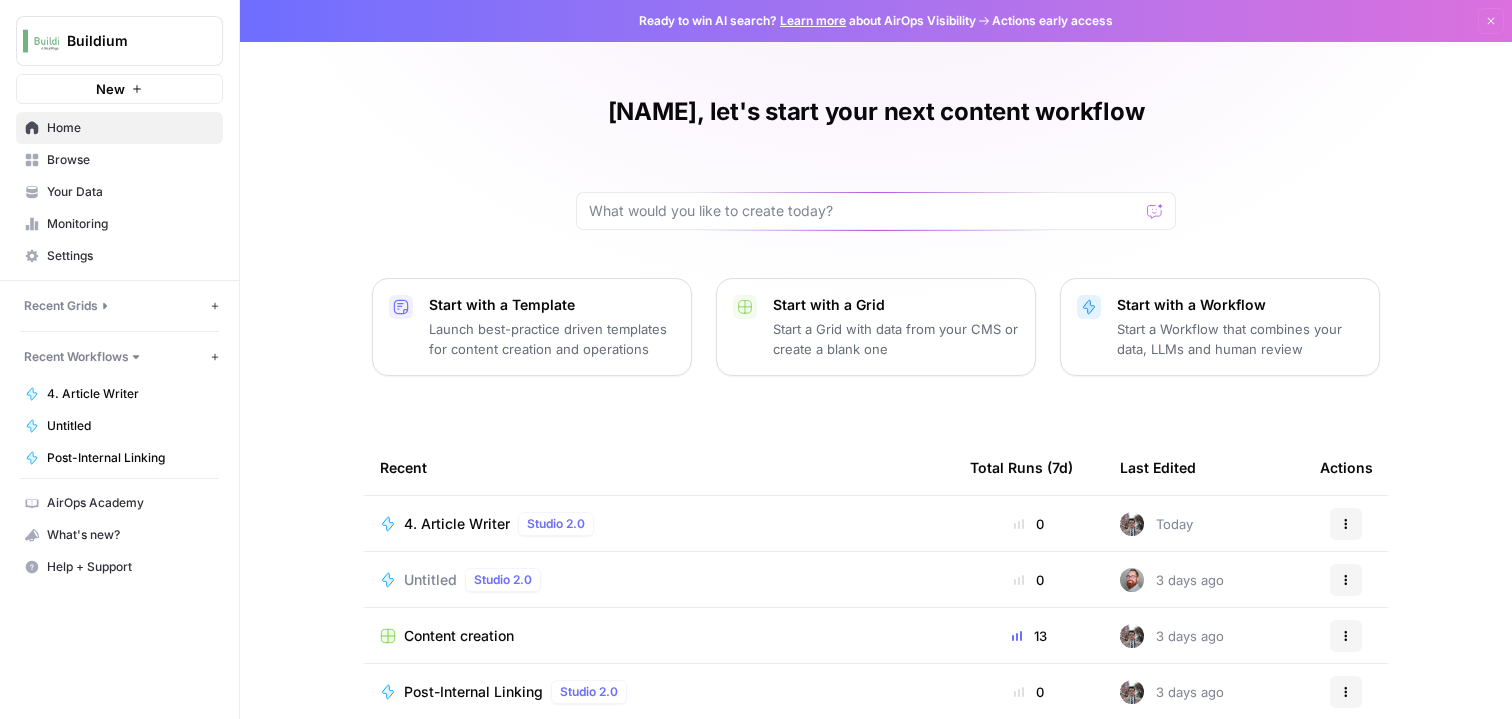 click 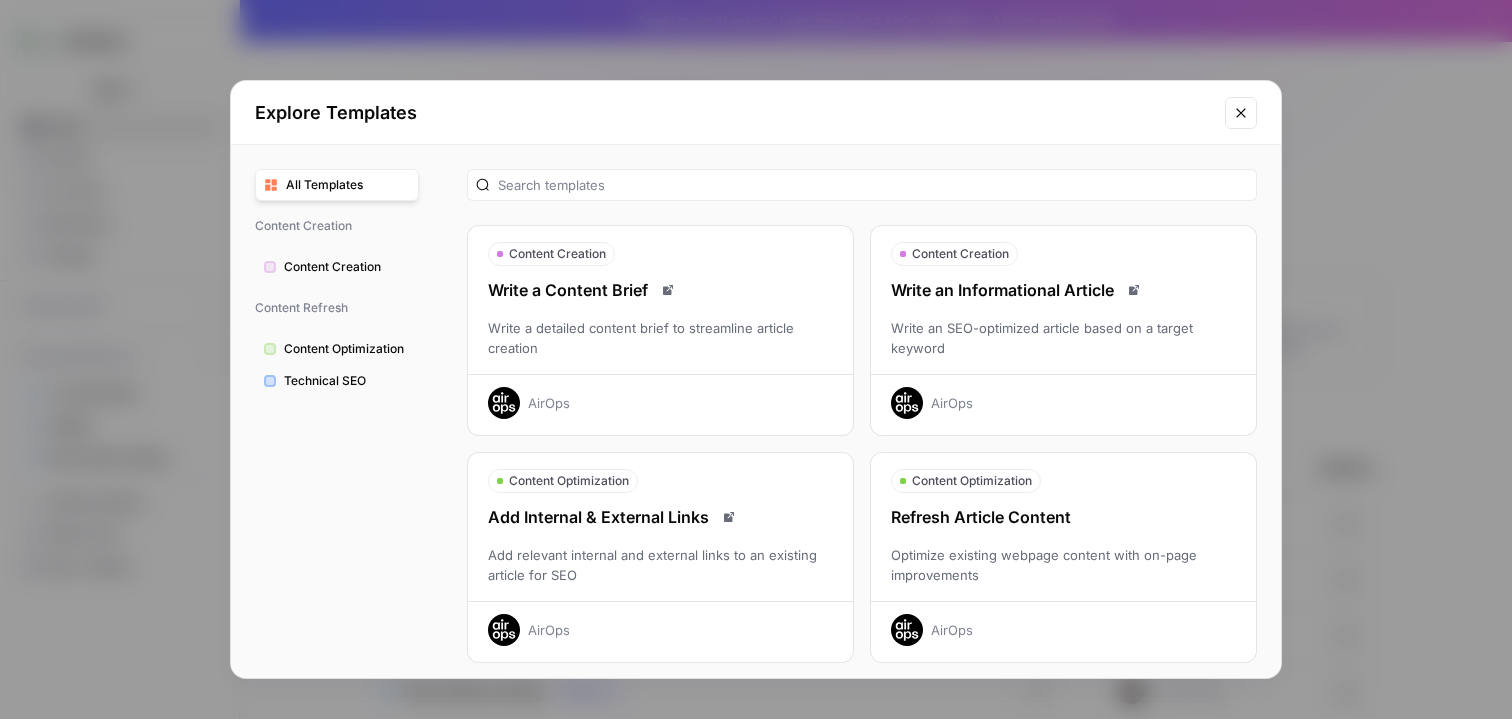 click on "Explore Templates All Templates Content Creation Content Creation Content Refresh Content Optimization Technical SEO Content Creation Write a Content Brief Write a detailed content brief to streamline article creation AirOps Content Creation Write an Informational Article Write an SEO-optimized article based on a target keyword AirOps Content Optimization Add Internal & External Links Add relevant internal and external links to an existing article for SEO AirOps Content Optimization Refresh Article Content Optimize existing webpage content with on-page improvements AirOps Technical SEO Create Meta Tags for Page Create a meta title tag and meta description for a page AirOps Content Optimization	 Generate AEO Scorecard Audit your content to understand readability for LLMs AirOps Technical SEO Refresh Meta Tags for Page Improve title tag and meta descriptions for a page AirOps Technical SEO Generate a Page Schema Create structured data snippets for both page content and images AirOps Content Imagery AirOps" at bounding box center (756, 359) 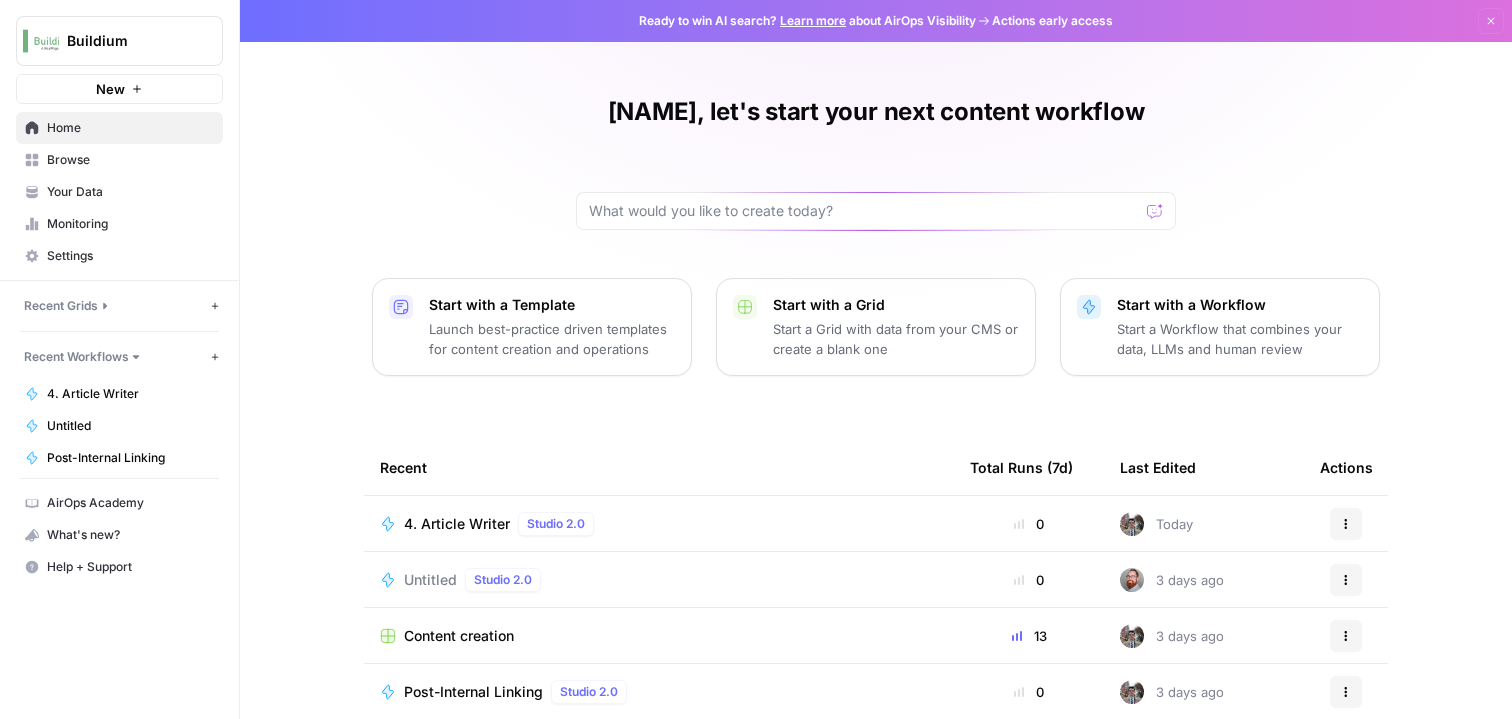 click on "Your Data" at bounding box center [130, 192] 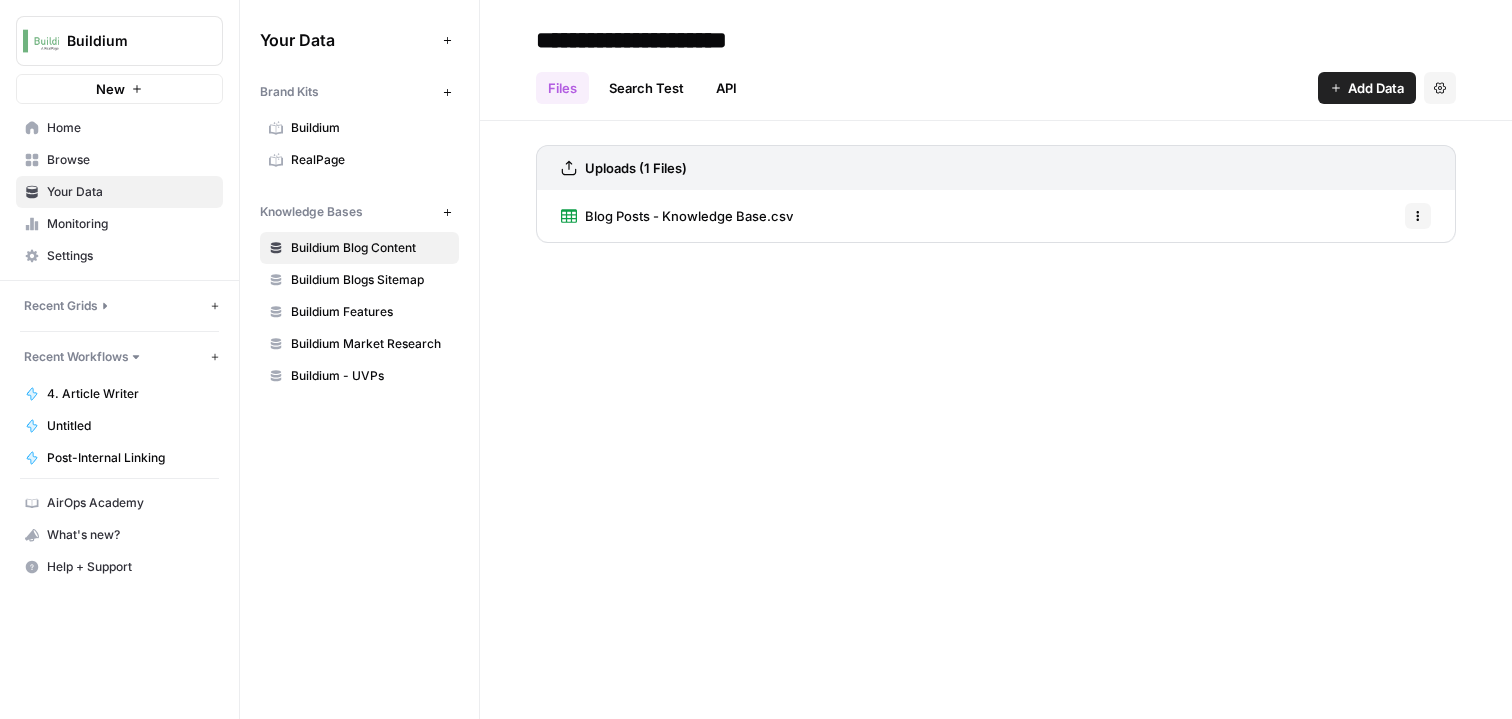 click on "Buildium" at bounding box center (370, 128) 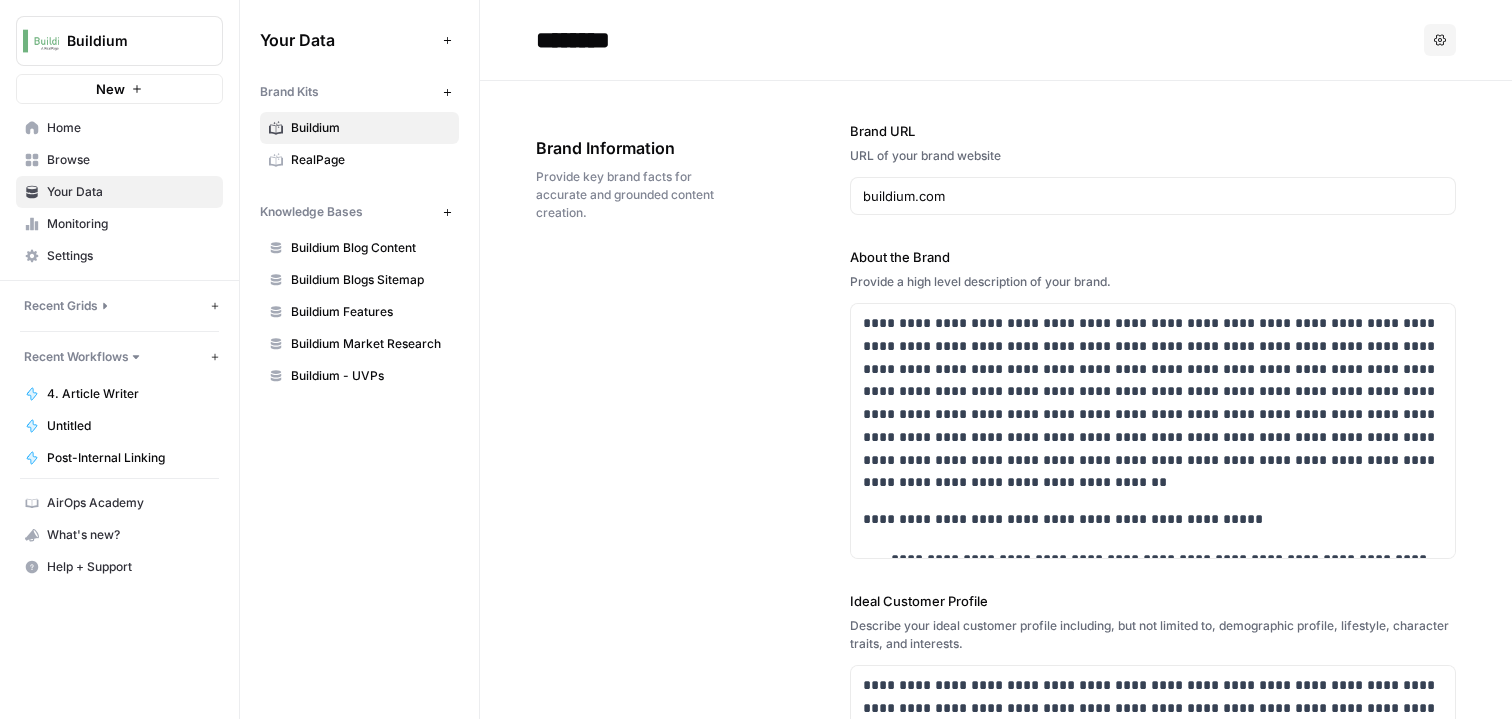 click on "Your Data" at bounding box center (130, 192) 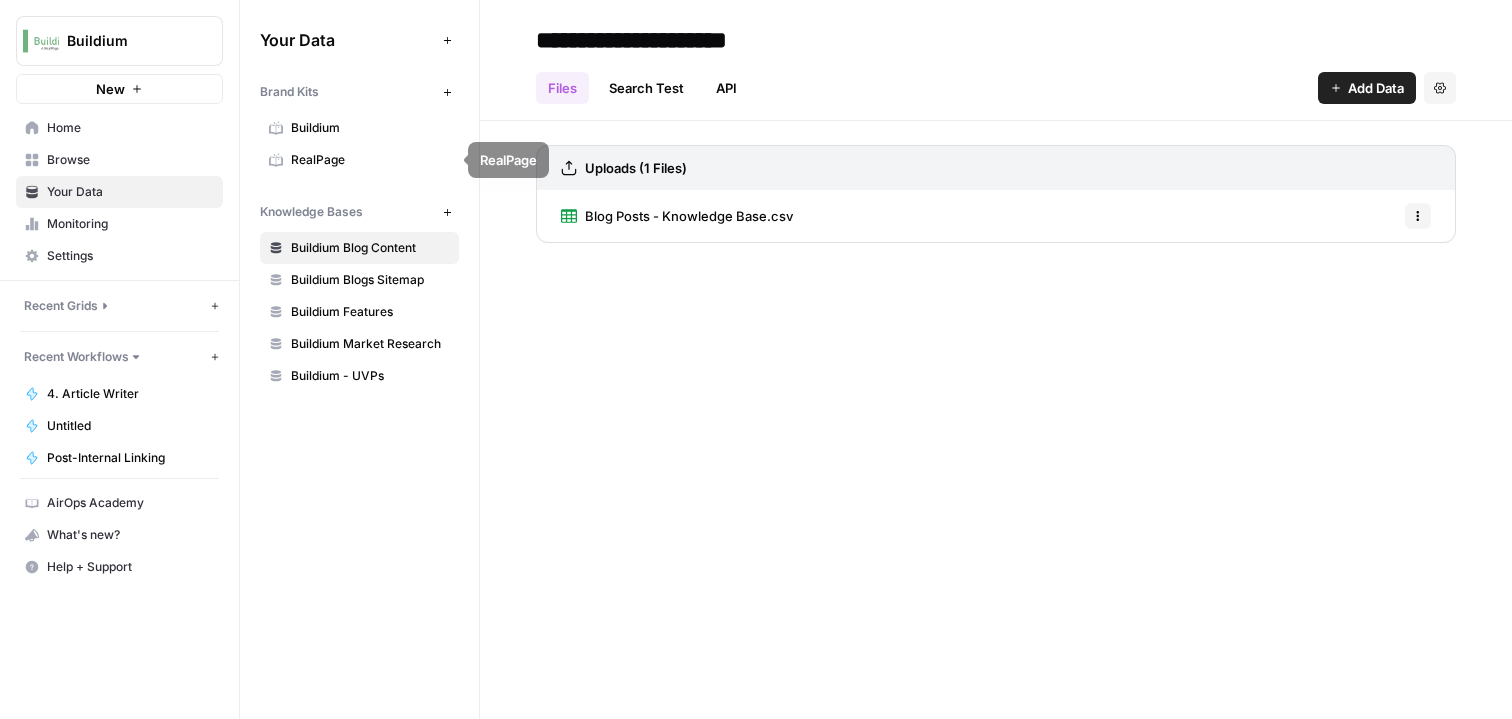 click on "Buildium" at bounding box center (370, 128) 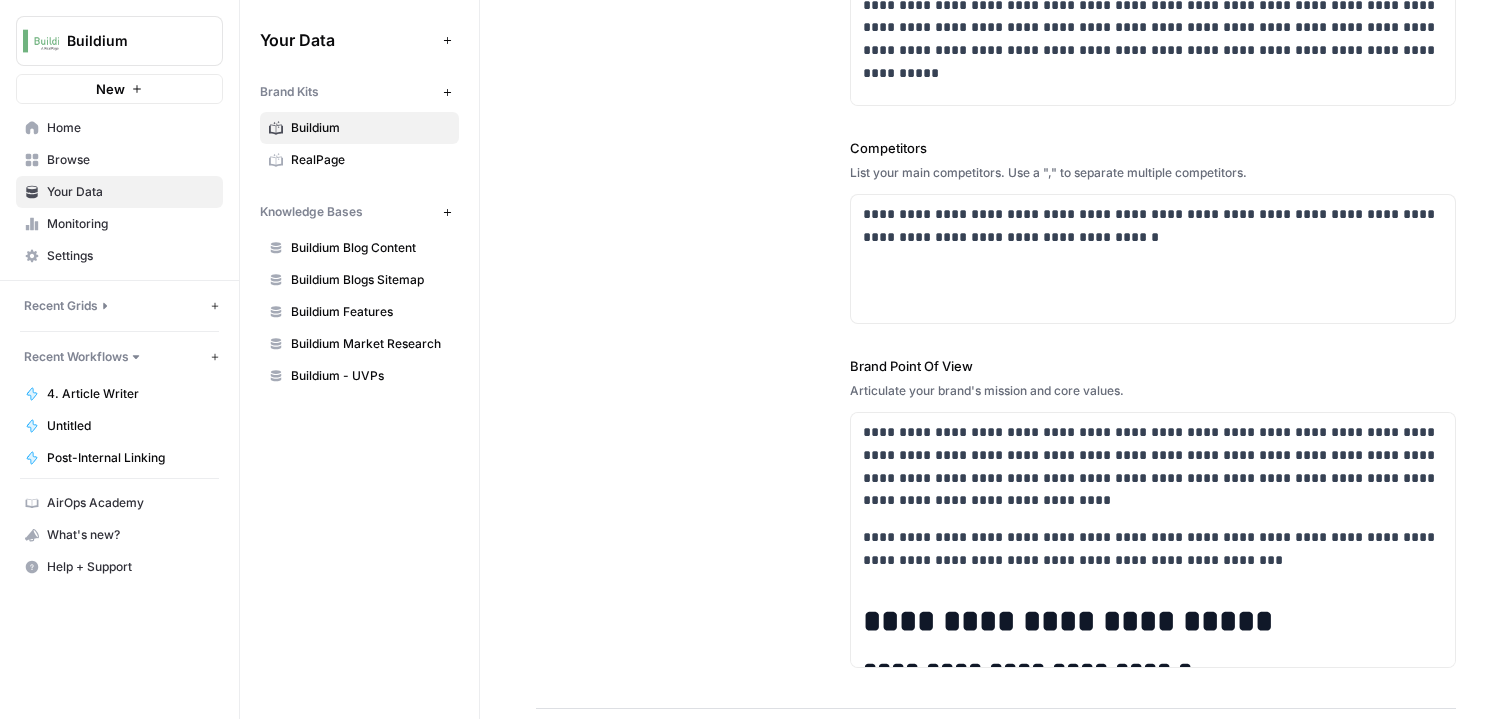 scroll, scrollTop: 0, scrollLeft: 0, axis: both 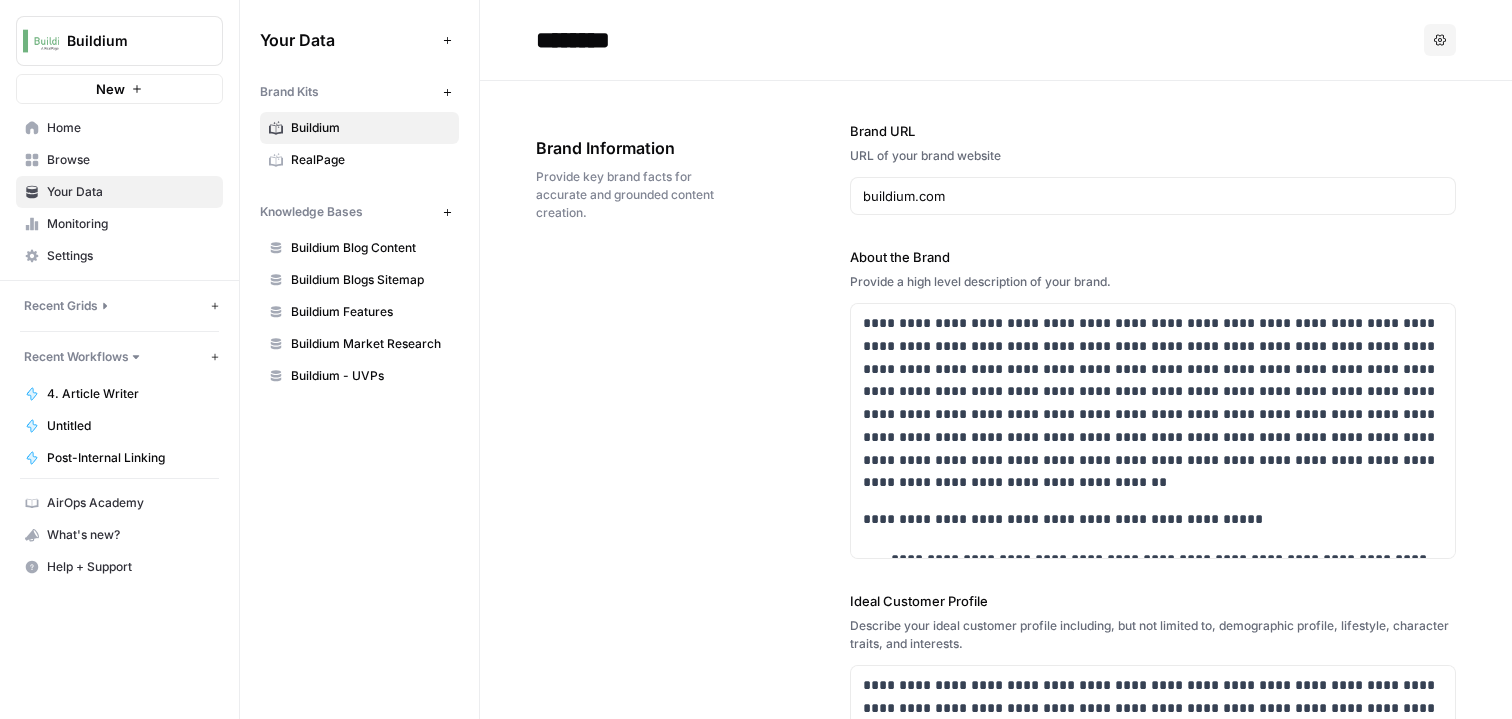 click on "Buildium Blog Content" at bounding box center (370, 248) 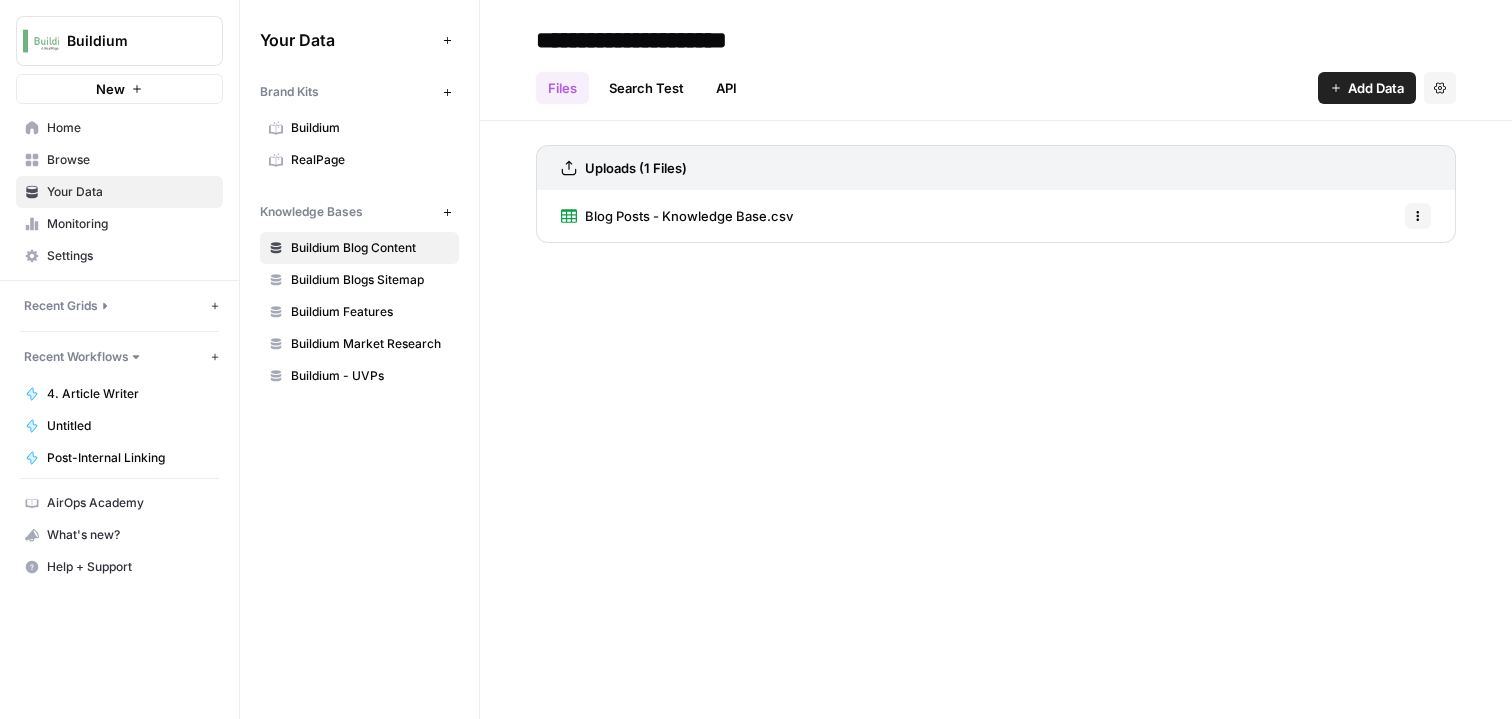 click on "Buildium" at bounding box center (370, 128) 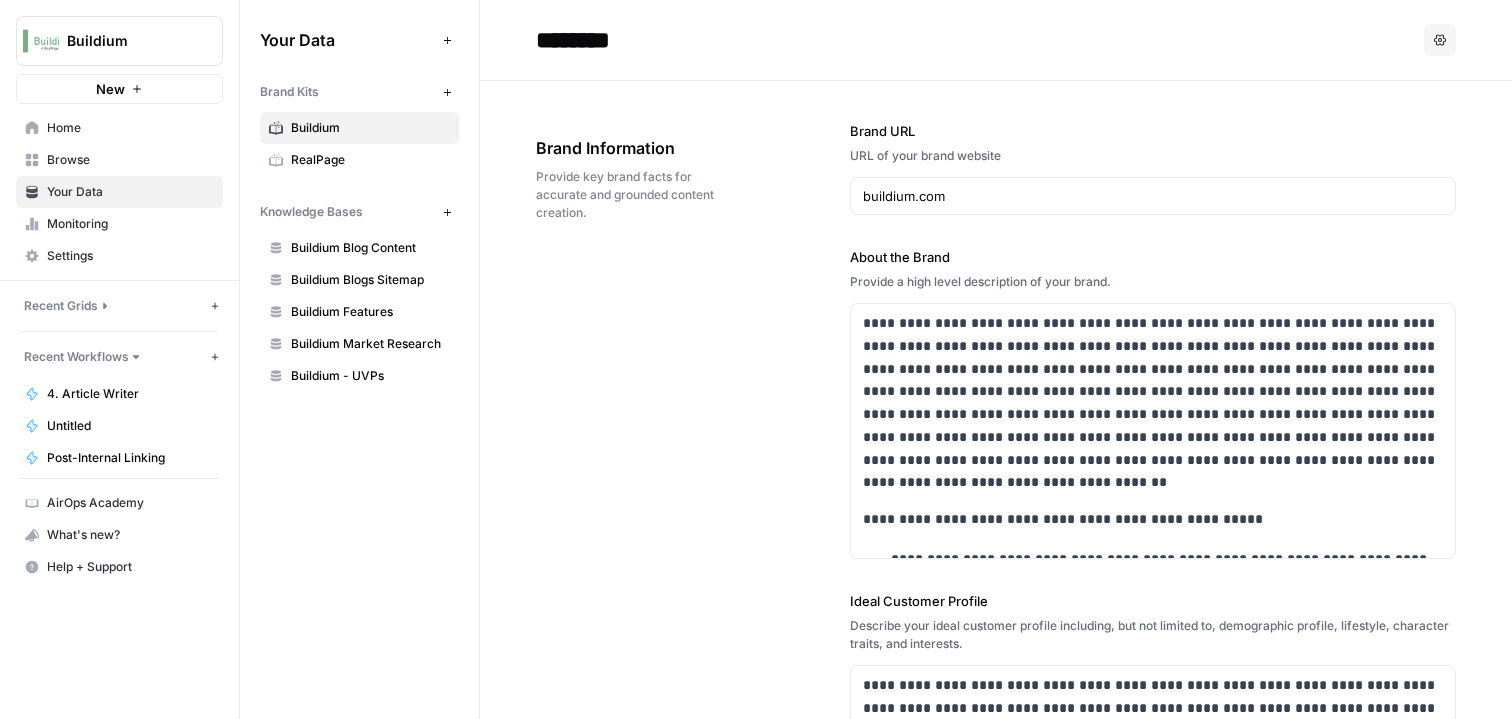 click on "********" at bounding box center (688, 40) 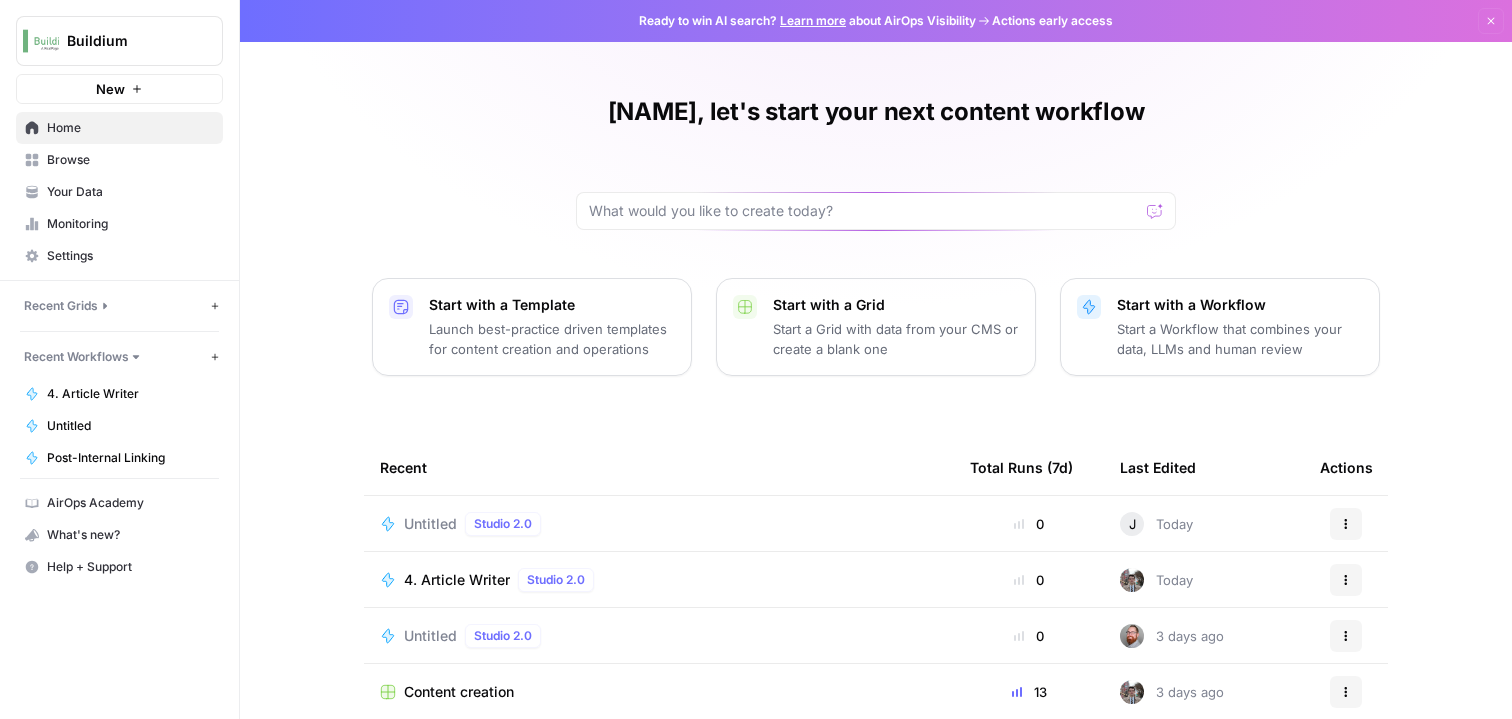 click on "Browse" at bounding box center [130, 160] 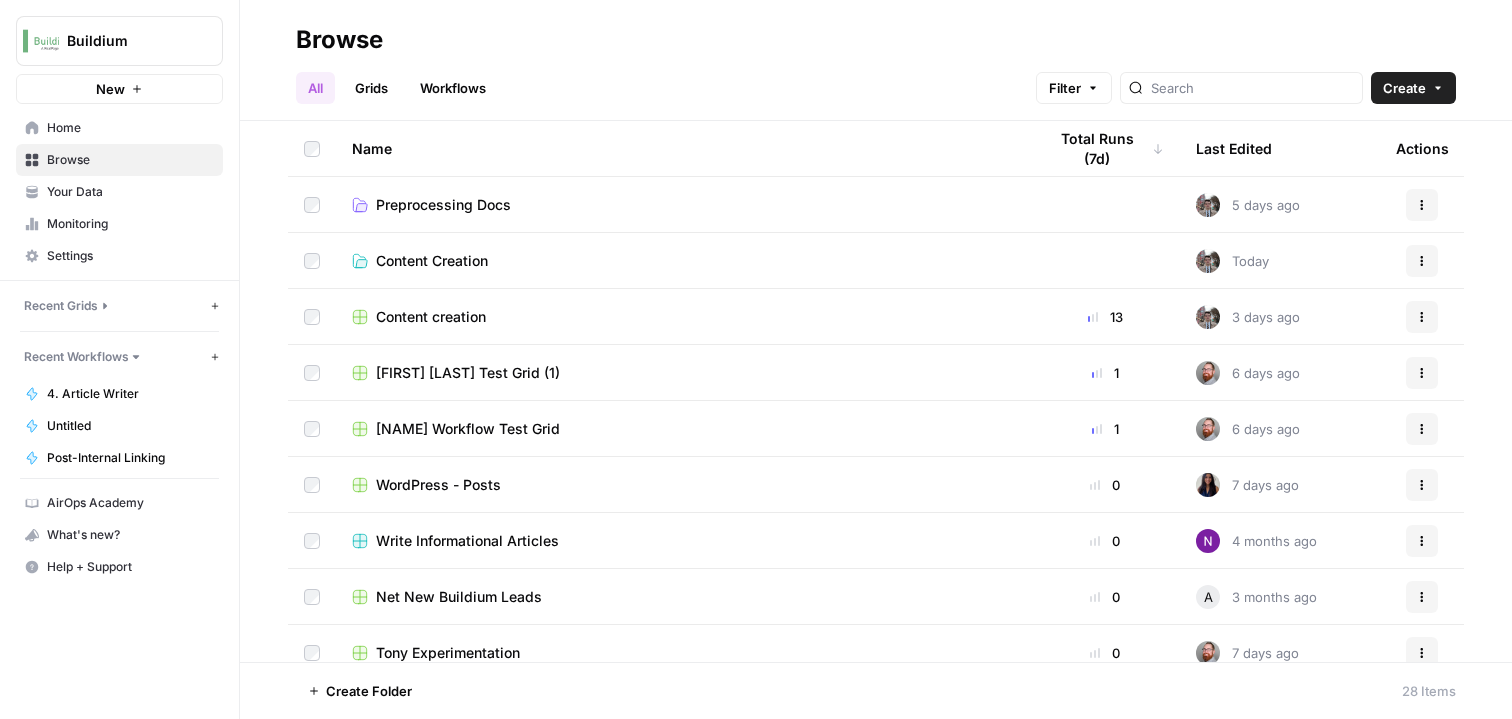 click on "Content creation" at bounding box center [431, 317] 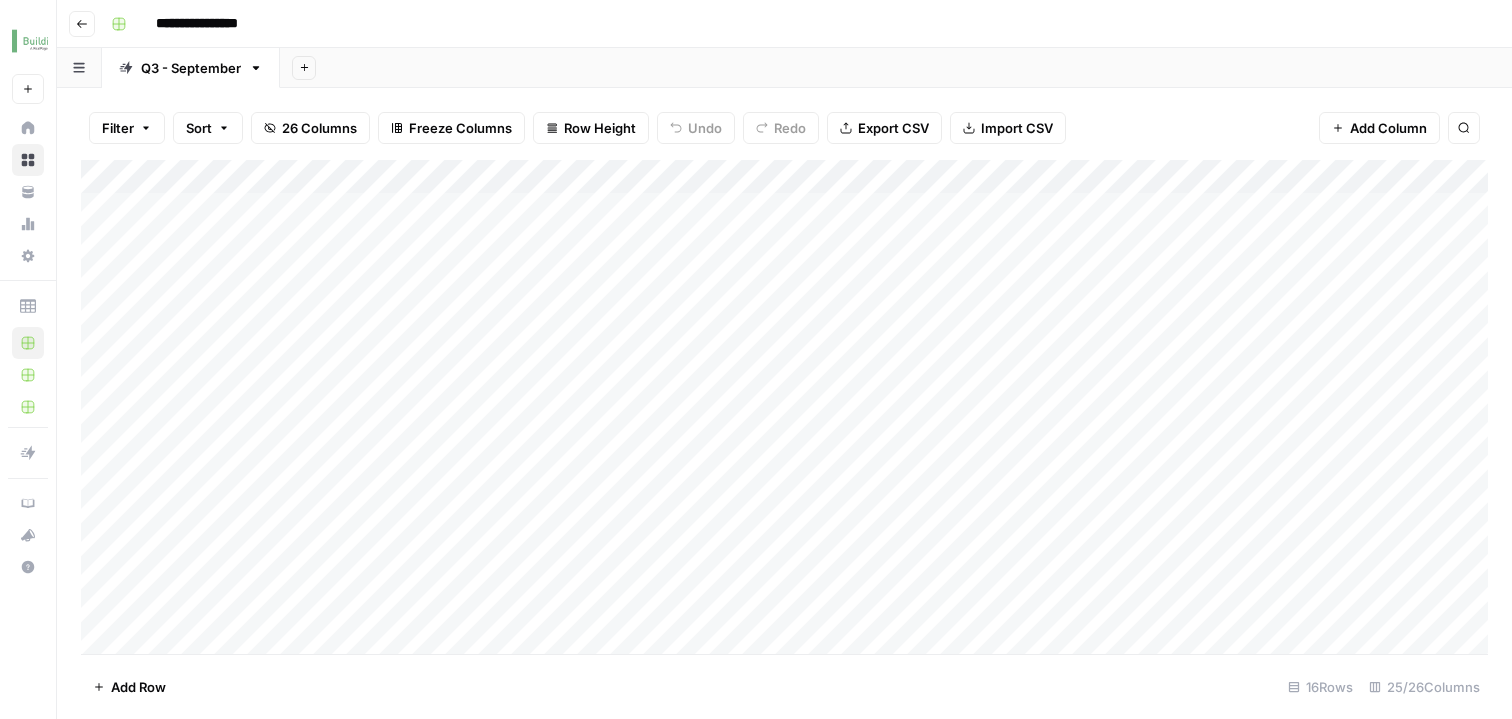 click on "Go back" at bounding box center (82, 24) 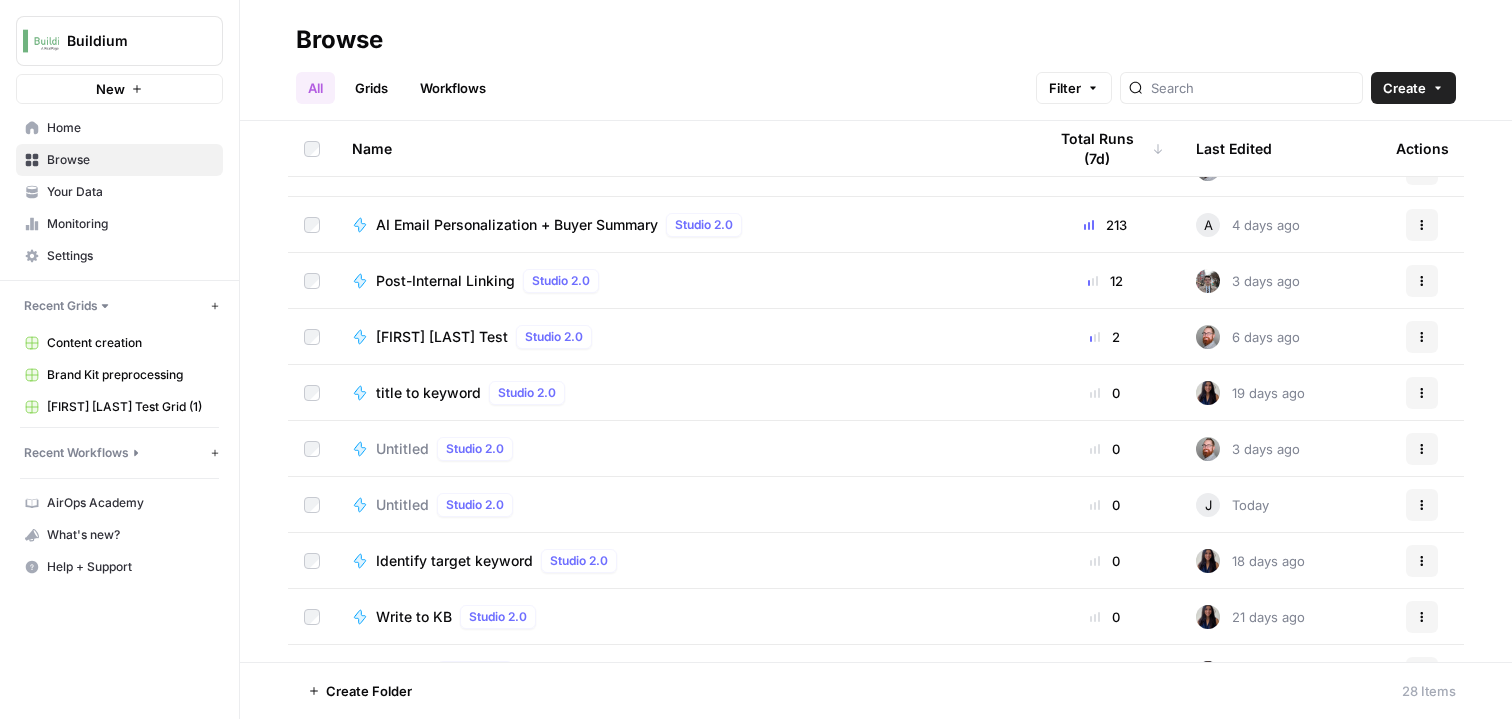 scroll, scrollTop: 496, scrollLeft: 0, axis: vertical 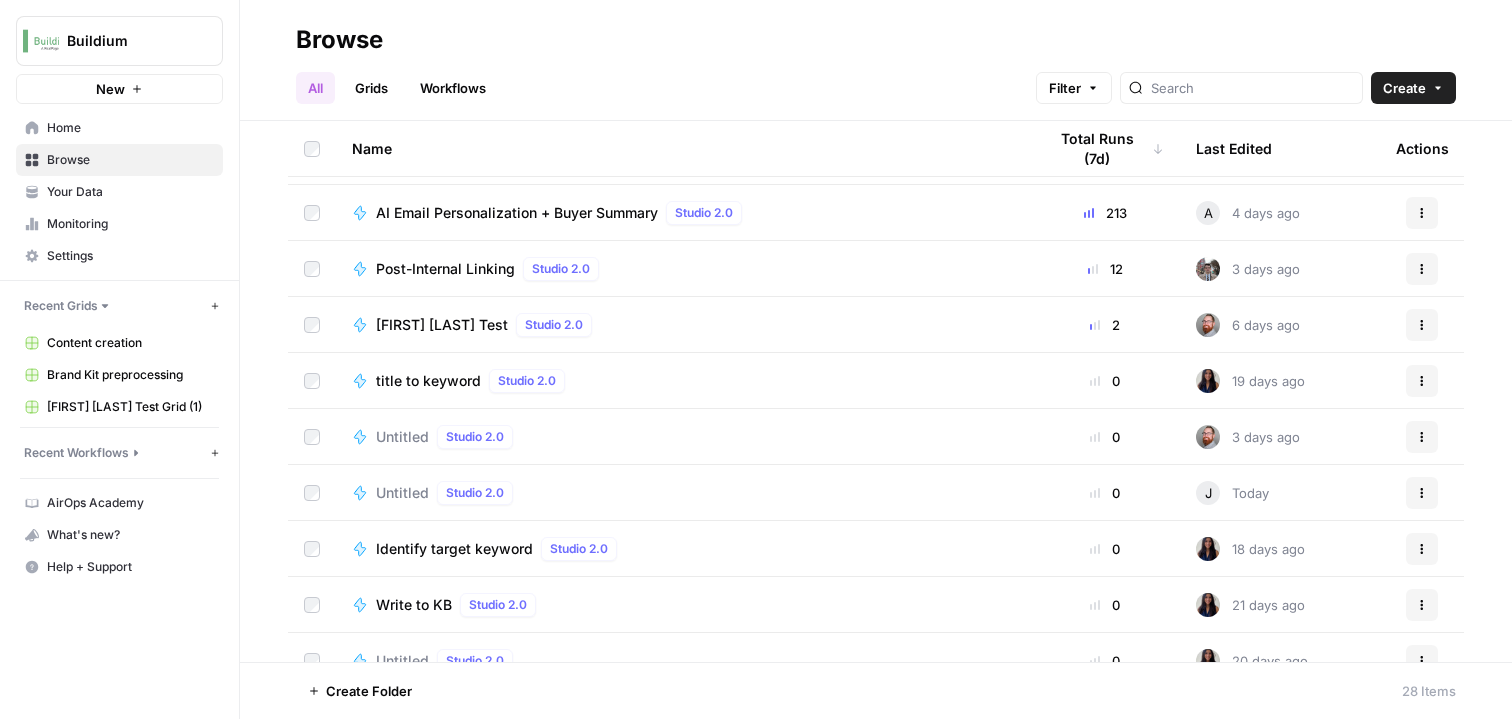 click on "Identify target keyword" at bounding box center [454, 549] 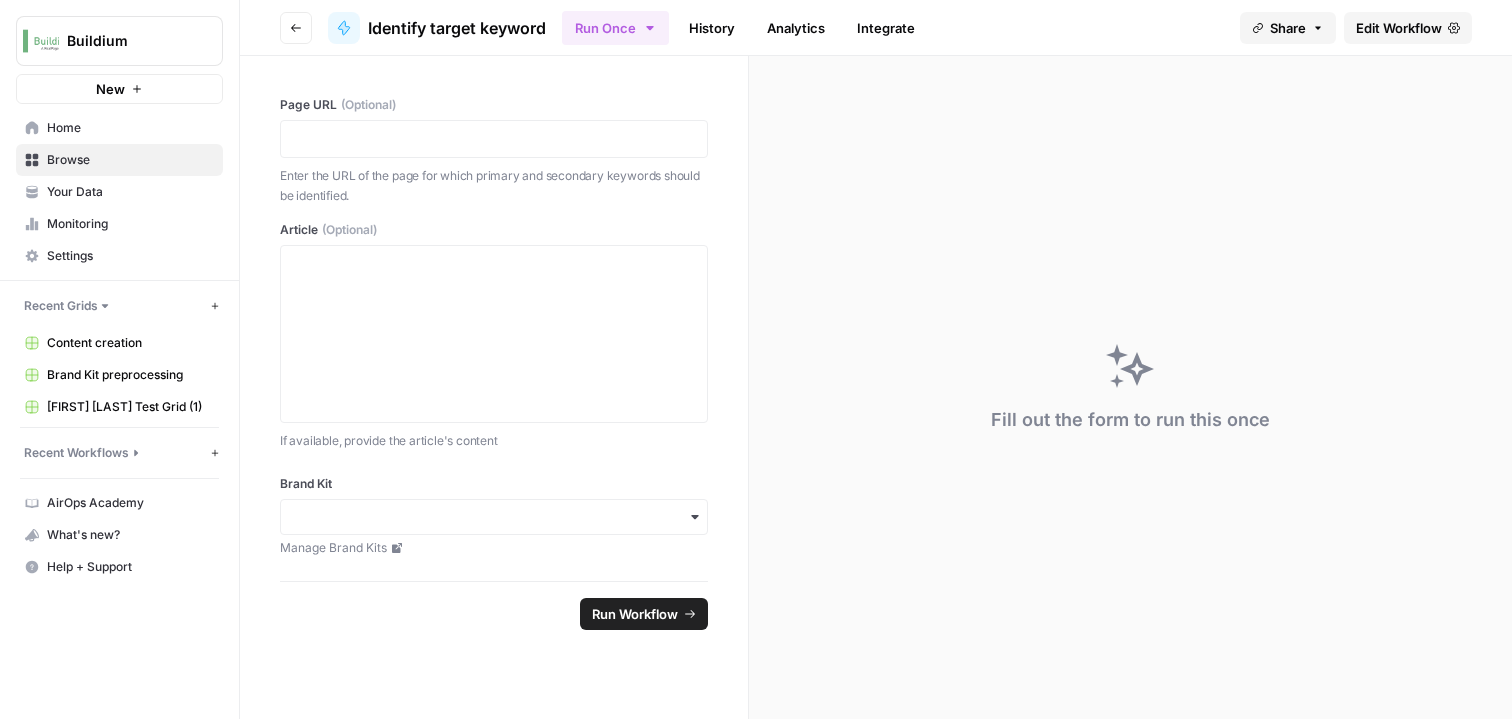 click 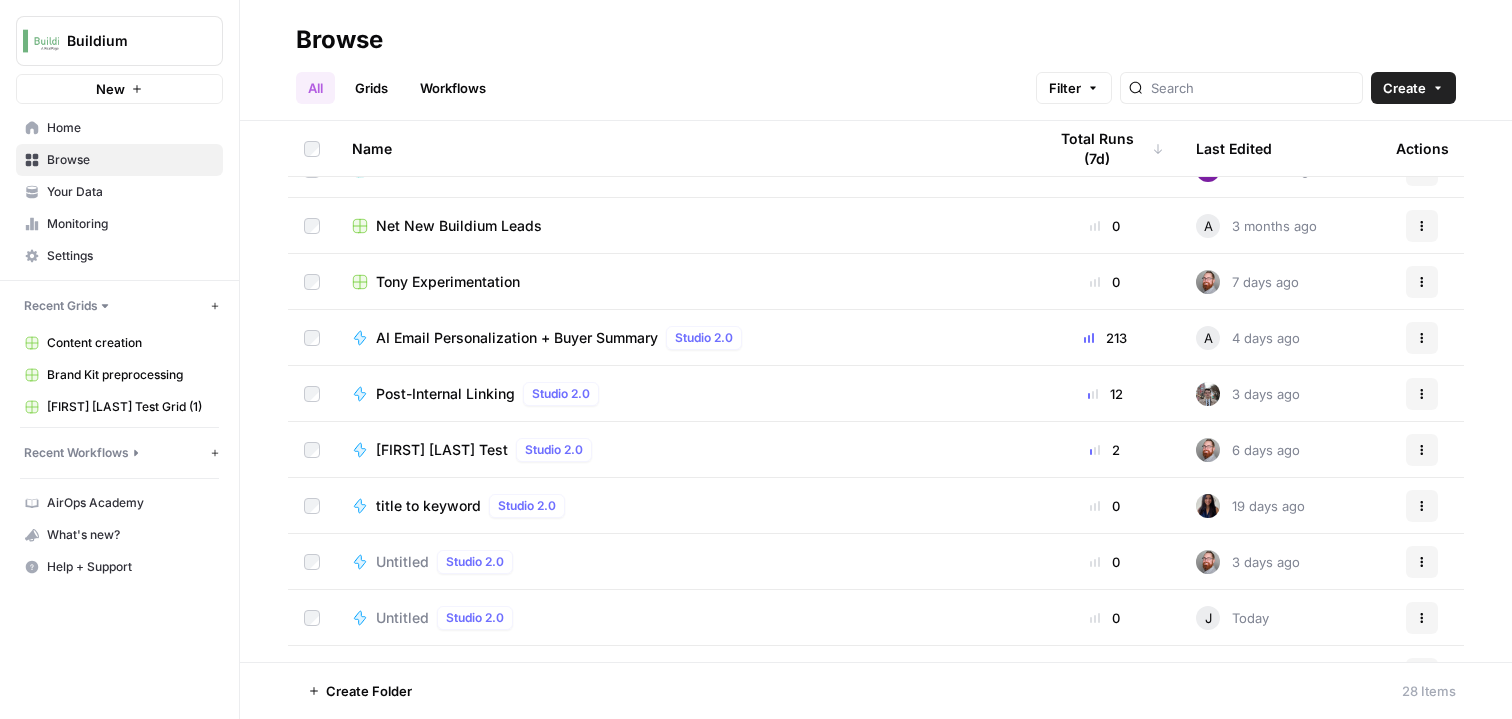scroll, scrollTop: 0, scrollLeft: 0, axis: both 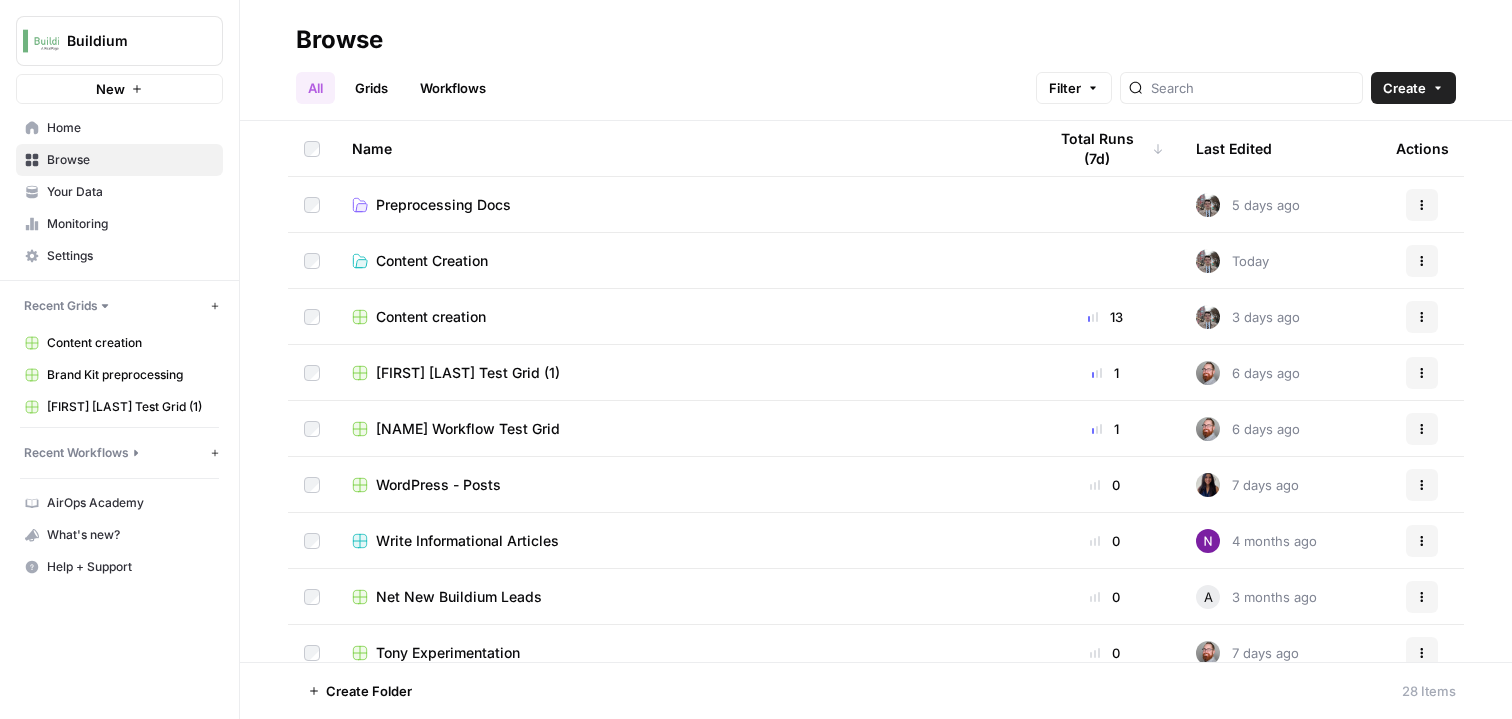click on "Content creation" at bounding box center [431, 317] 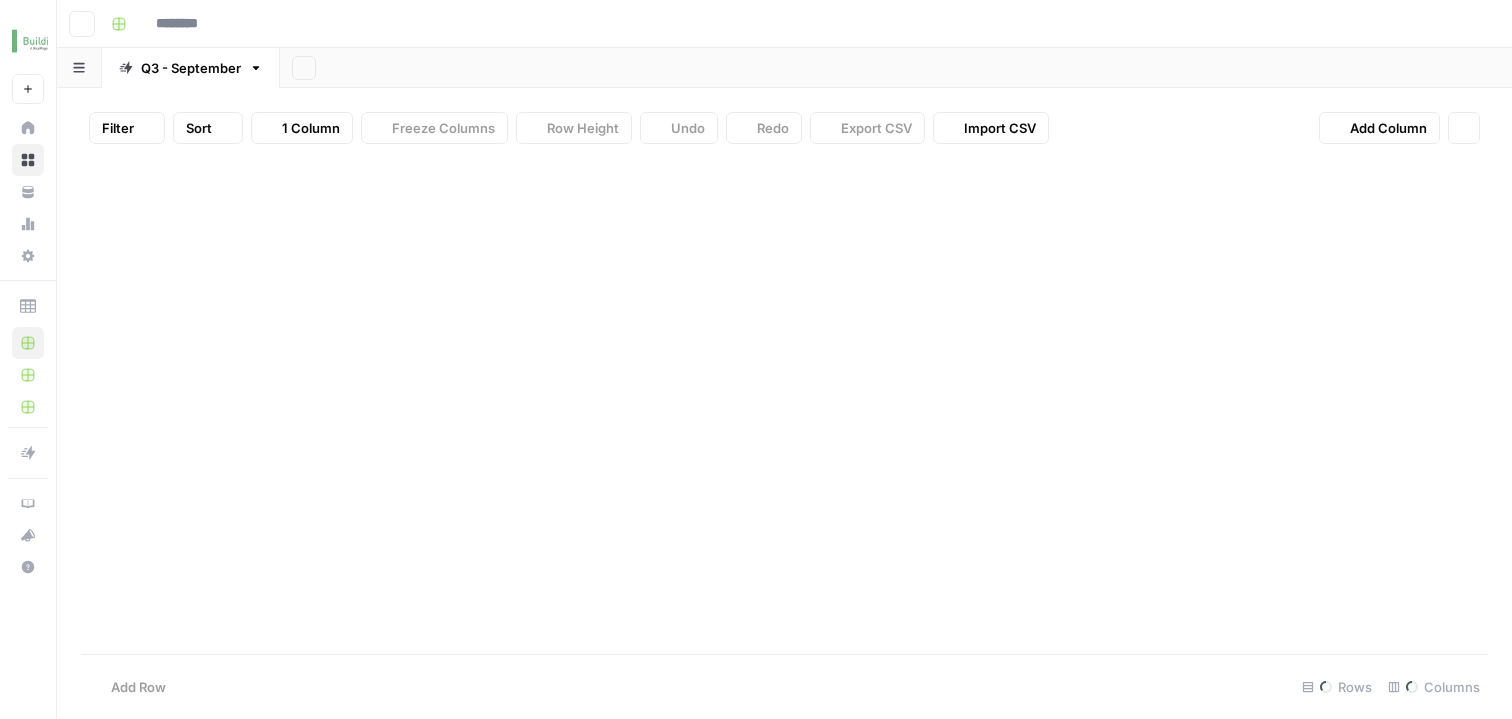 type on "**********" 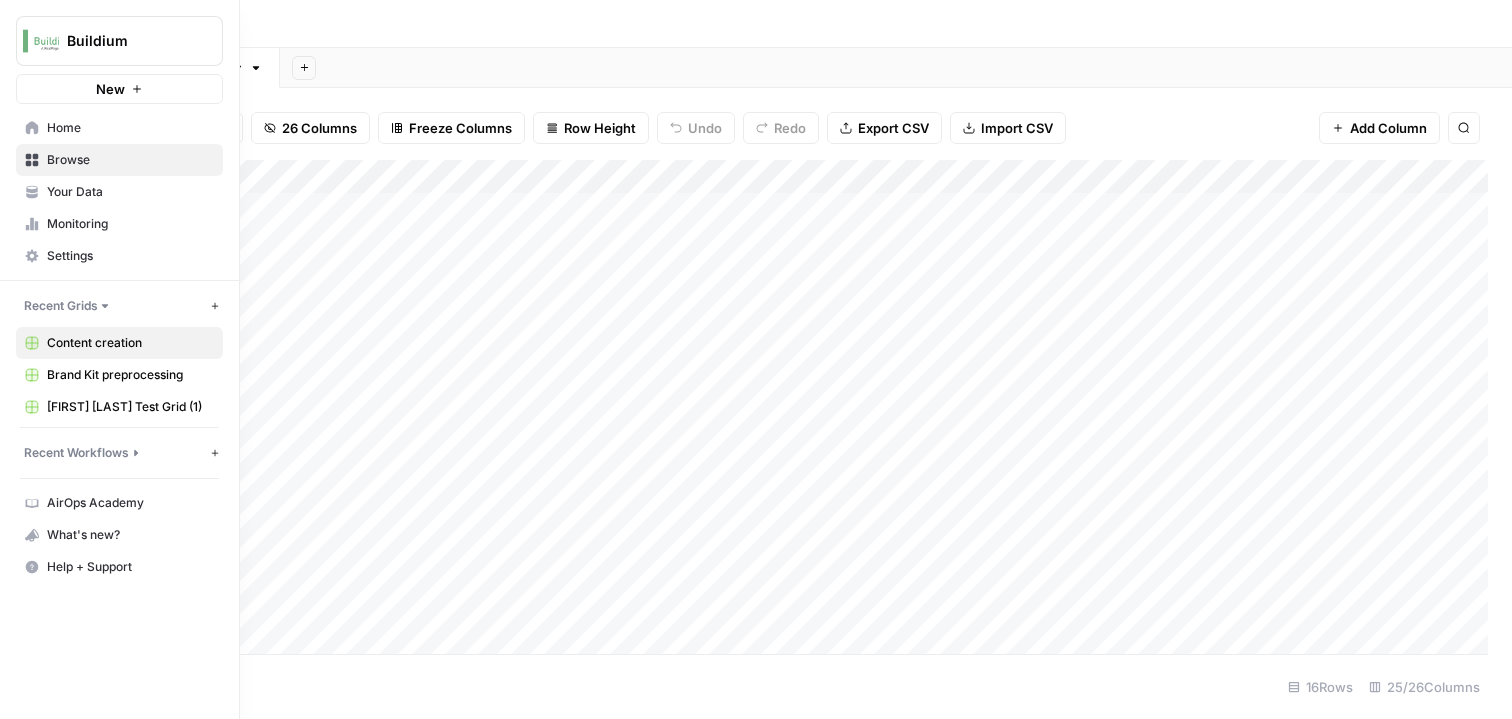 click on "Your Data" at bounding box center (130, 192) 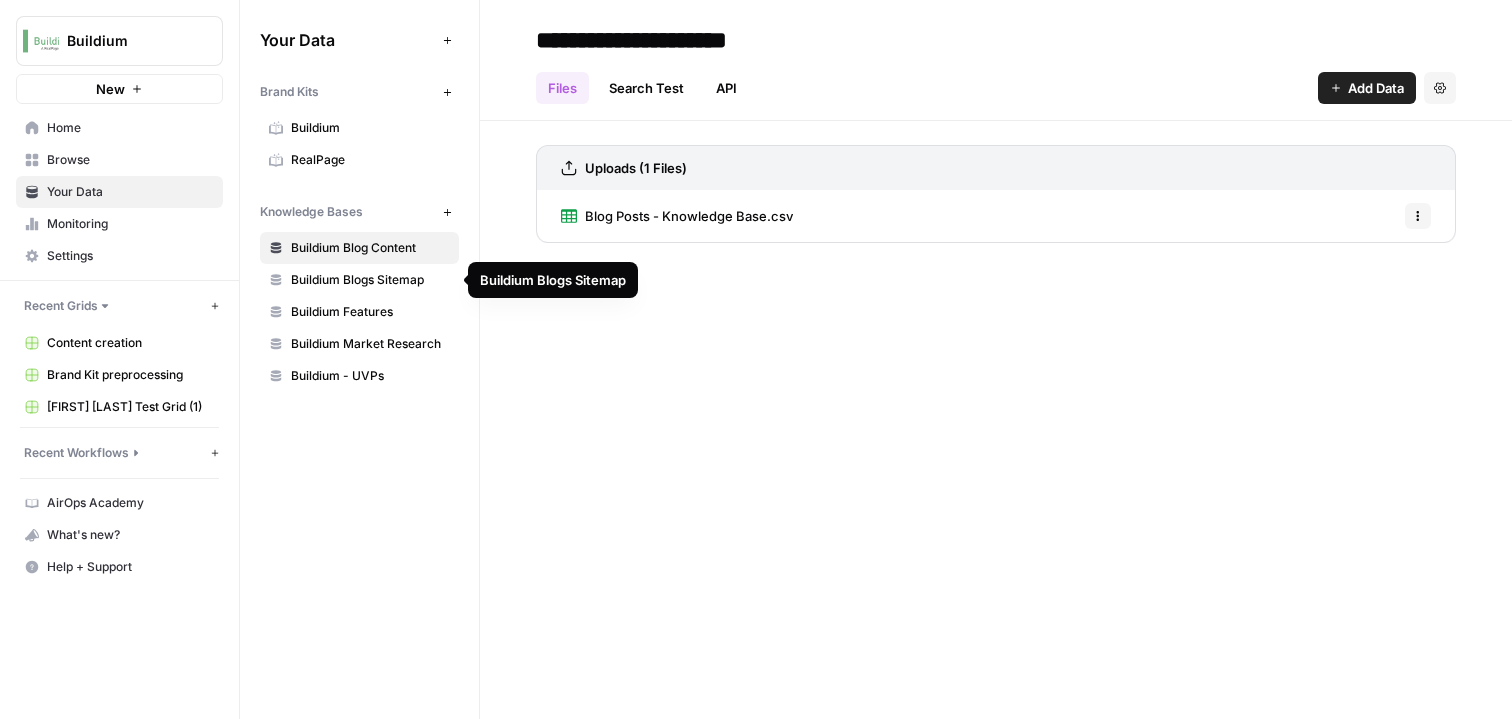 click on "Buildium Features" at bounding box center (370, 312) 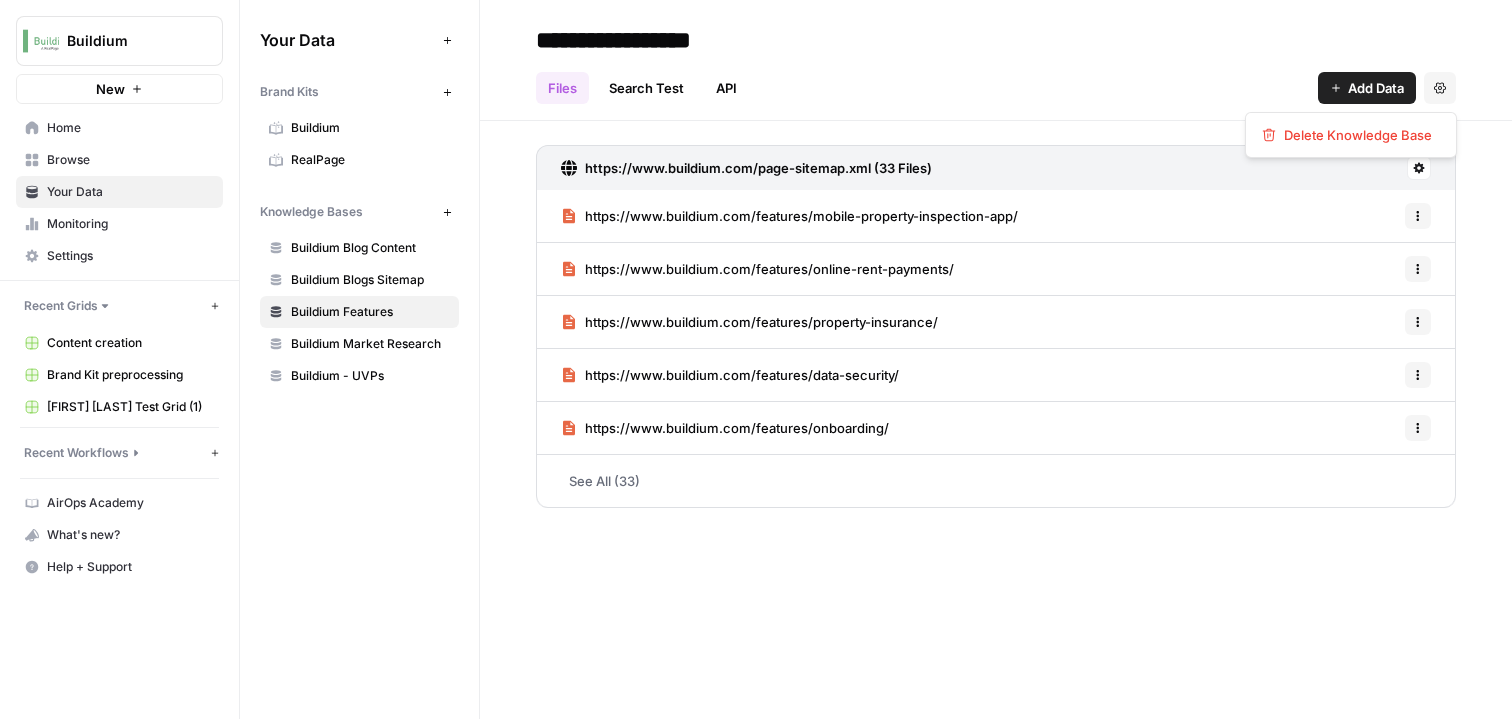 click 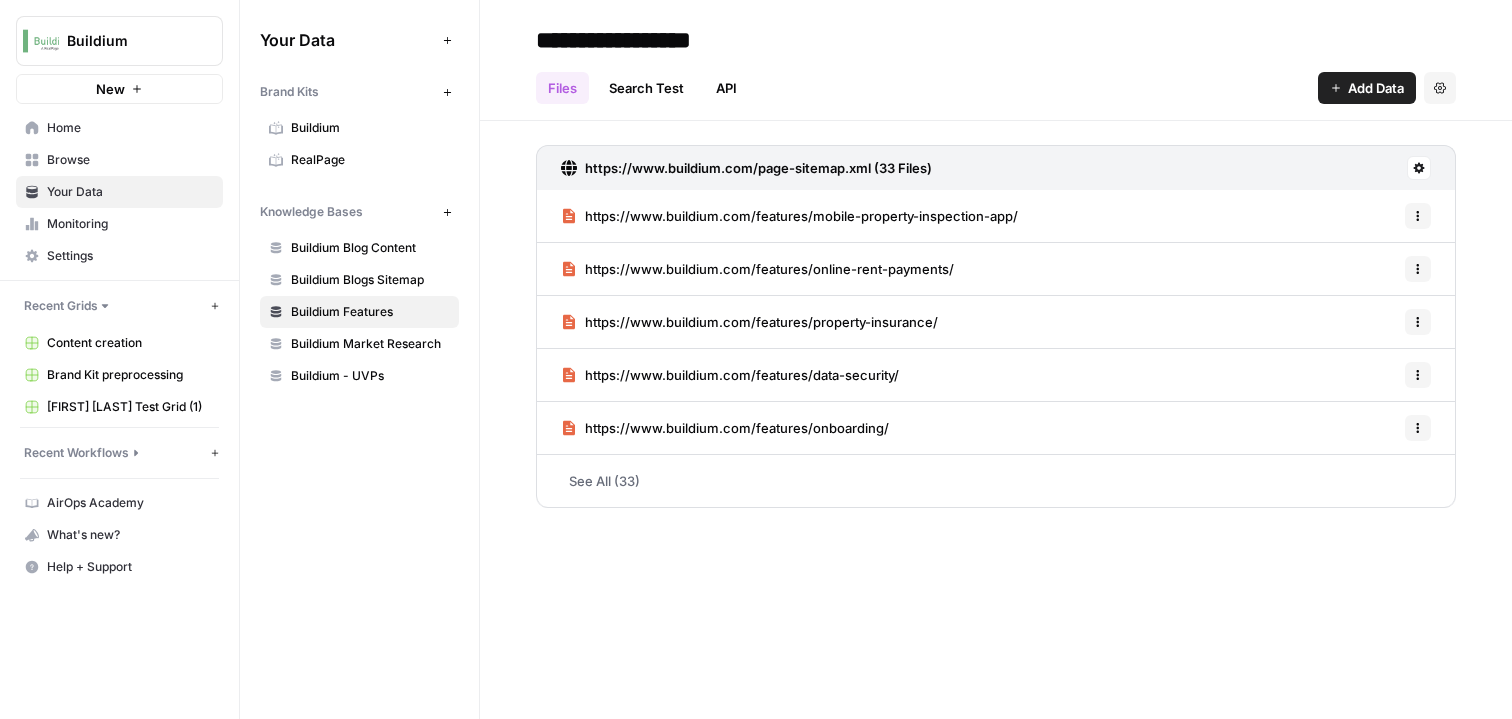 click on "**********" at bounding box center (688, 40) 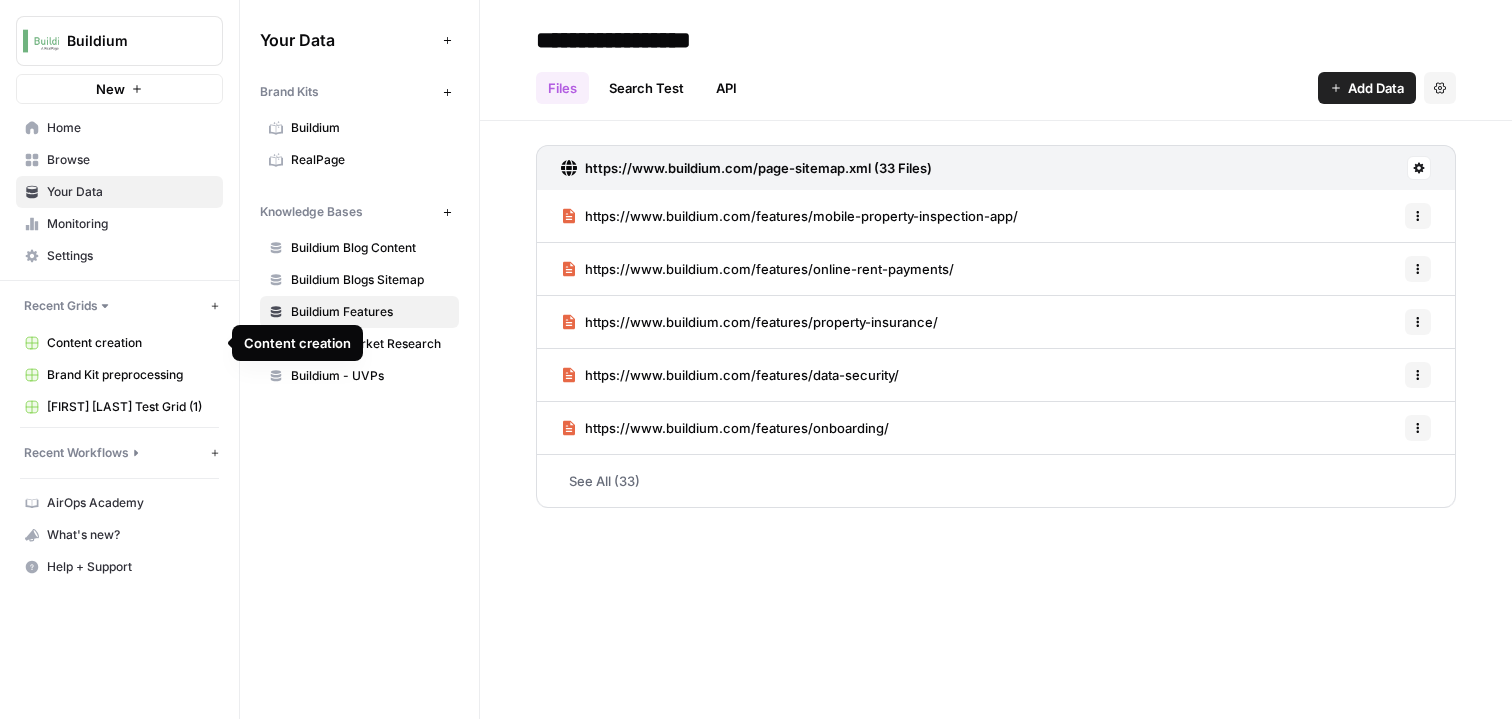 click on "Content creation" at bounding box center [130, 343] 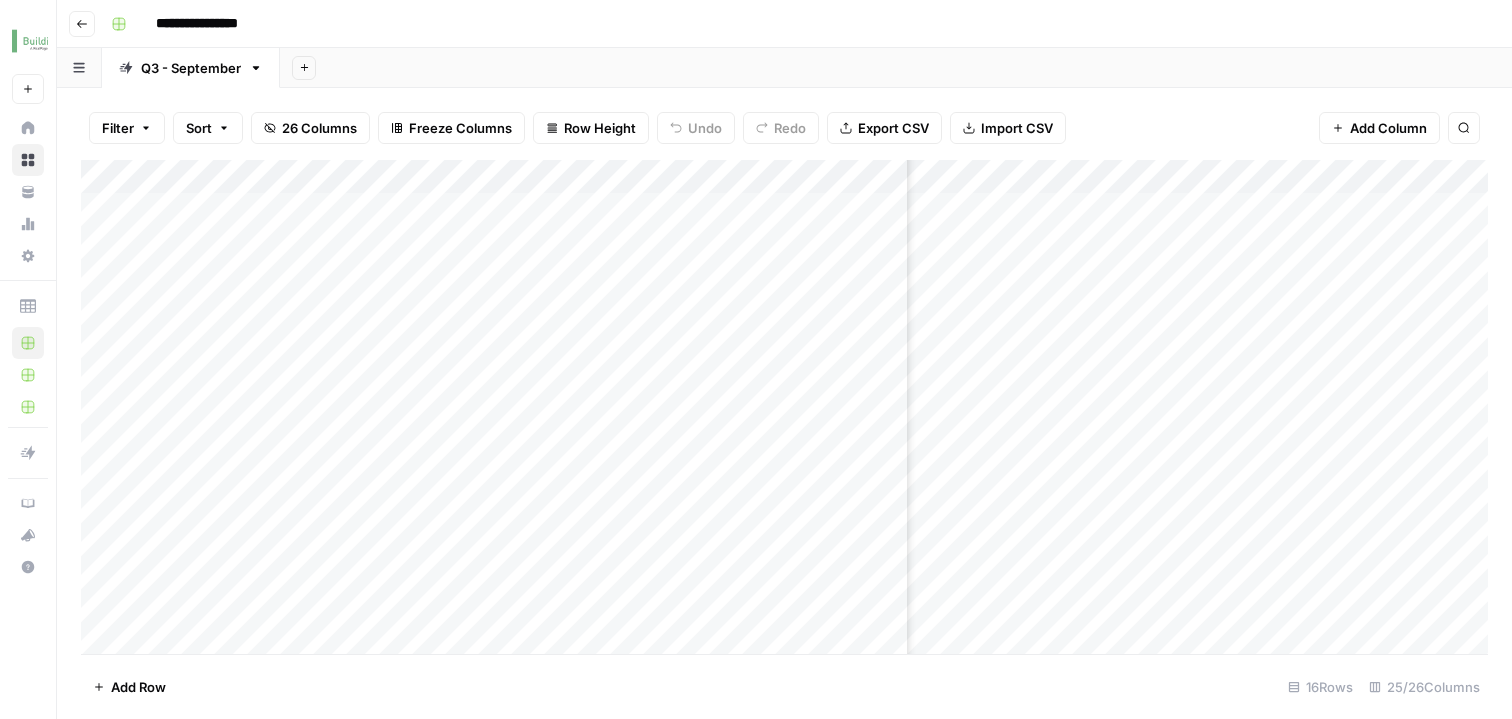scroll, scrollTop: 0, scrollLeft: 242, axis: horizontal 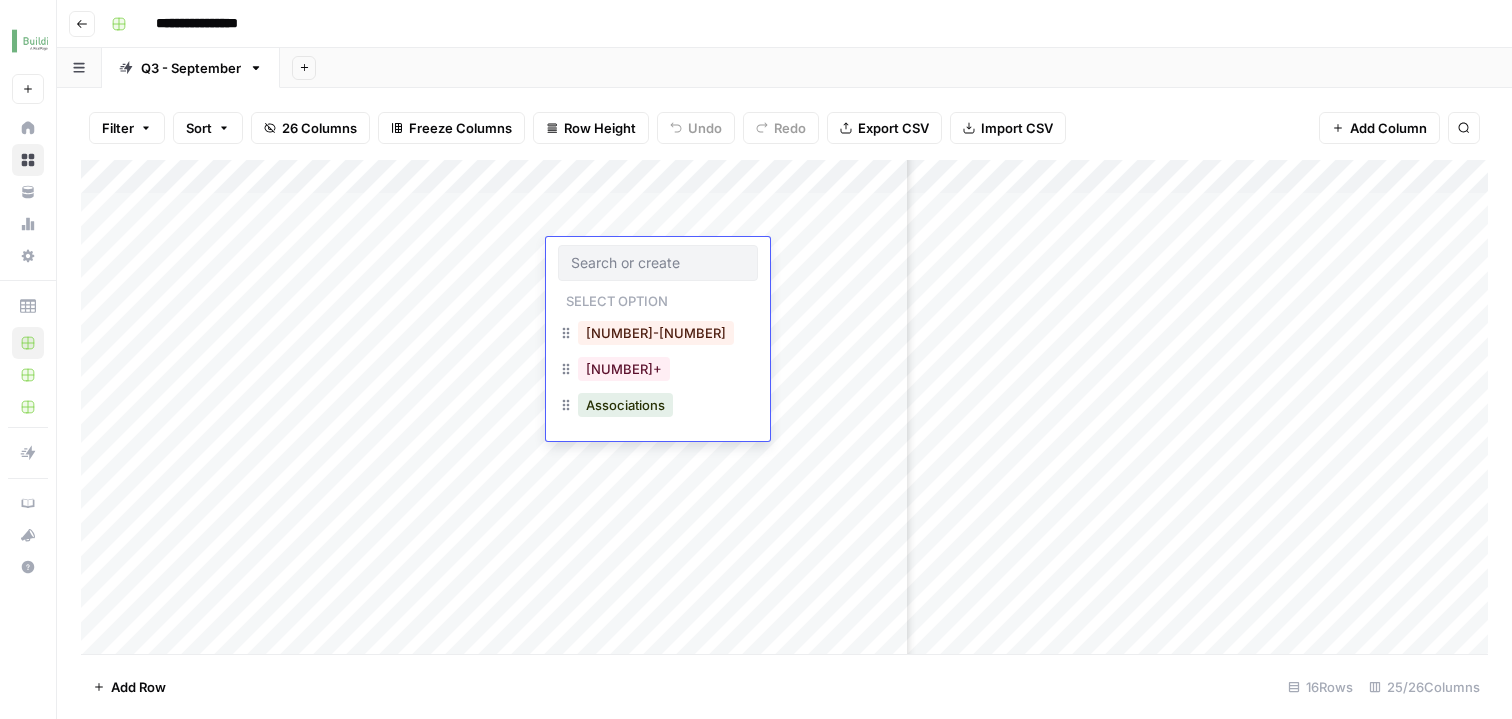 click on "Add Column" at bounding box center [784, 410] 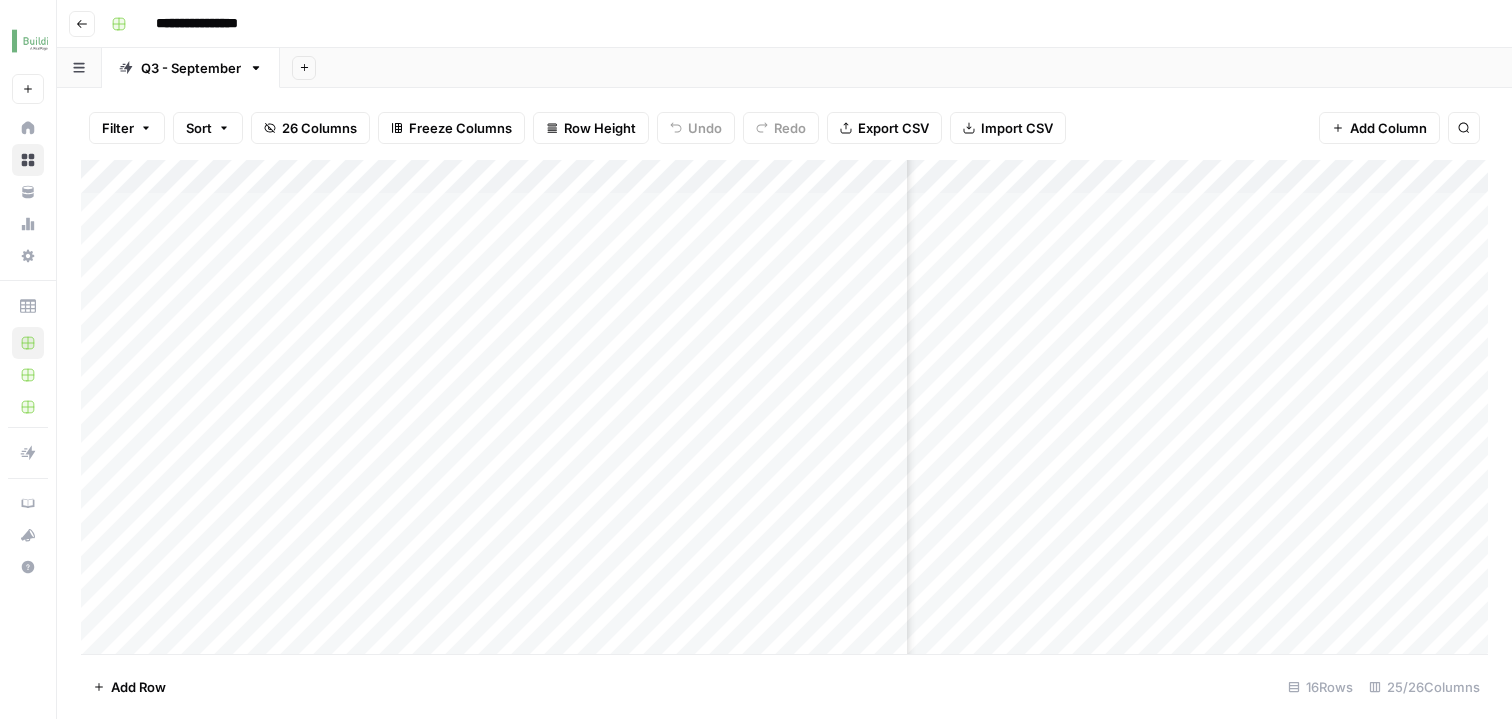 scroll, scrollTop: 0, scrollLeft: 1440, axis: horizontal 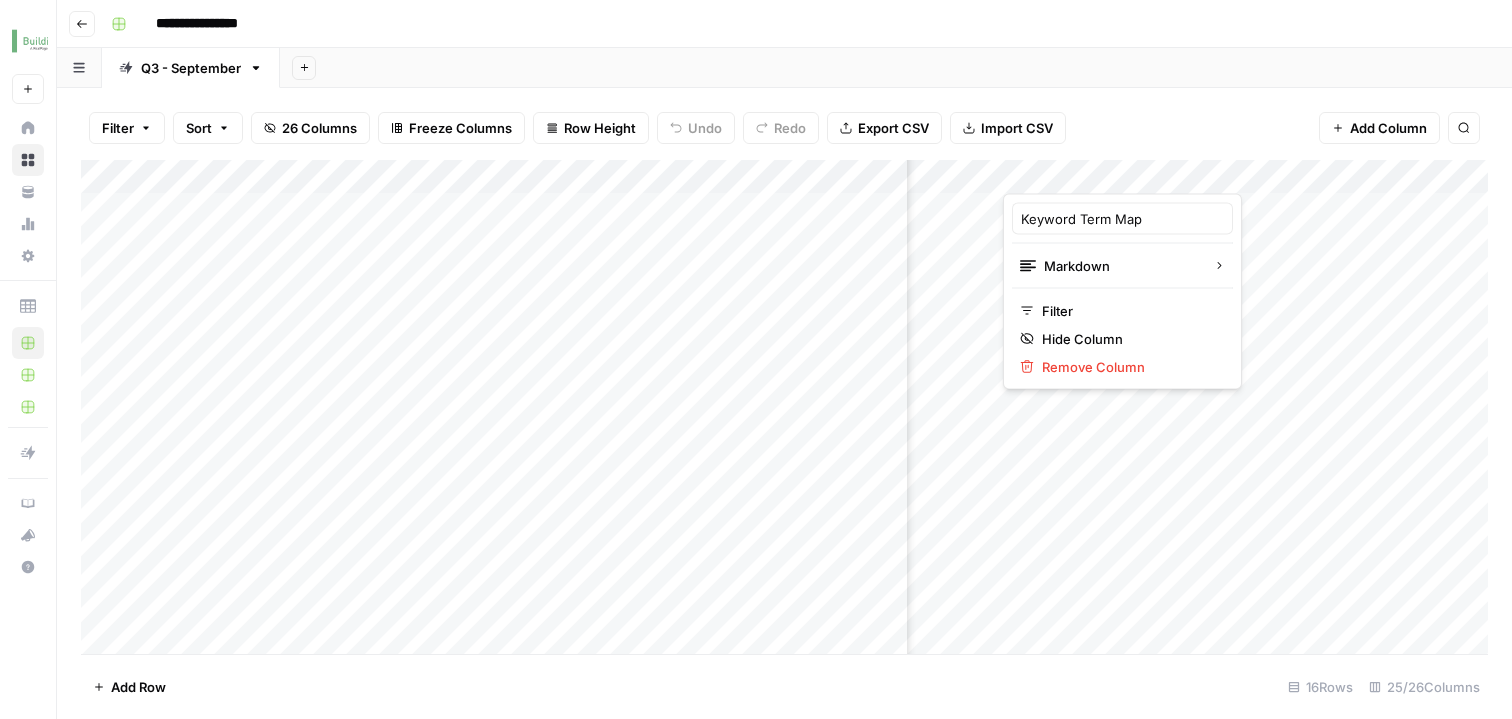 click on "Filter Sort 26 Columns Freeze Columns Row Height Undo Redo Export CSV Import CSV Add Column Search" at bounding box center [784, 128] 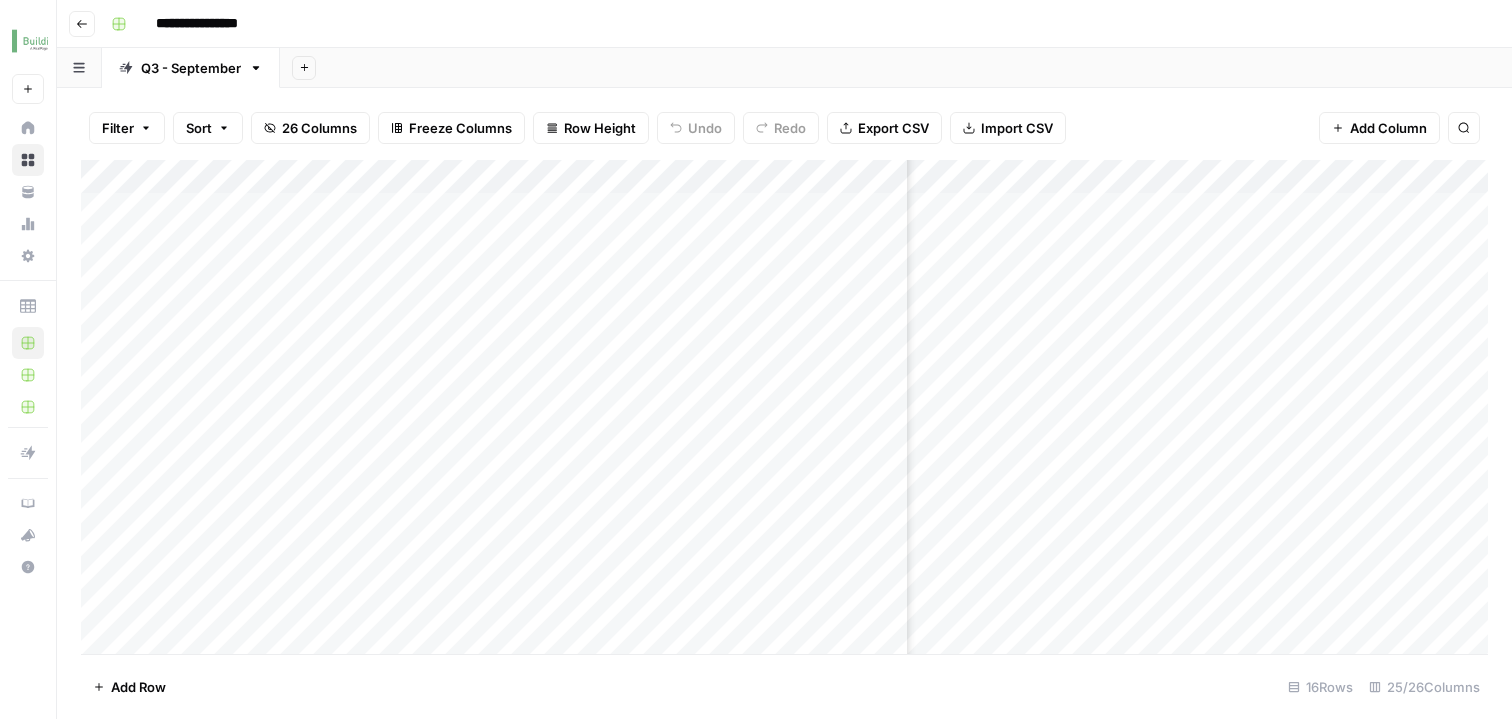 click on "Add Column" at bounding box center (784, 410) 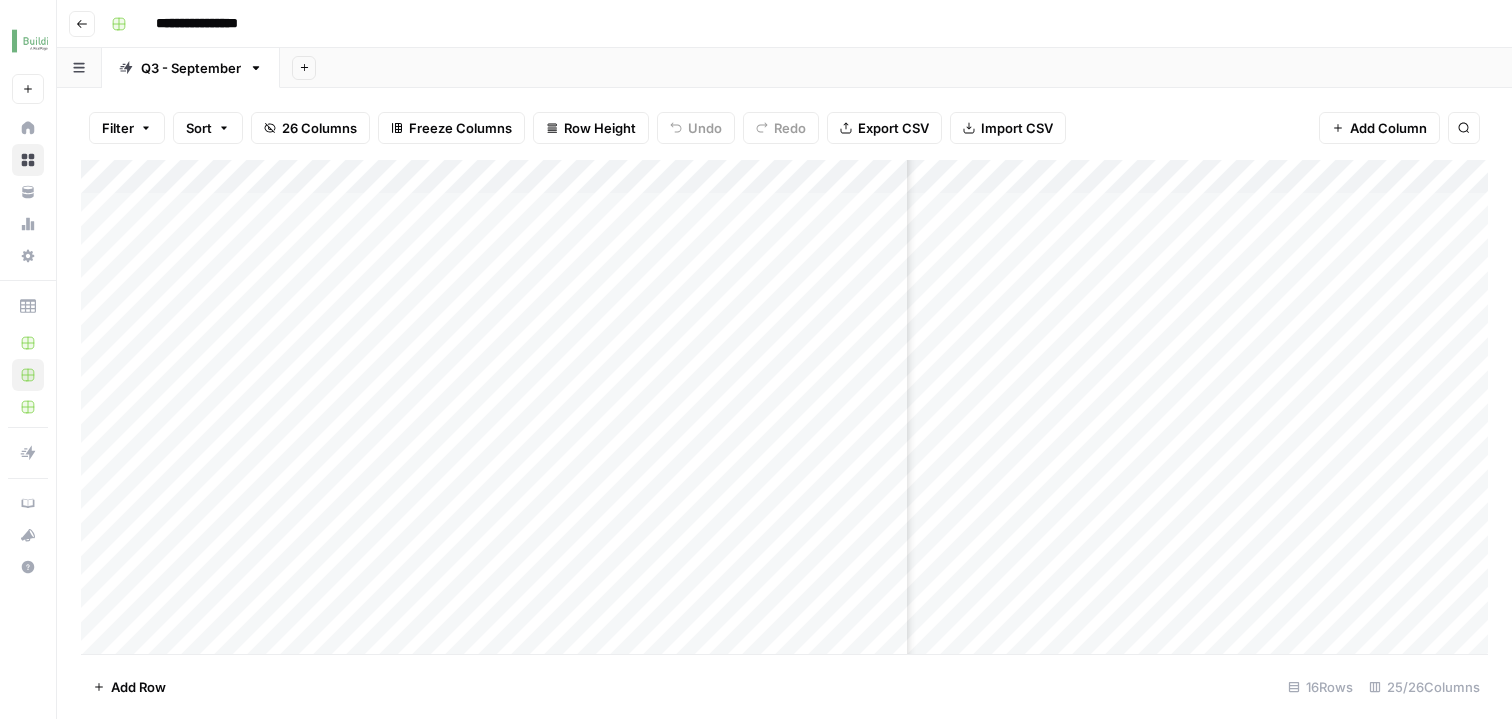 click on "**********" at bounding box center [797, 24] 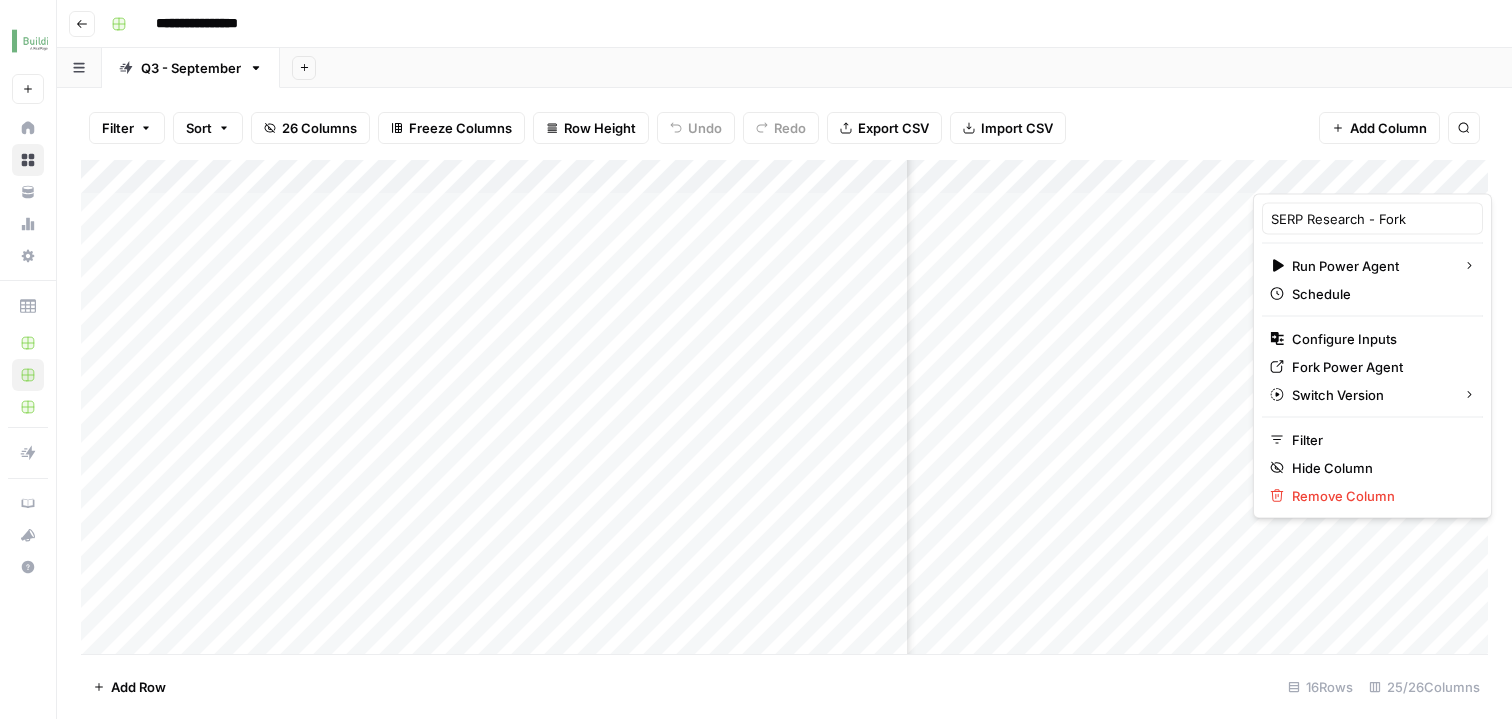 click on "Filter Sort 26 Columns Freeze Columns Row Height Undo Redo Export CSV Import CSV Add Column Search" at bounding box center (784, 128) 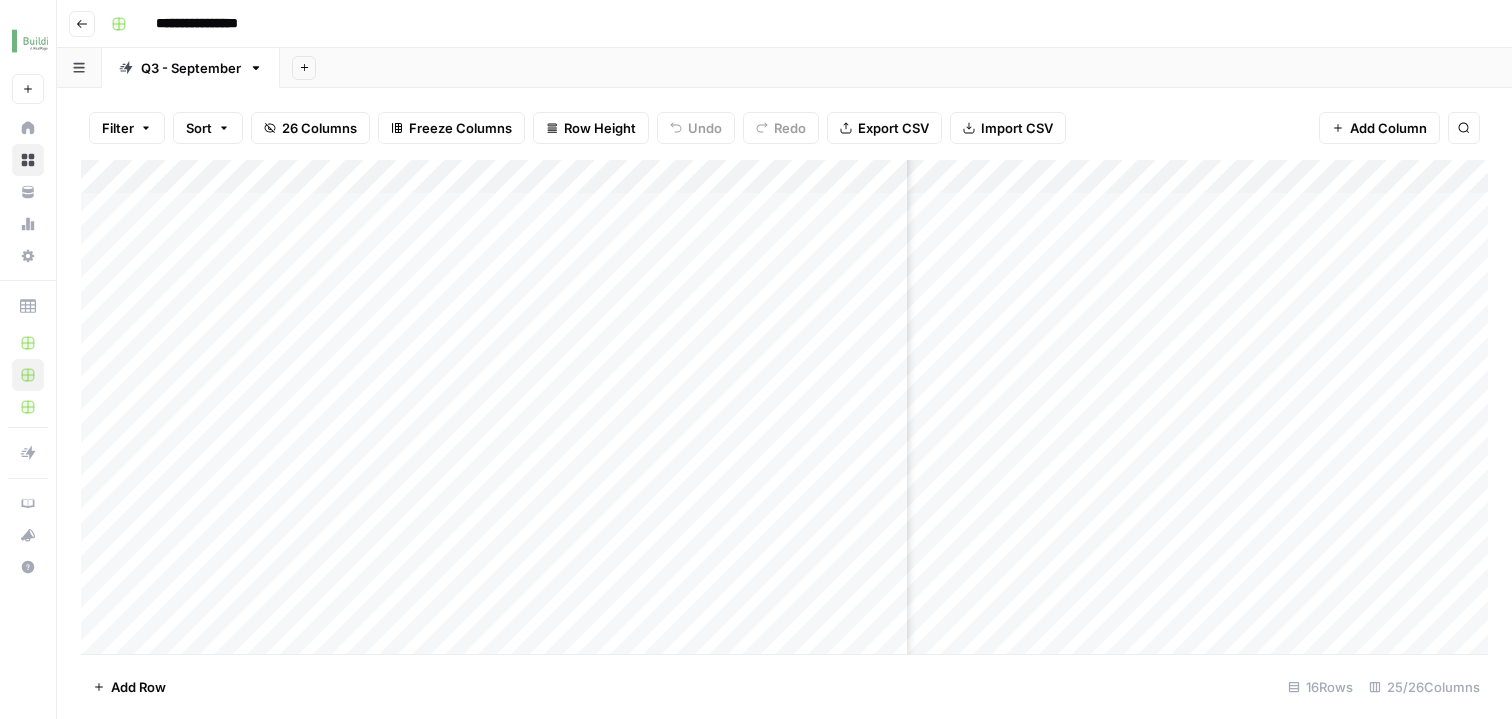 scroll, scrollTop: 0, scrollLeft: 1295, axis: horizontal 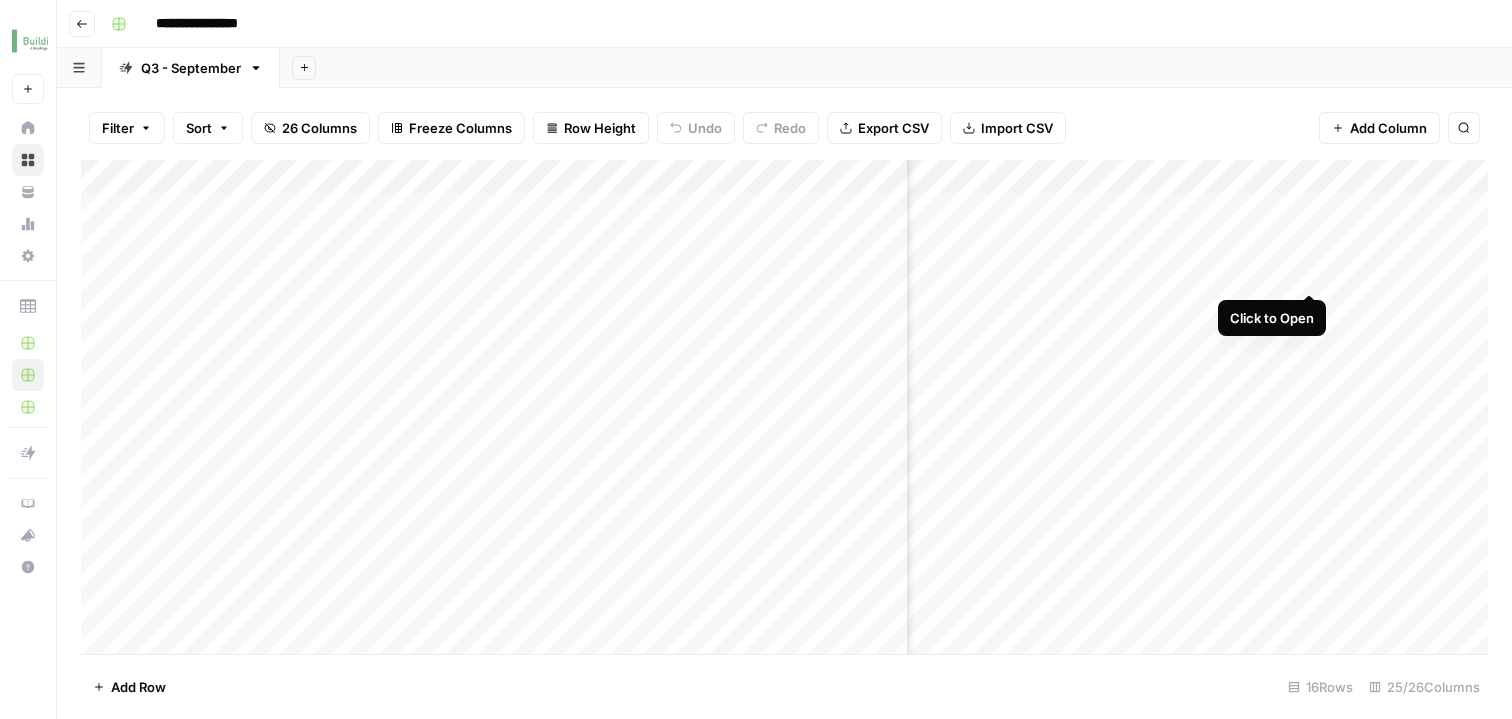 click on "Add Column" at bounding box center [784, 410] 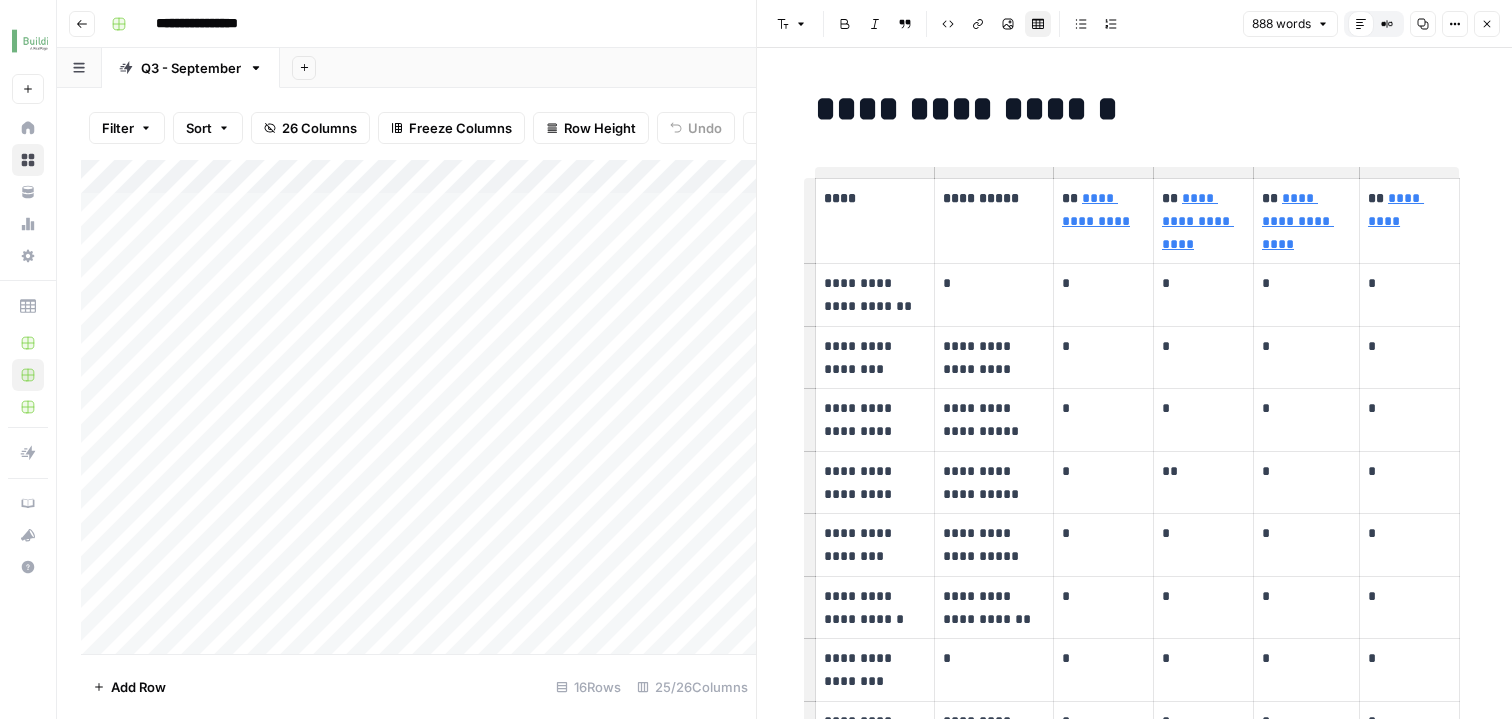 click on "Add Sheet" at bounding box center (896, 68) 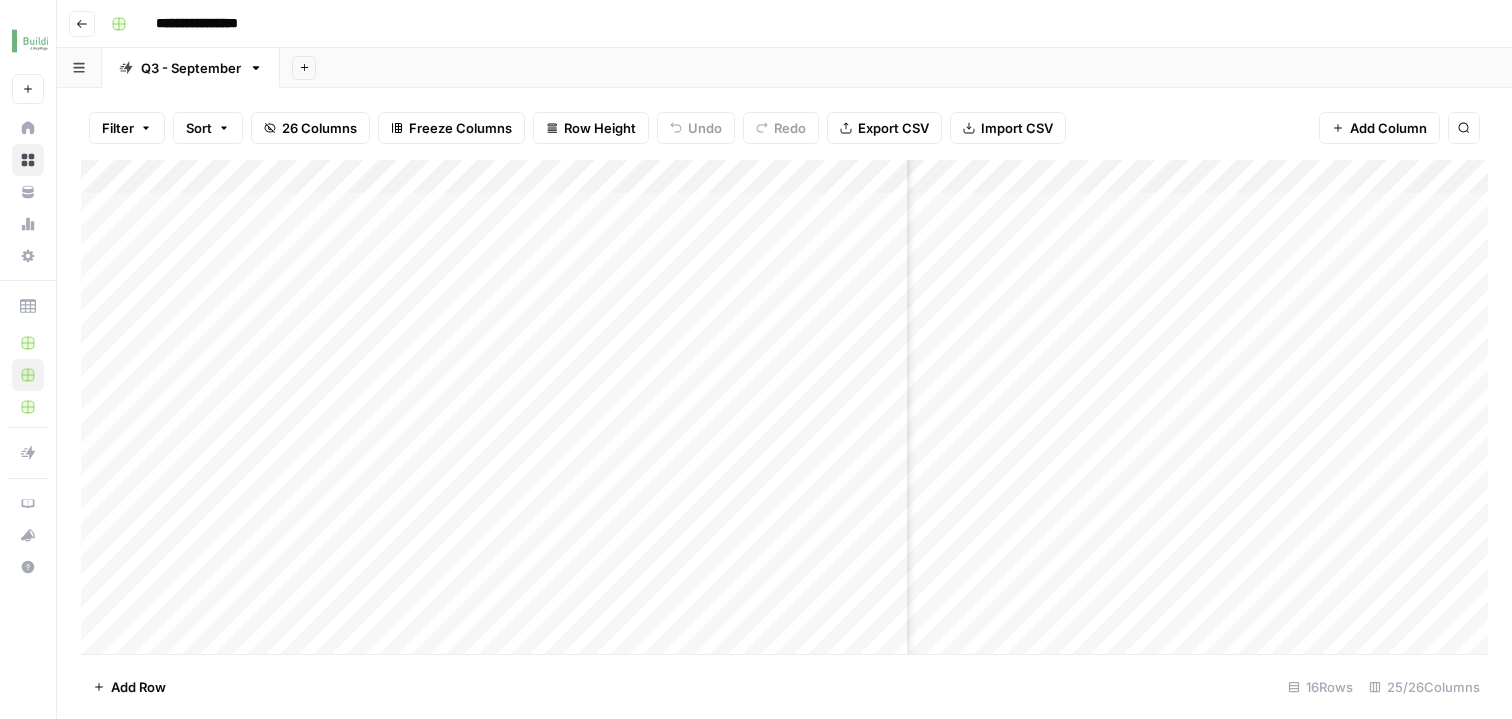 scroll, scrollTop: 0, scrollLeft: 2158, axis: horizontal 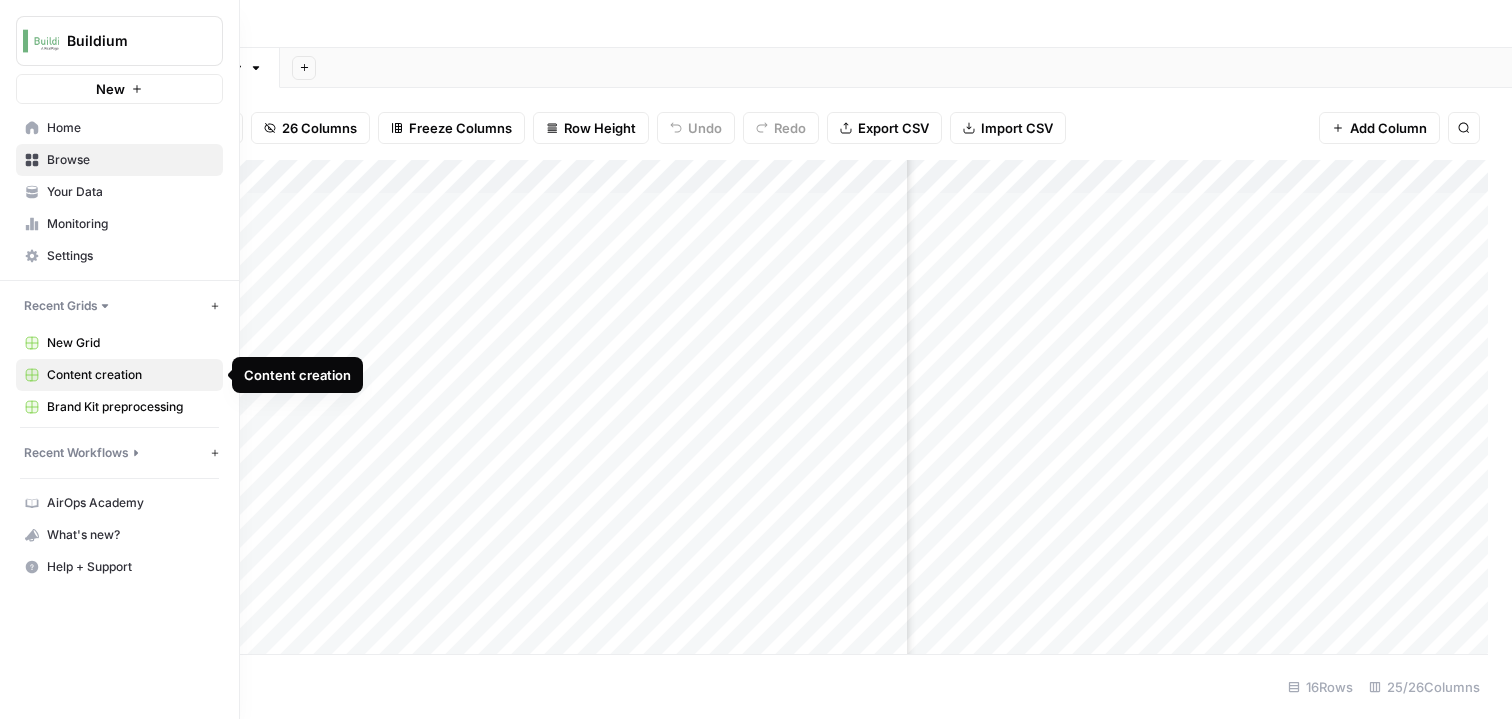 click on "Content creation" at bounding box center [130, 375] 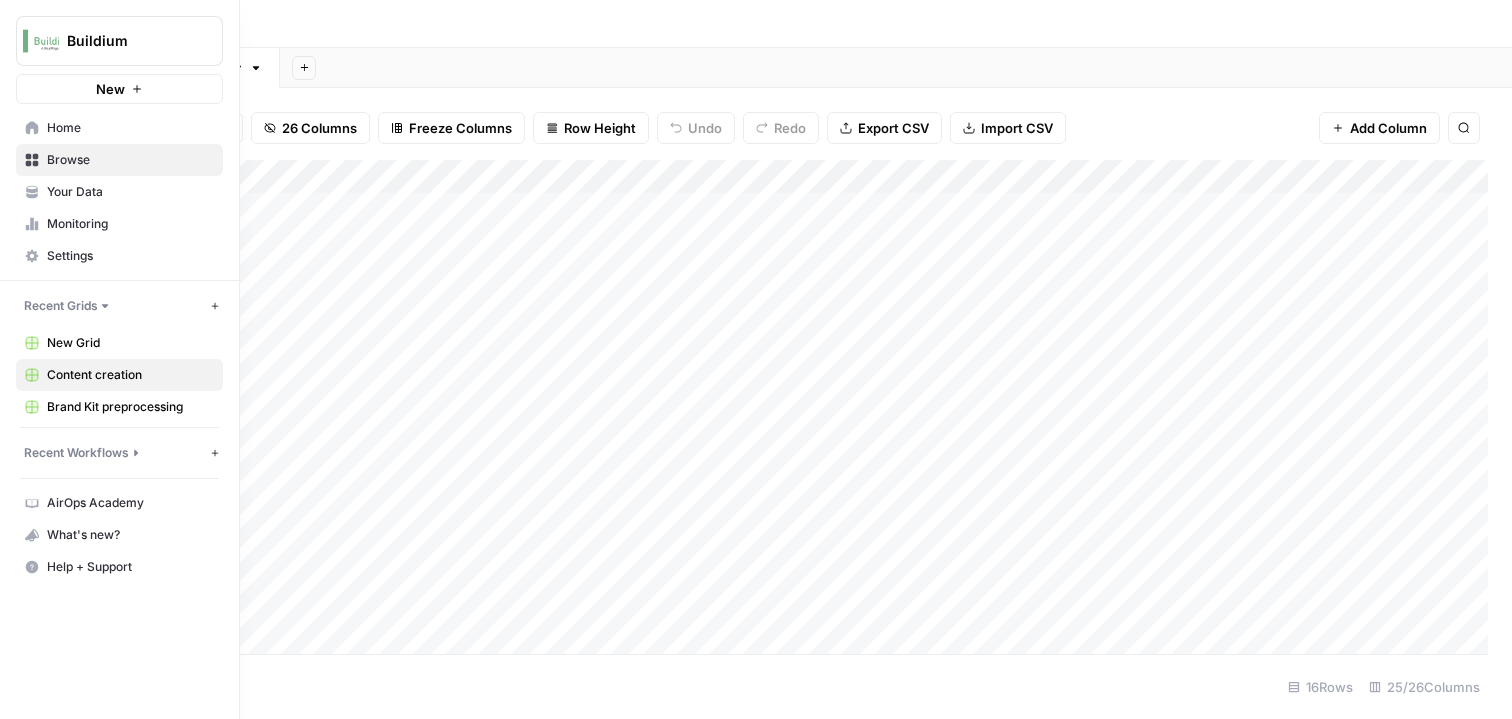 click on "Home" at bounding box center [130, 128] 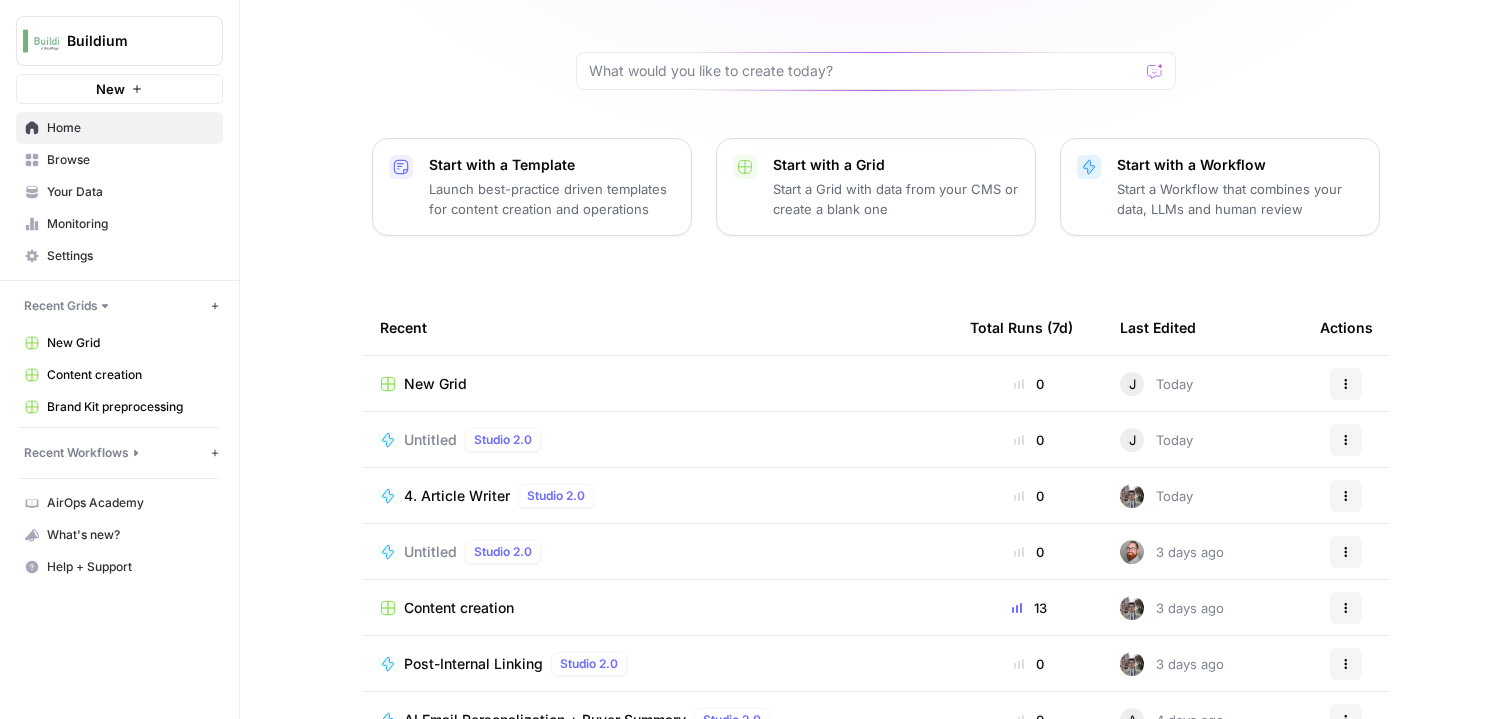 scroll, scrollTop: 143, scrollLeft: 0, axis: vertical 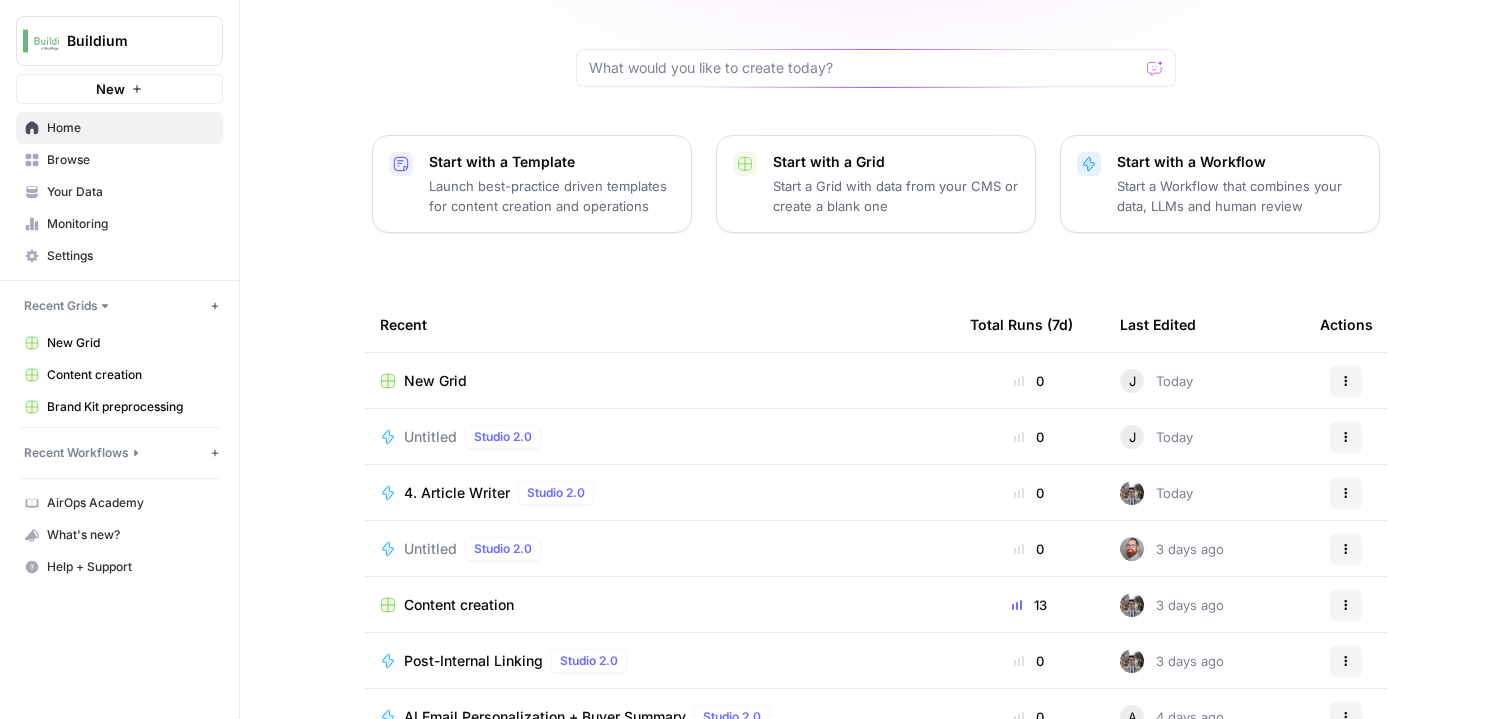 click 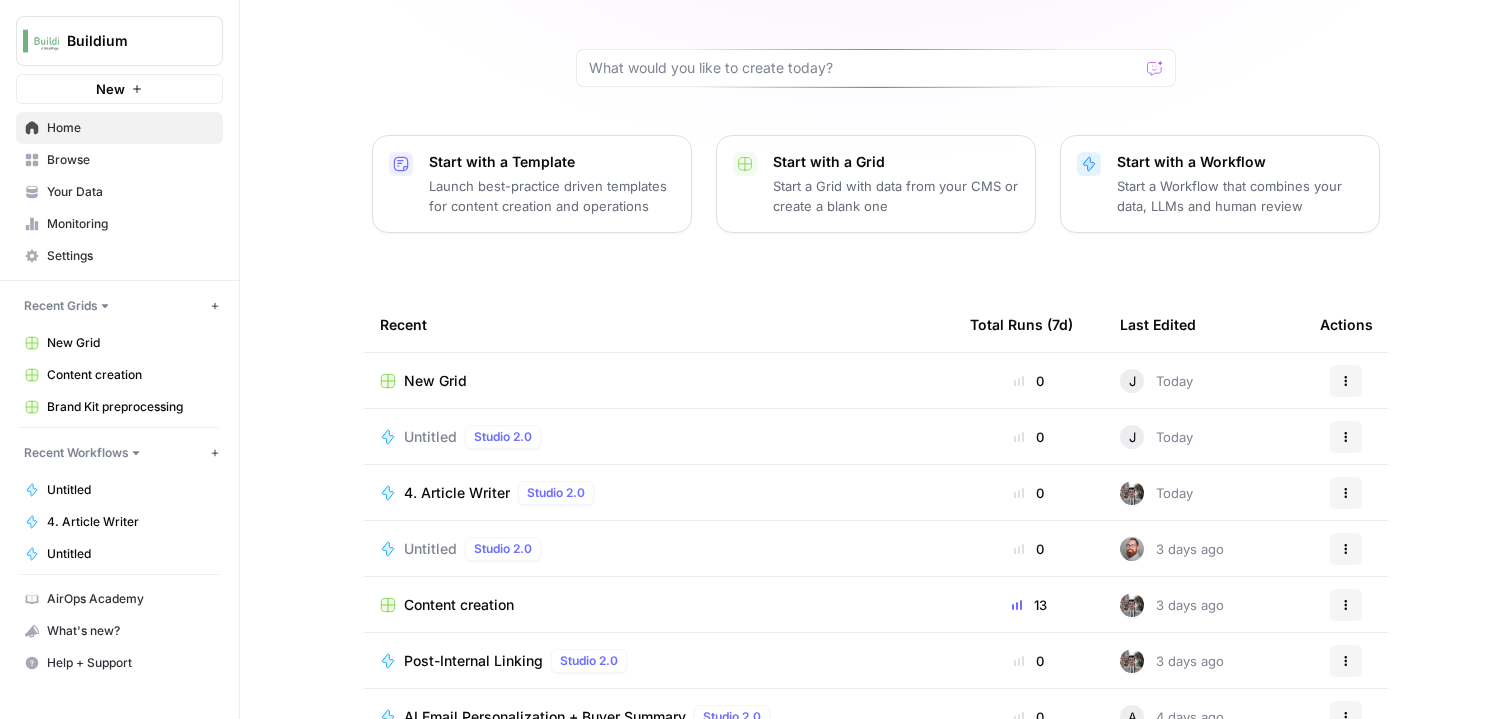 click on "Recent Workflows" at bounding box center [76, 453] 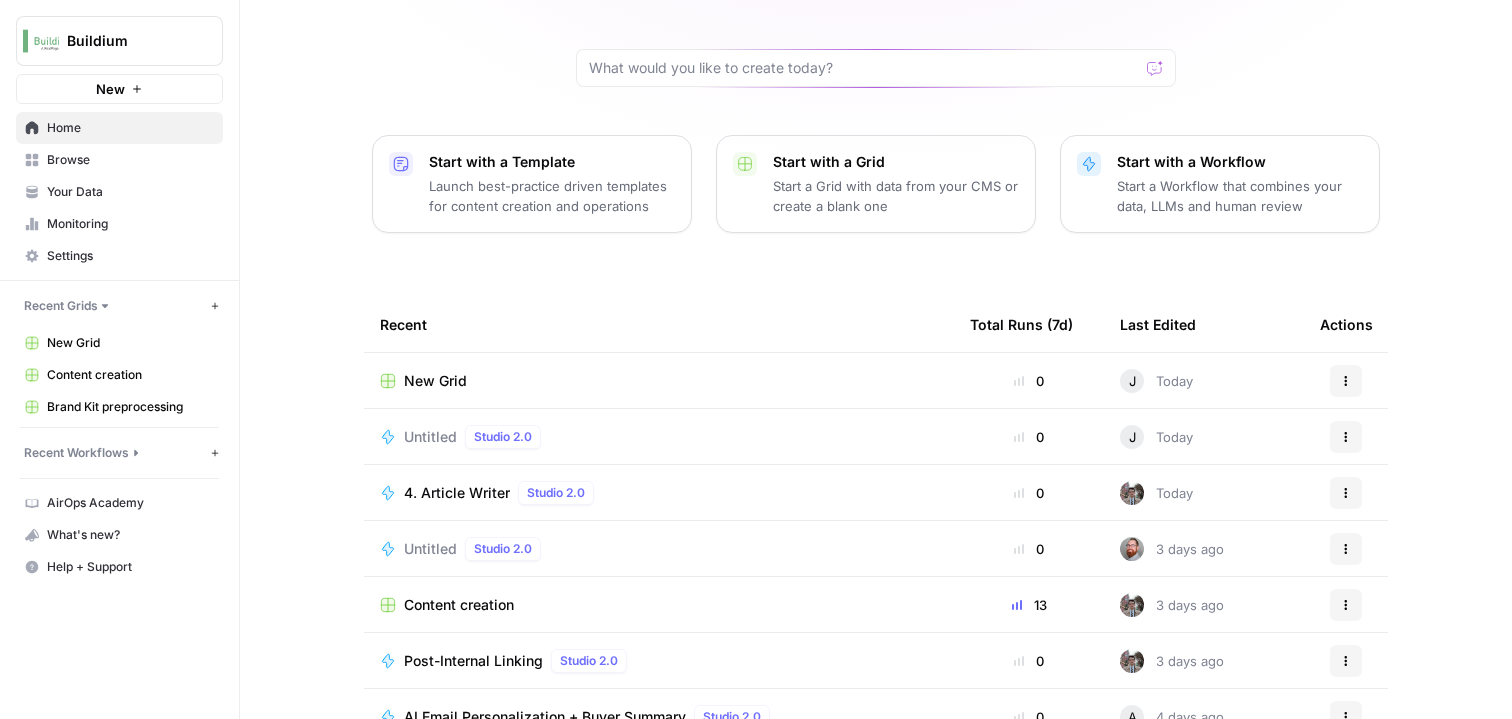 click on "Recent Workflows" at bounding box center [76, 453] 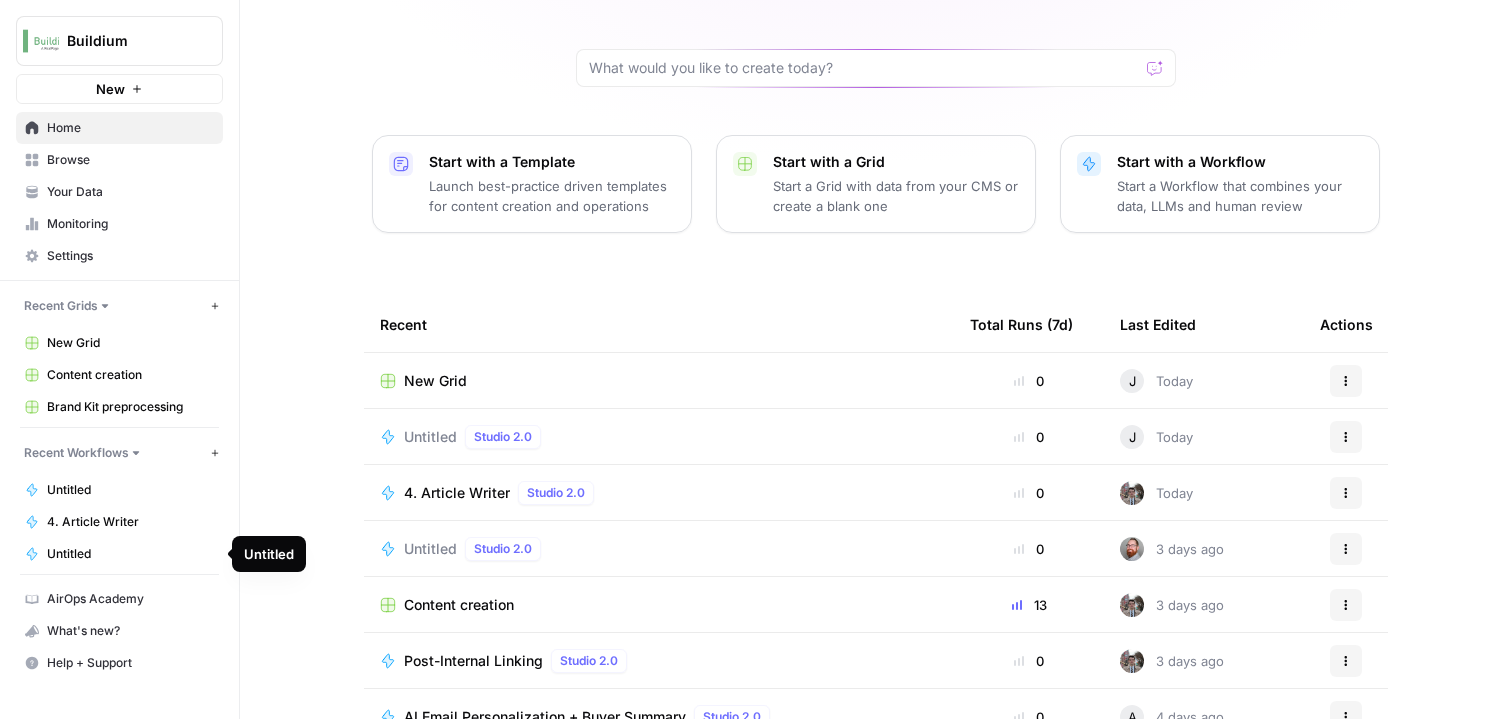 click on "Untitled" at bounding box center [130, 554] 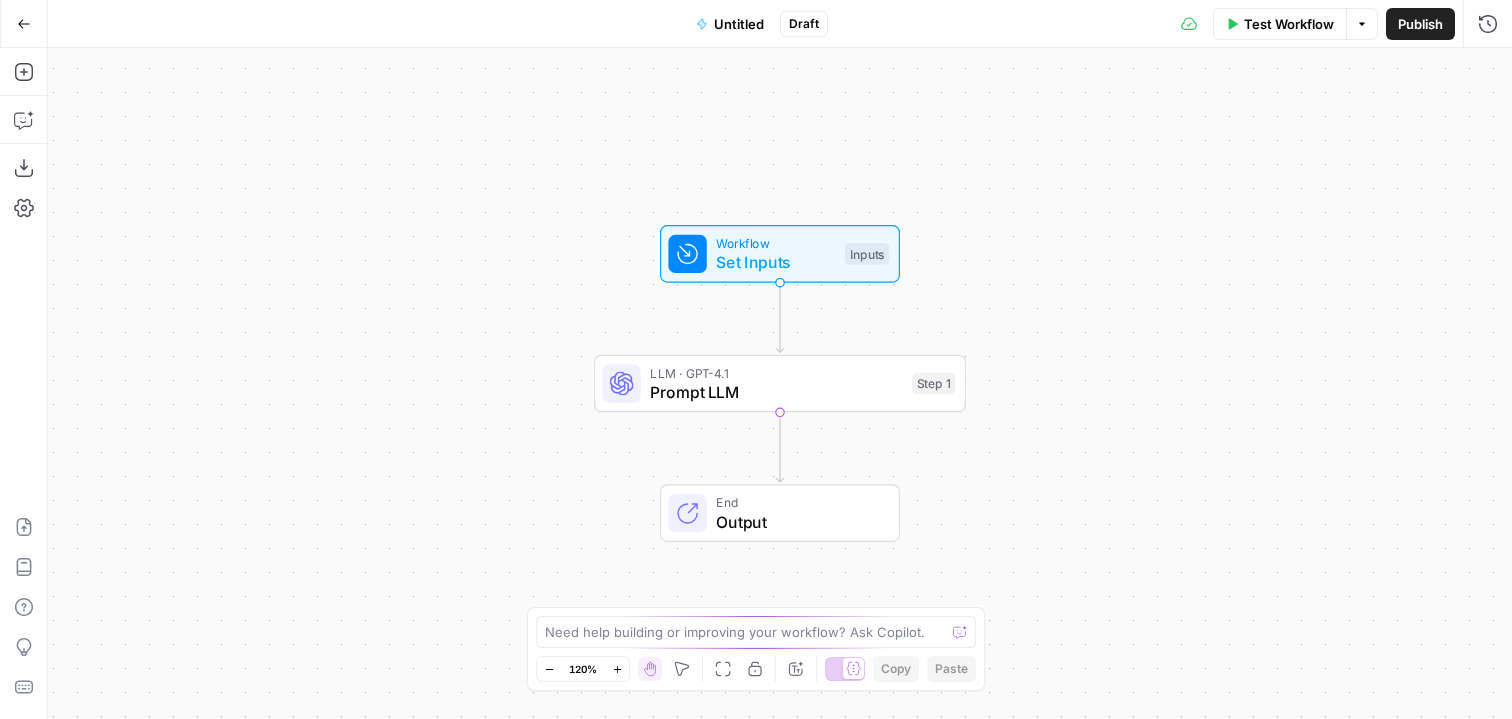click 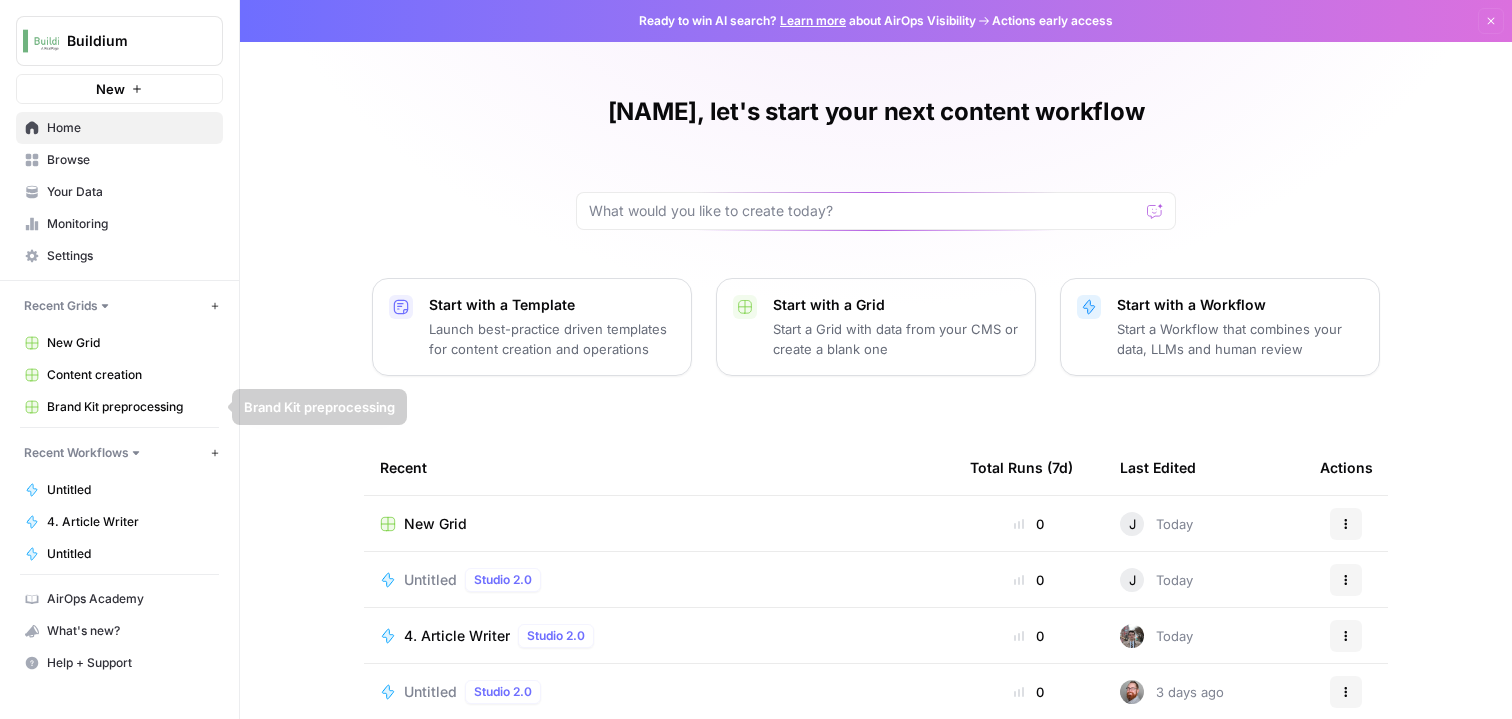 click on "Untitled" at bounding box center (130, 490) 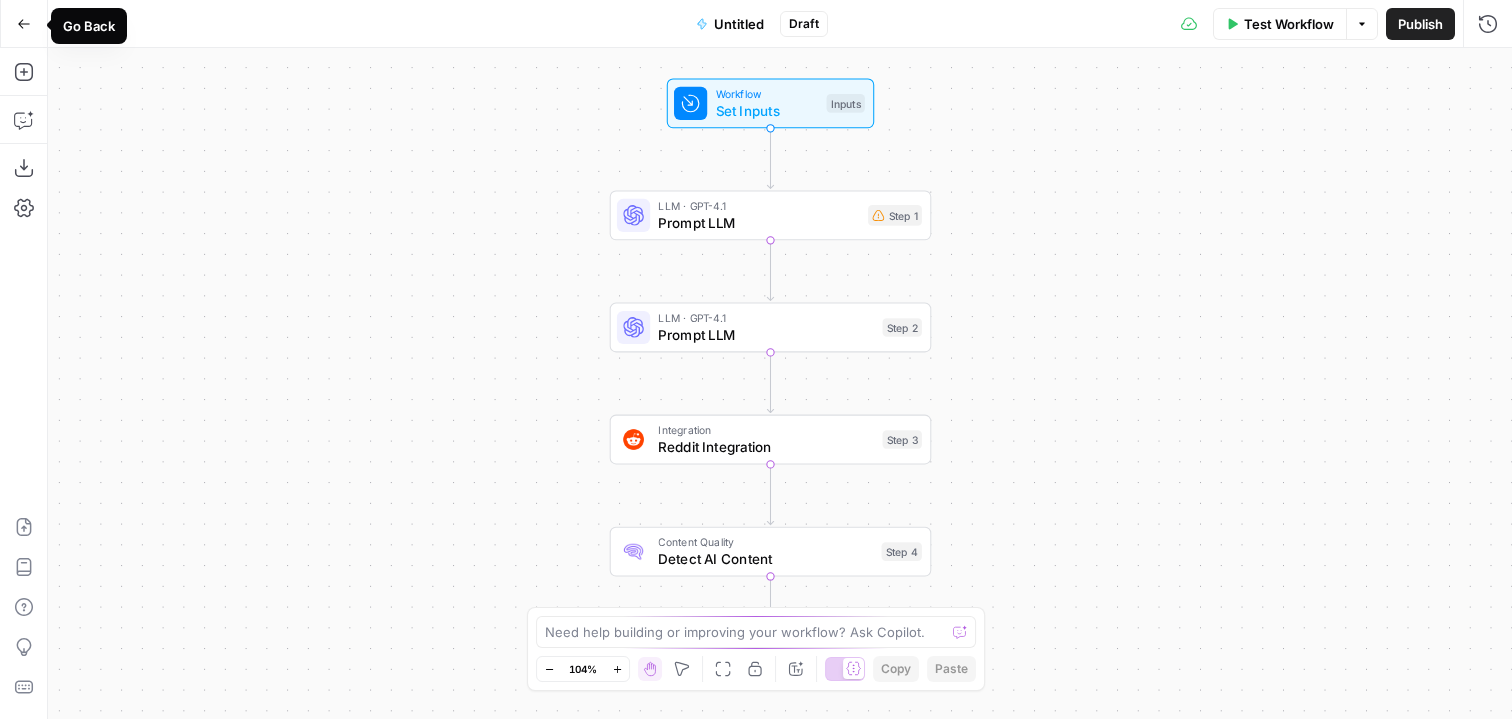 click on "Go Back" at bounding box center (24, 24) 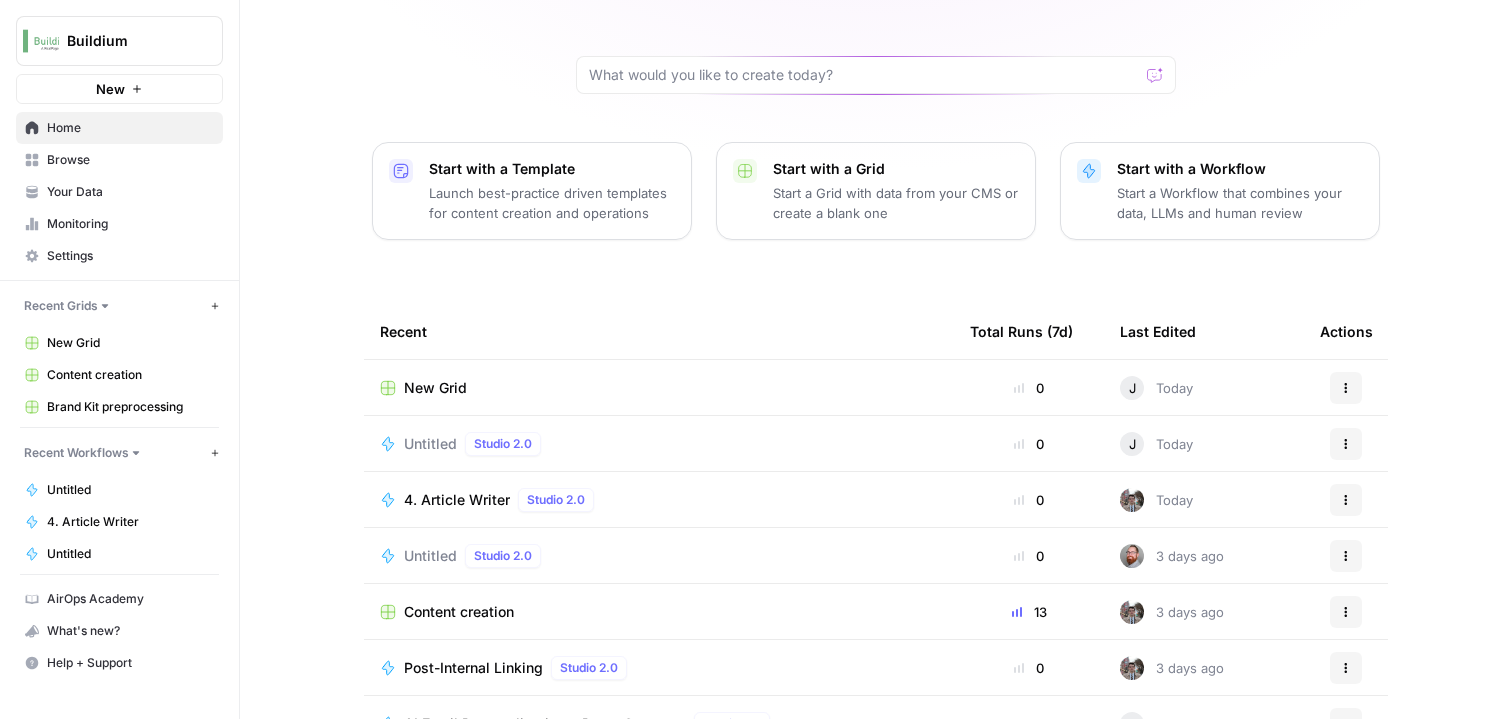 scroll, scrollTop: 172, scrollLeft: 0, axis: vertical 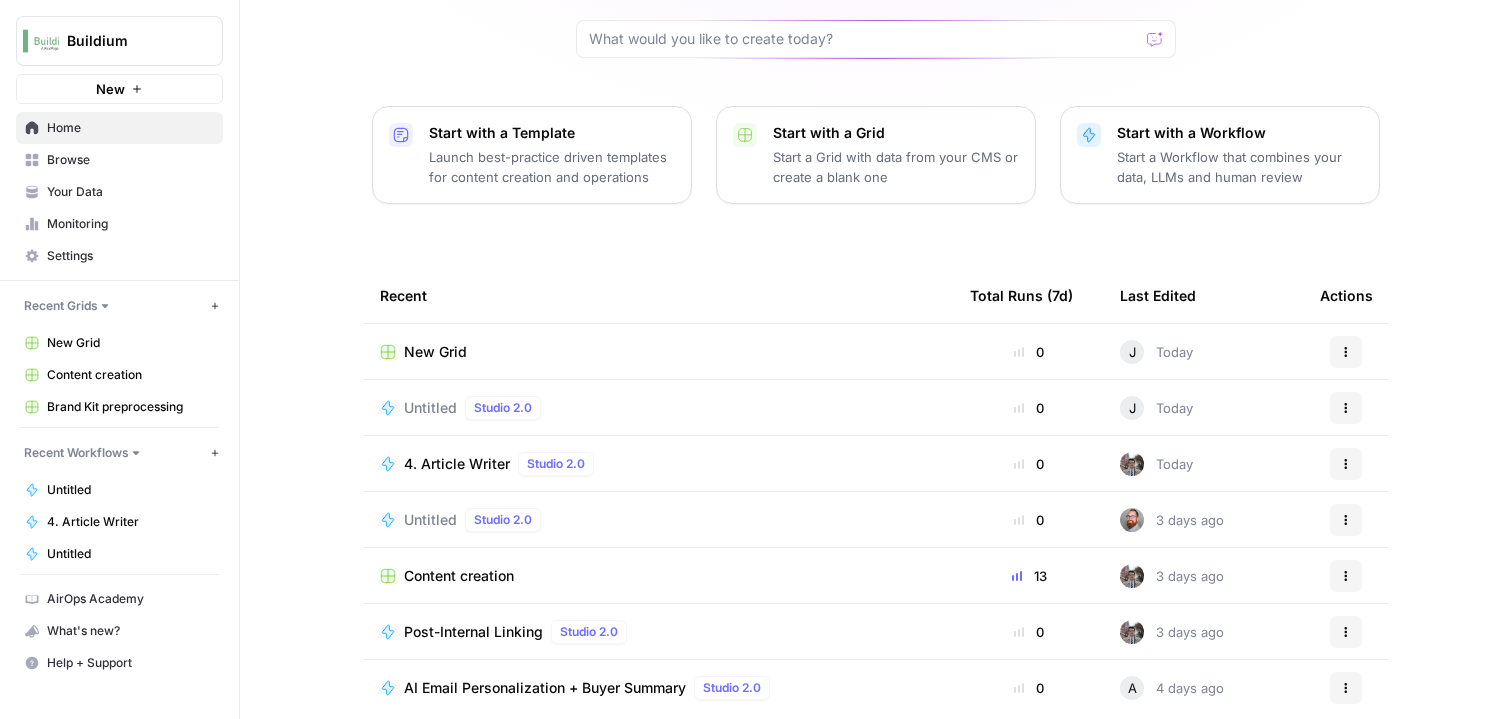 click on "Browse" at bounding box center [130, 160] 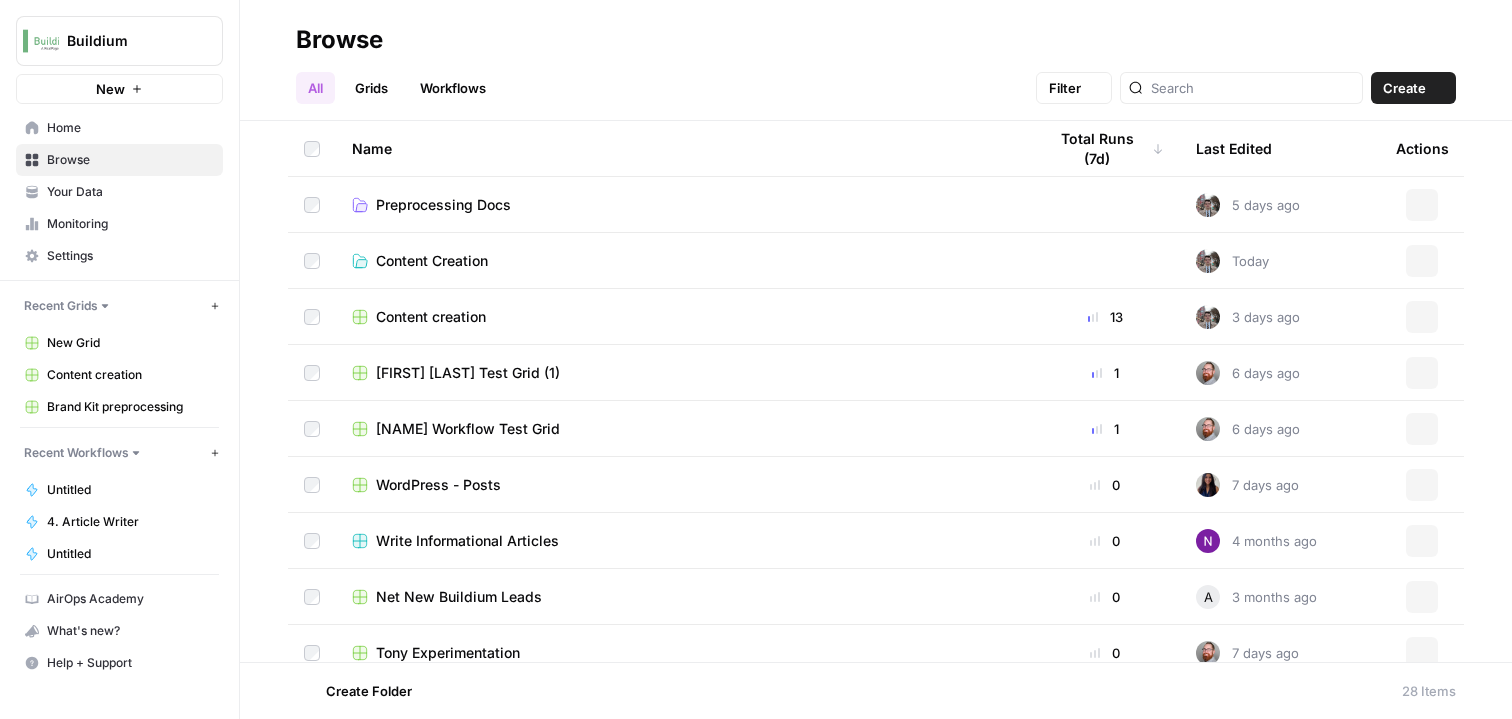 scroll, scrollTop: 0, scrollLeft: 0, axis: both 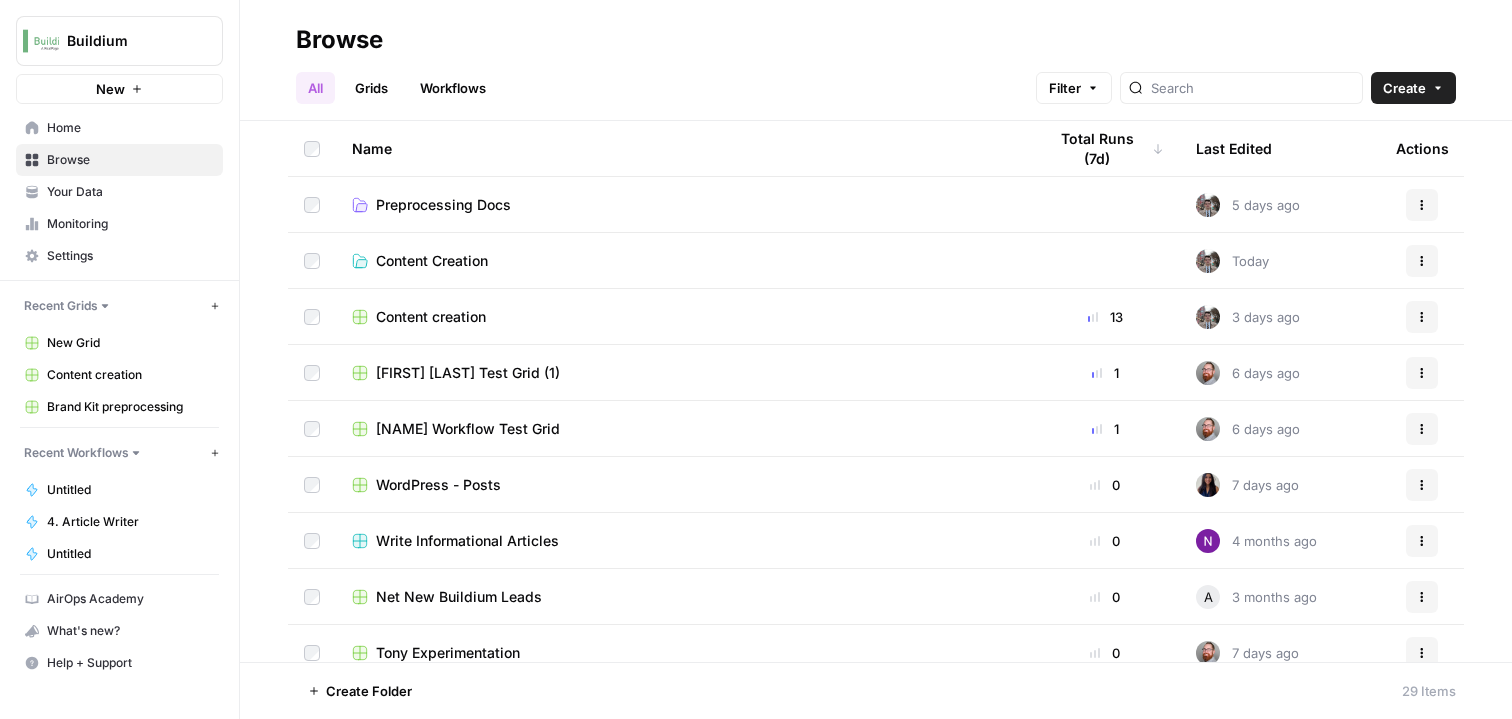 click on "Workflows" at bounding box center [453, 88] 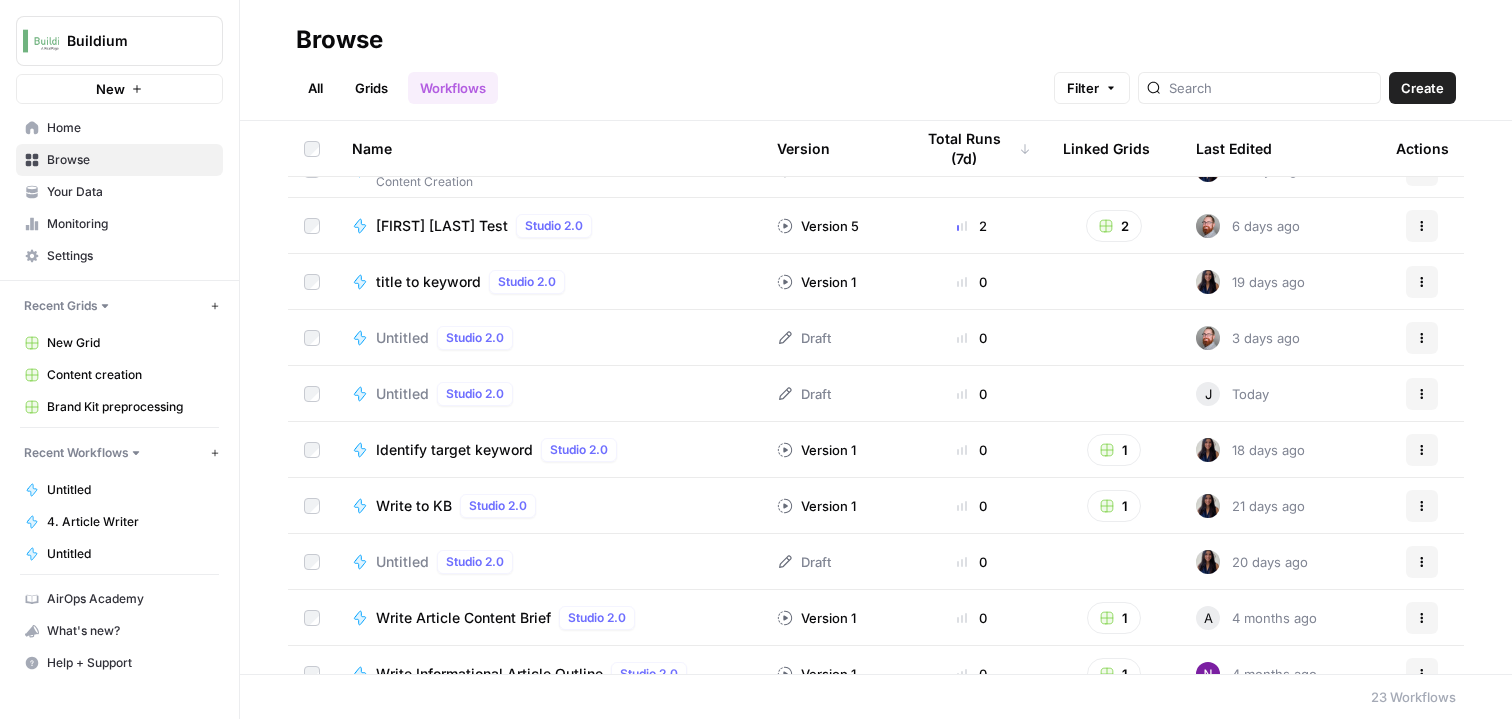 scroll, scrollTop: 348, scrollLeft: 0, axis: vertical 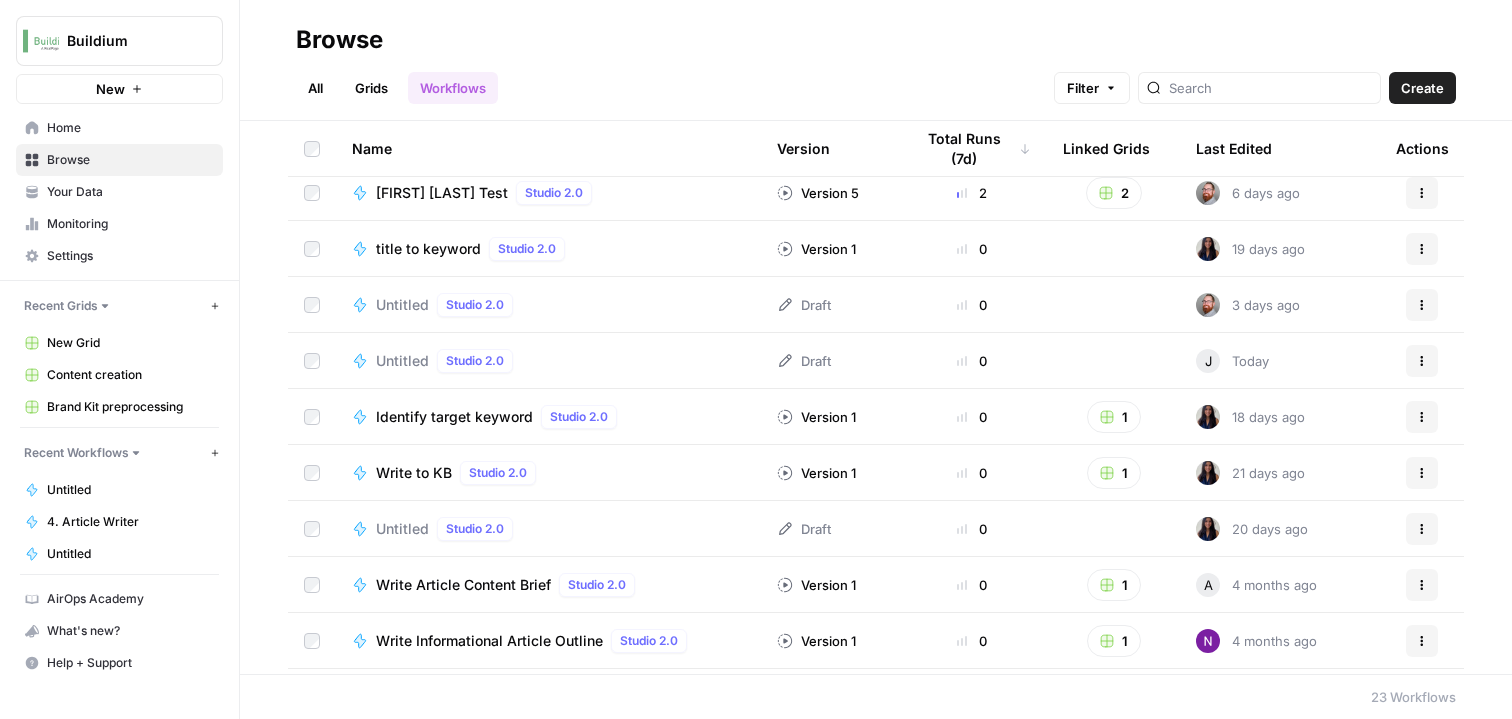 click on "Untitled" at bounding box center (402, 305) 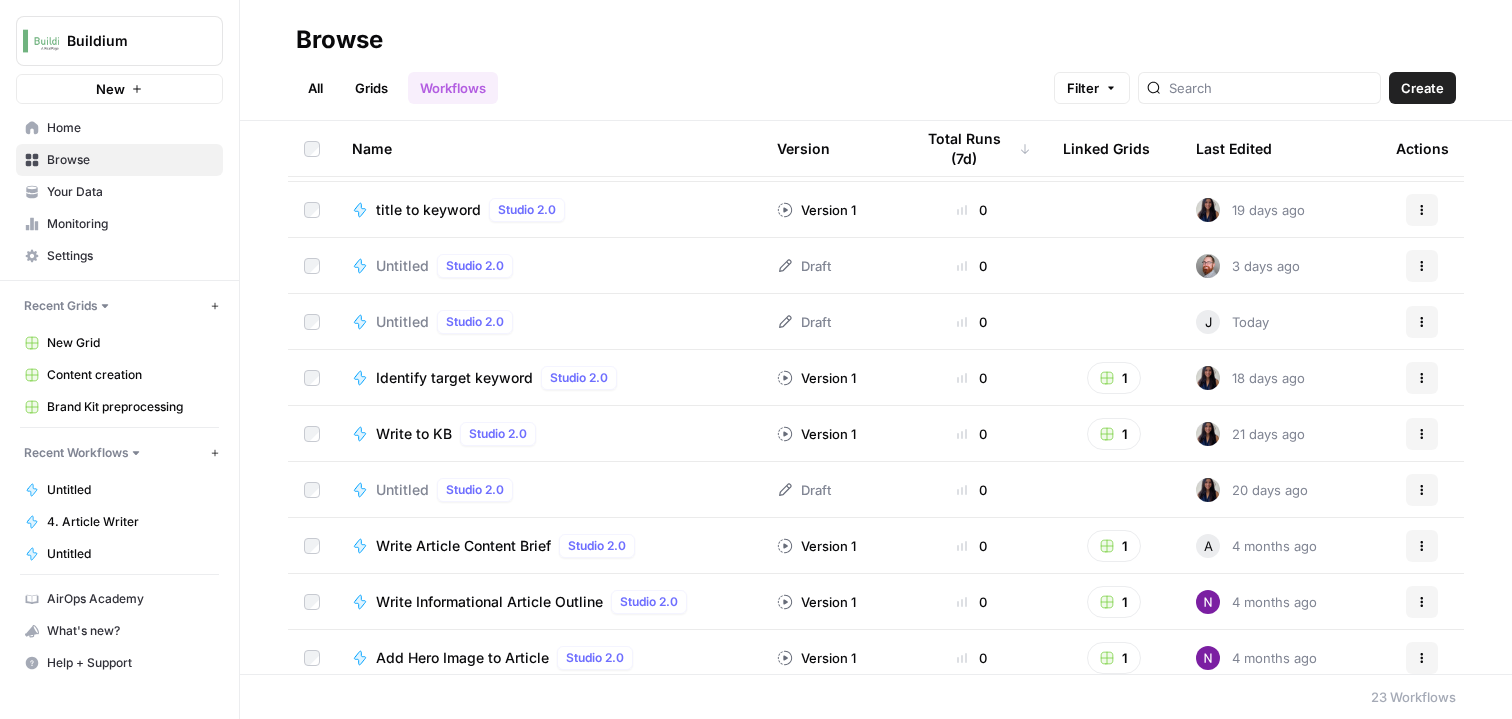 scroll, scrollTop: 385, scrollLeft: 0, axis: vertical 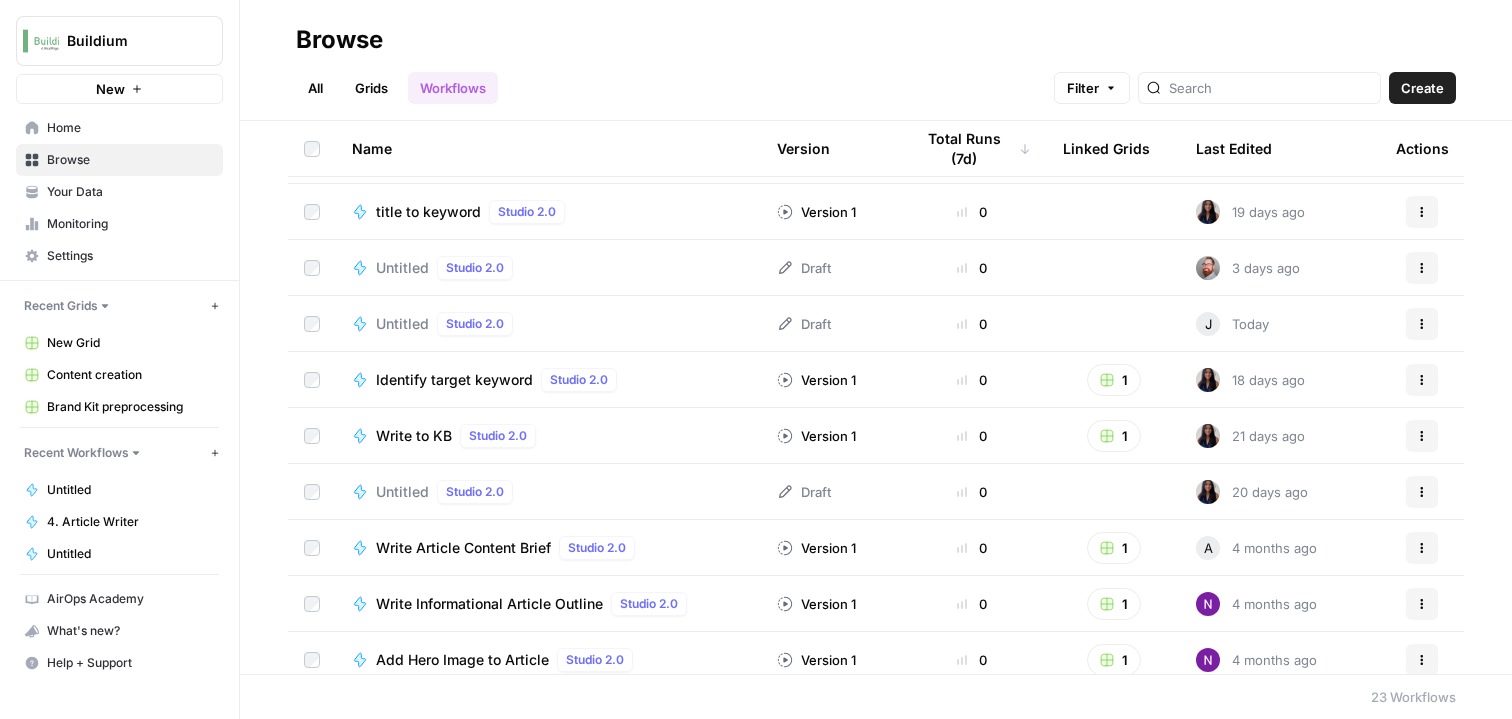 click on "Untitled" at bounding box center [402, 324] 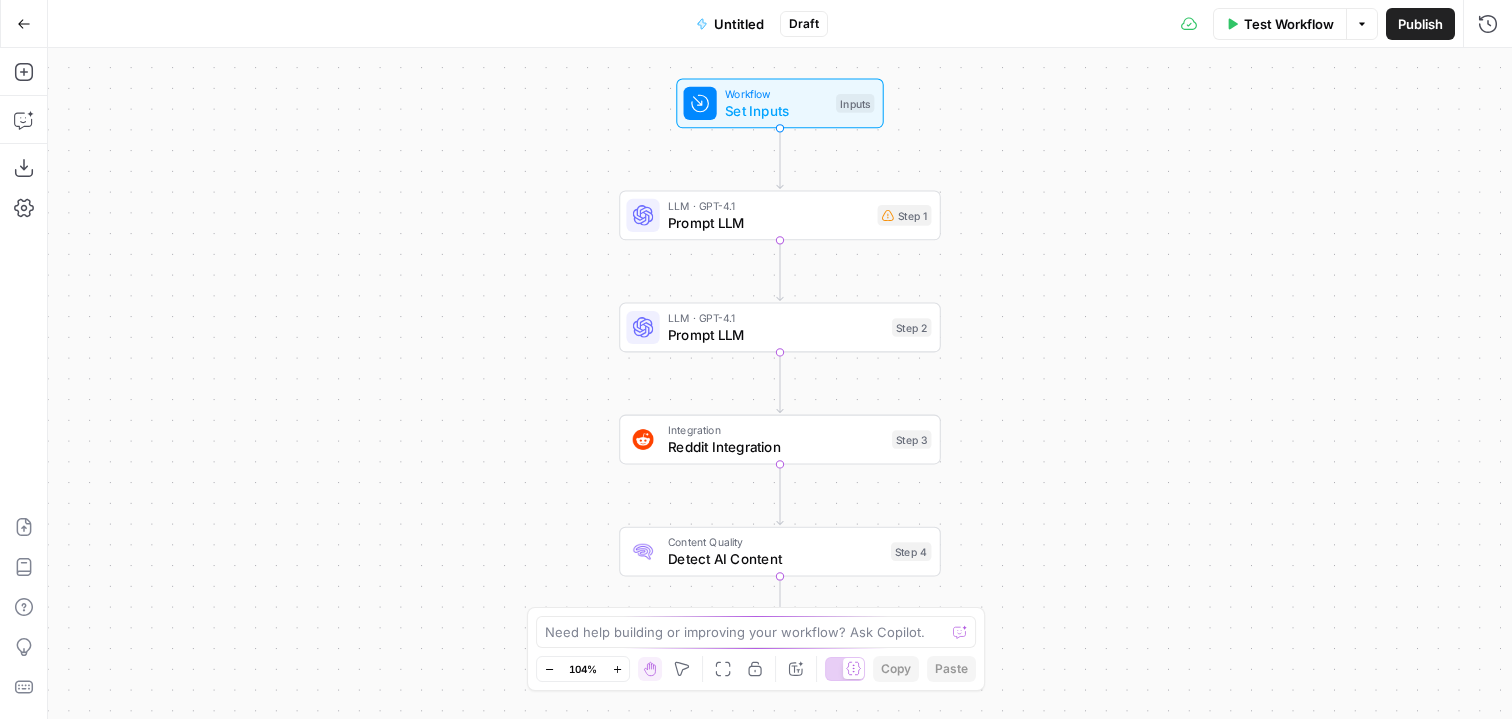 click 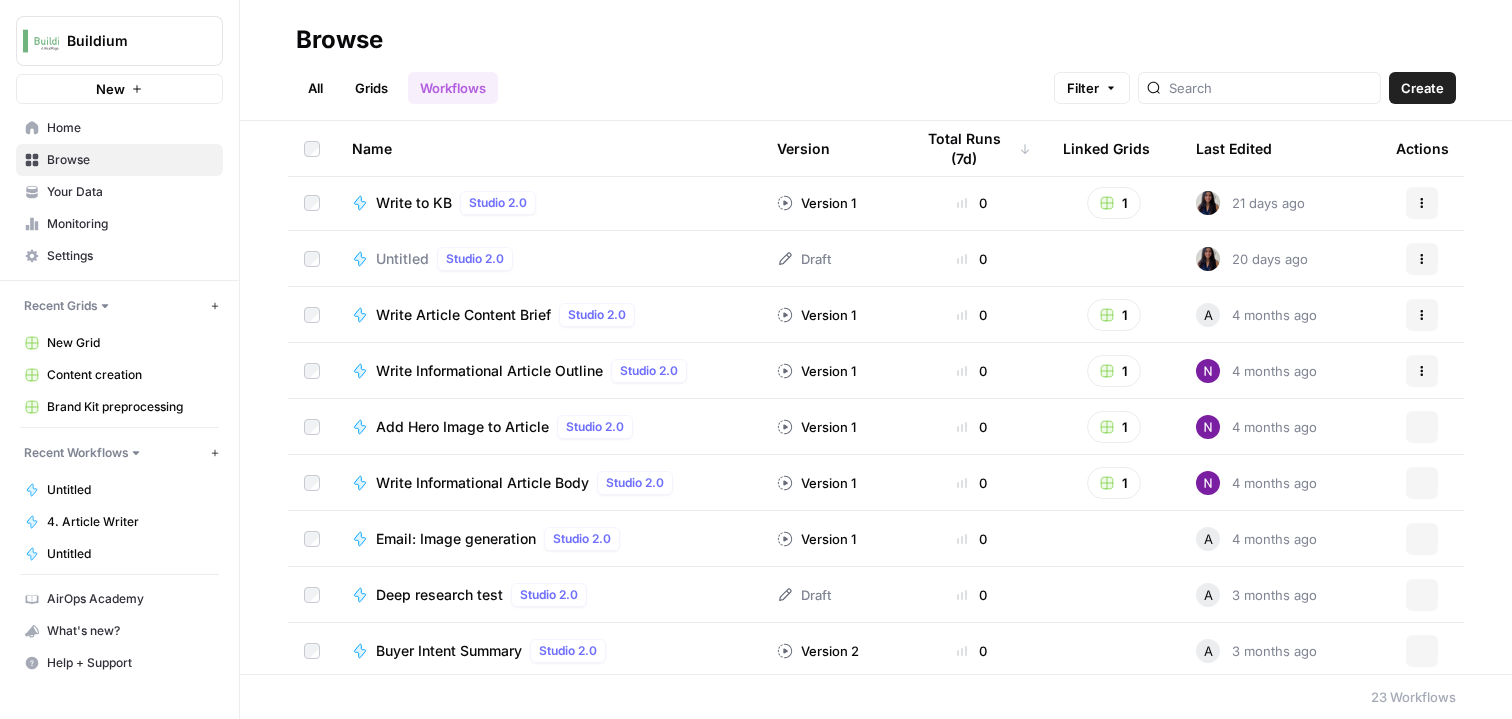 scroll, scrollTop: 791, scrollLeft: 0, axis: vertical 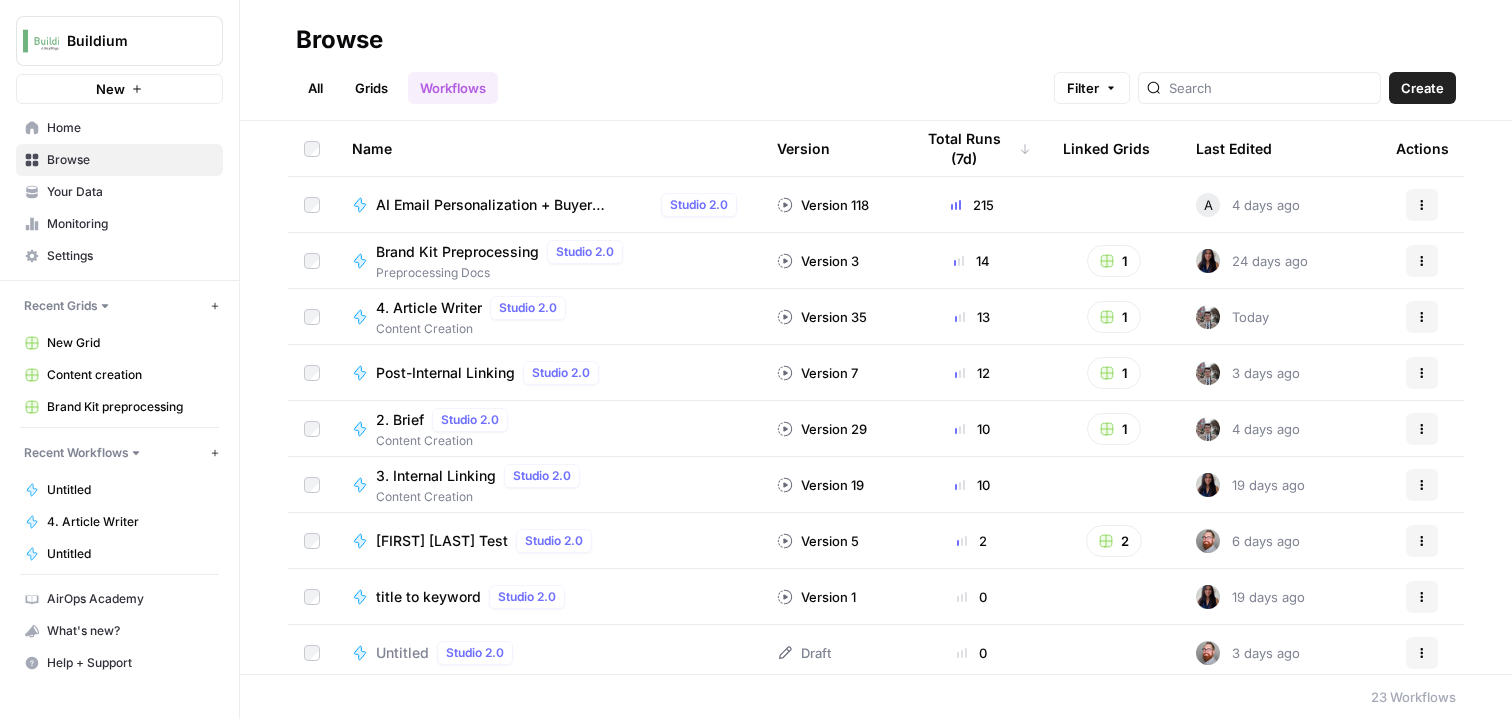 click on "2. Brief Studio 2.0 Content Creation" at bounding box center (548, 429) 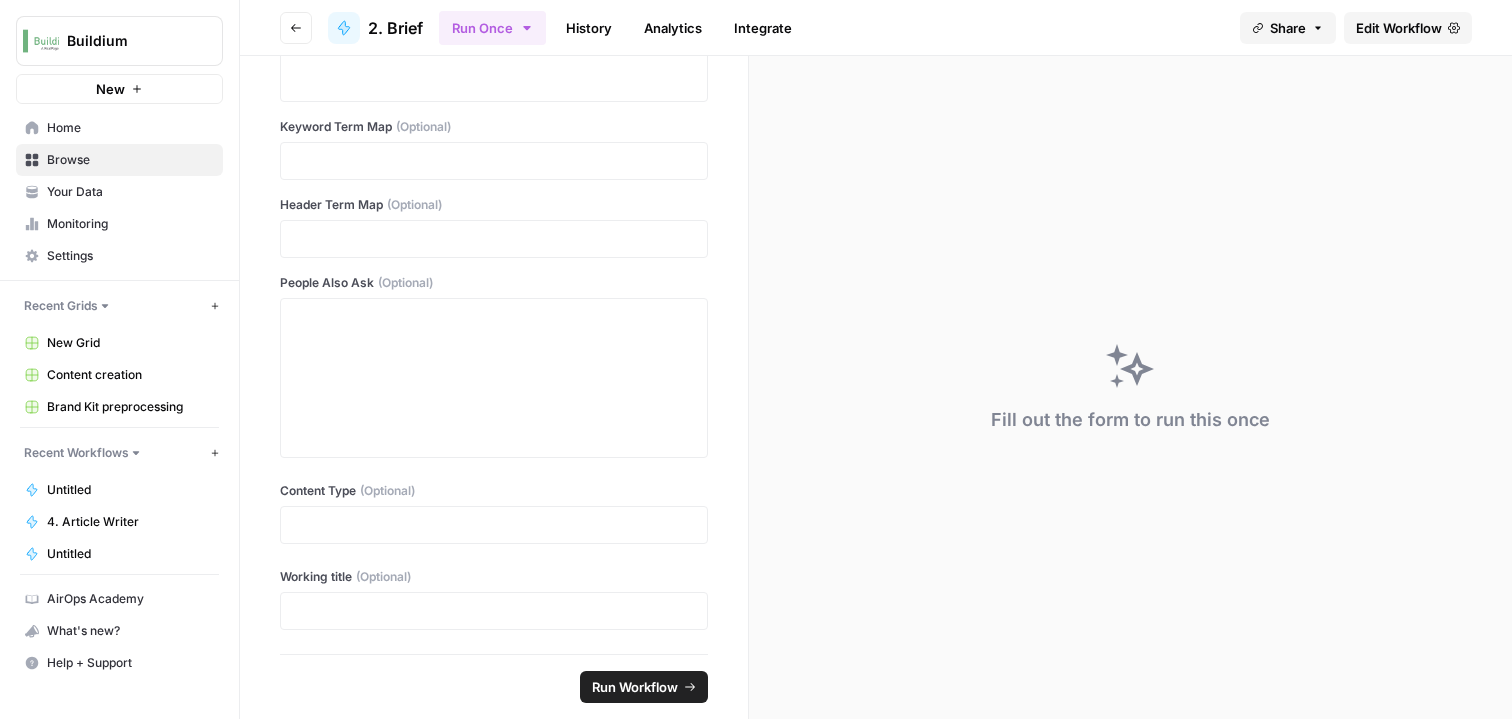 scroll, scrollTop: 0, scrollLeft: 0, axis: both 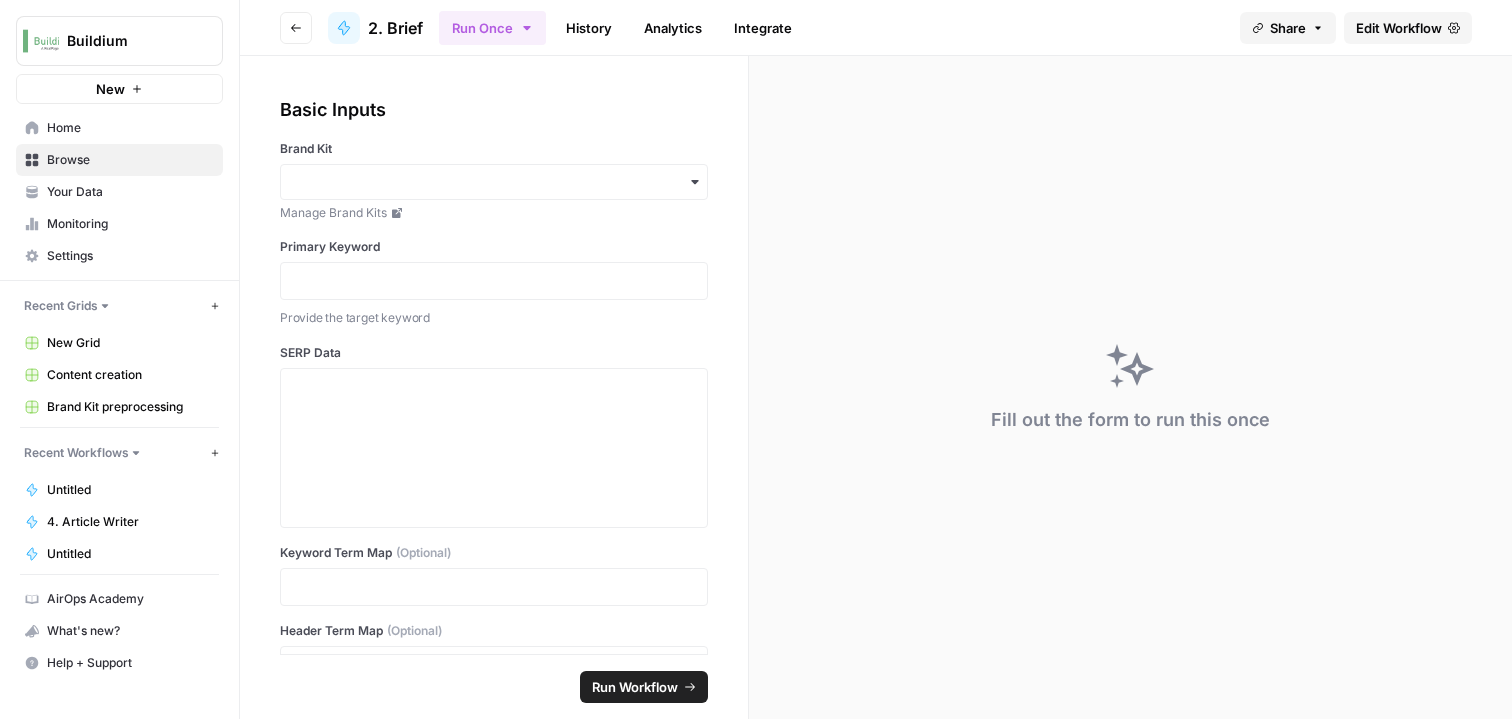 click on "Edit Workflow" at bounding box center (1399, 28) 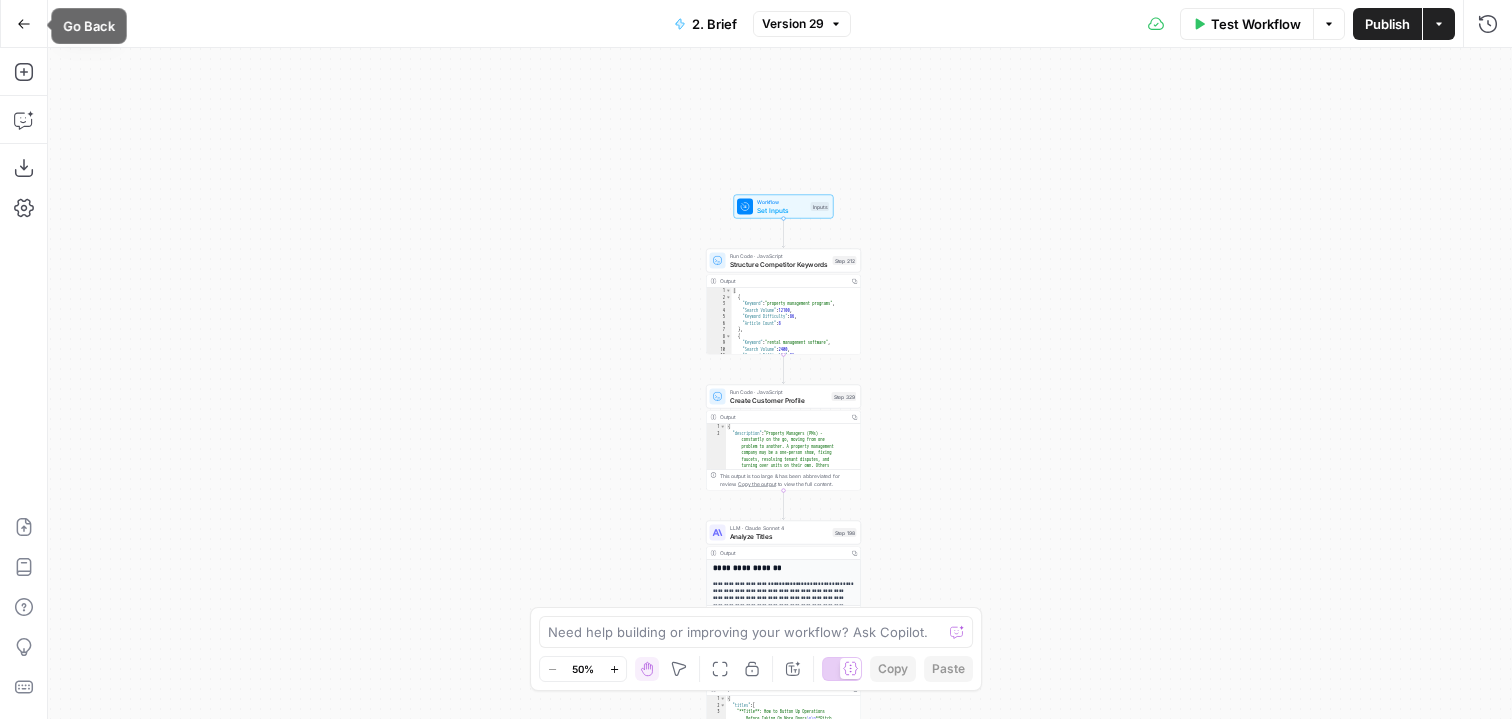 click 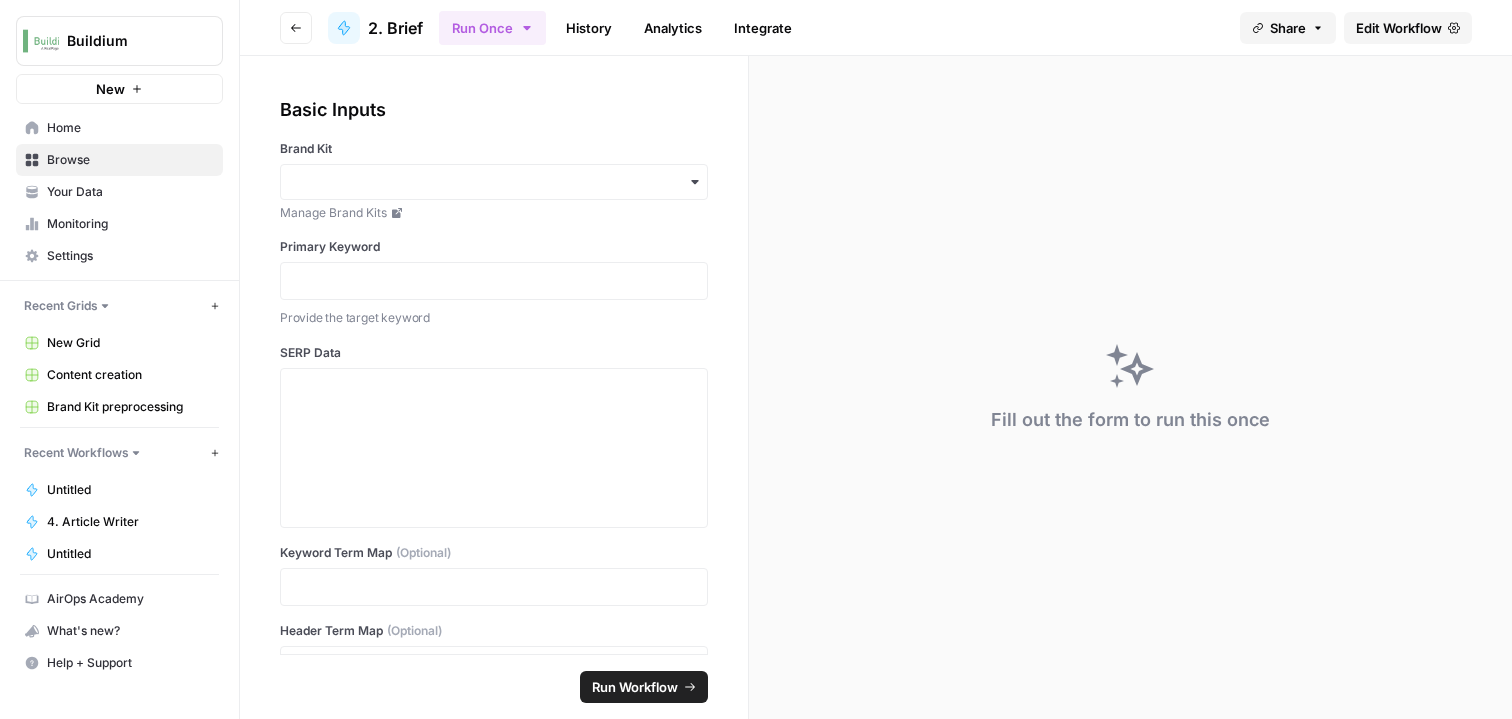 click on "Edit Workflow" at bounding box center [1399, 28] 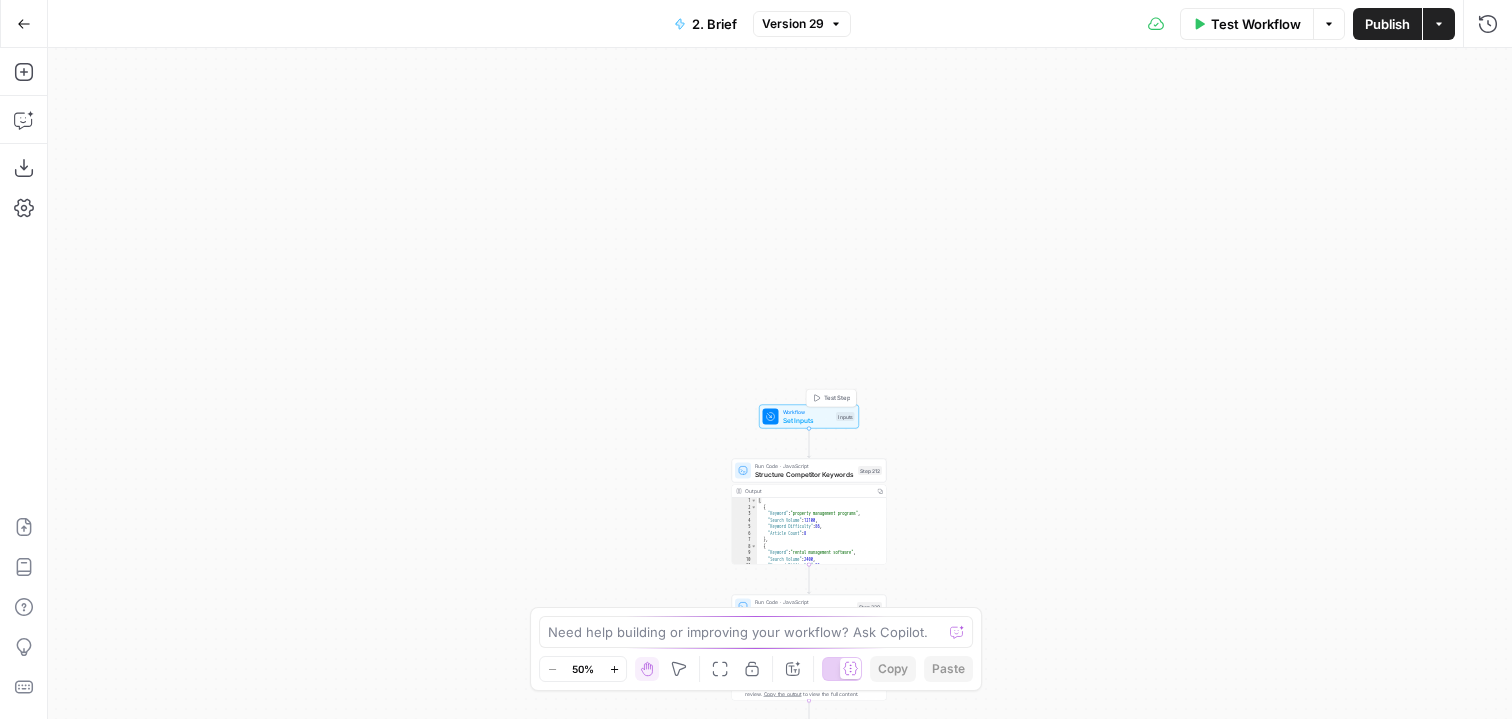 click on "Workflow Set Inputs Inputs Test Step" at bounding box center [809, 416] 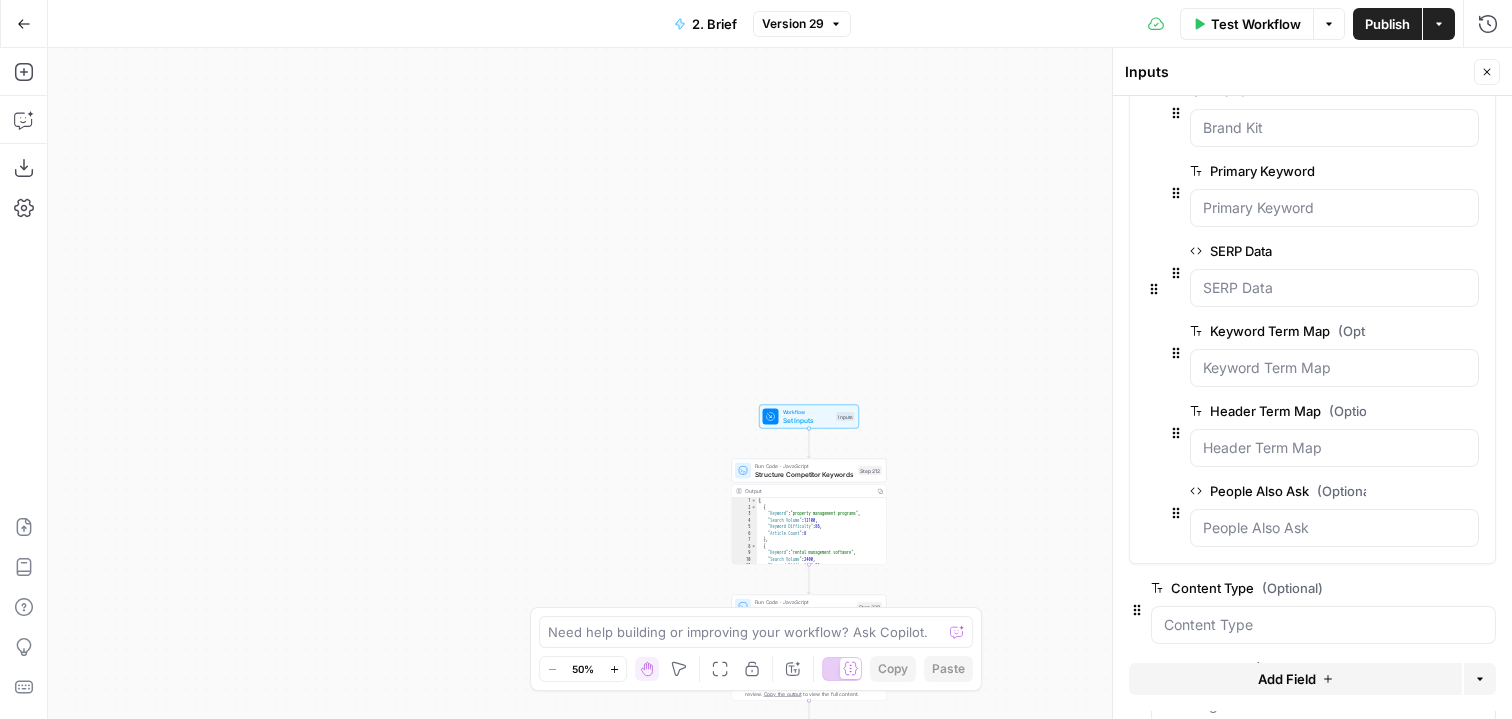 scroll, scrollTop: 114, scrollLeft: 0, axis: vertical 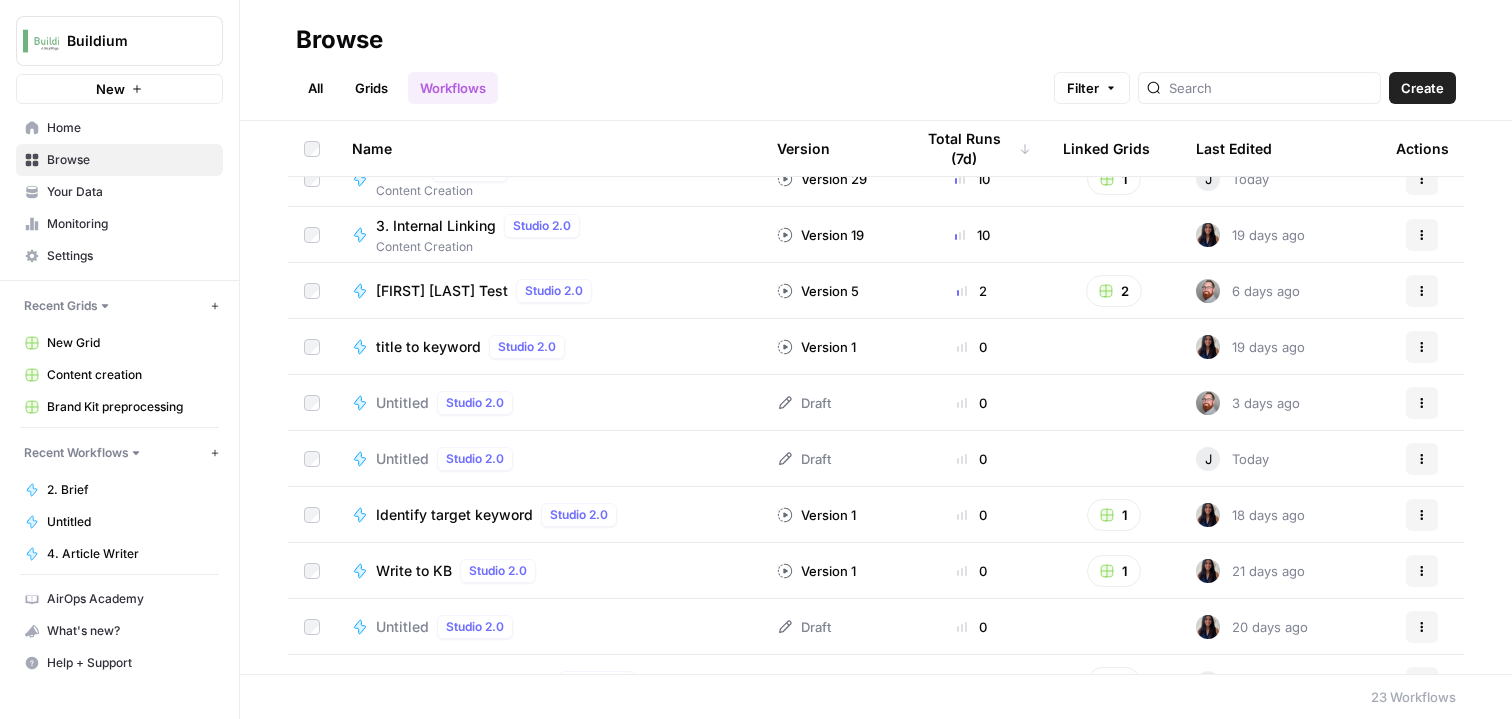 click on "Identify target keyword" at bounding box center (454, 515) 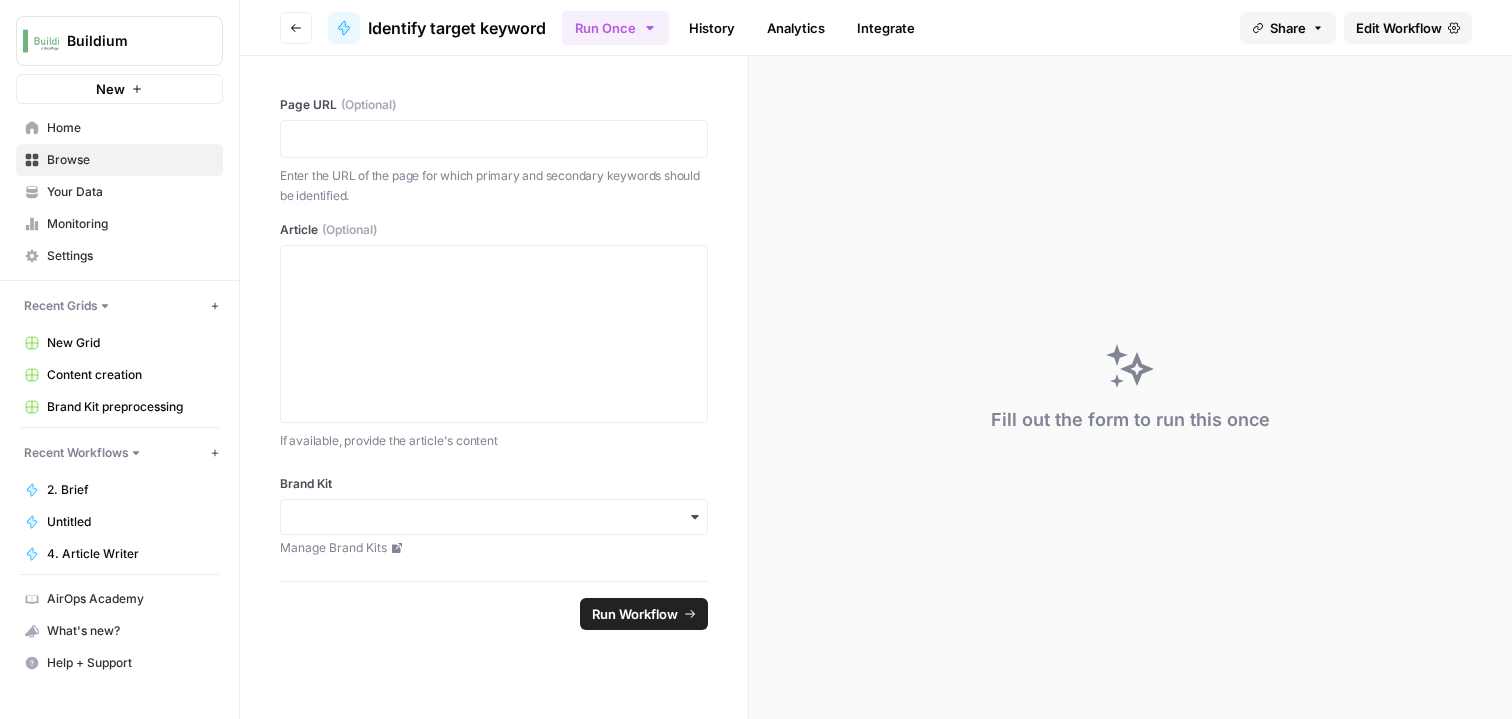 click on "Edit Workflow" at bounding box center (1399, 28) 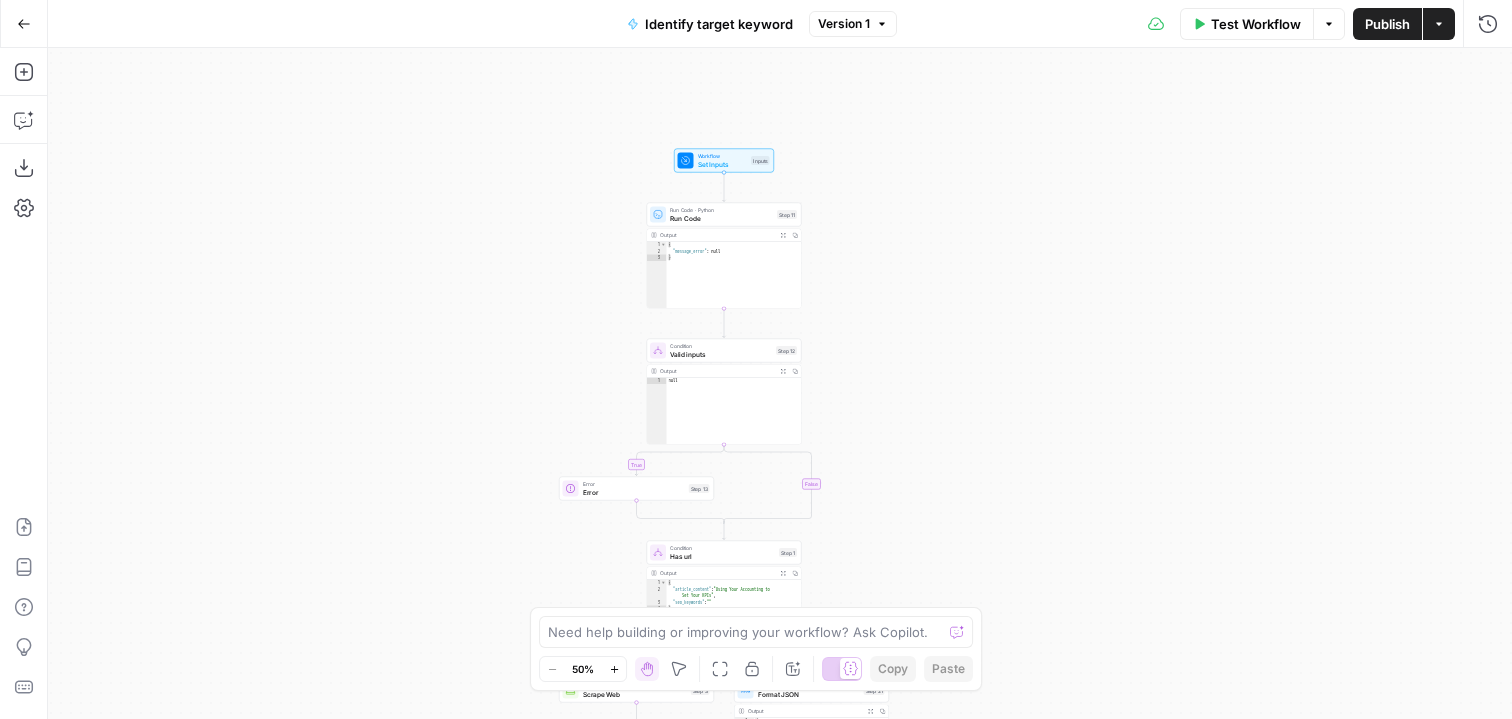 click 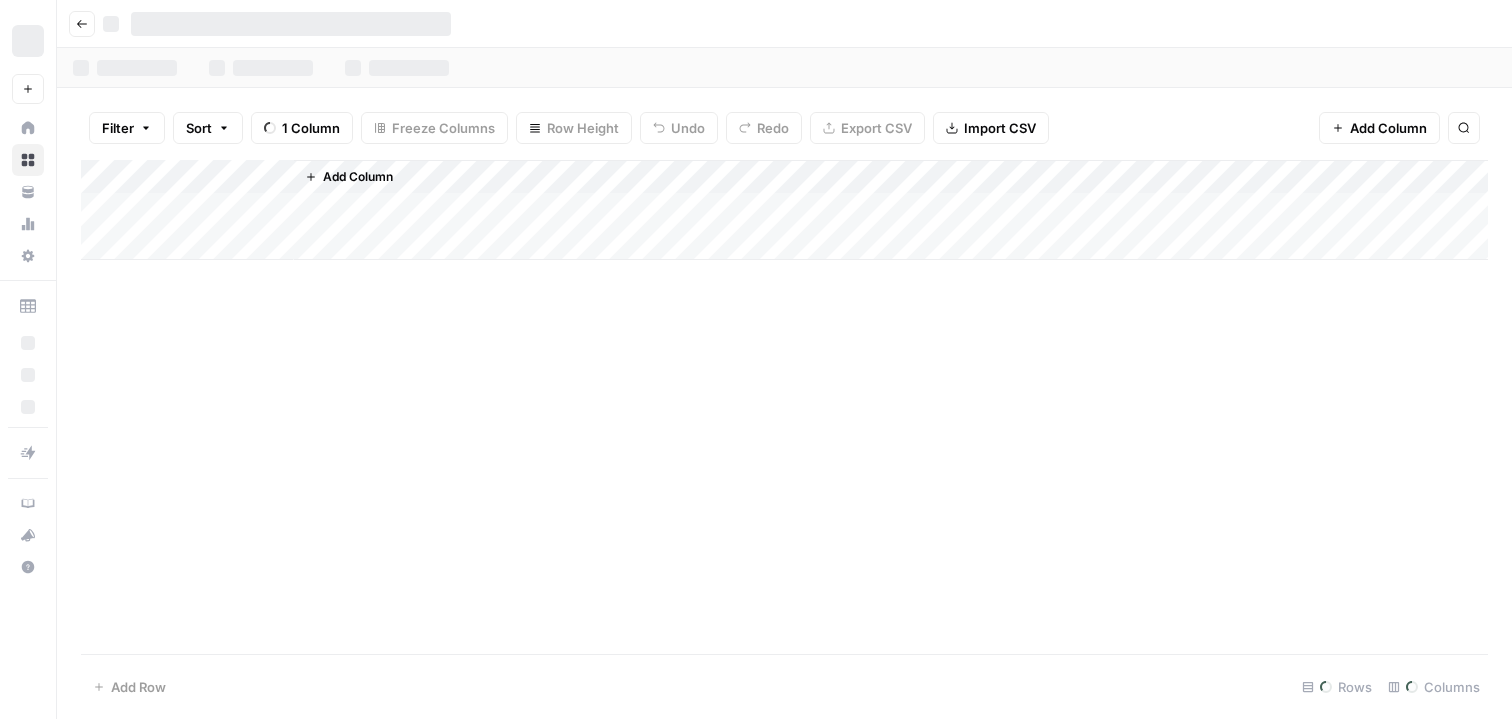 scroll, scrollTop: 0, scrollLeft: 0, axis: both 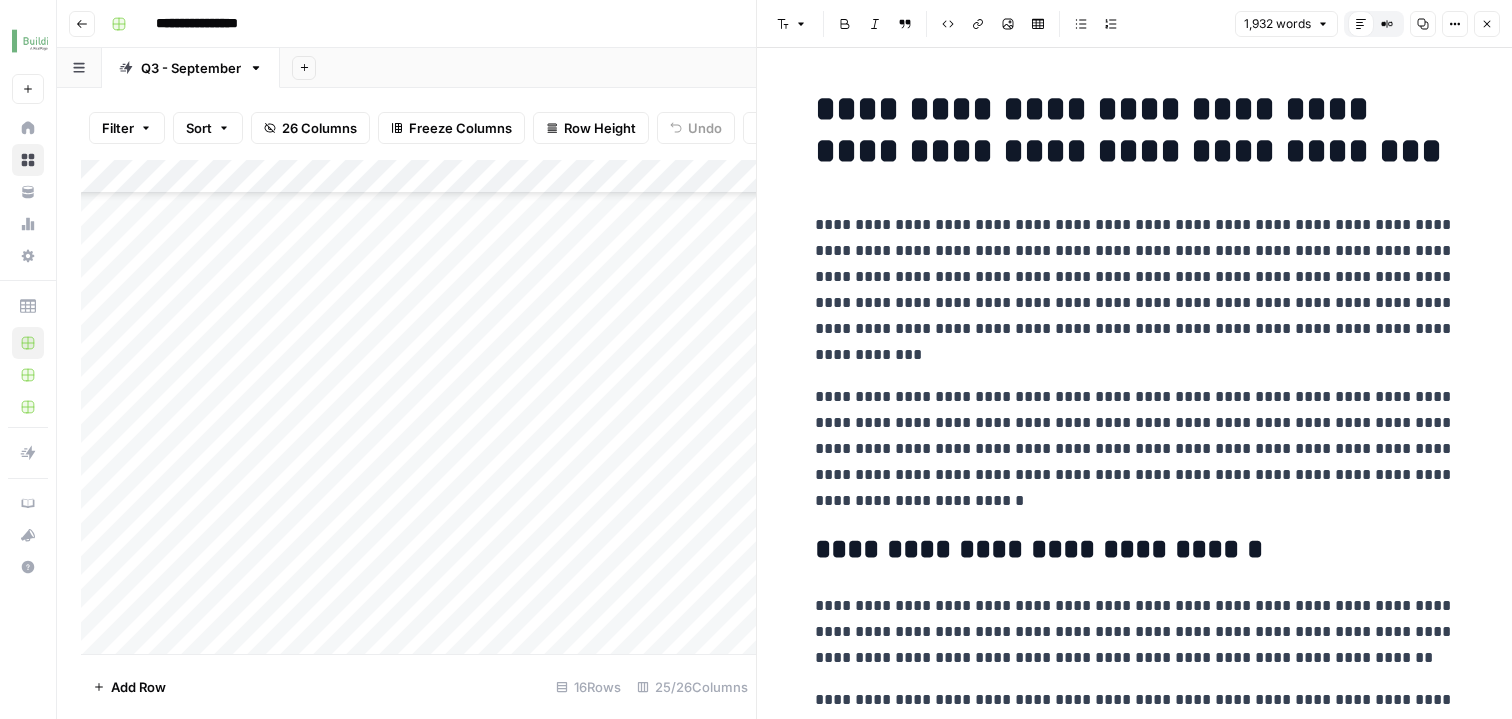 click 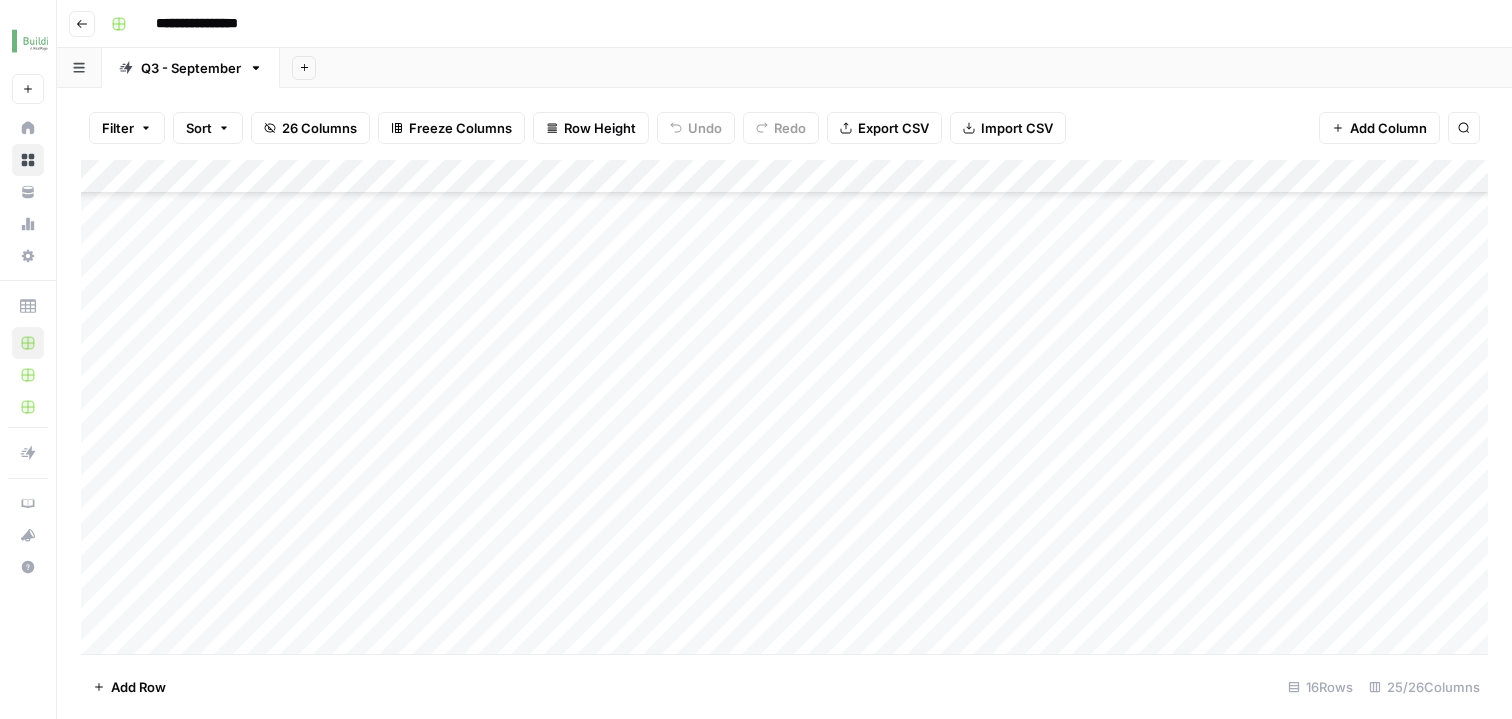 scroll, scrollTop: 397, scrollLeft: 0, axis: vertical 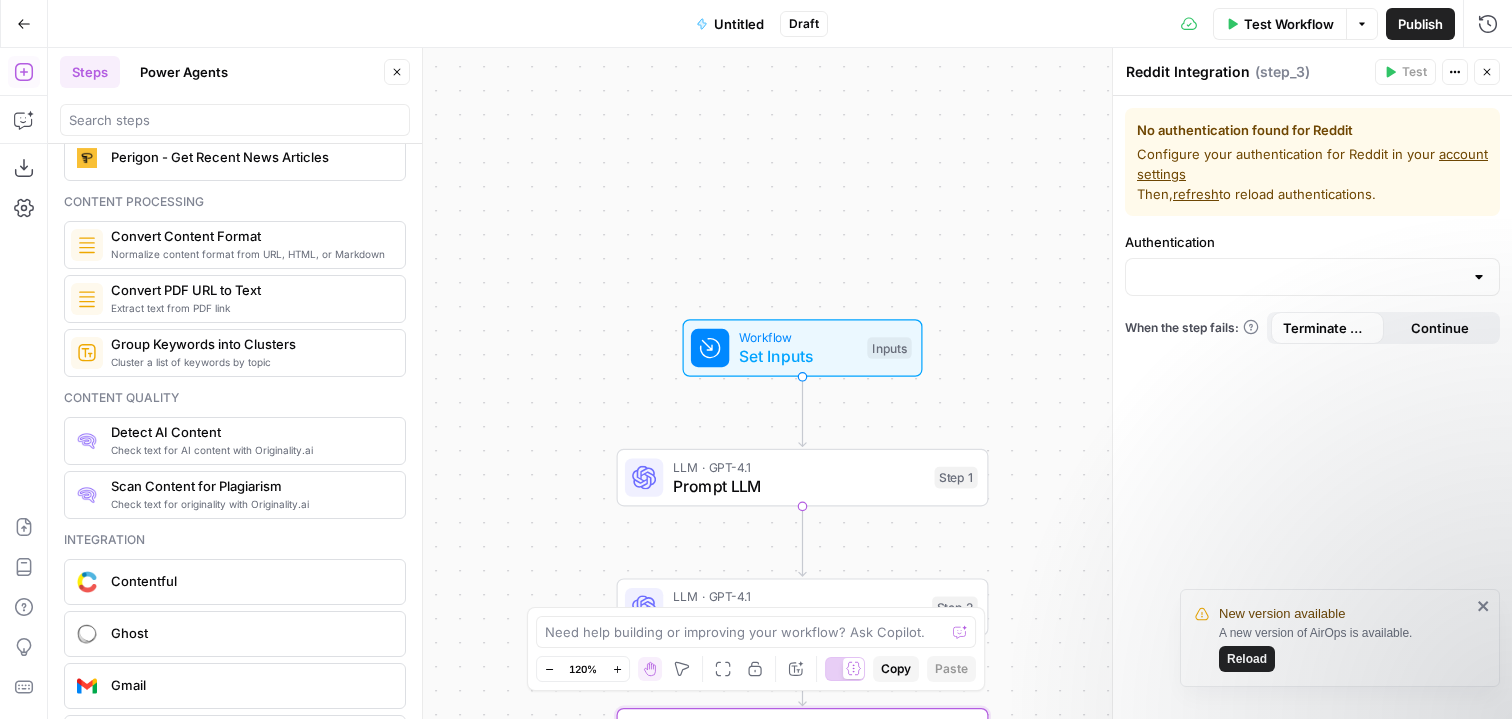 click on "Detect AI Content" at bounding box center (250, 432) 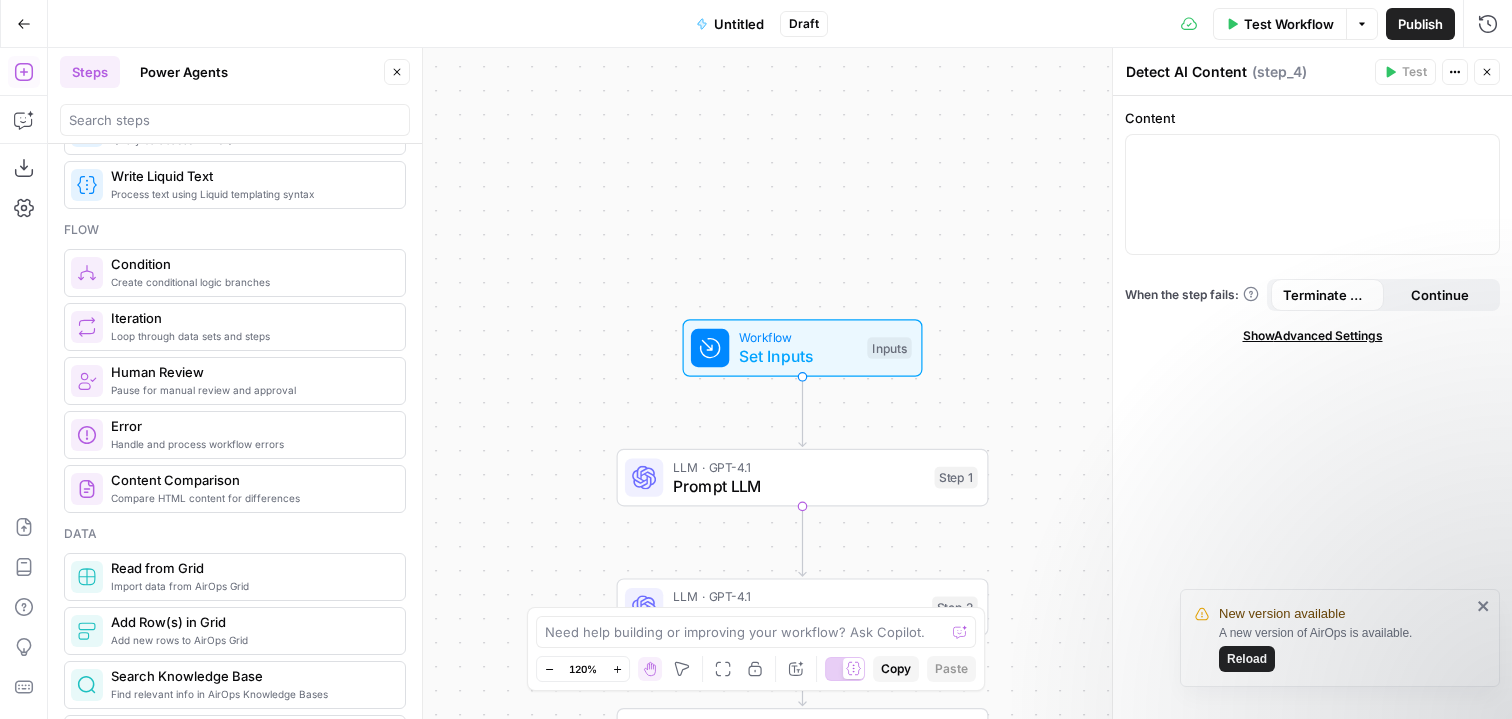 scroll, scrollTop: 546, scrollLeft: 0, axis: vertical 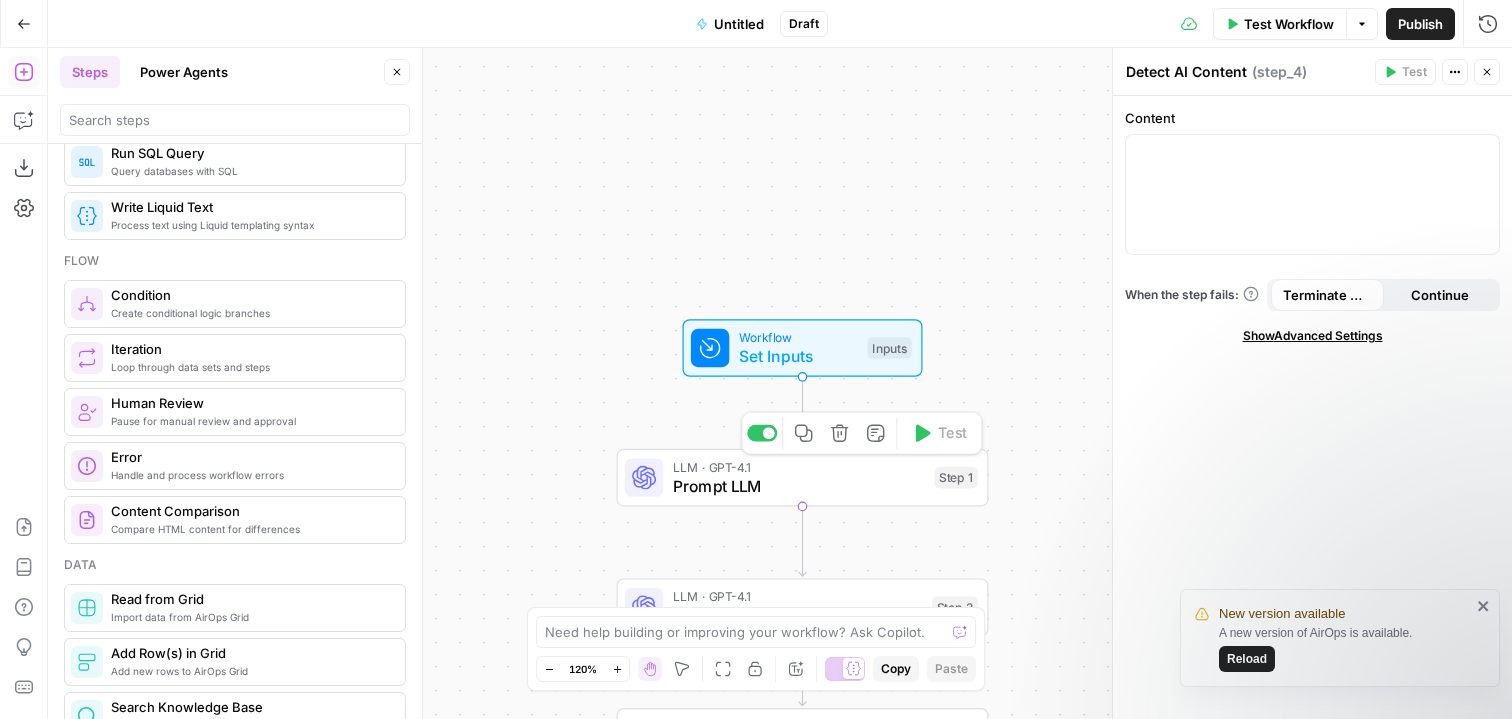 click on "Prompt LLM" at bounding box center [799, 486] 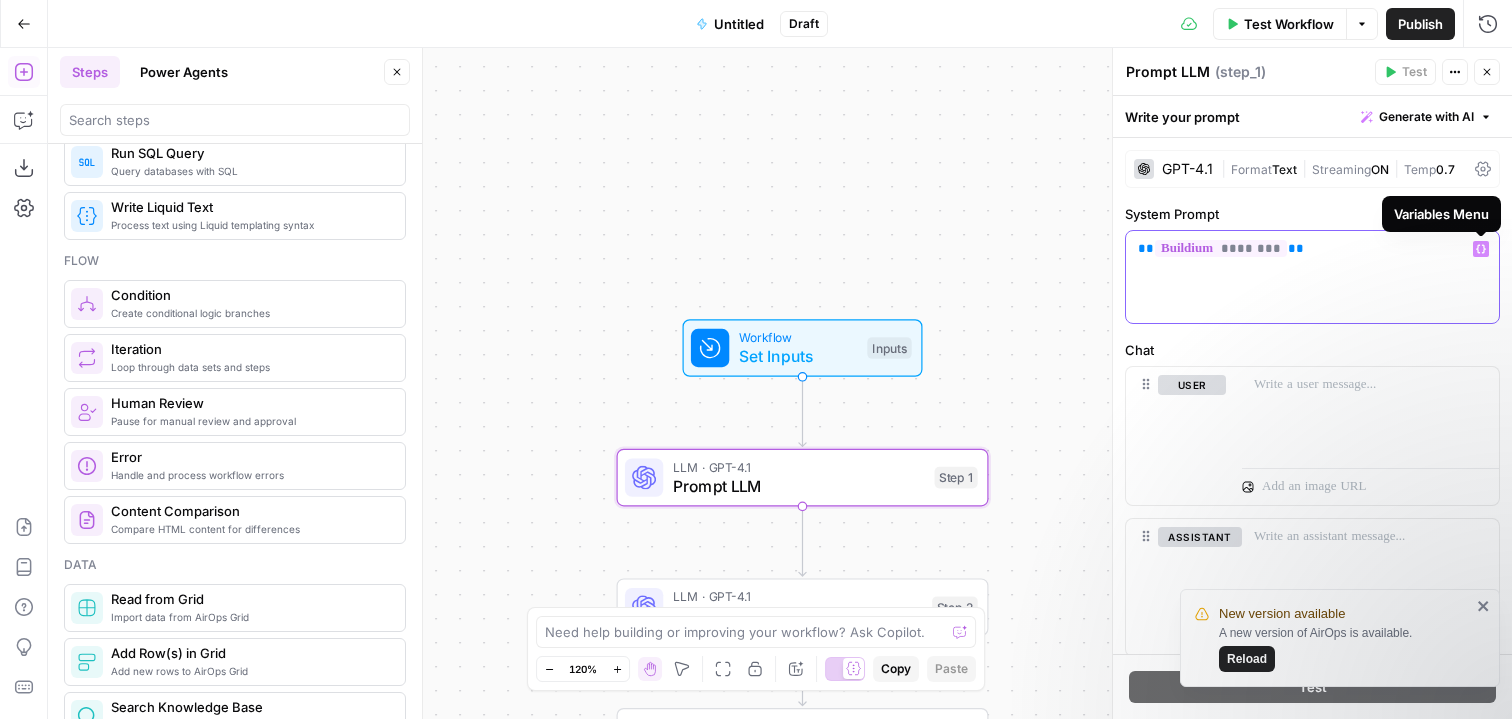 click 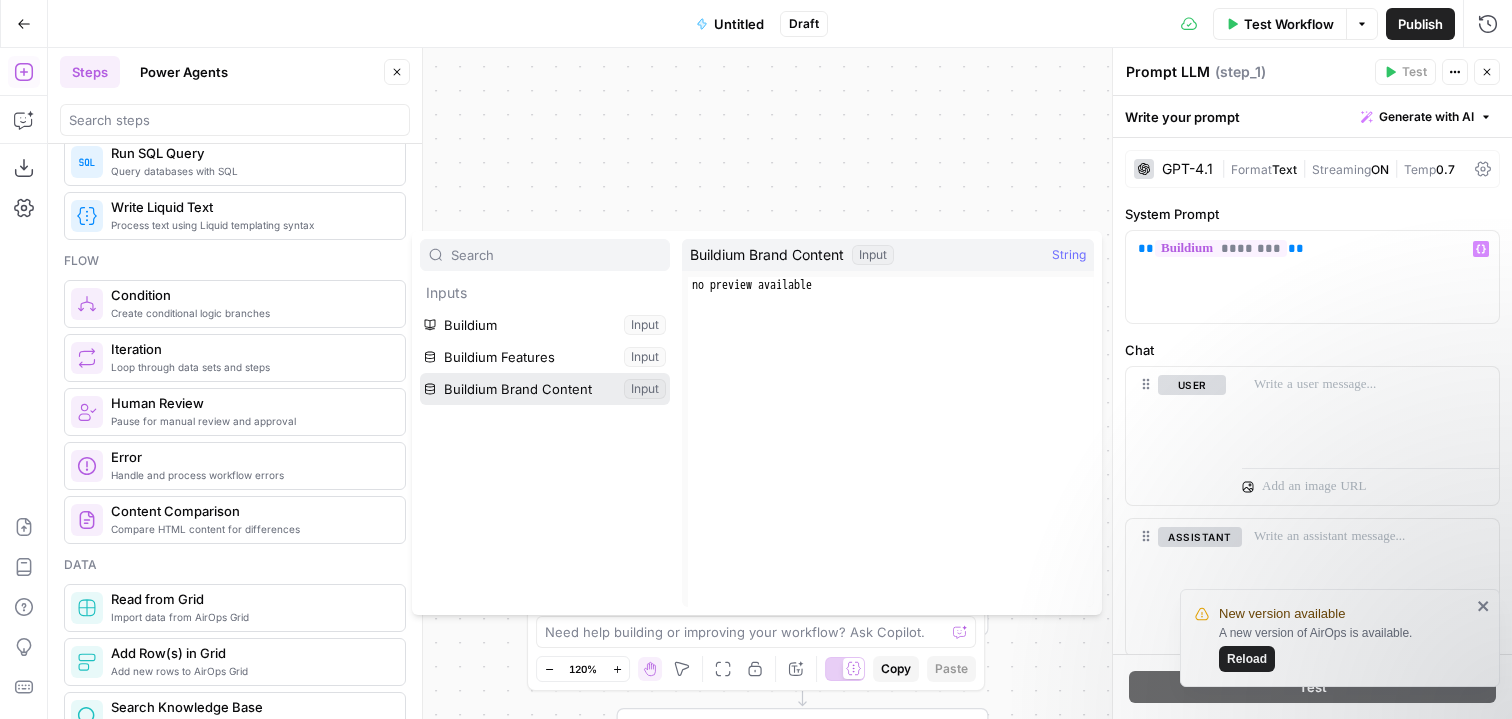 click at bounding box center [545, 389] 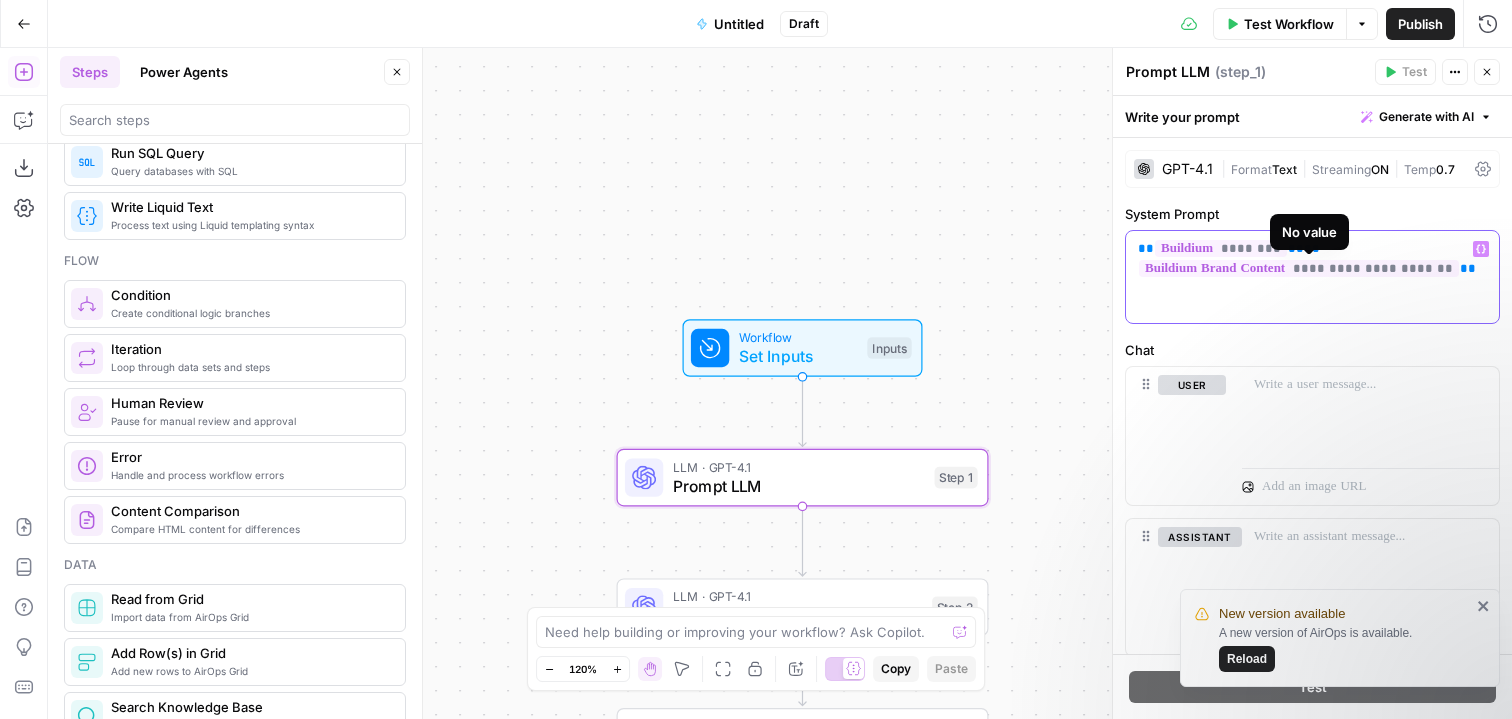 click on "**********" at bounding box center [1312, 277] 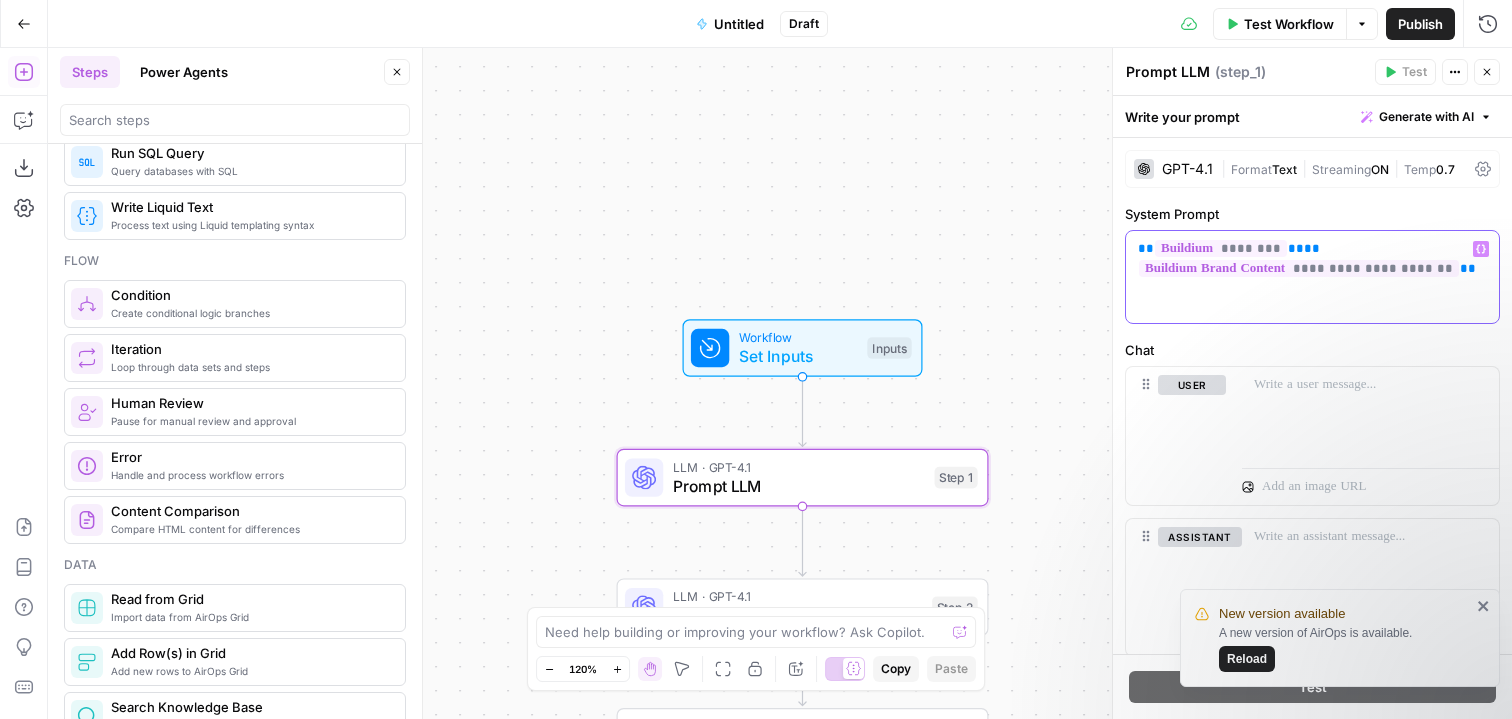 click on "**********" at bounding box center [1312, 259] 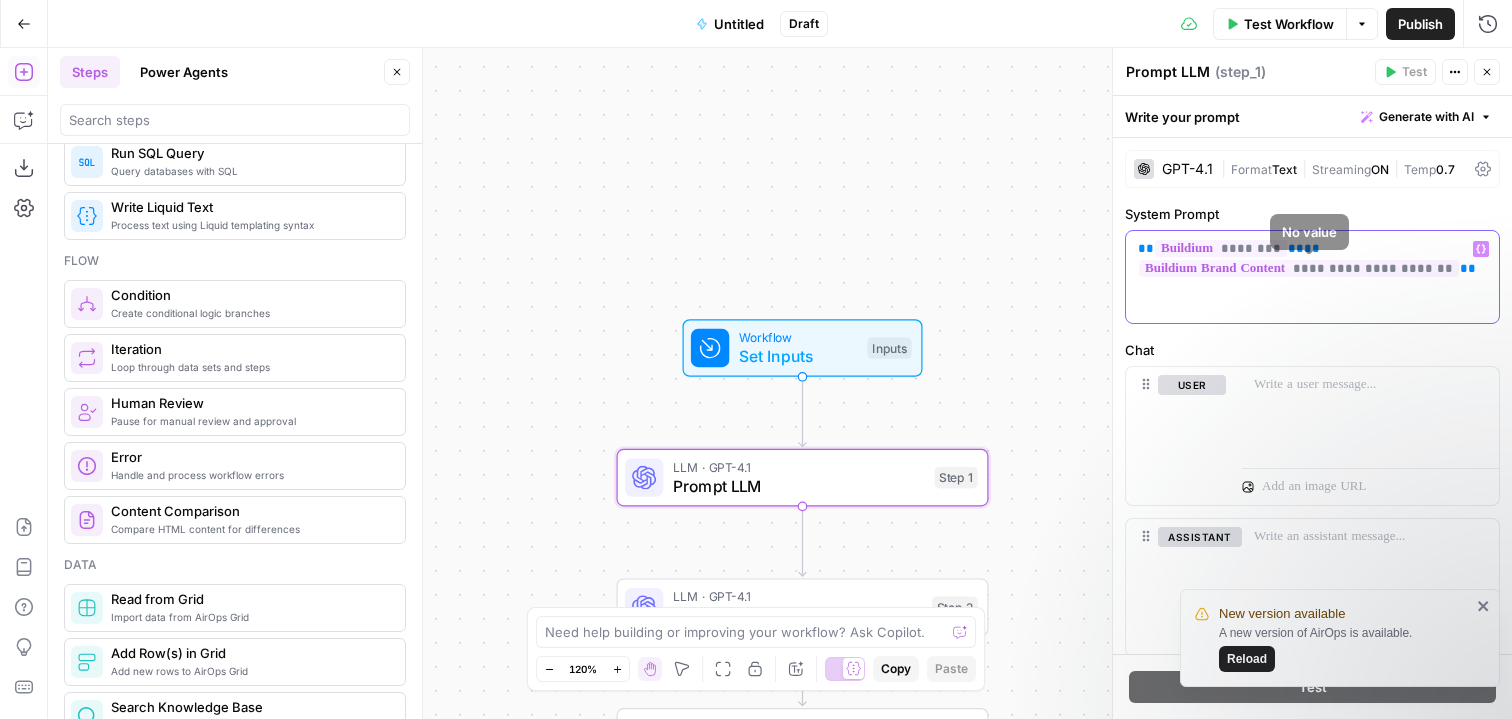 click on "**********" at bounding box center [1312, 277] 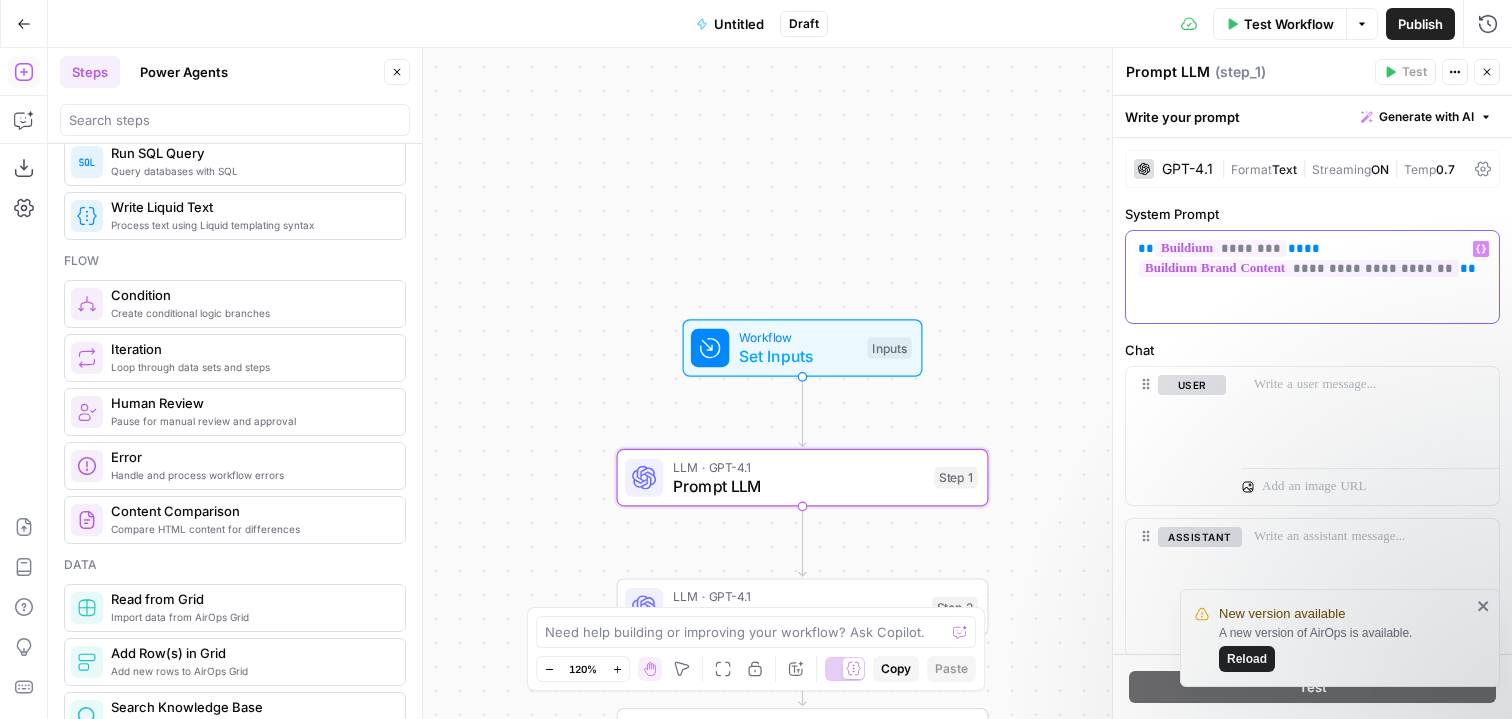 click on "**********" at bounding box center (1312, 259) 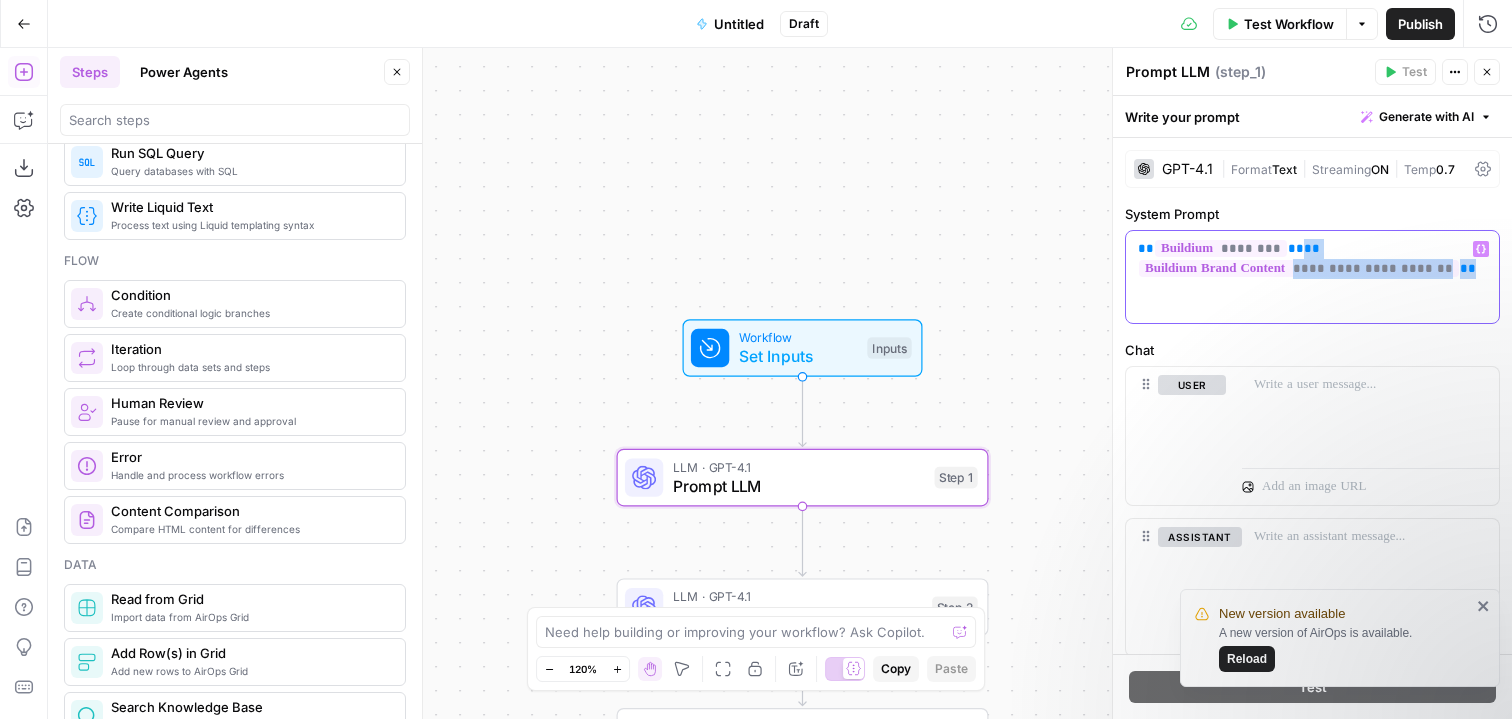 drag, startPoint x: 1483, startPoint y: 272, endPoint x: 1156, endPoint y: 265, distance: 327.07492 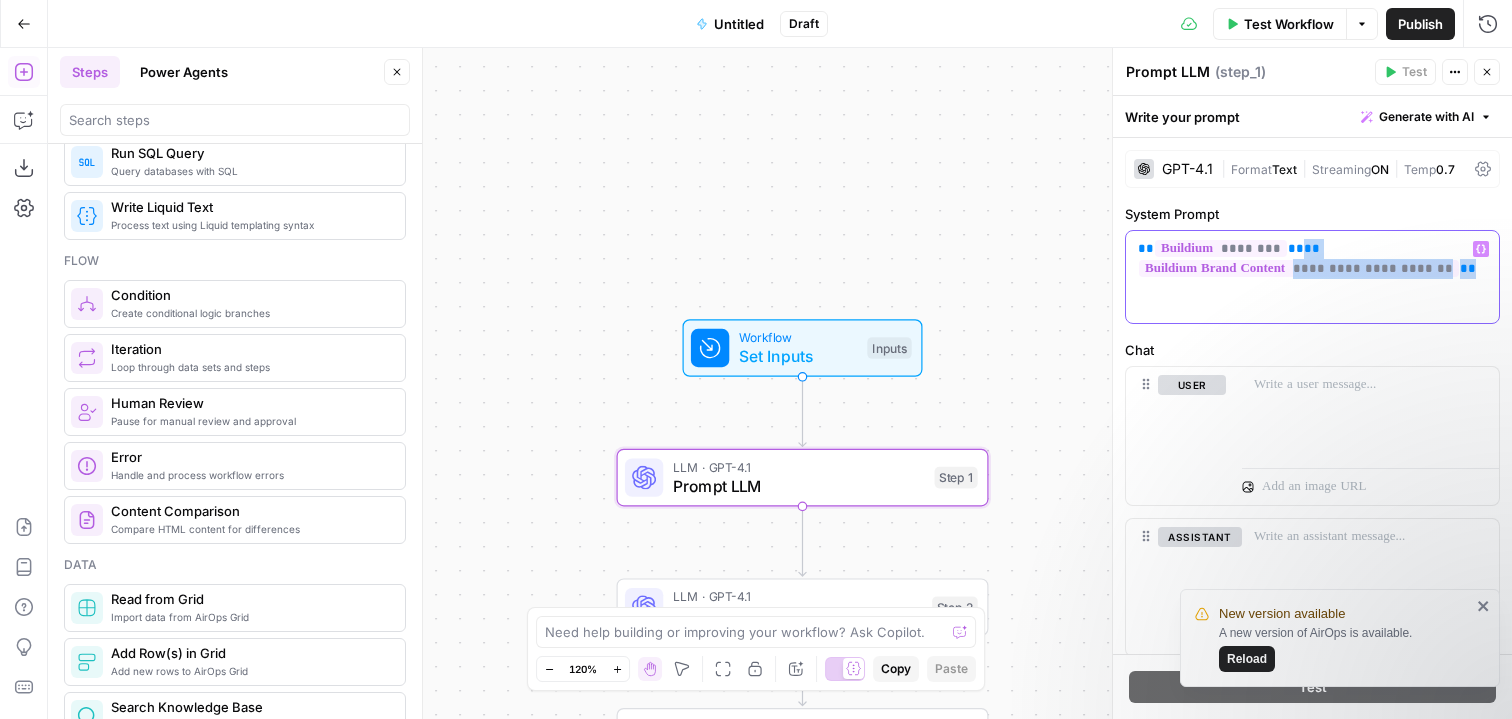 click on "**********" at bounding box center [1312, 259] 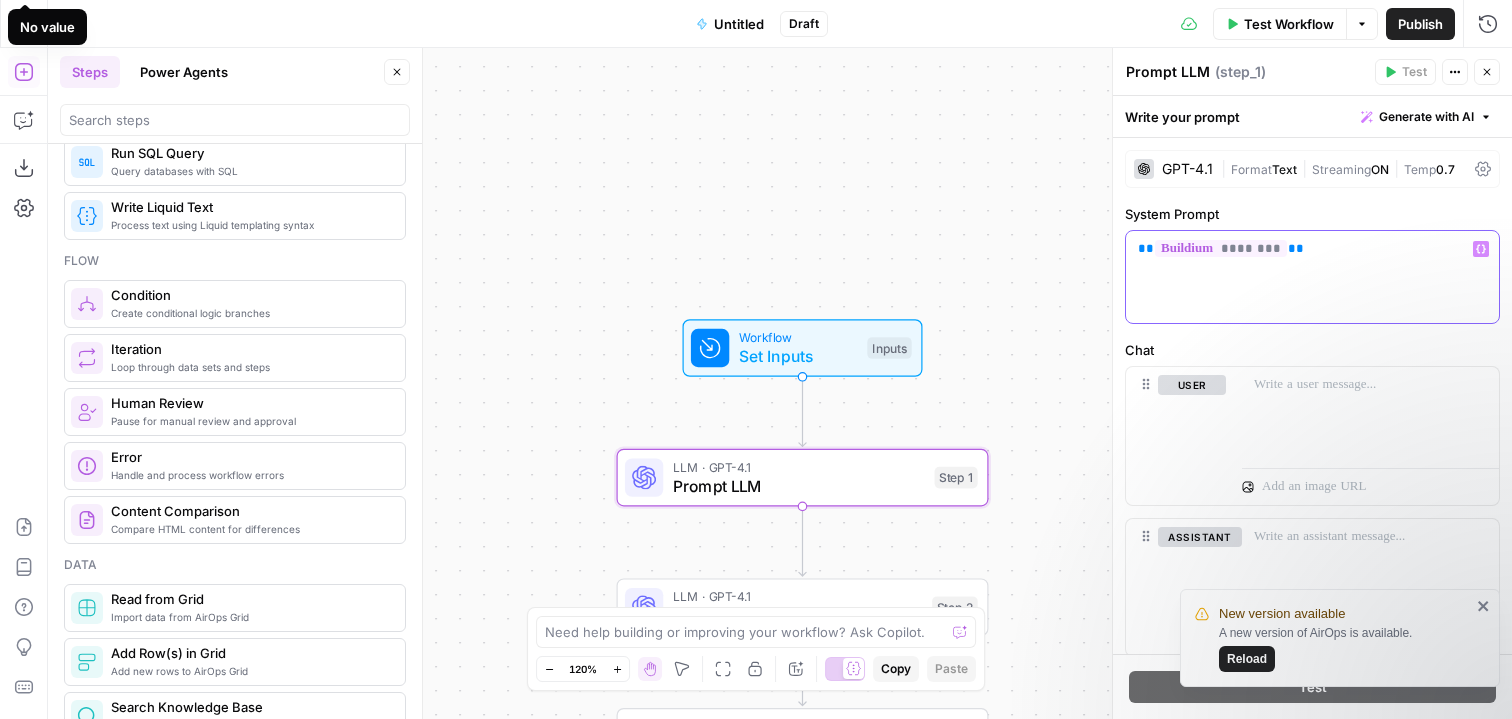 click on "** ******** **" at bounding box center [1312, 249] 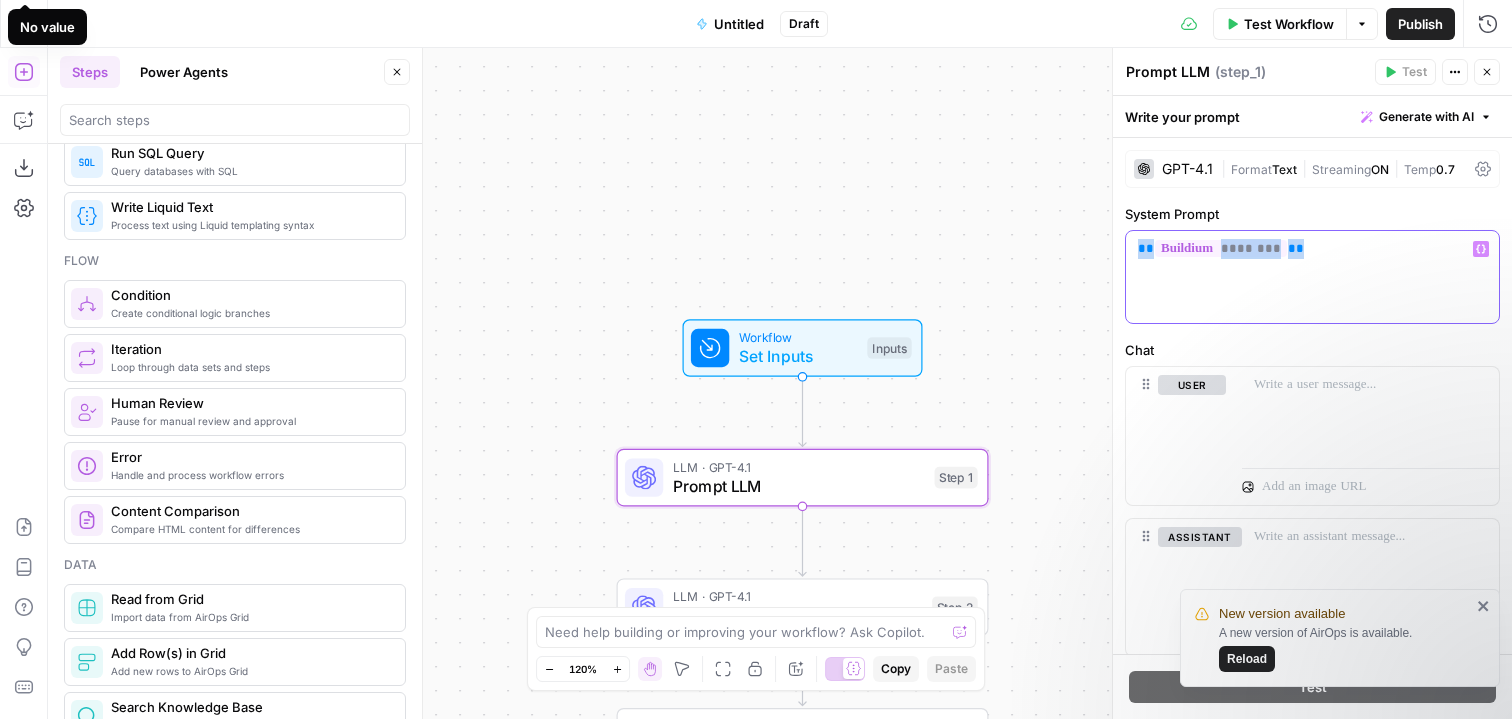 drag, startPoint x: 1320, startPoint y: 251, endPoint x: 1101, endPoint y: 246, distance: 219.05707 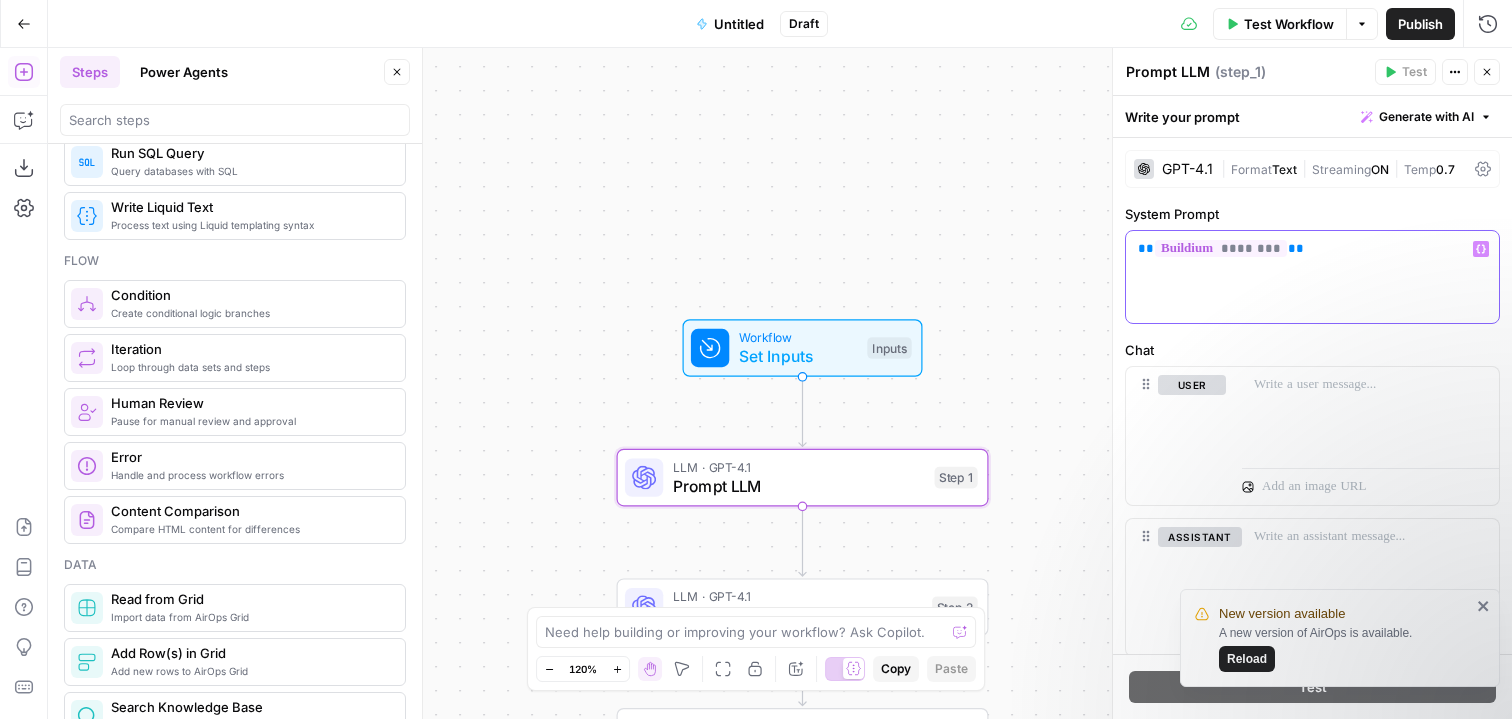 type 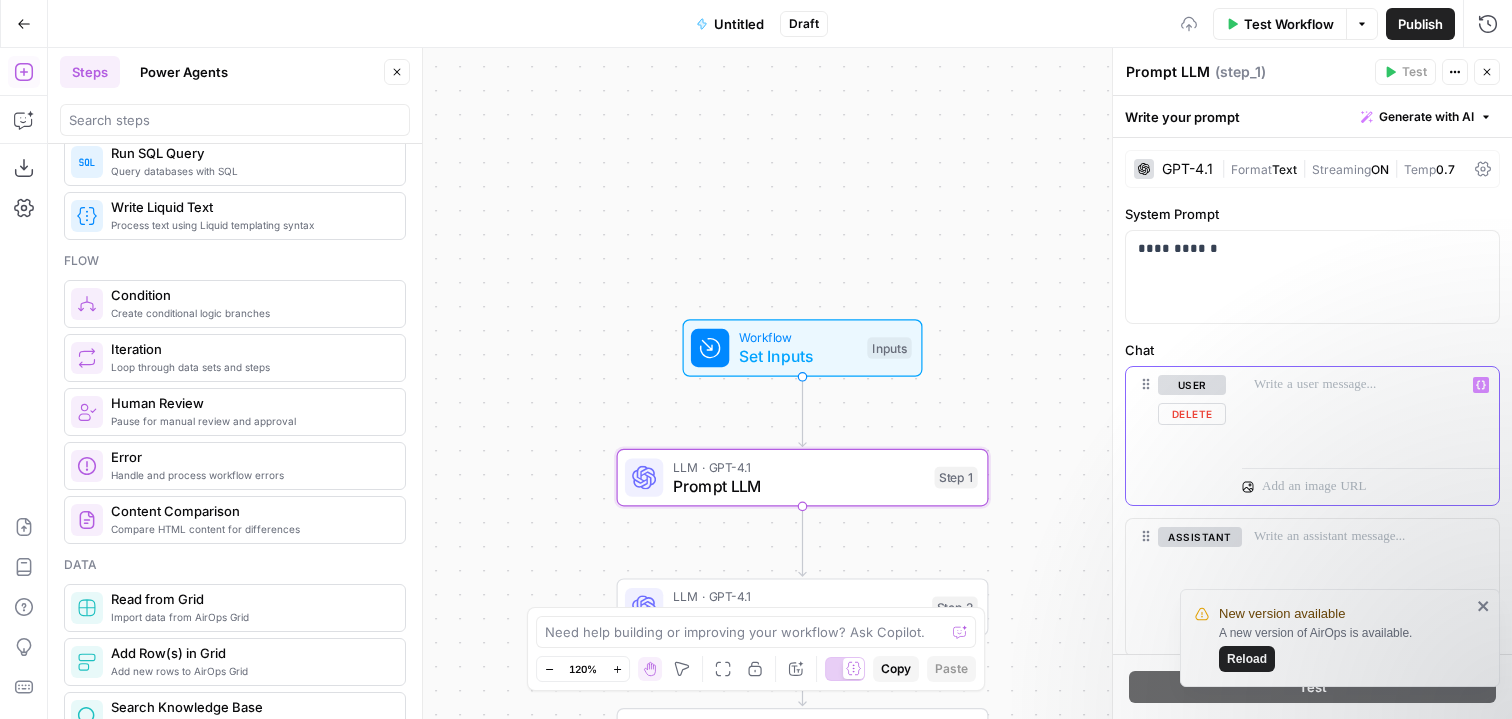 click at bounding box center [1370, 413] 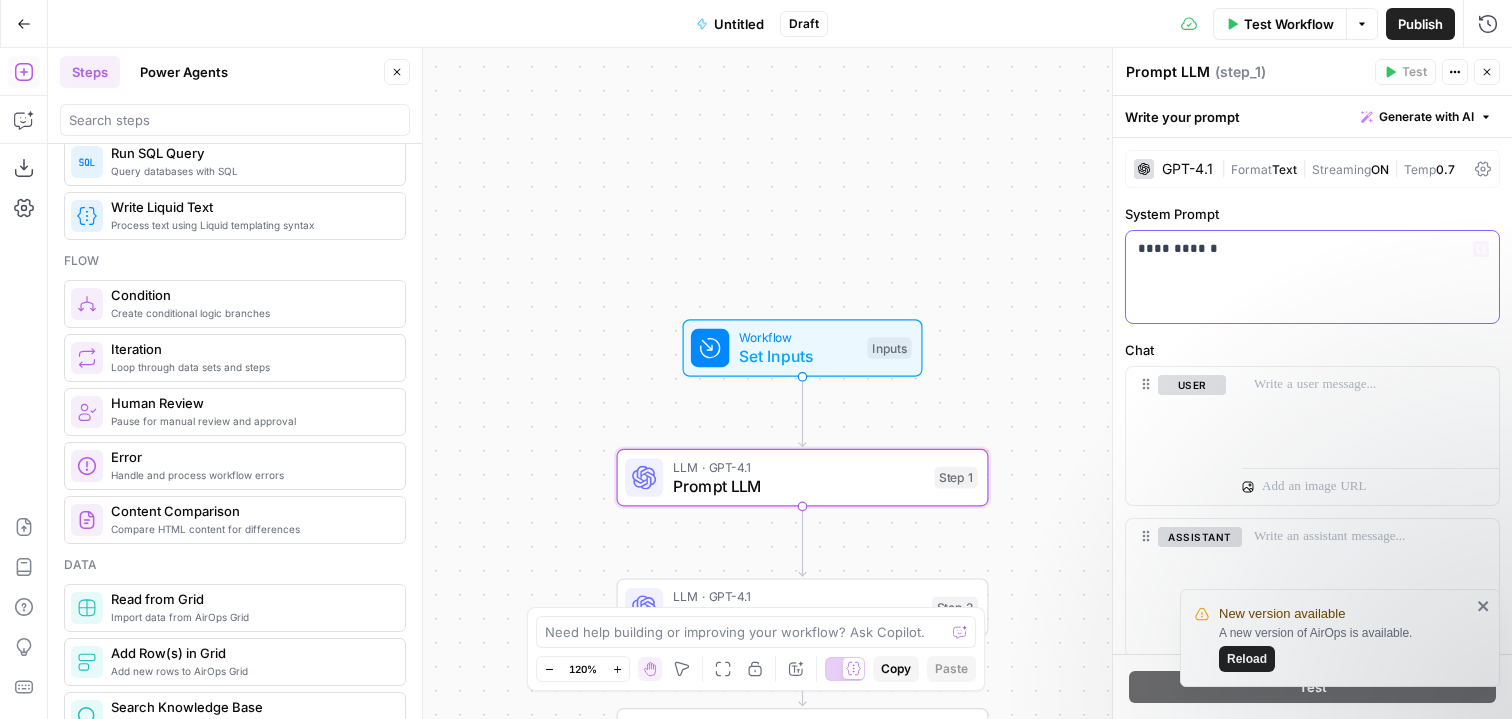 click on "**********" at bounding box center (1312, 249) 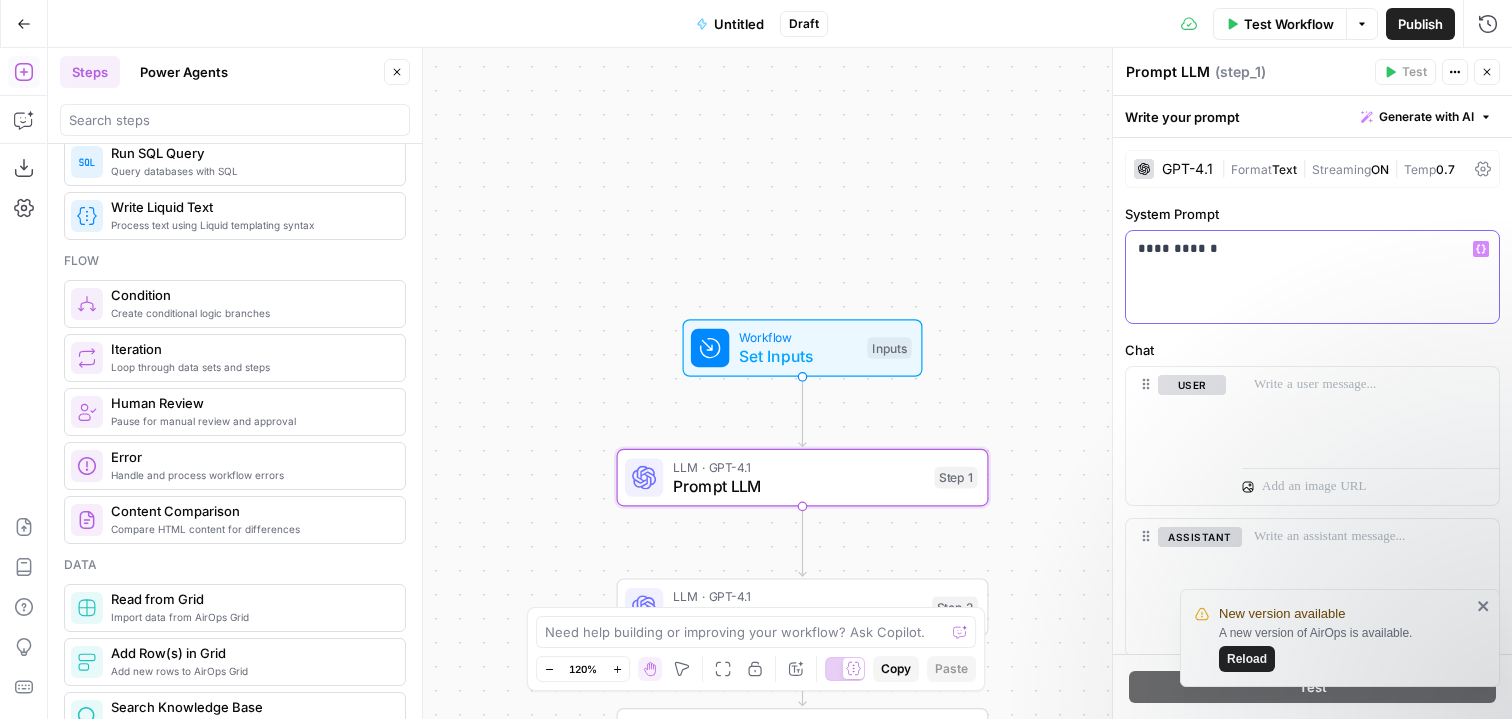 click 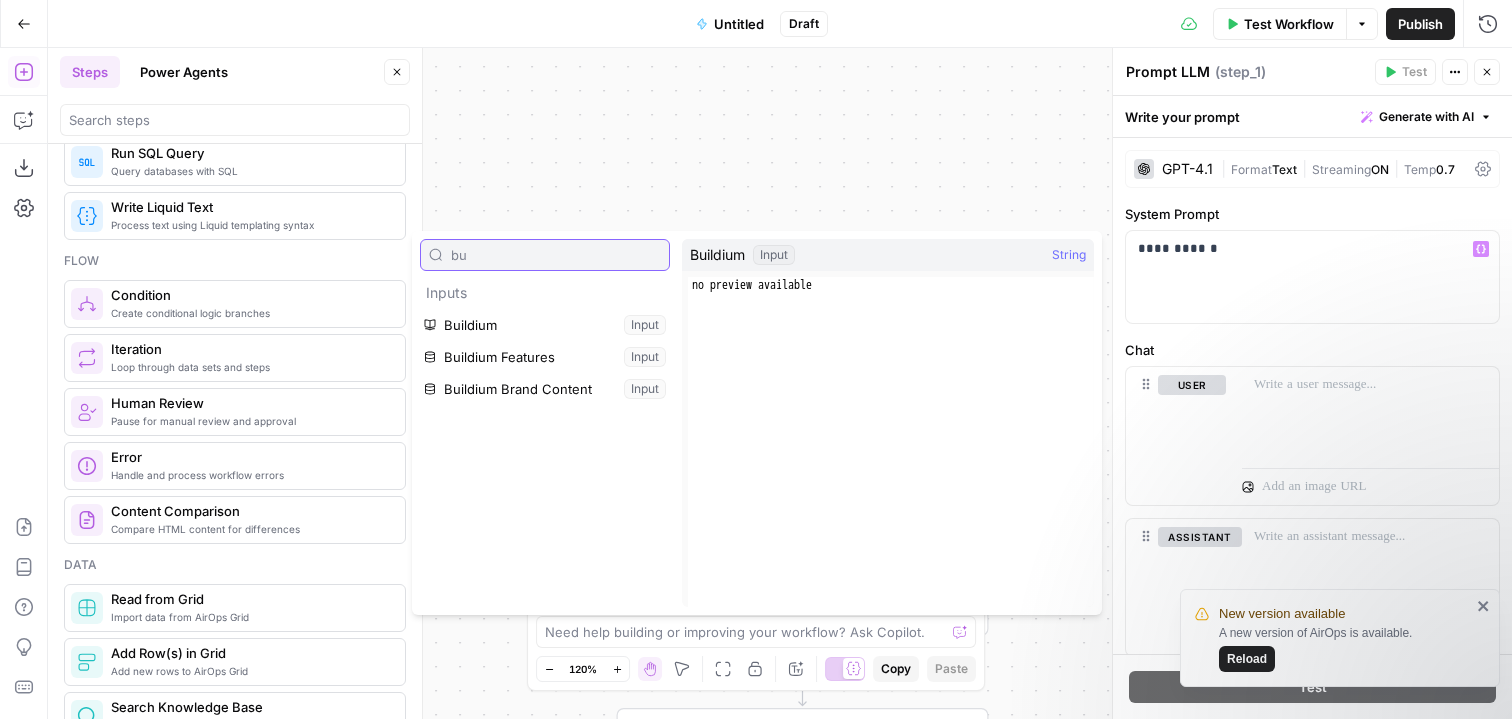 type on "b" 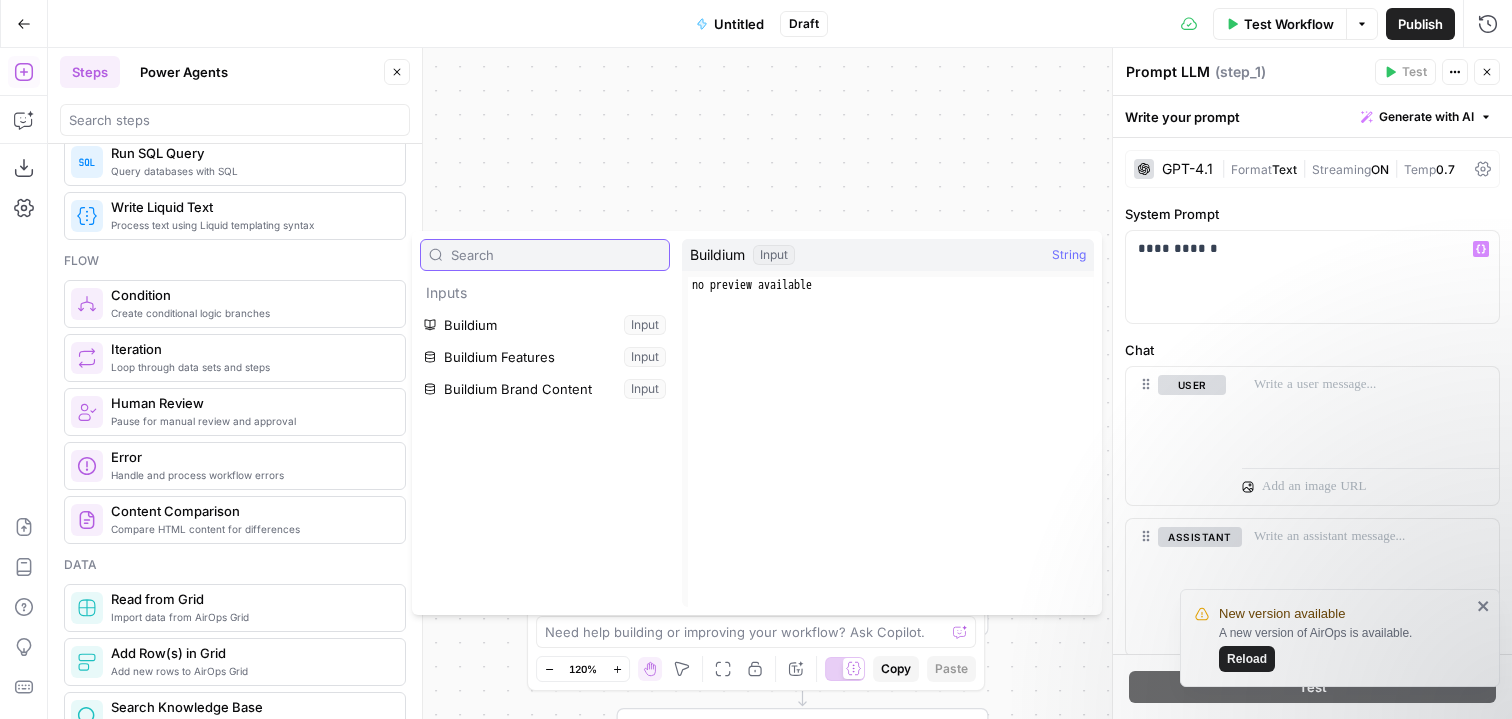 type 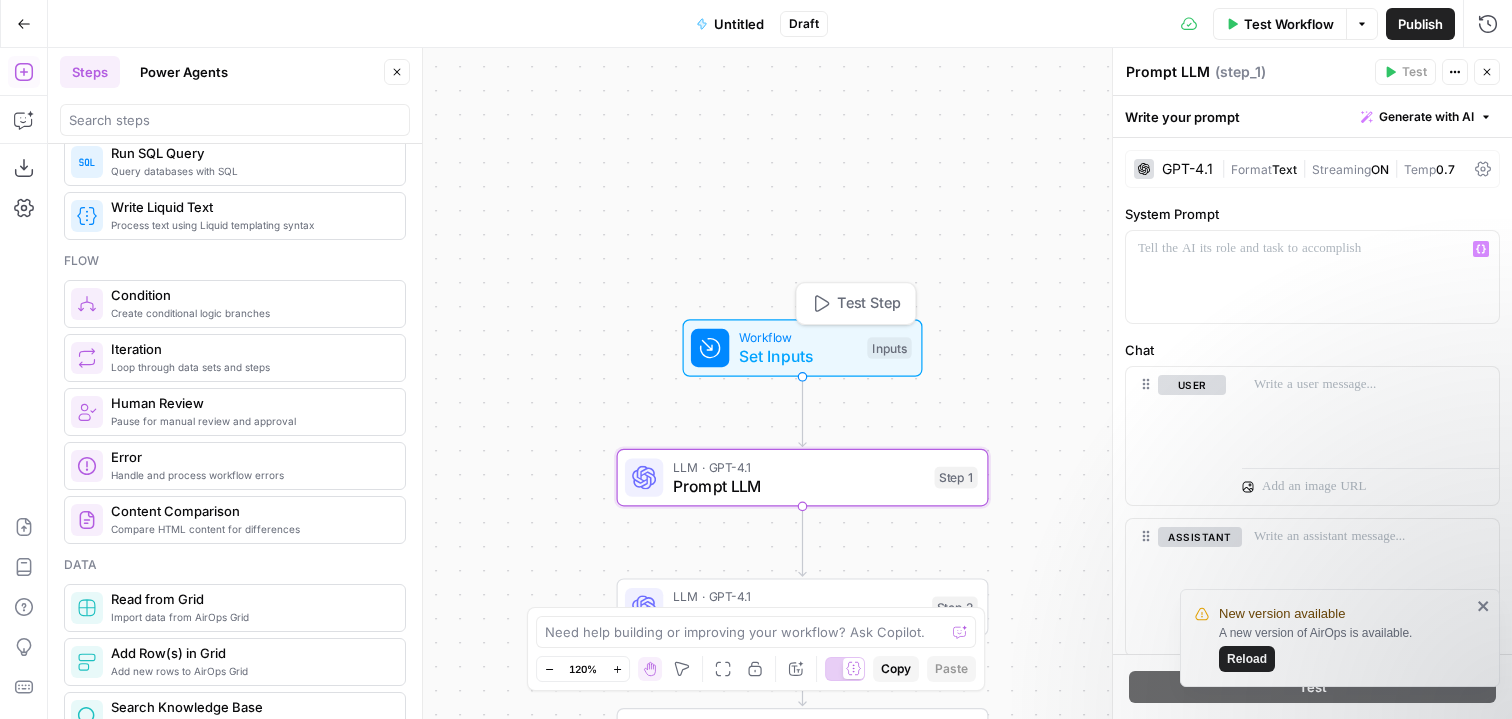 click on "Set Inputs" at bounding box center (798, 356) 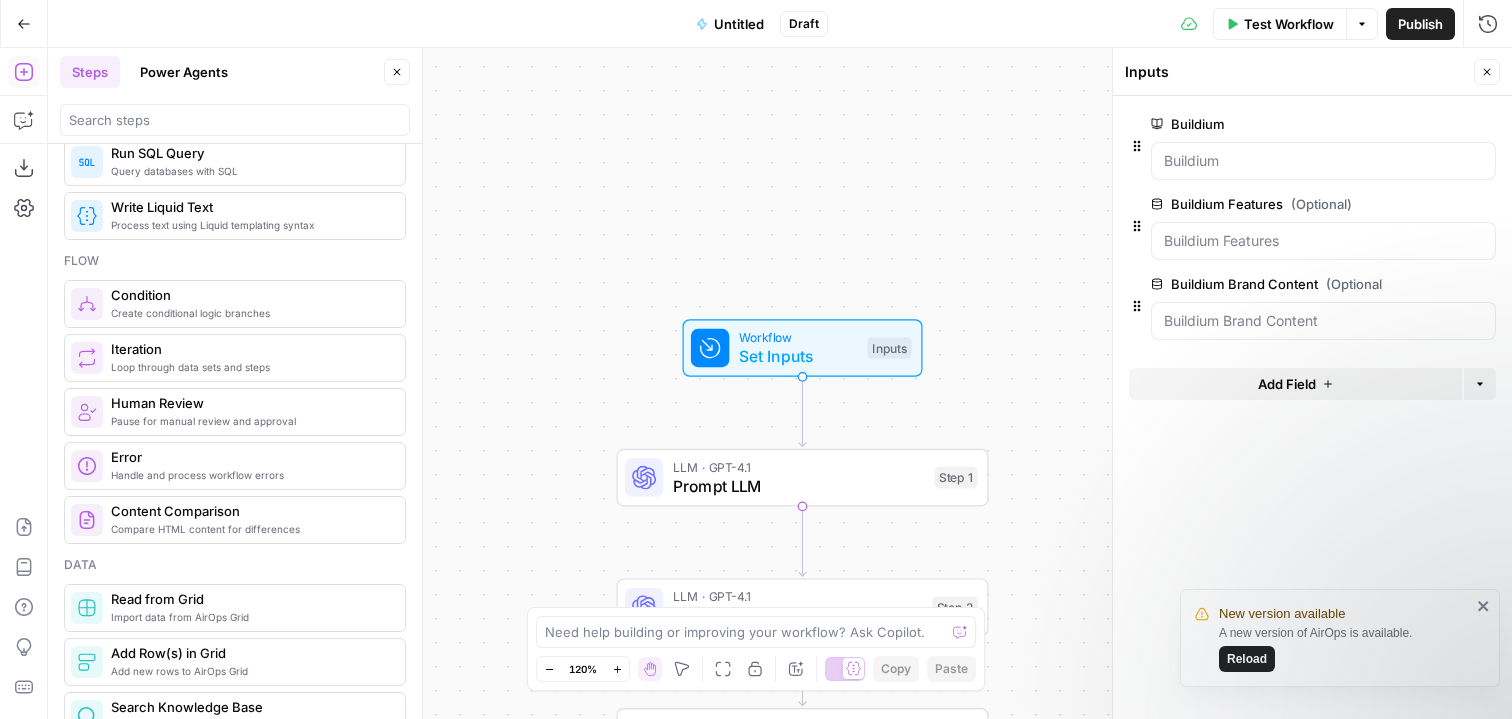 click on "Add Field" at bounding box center [1295, 384] 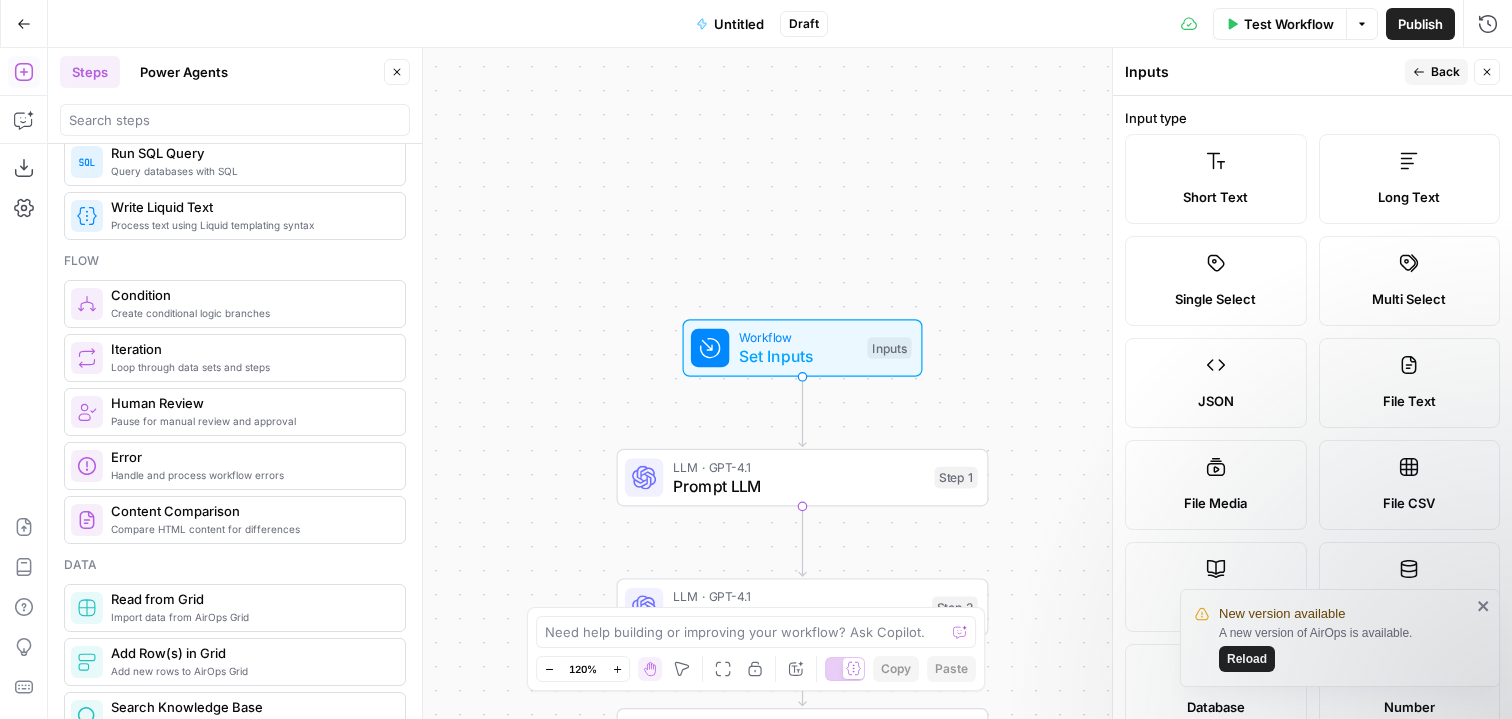 scroll, scrollTop: 116, scrollLeft: 0, axis: vertical 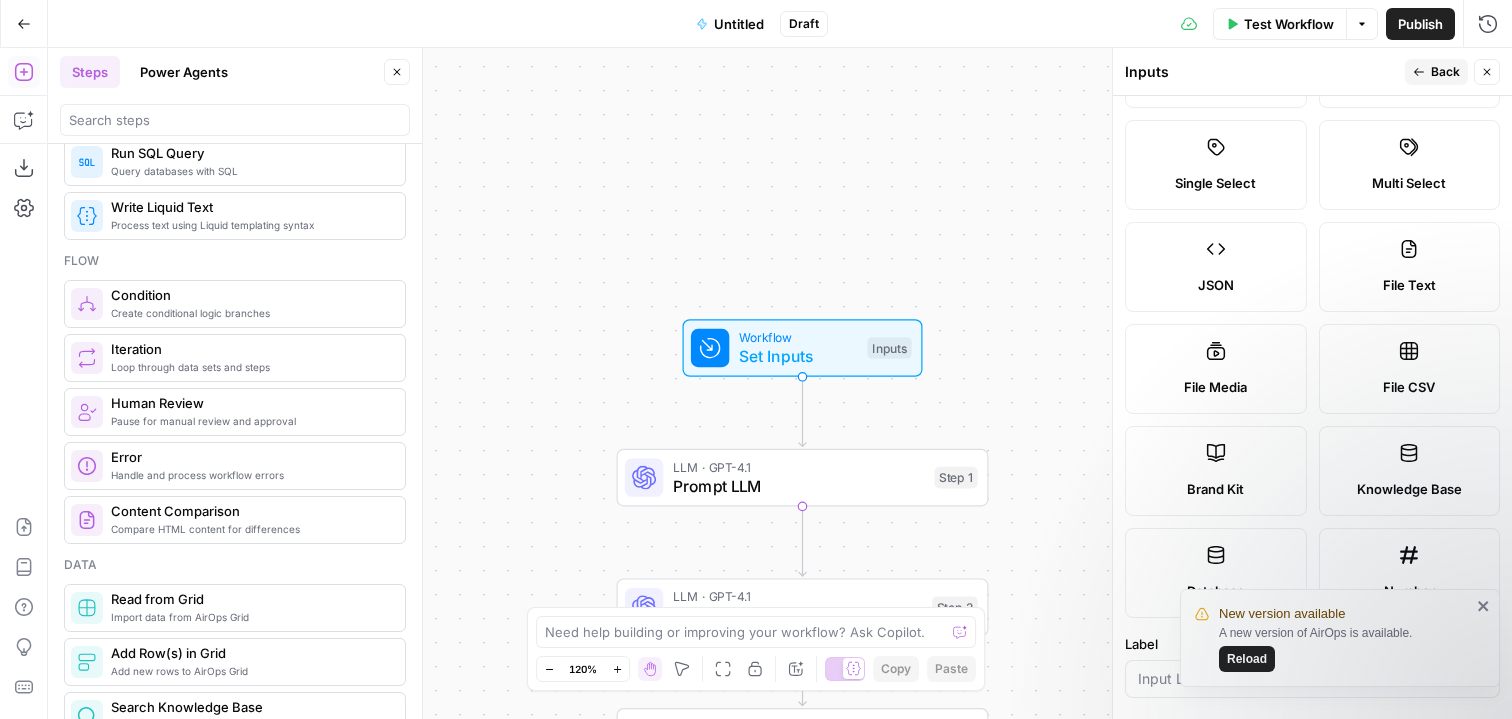 click on "File CSV" at bounding box center [1410, 369] 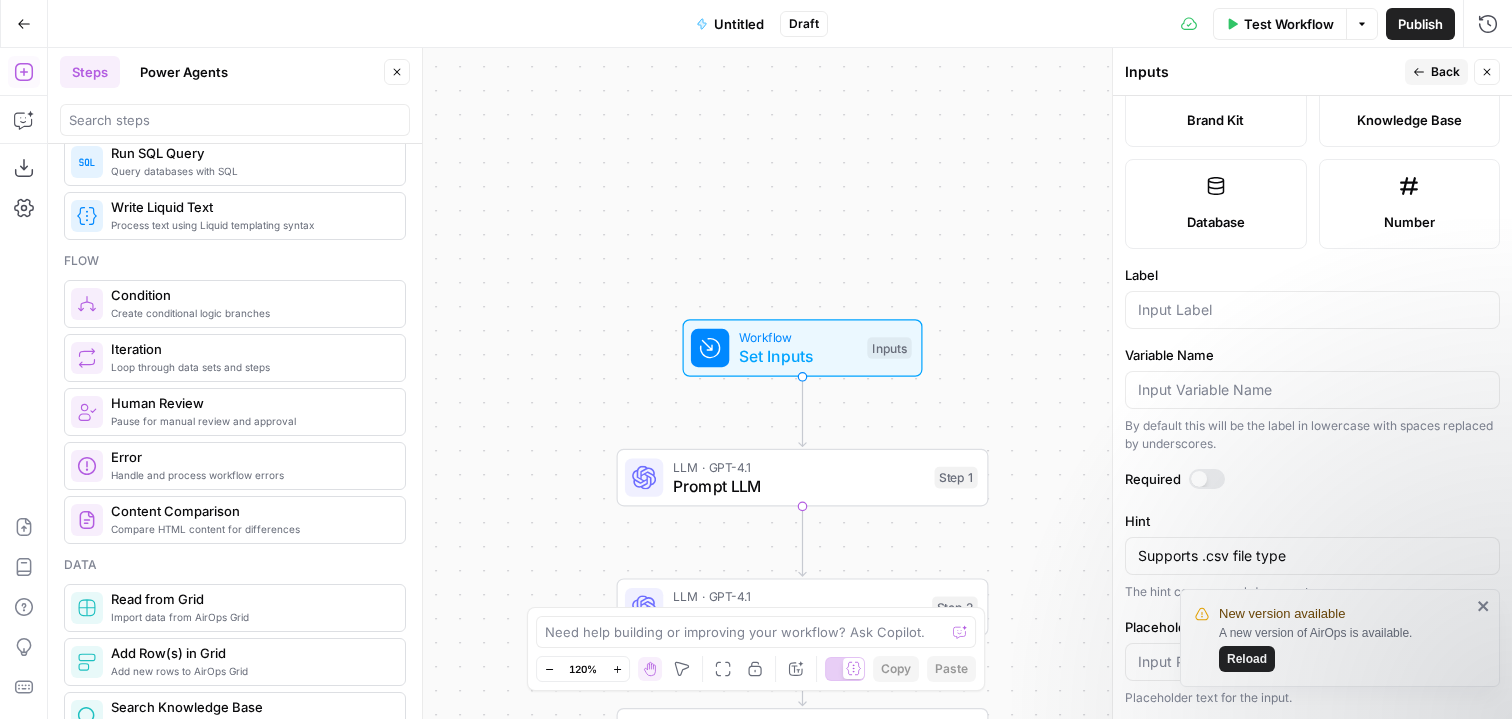 click at bounding box center [1312, 310] 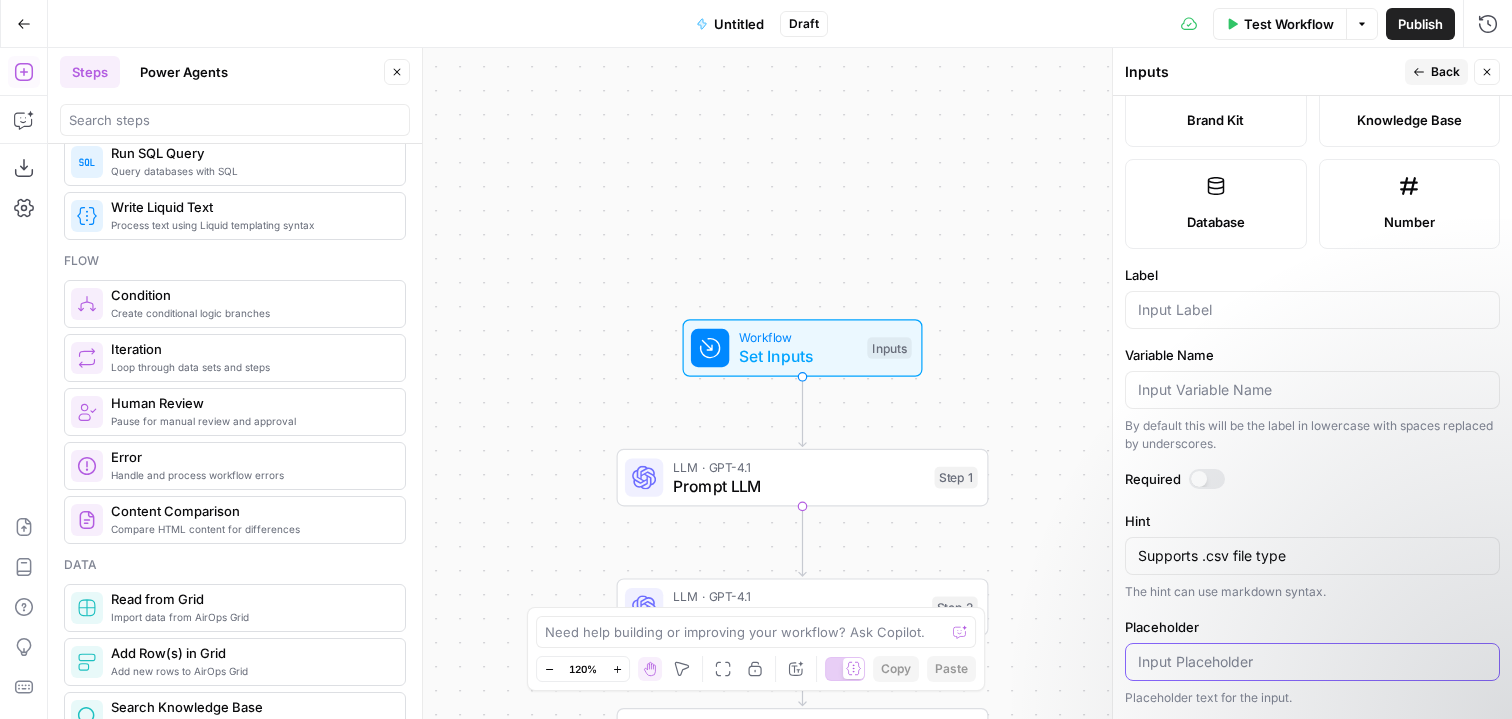 click on "Placeholder" at bounding box center (1312, 662) 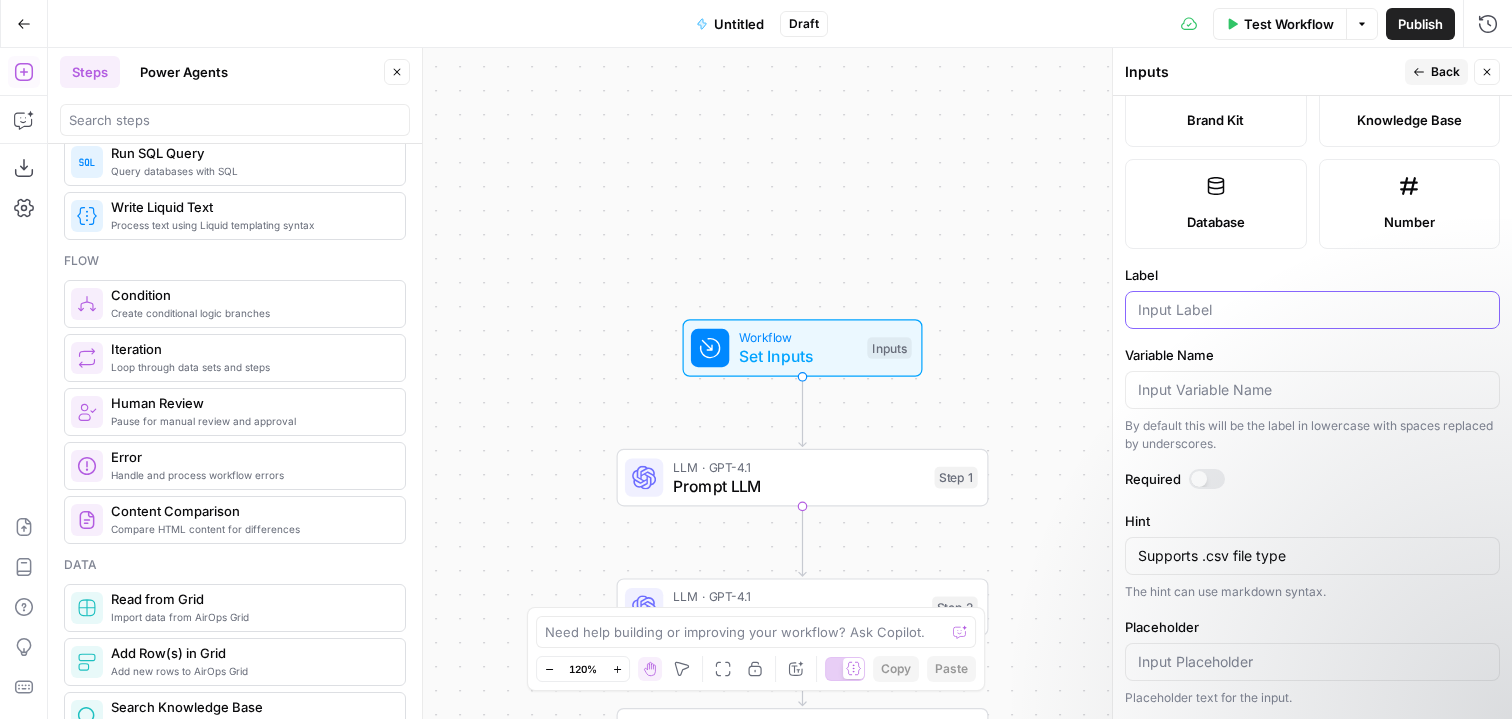 click on "Label" at bounding box center [1312, 310] 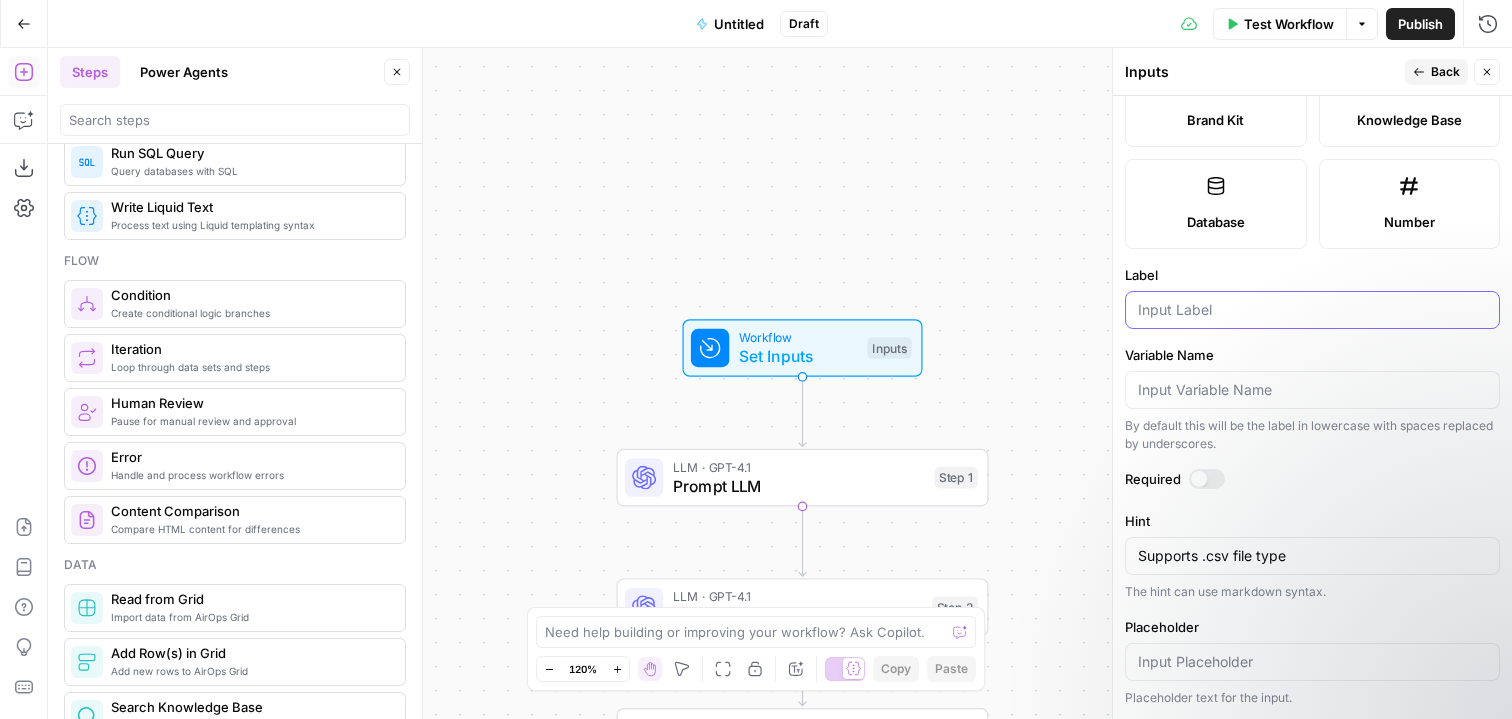 scroll, scrollTop: 0, scrollLeft: 0, axis: both 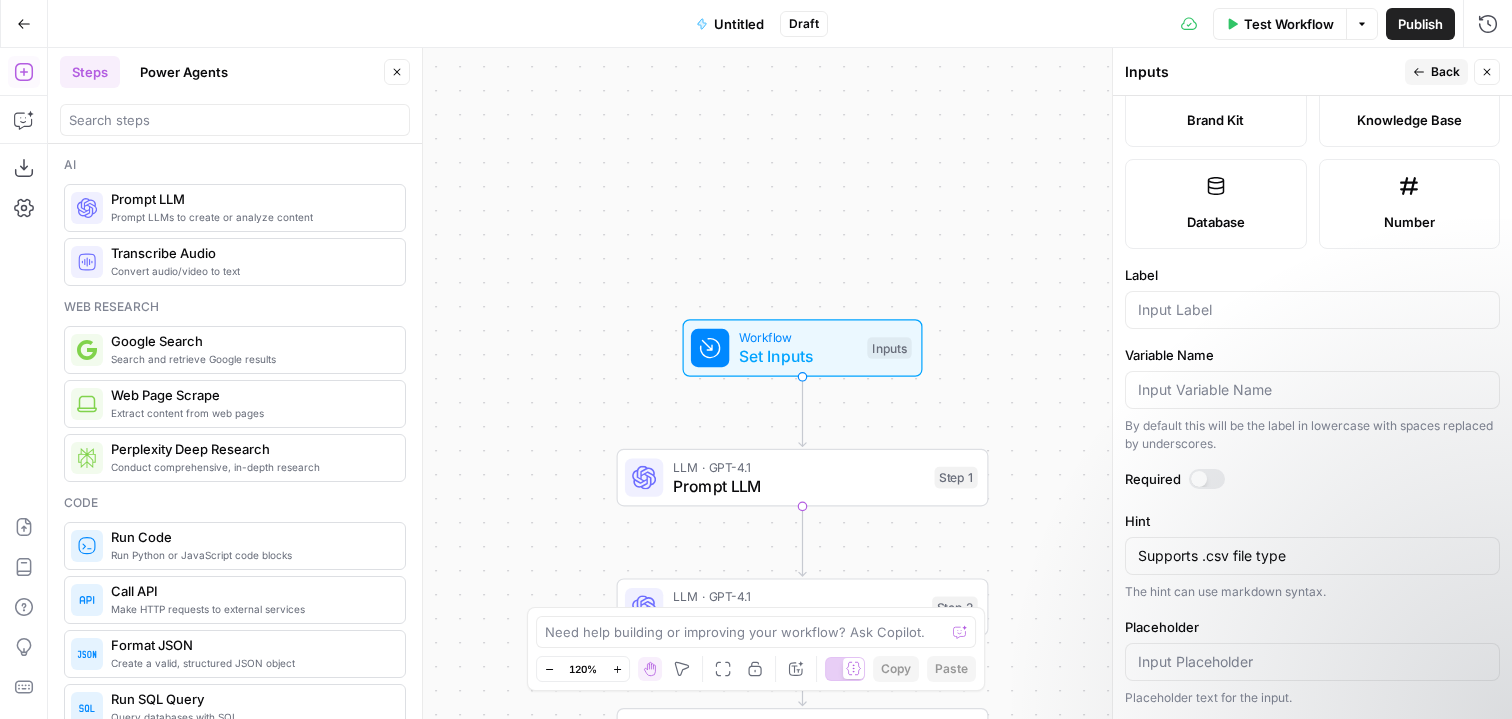 click on "Close" at bounding box center (397, 72) 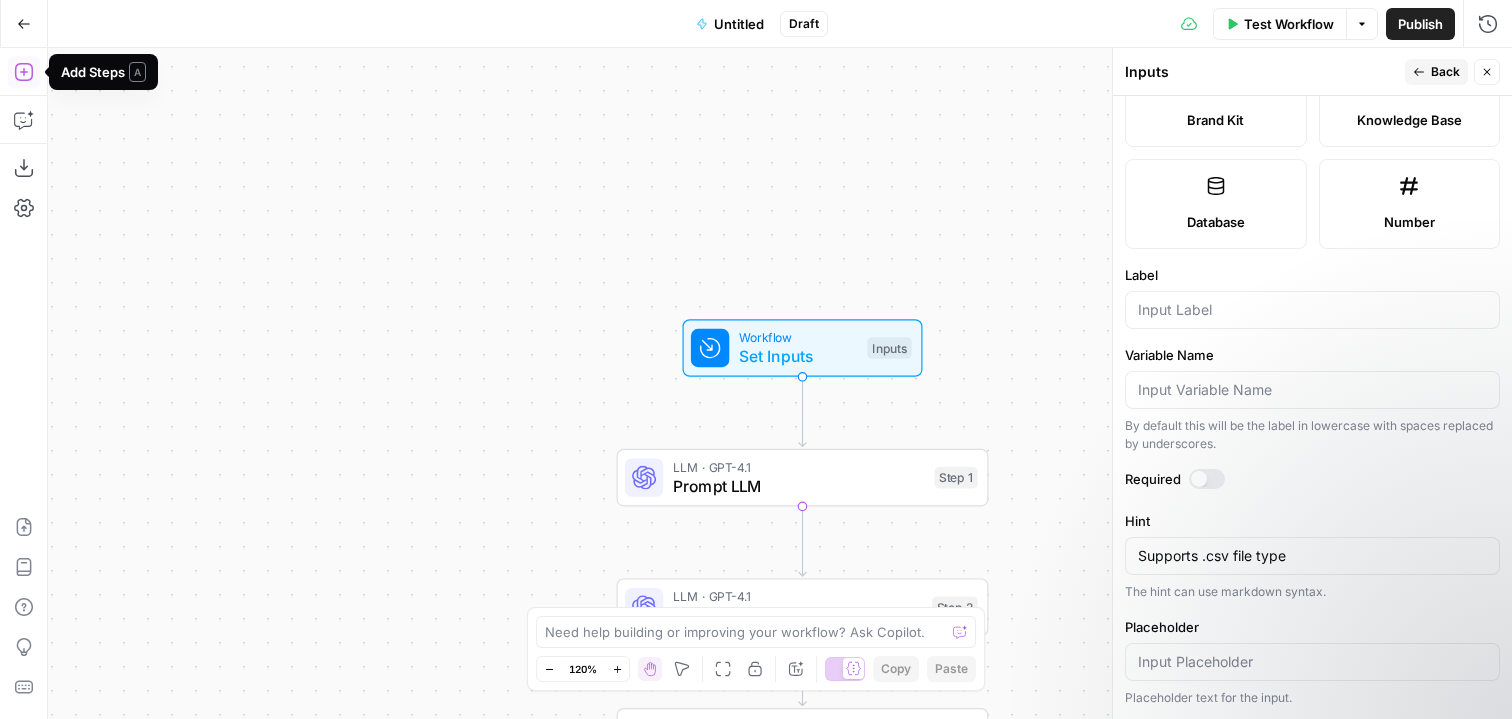 click 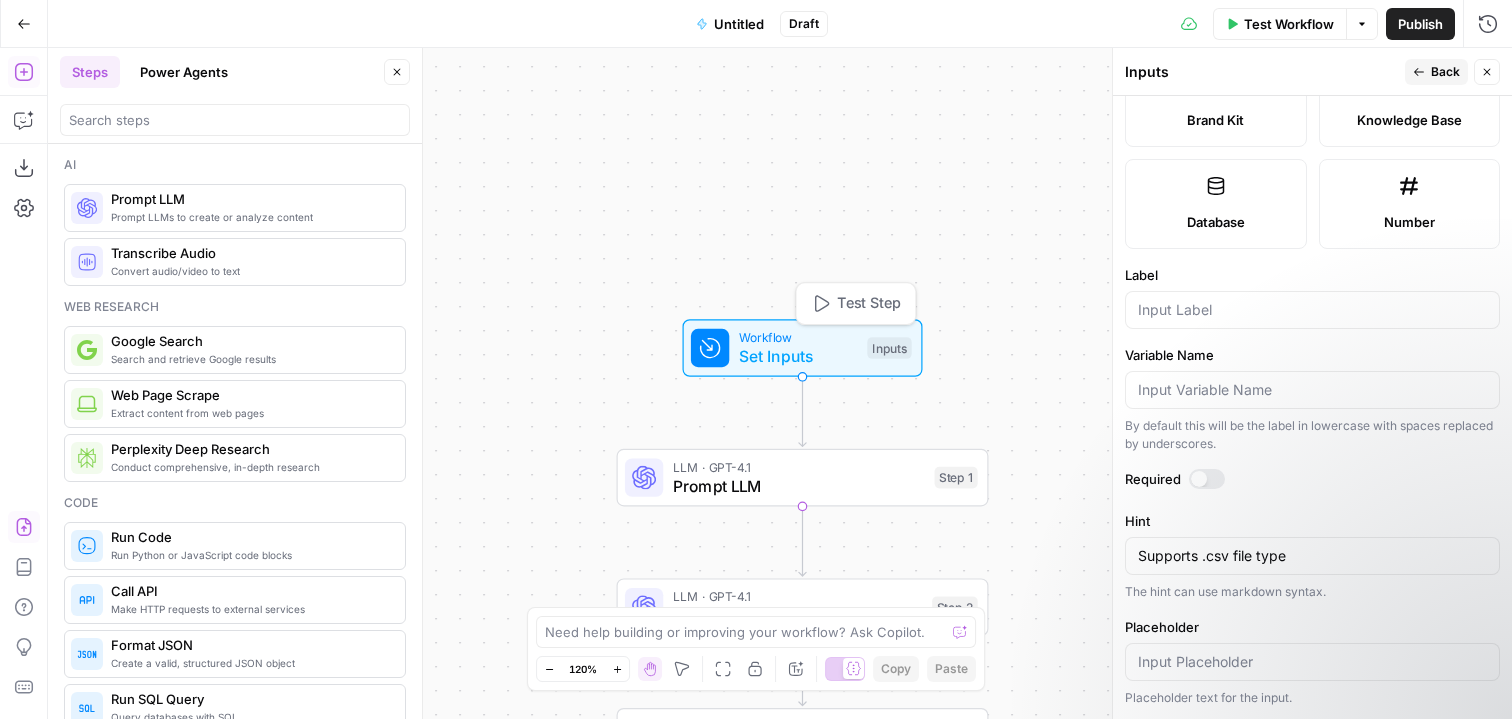 click on "Inputs" at bounding box center [889, 348] 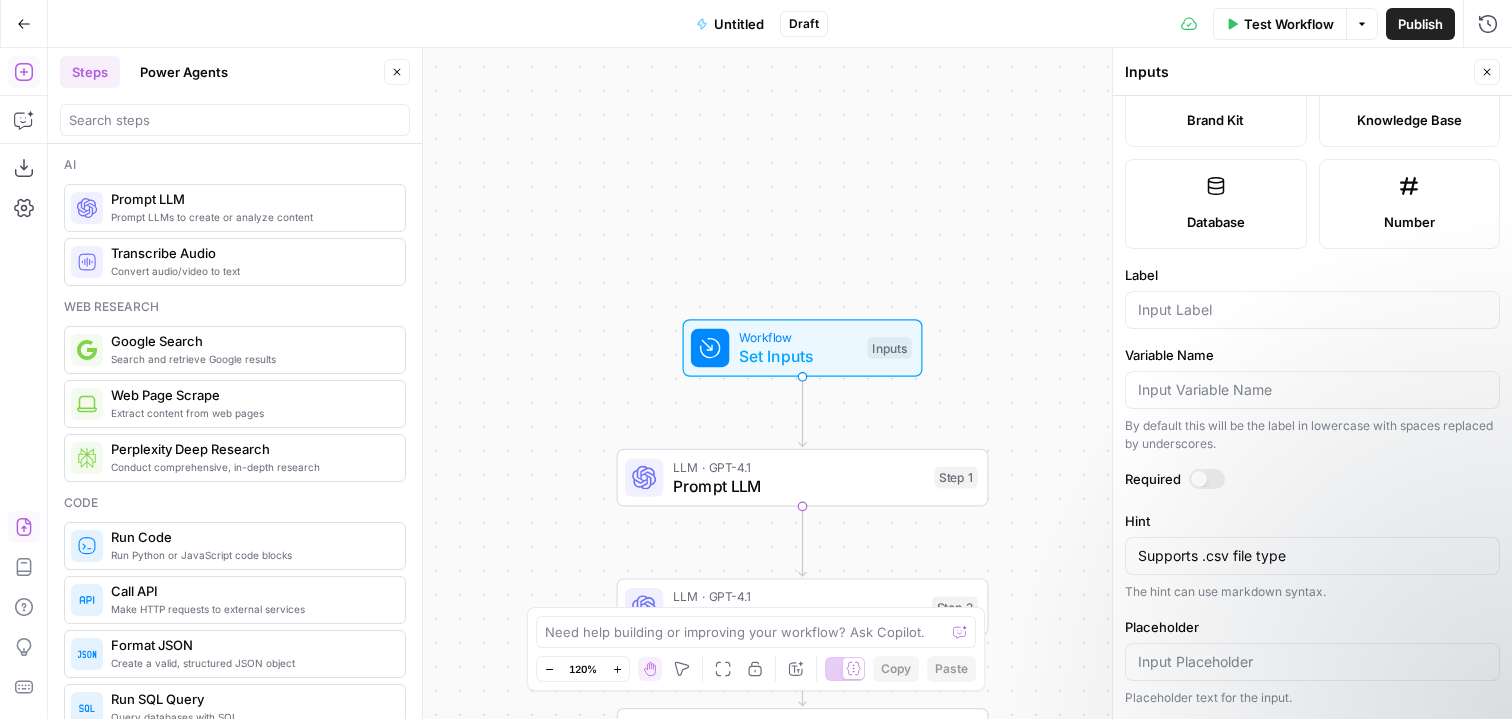click at bounding box center (1312, 310) 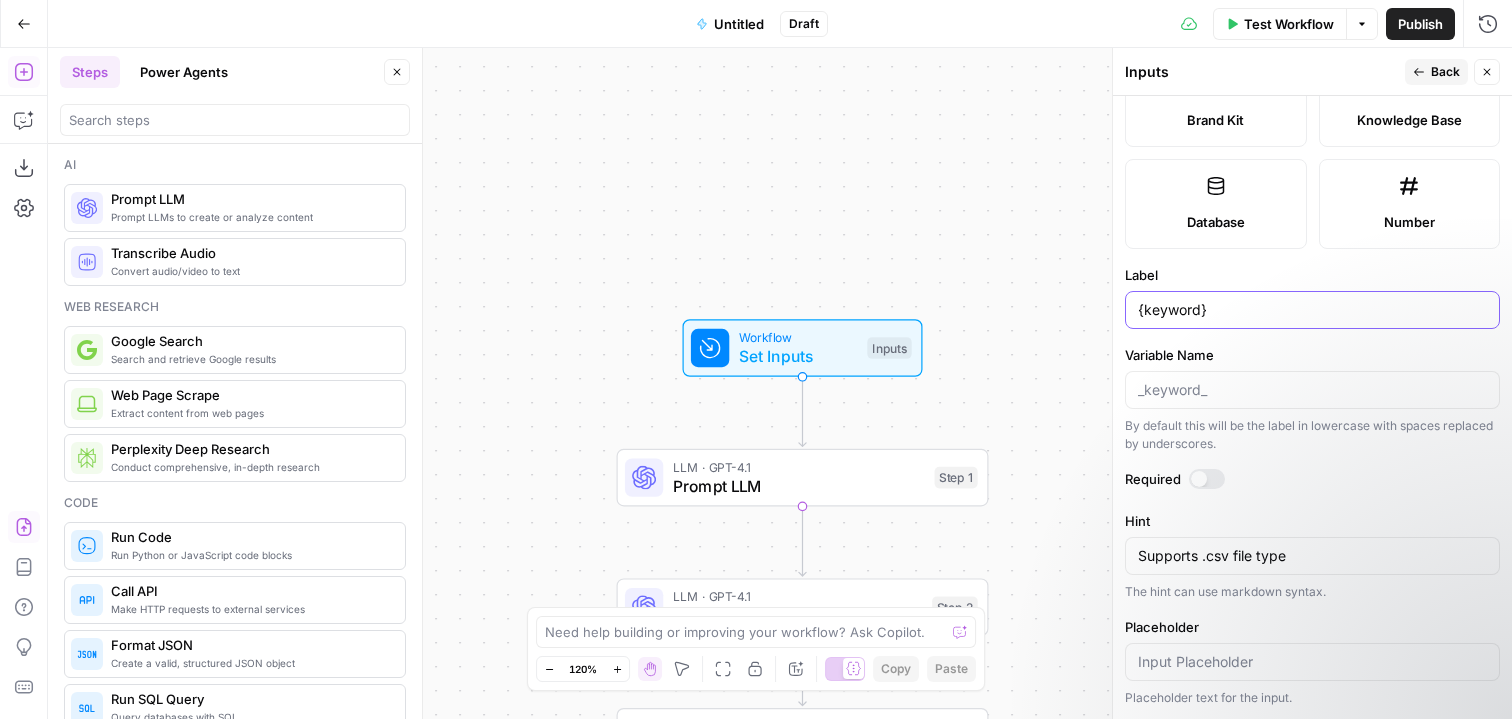 type on "{keyword}" 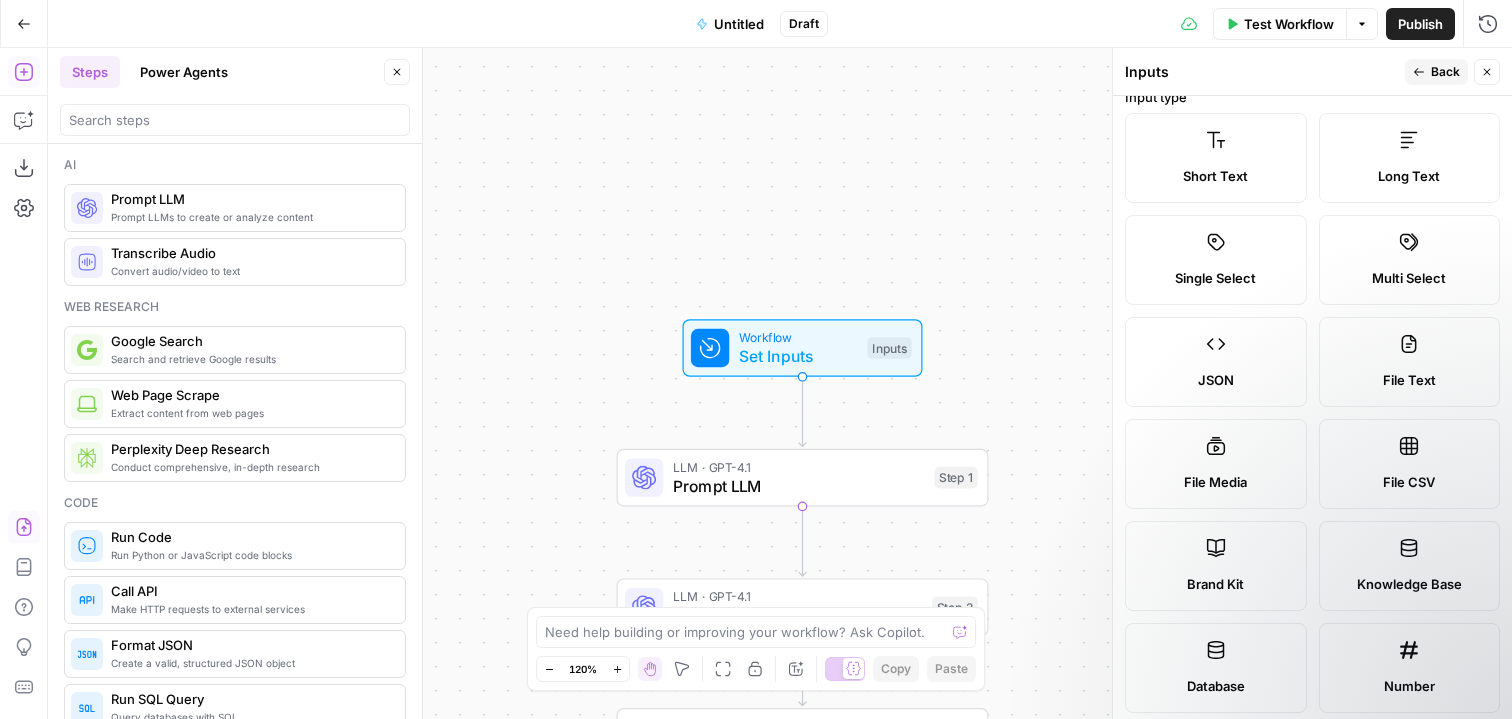 scroll, scrollTop: 0, scrollLeft: 0, axis: both 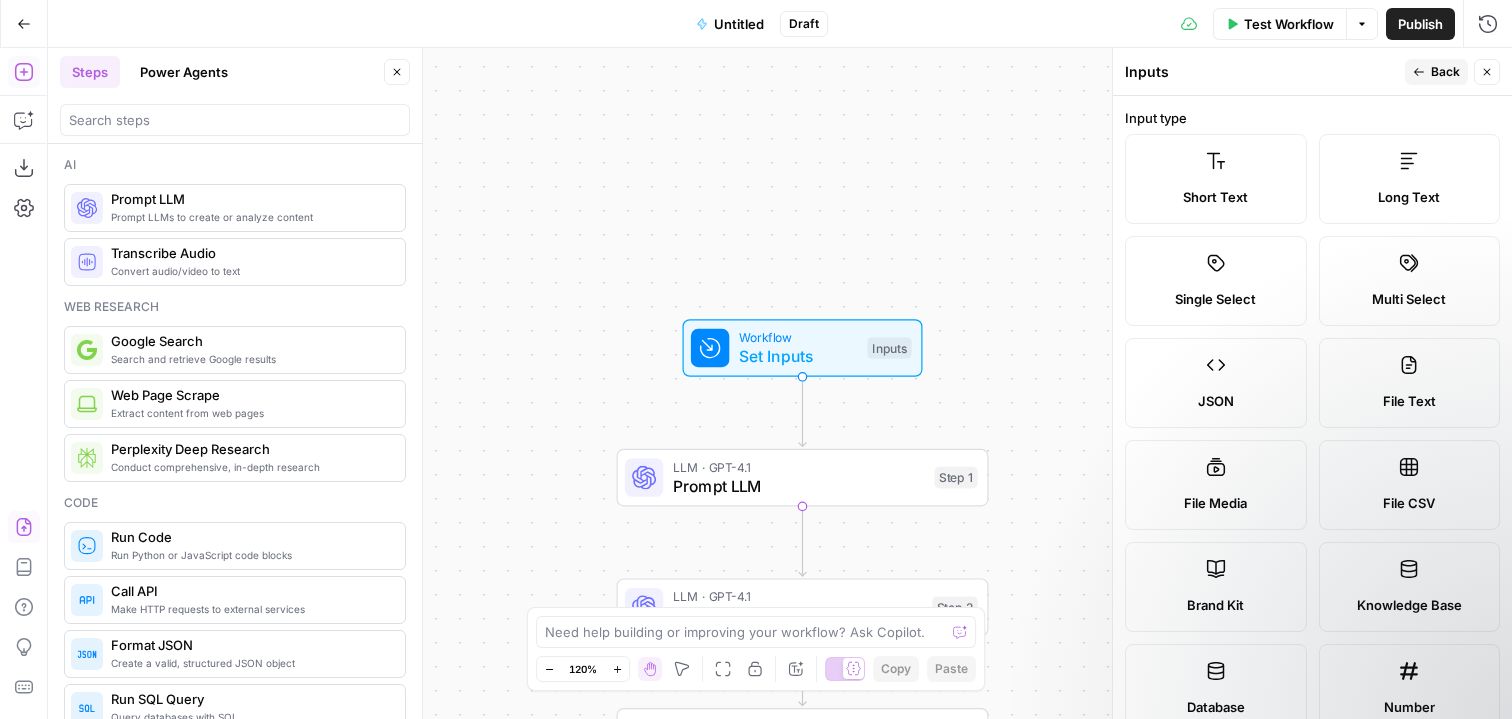 click on "Short Text" at bounding box center (1216, 179) 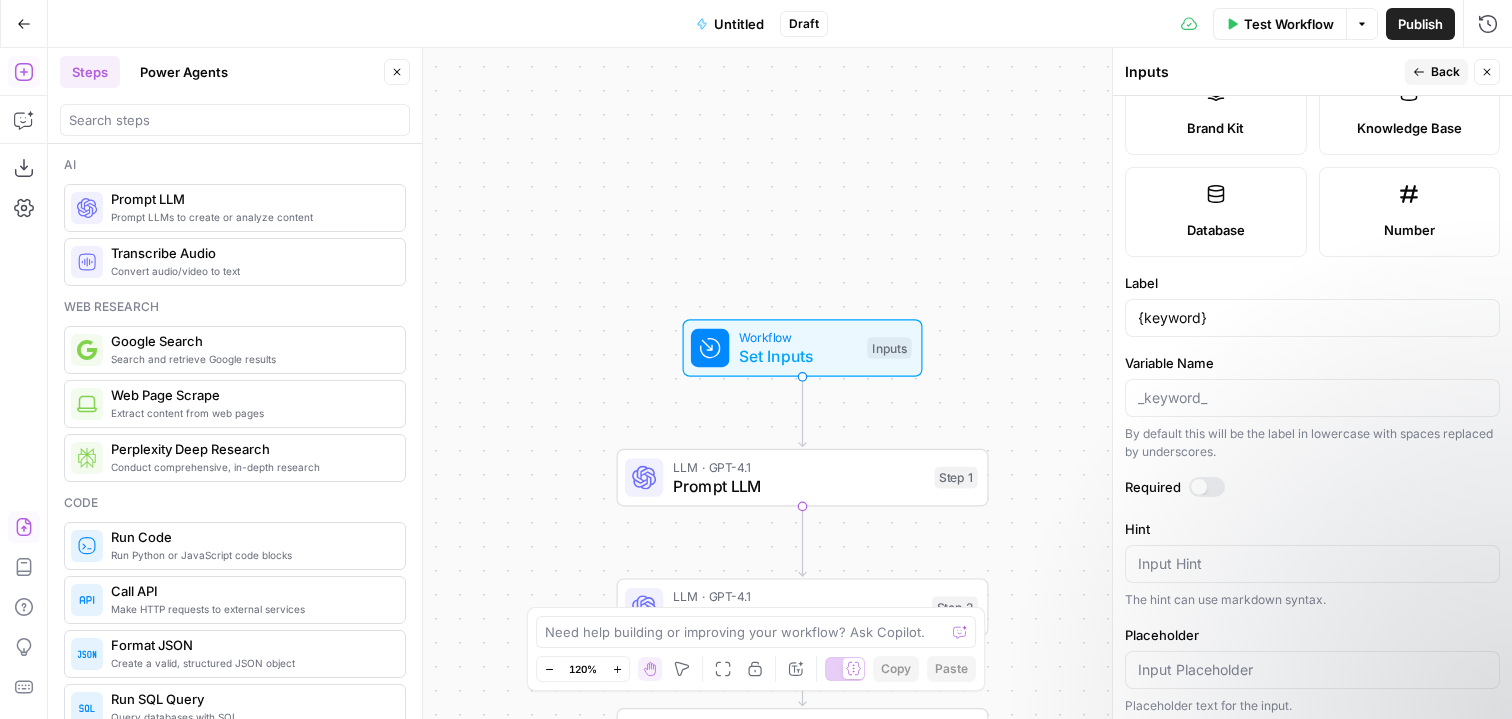 scroll, scrollTop: 592, scrollLeft: 0, axis: vertical 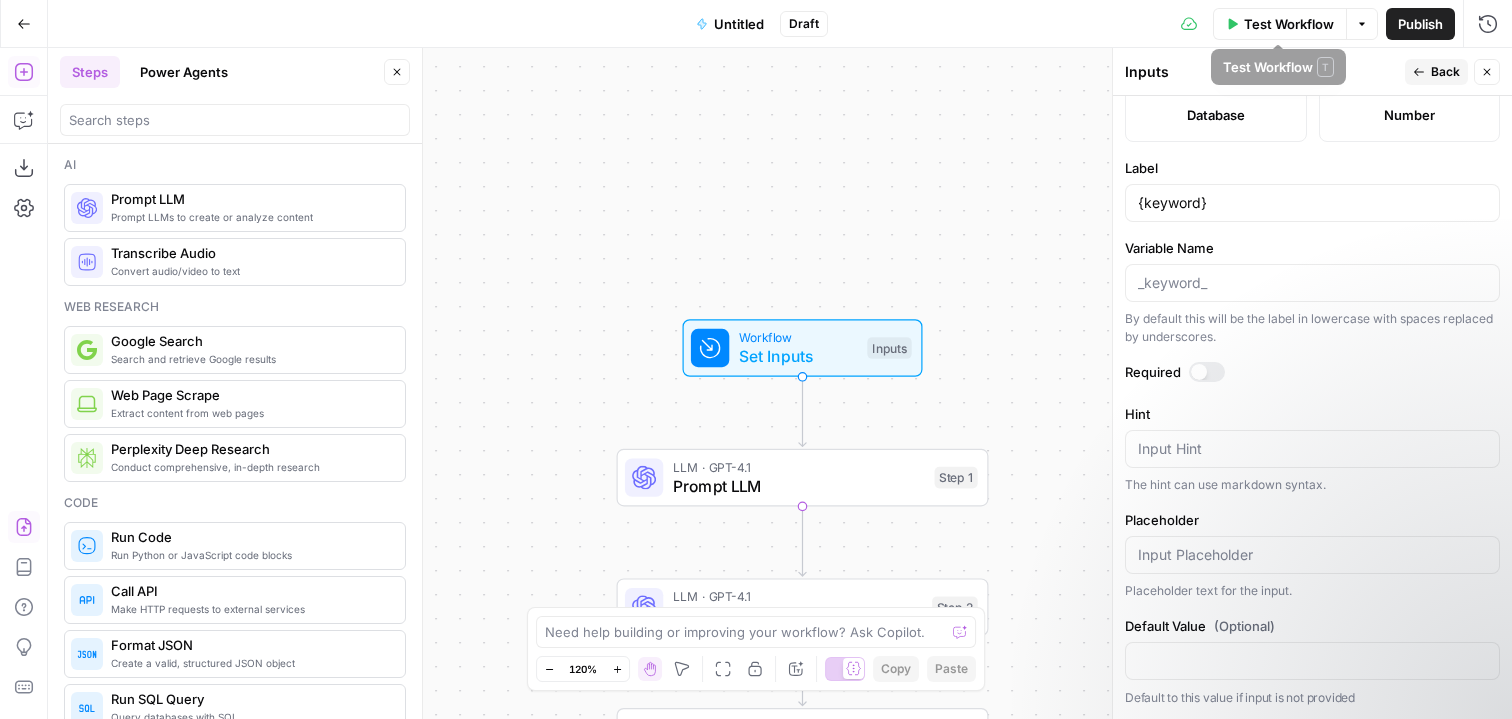 click on "Back" at bounding box center [1436, 72] 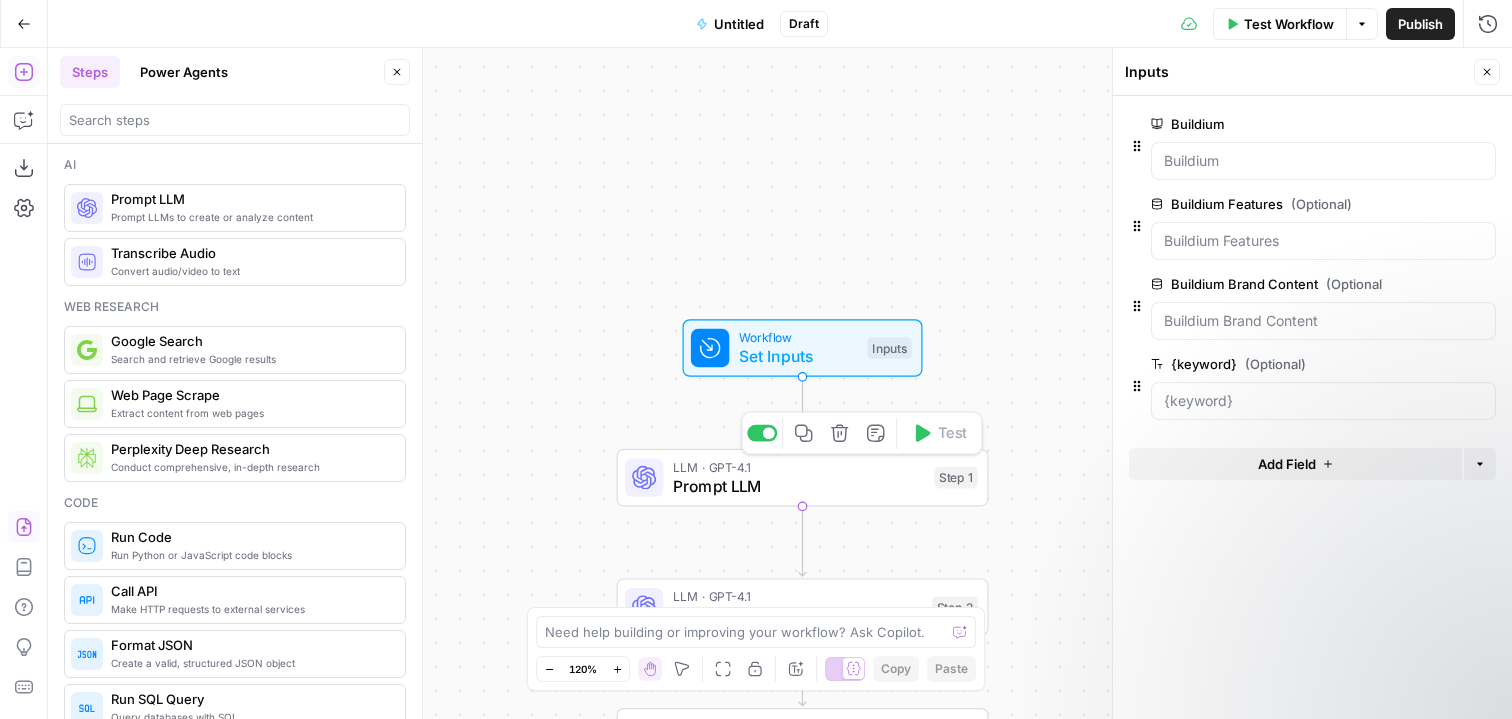 click on "Prompt LLM" at bounding box center [799, 486] 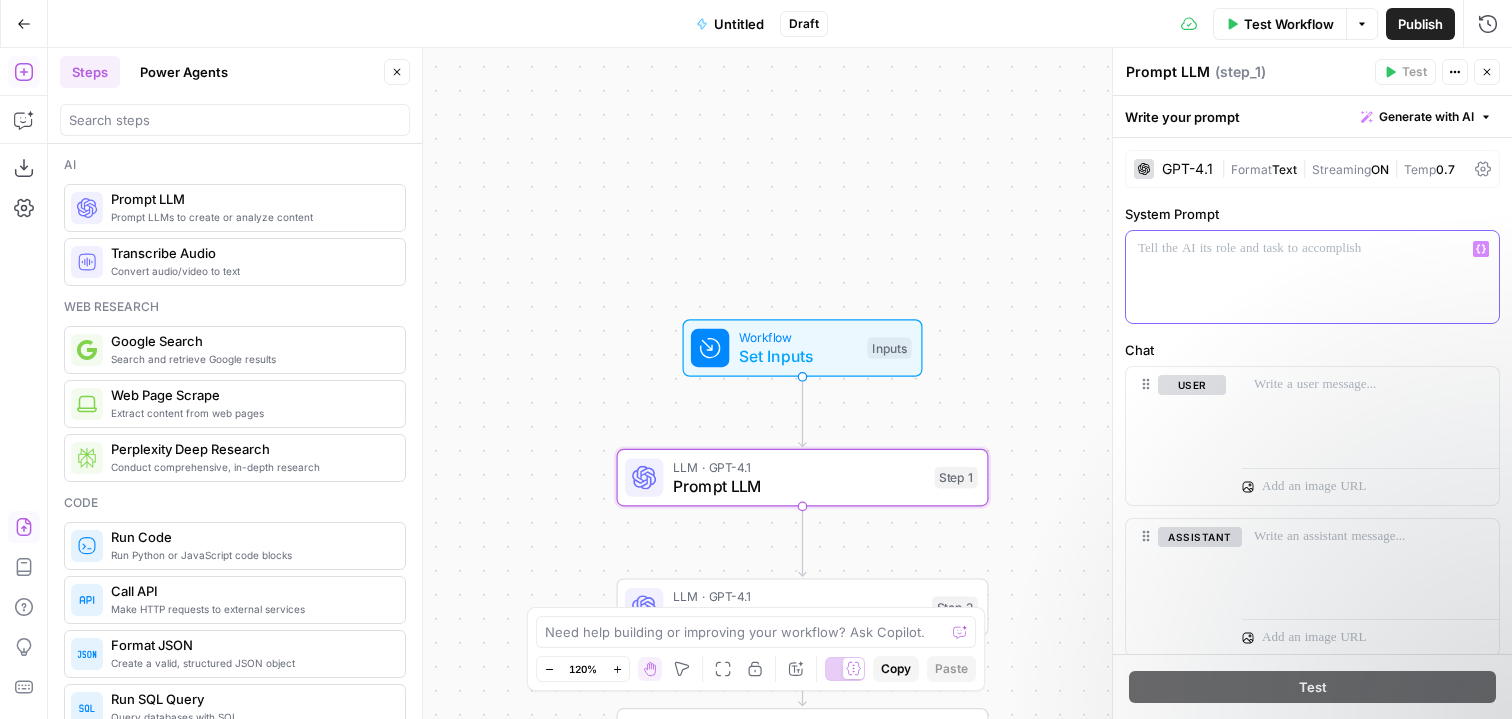 click 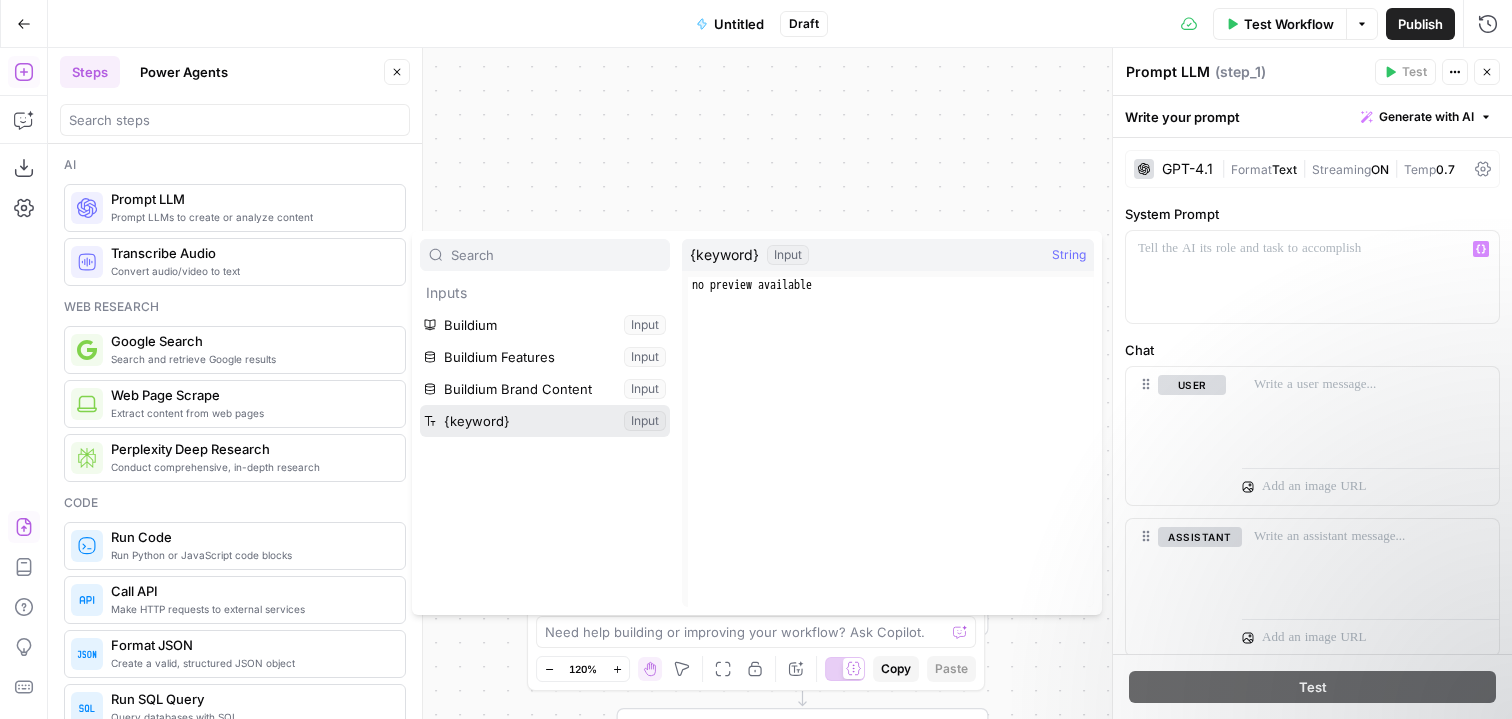 click at bounding box center [545, 421] 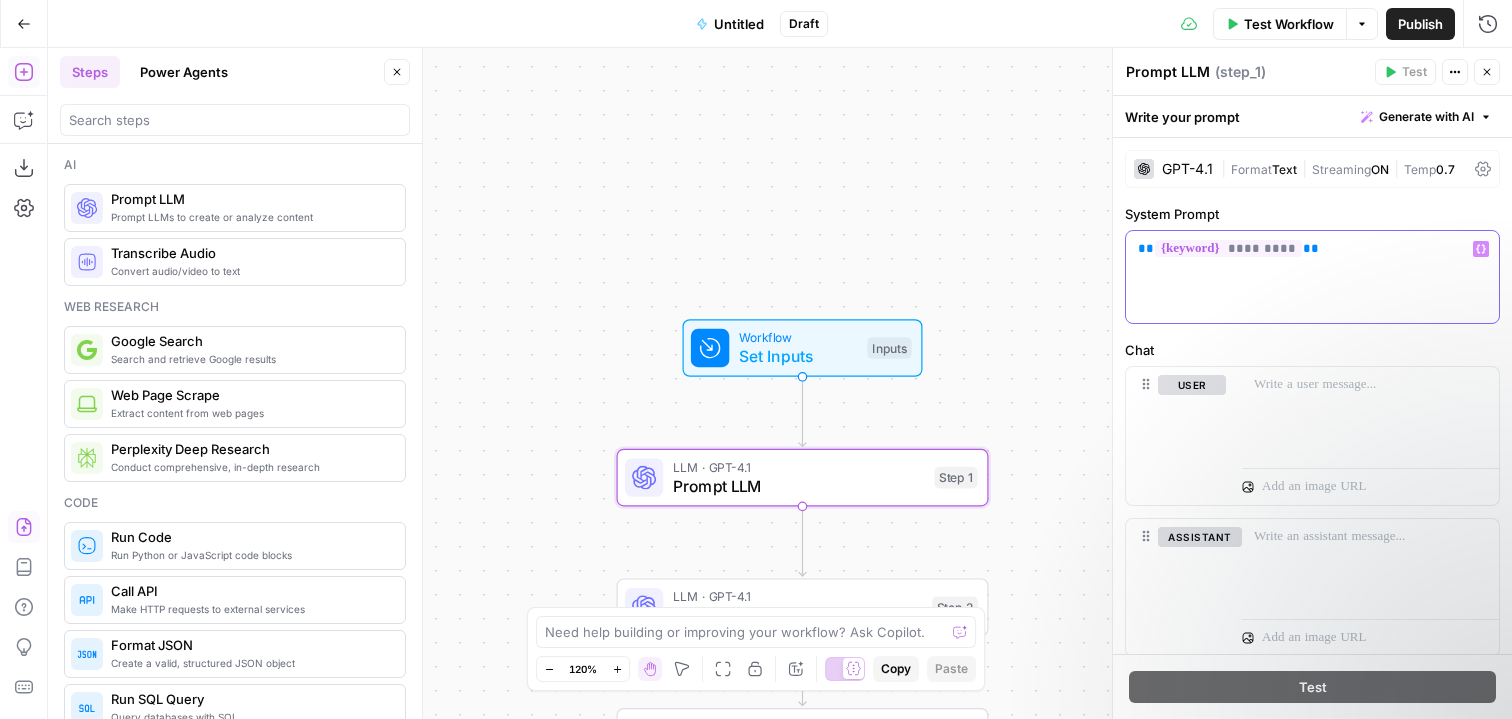 type 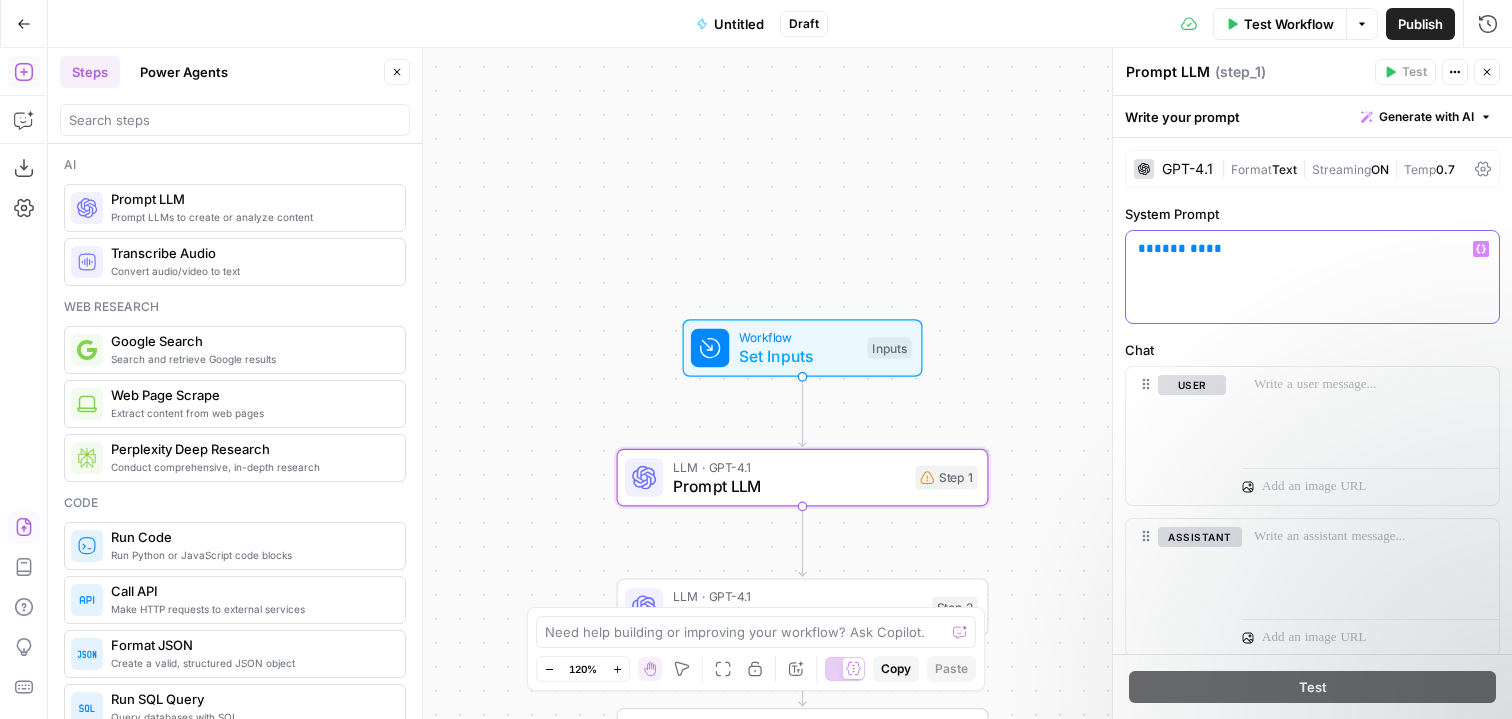 click on "** ******* **" at bounding box center [1312, 277] 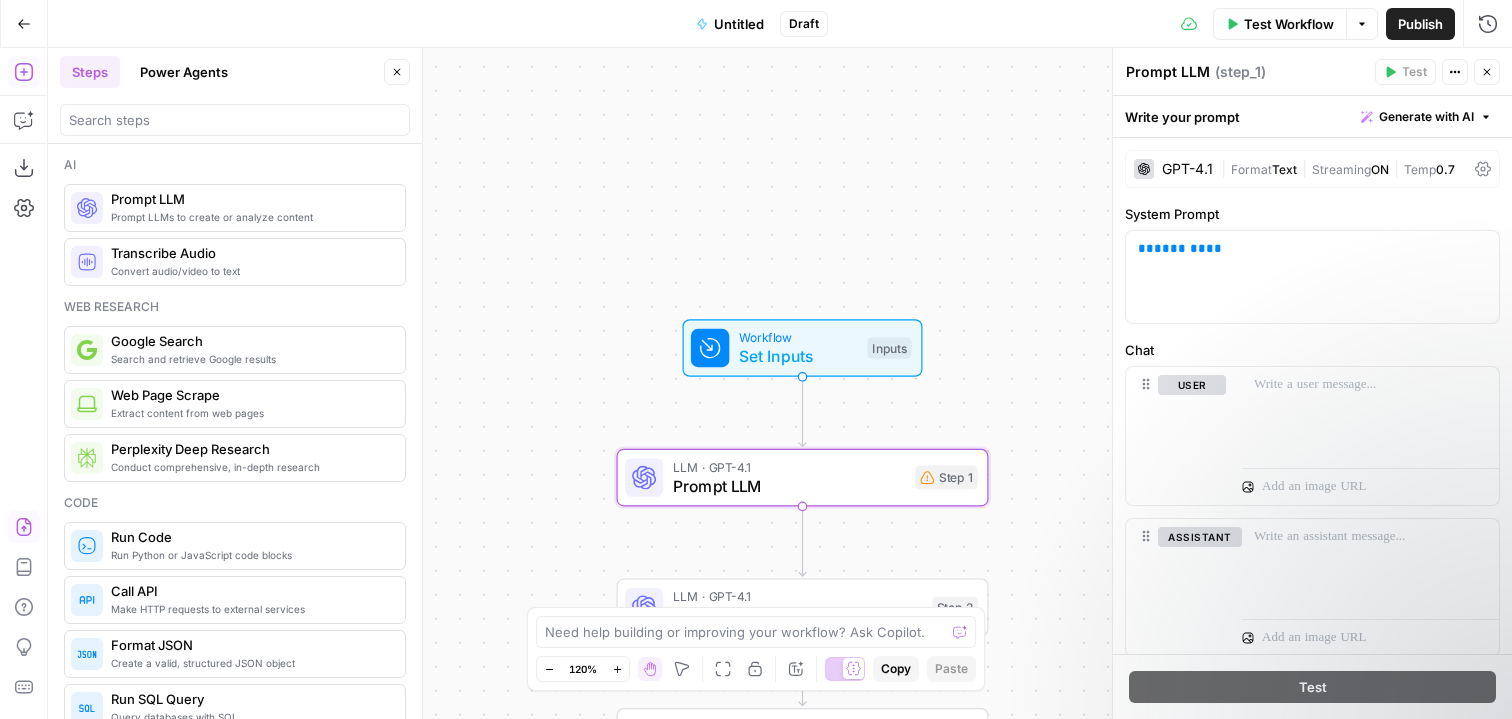 click 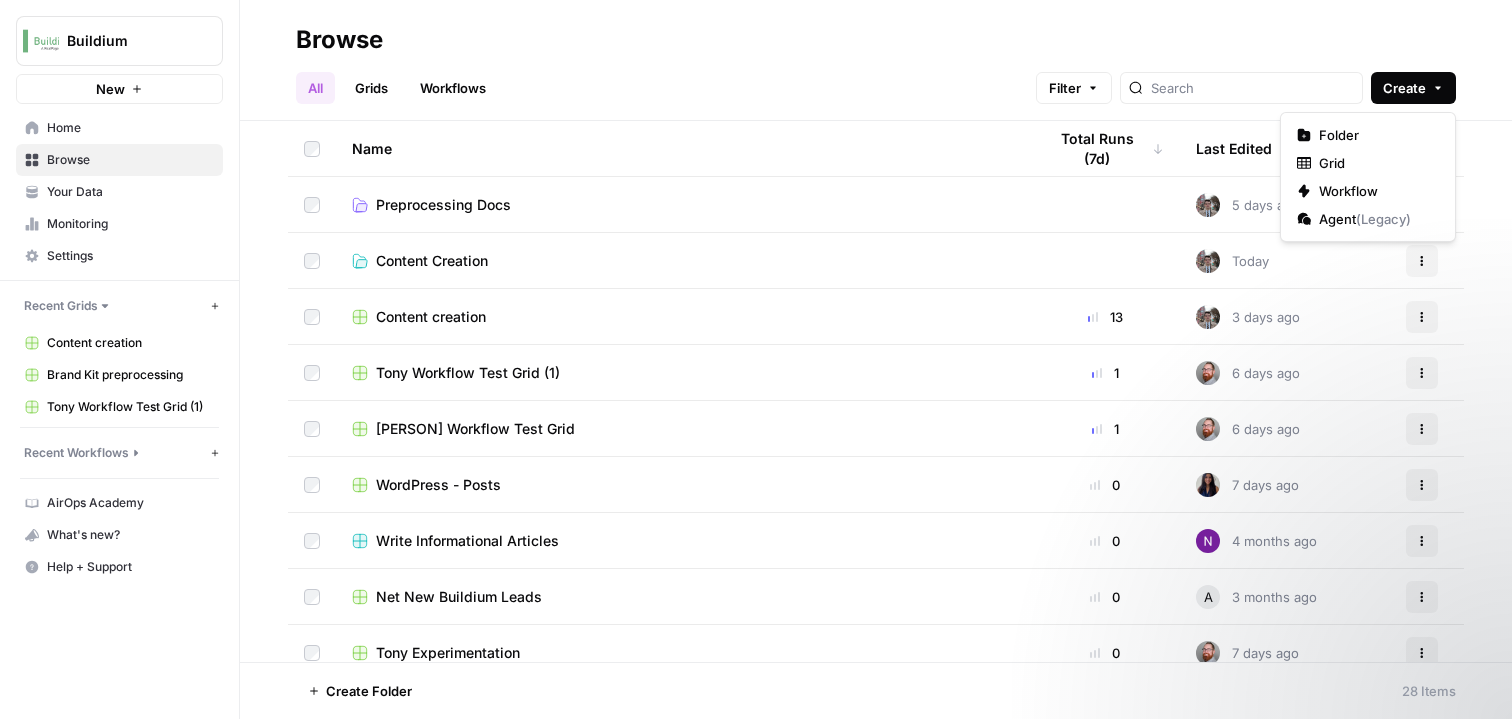 click on "Create" at bounding box center [1404, 88] 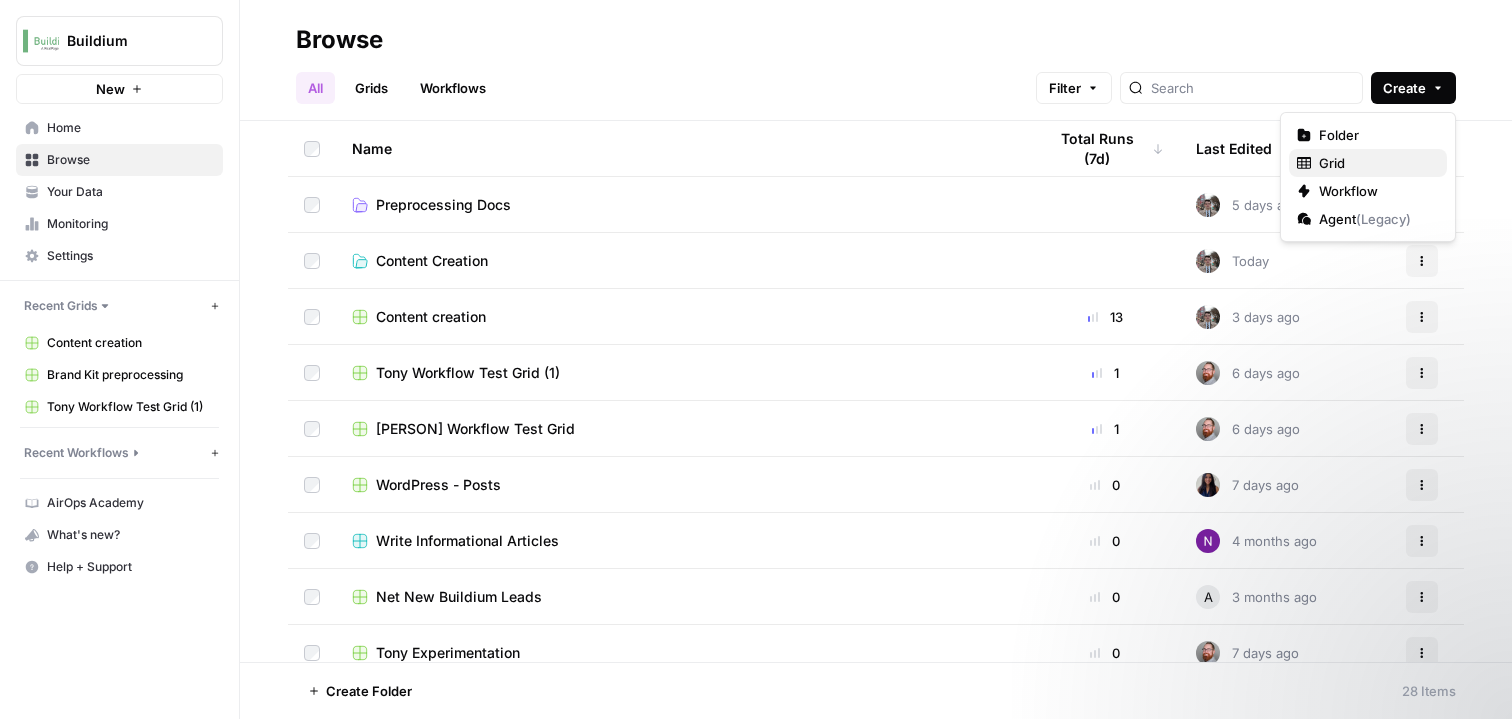 click on "Grid" at bounding box center (1368, 163) 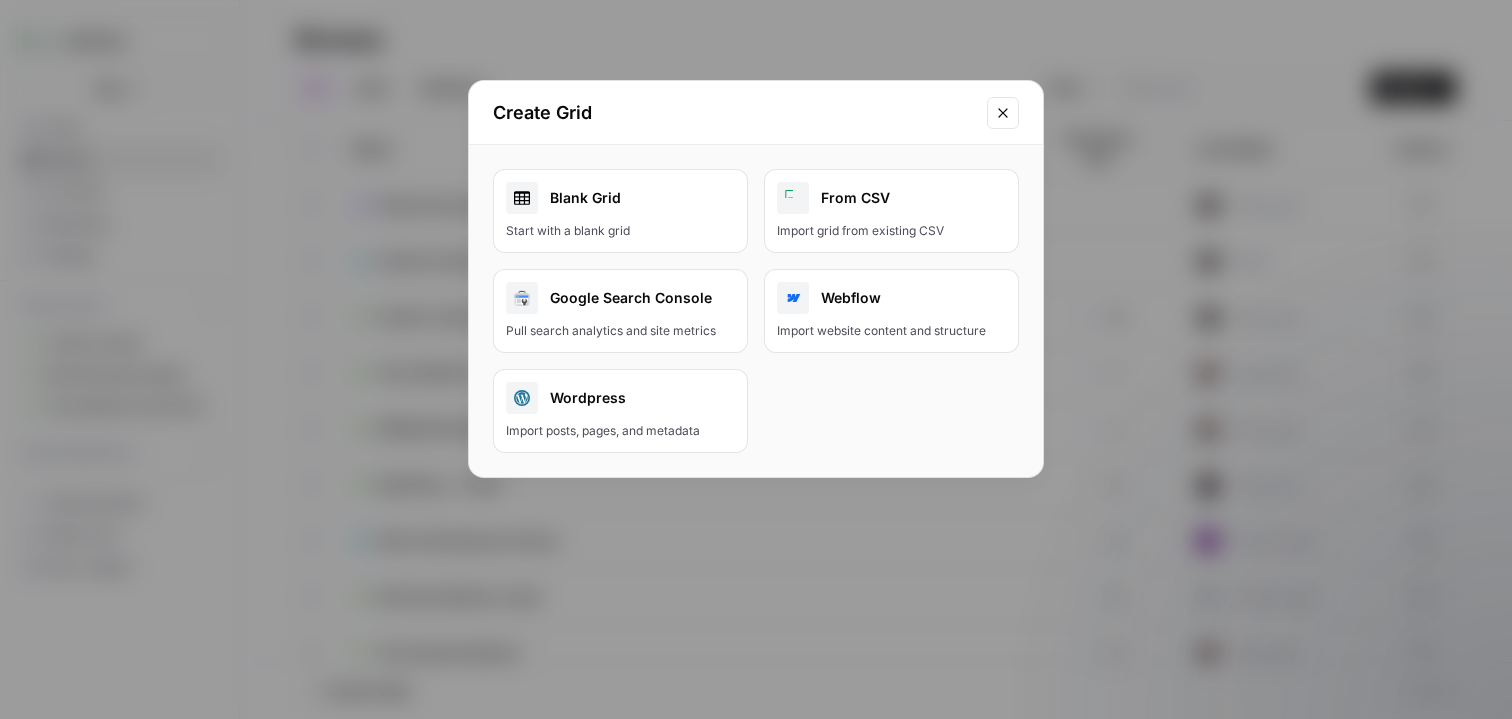 click on "Blank Grid Start with a blank grid" at bounding box center (620, 211) 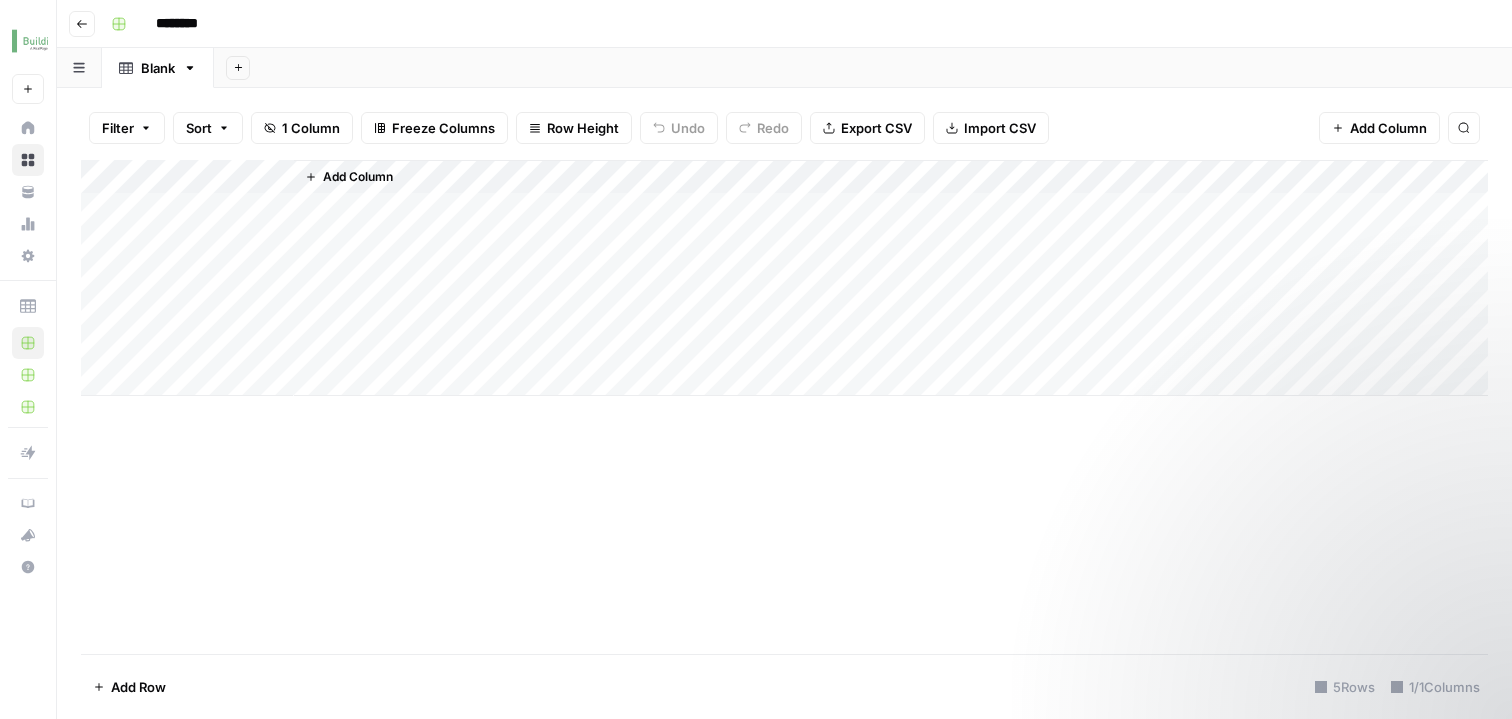 click on "Add Column" at bounding box center [358, 177] 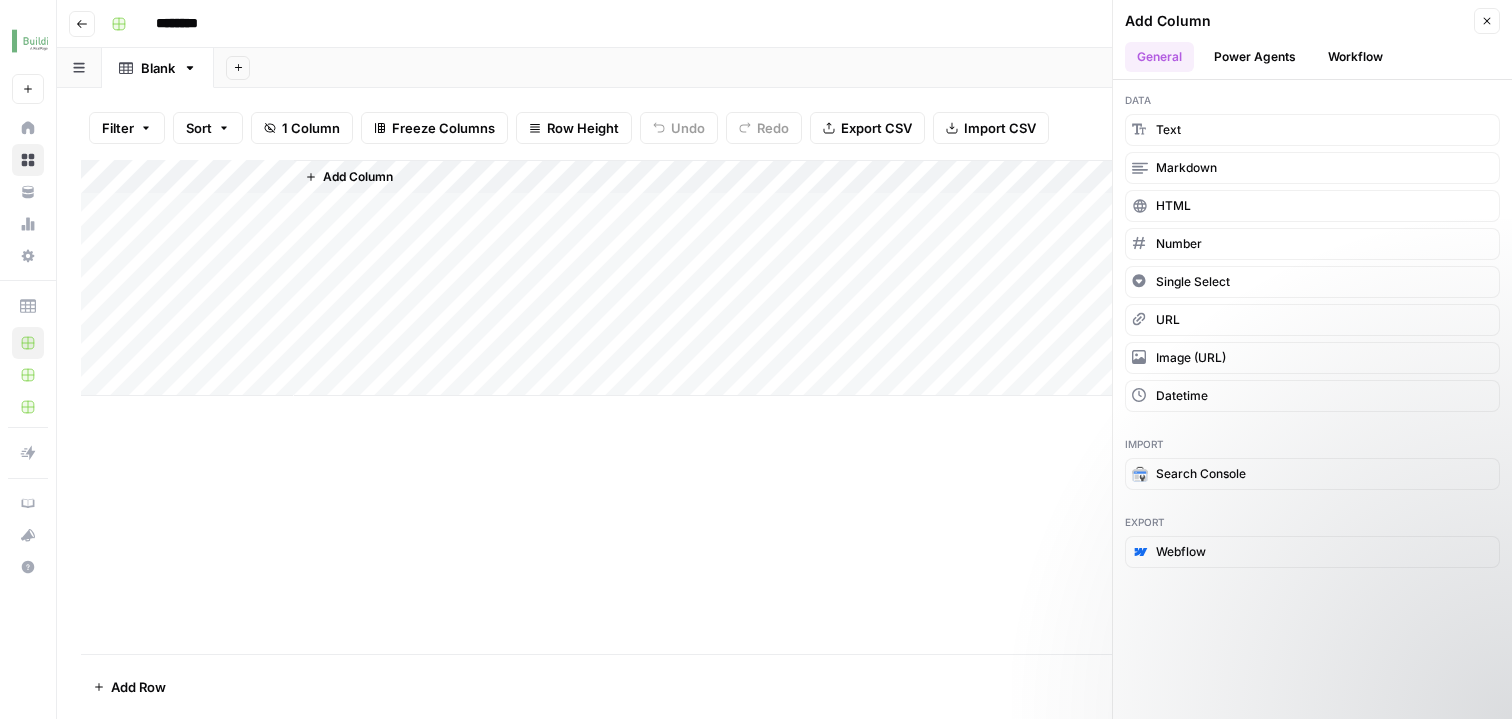 click on "Workflow" at bounding box center (1355, 57) 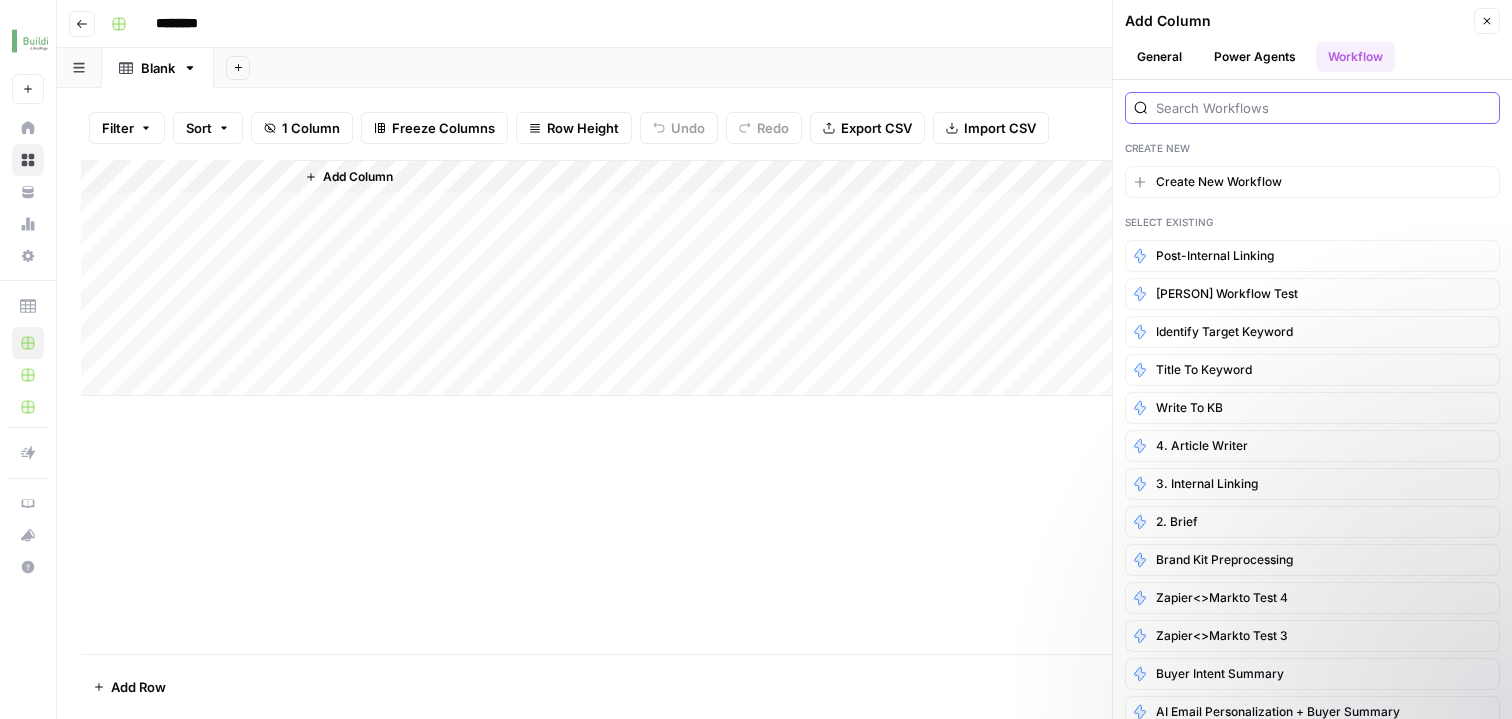 click at bounding box center [1323, 108] 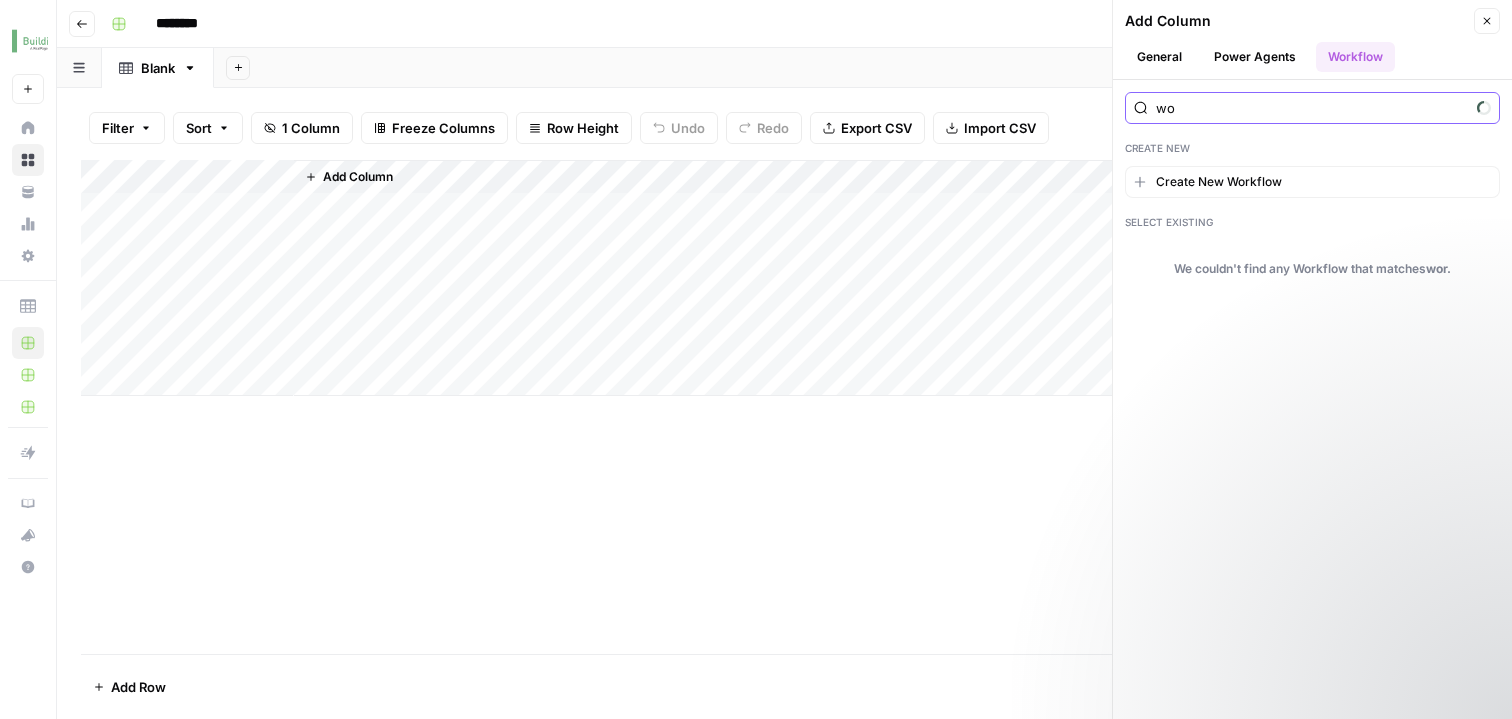 type on "w" 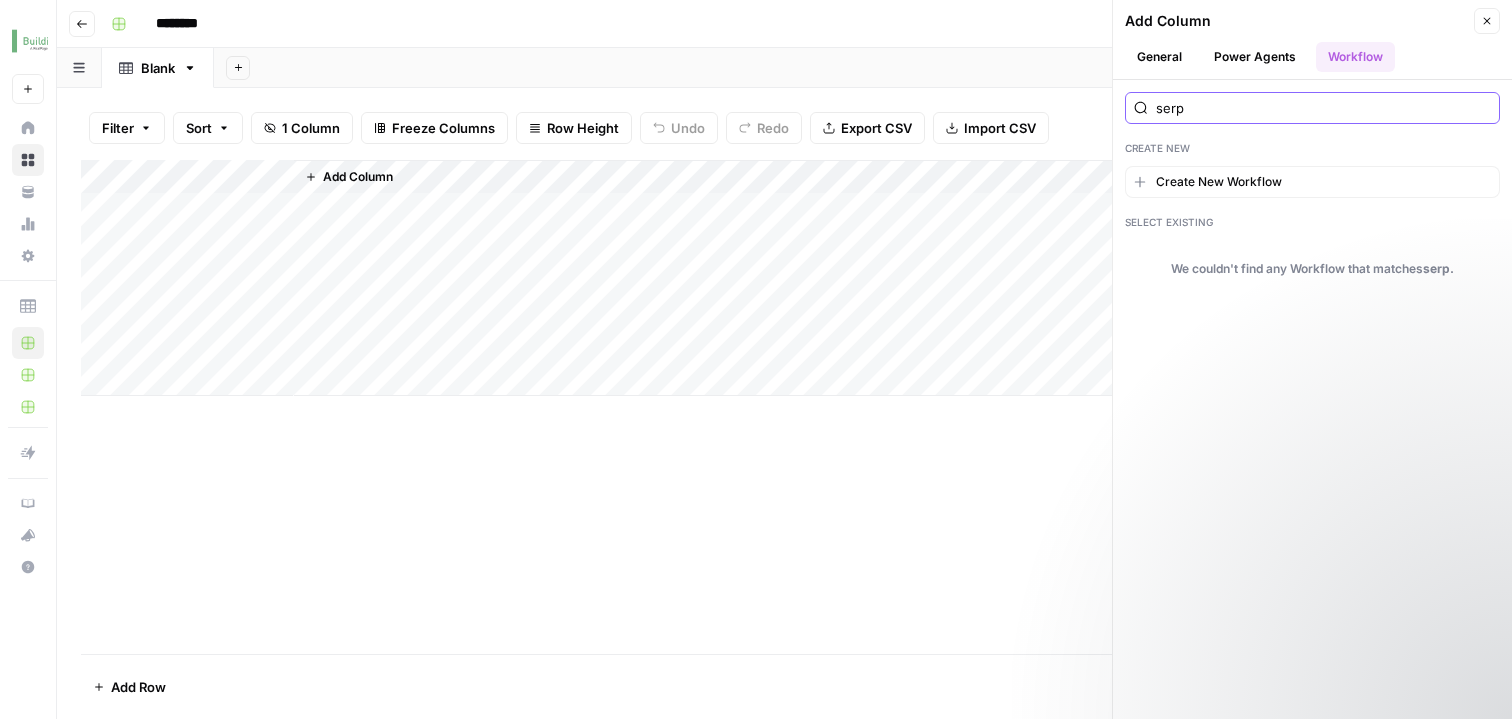 type on "serp" 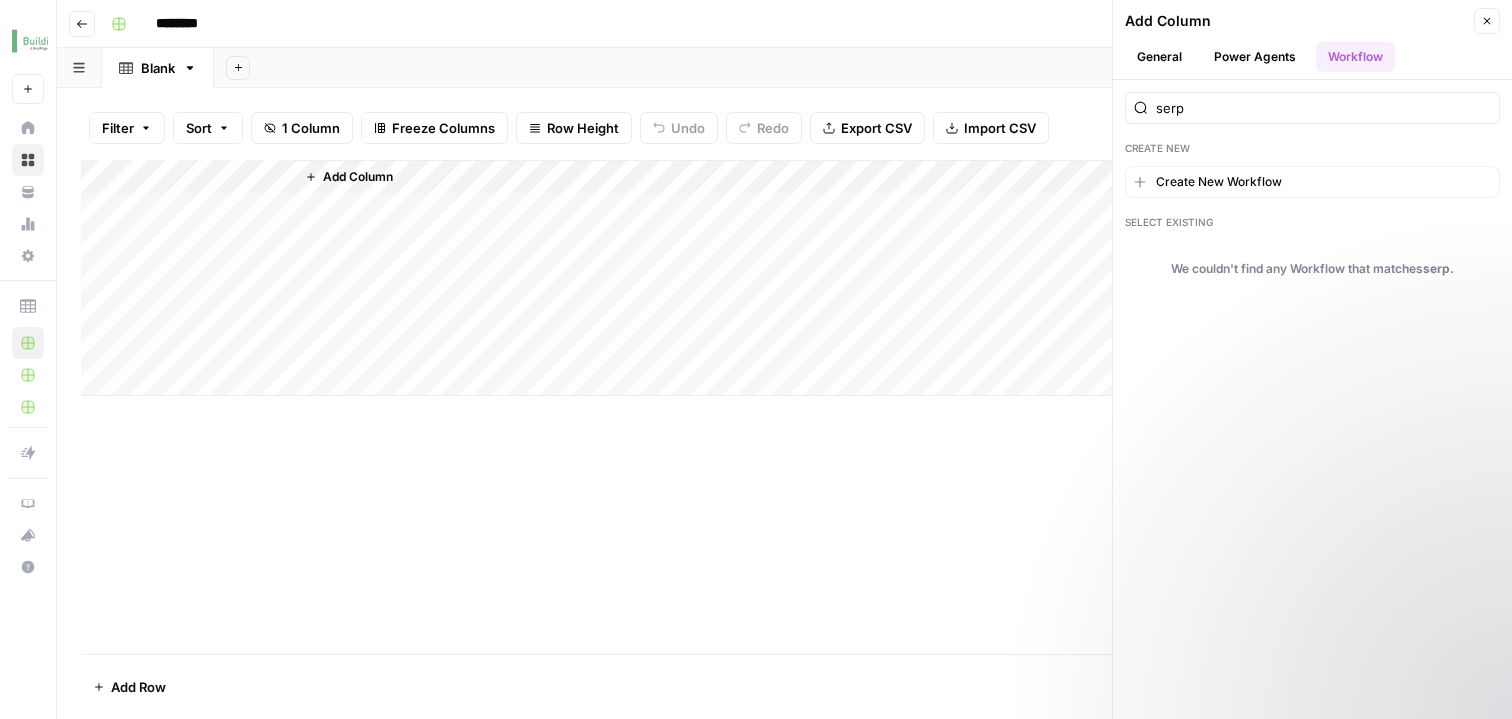click on "General" at bounding box center [1159, 57] 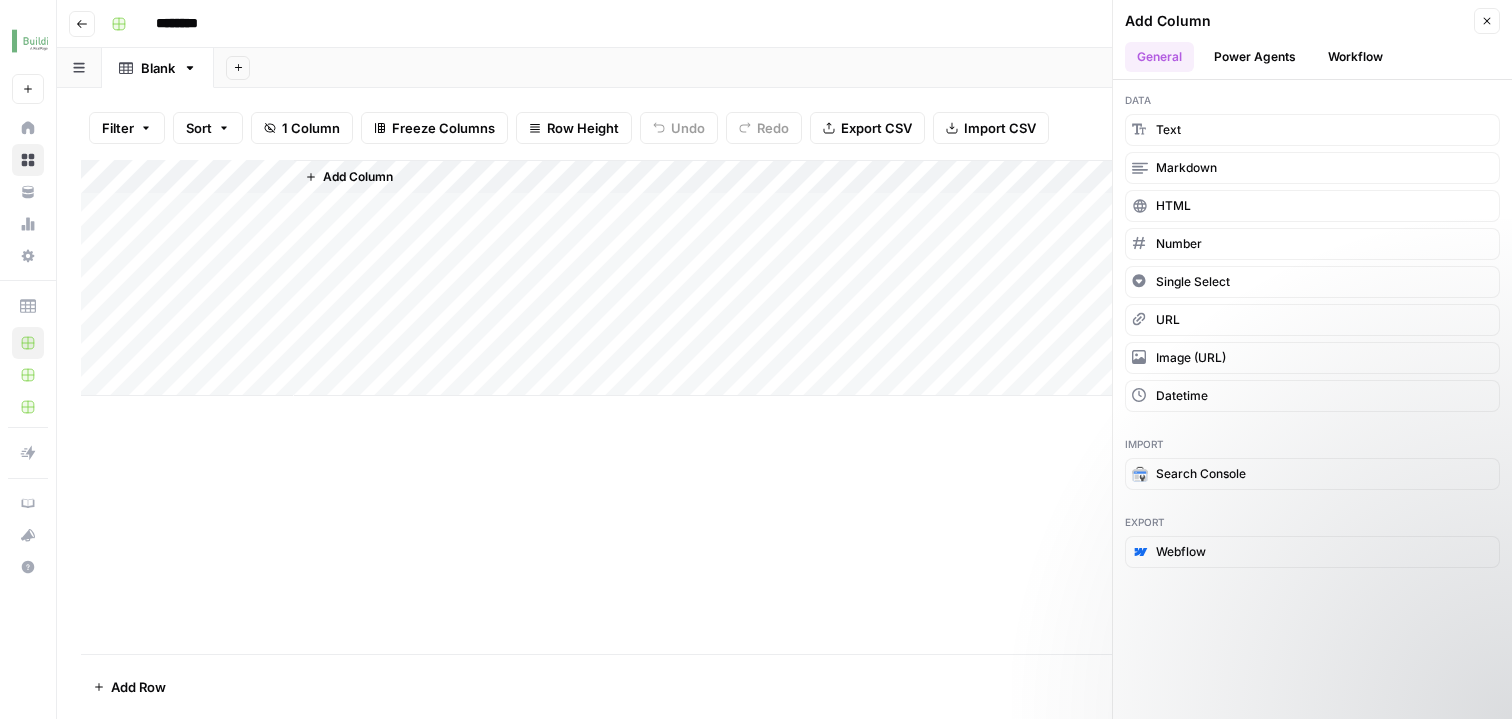 click on "Power Agents" at bounding box center [1255, 57] 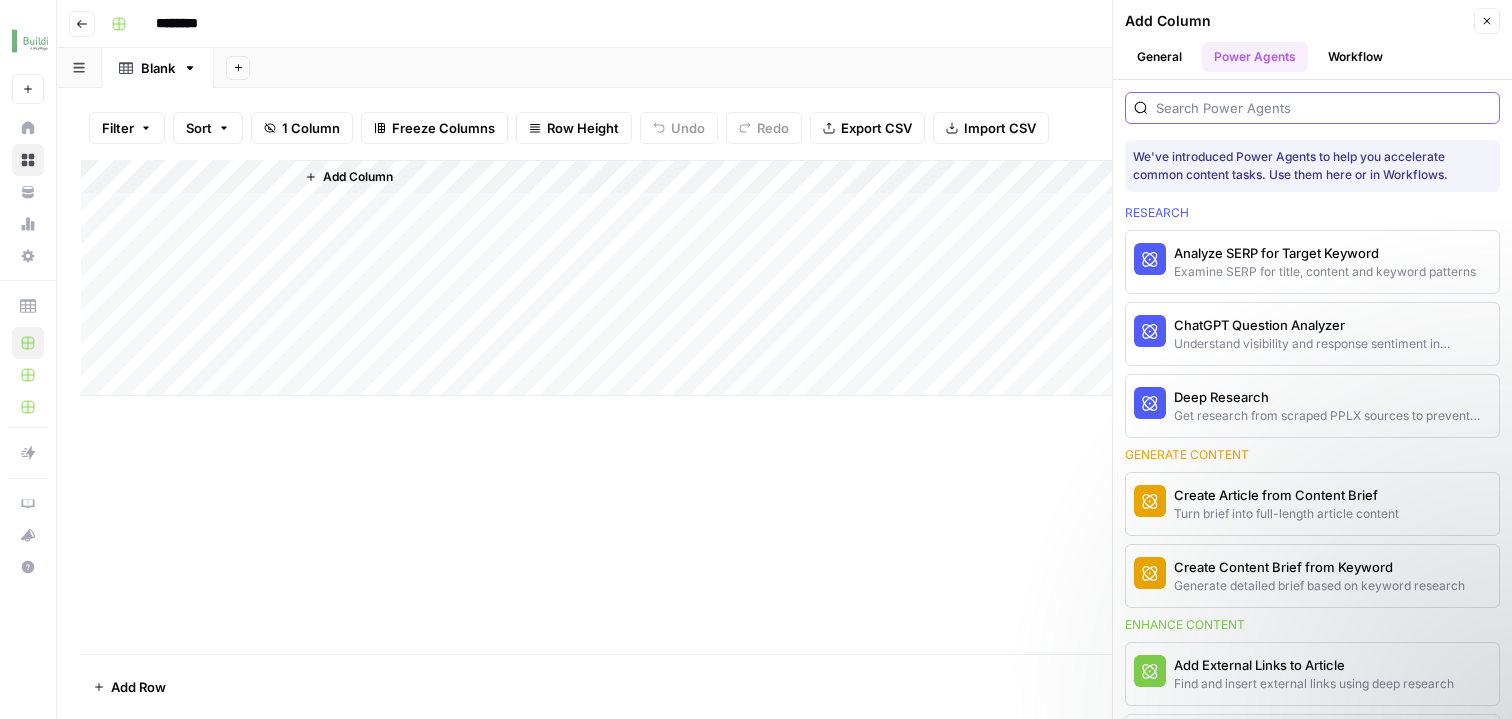 click at bounding box center (1323, 108) 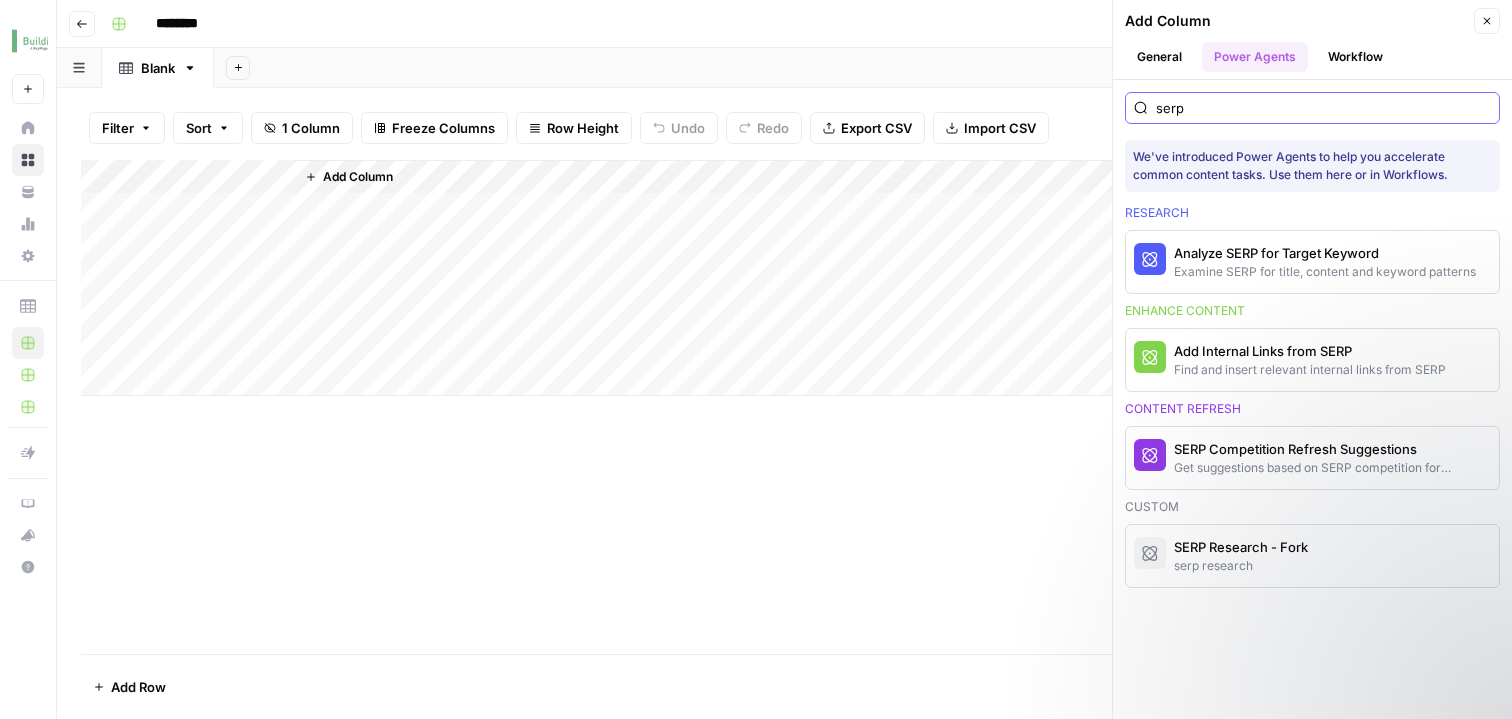 type on "serp" 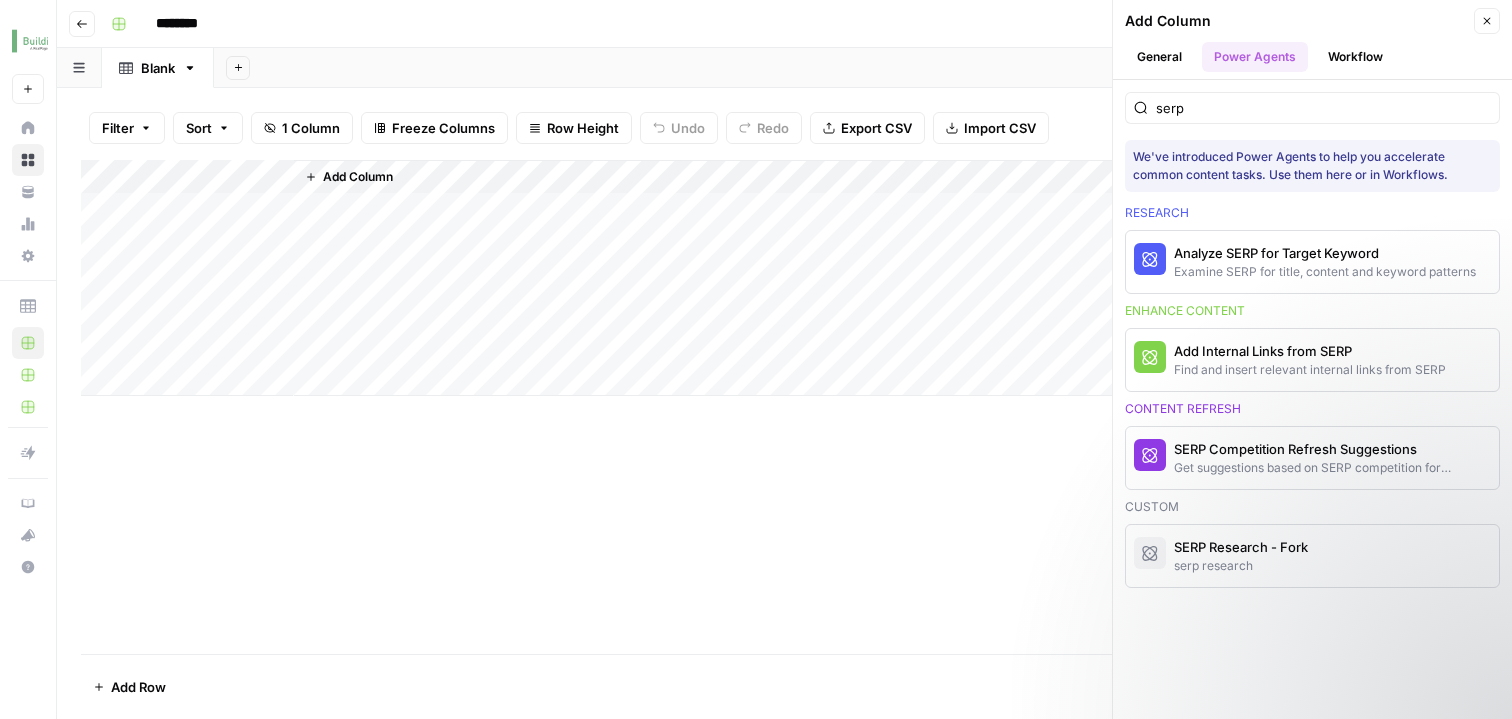 click on "General" at bounding box center (1159, 57) 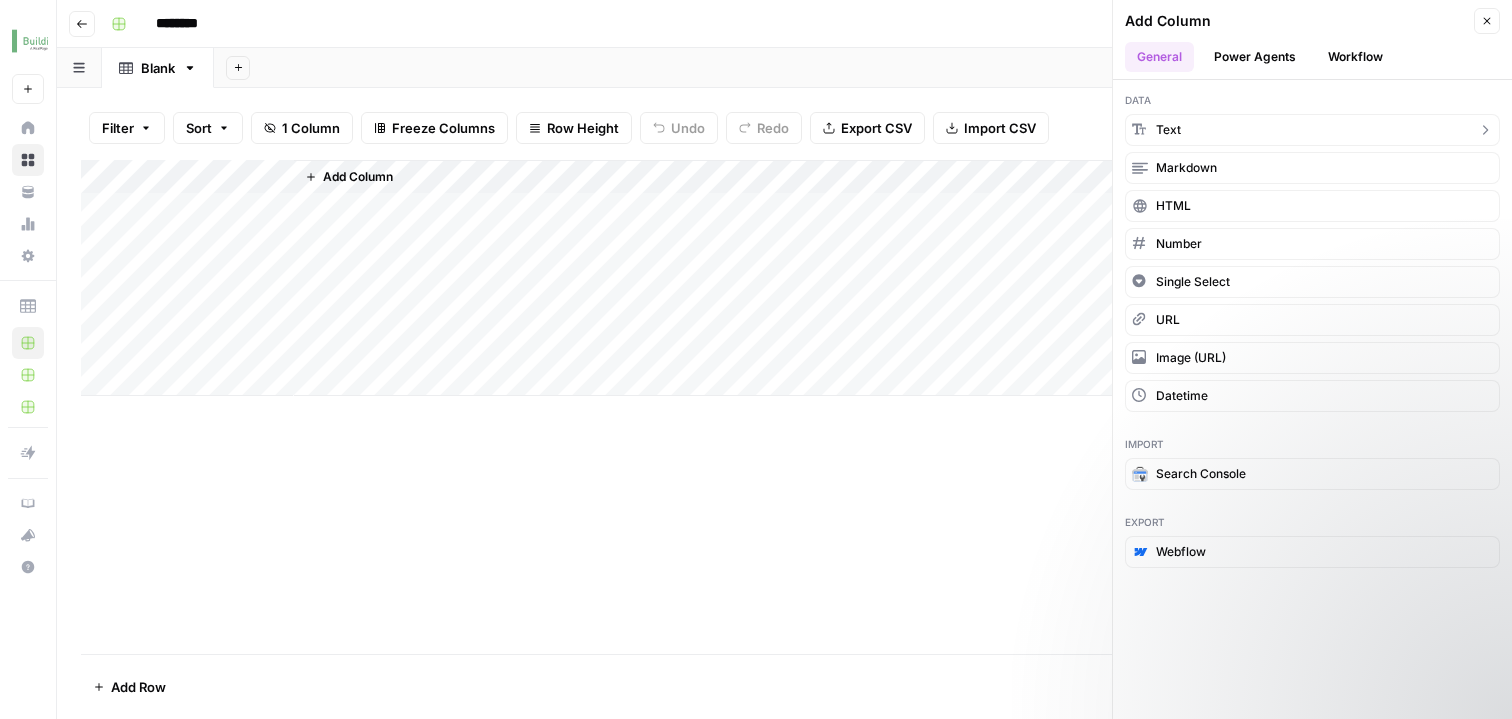 click on "Text" at bounding box center [1312, 130] 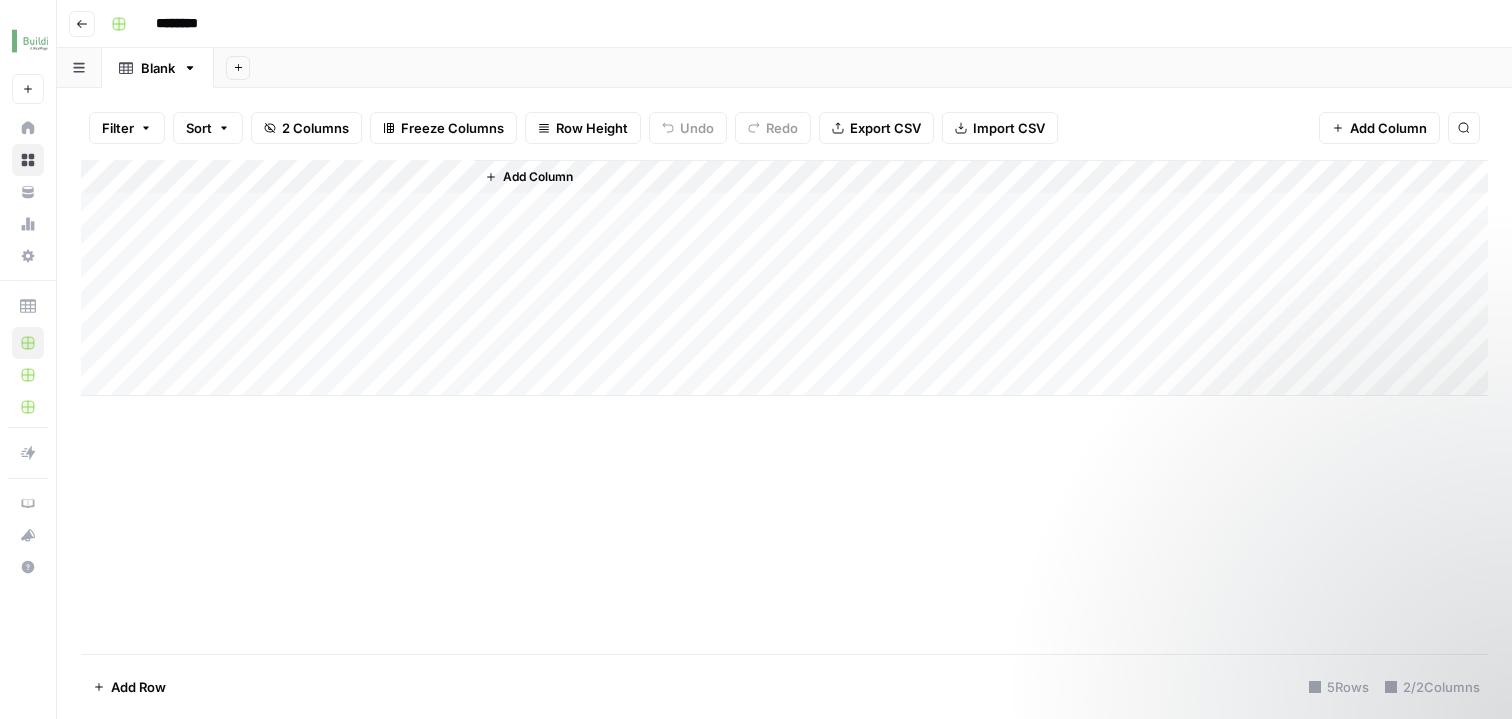 click on "Add Column" at bounding box center [784, 278] 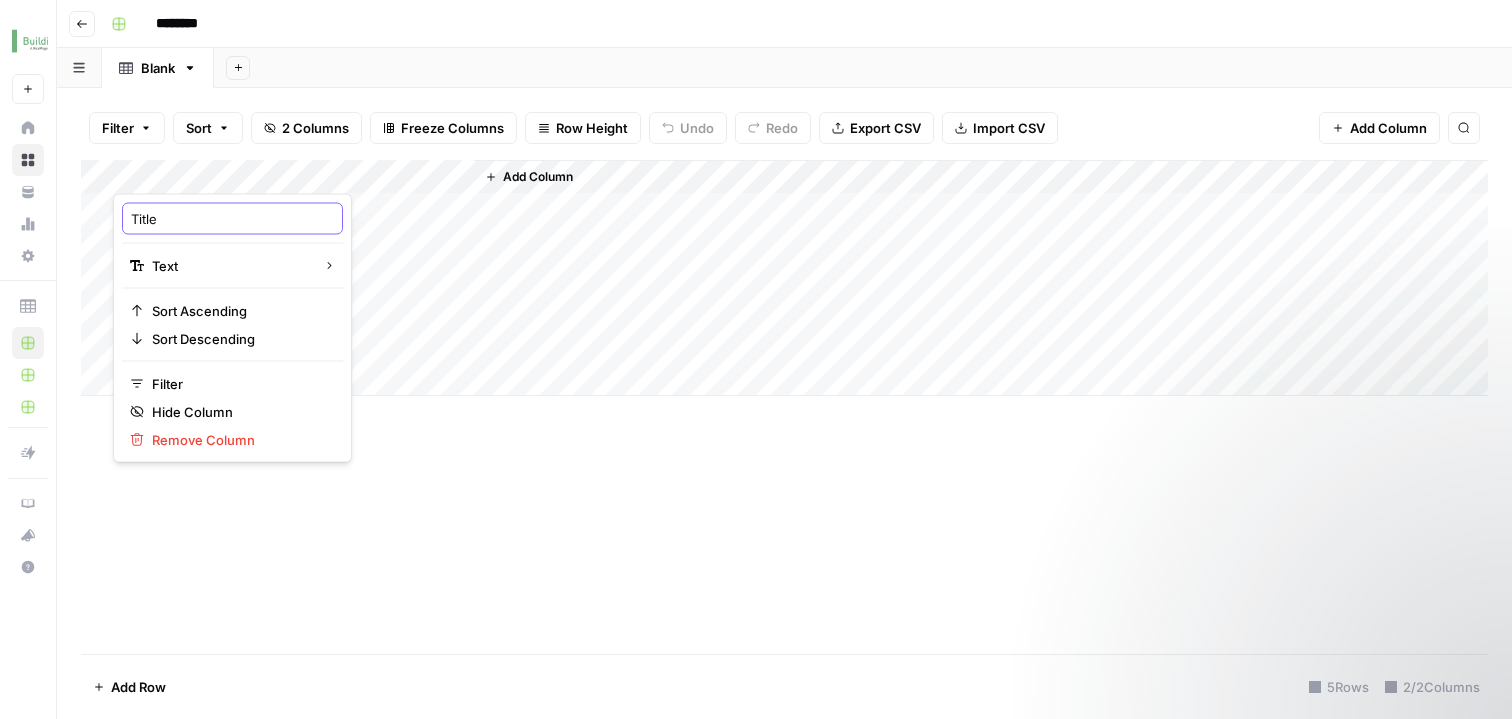 click on "Title" at bounding box center (232, 219) 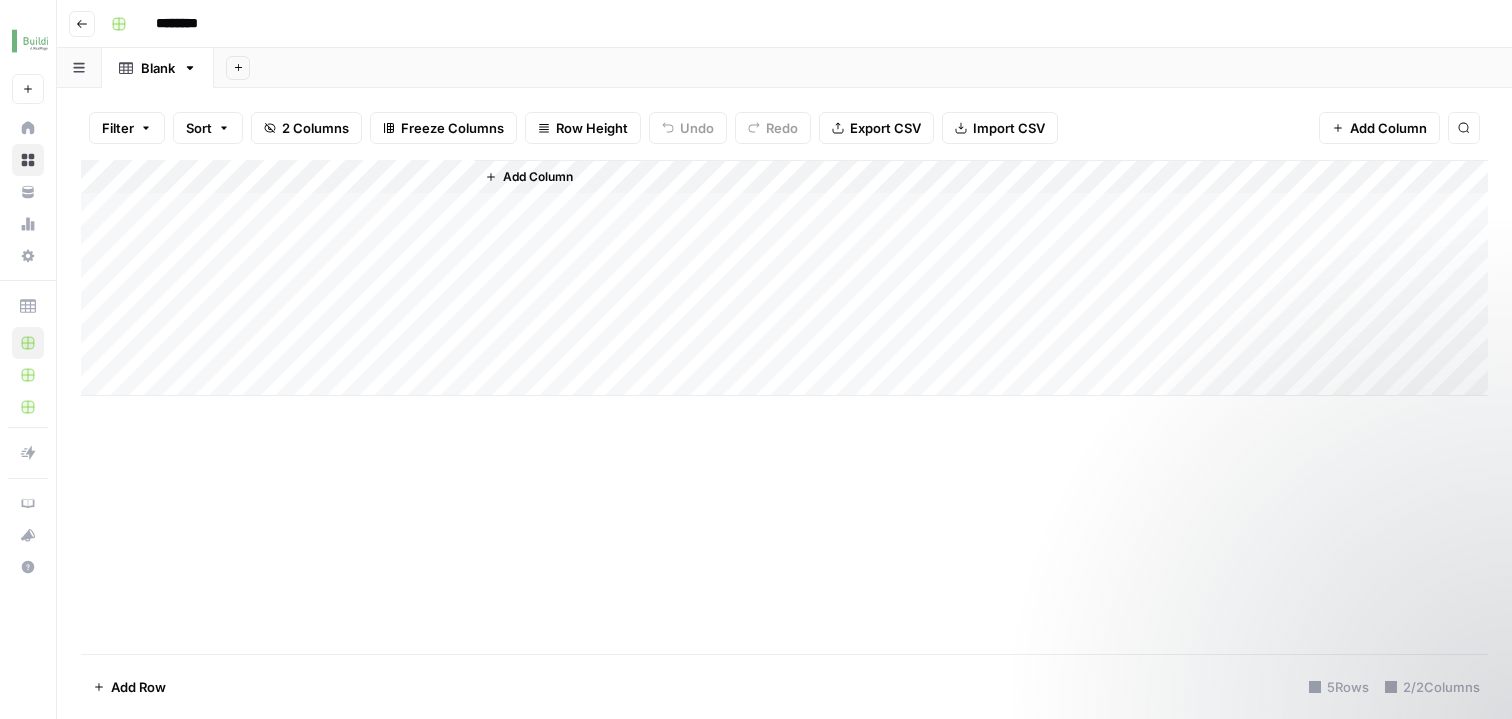 click on "Add Column" at bounding box center (784, 278) 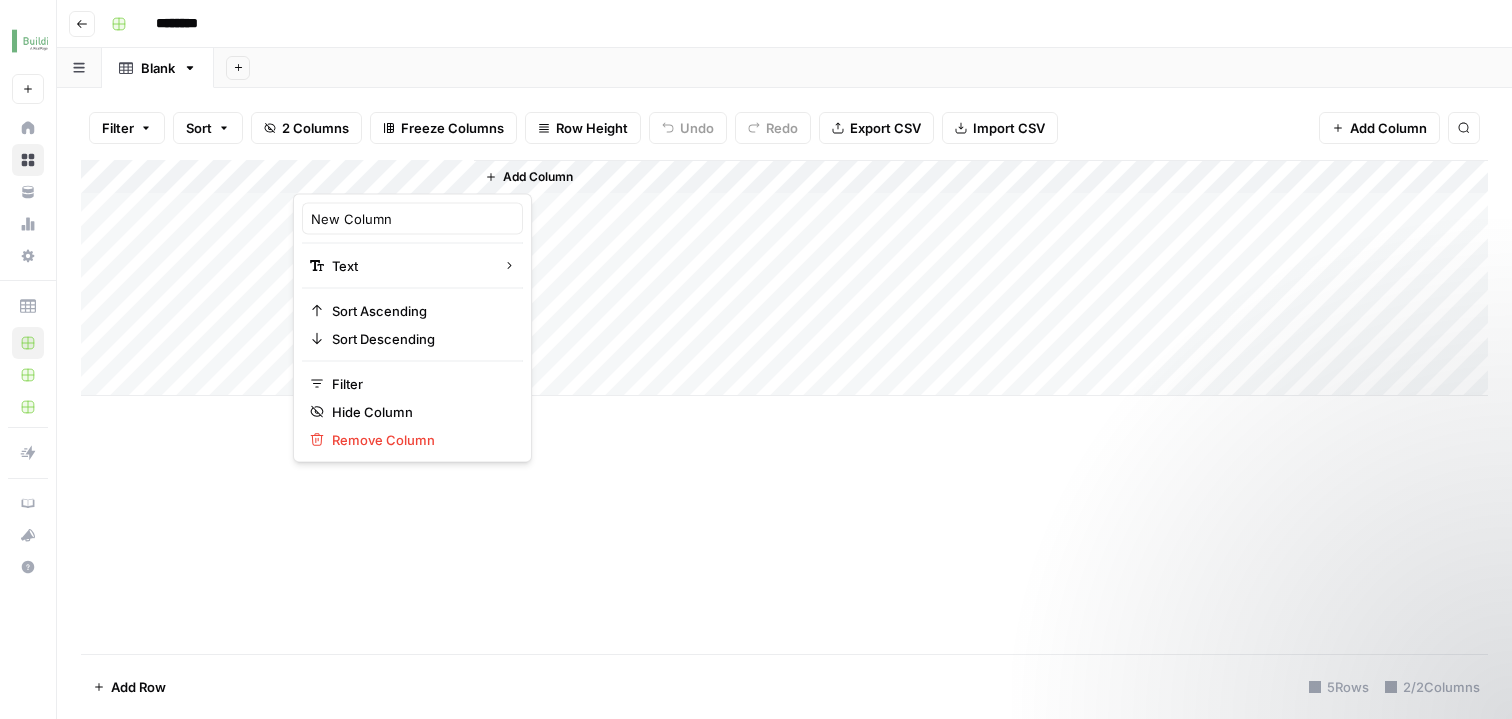 click at bounding box center (383, 174) 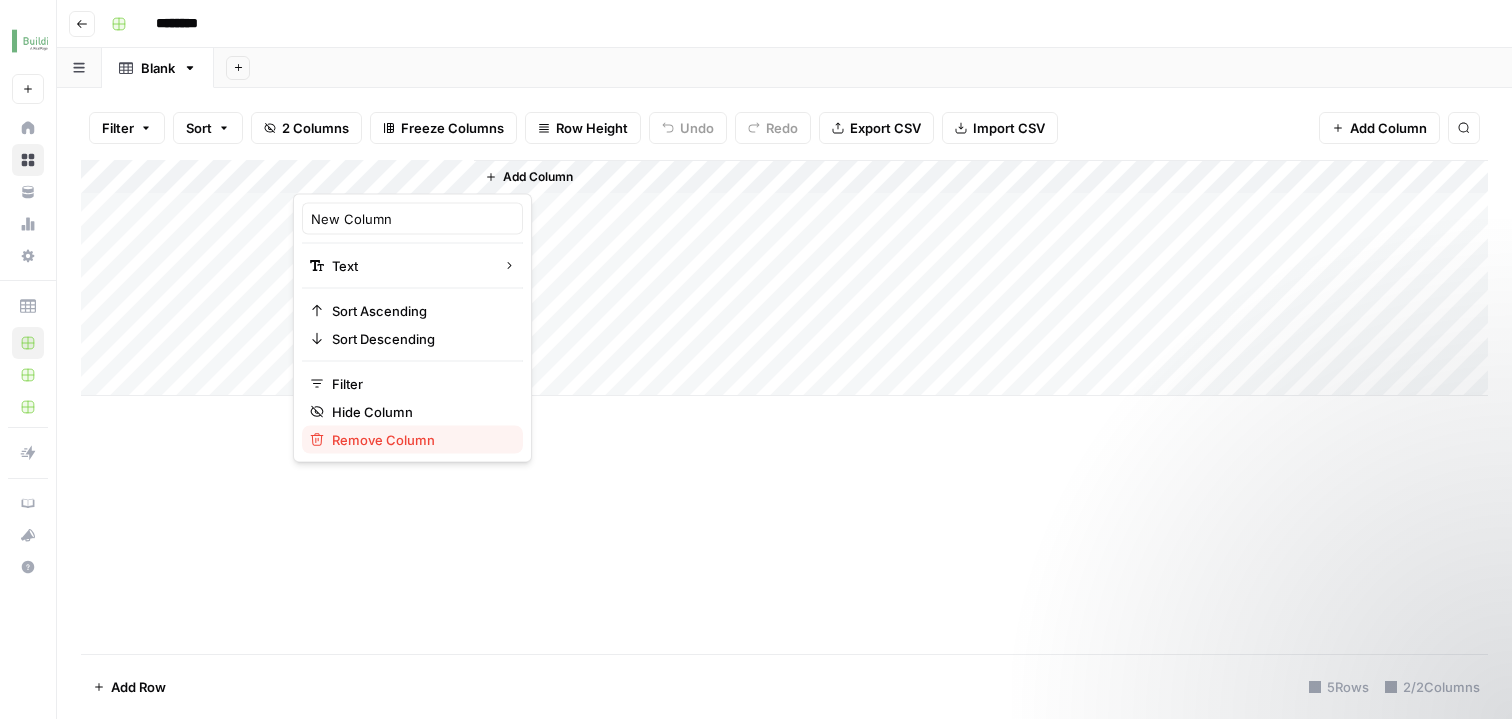 click on "Remove Column" at bounding box center [419, 440] 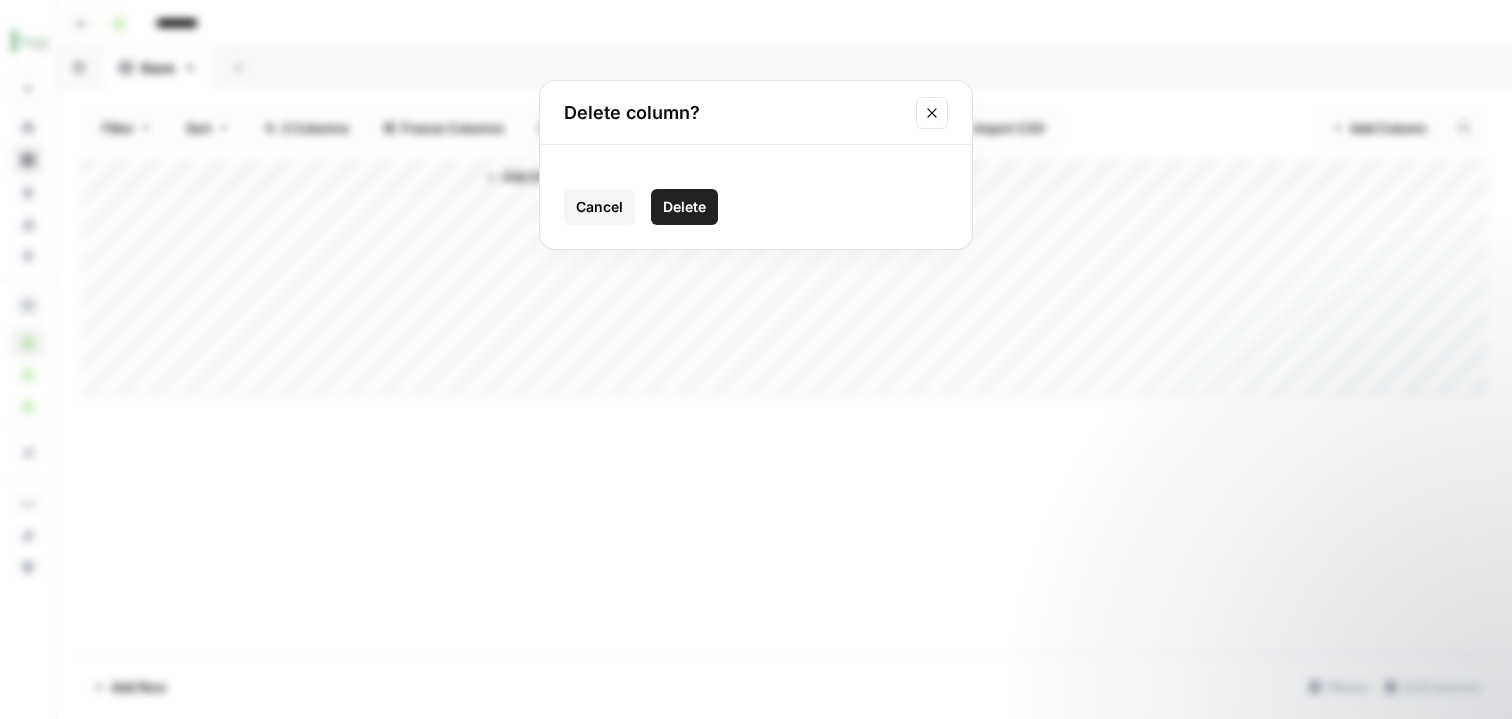 click on "Delete" at bounding box center [684, 207] 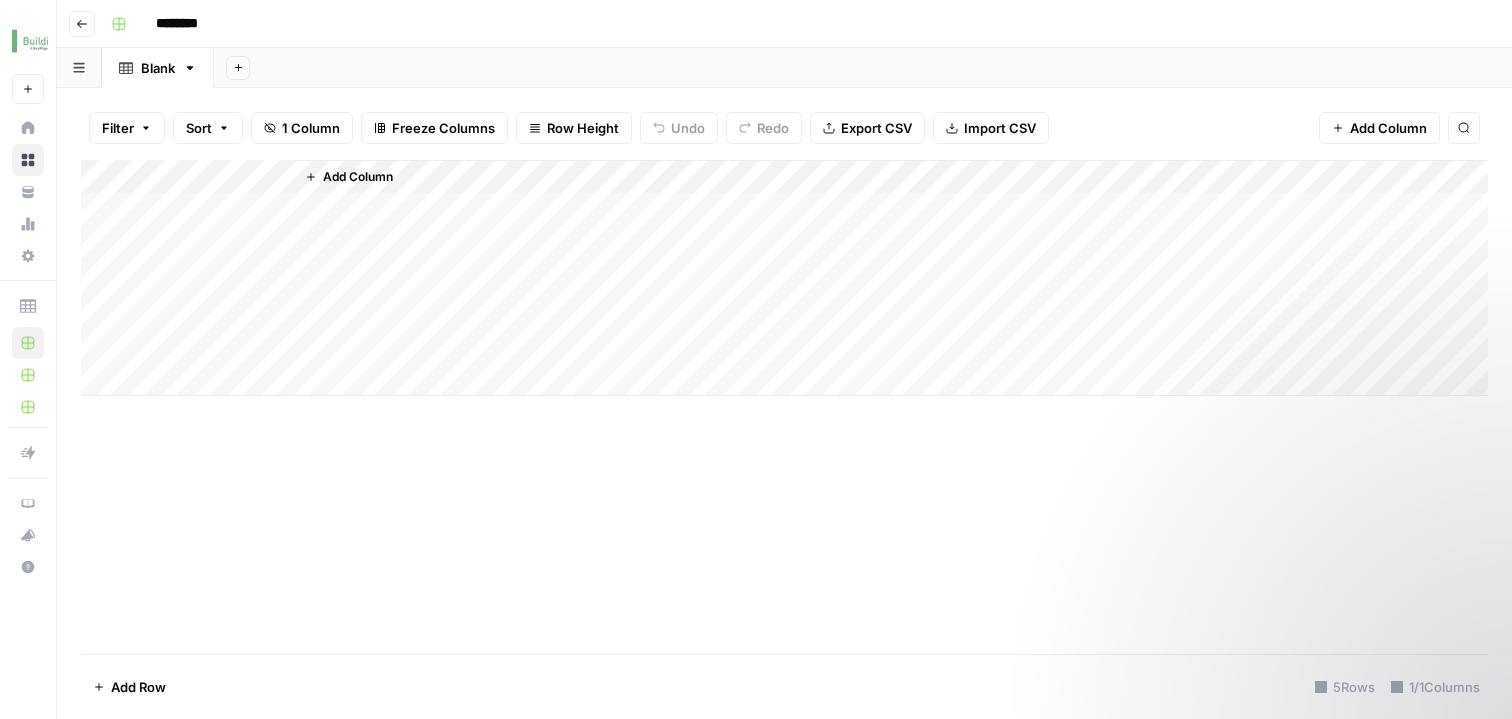 click on "Add Column" at bounding box center (358, 177) 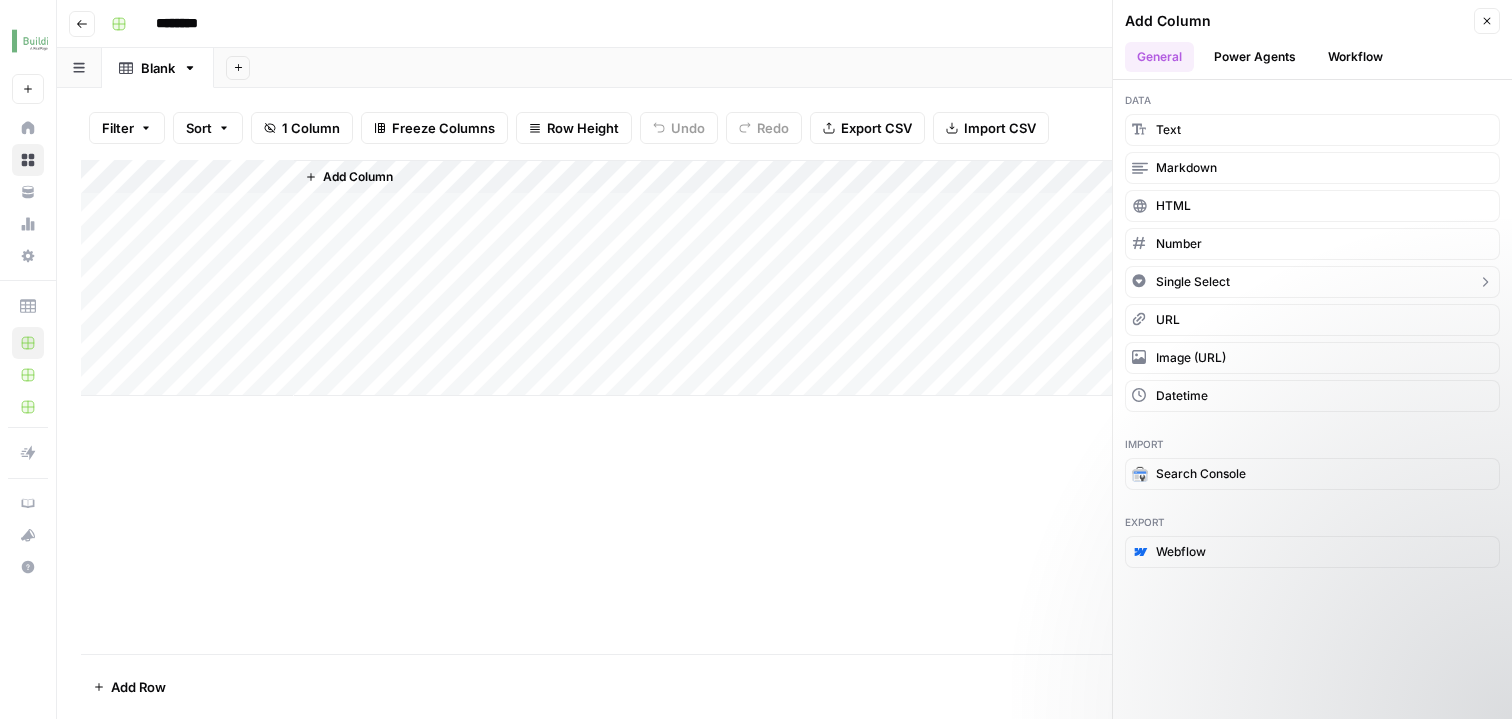 click 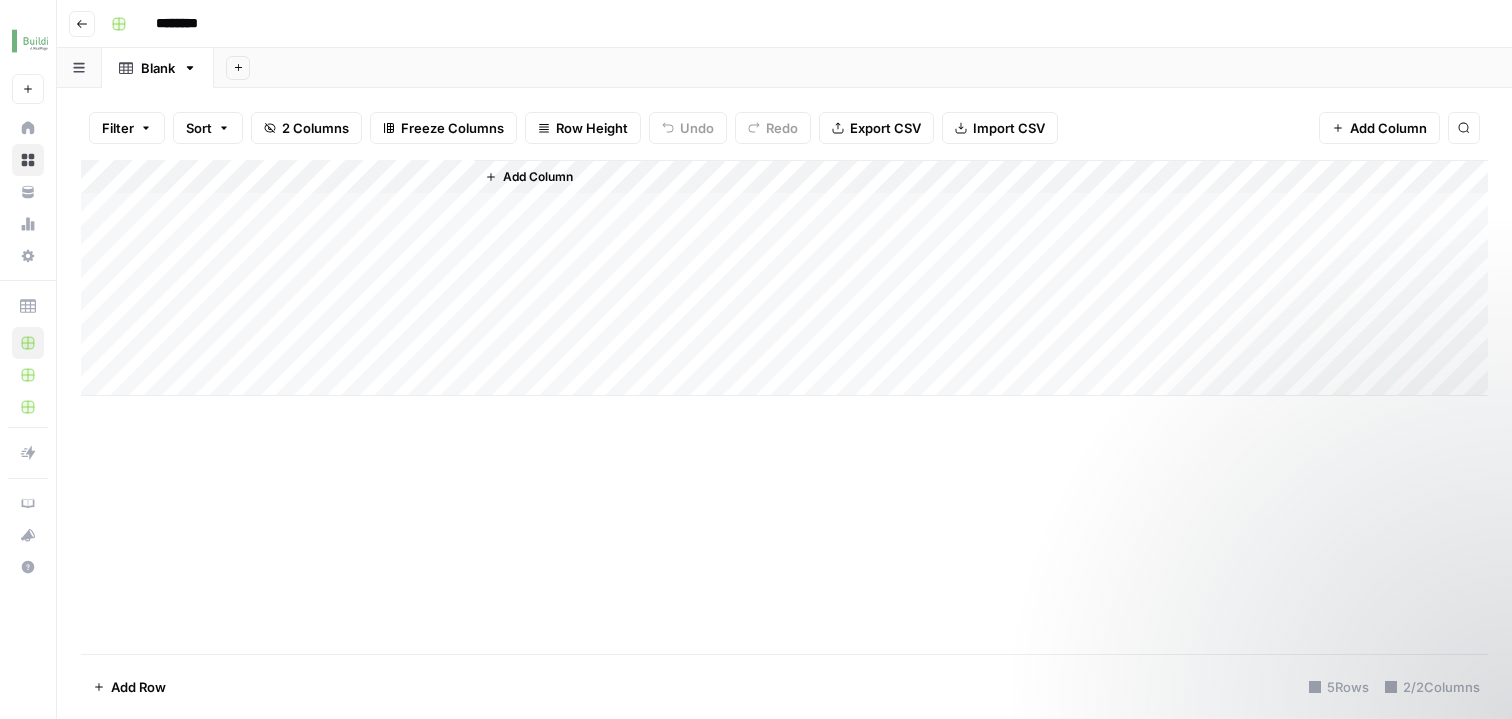 click on "Add Column" at bounding box center [784, 278] 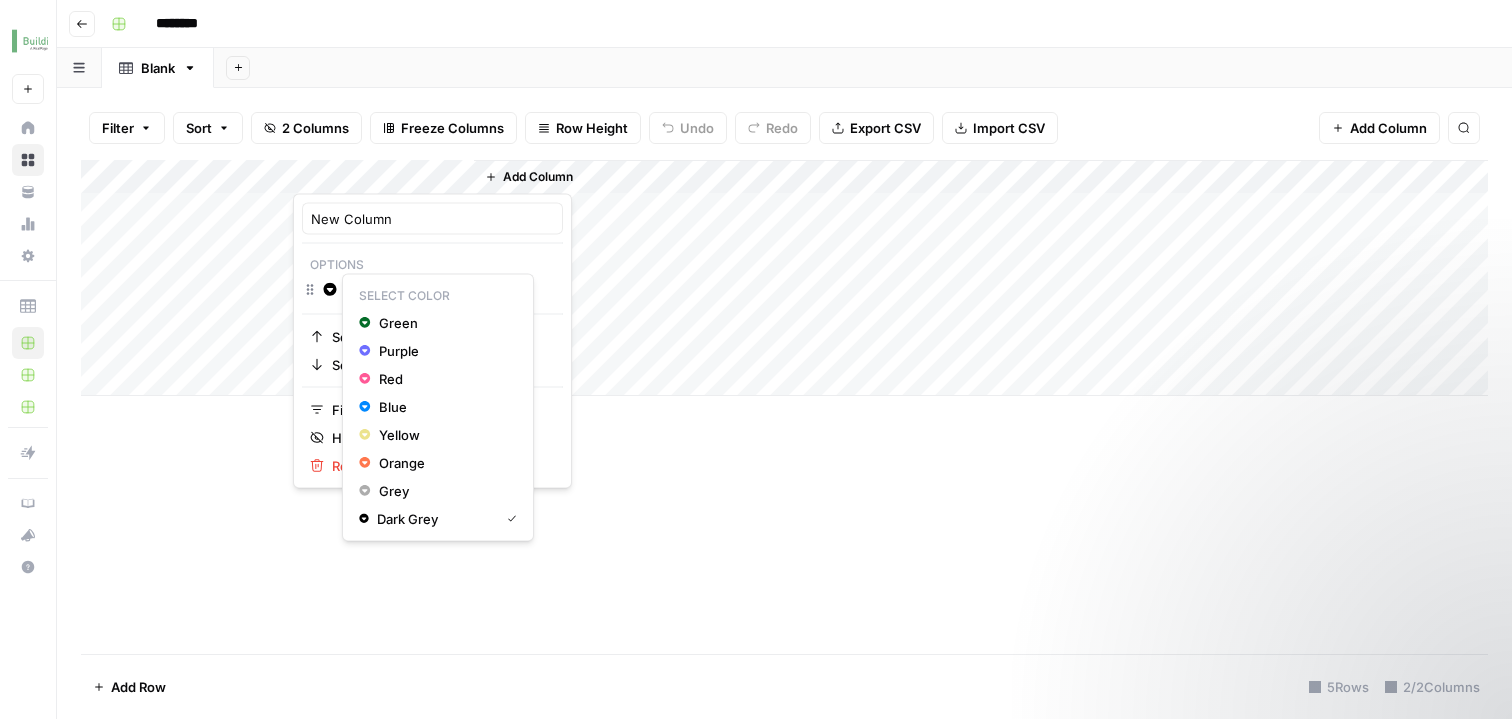 click on "Select Color" at bounding box center (438, 296) 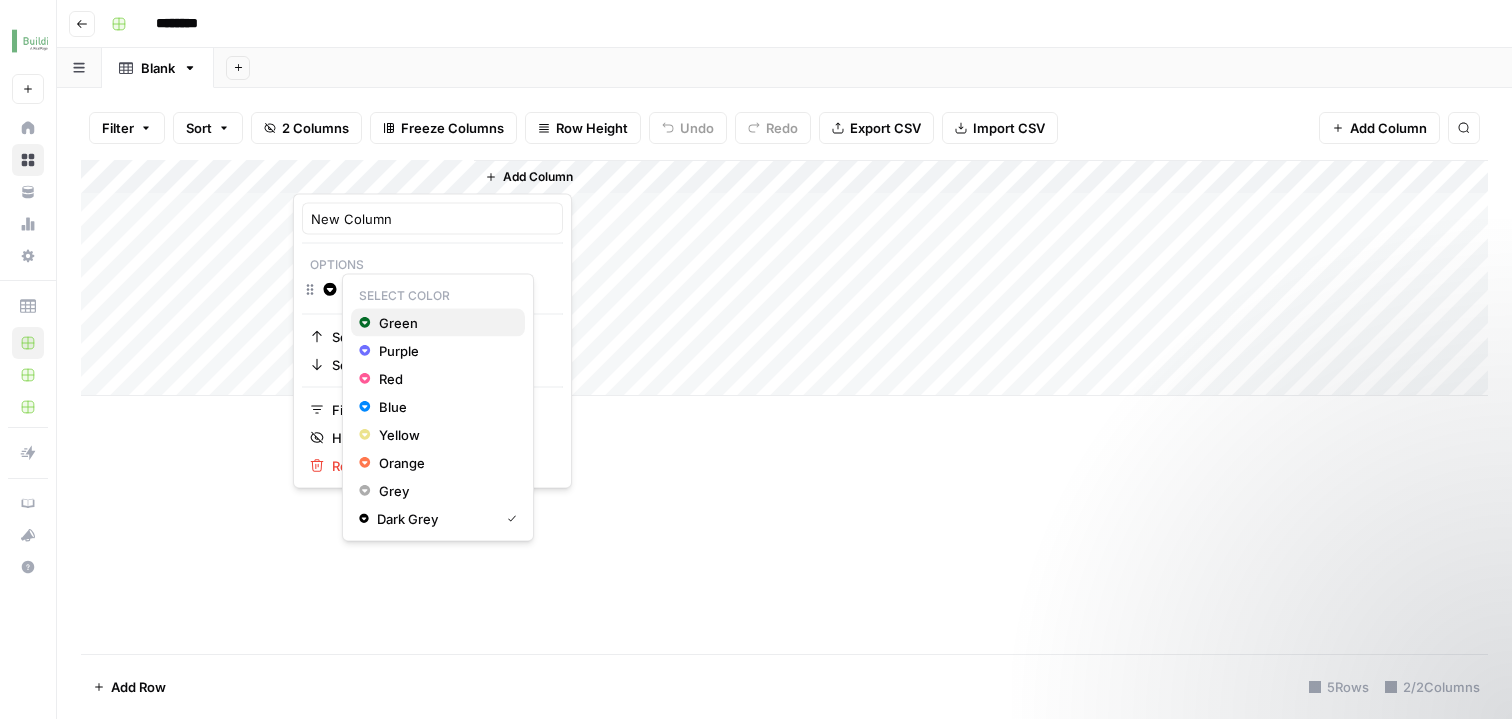 click on "Green" at bounding box center (444, 323) 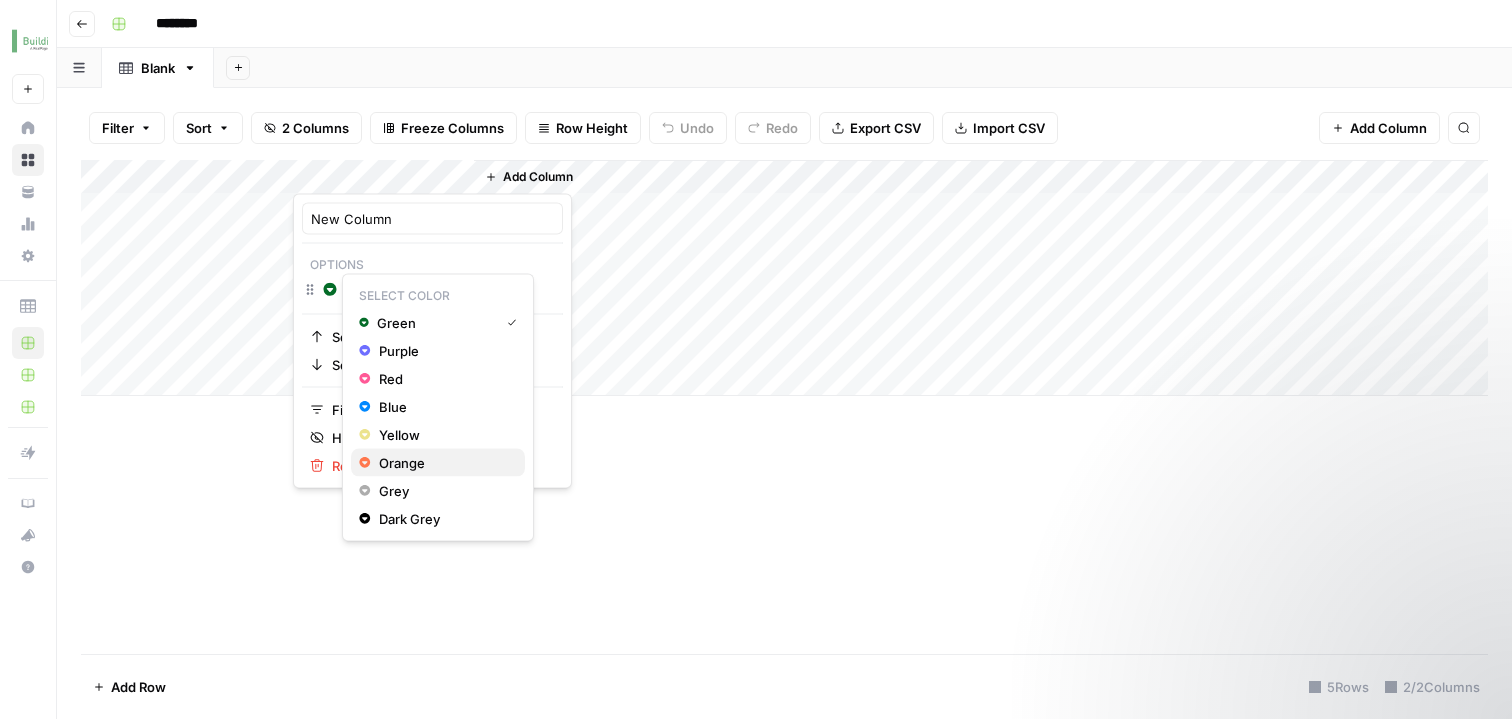 click on "Orange" at bounding box center [444, 463] 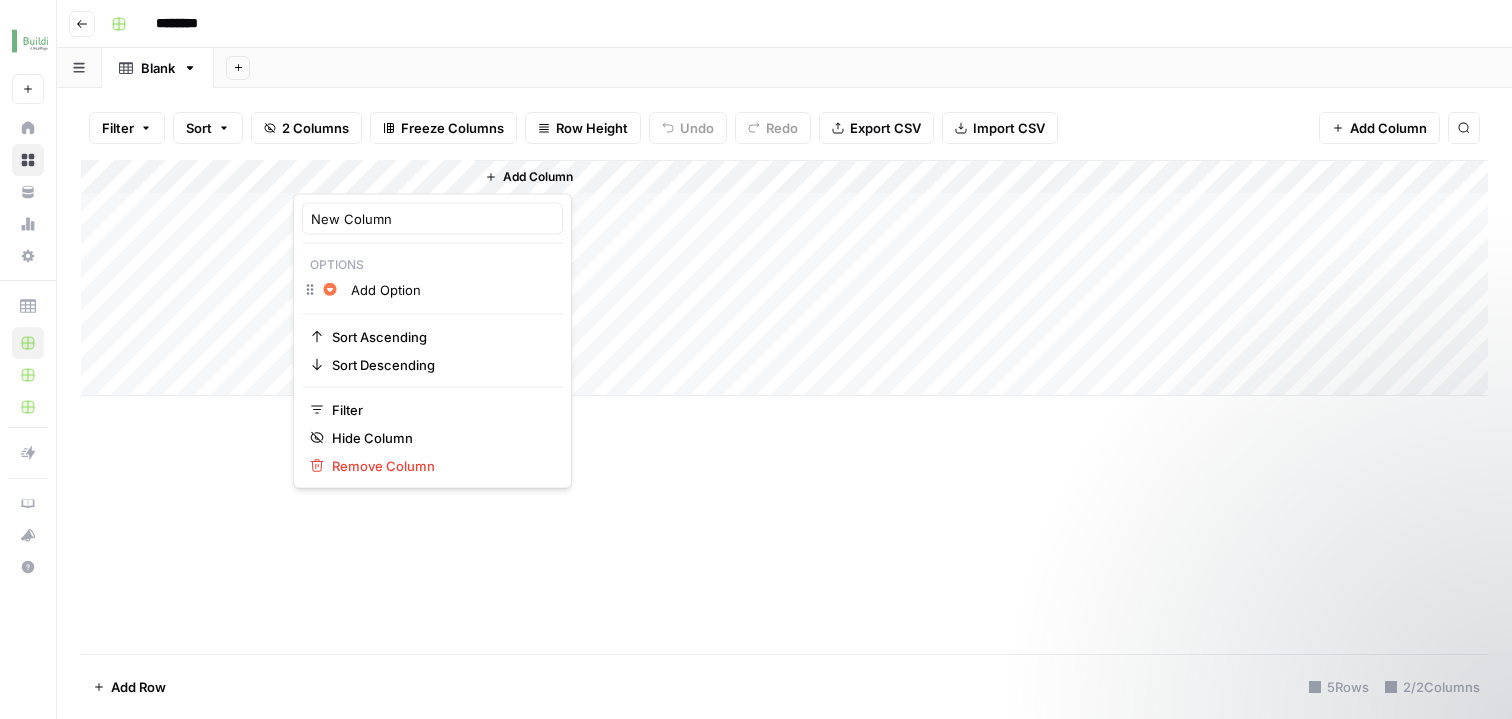 click on "Add Column" at bounding box center (784, 407) 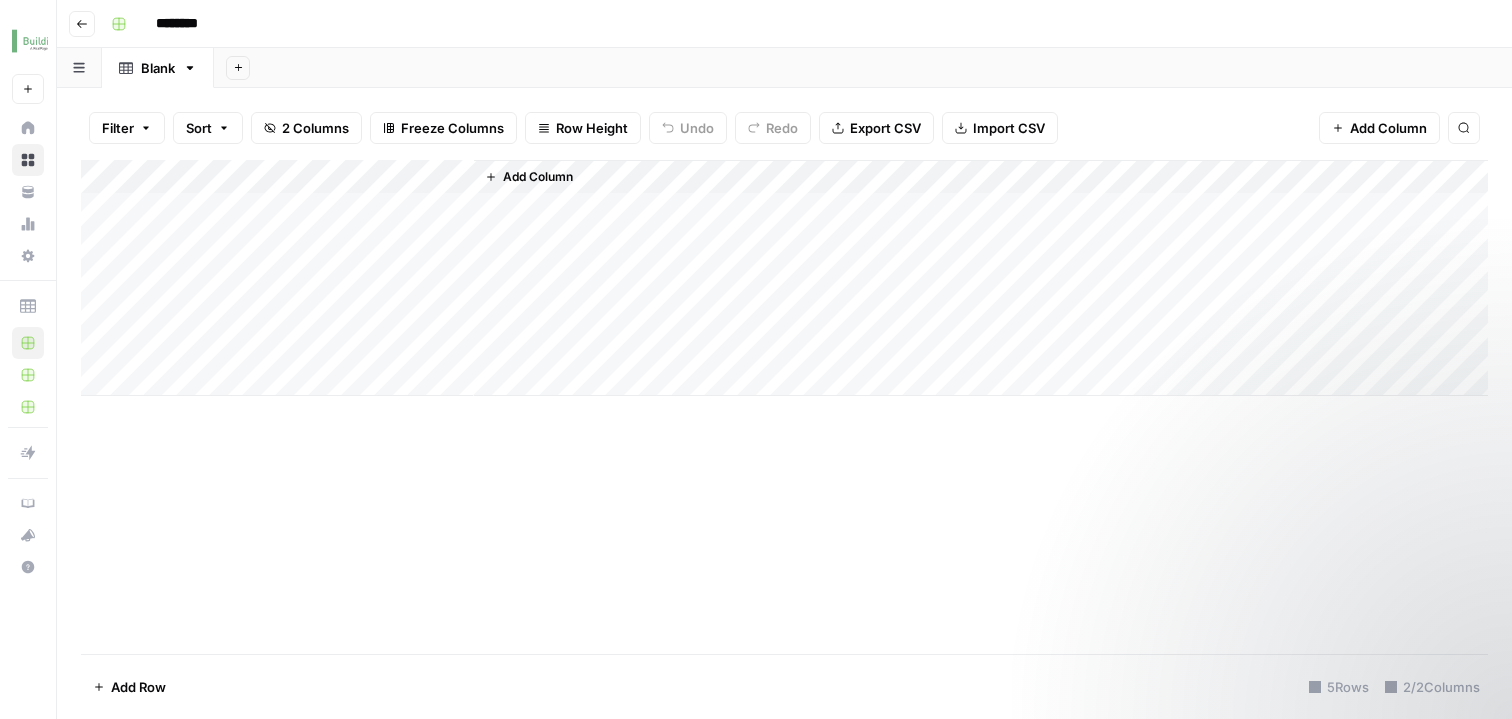 click on "Add Column" at bounding box center (981, 278) 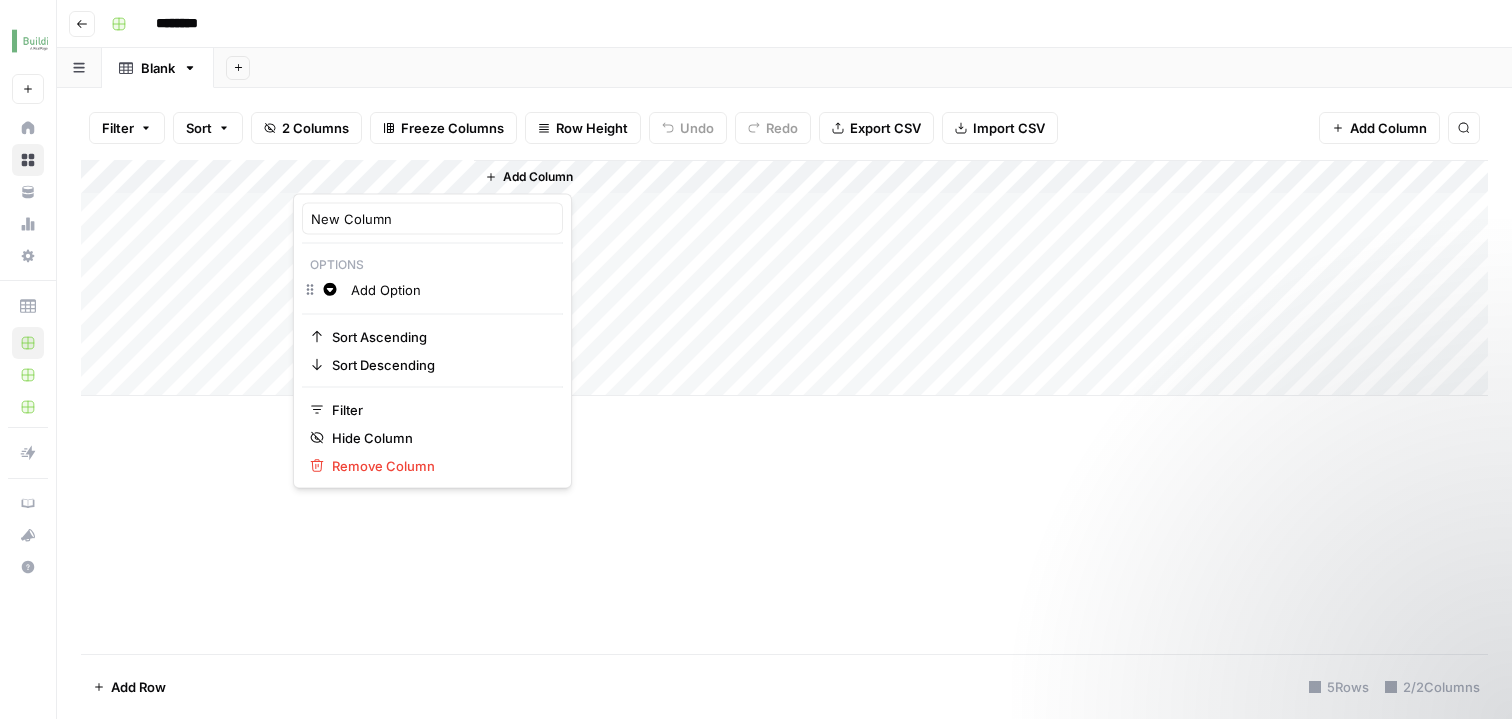 click on "Add Option" at bounding box center [452, 290] 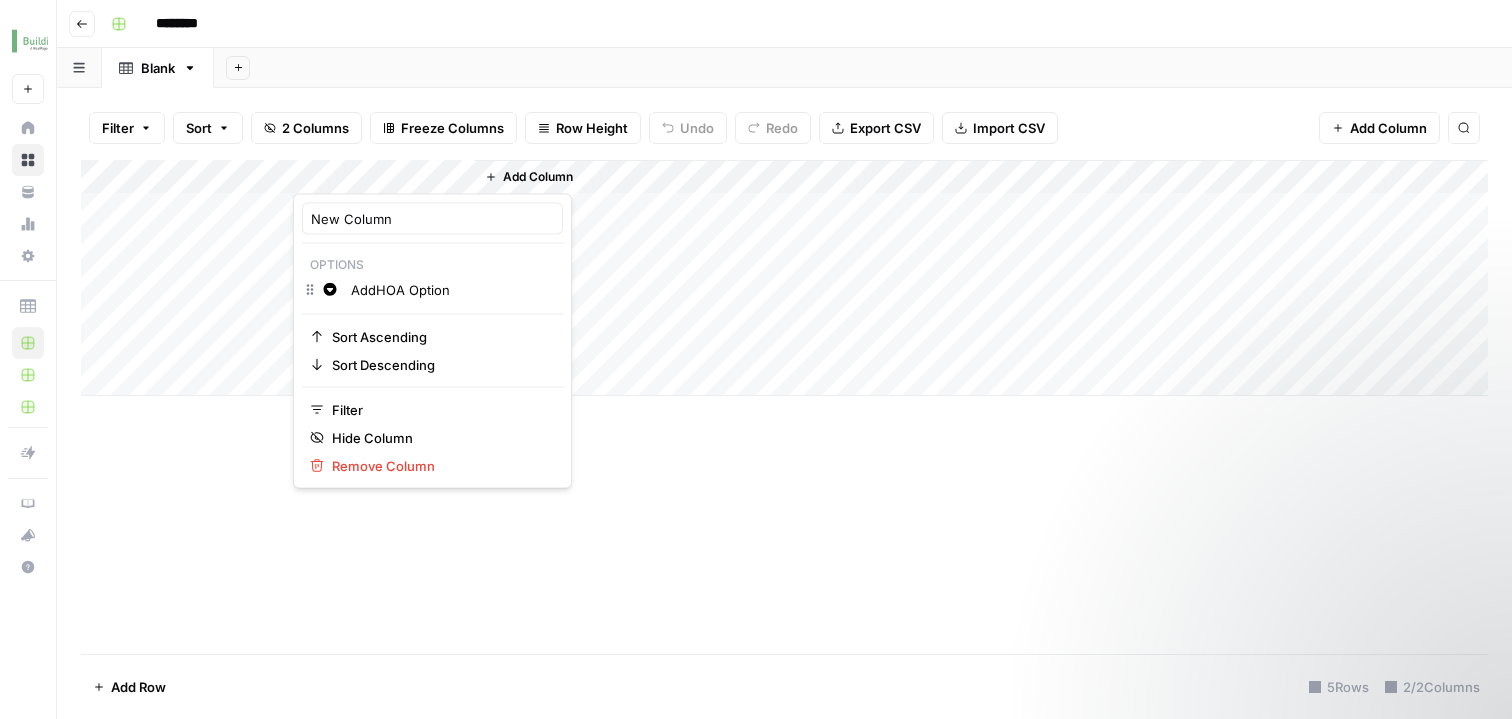 click on "AddHOA Option" at bounding box center (452, 290) 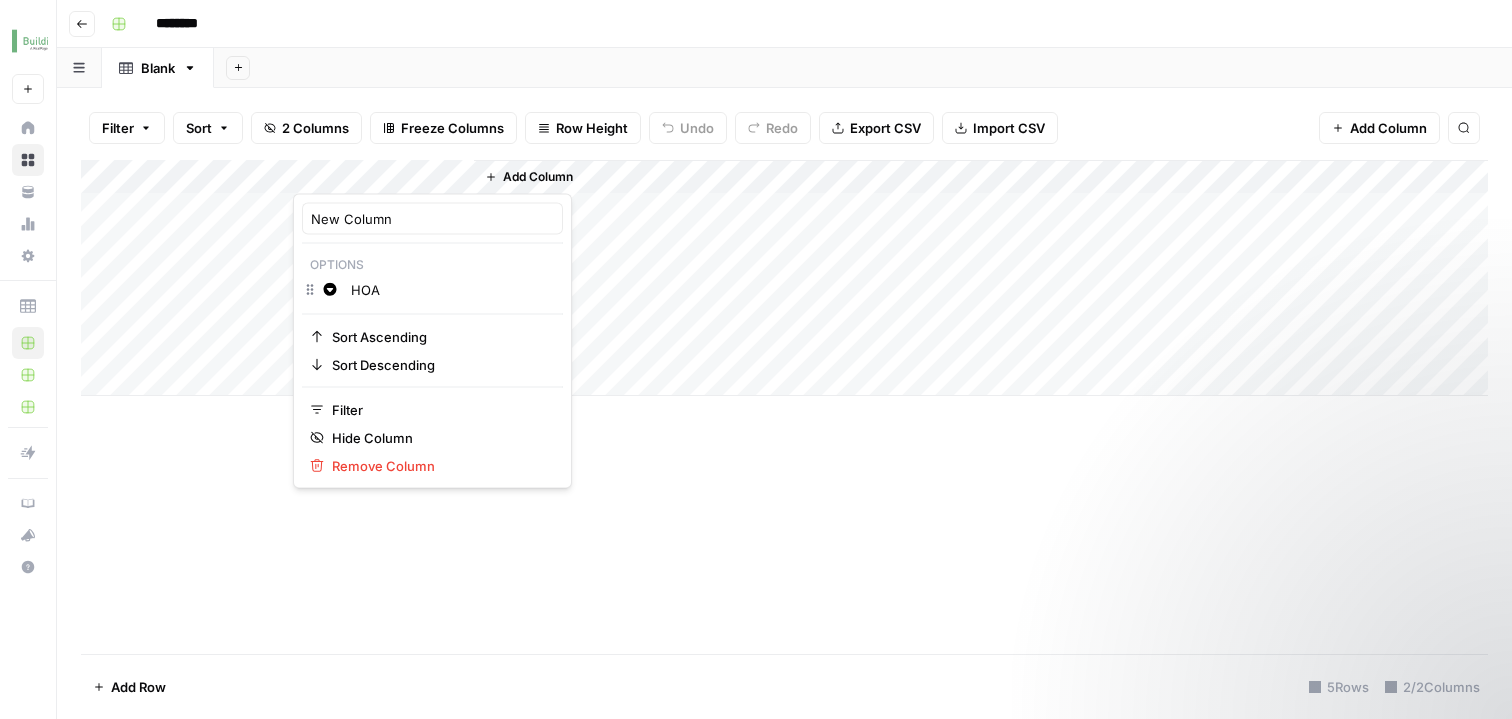 type on "HOA" 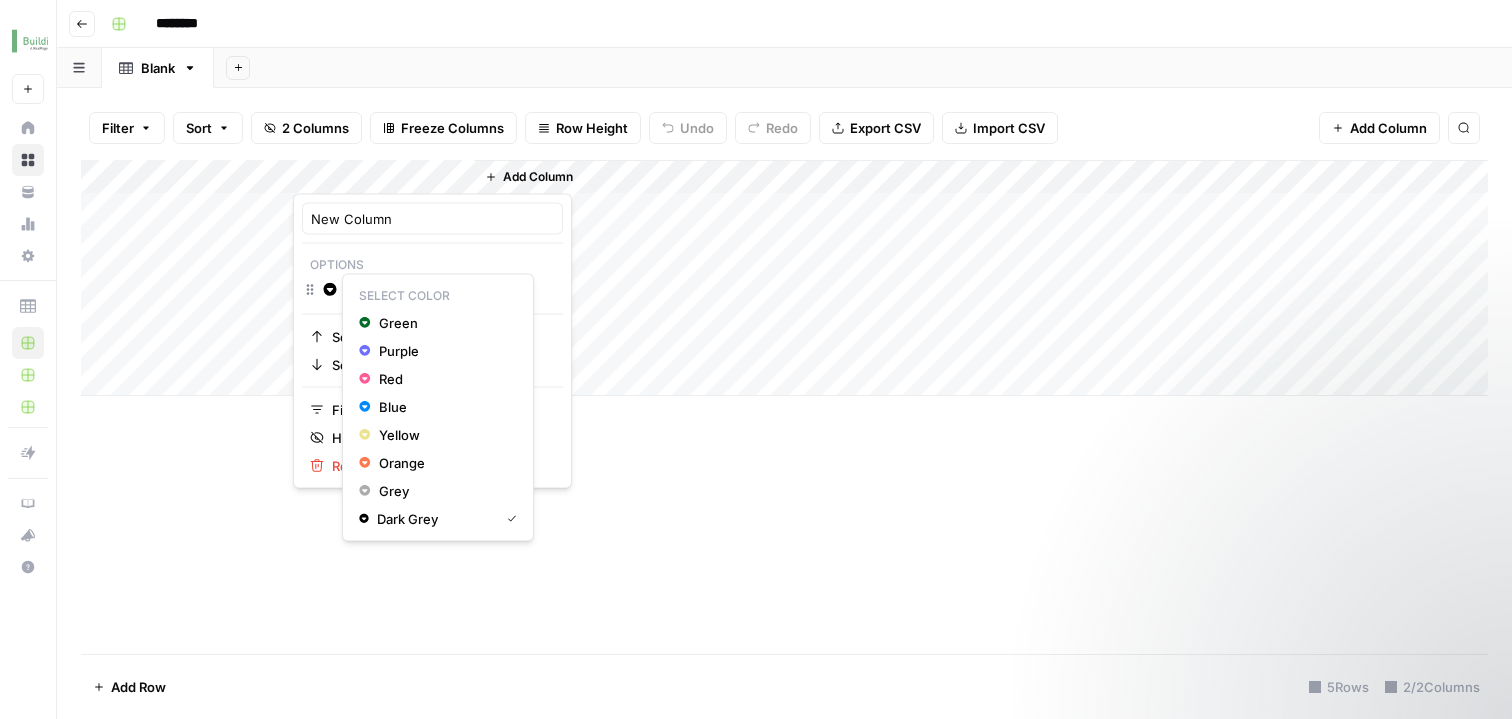 click 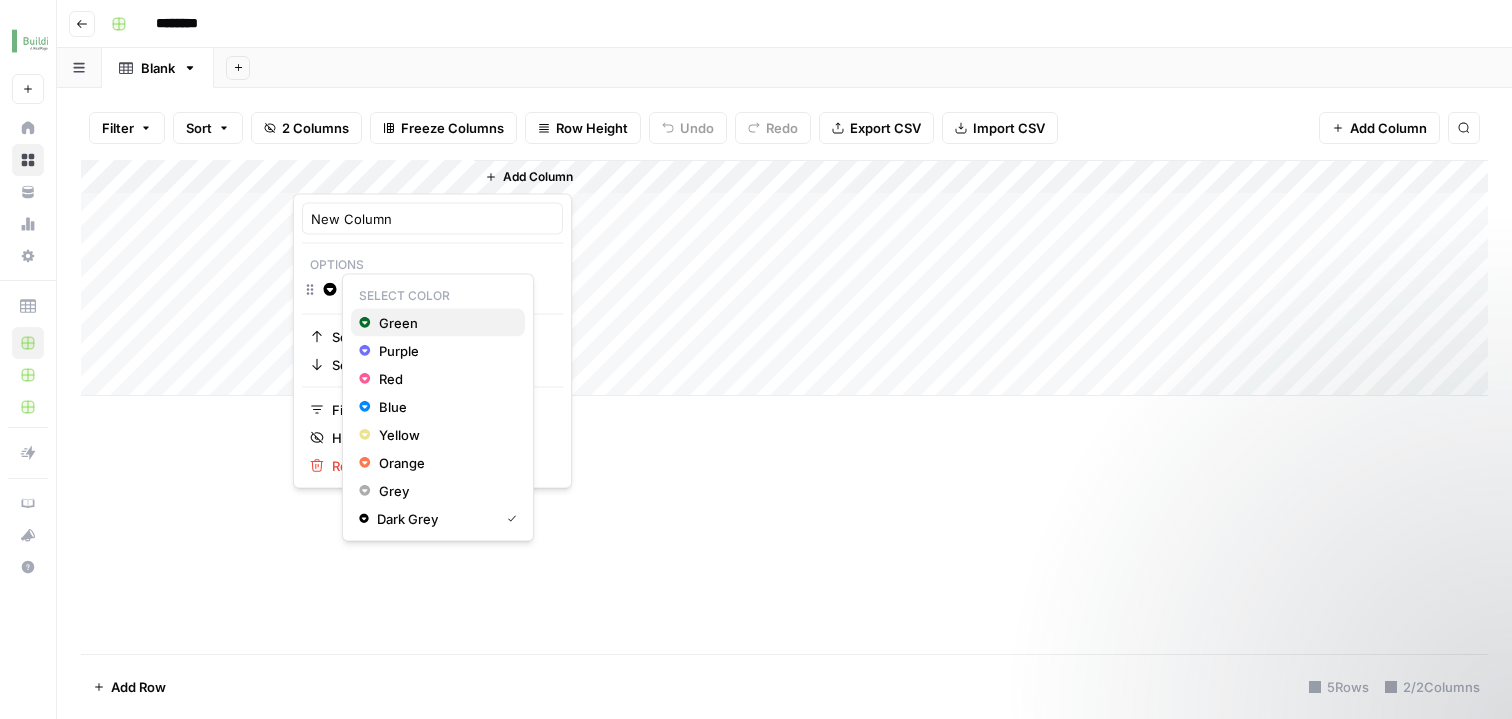 click on "Green" at bounding box center (444, 323) 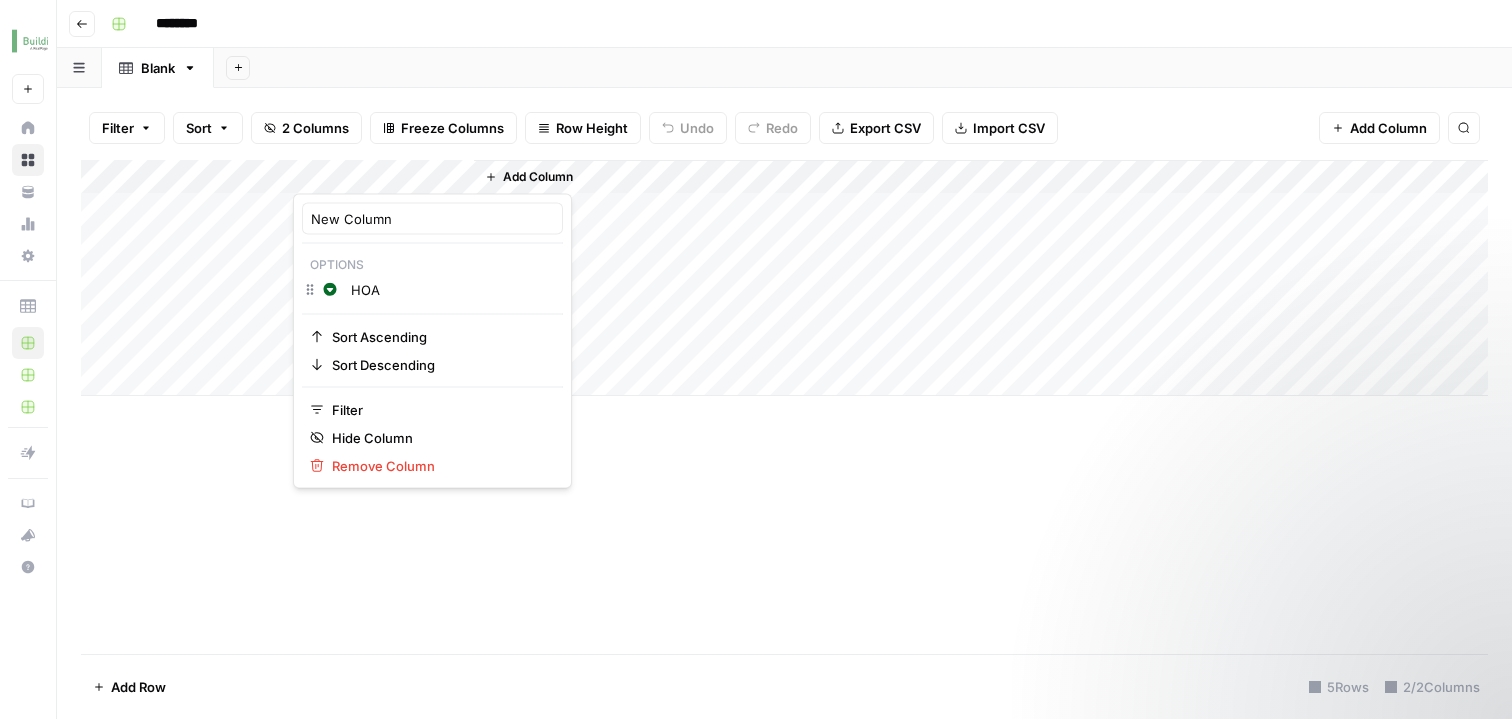 click on "Add Column" at bounding box center [981, 278] 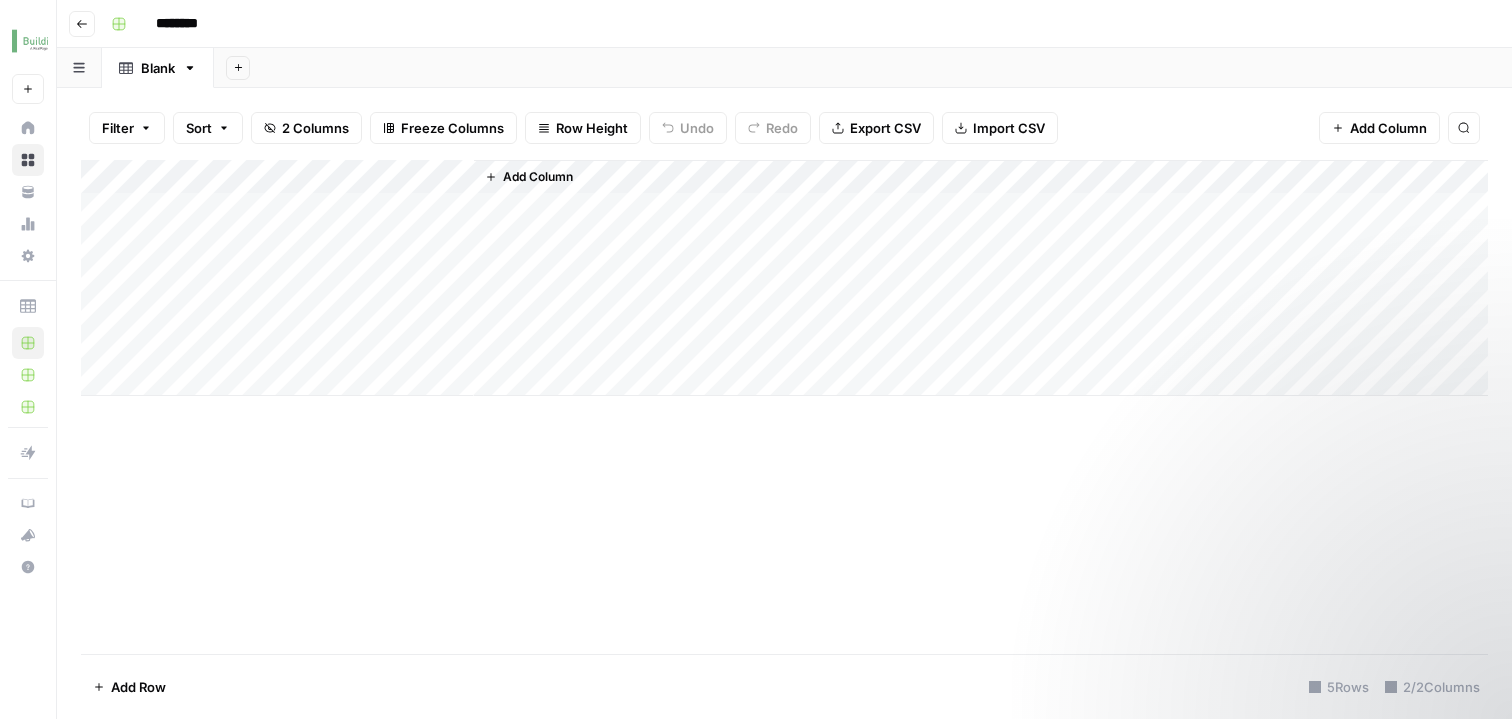 click on "Add Column" at bounding box center (784, 278) 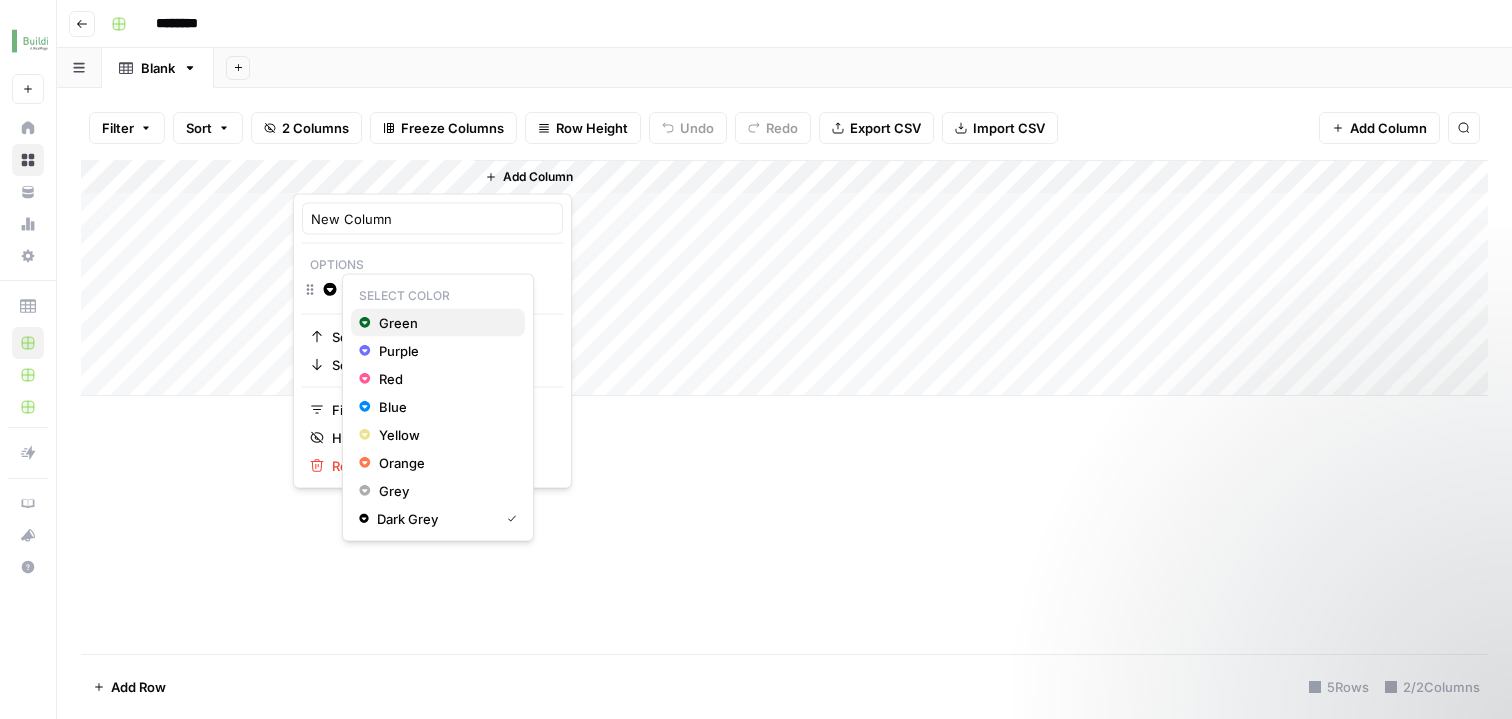 click on "Green" at bounding box center [444, 323] 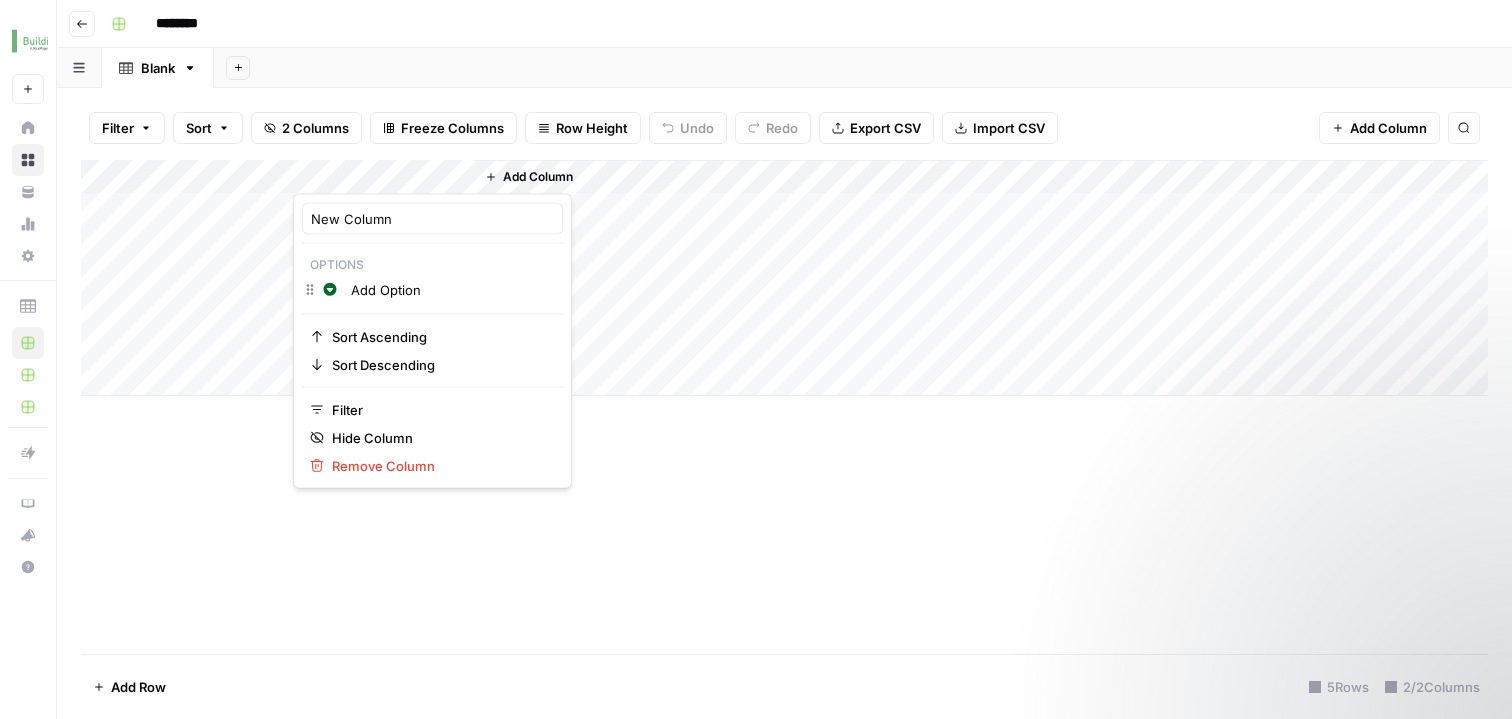 click on "Add Option" at bounding box center [452, 290] 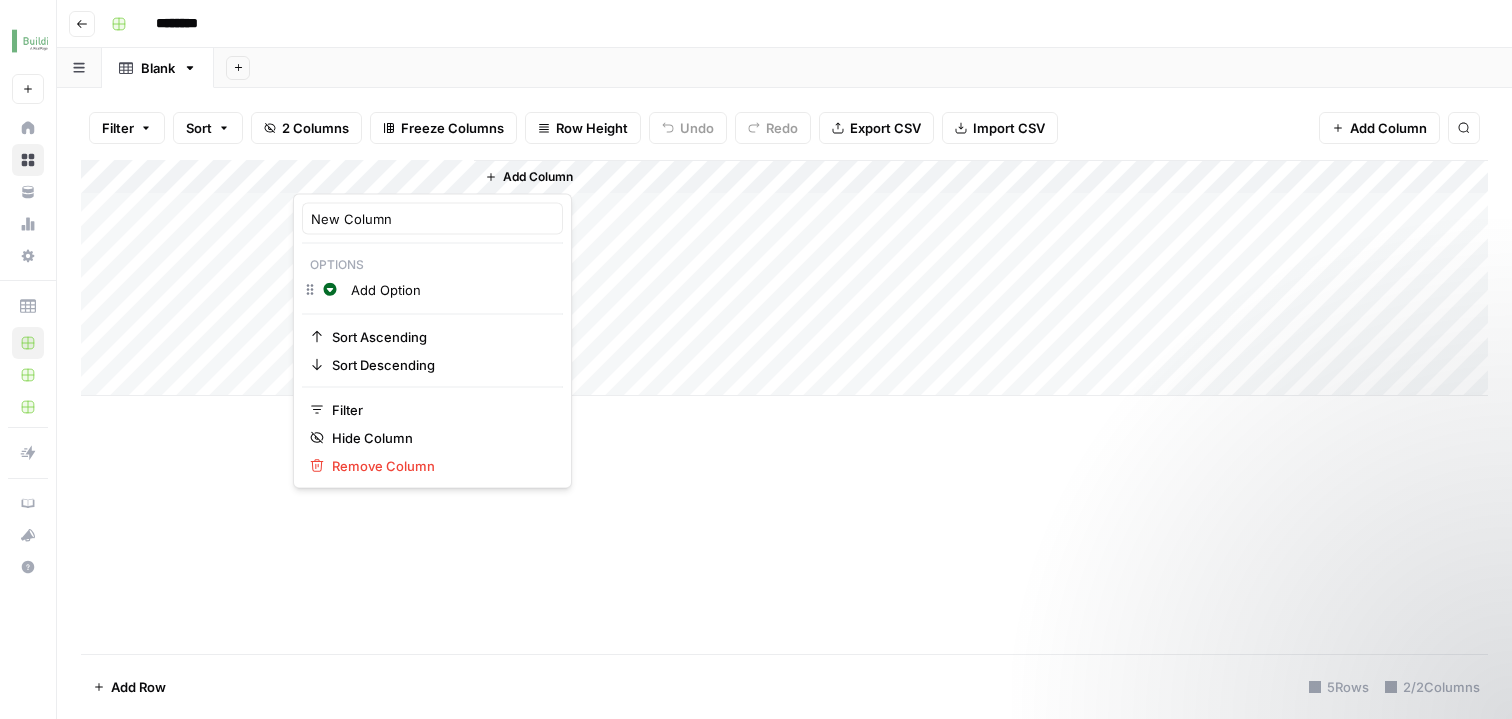click on "Add Option" at bounding box center (452, 290) 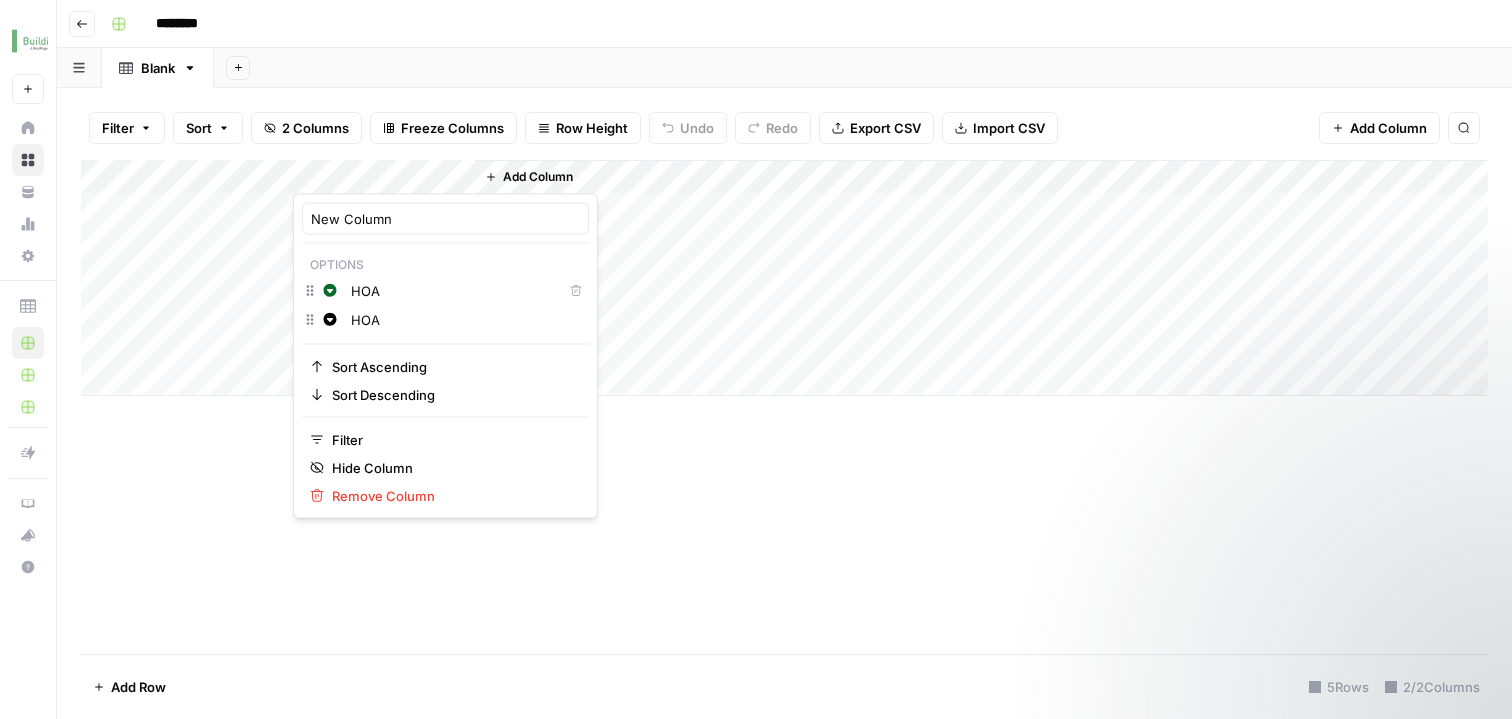 click on "HOA" at bounding box center [465, 320] 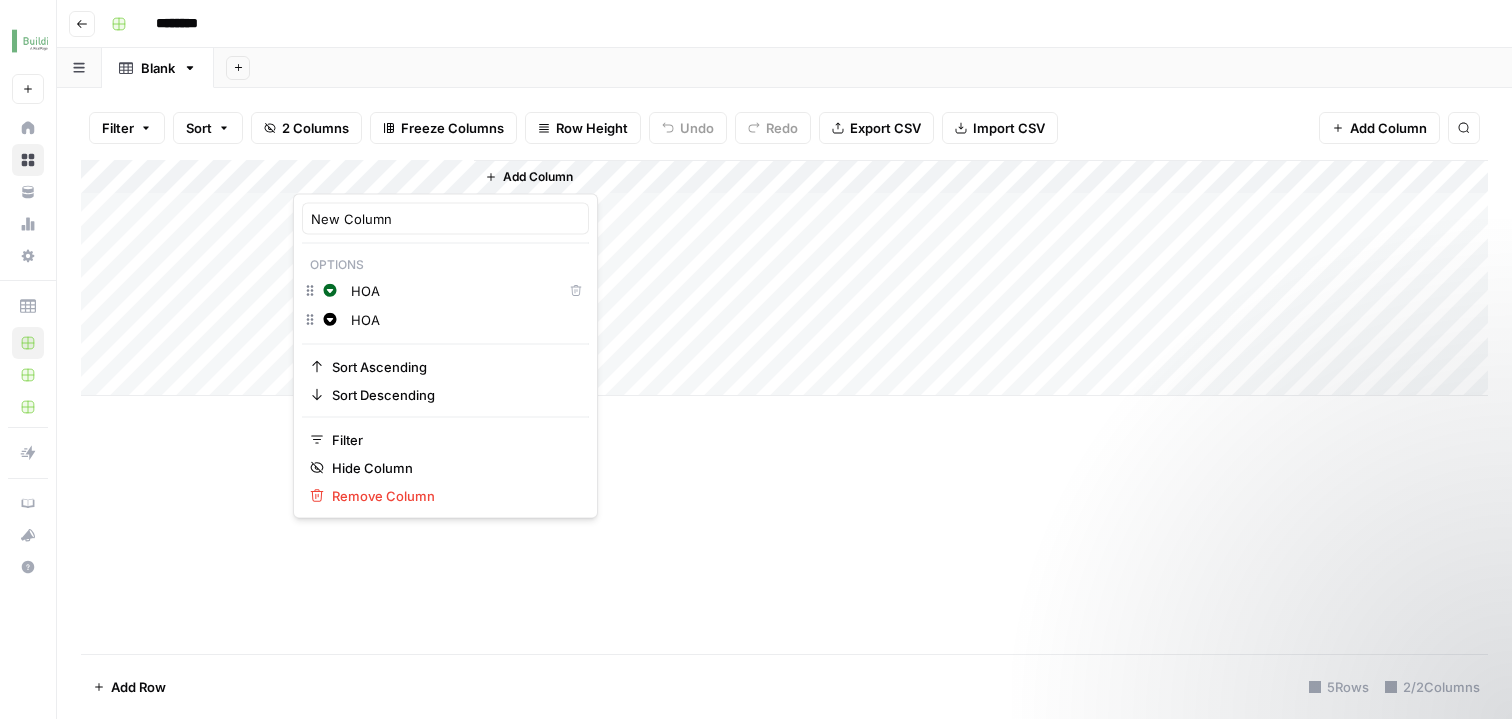 click on "HOA" at bounding box center (465, 320) 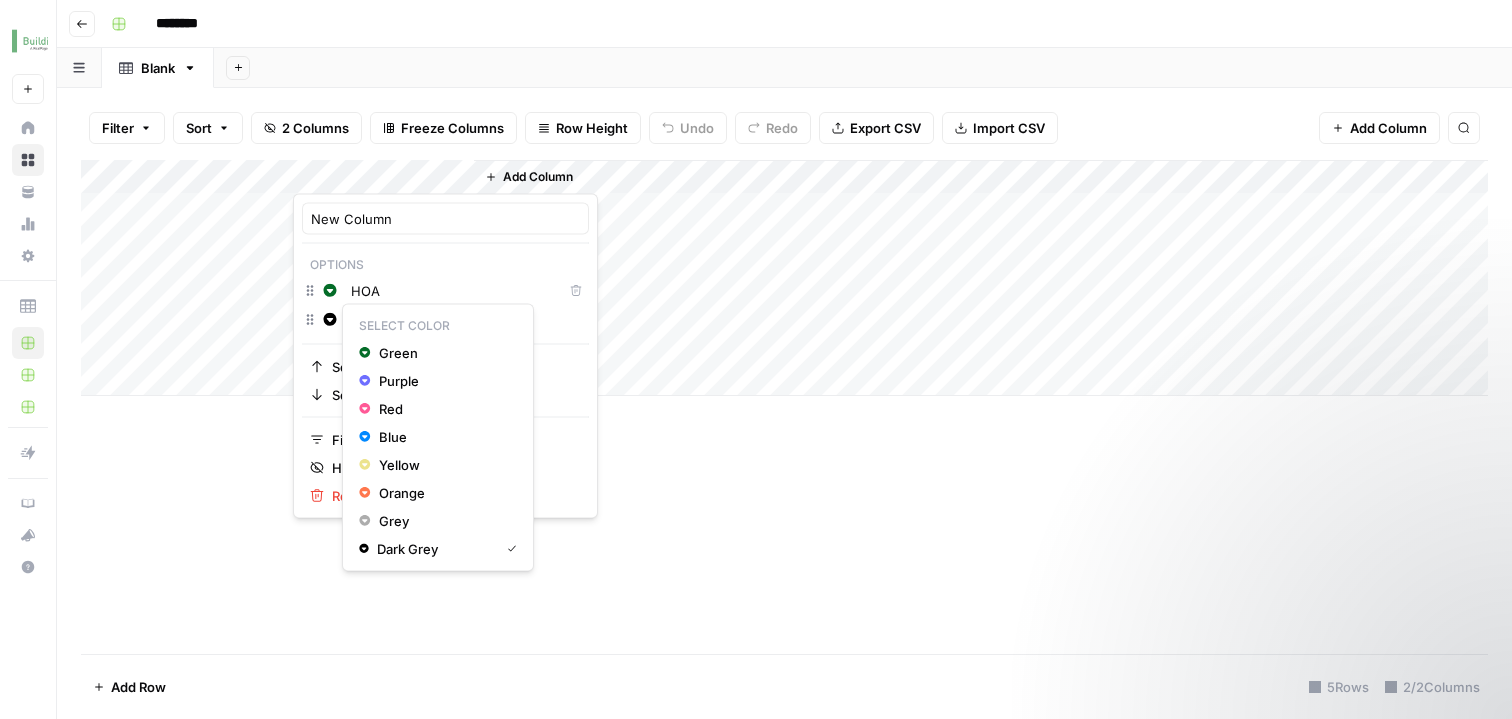 click 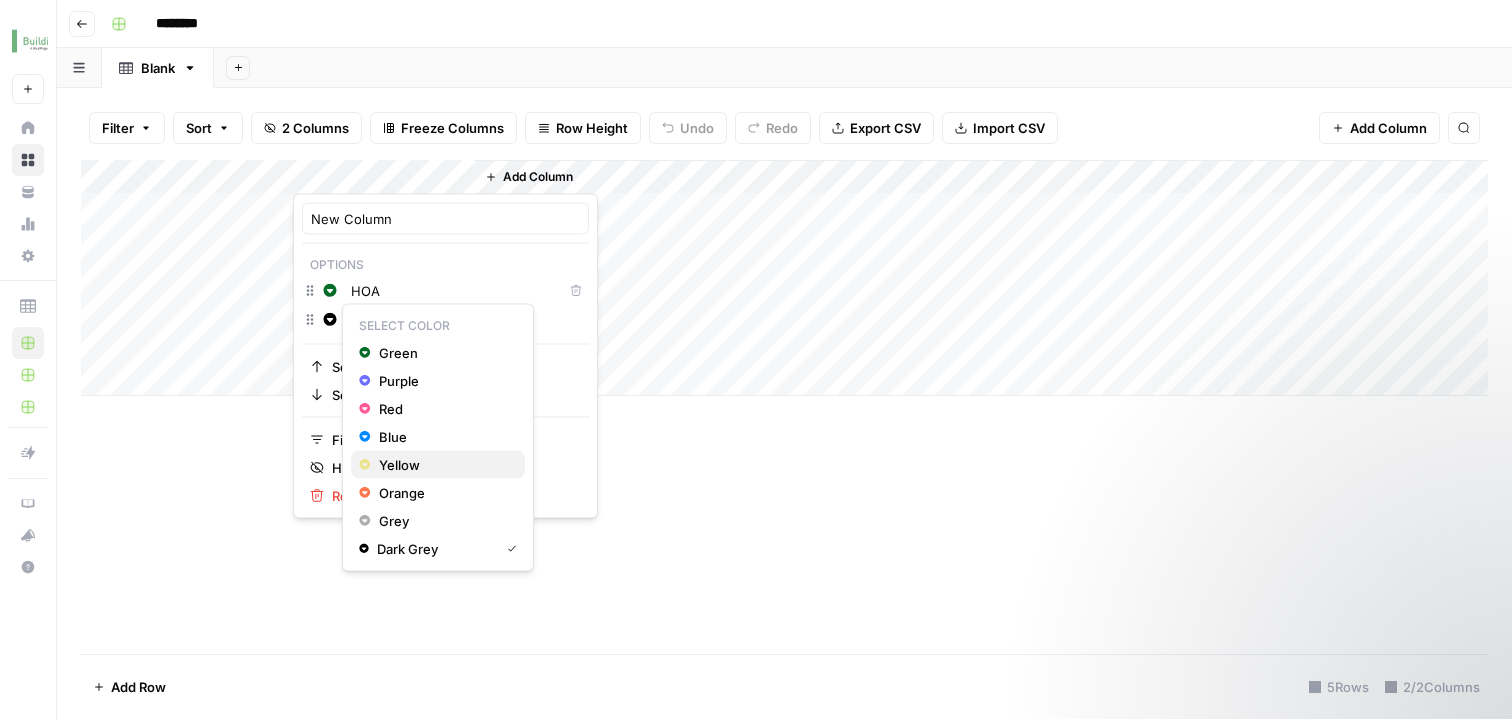 click on "Yellow" at bounding box center [444, 465] 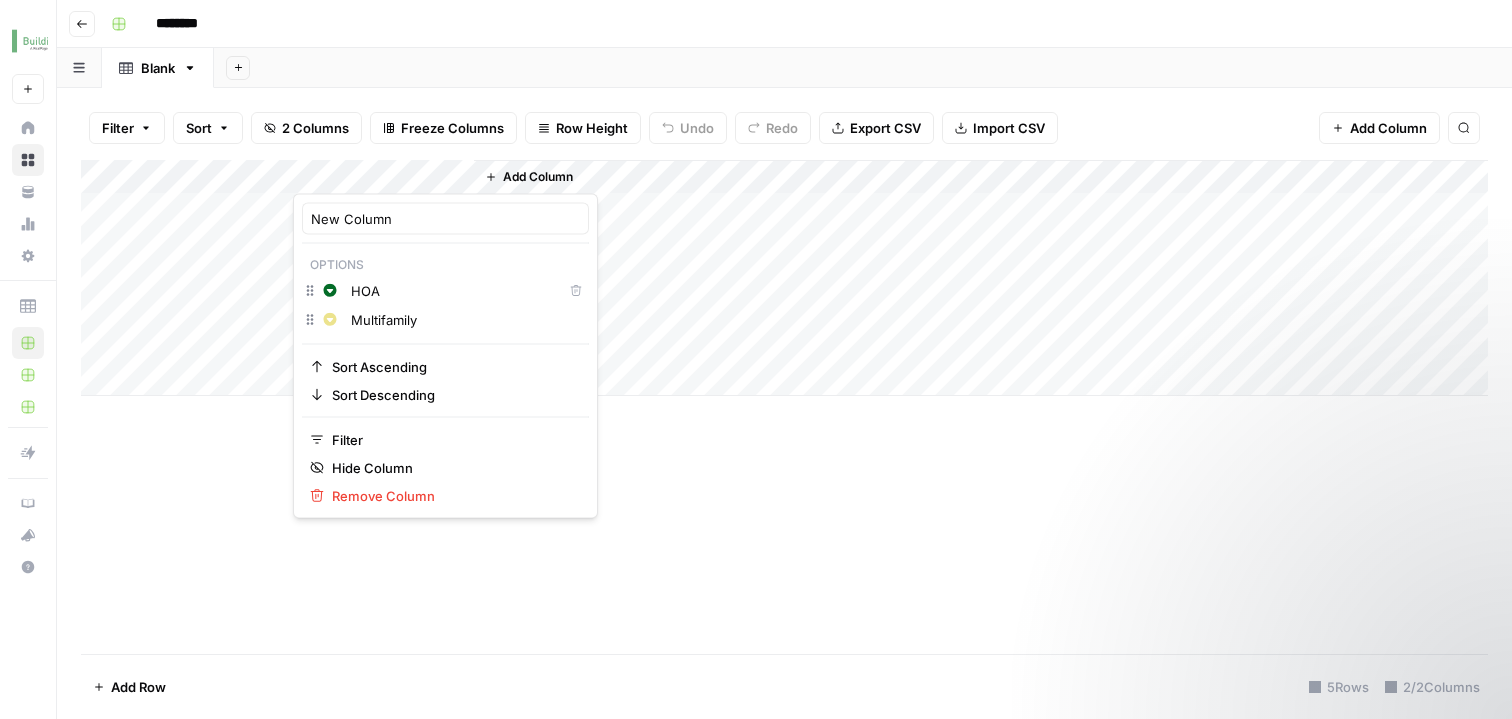 click on "Multifamily" at bounding box center [465, 320] 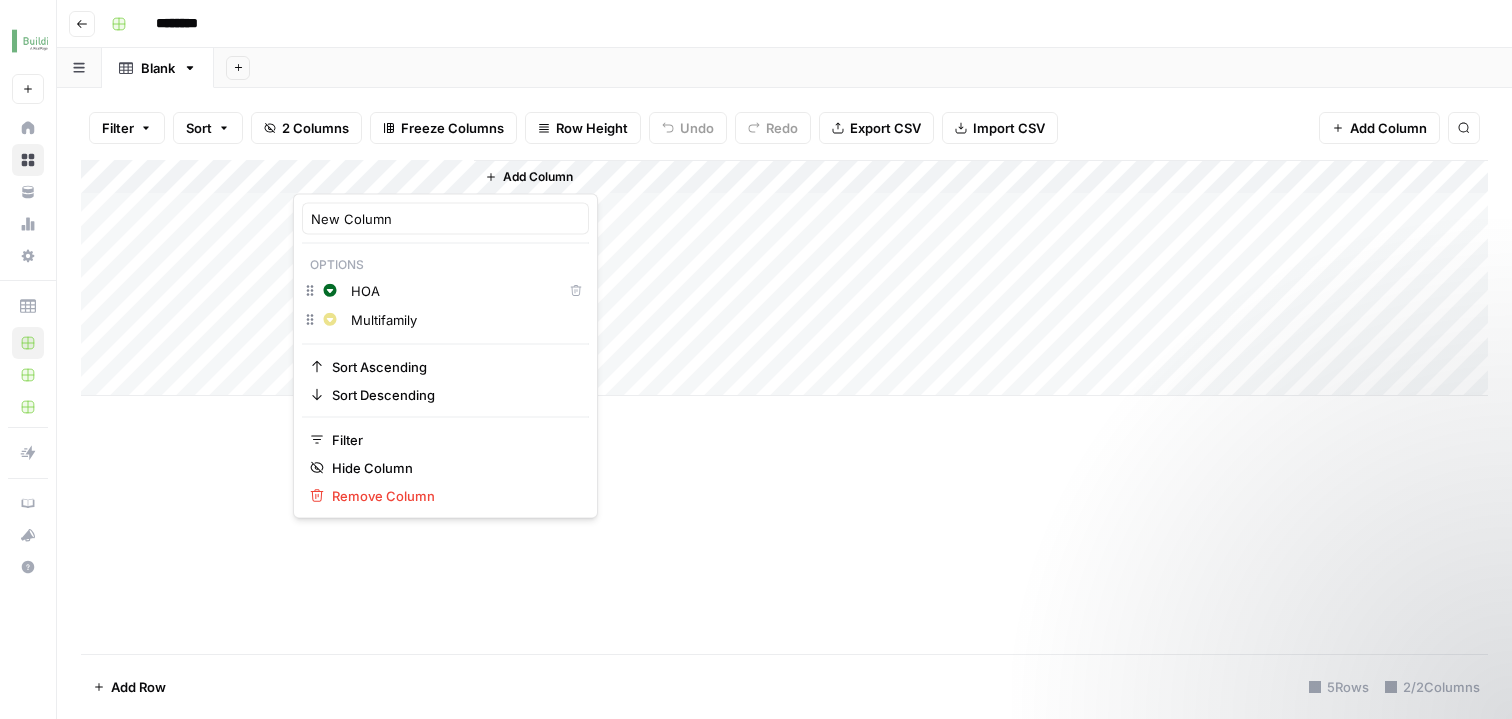 click on "Multifamily" at bounding box center (465, 320) 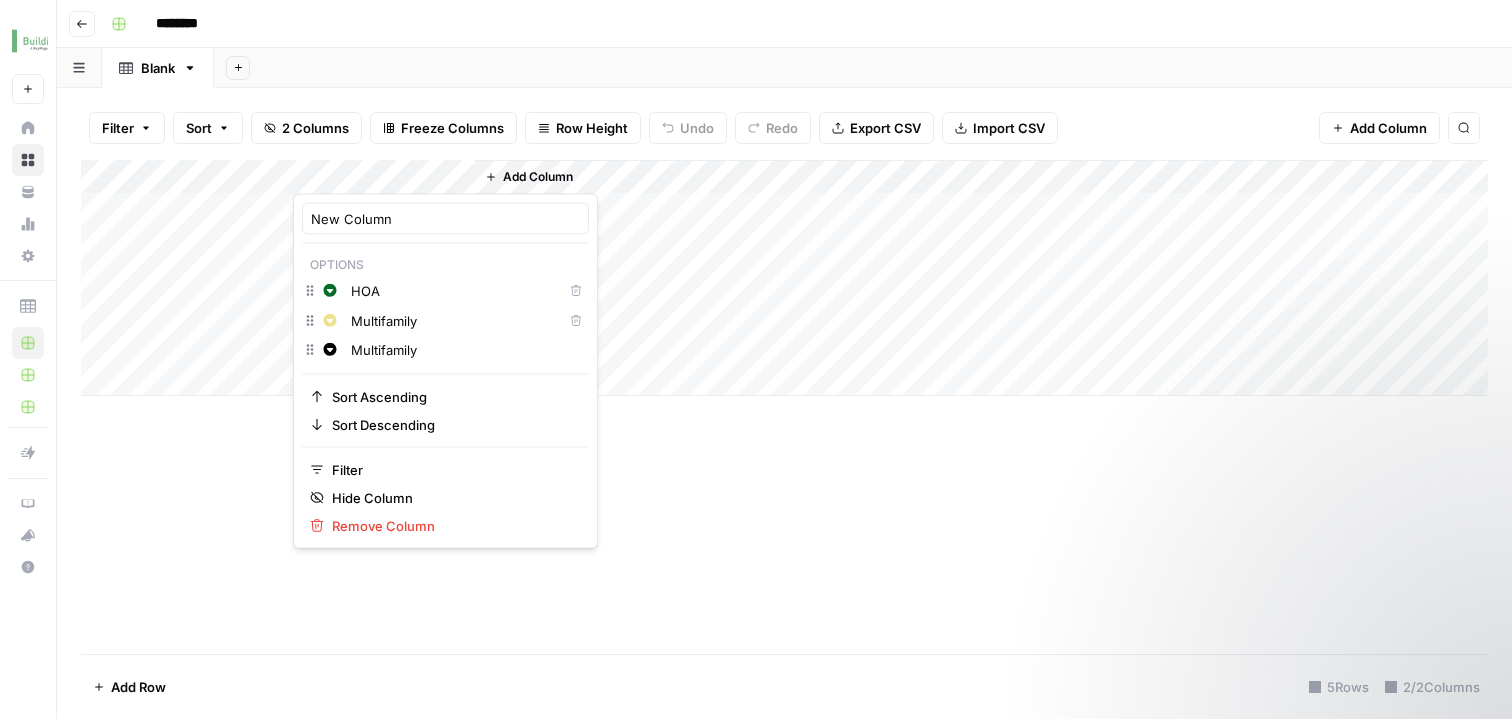 click on "Multifamily" at bounding box center (465, 350) 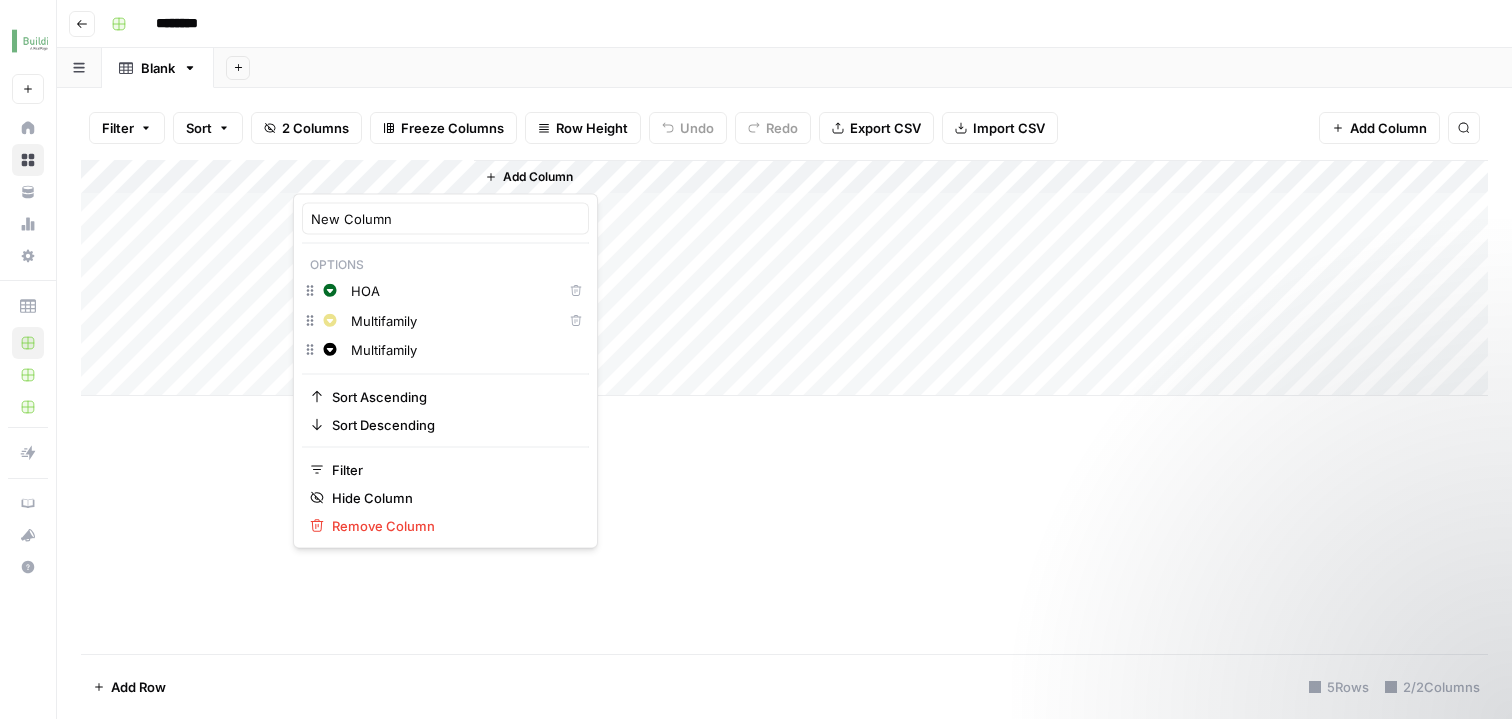 click on "Change color Multifamily" at bounding box center [445, 352] 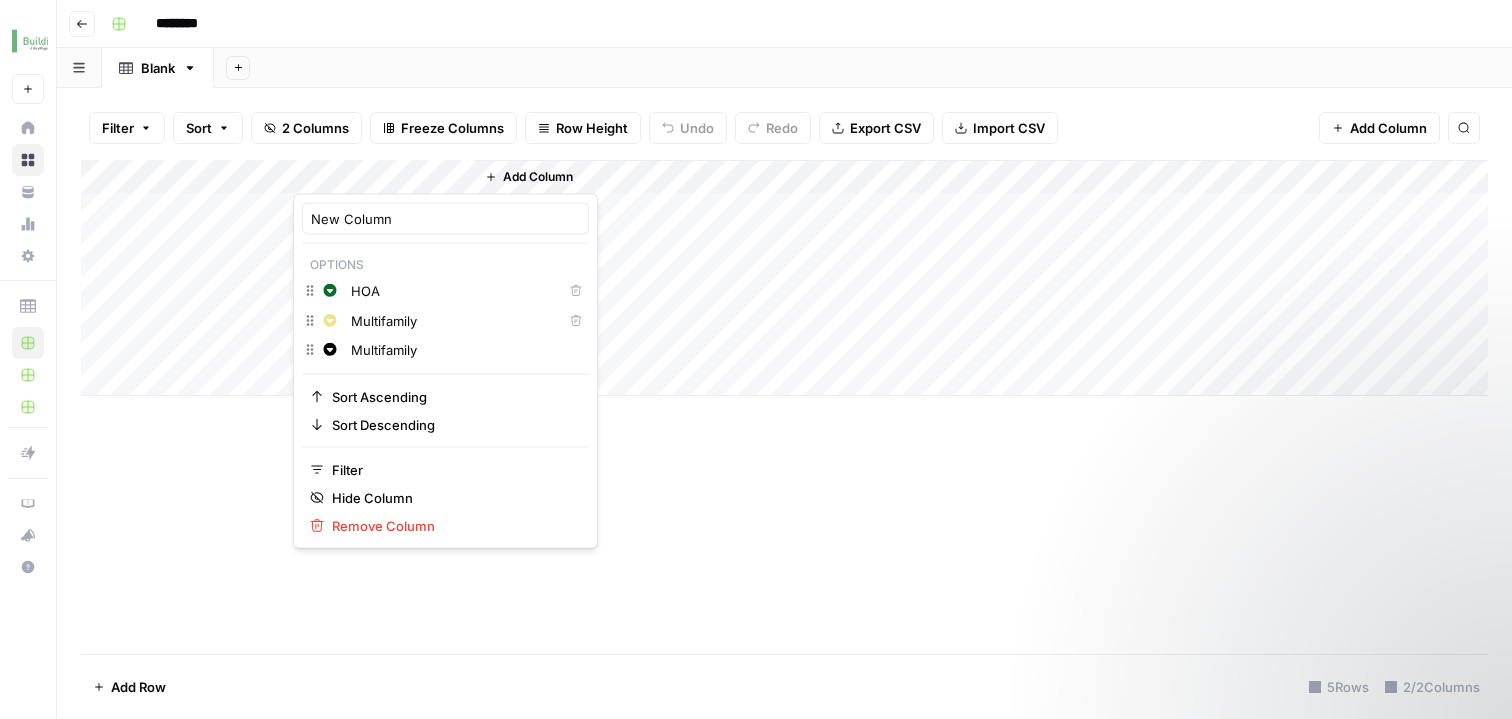 click on "Multifamily" at bounding box center (465, 350) 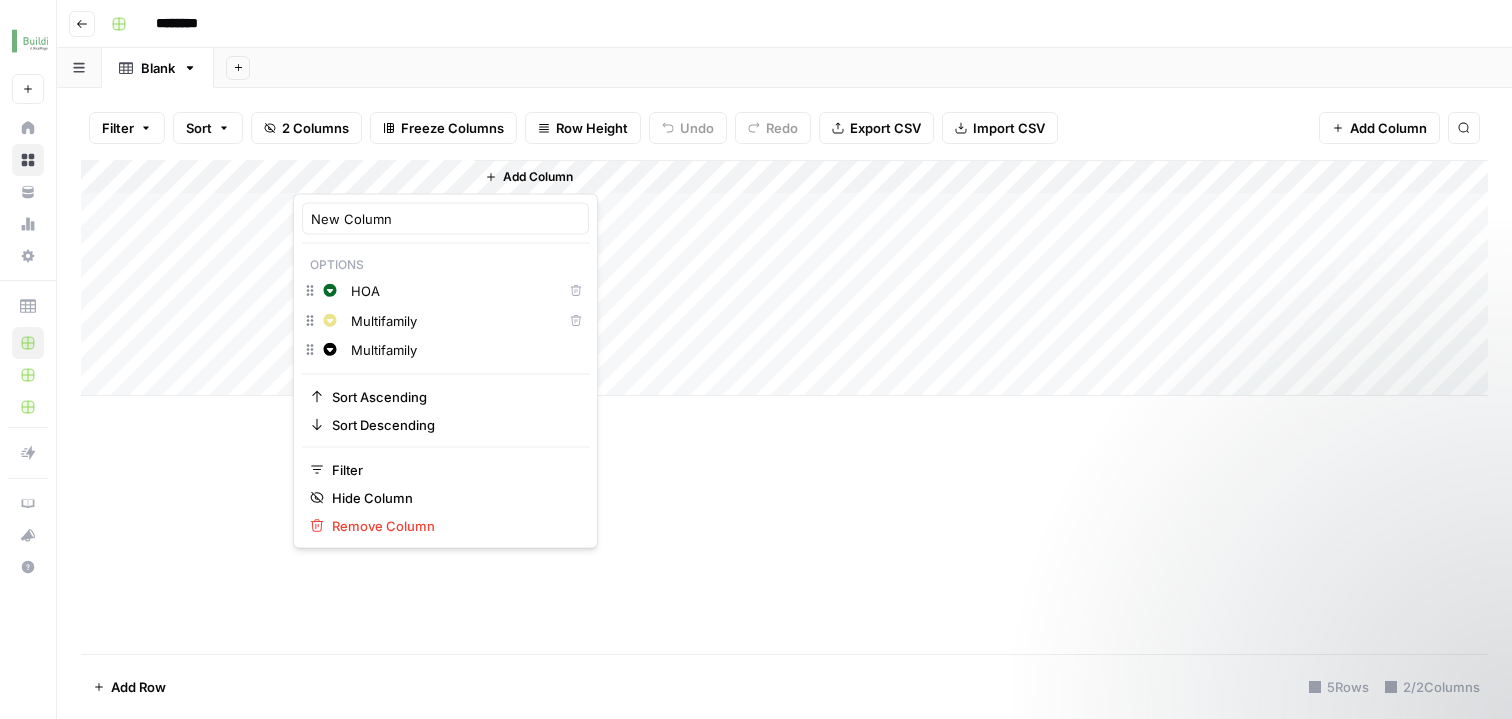 click on "Change color Multifamily" at bounding box center [445, 352] 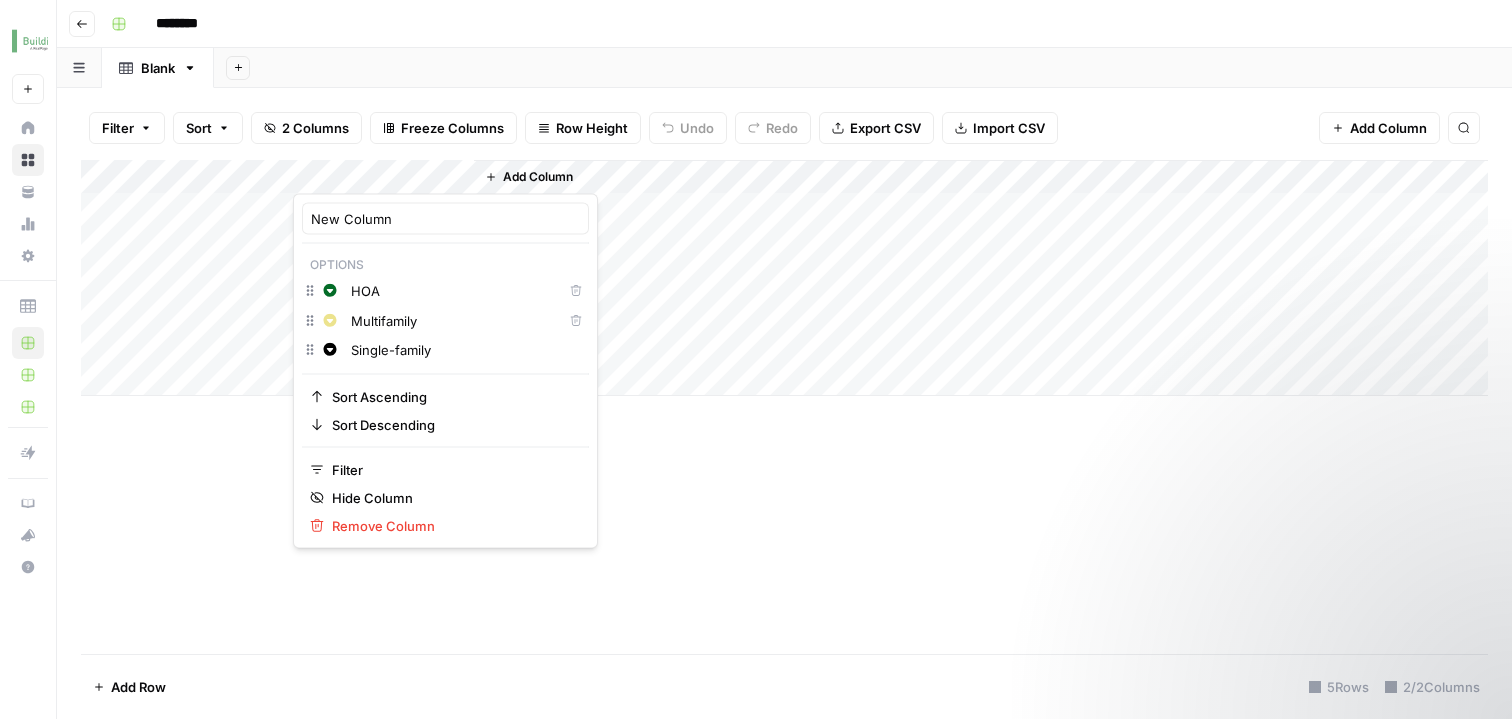 type on "Single-family" 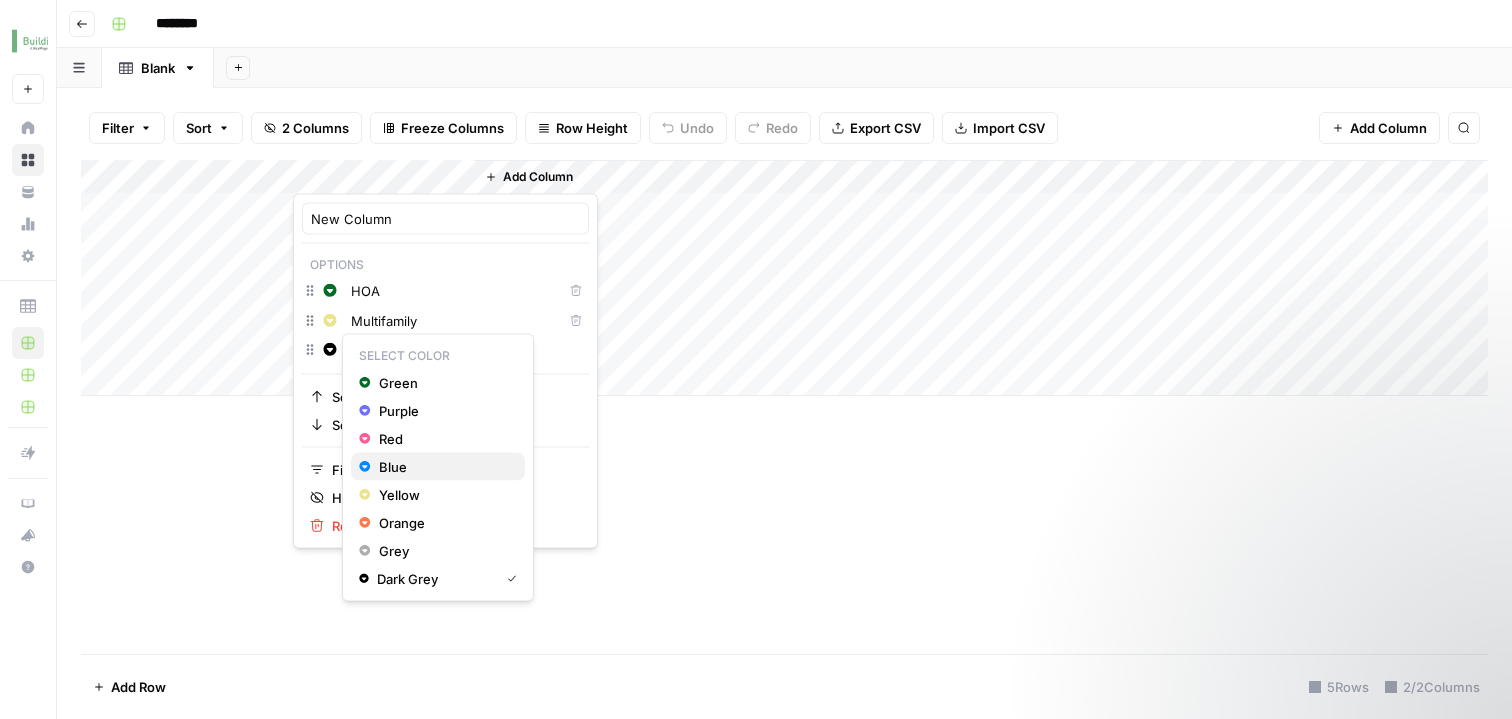 click on "Blue" at bounding box center [444, 467] 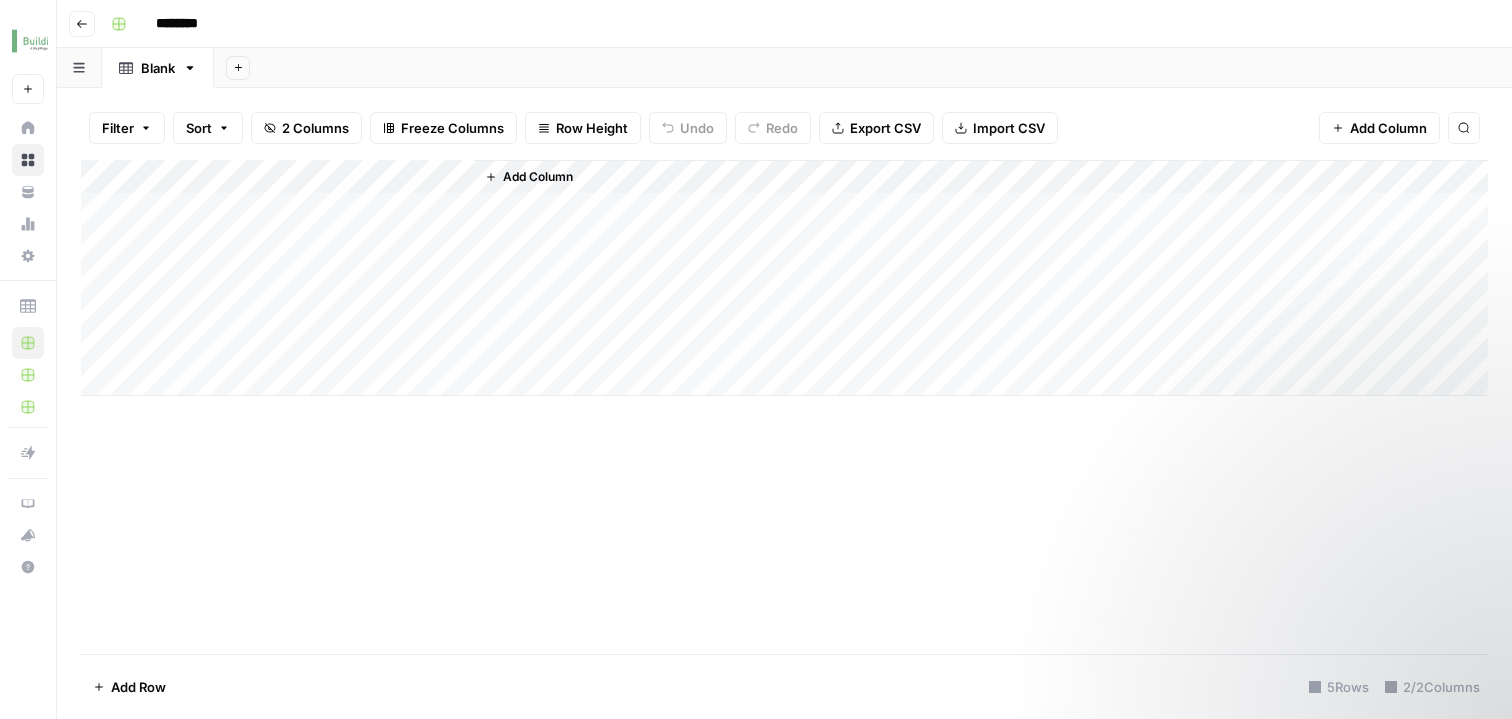 click on "Add Column" at bounding box center [784, 407] 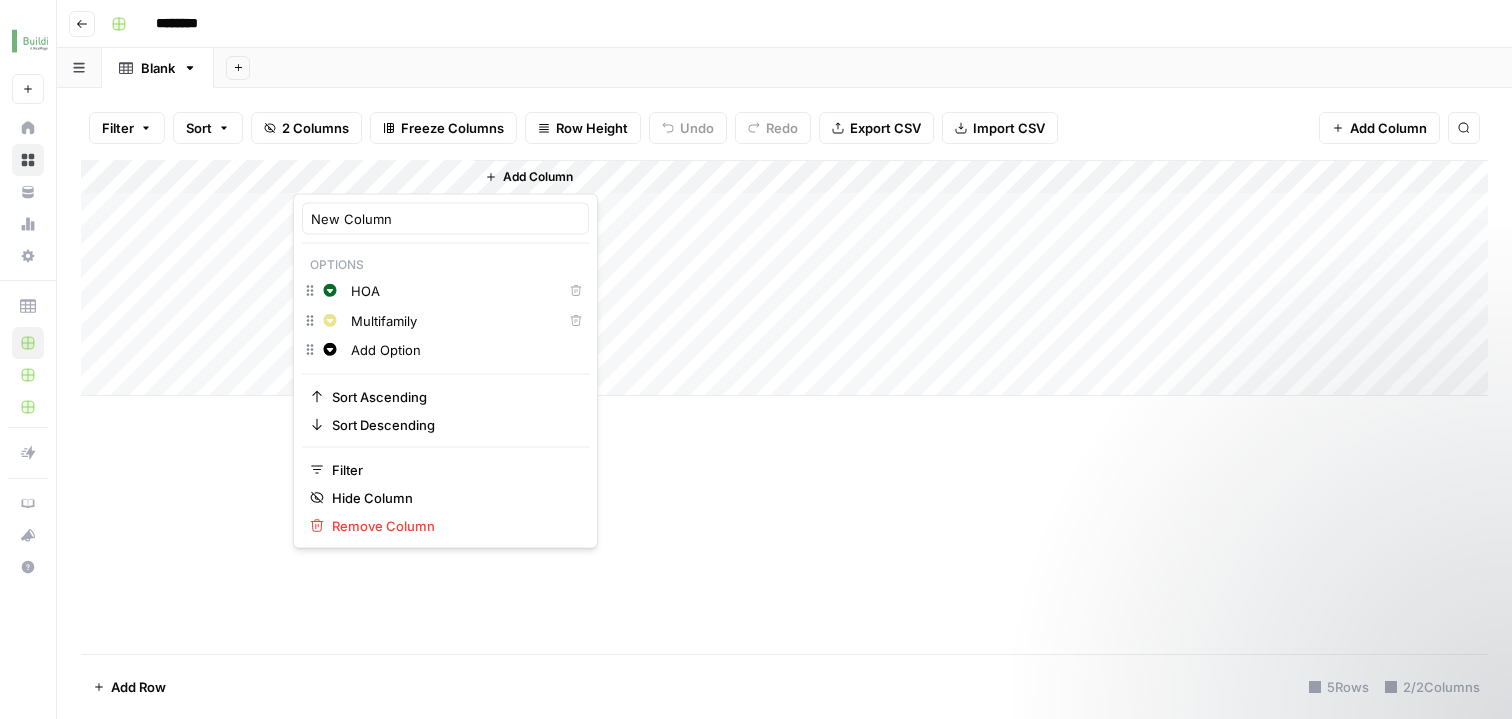 click on "HOA" at bounding box center [452, 291] 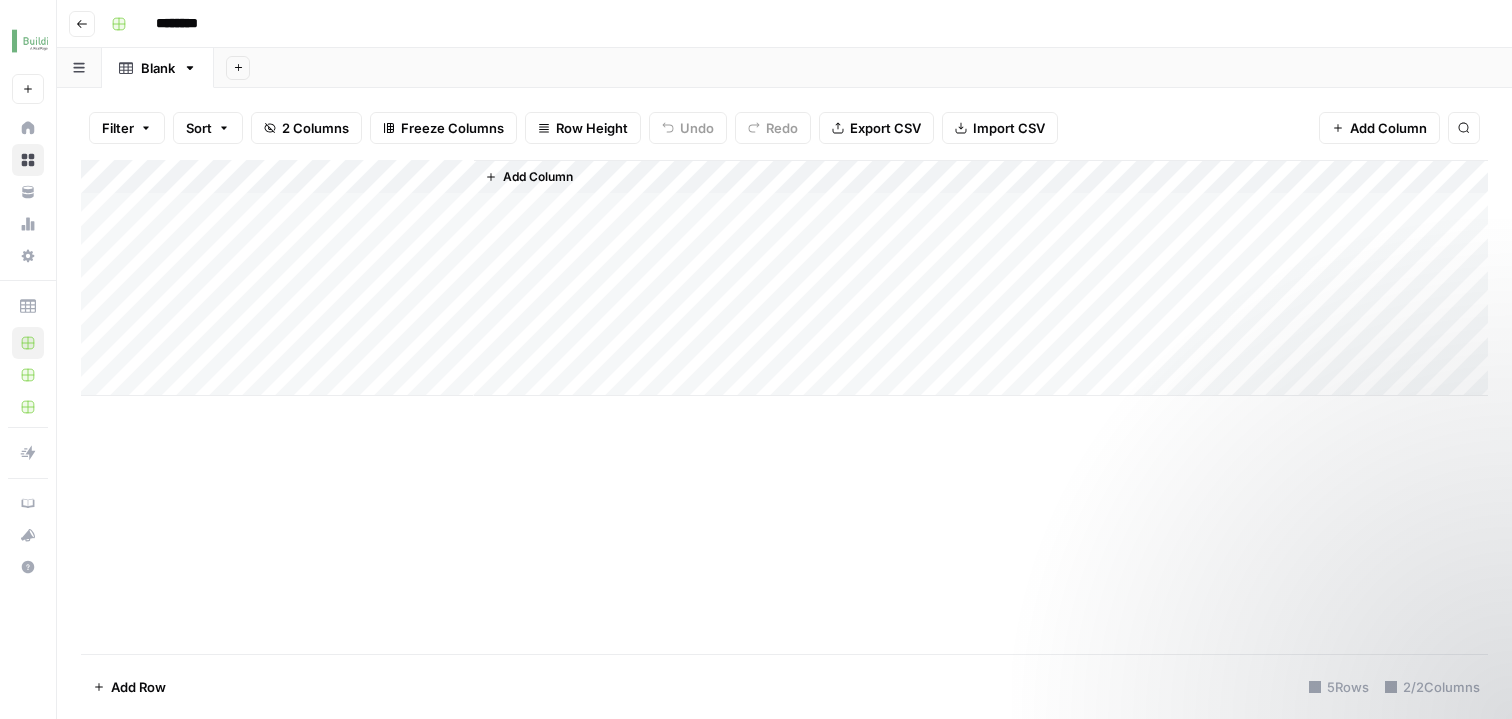 click on "Add Column" at bounding box center [784, 278] 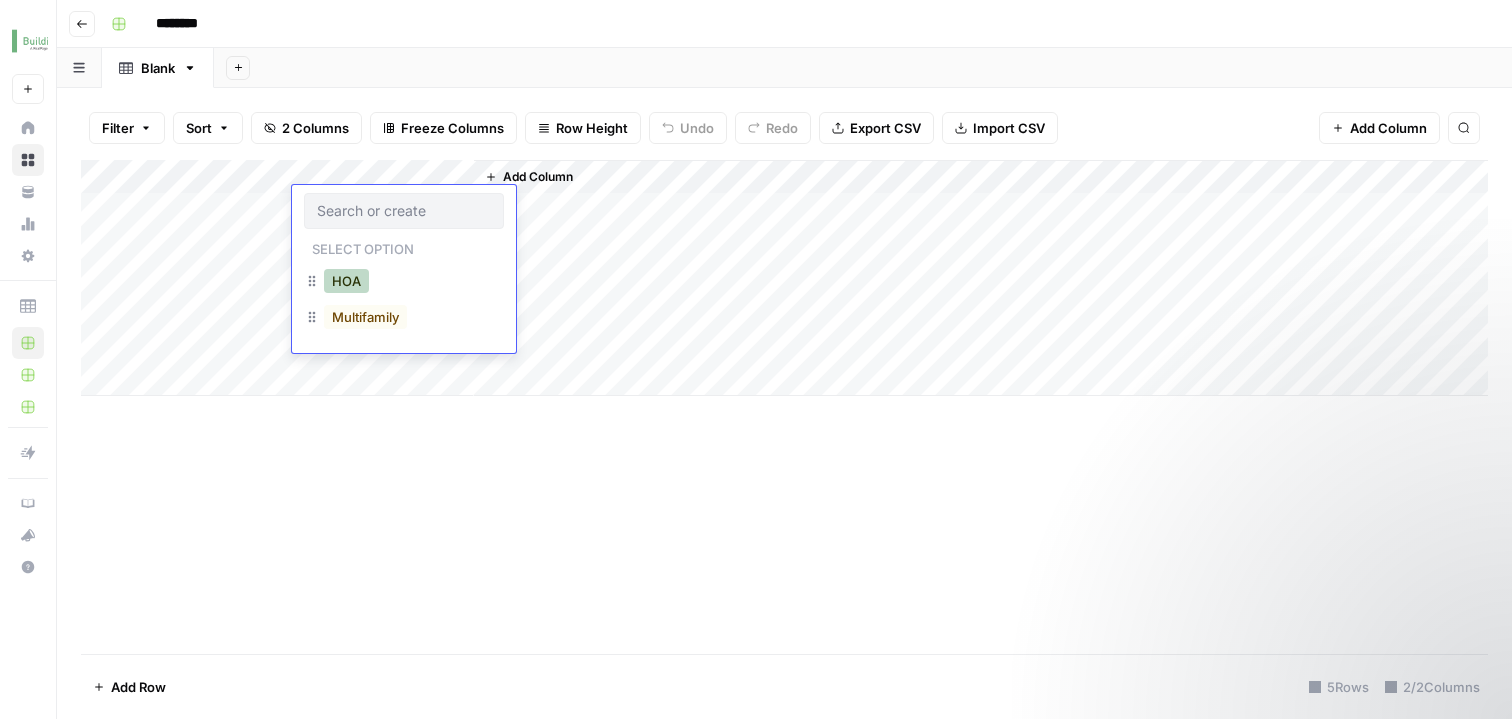 click on "HOA" at bounding box center [346, 281] 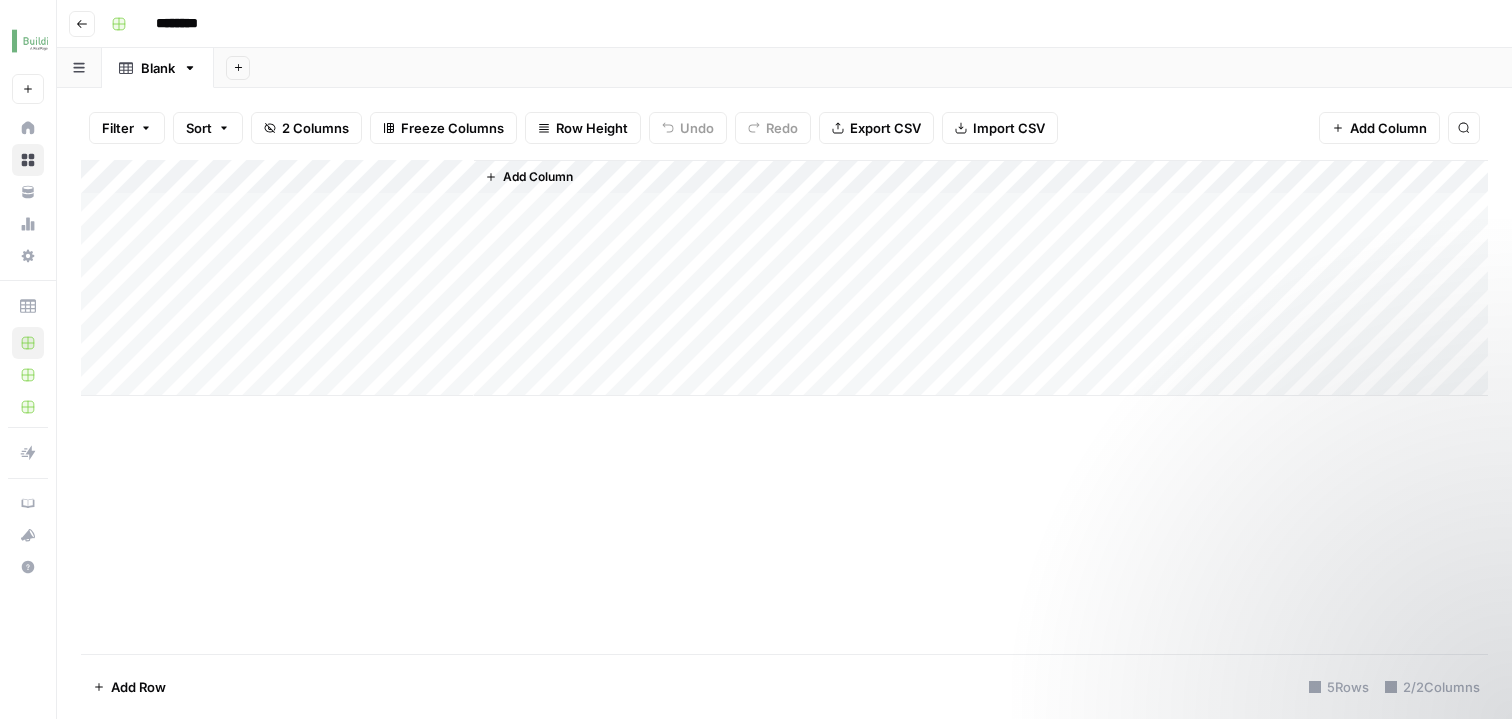 click on "Add Column" at bounding box center [784, 278] 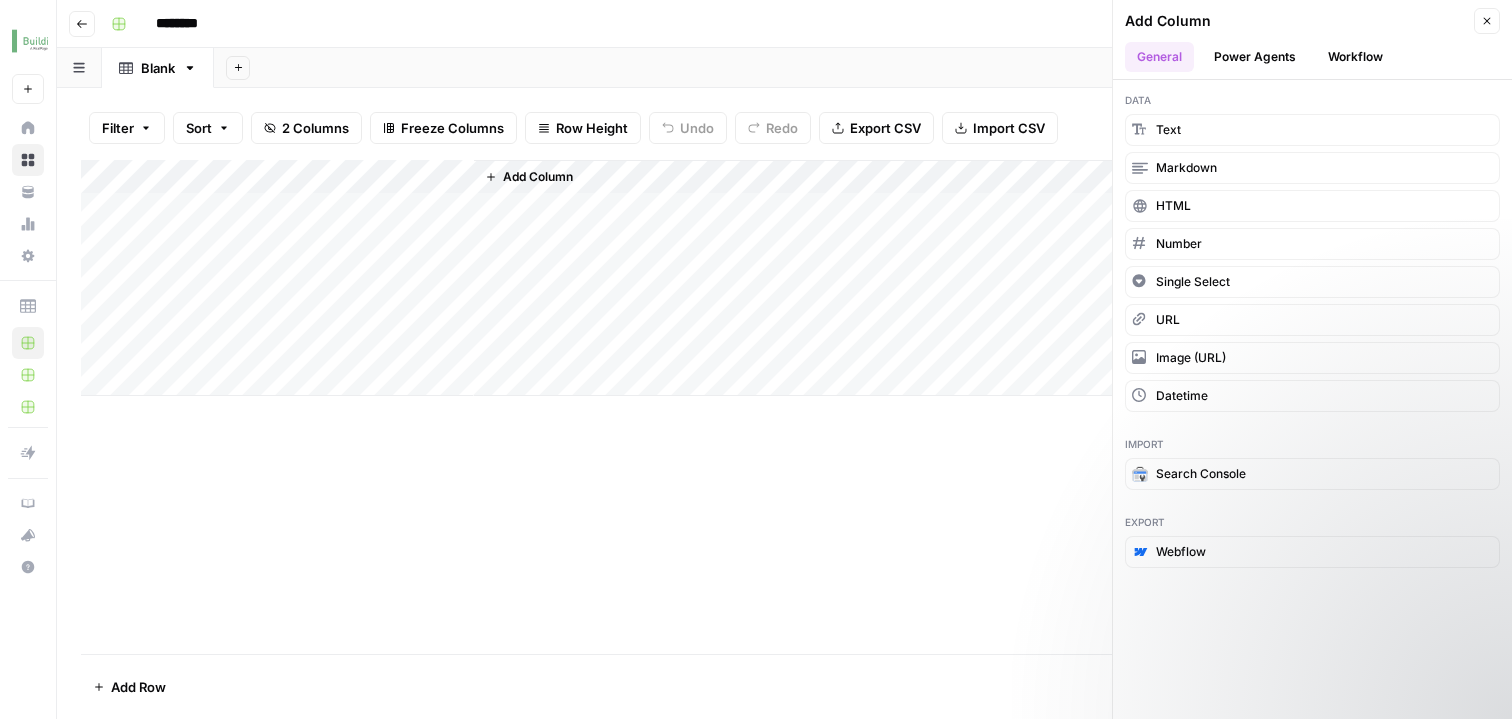 click on "Workflow" at bounding box center [1355, 57] 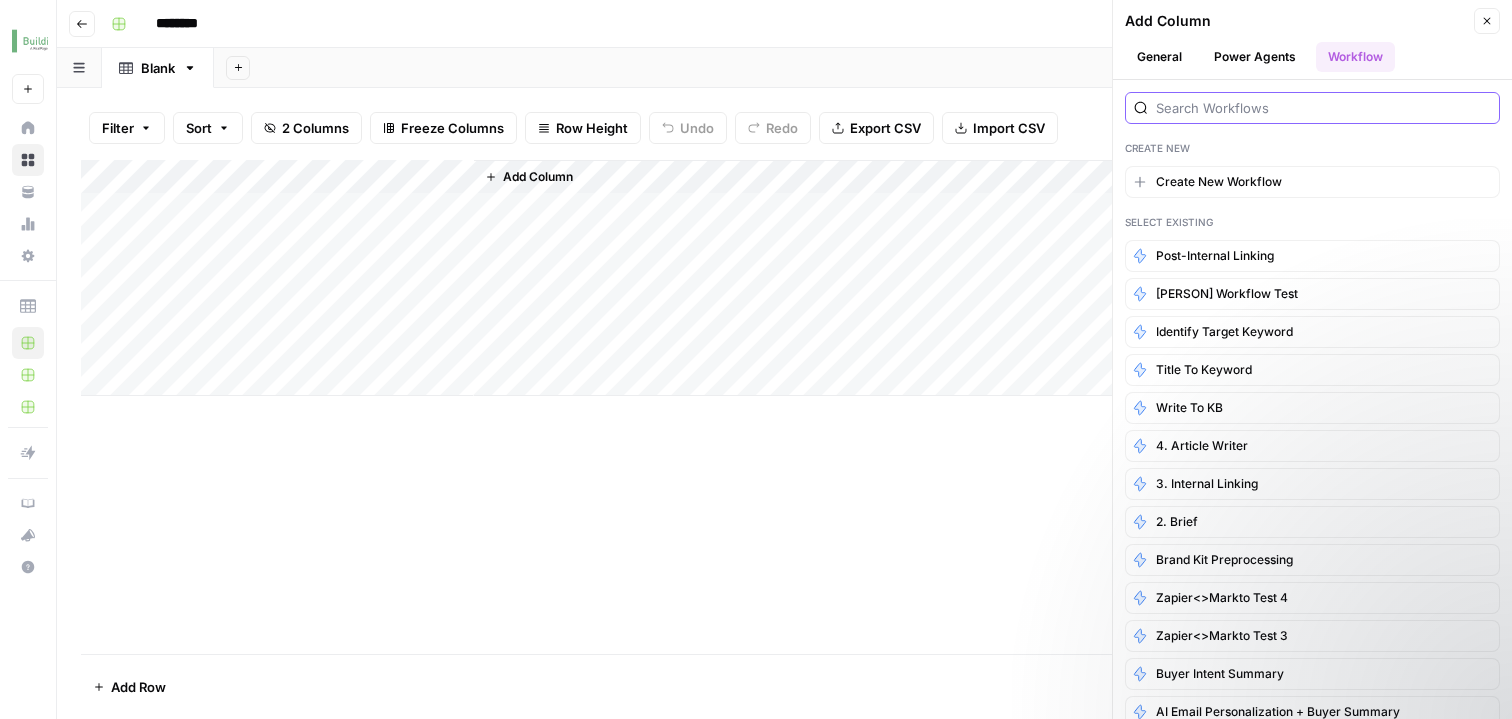 click at bounding box center [1323, 108] 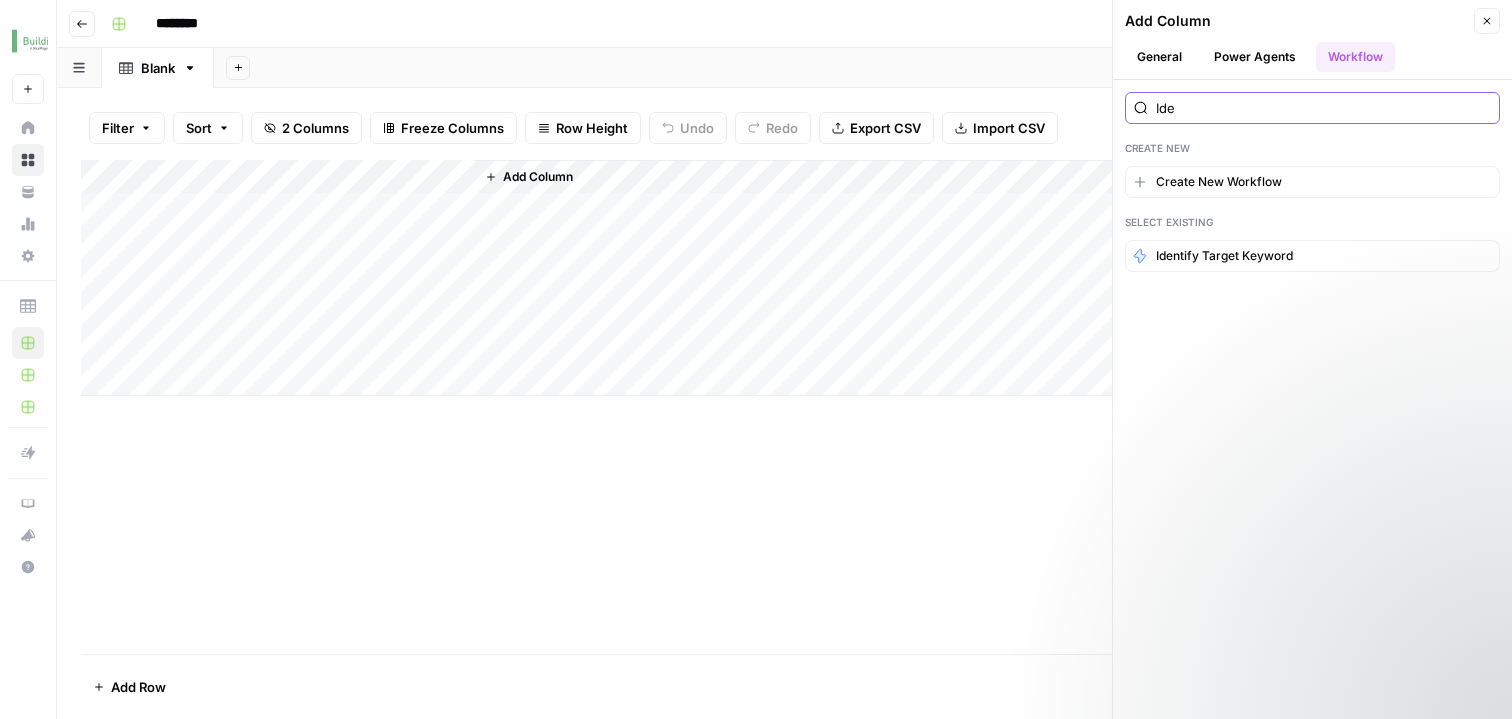 type on "Ide" 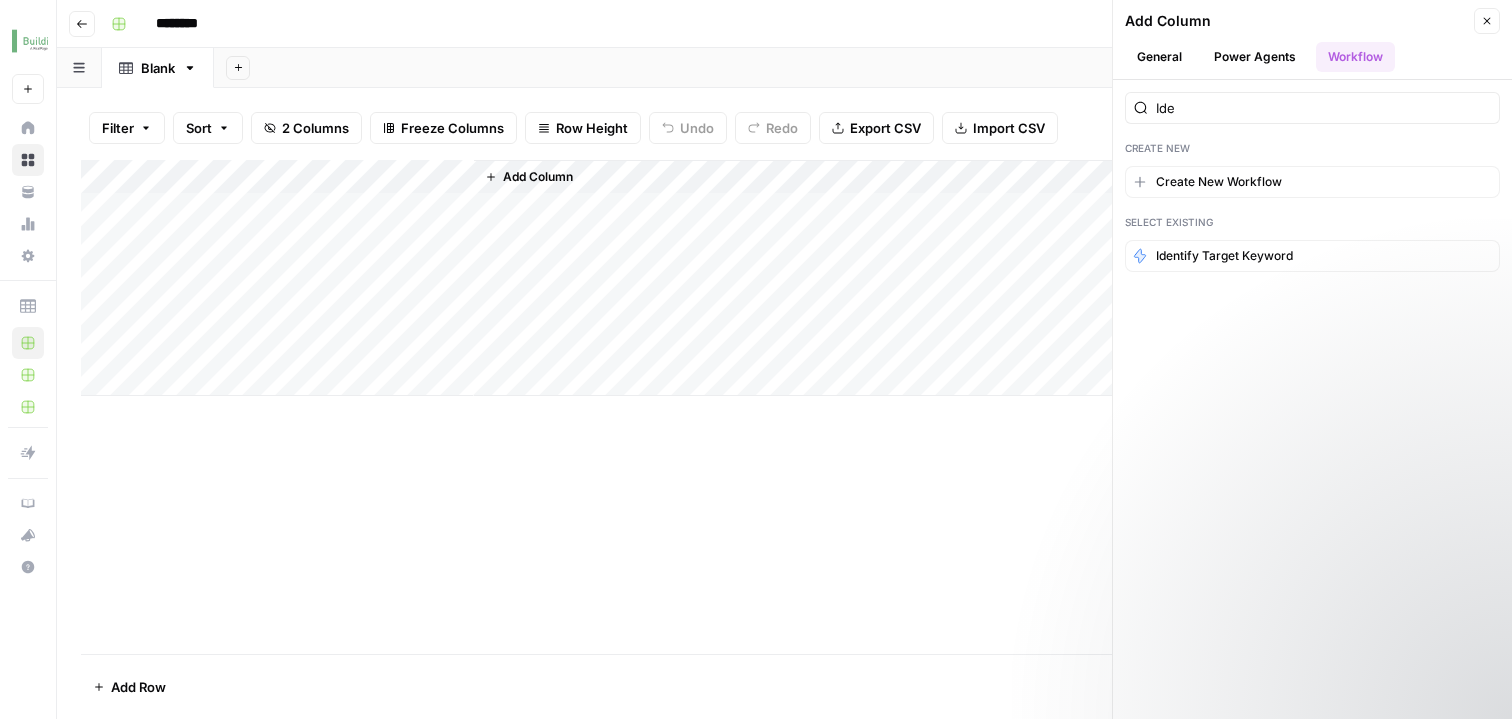 click on "Add Column" at bounding box center (538, 177) 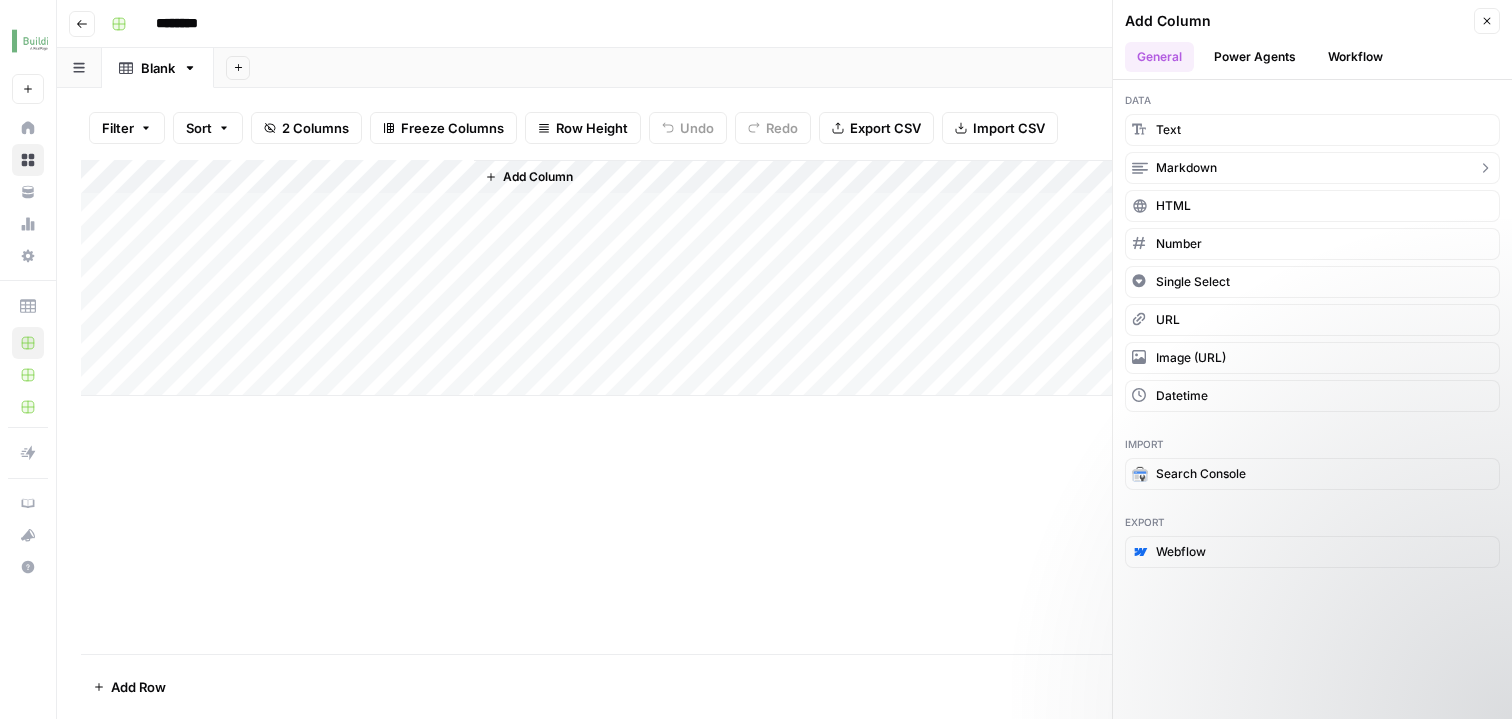 click on "Markdown" at bounding box center (1312, 168) 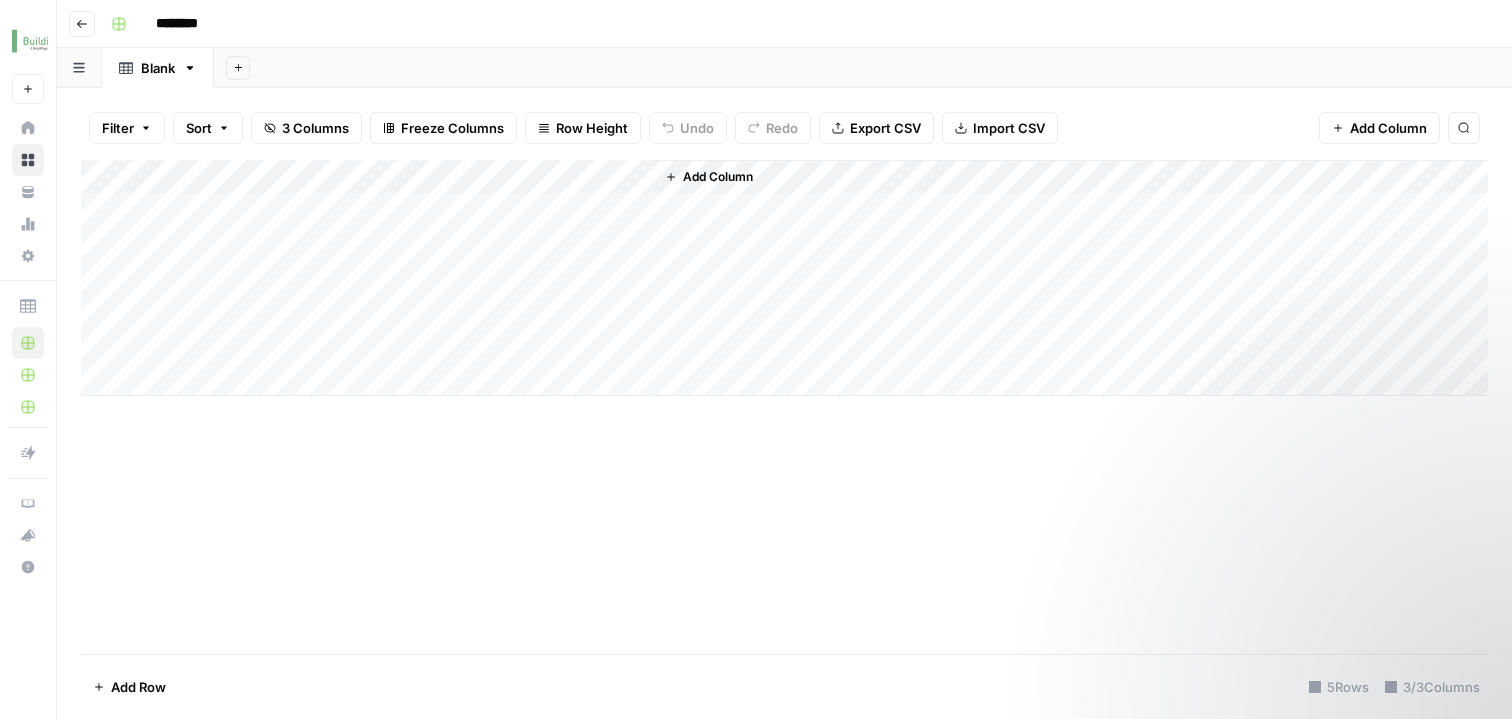 click on "Add Column" at bounding box center (784, 278) 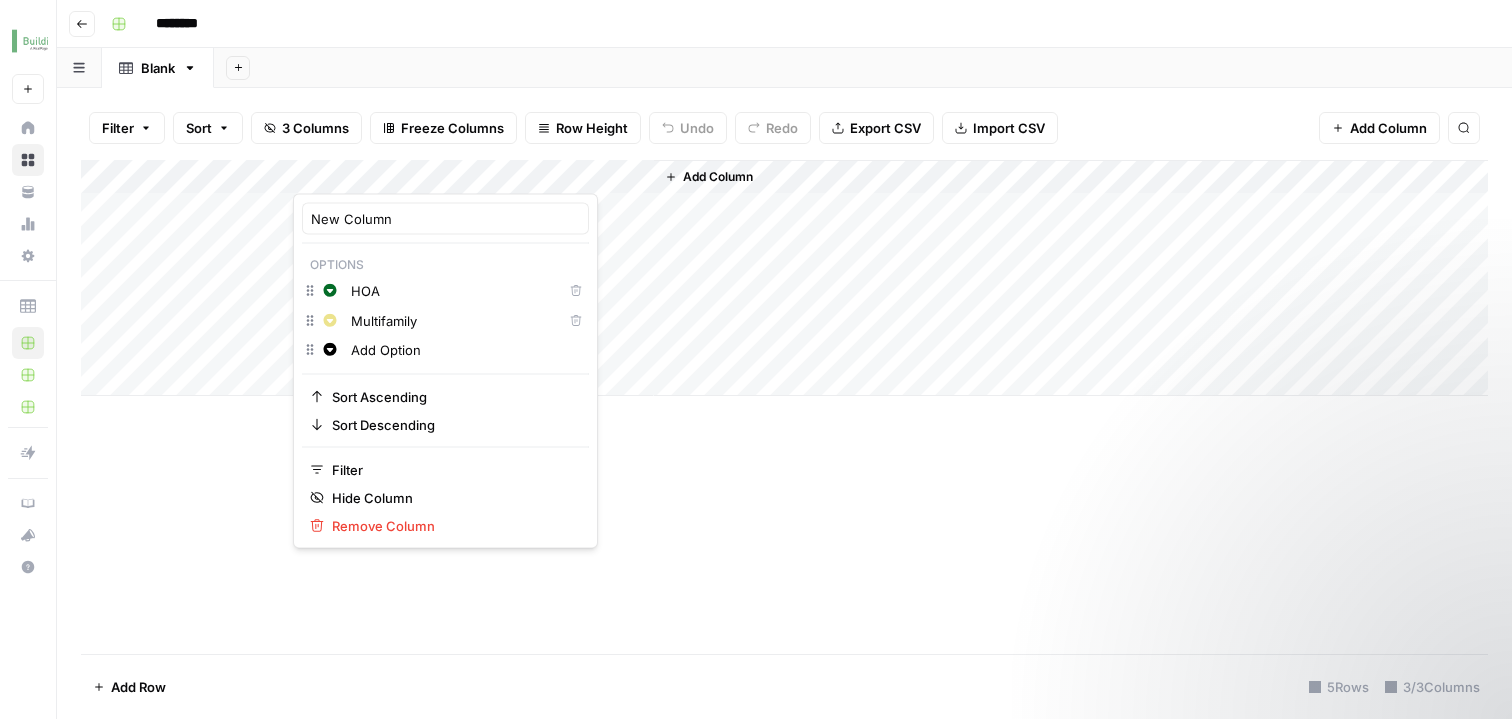 click on "Add Column" at bounding box center (784, 278) 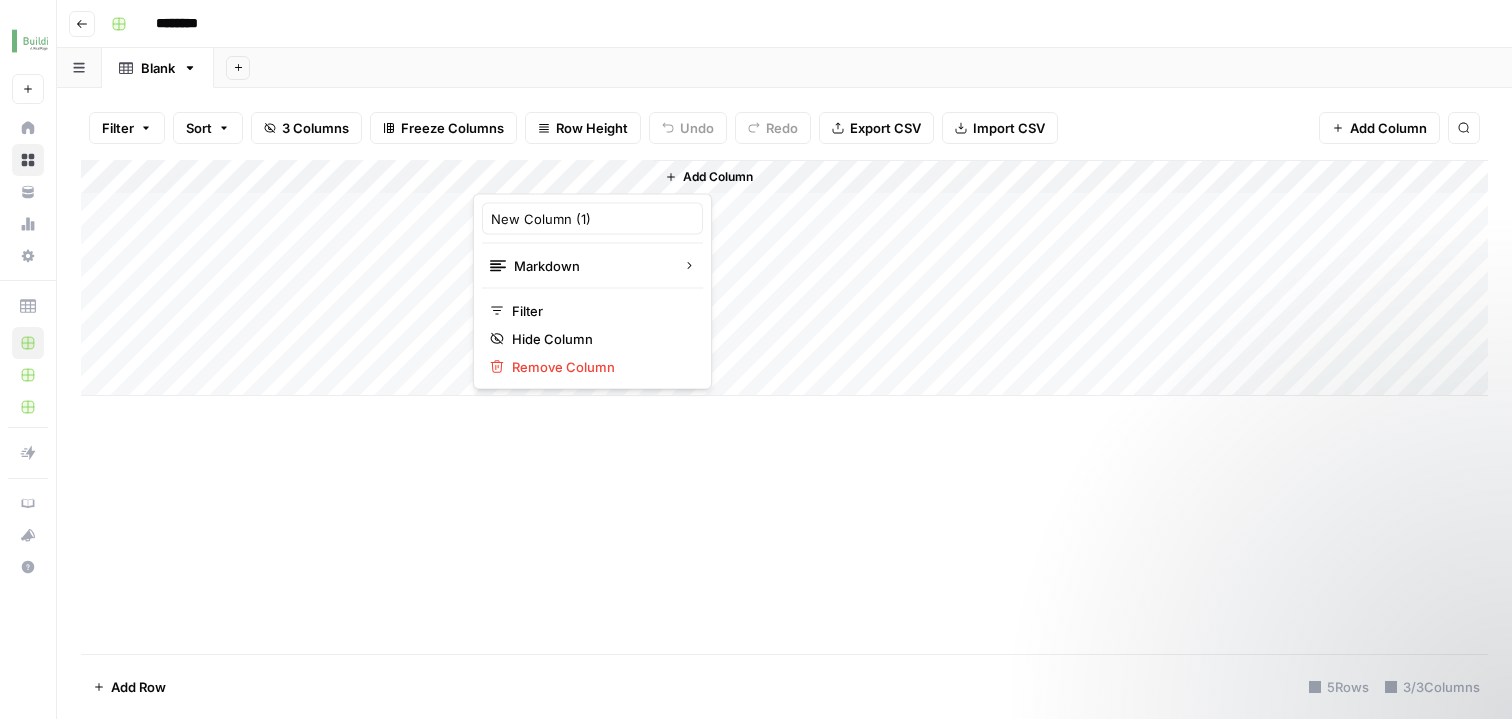 click on "Add Column" at bounding box center (718, 177) 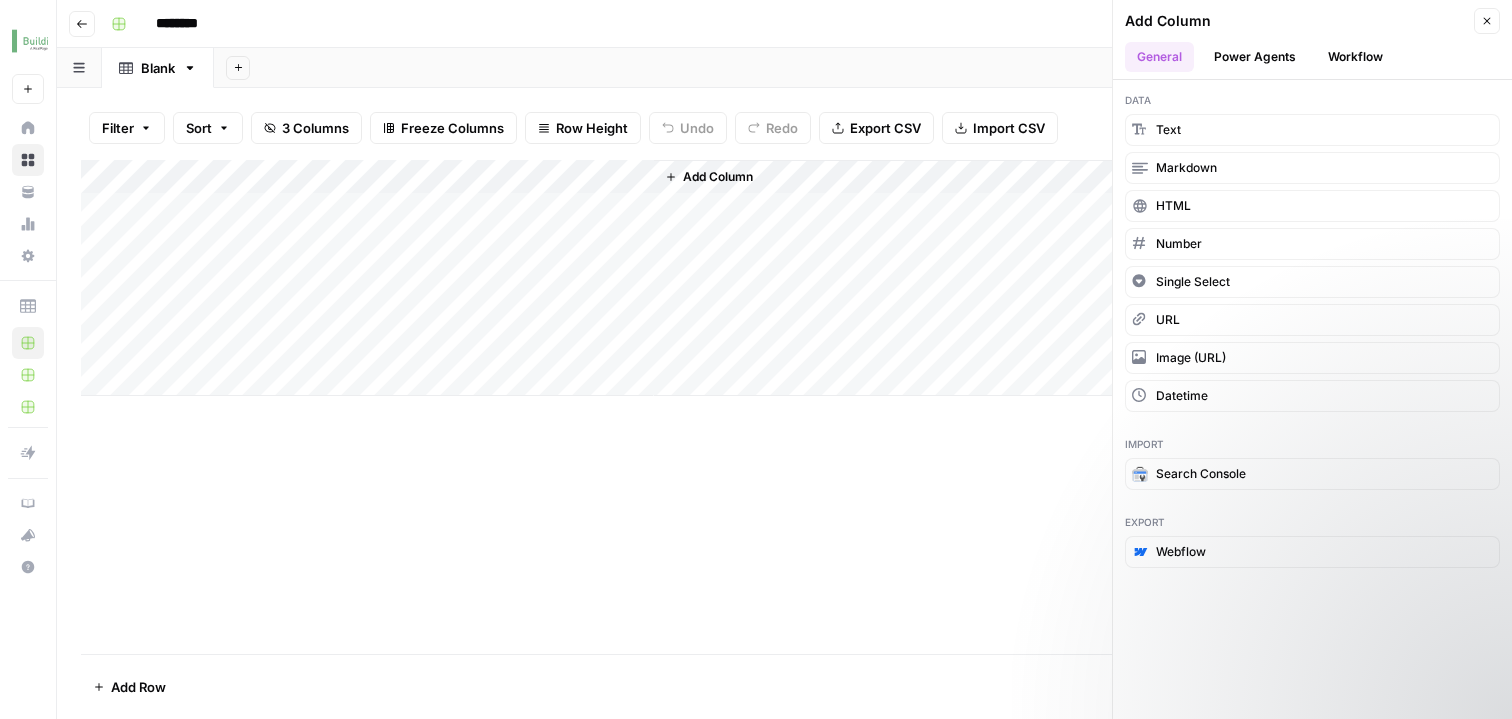 click on "Add Column" at bounding box center (784, 278) 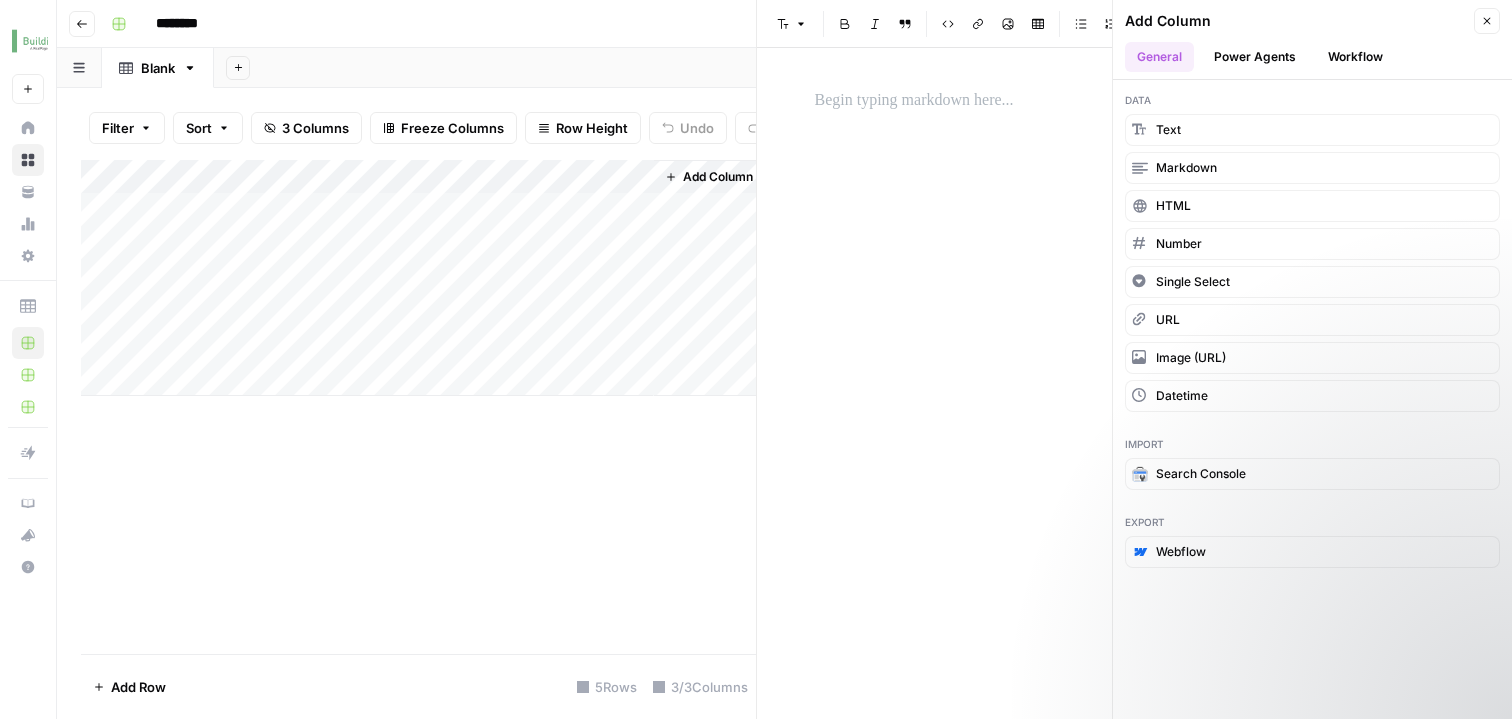 click at bounding box center (563, 203) 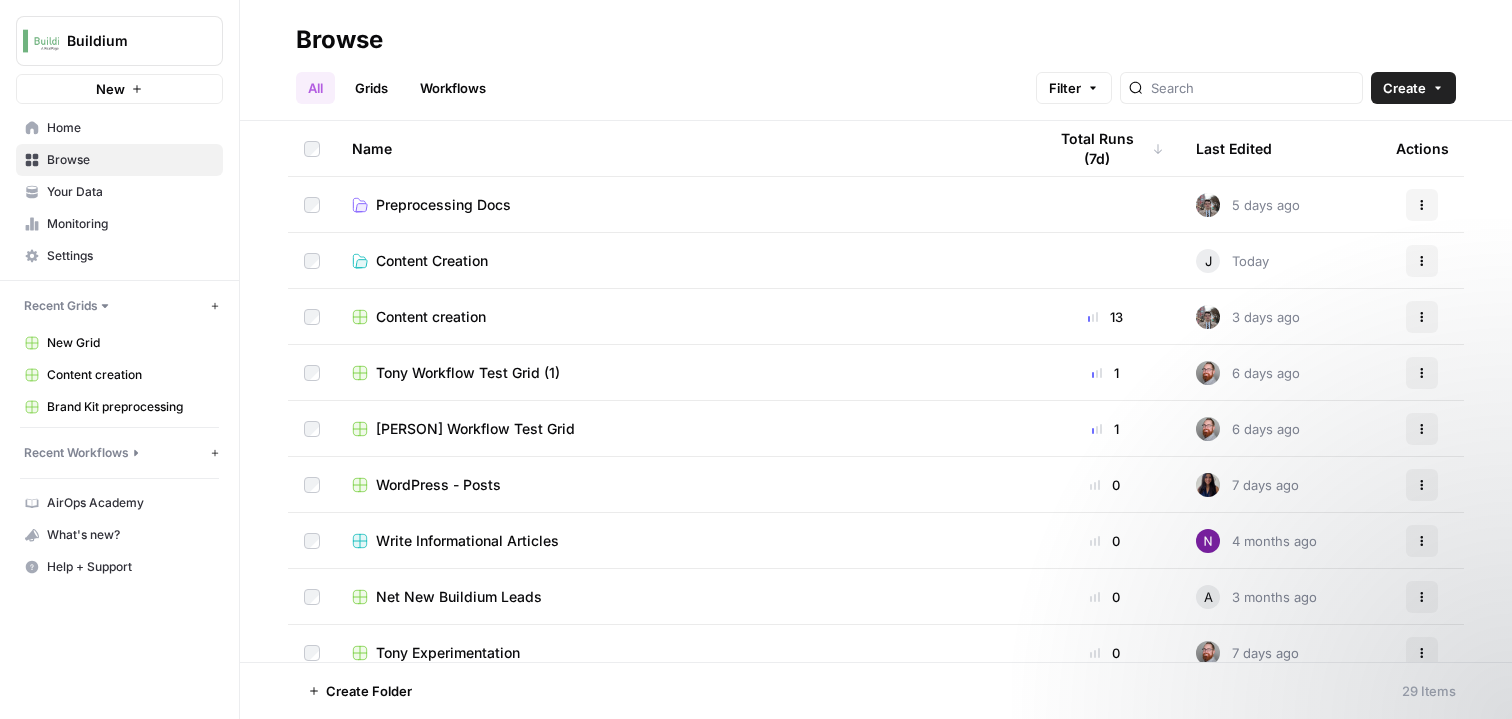 click on "Home" at bounding box center (130, 128) 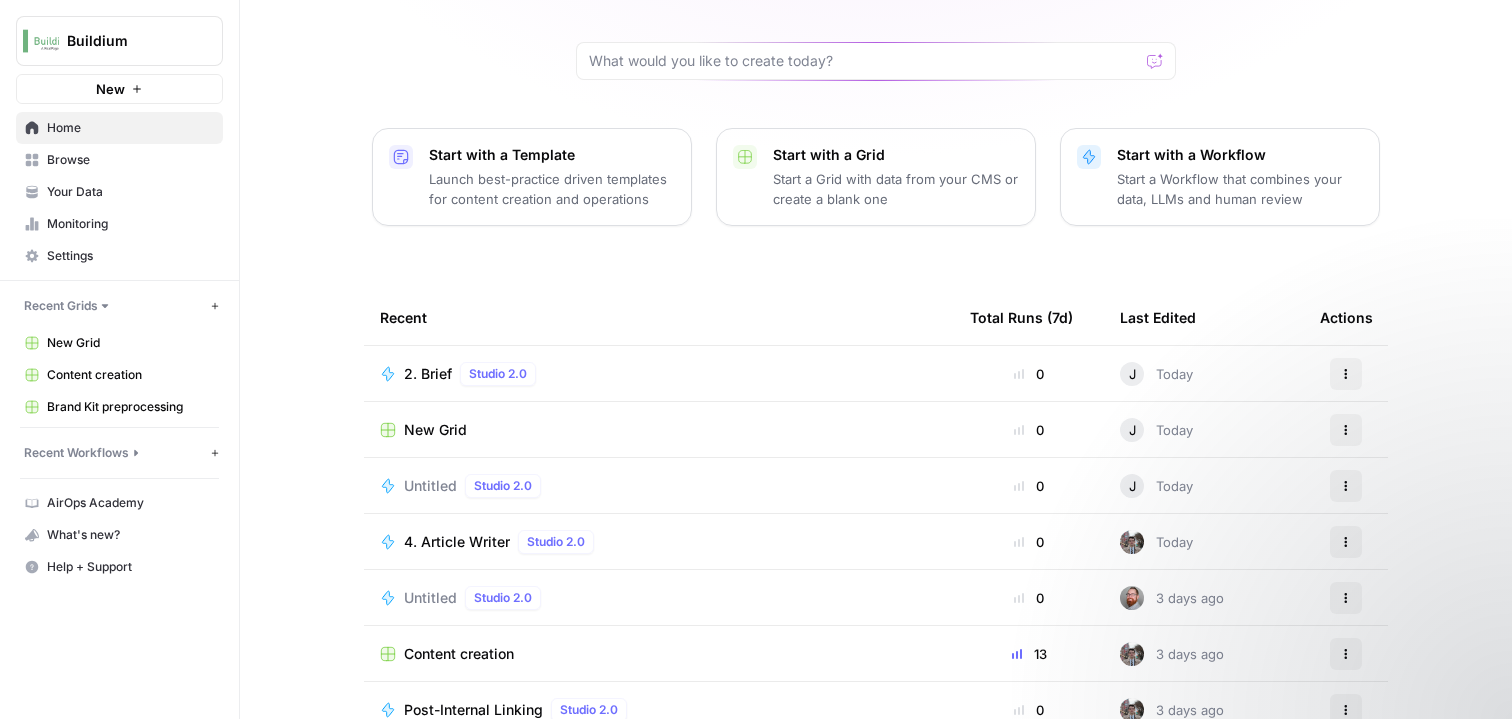 scroll, scrollTop: 159, scrollLeft: 0, axis: vertical 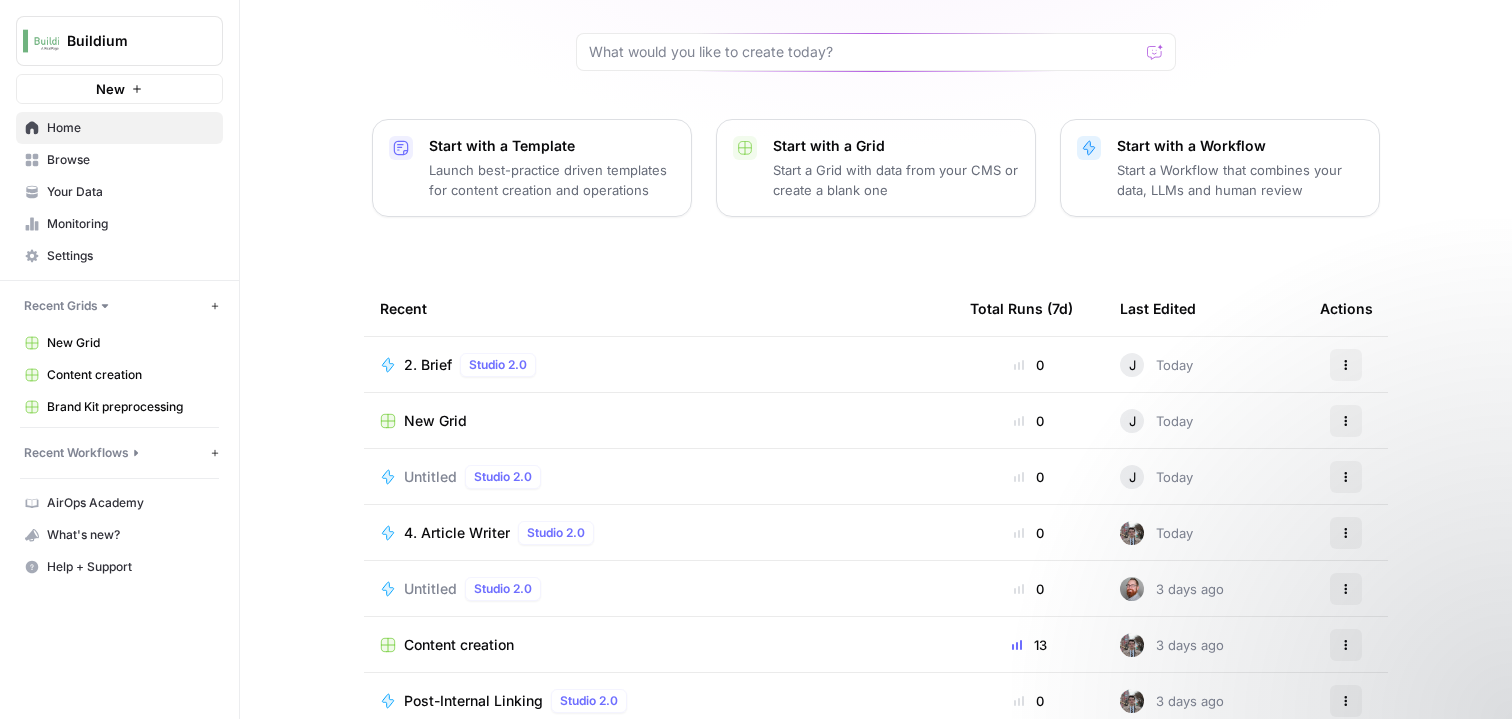 click on "Untitled" at bounding box center [430, 477] 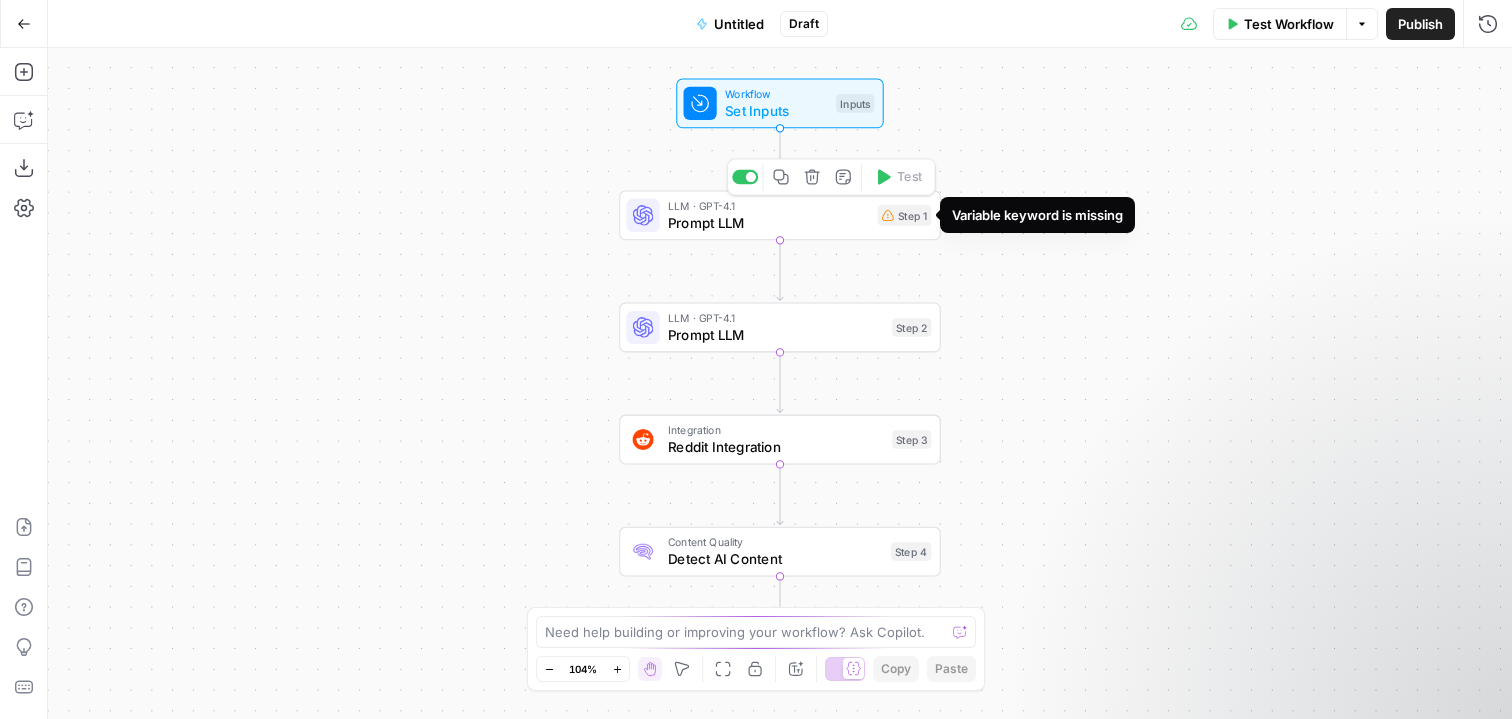 click on "Step 1" at bounding box center (905, 215) 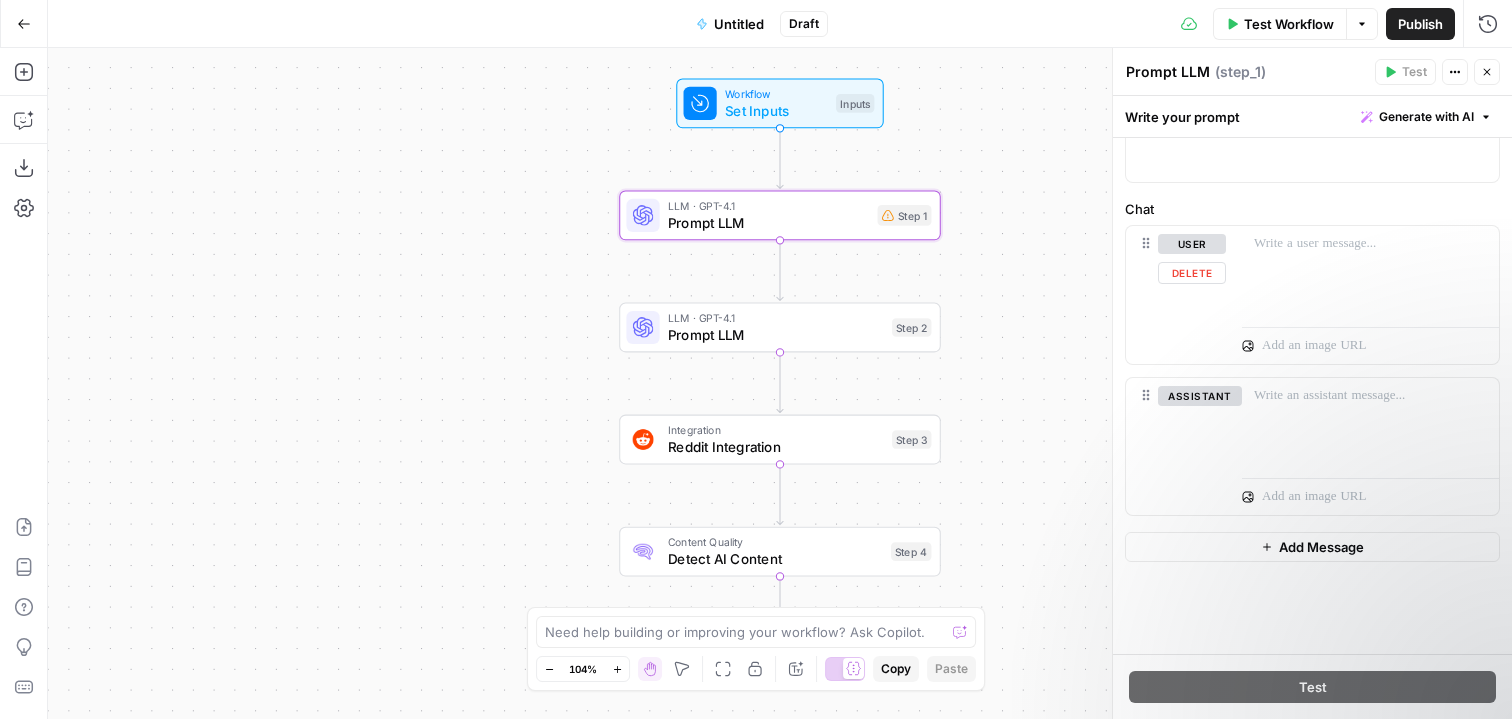 scroll, scrollTop: 0, scrollLeft: 0, axis: both 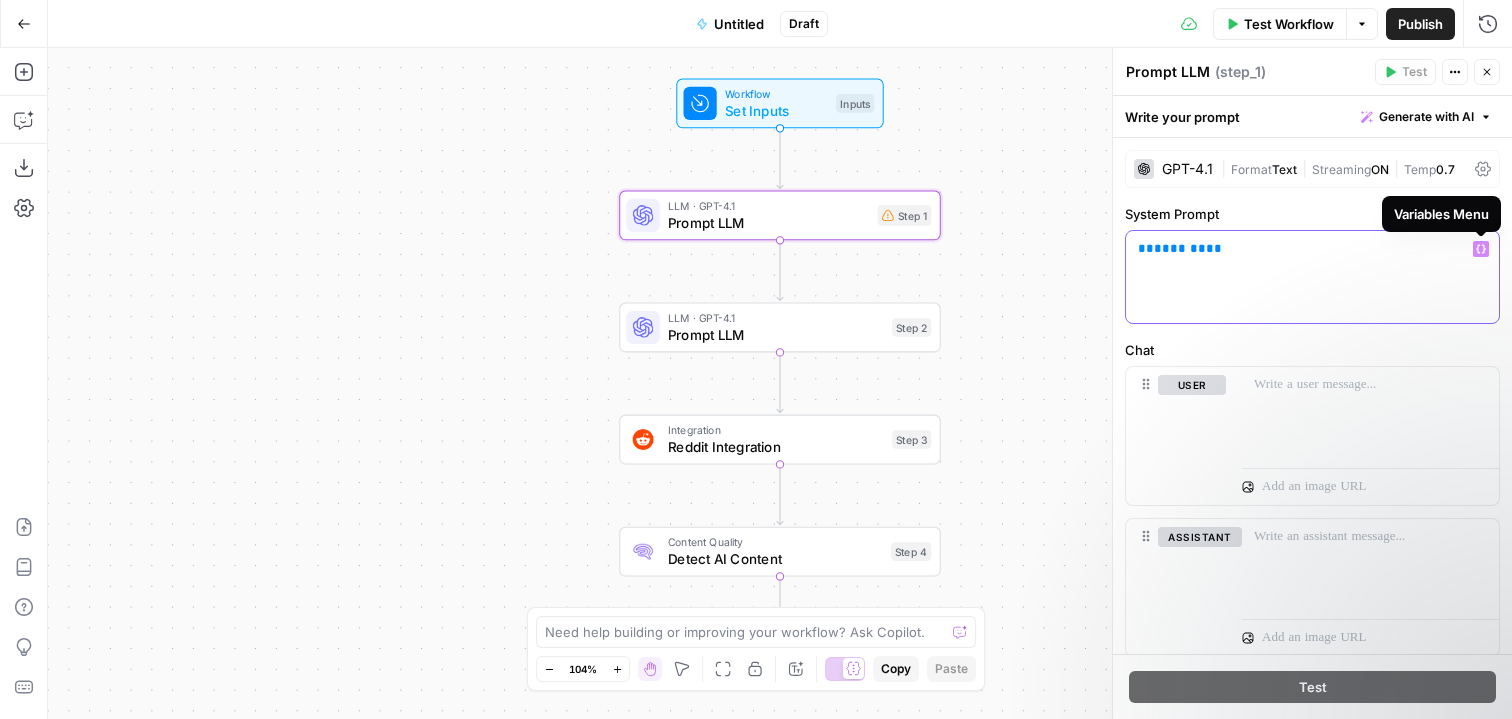 click 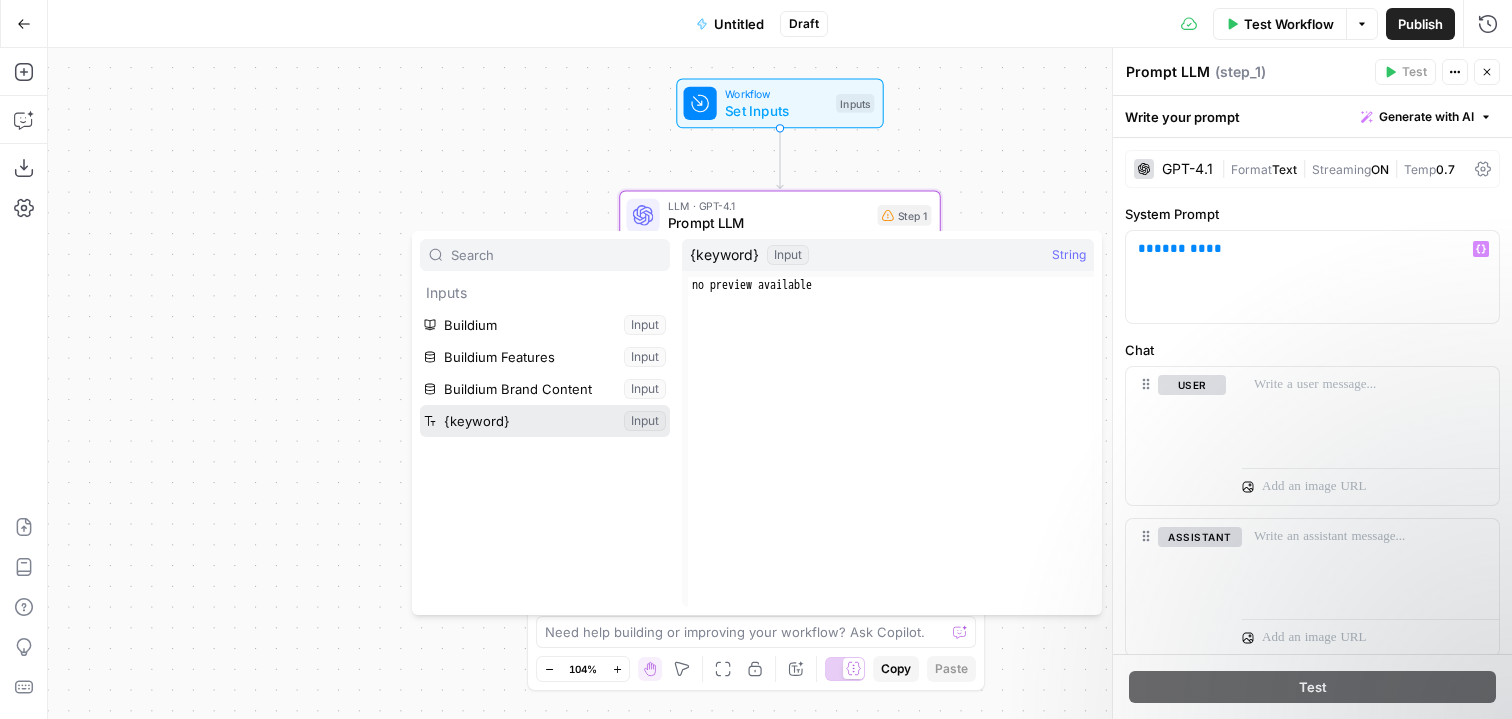 click at bounding box center [545, 421] 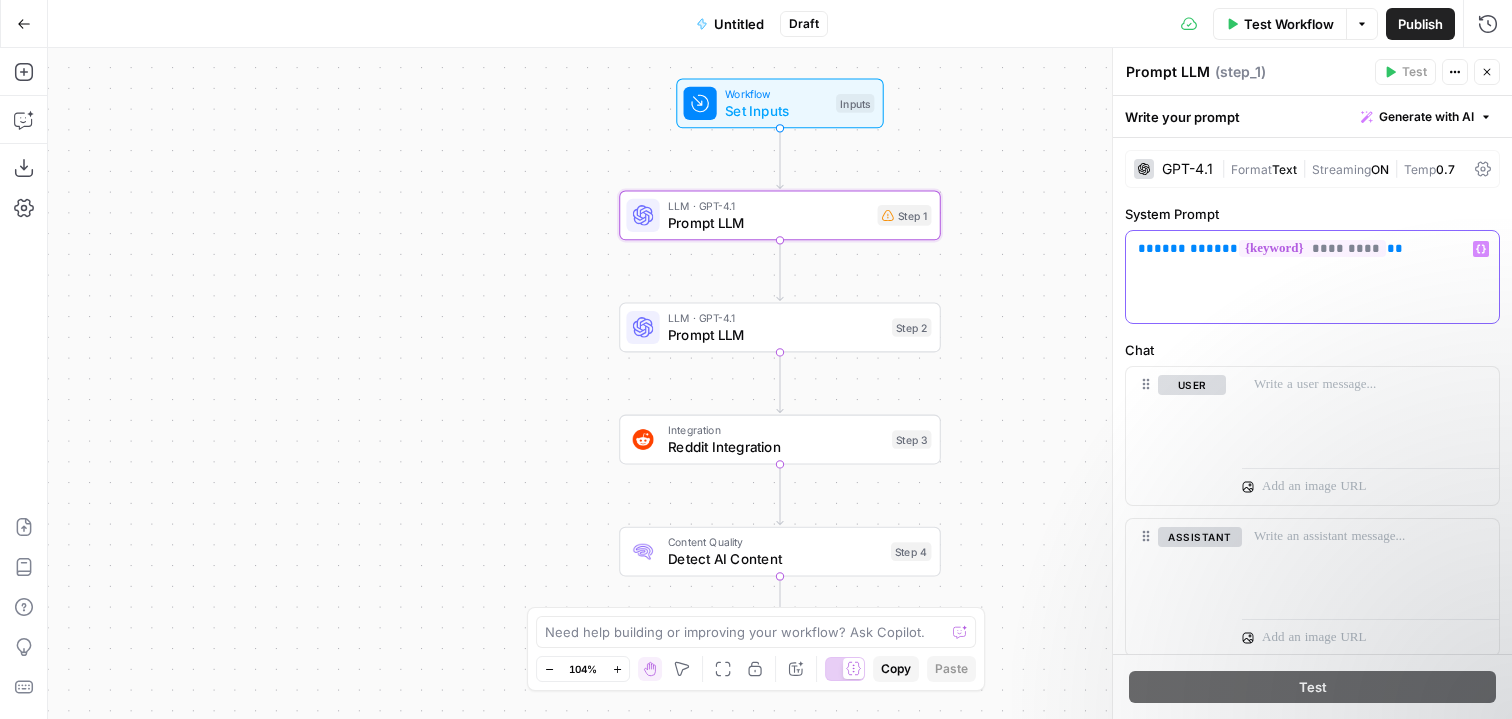 drag, startPoint x: 1213, startPoint y: 251, endPoint x: 1145, endPoint y: 251, distance: 68 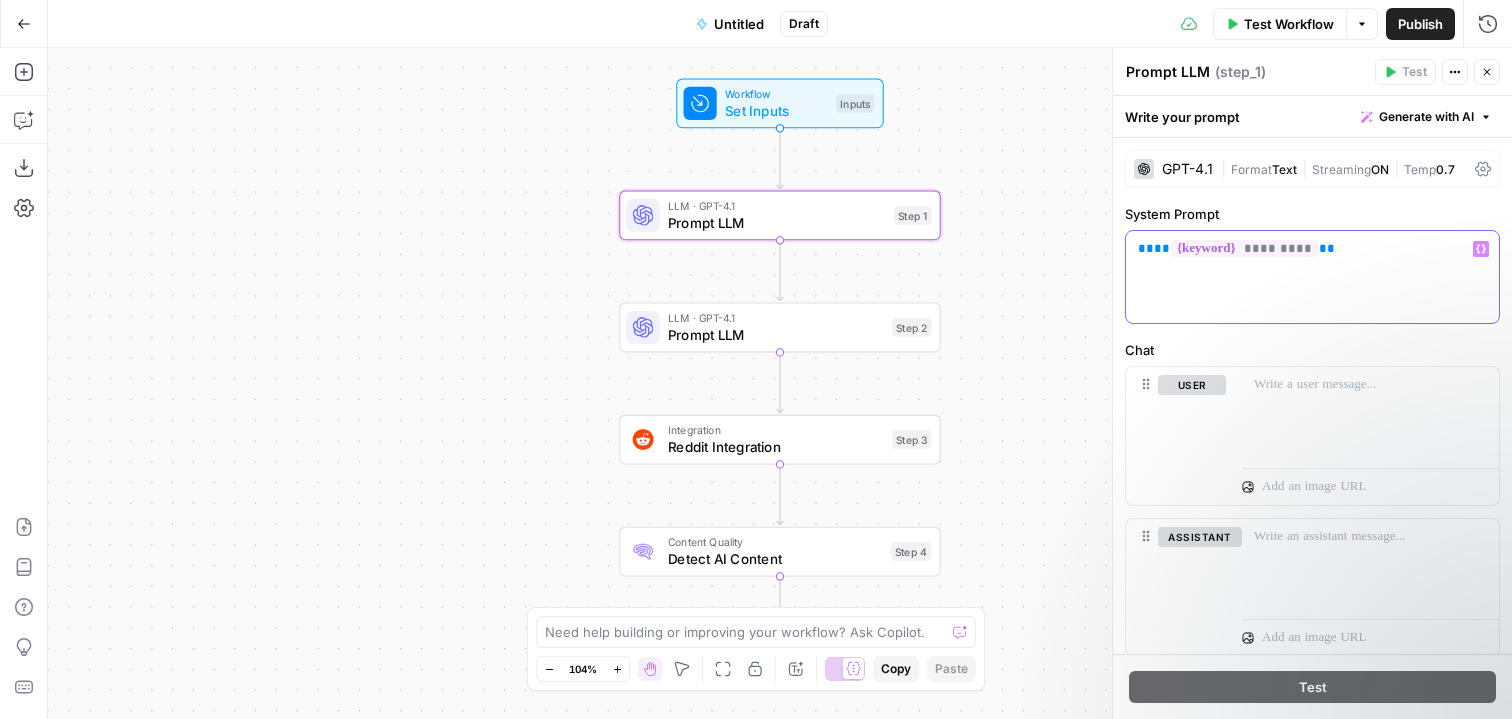 type 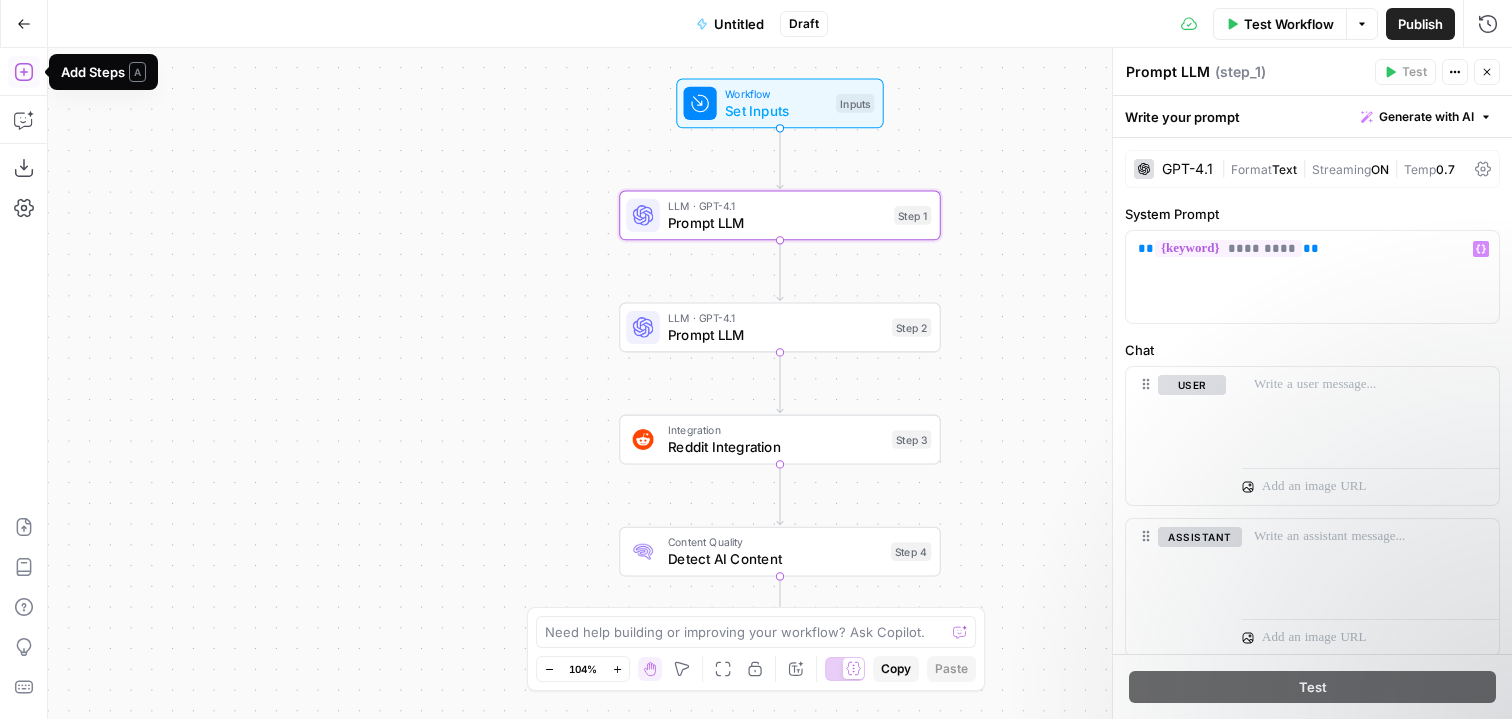 click 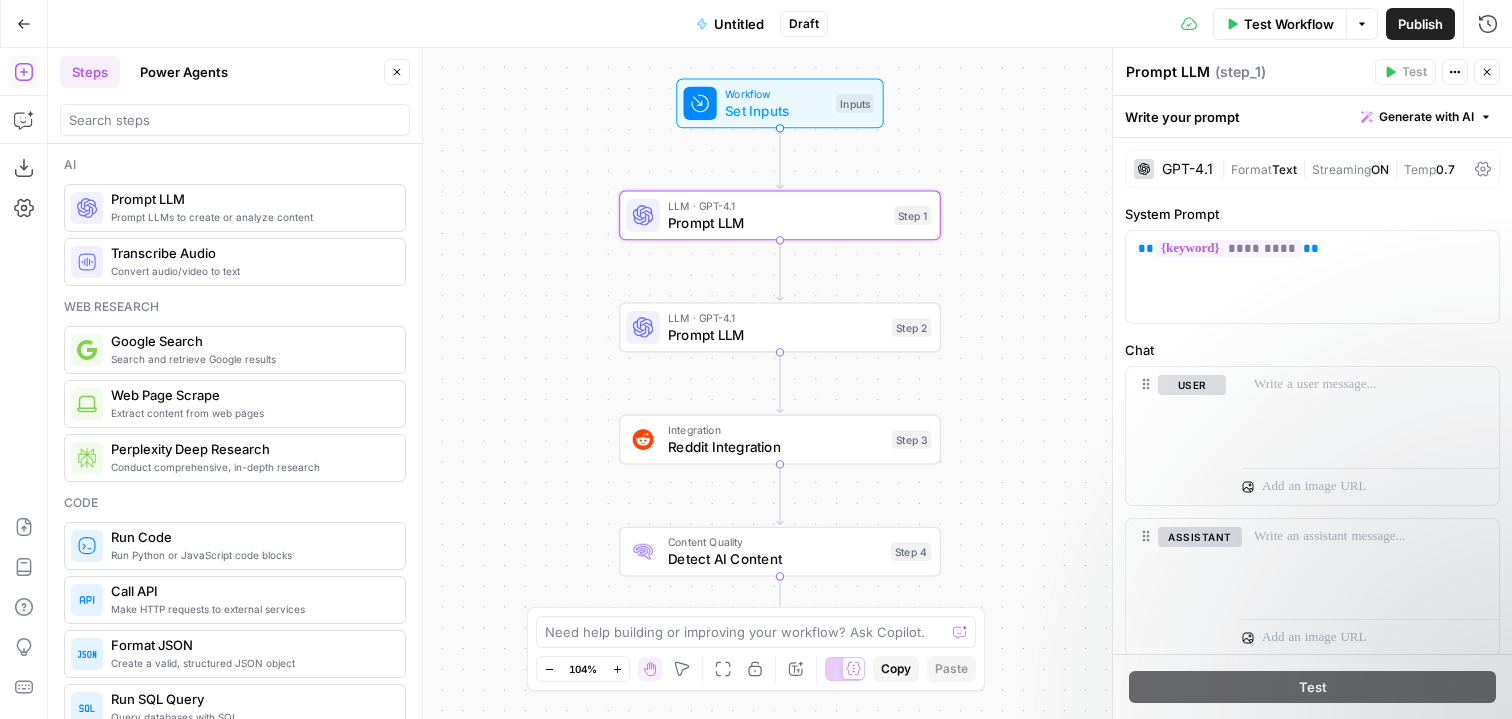 click on "Power Agents" at bounding box center [184, 72] 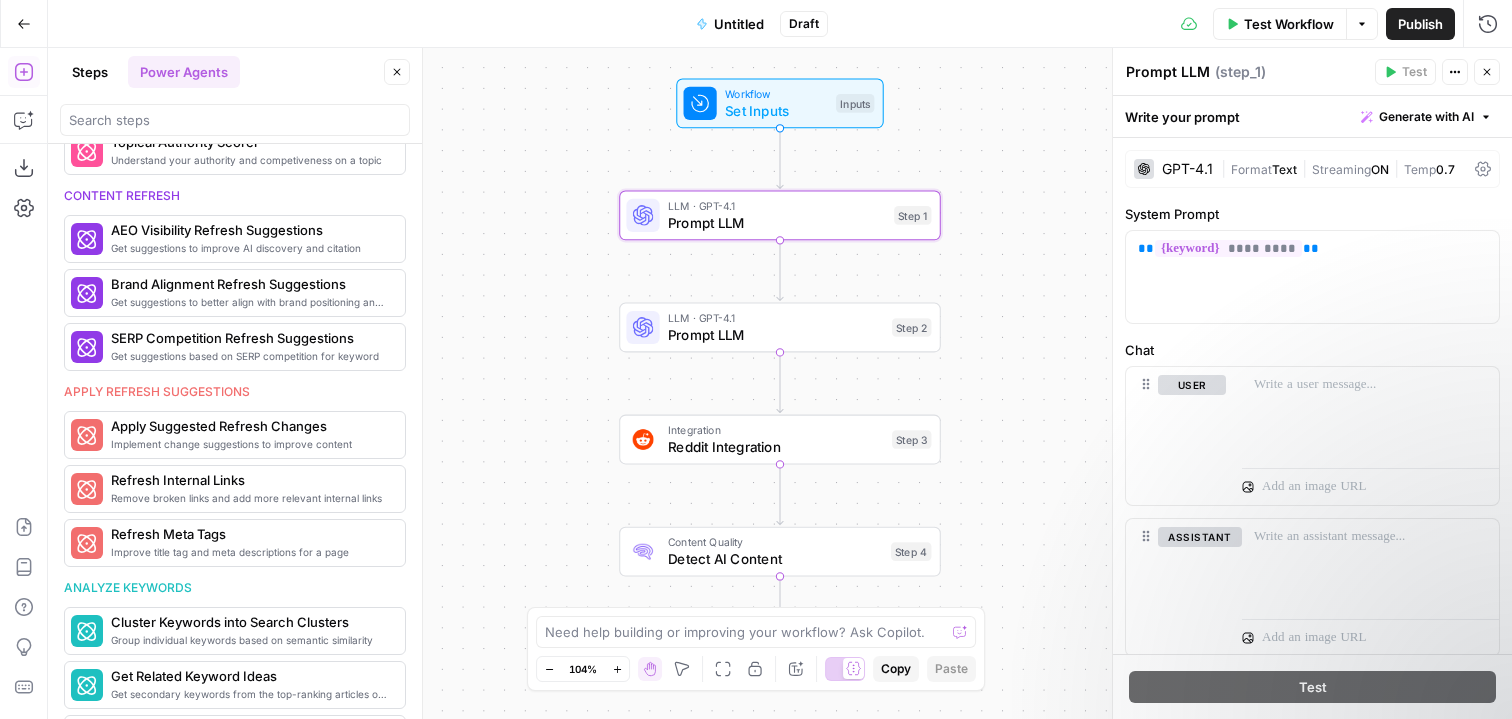 scroll, scrollTop: 834, scrollLeft: 0, axis: vertical 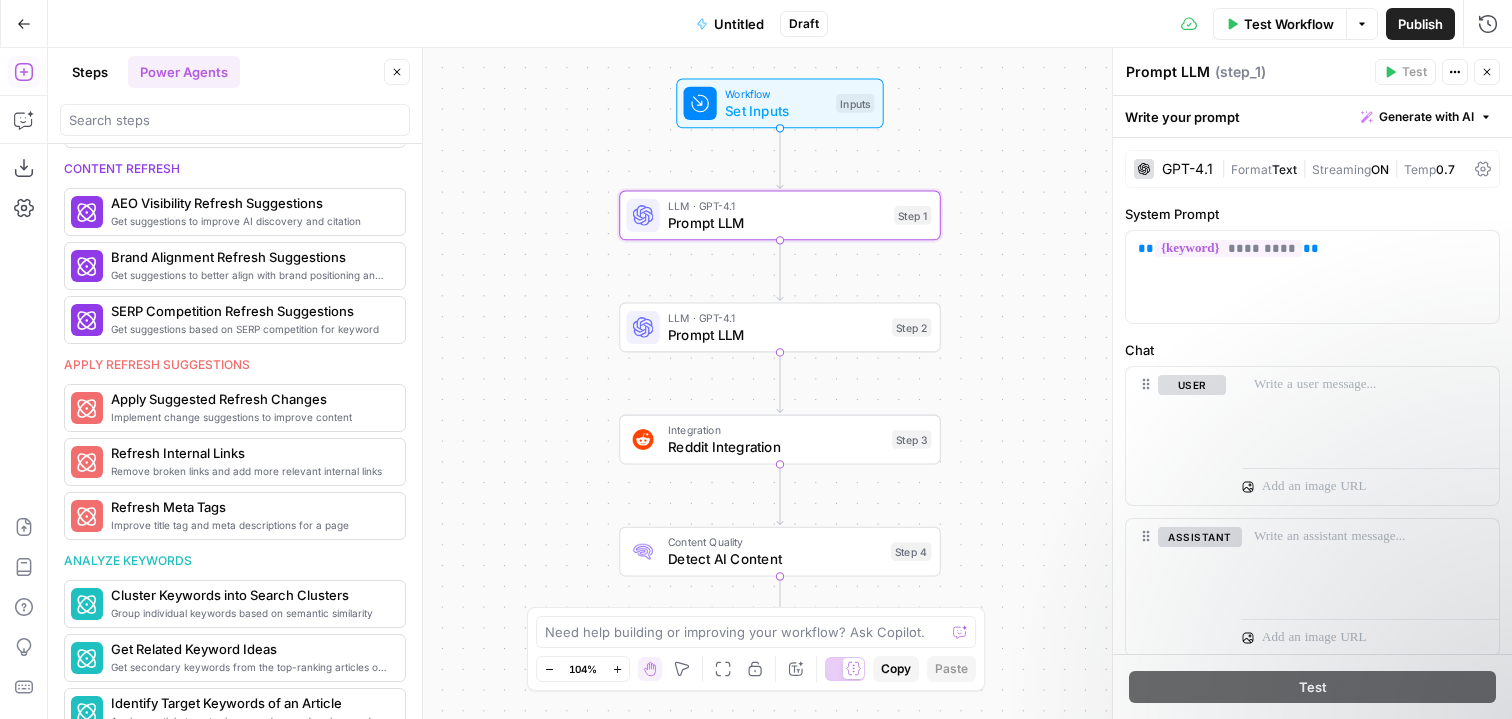 click 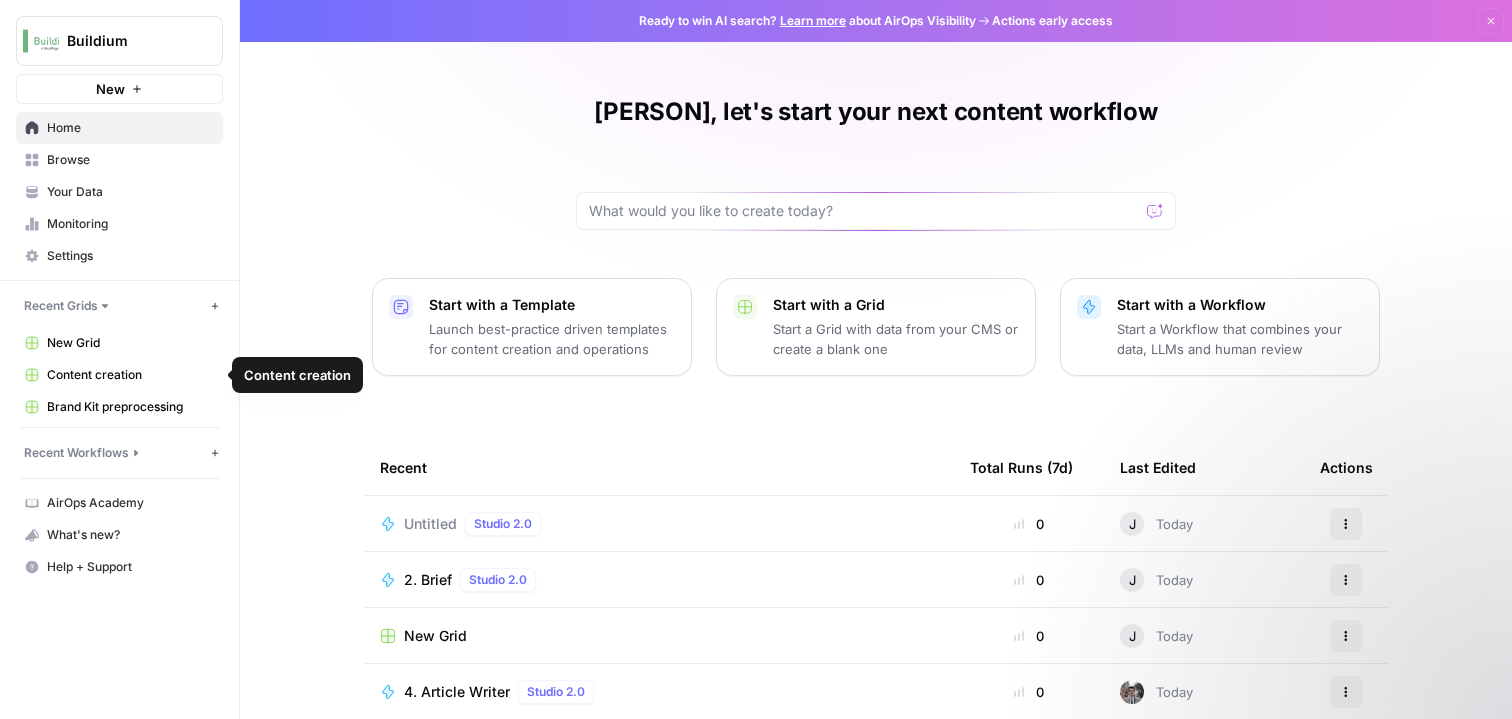 click on "New Grid" at bounding box center (130, 343) 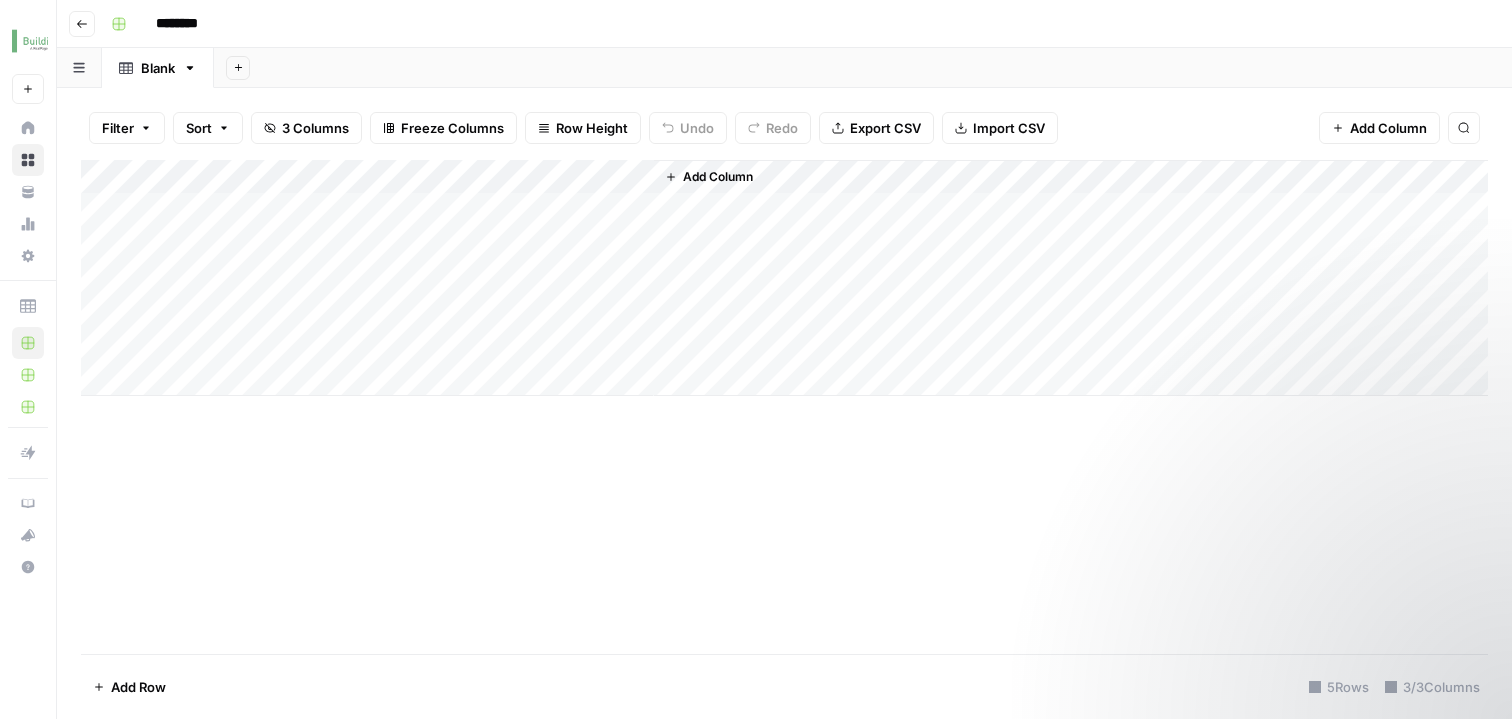 click on "Add Column" at bounding box center (784, 278) 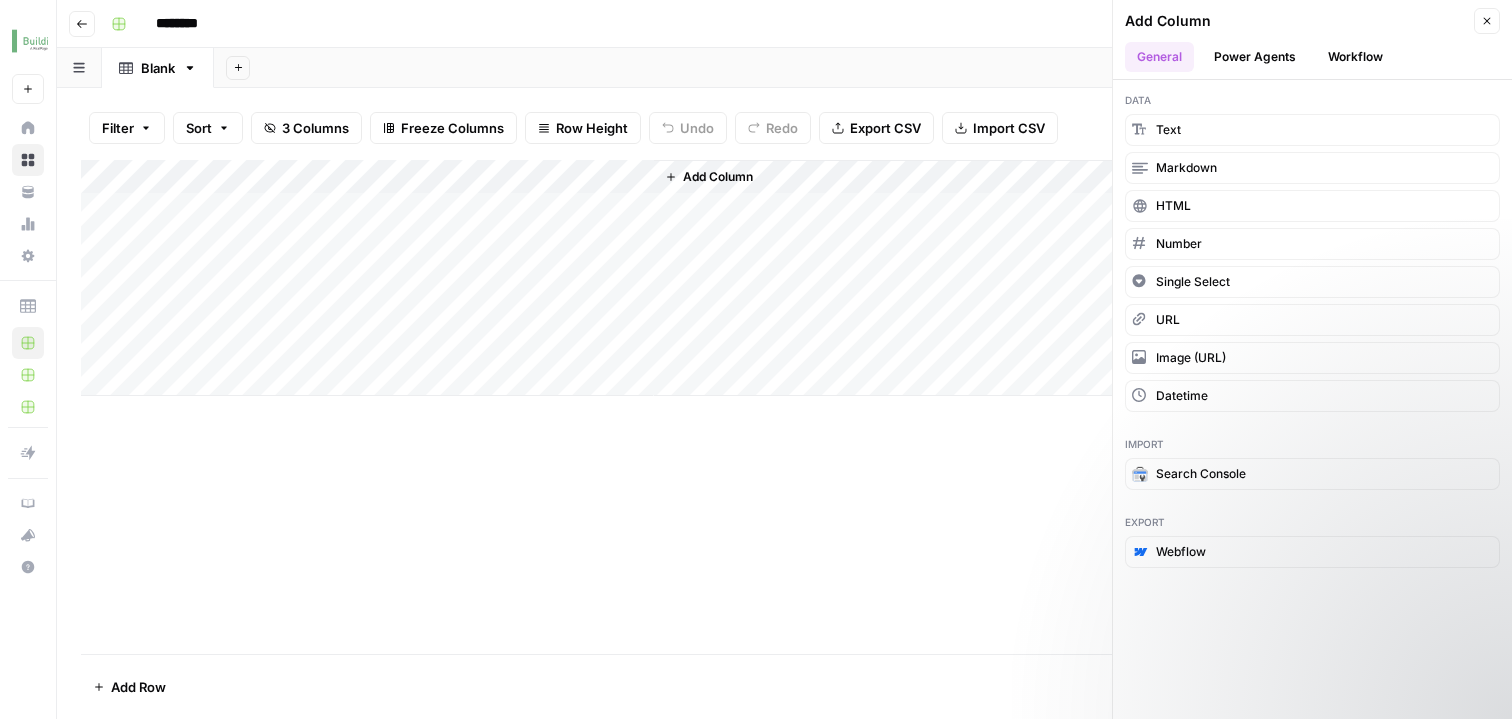 click on "Workflow" at bounding box center (1355, 57) 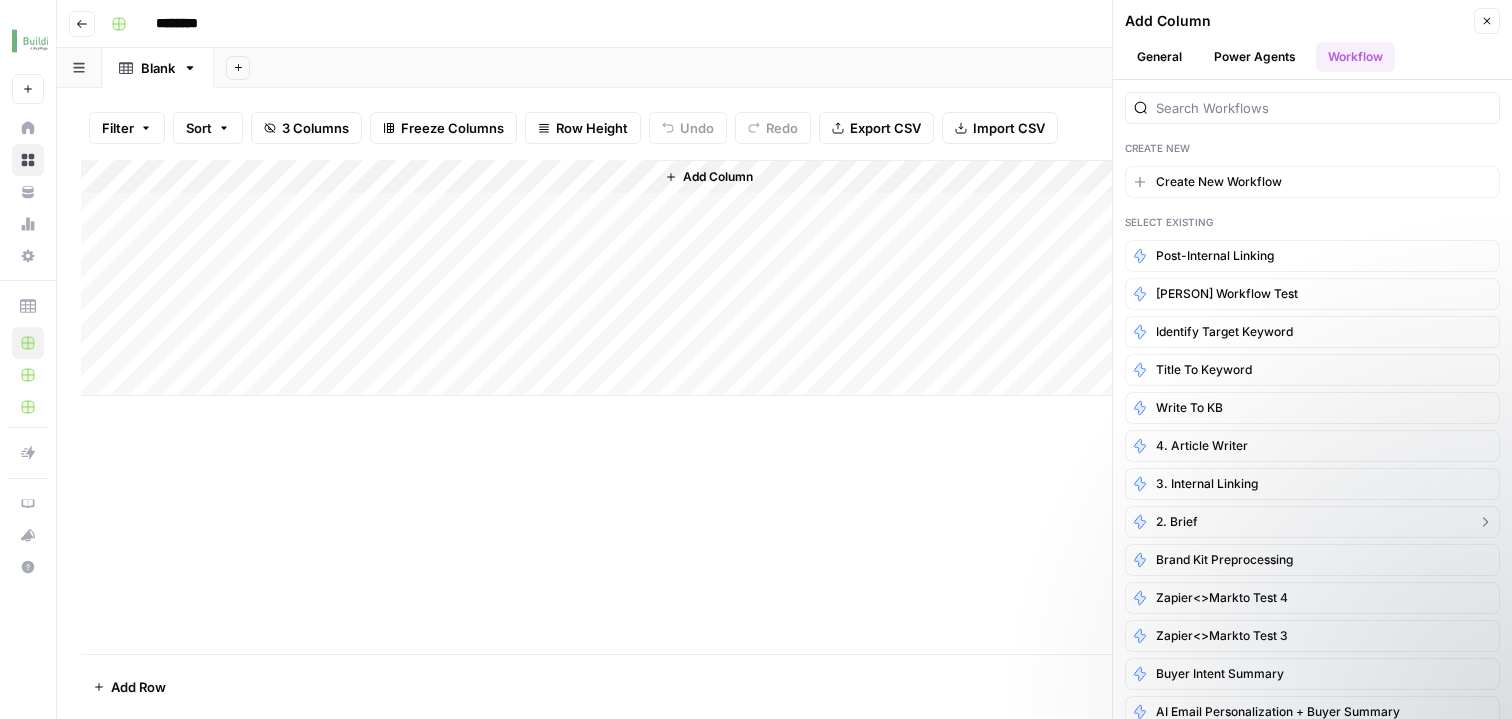 click on "2. Brief" at bounding box center (1177, 522) 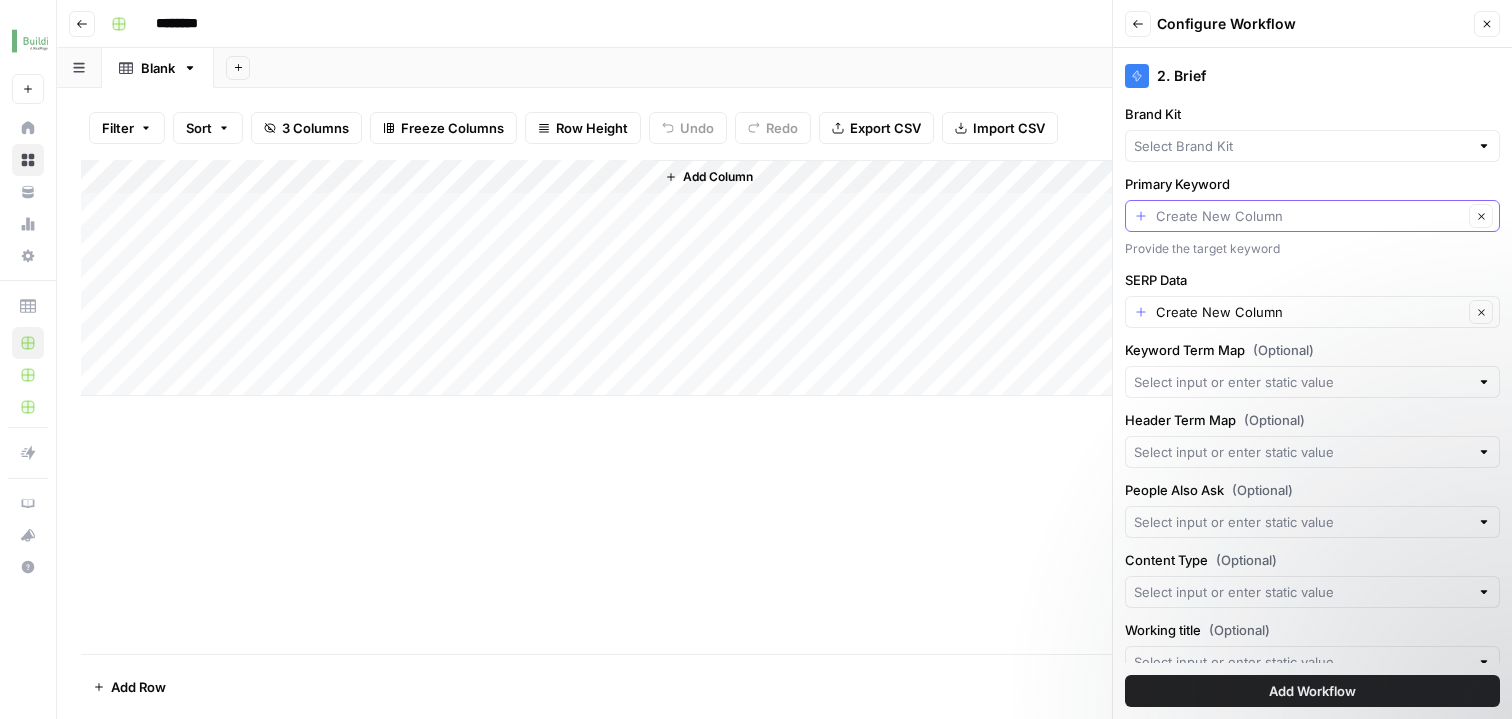 click on "Primary Keyword" at bounding box center (1309, 216) 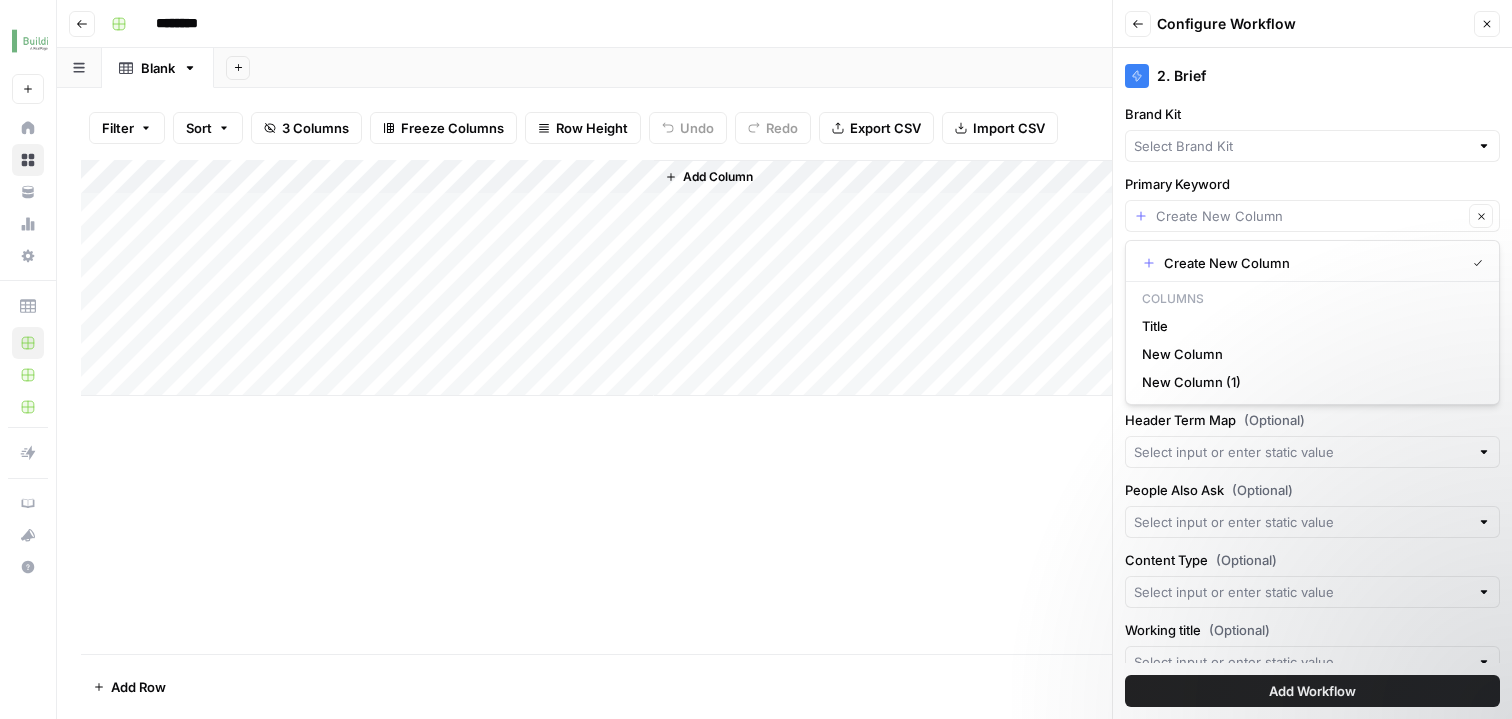 type on "Create New Column" 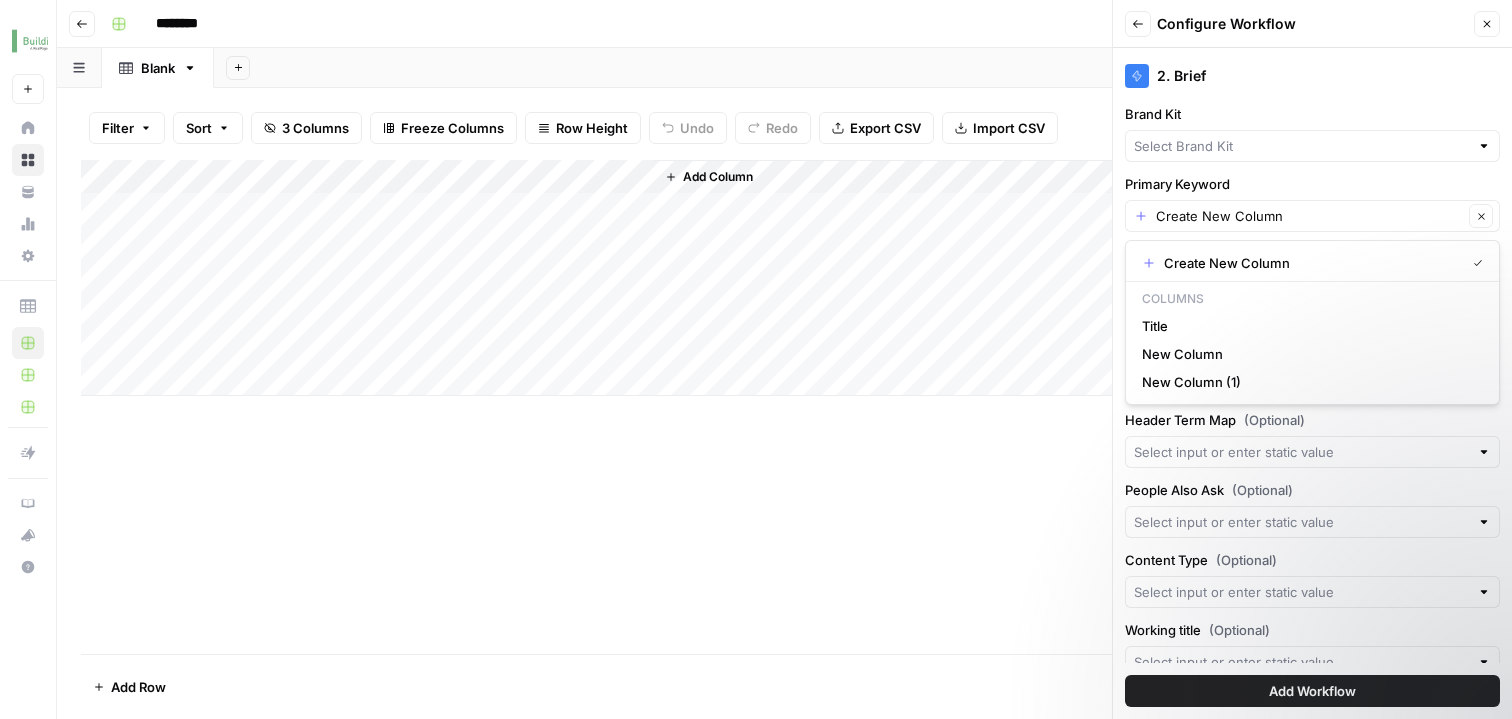 click on "2. Brief Brand Kit Primary Keyword Create New Column Clear Provide the target keyword SERP Data Create New Column Clear Keyword Term Map   (Optional) Header Term Map   (Optional) People Also Ask   (Optional) Content Type   (Optional) Working title   (Optional) Segmentation   (Optional) Audience Create New Column Clear Add Workflow" at bounding box center [1312, 383] 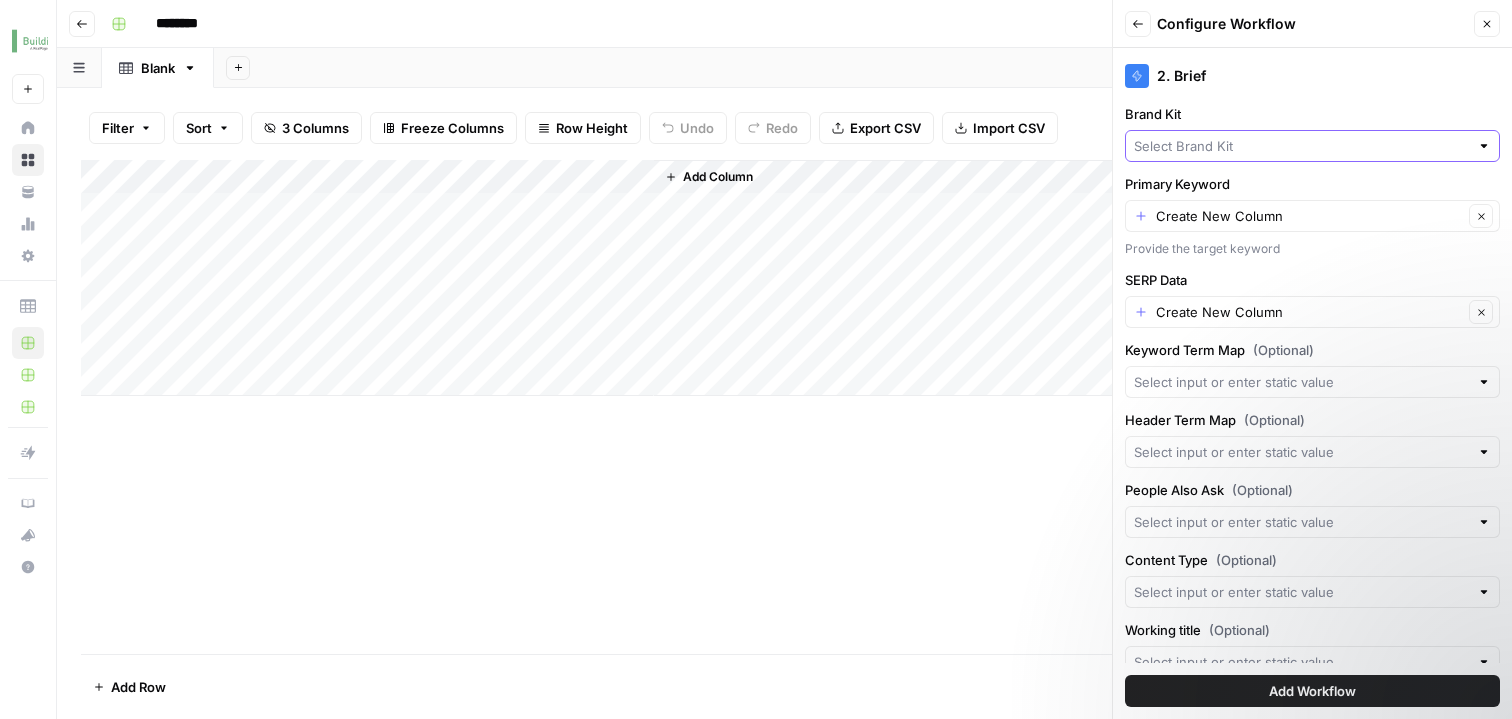 click on "Brand Kit" at bounding box center (1301, 146) 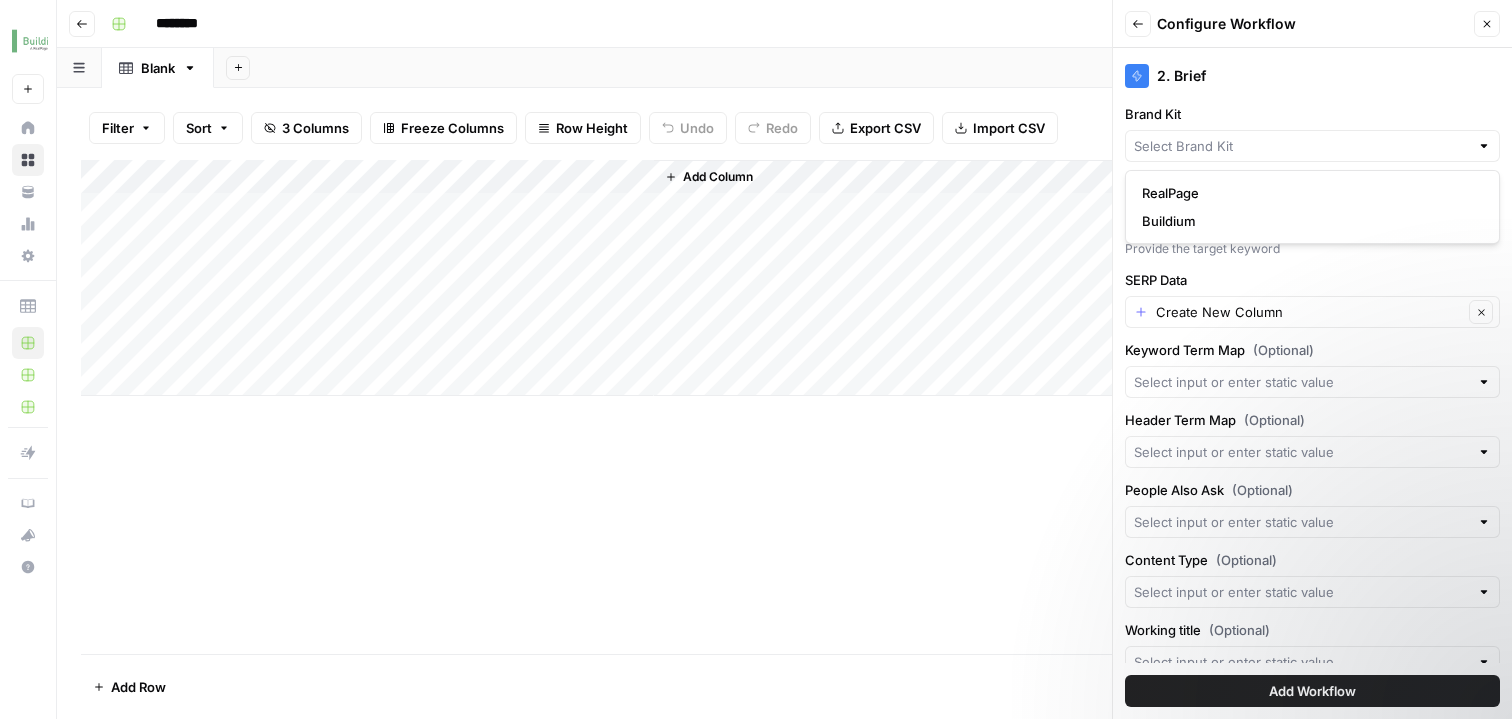 click on "Brand Kit" at bounding box center [1312, 114] 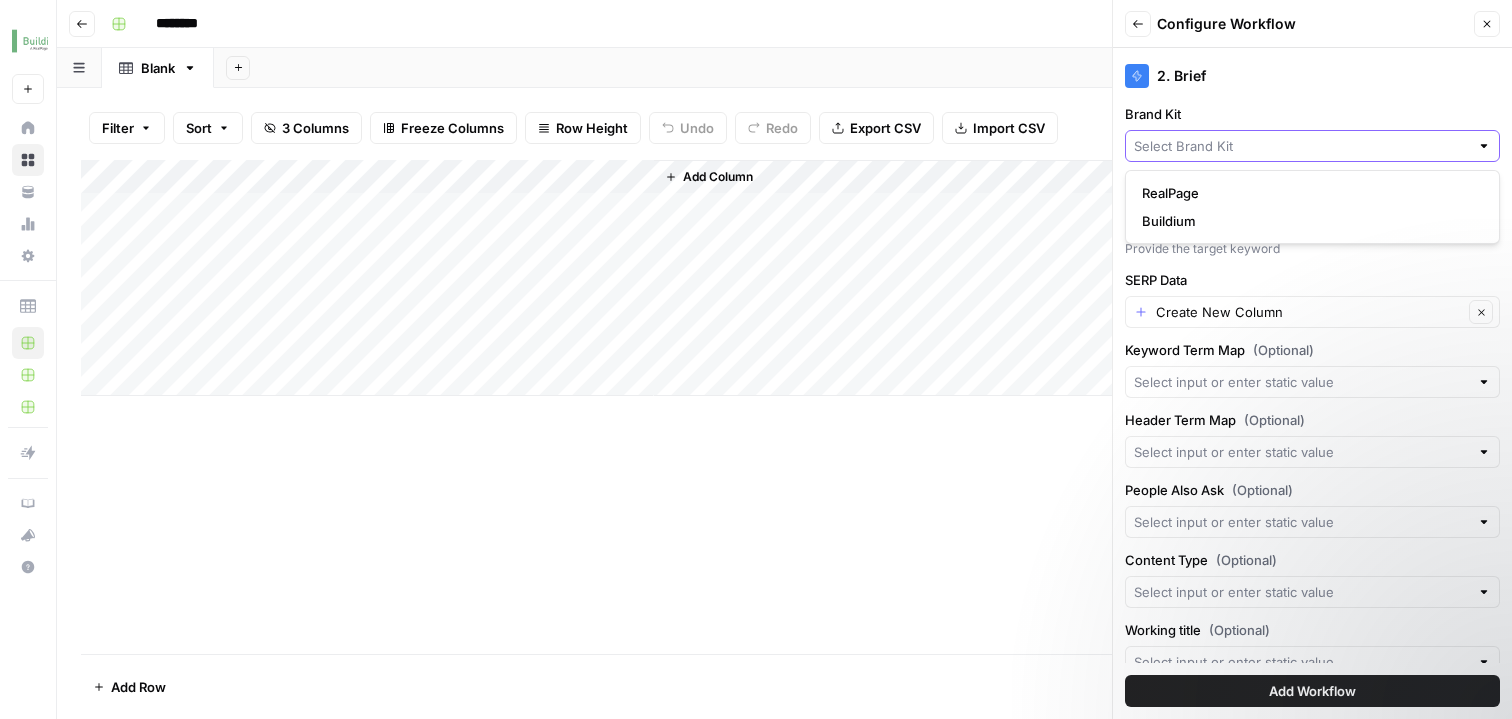 click on "Brand Kit" at bounding box center [1301, 146] 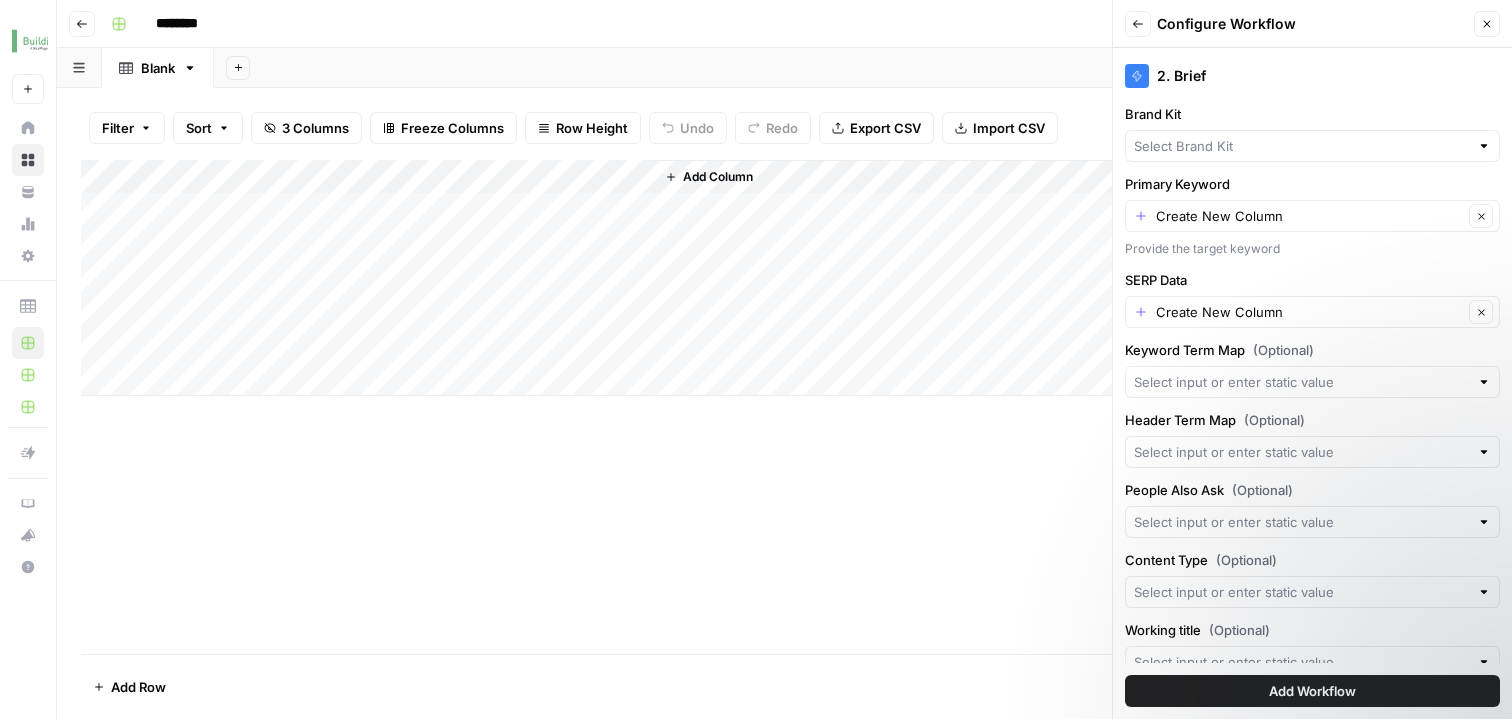 drag, startPoint x: 620, startPoint y: 167, endPoint x: 564, endPoint y: 162, distance: 56.22277 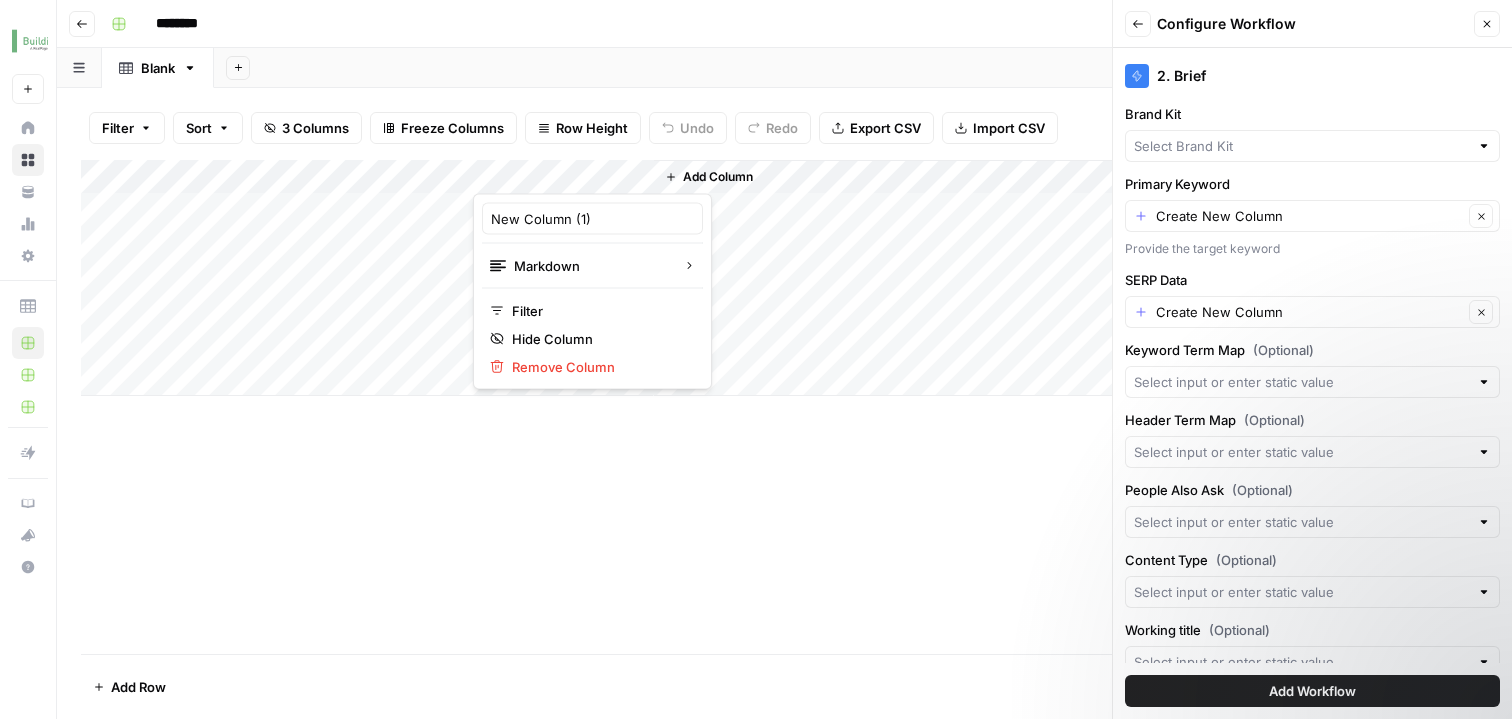 click at bounding box center (563, 174) 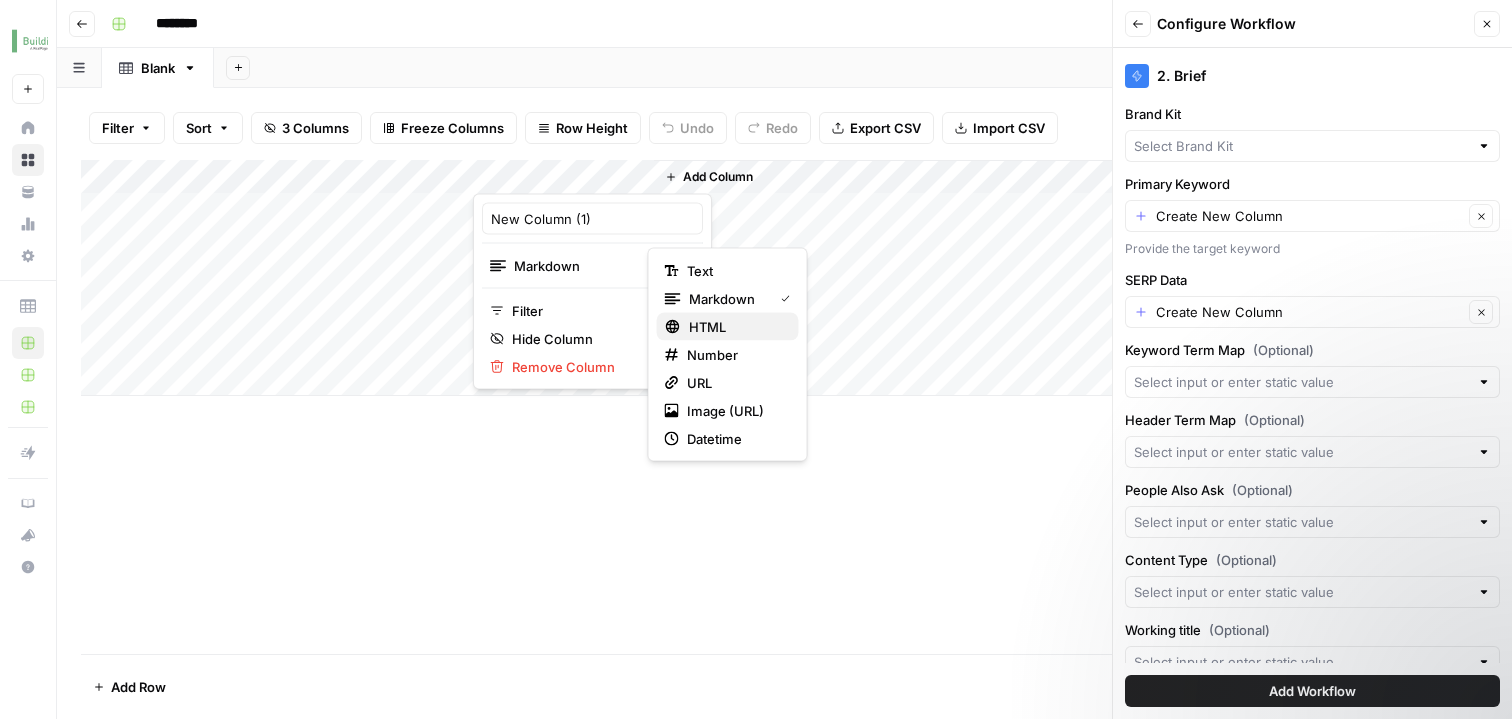 drag, startPoint x: 631, startPoint y: 264, endPoint x: 670, endPoint y: 321, distance: 69.065186 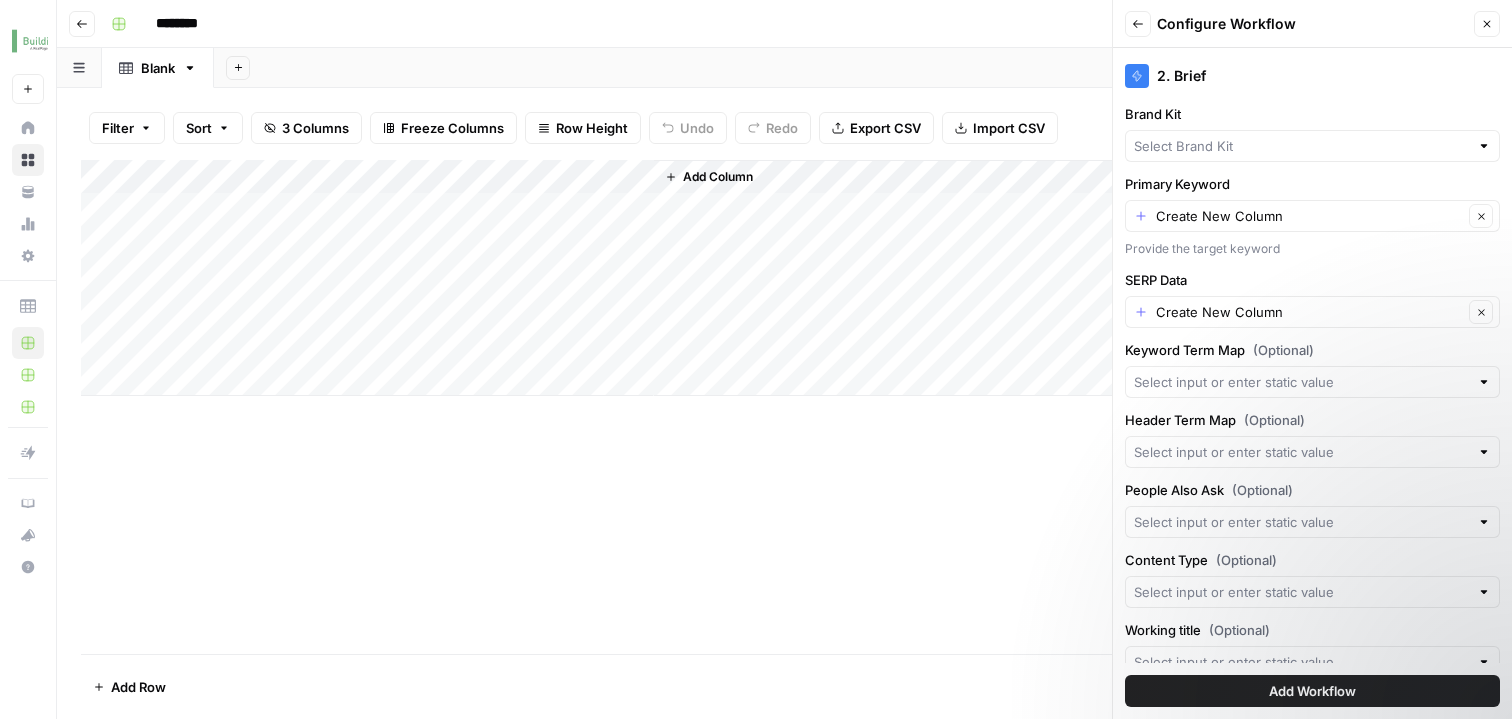 click on "Add Column" at bounding box center [718, 177] 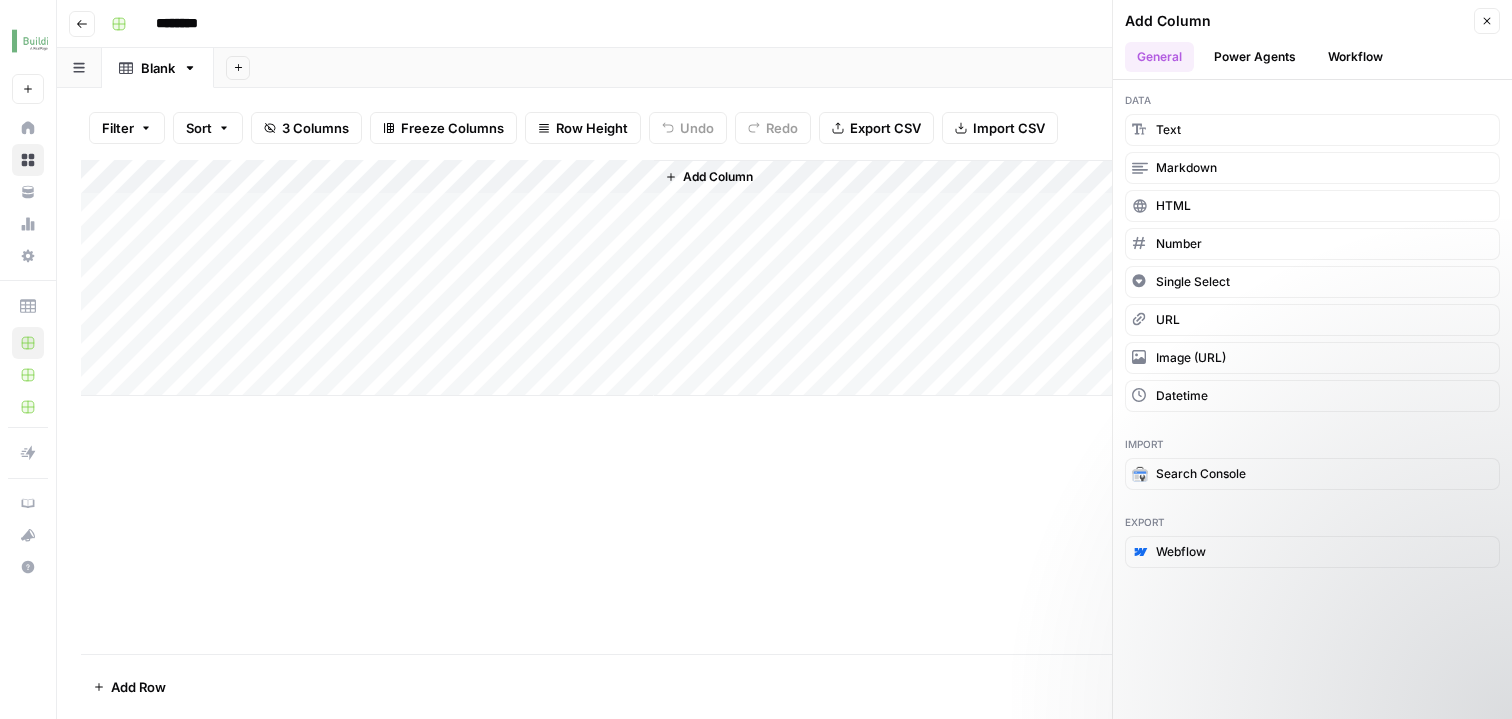 click on "Workflow" at bounding box center [1355, 57] 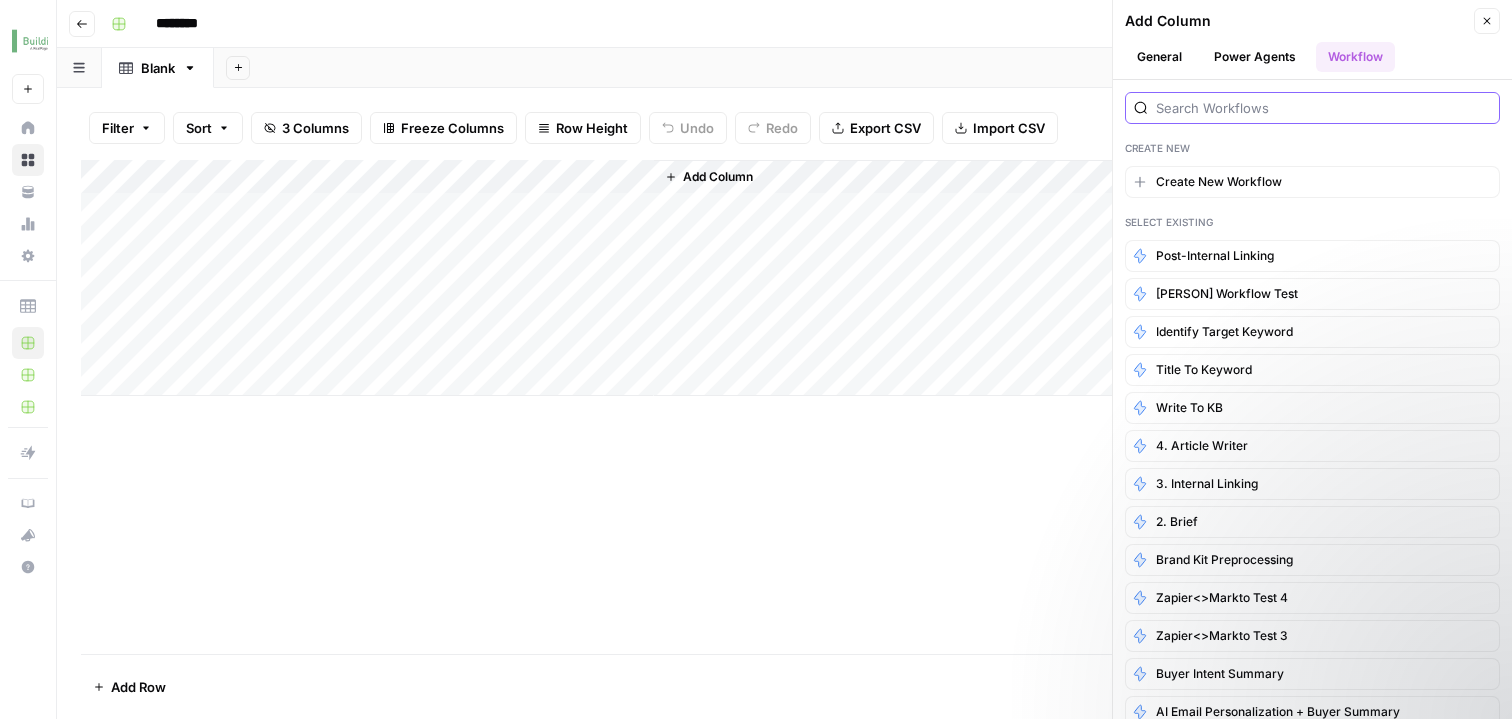 click at bounding box center [1323, 108] 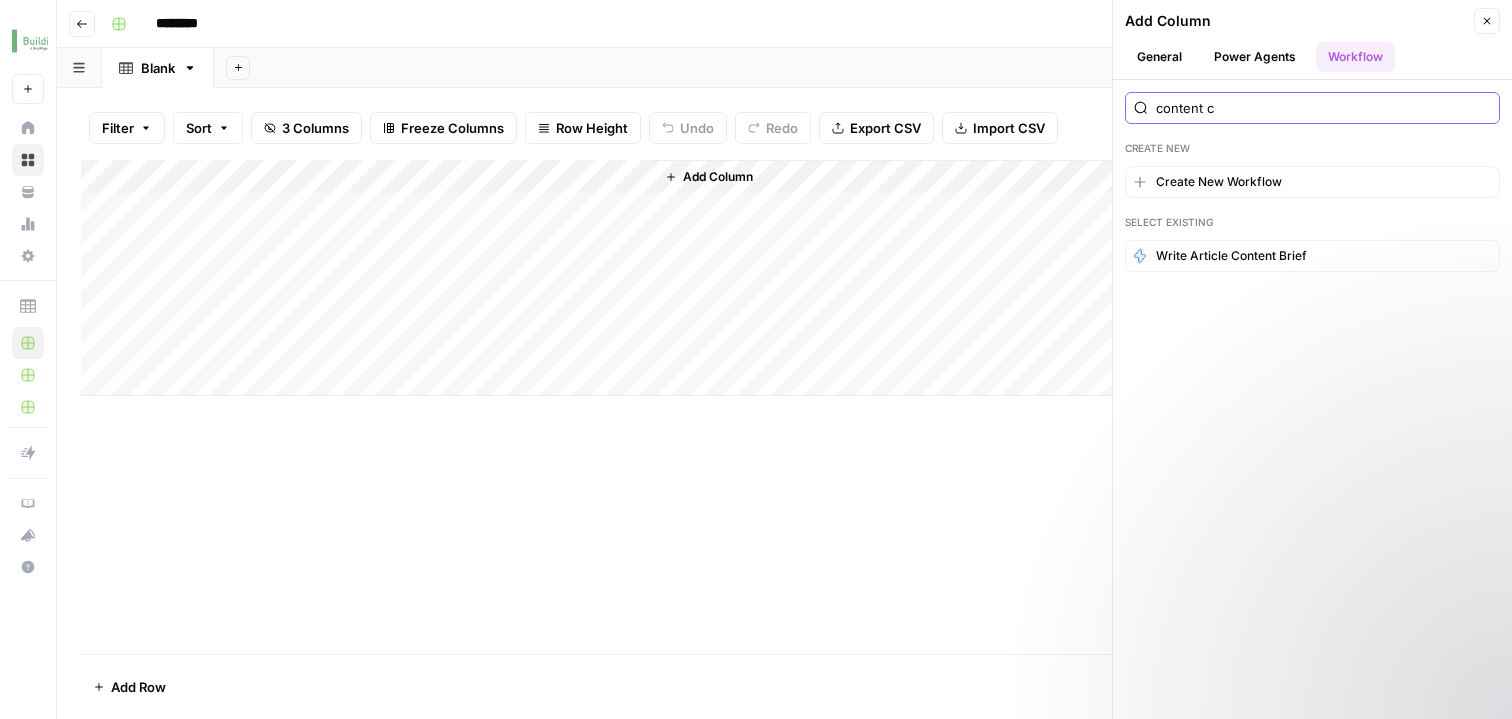 type on "content c" 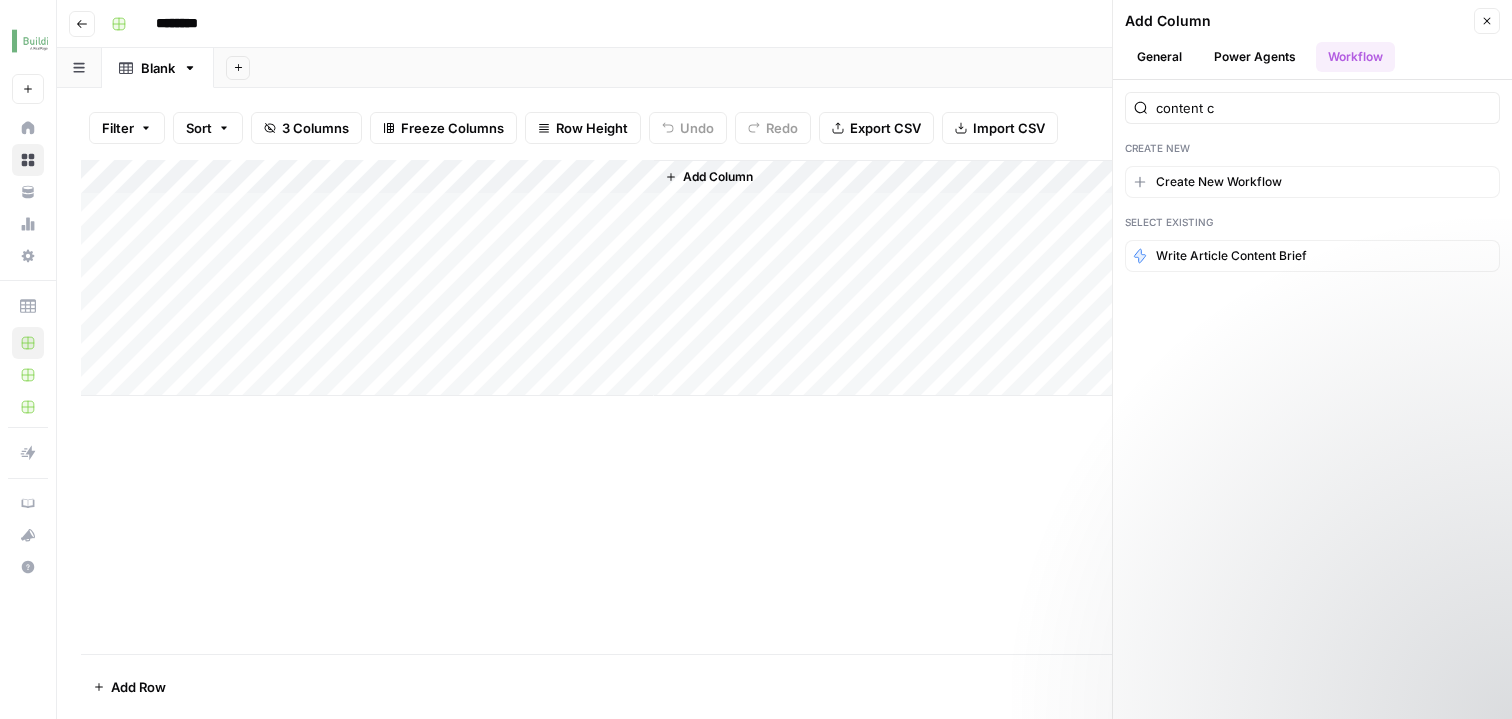 click on "Power Agents" at bounding box center [1255, 57] 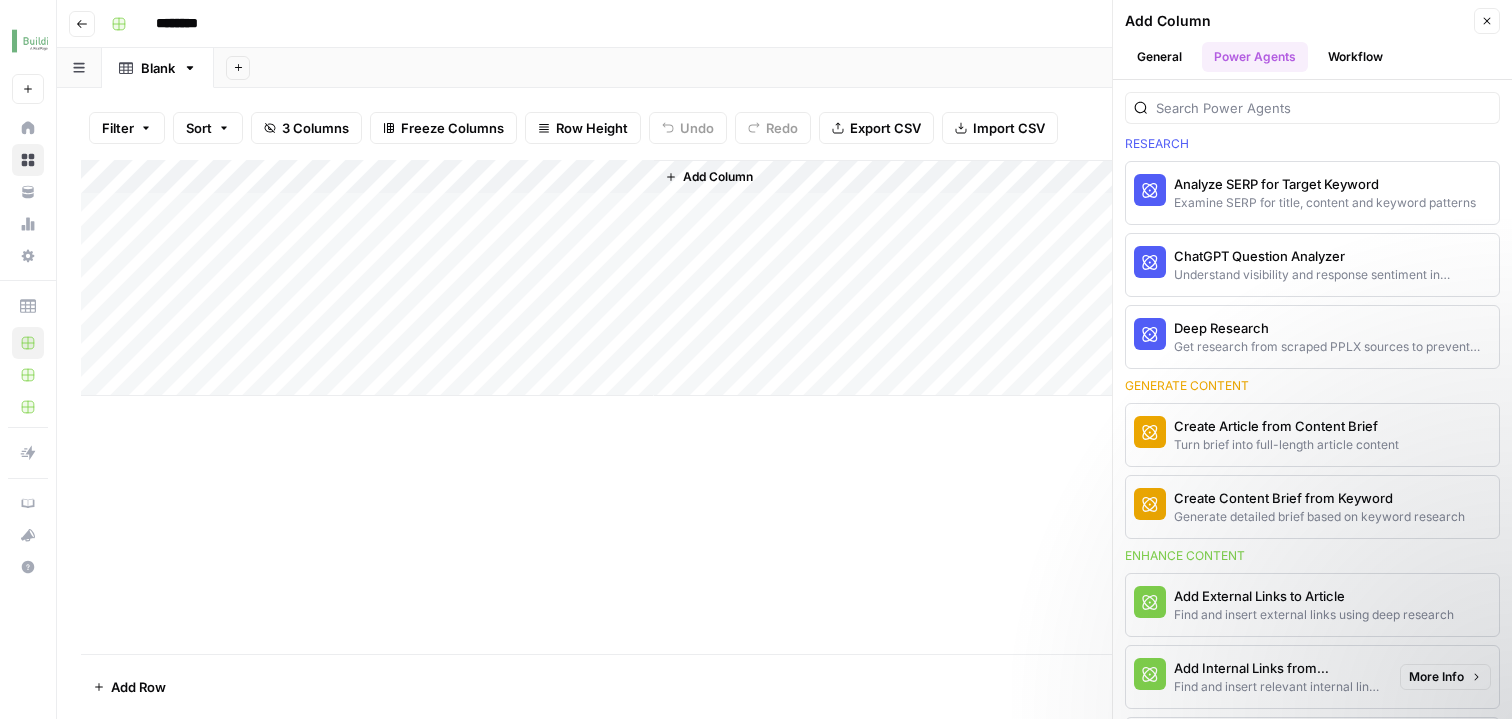 scroll, scrollTop: 0, scrollLeft: 0, axis: both 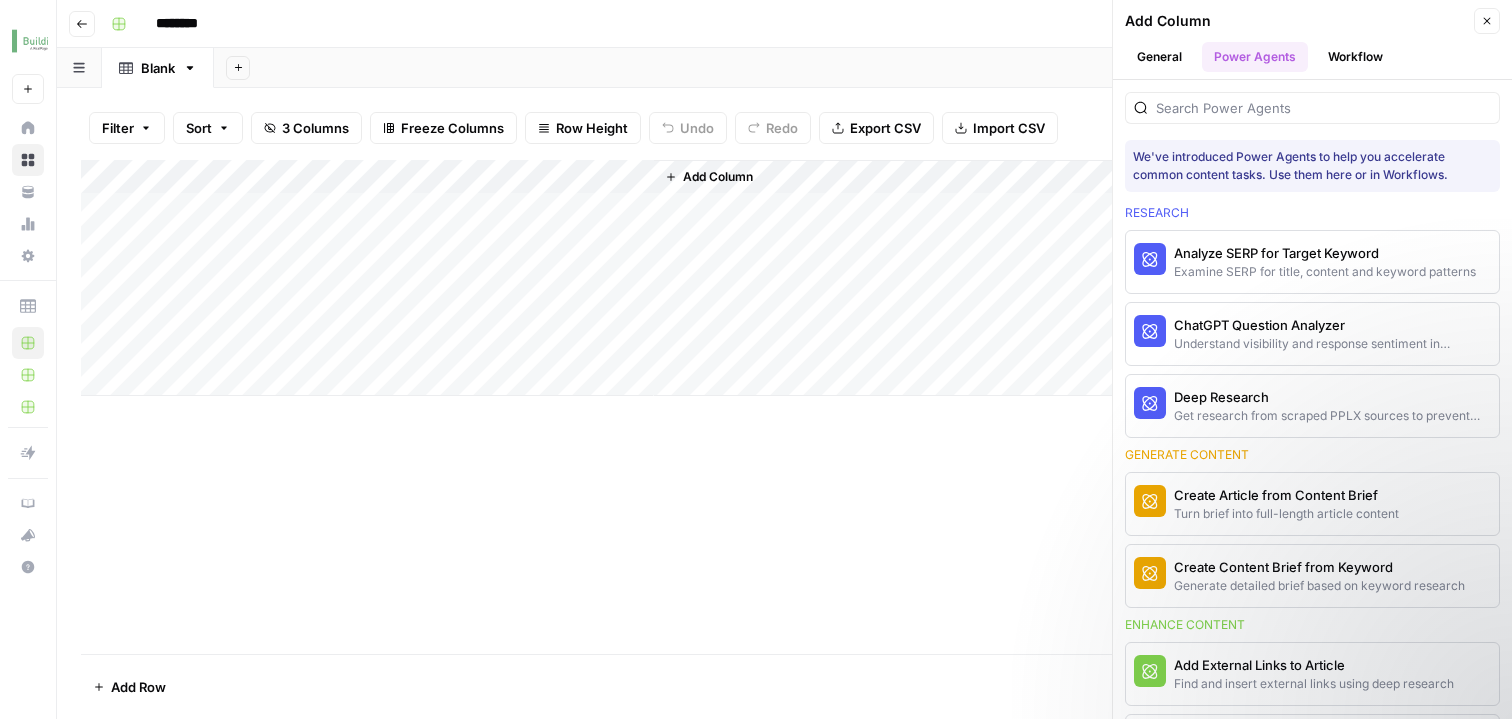 click on "General" at bounding box center [1159, 57] 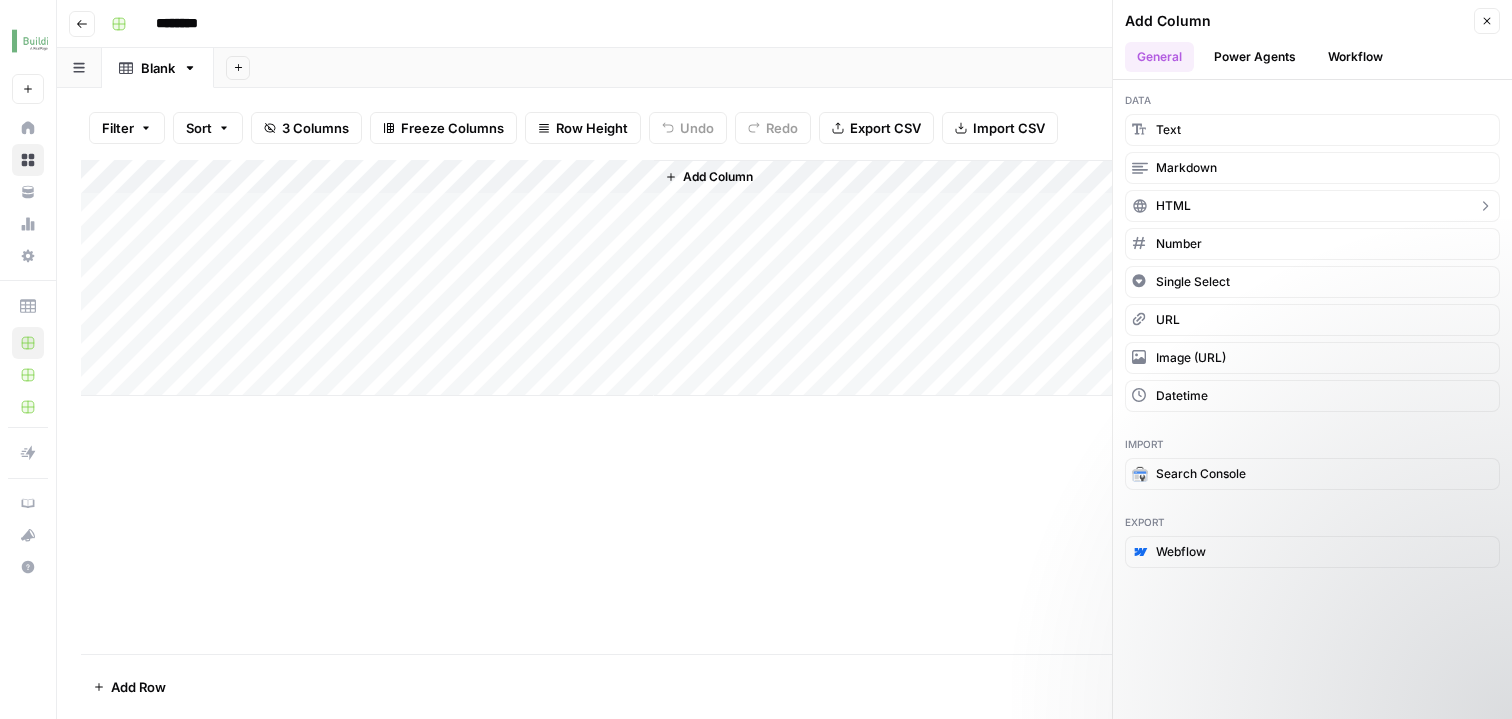 click 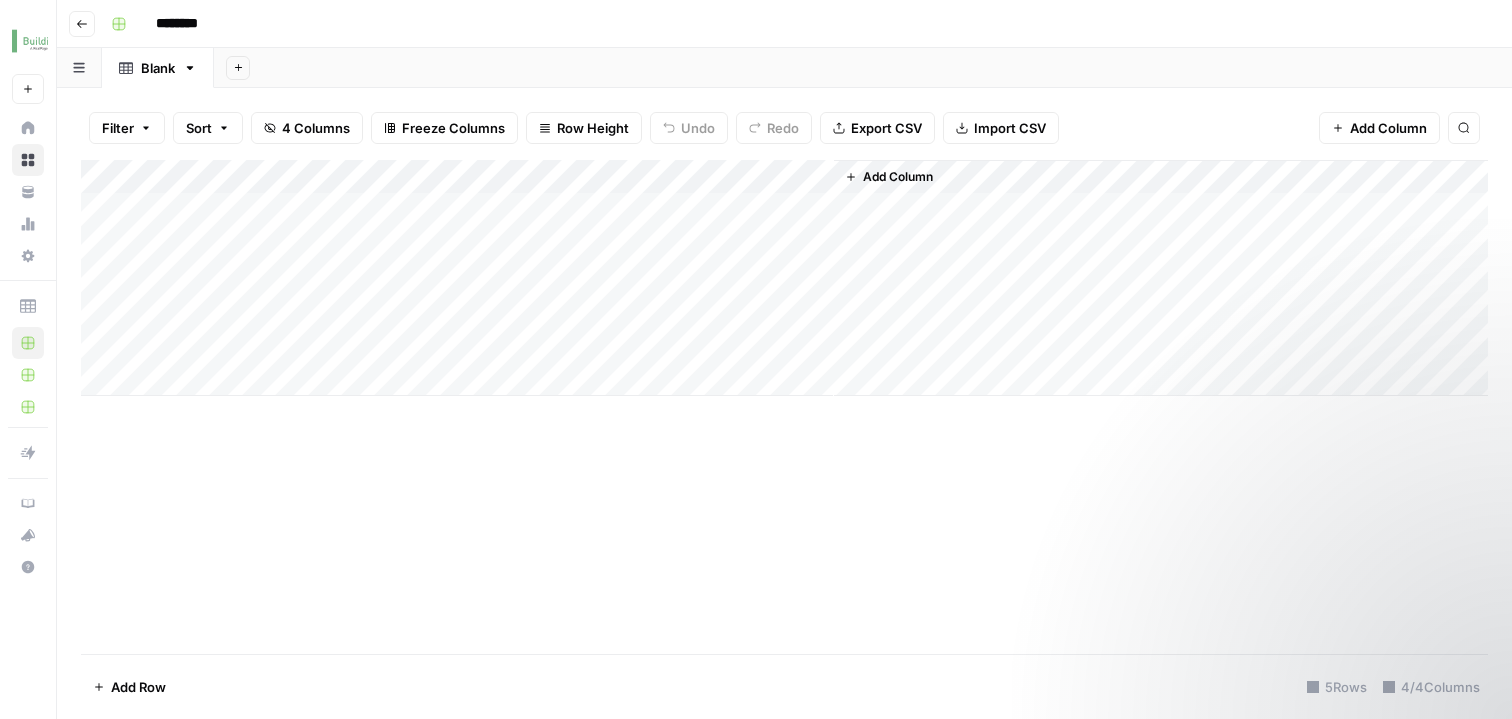 click on "Add Column" at bounding box center [784, 278] 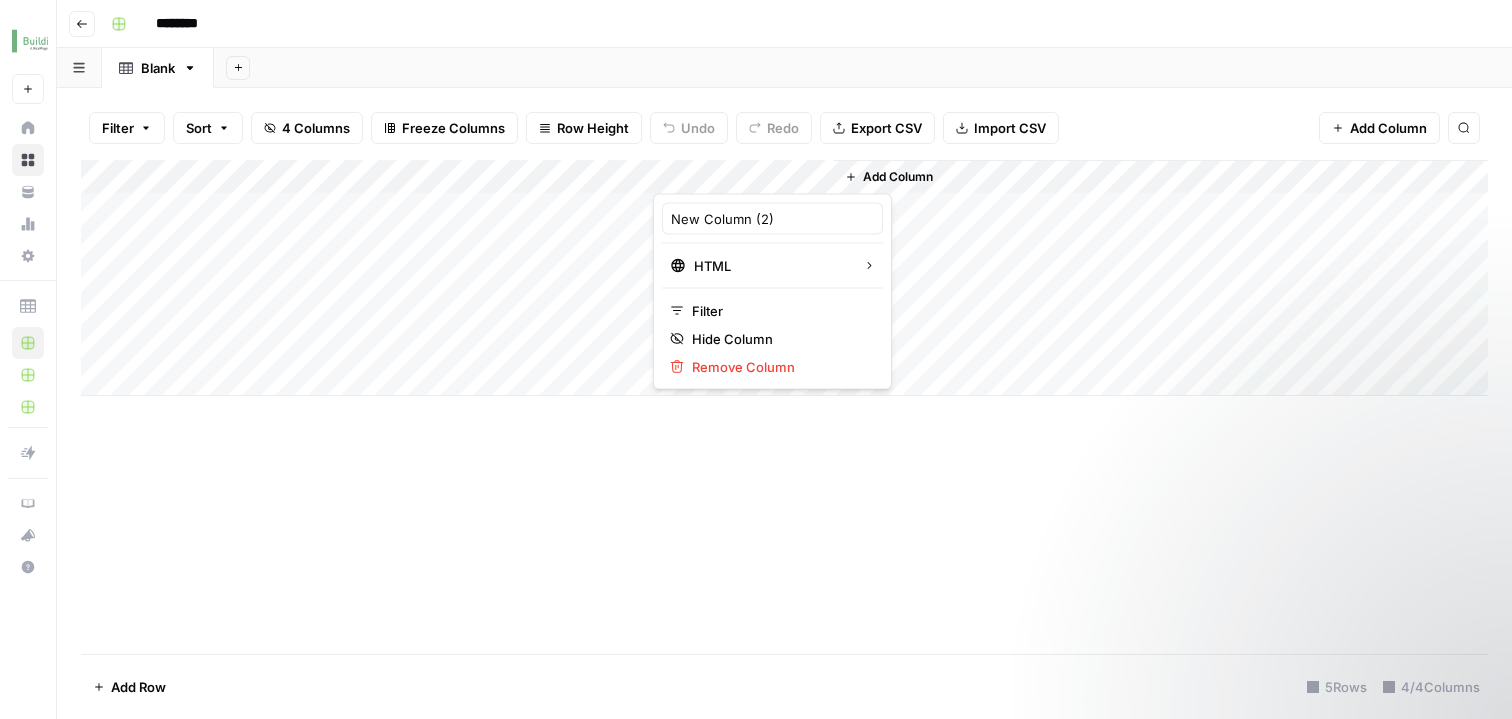 click at bounding box center (743, 174) 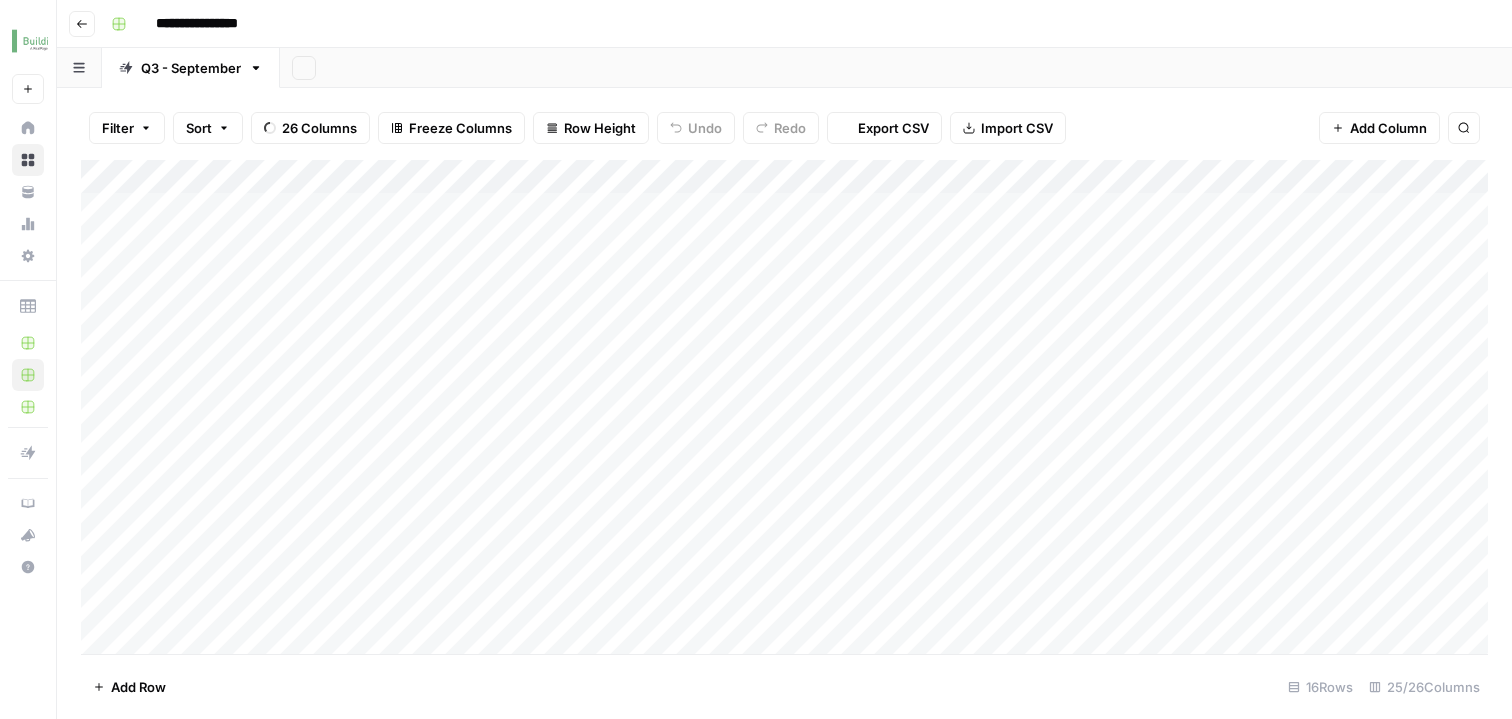 scroll, scrollTop: 0, scrollLeft: 0, axis: both 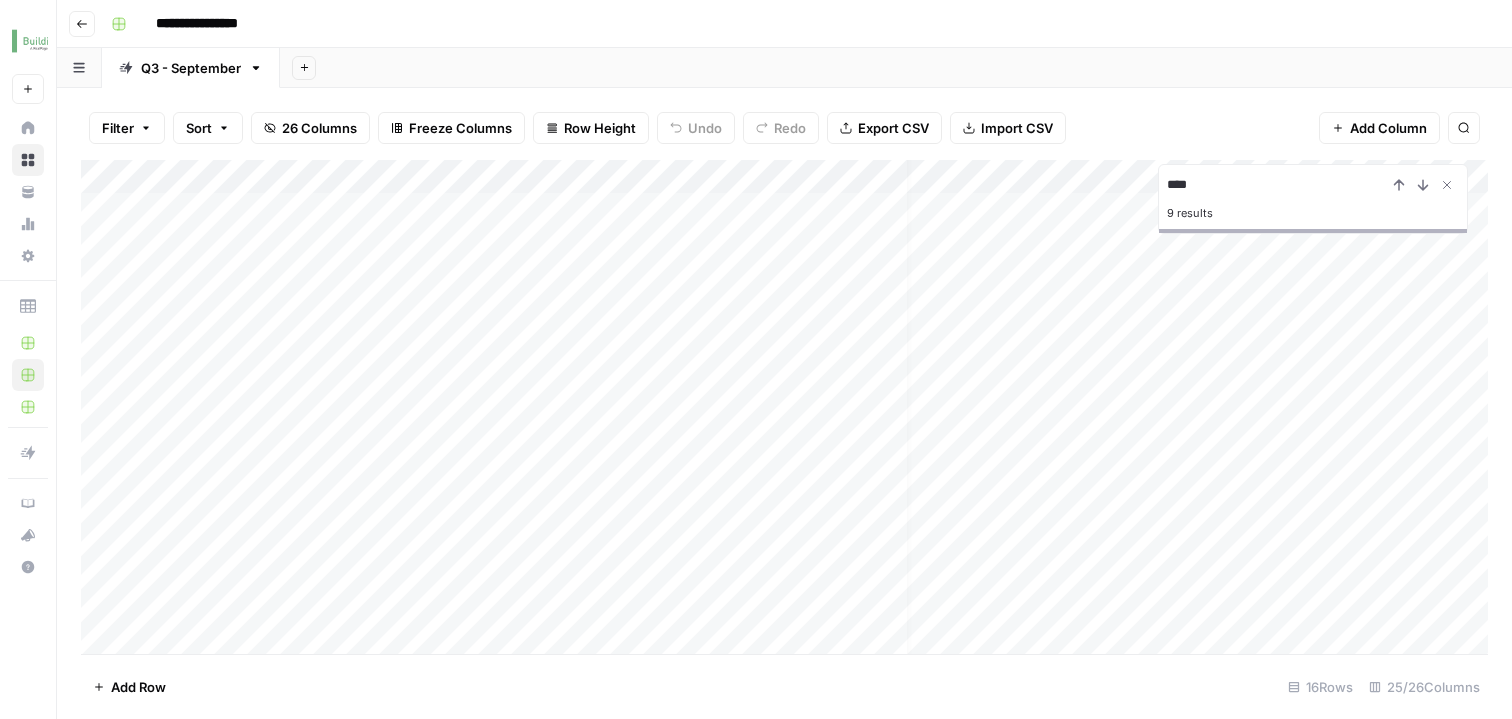 type on "****" 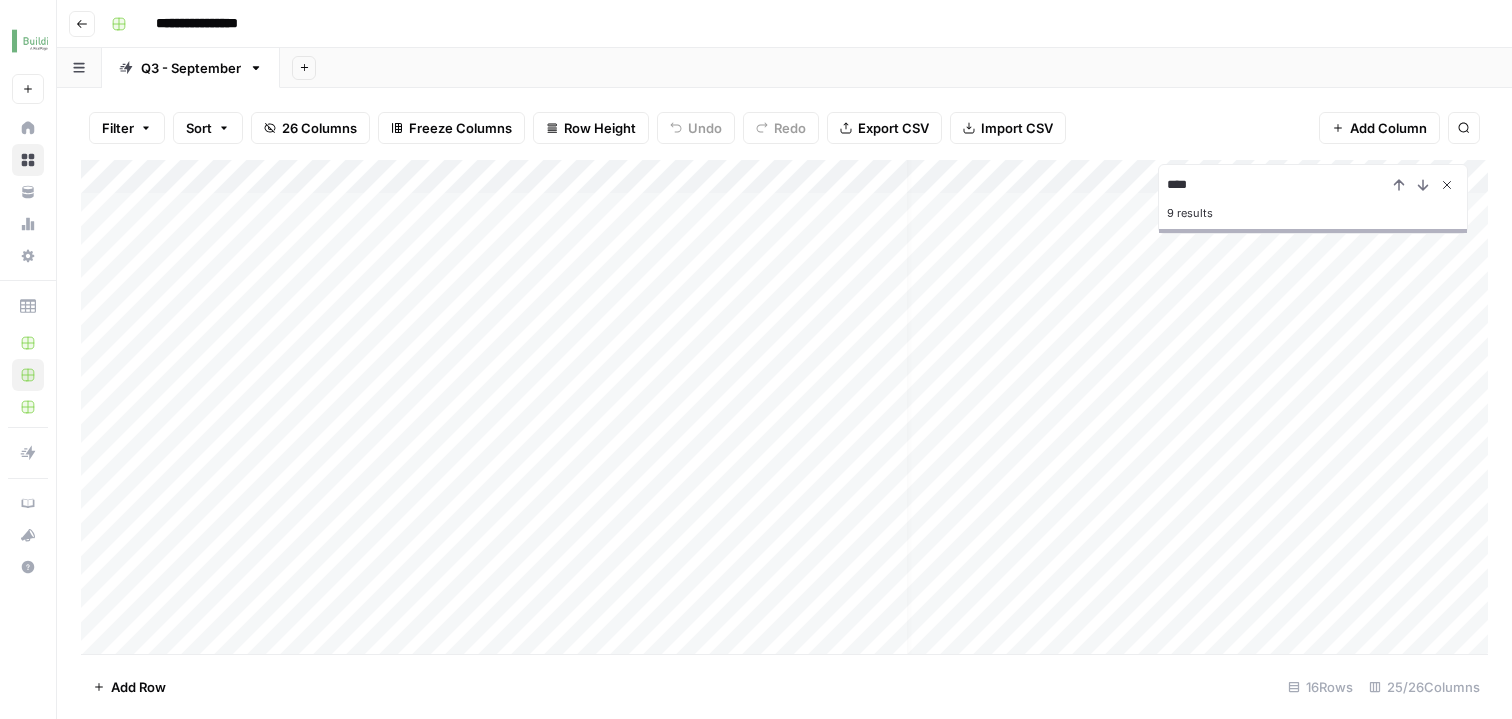 click 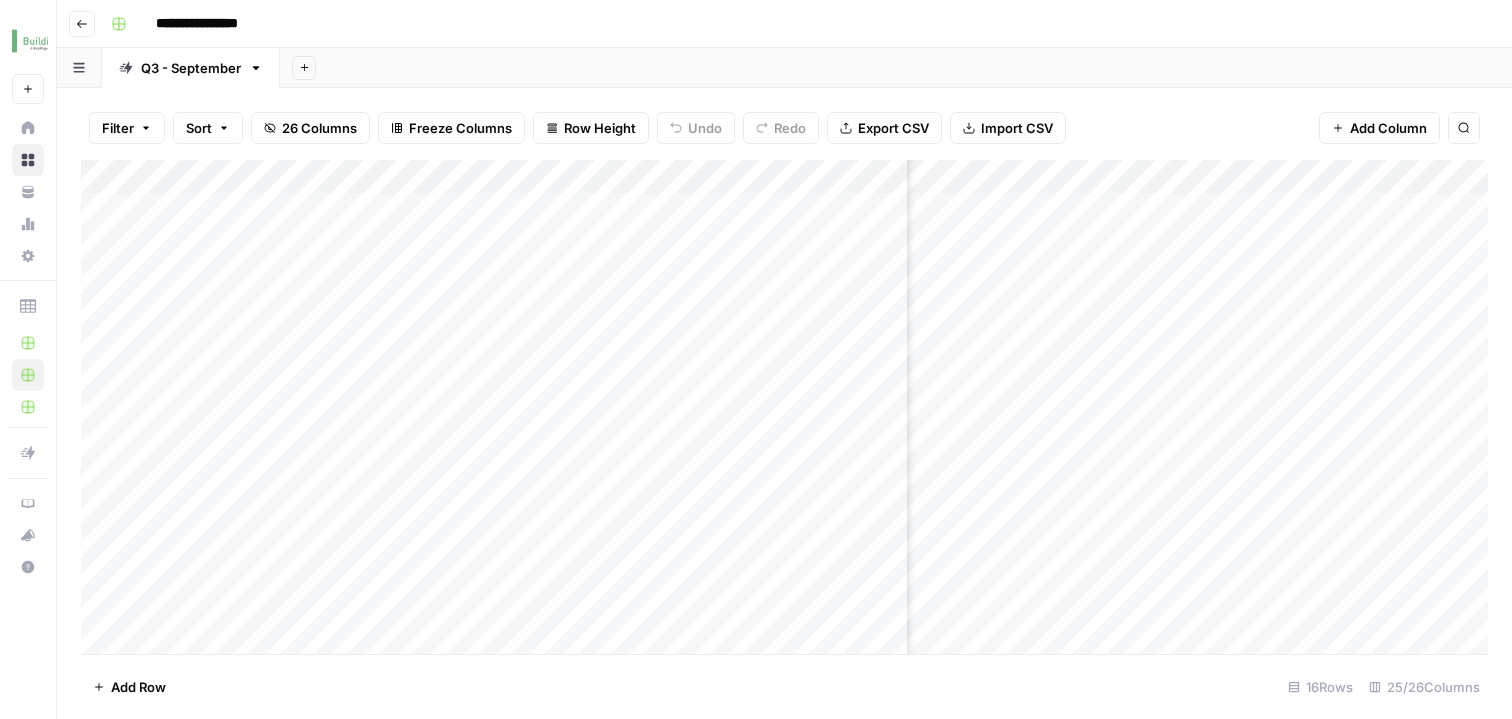 scroll, scrollTop: 0, scrollLeft: 1742, axis: horizontal 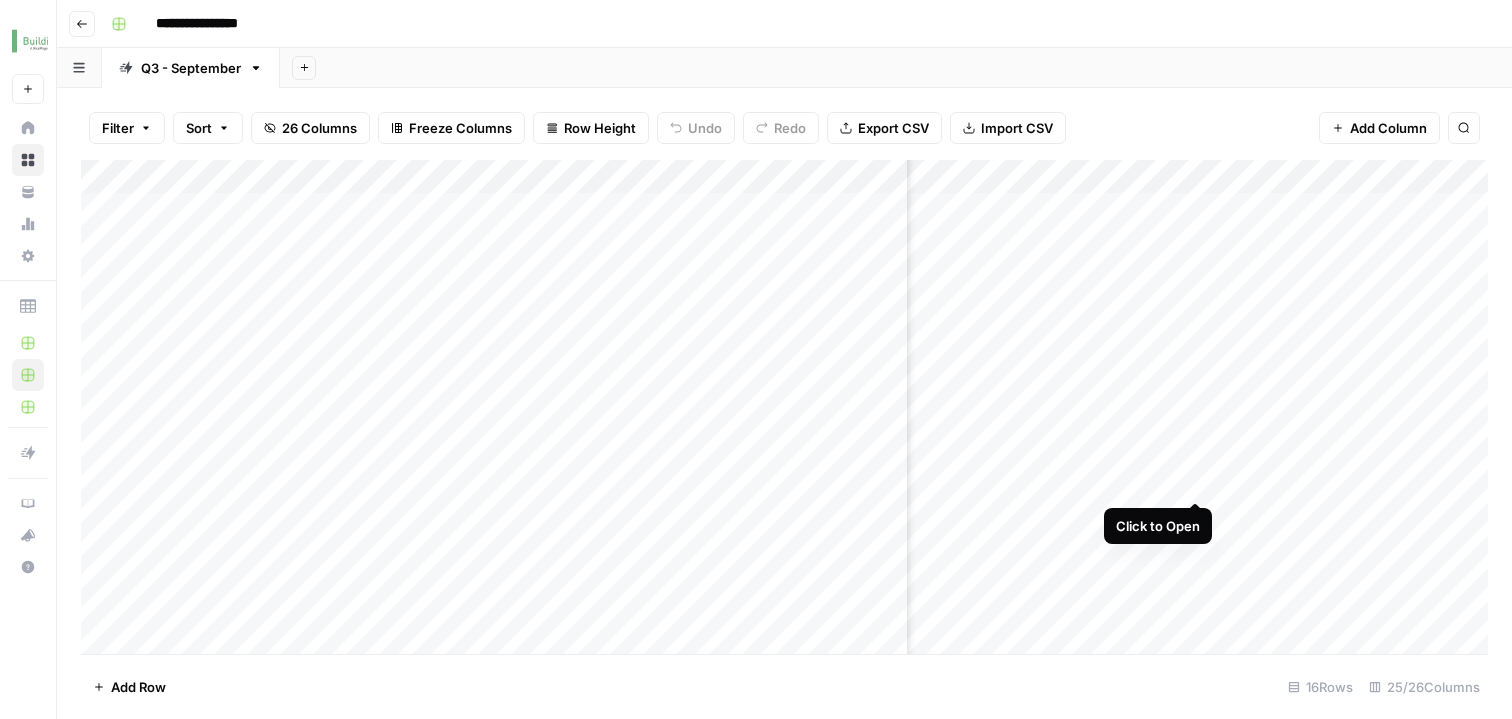 click on "Add Column" at bounding box center [784, 410] 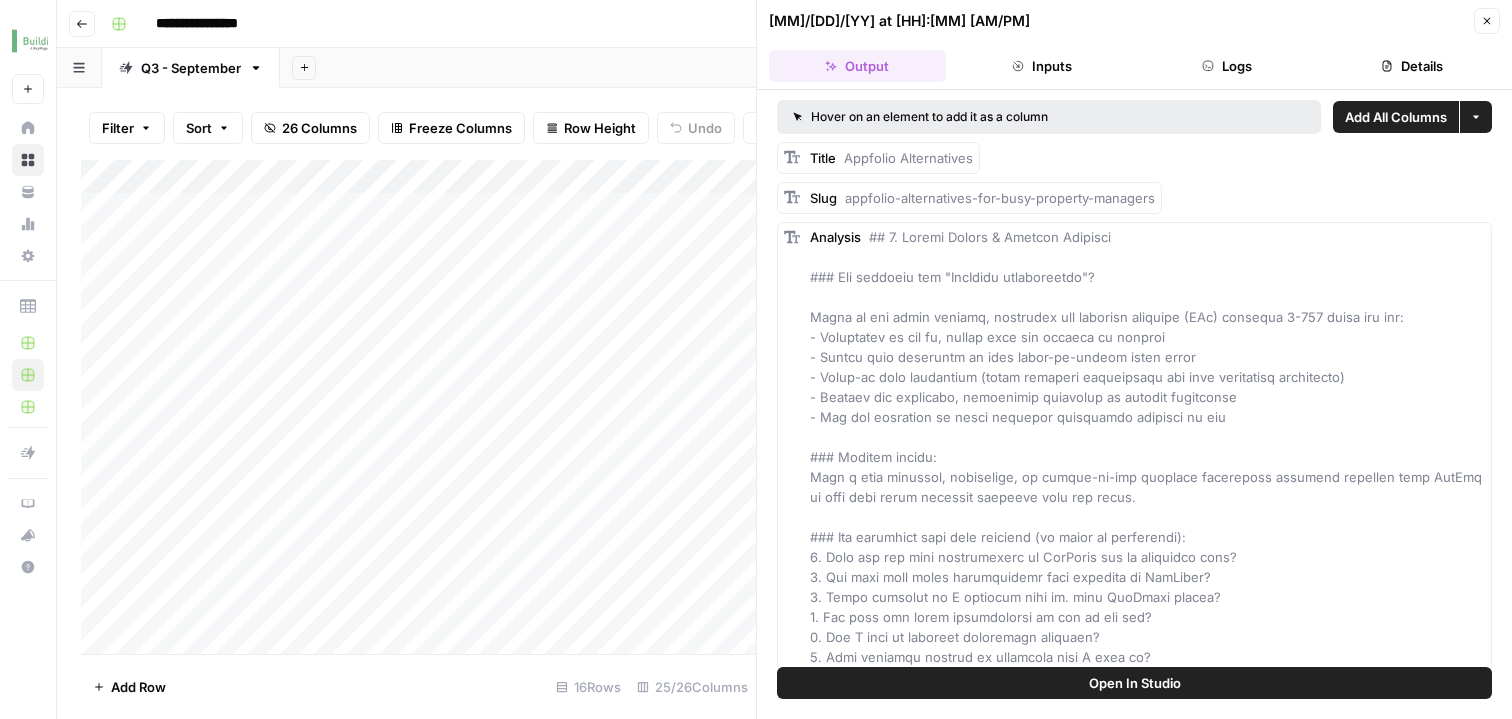 click on "Inputs" at bounding box center [1042, 66] 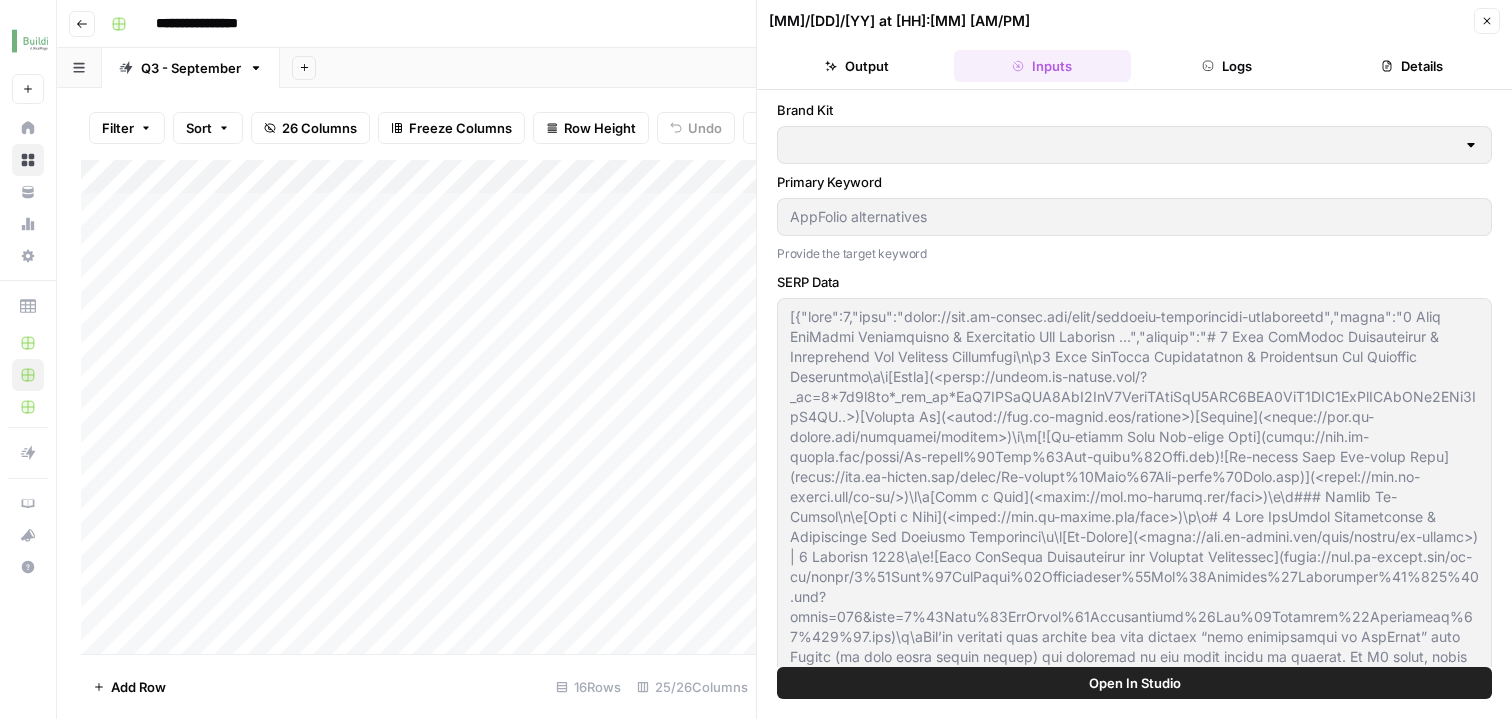 type on "Buildium" 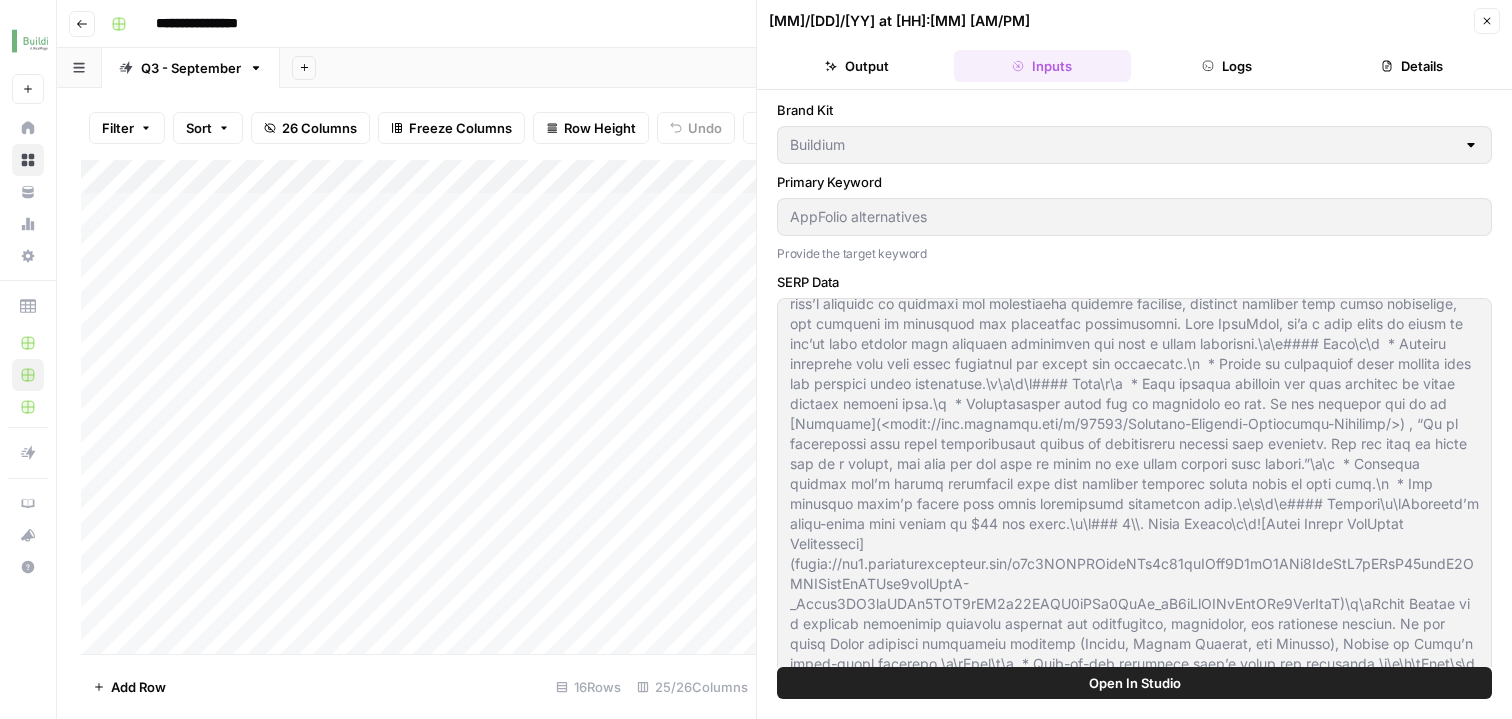 scroll, scrollTop: 2344, scrollLeft: 0, axis: vertical 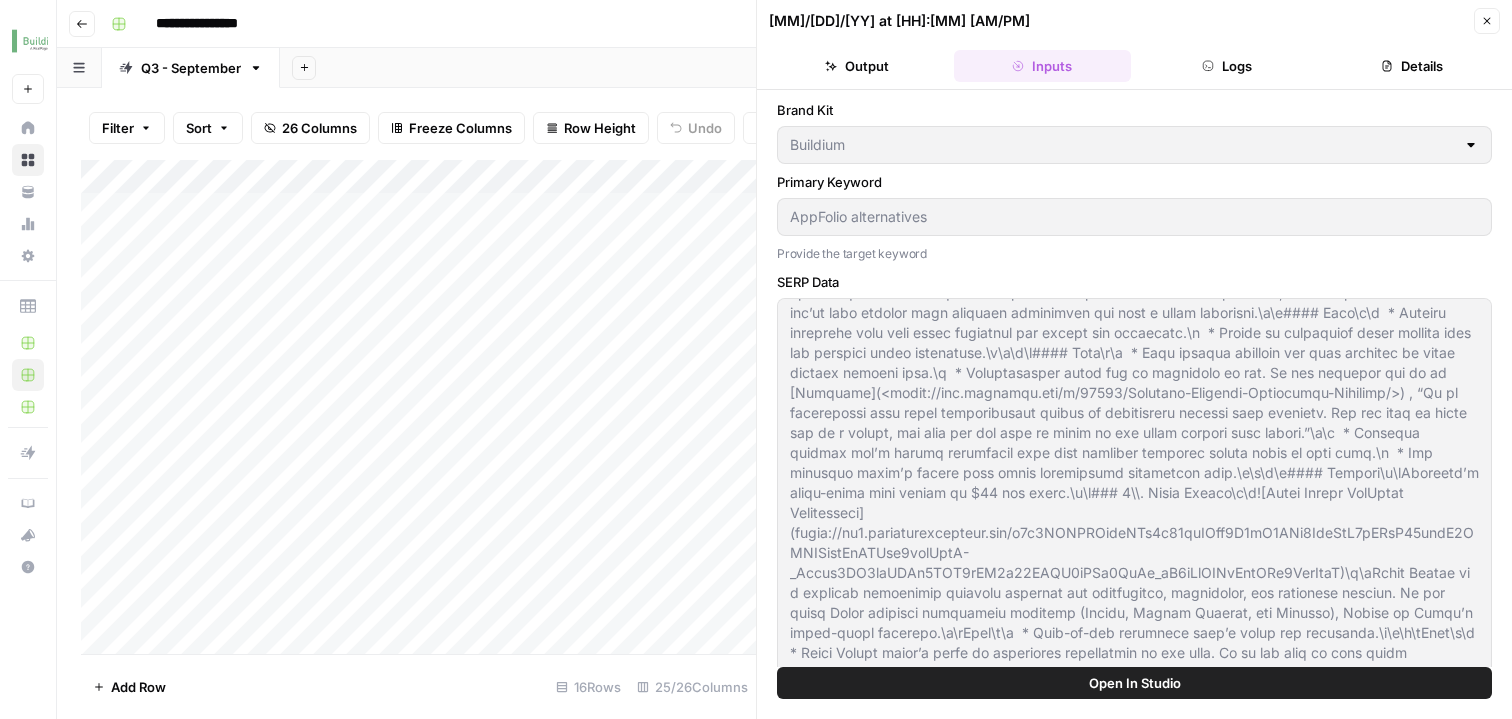 click on "Add Column" at bounding box center [418, 410] 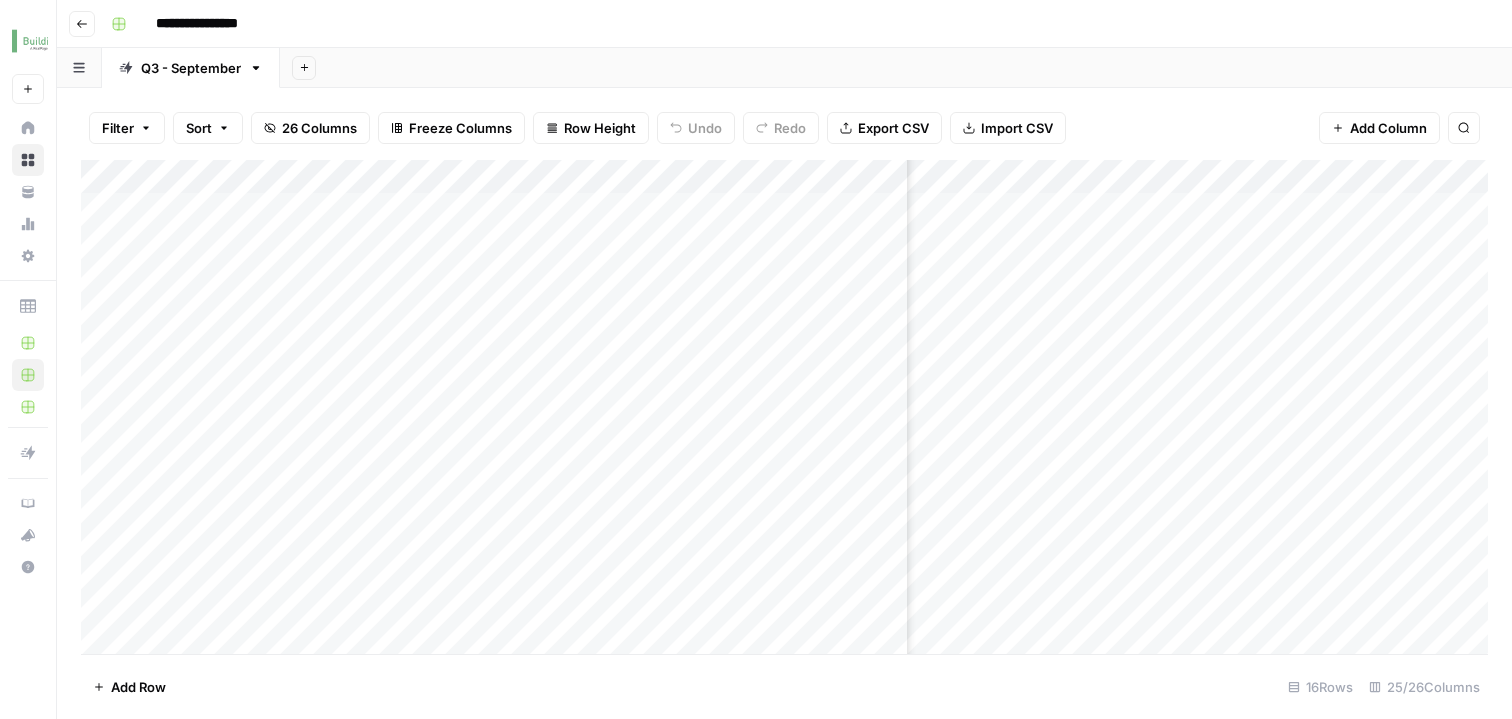 scroll, scrollTop: 0, scrollLeft: 877, axis: horizontal 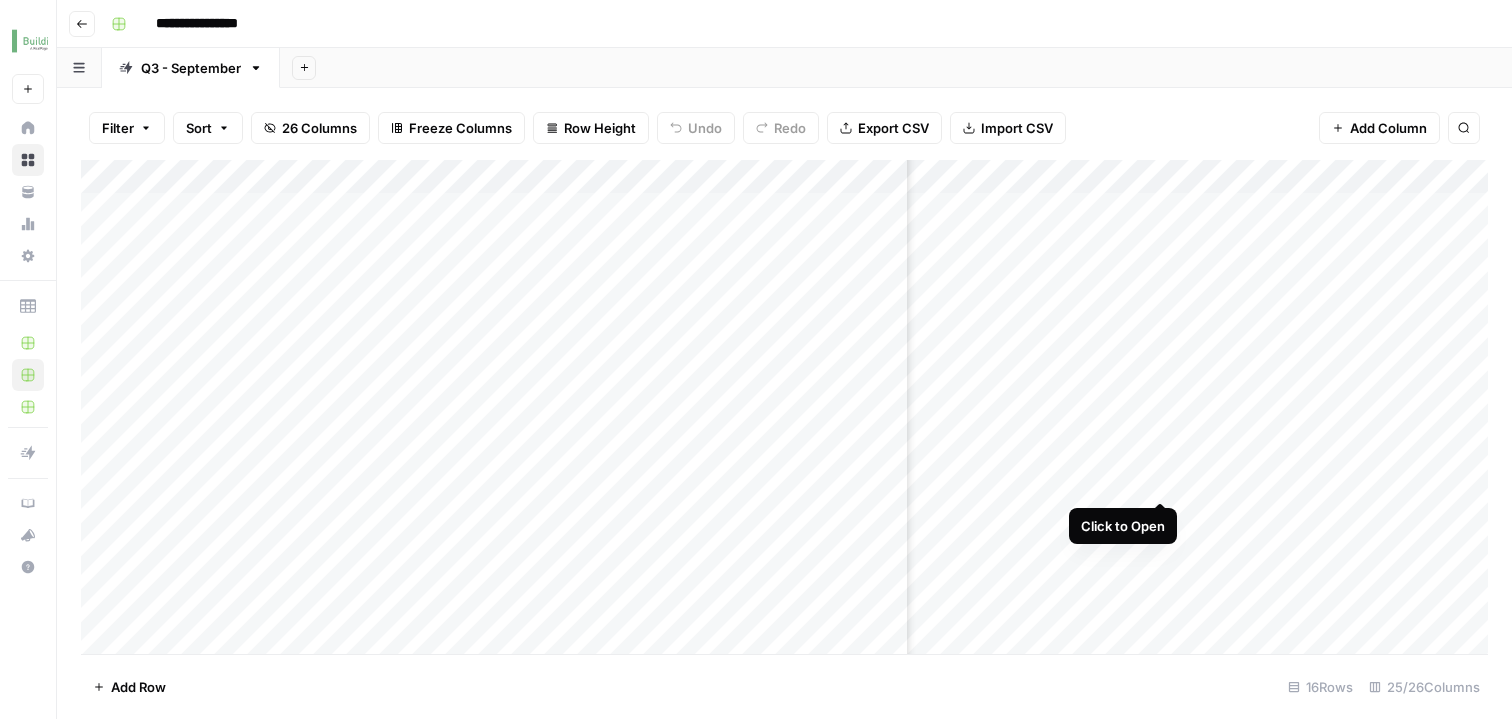 click on "Add Column" at bounding box center [784, 410] 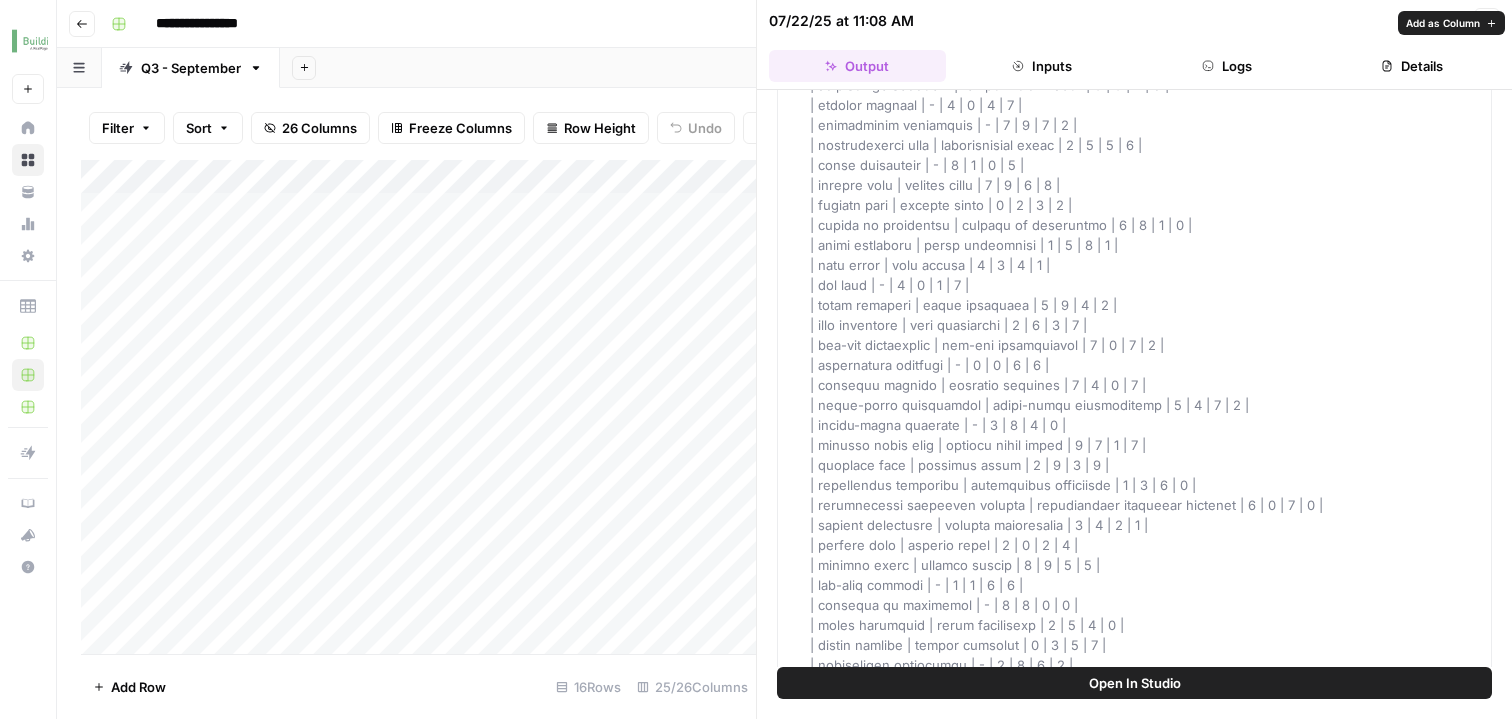 scroll, scrollTop: 0, scrollLeft: 0, axis: both 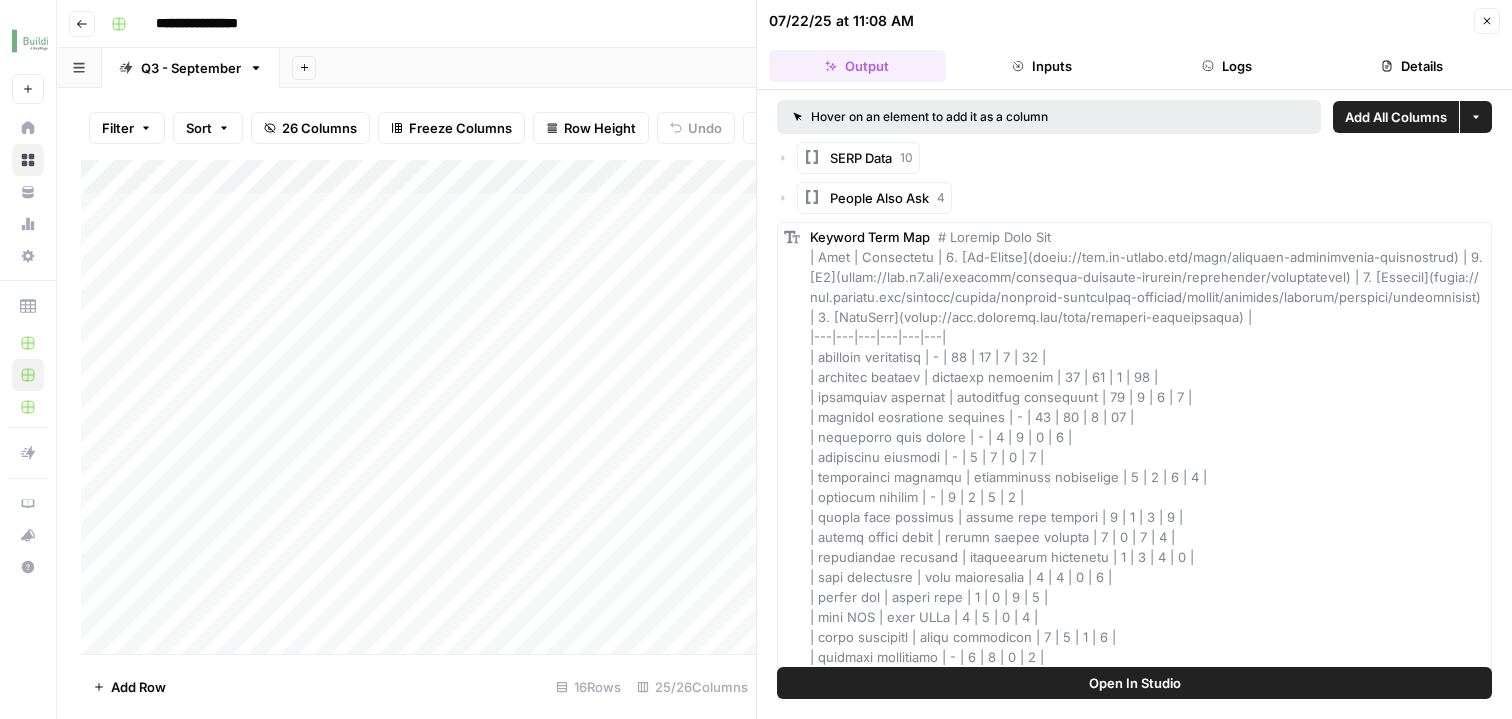 click on "Logs" at bounding box center (1227, 66) 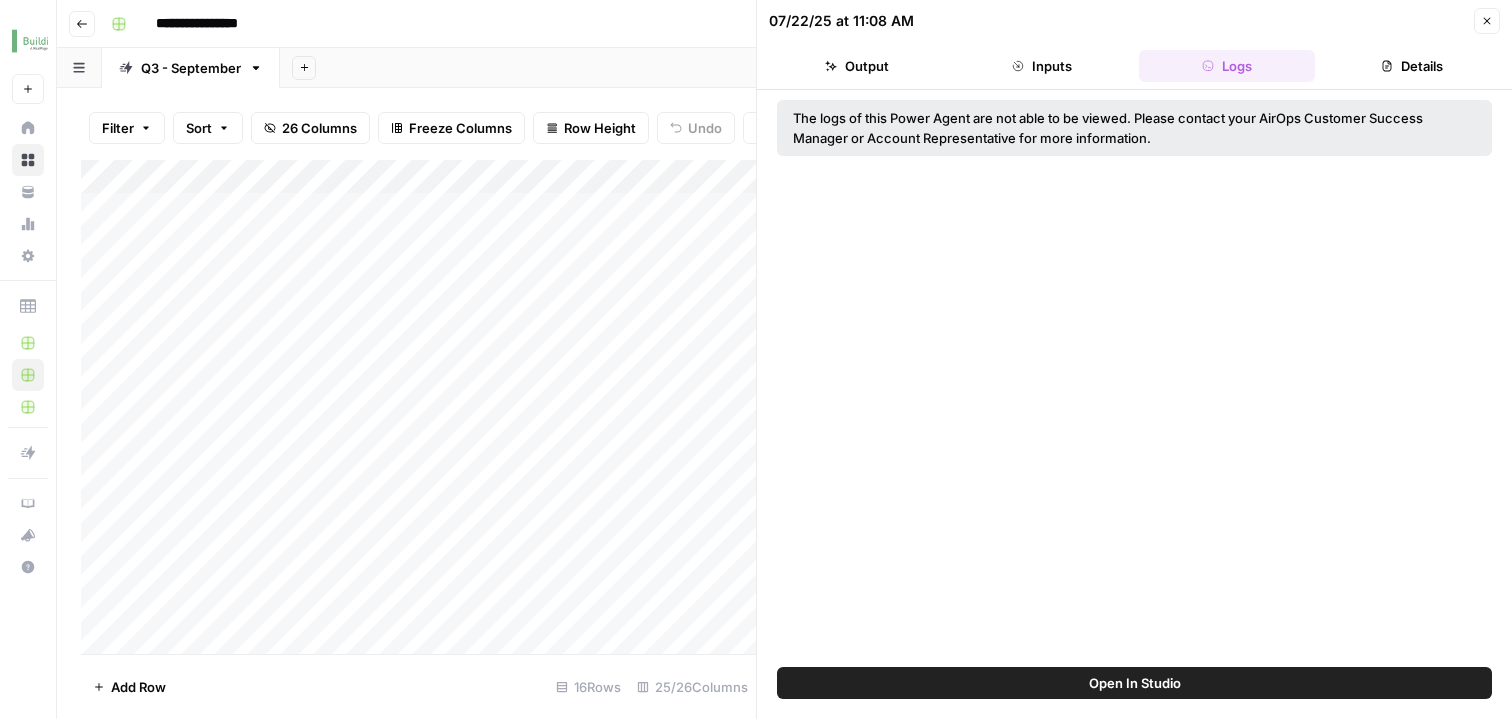 click on "**********" at bounding box center (797, 24) 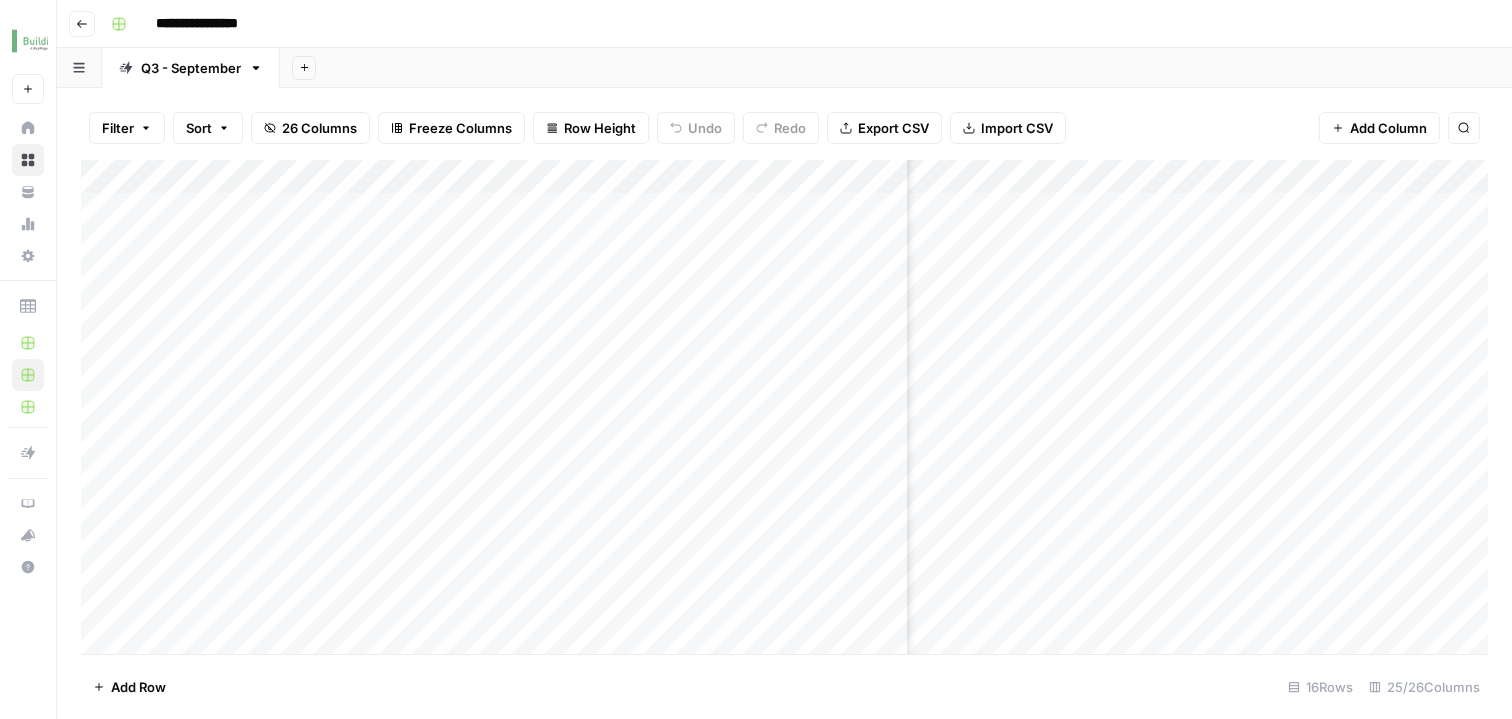 scroll, scrollTop: 0, scrollLeft: 1679, axis: horizontal 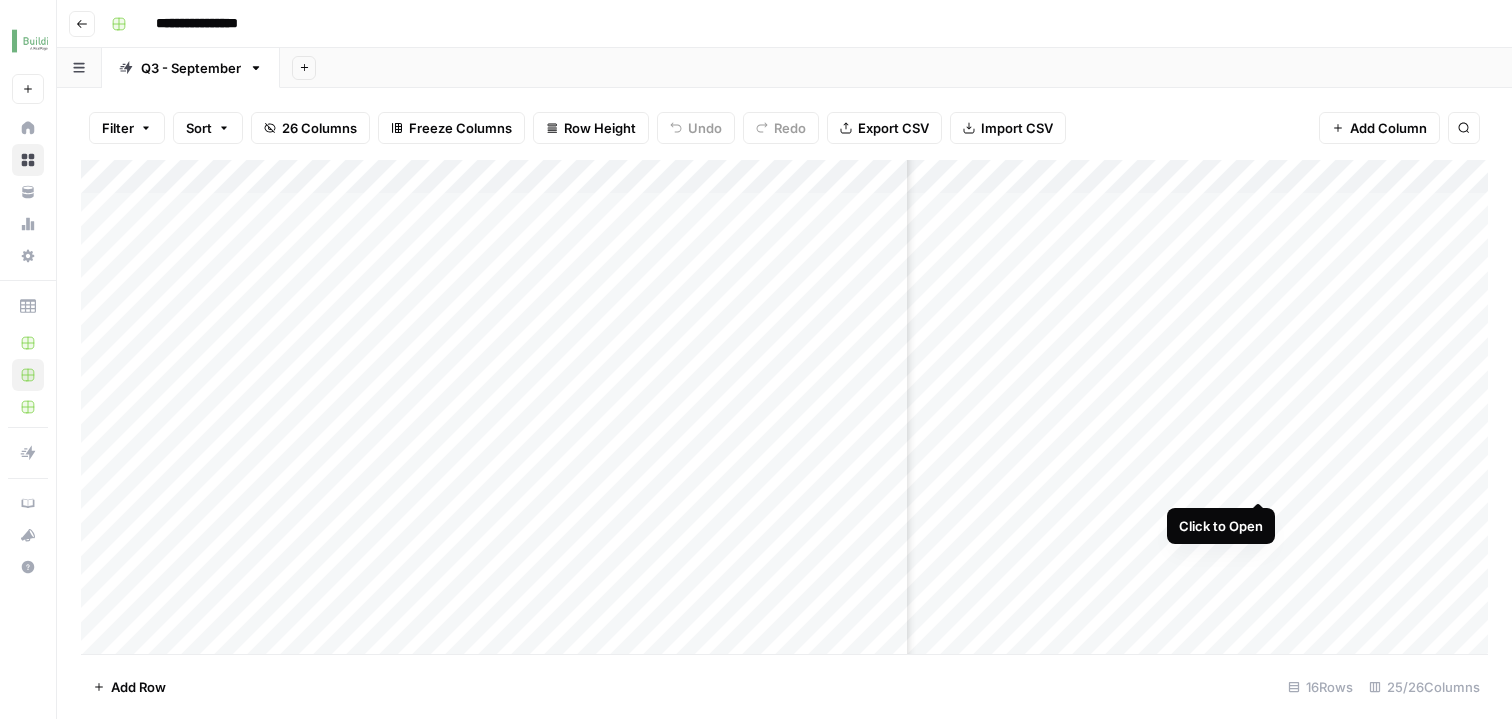 click on "Add Column" at bounding box center (784, 410) 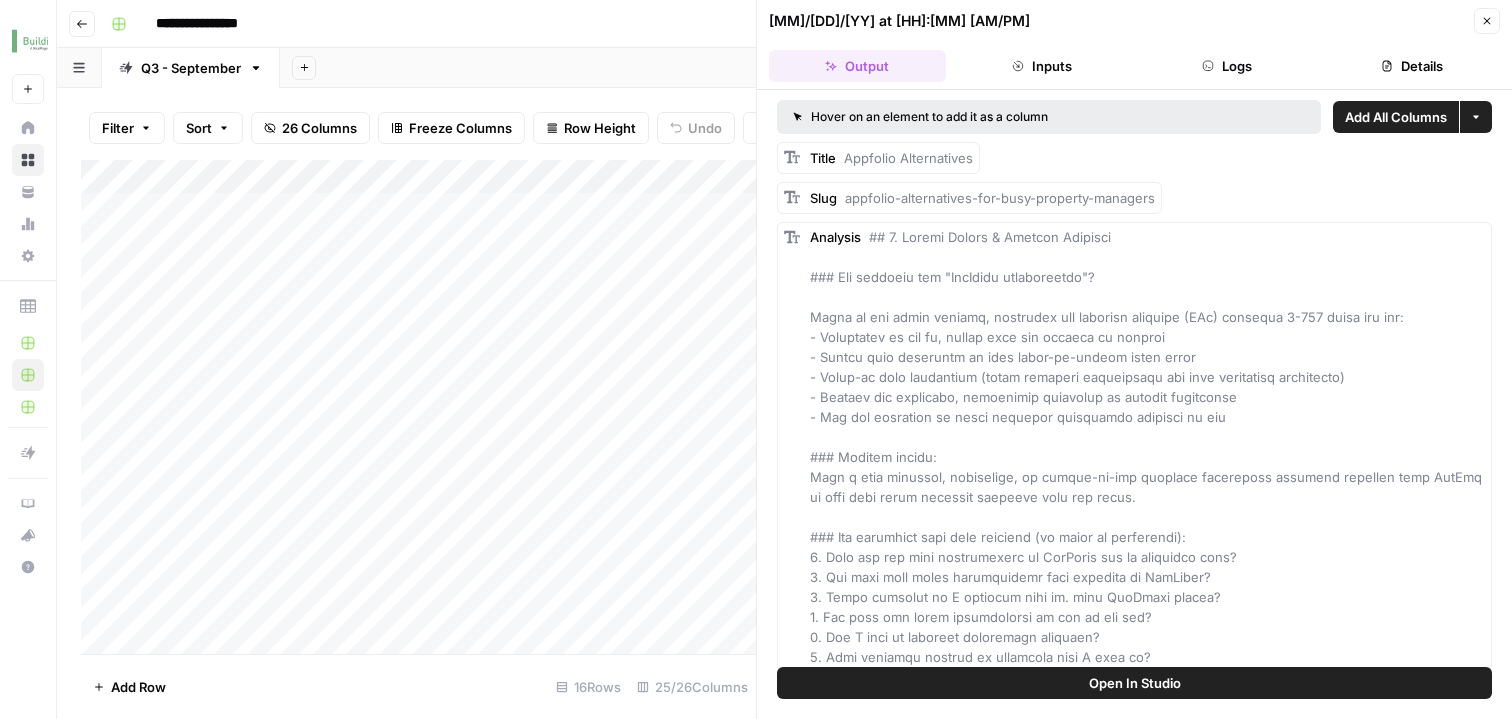 click on "Logs" at bounding box center (1227, 66) 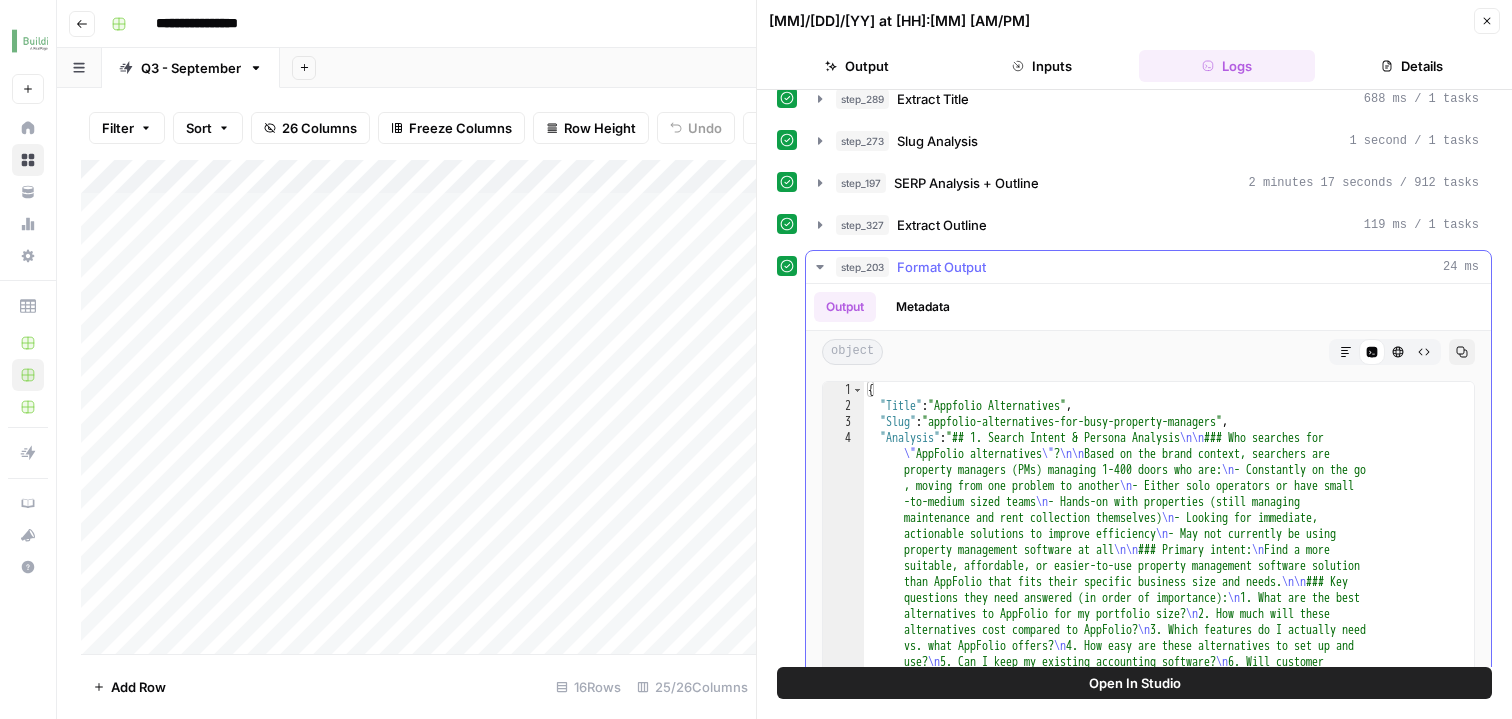 scroll, scrollTop: 0, scrollLeft: 0, axis: both 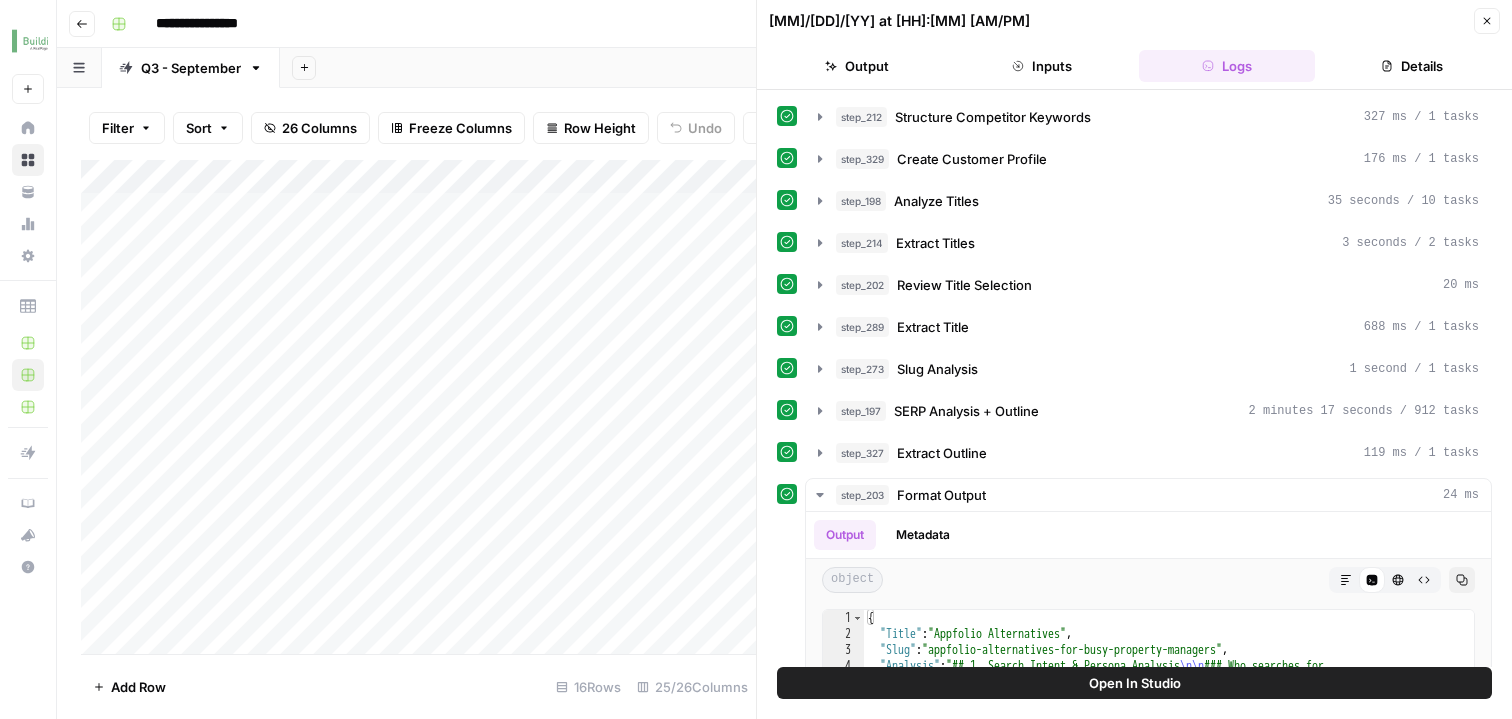 click on "Close" at bounding box center (1487, 21) 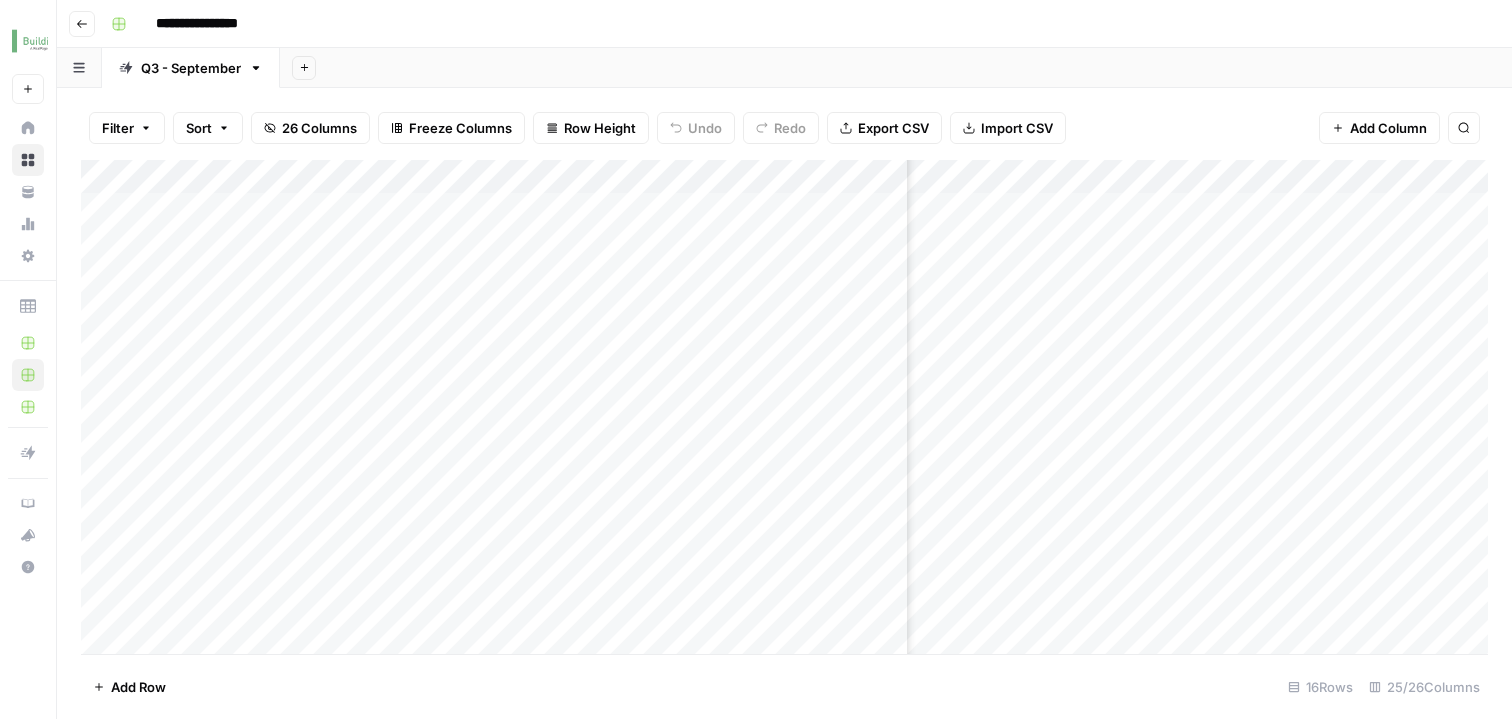 scroll, scrollTop: 0, scrollLeft: 963, axis: horizontal 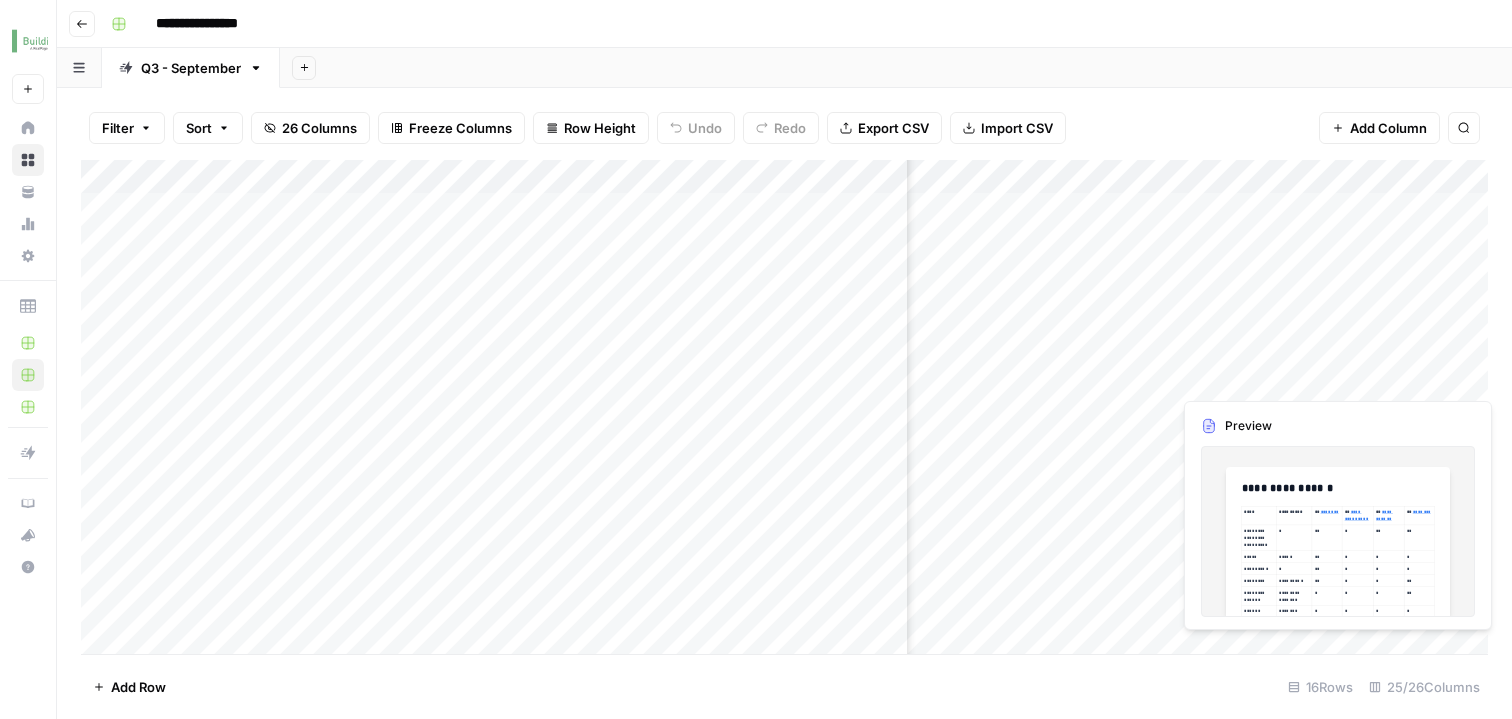 click on "Add Column" at bounding box center (784, 410) 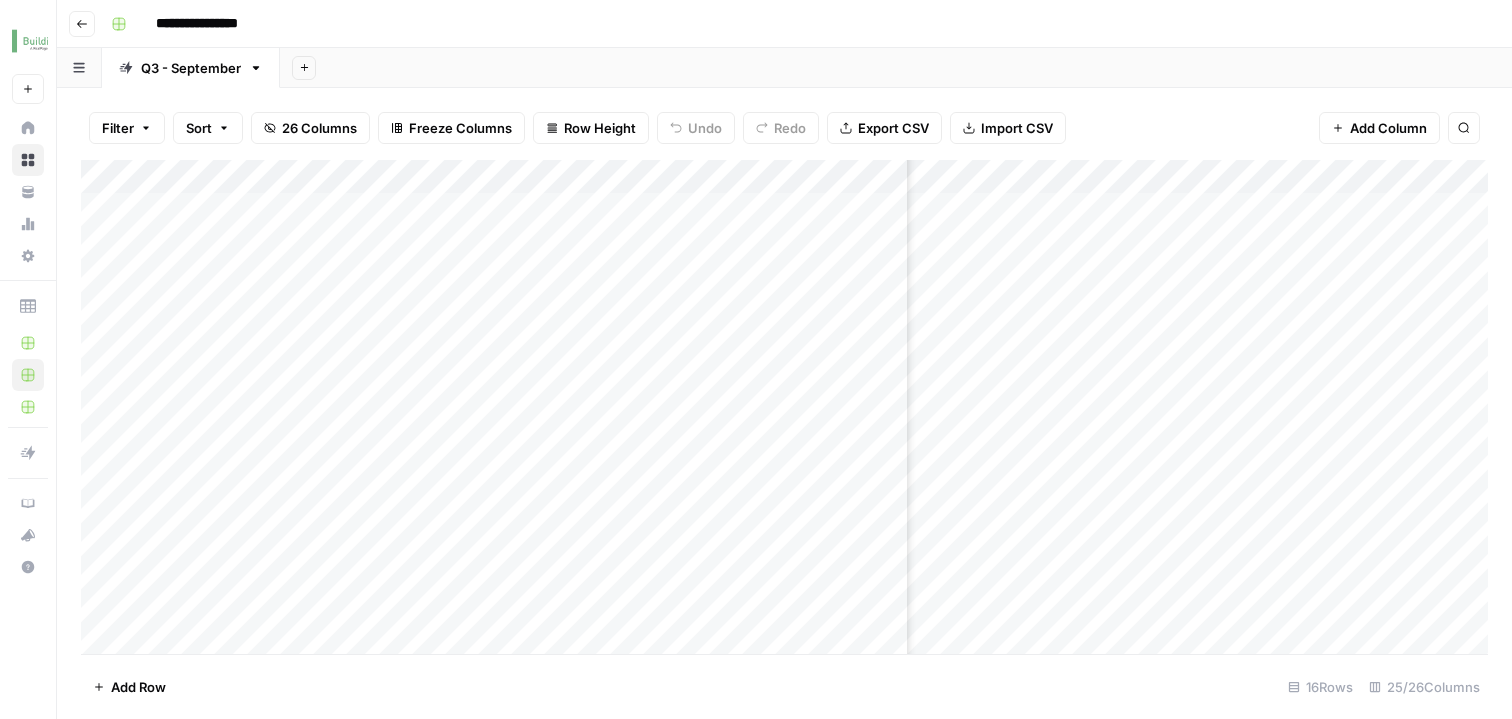 scroll, scrollTop: 0, scrollLeft: 1153, axis: horizontal 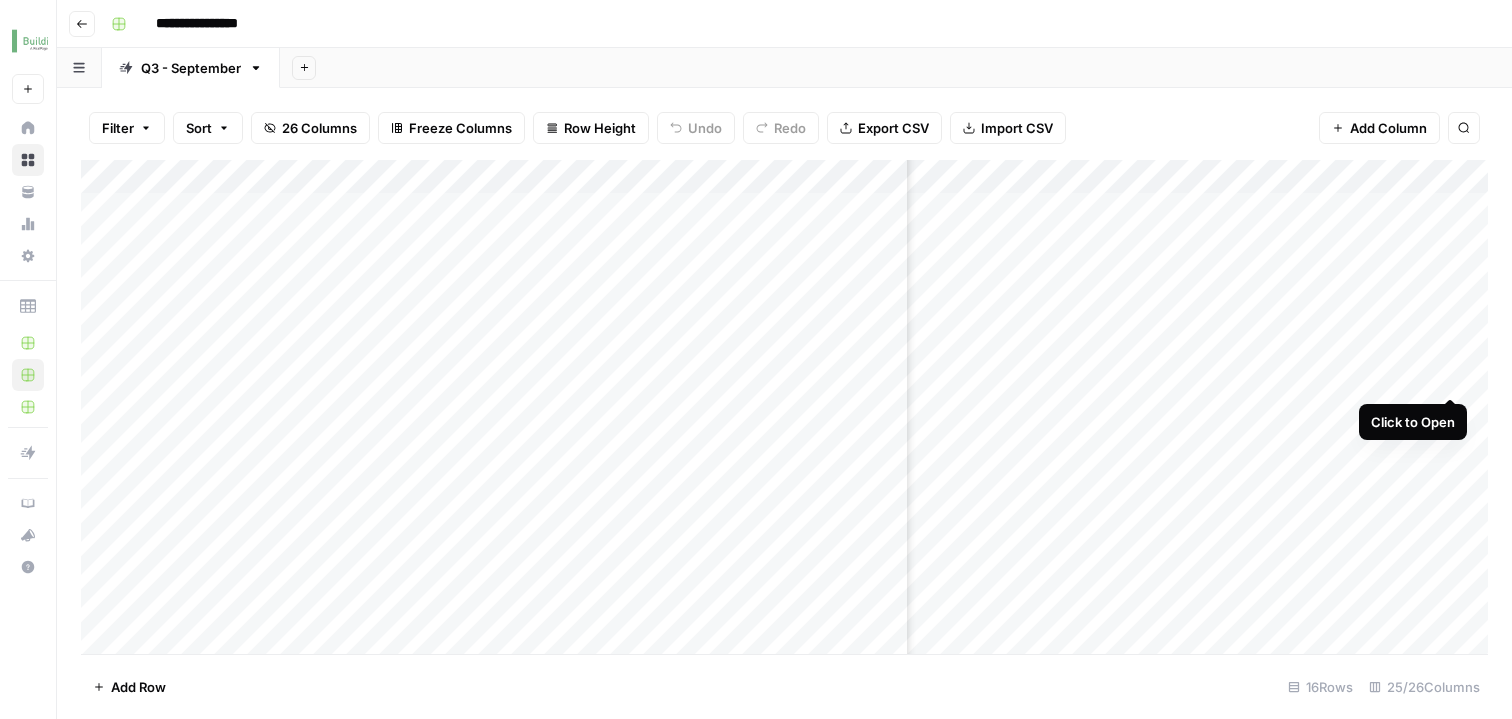 click on "Add Column" at bounding box center [784, 410] 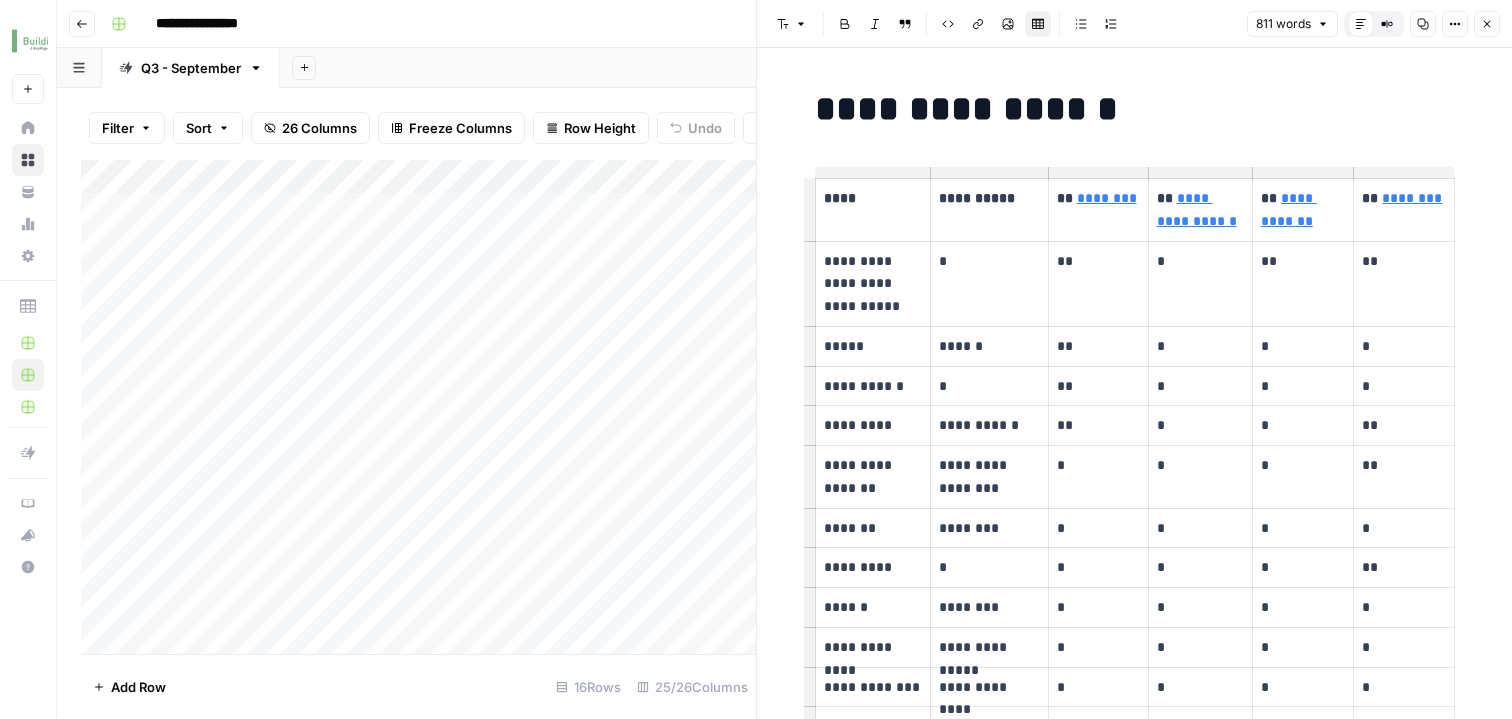 click on "******" at bounding box center (989, 346) 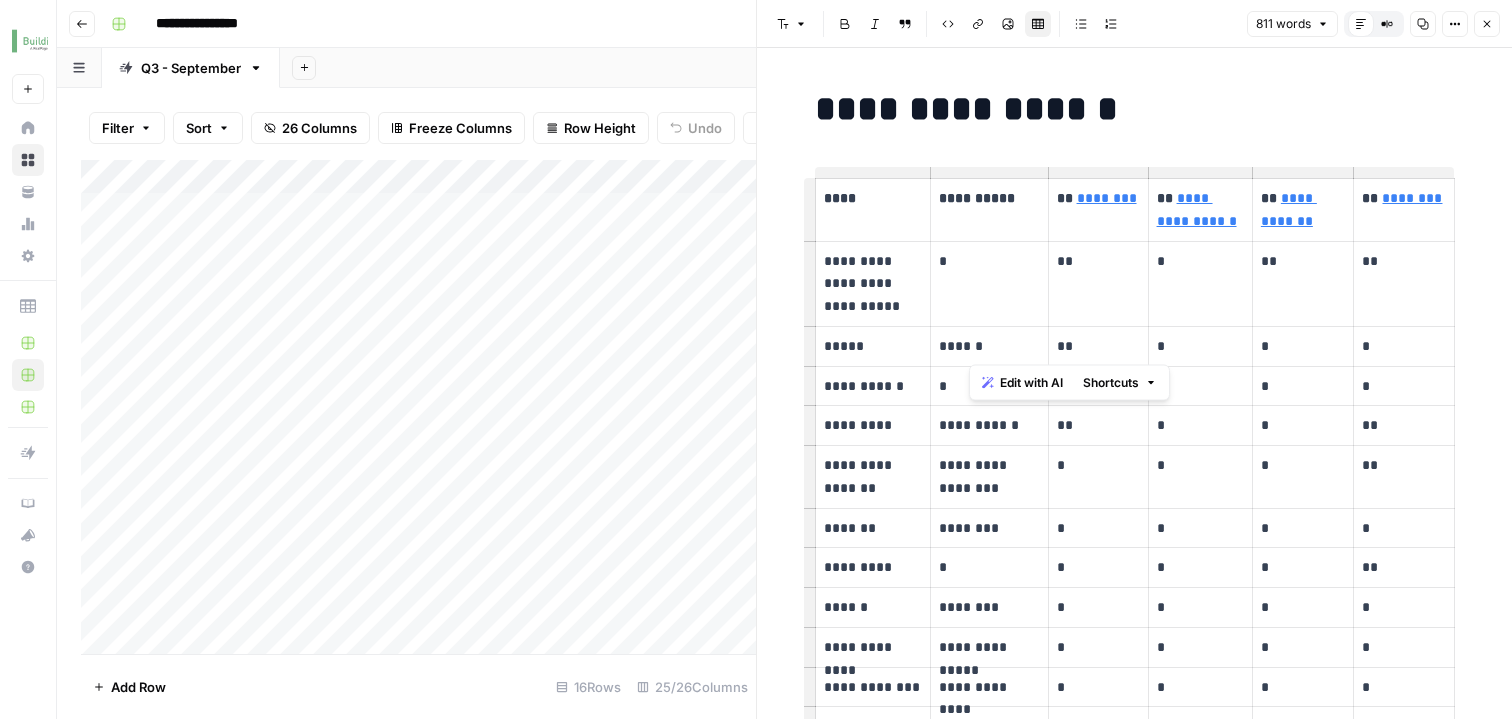 drag, startPoint x: 981, startPoint y: 345, endPoint x: 970, endPoint y: 346, distance: 11.045361 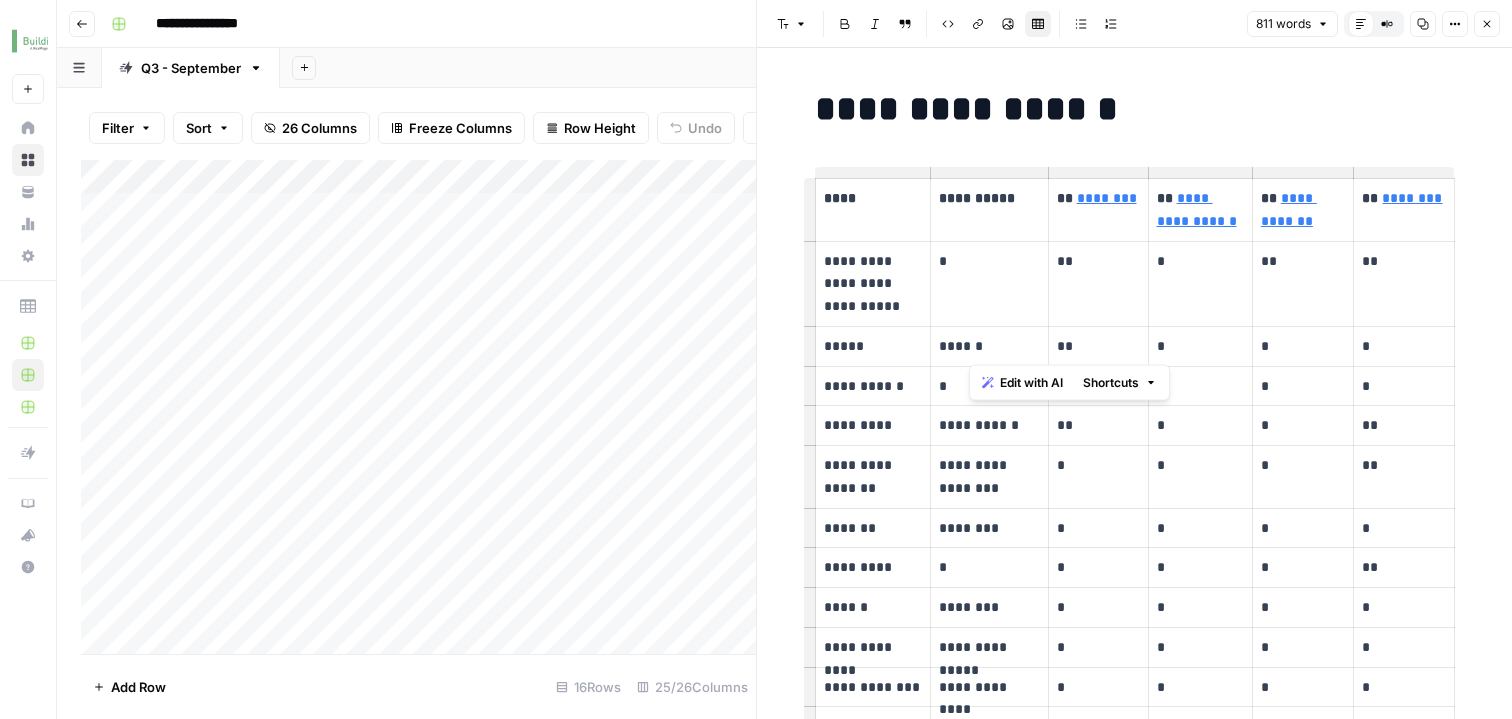 click on "******" at bounding box center [989, 346] 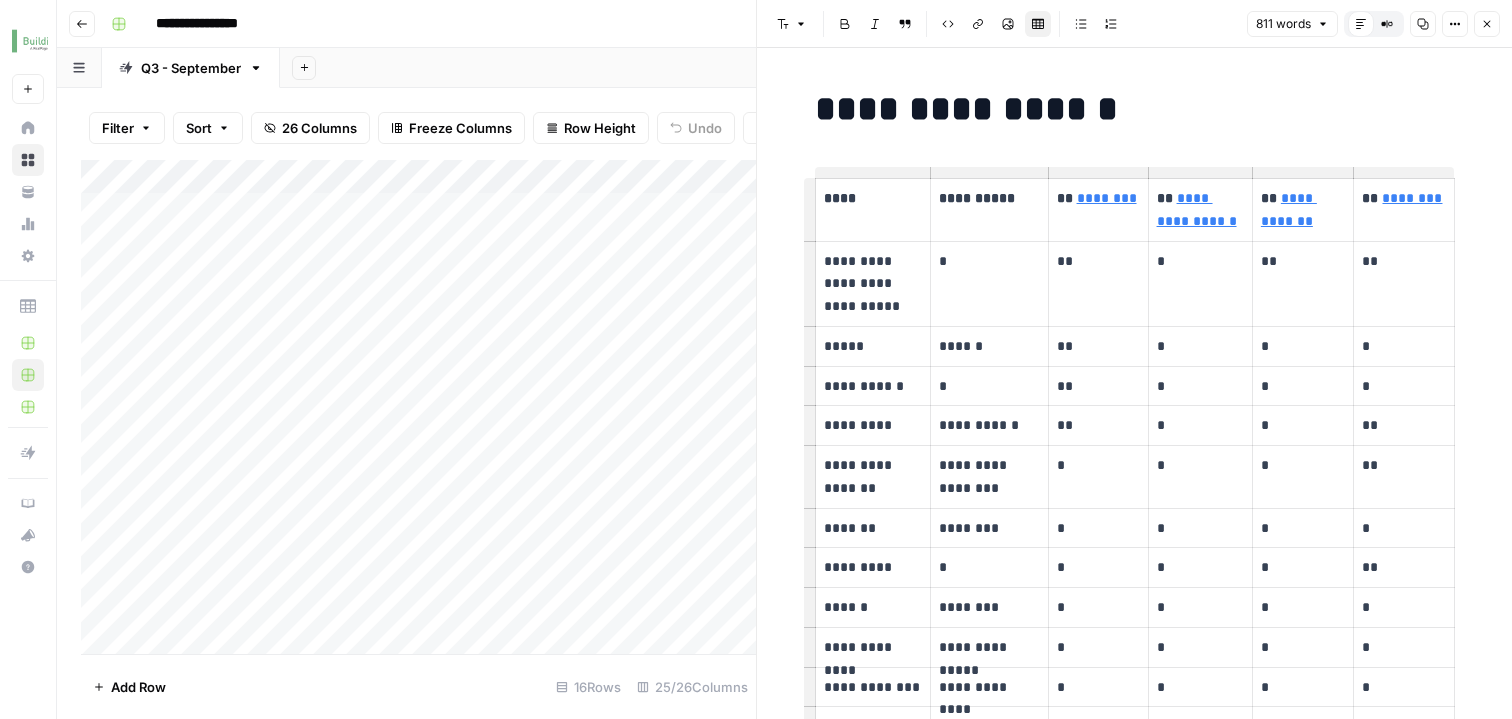 click on "Add Column" at bounding box center [418, 410] 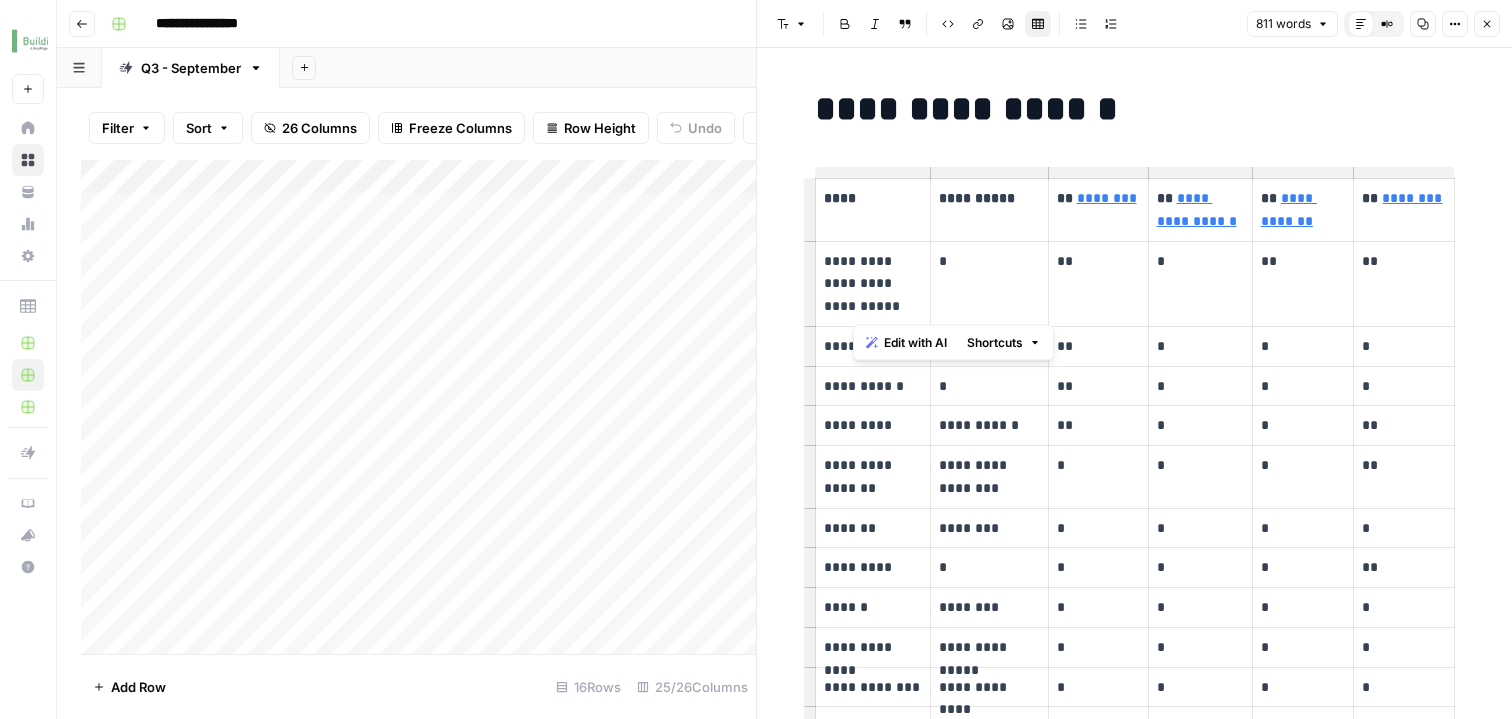 drag, startPoint x: 850, startPoint y: 262, endPoint x: 896, endPoint y: 309, distance: 65.76473 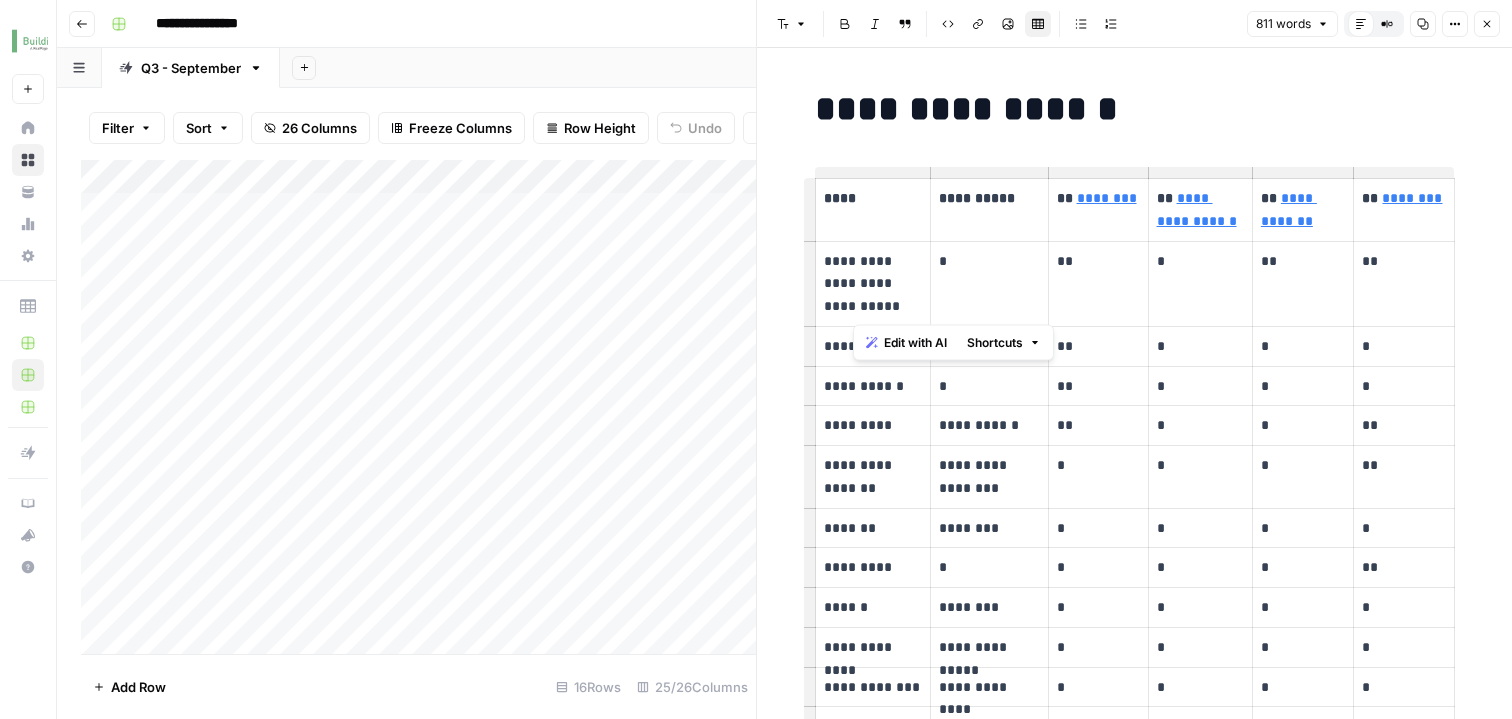 click on "**********" at bounding box center [873, 284] 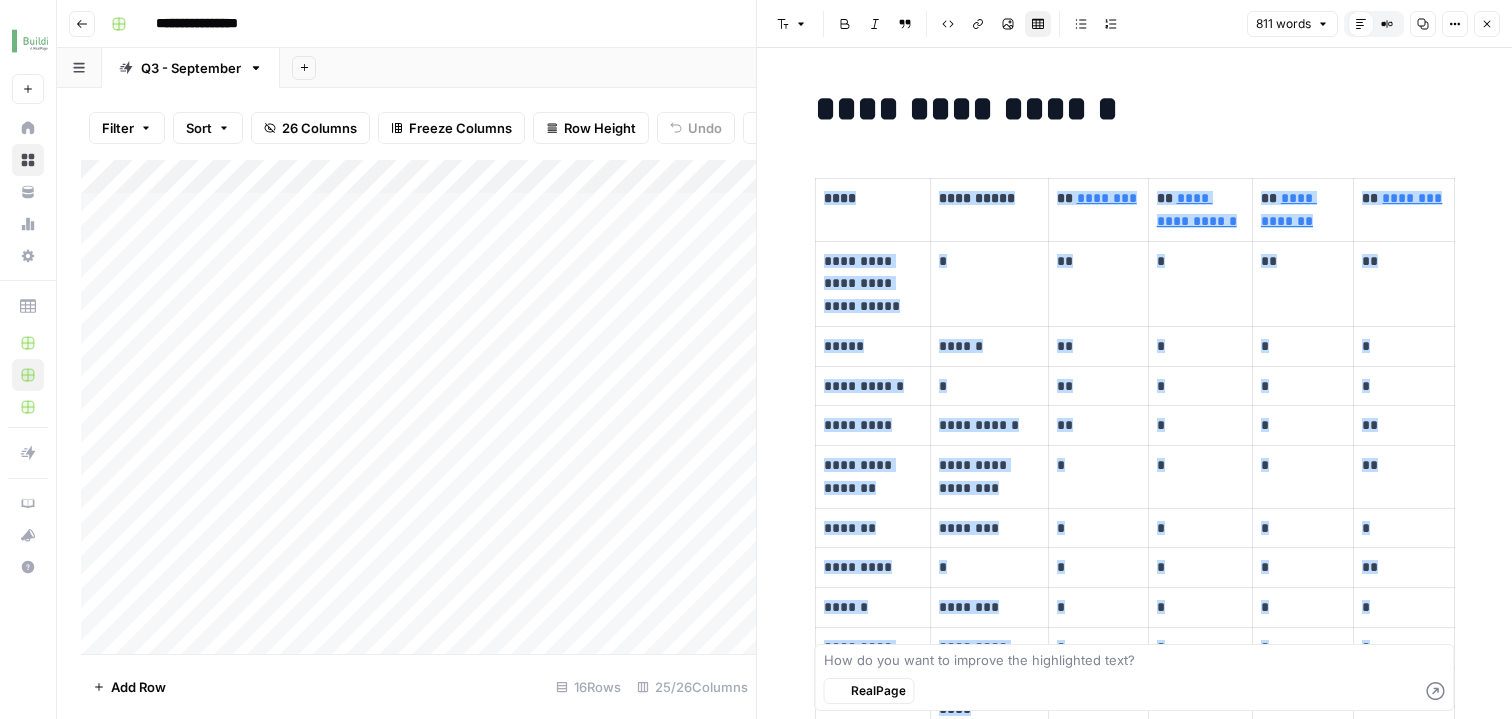 scroll, scrollTop: 4866, scrollLeft: 0, axis: vertical 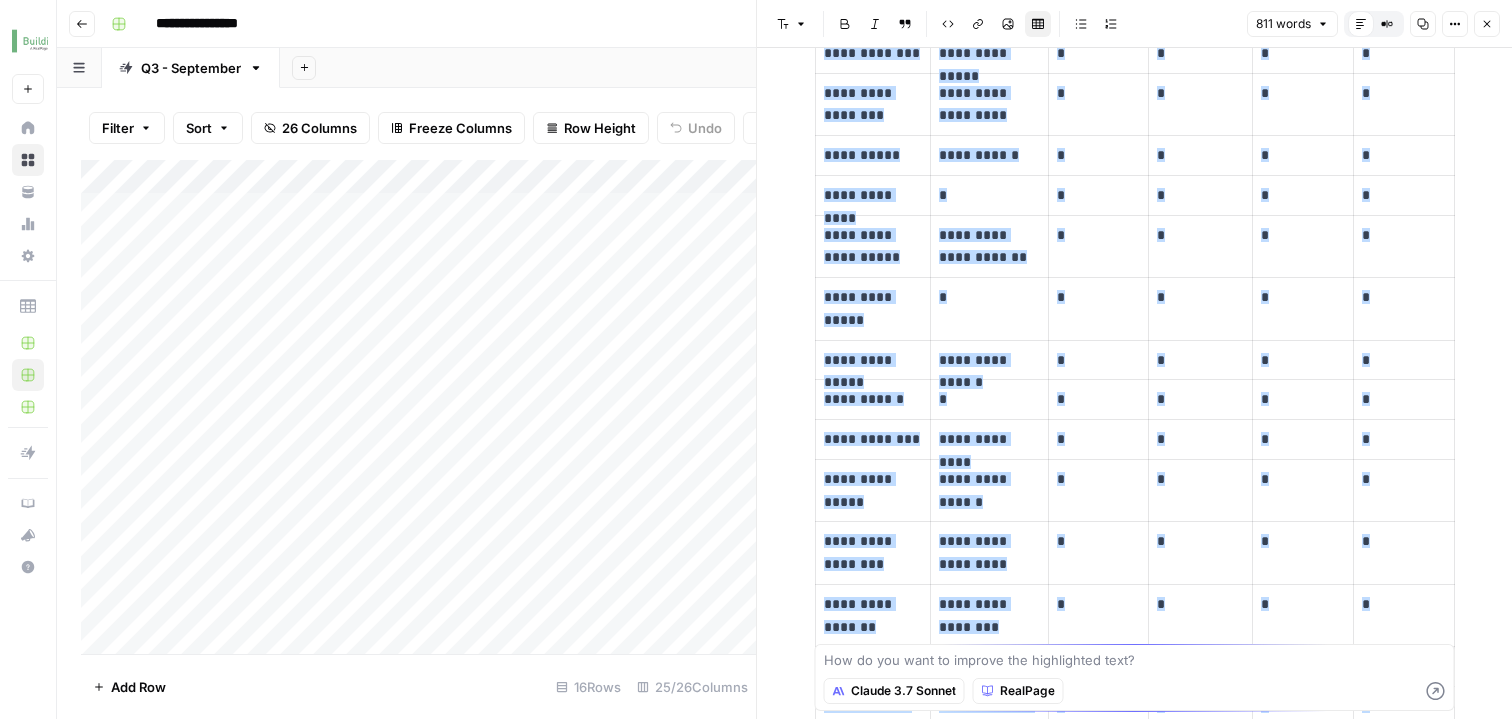 click on "Close" at bounding box center [1487, 24] 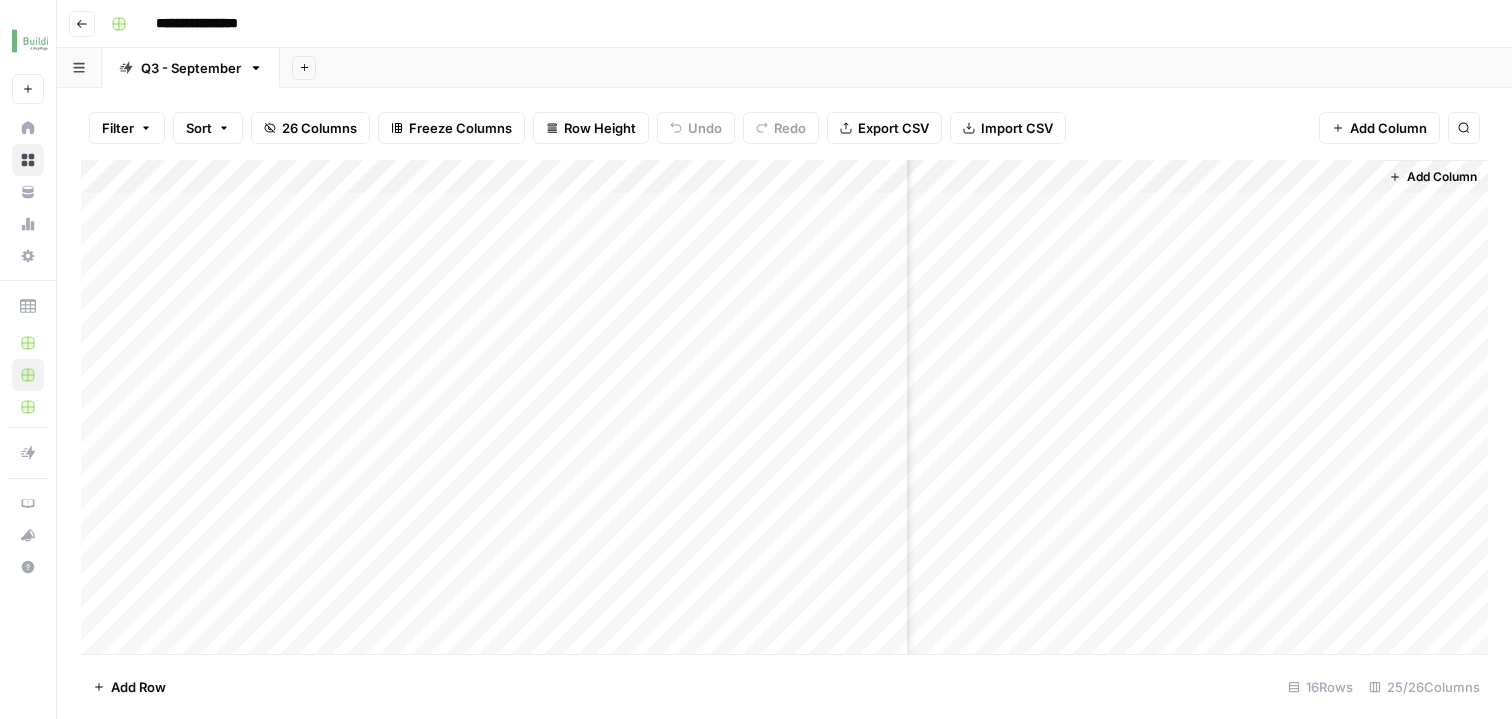 scroll, scrollTop: 0, scrollLeft: 3542, axis: horizontal 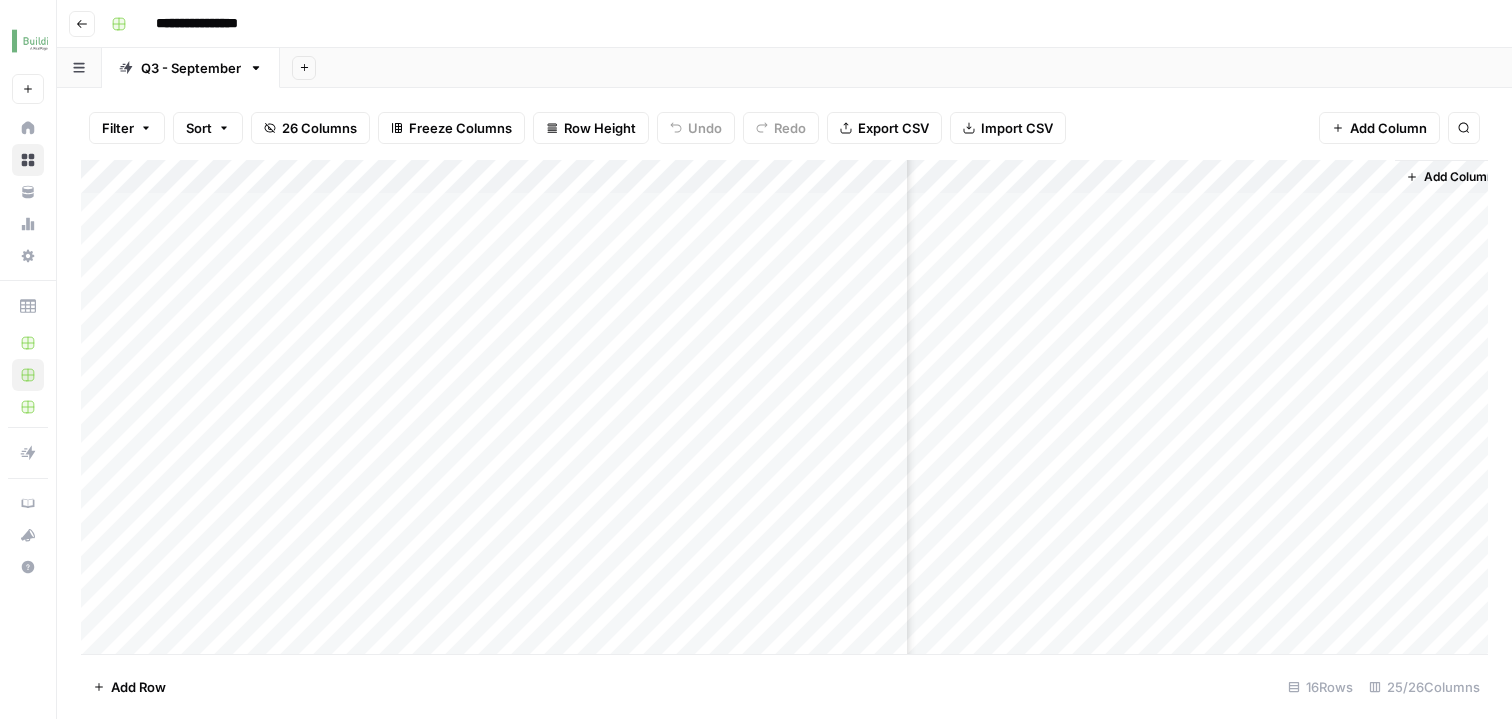 click on "Add Column" at bounding box center (784, 410) 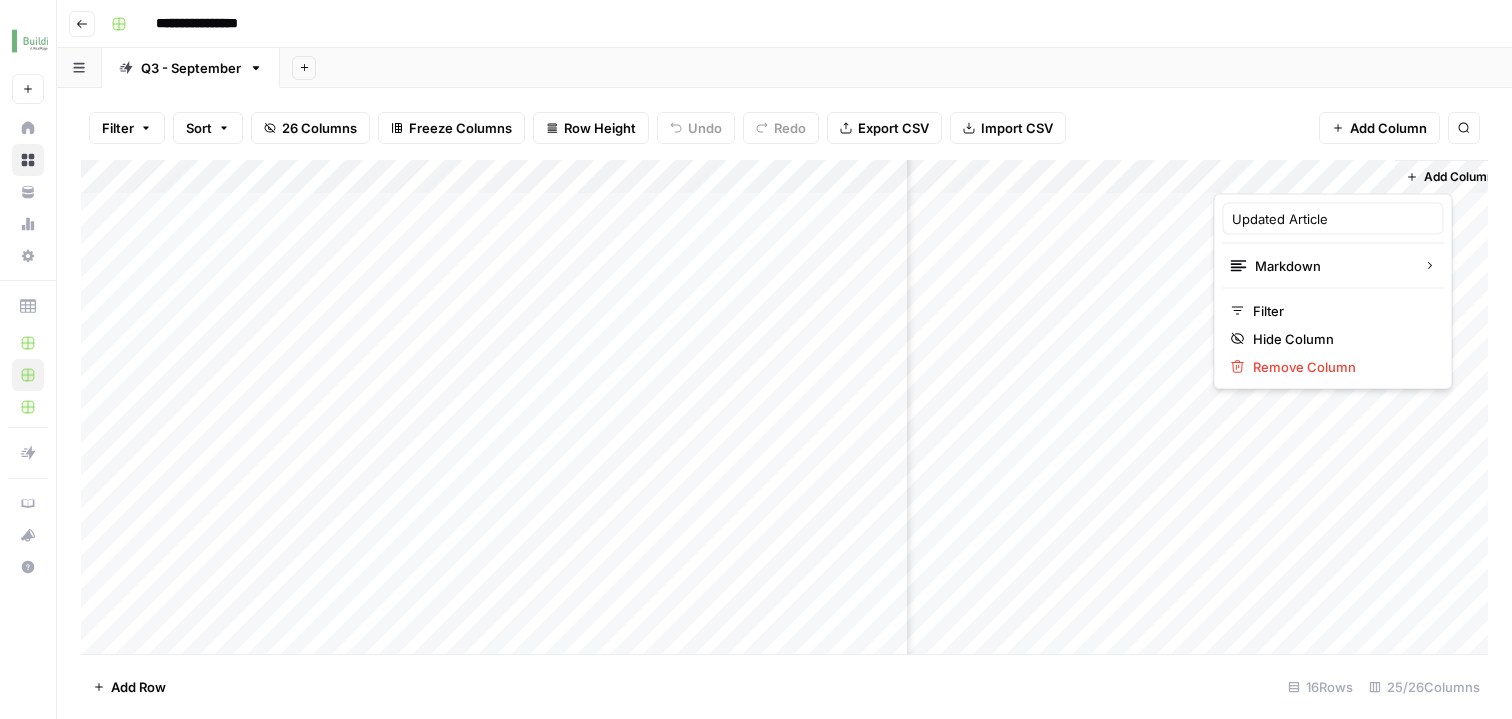 click on "Filter Sort 26 Columns Freeze Columns Row Height Undo Redo Export CSV Import CSV Add Column Search" at bounding box center (784, 128) 